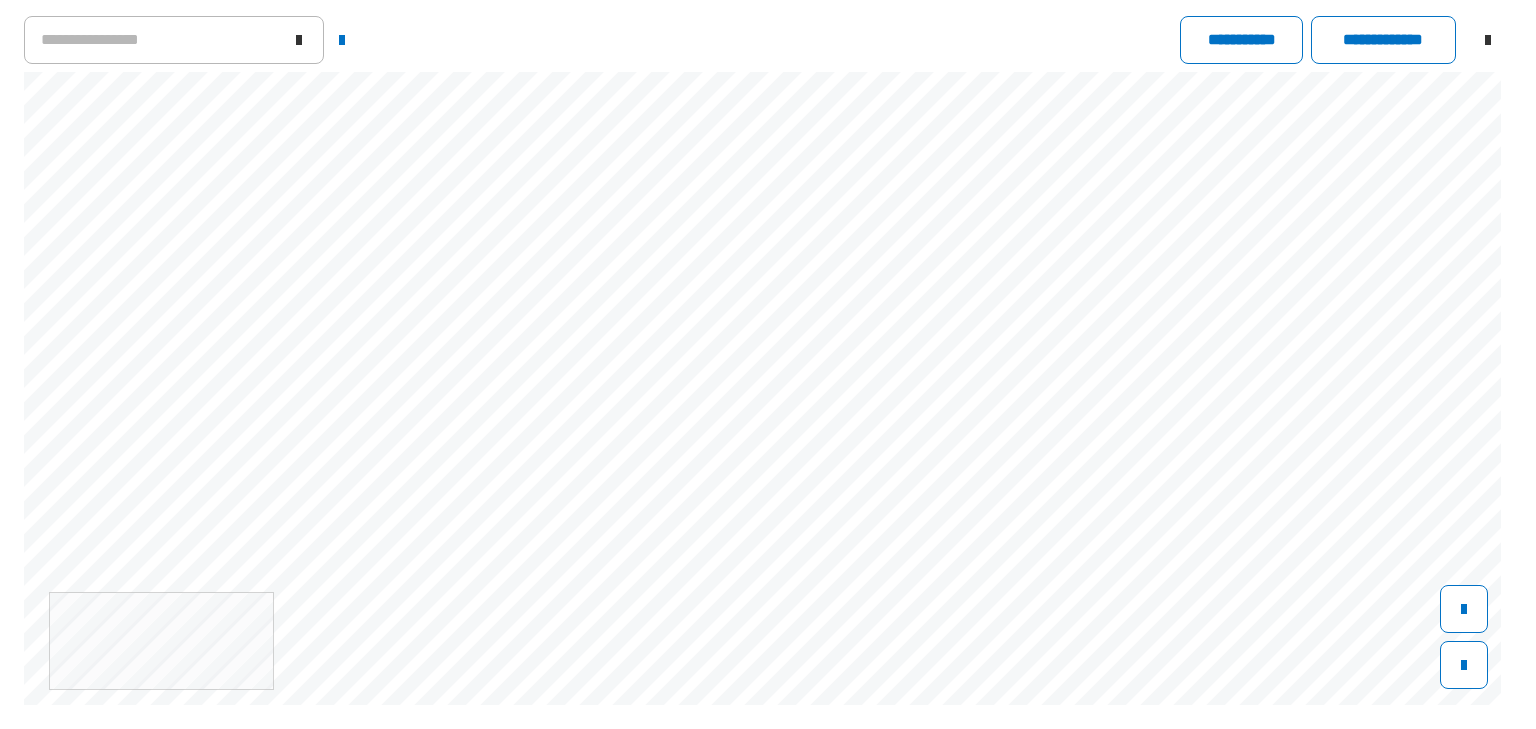 scroll, scrollTop: 0, scrollLeft: 0, axis: both 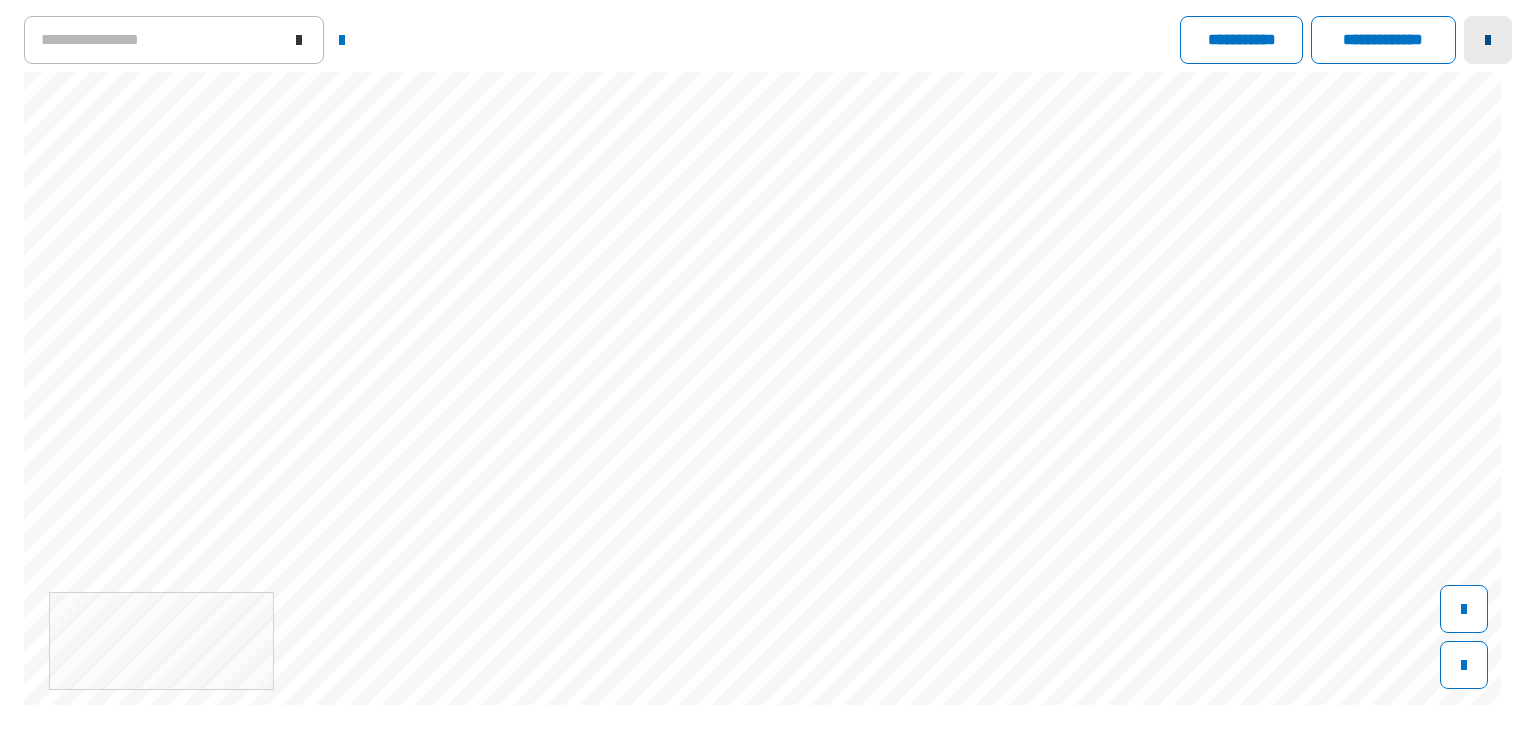 click 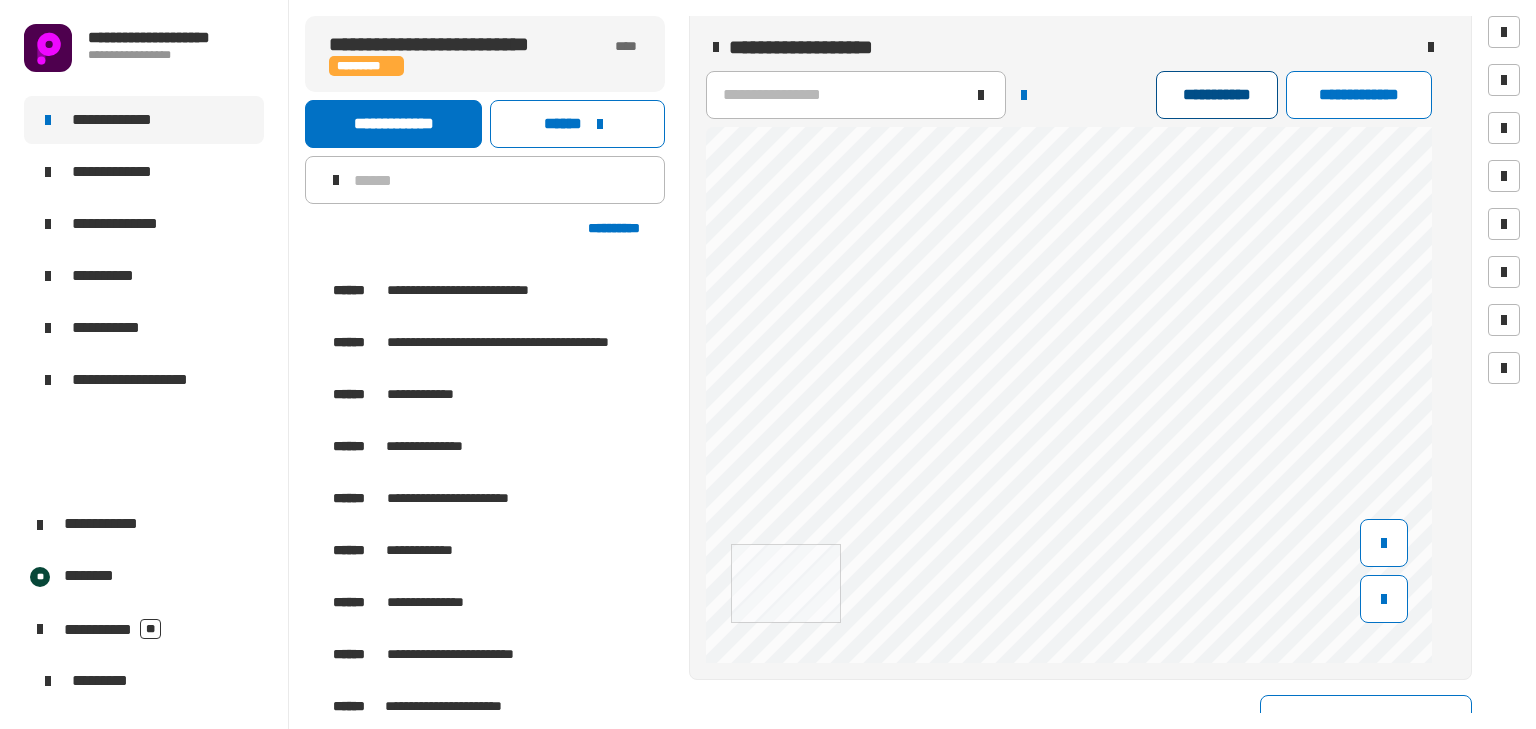 scroll, scrollTop: 1005, scrollLeft: 0, axis: vertical 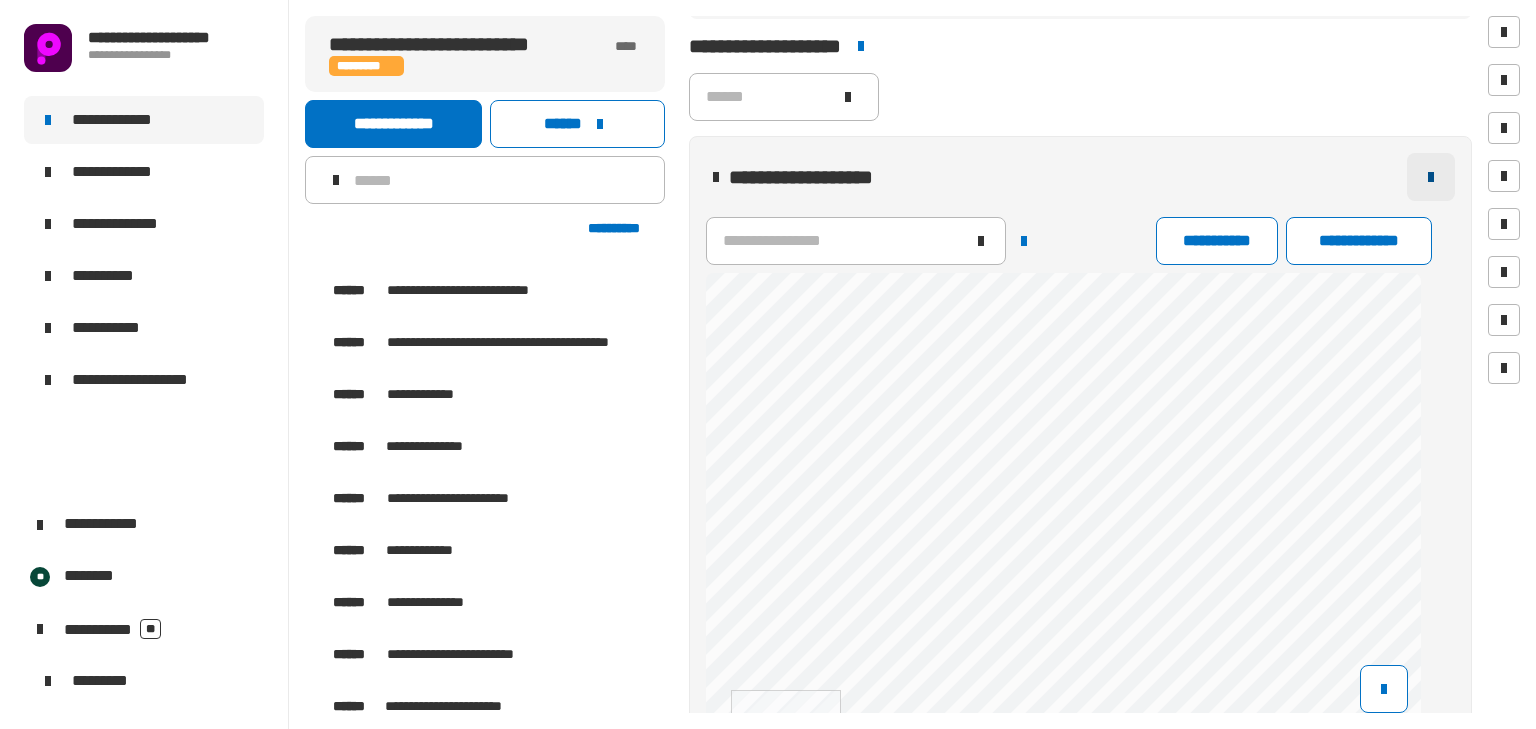 click 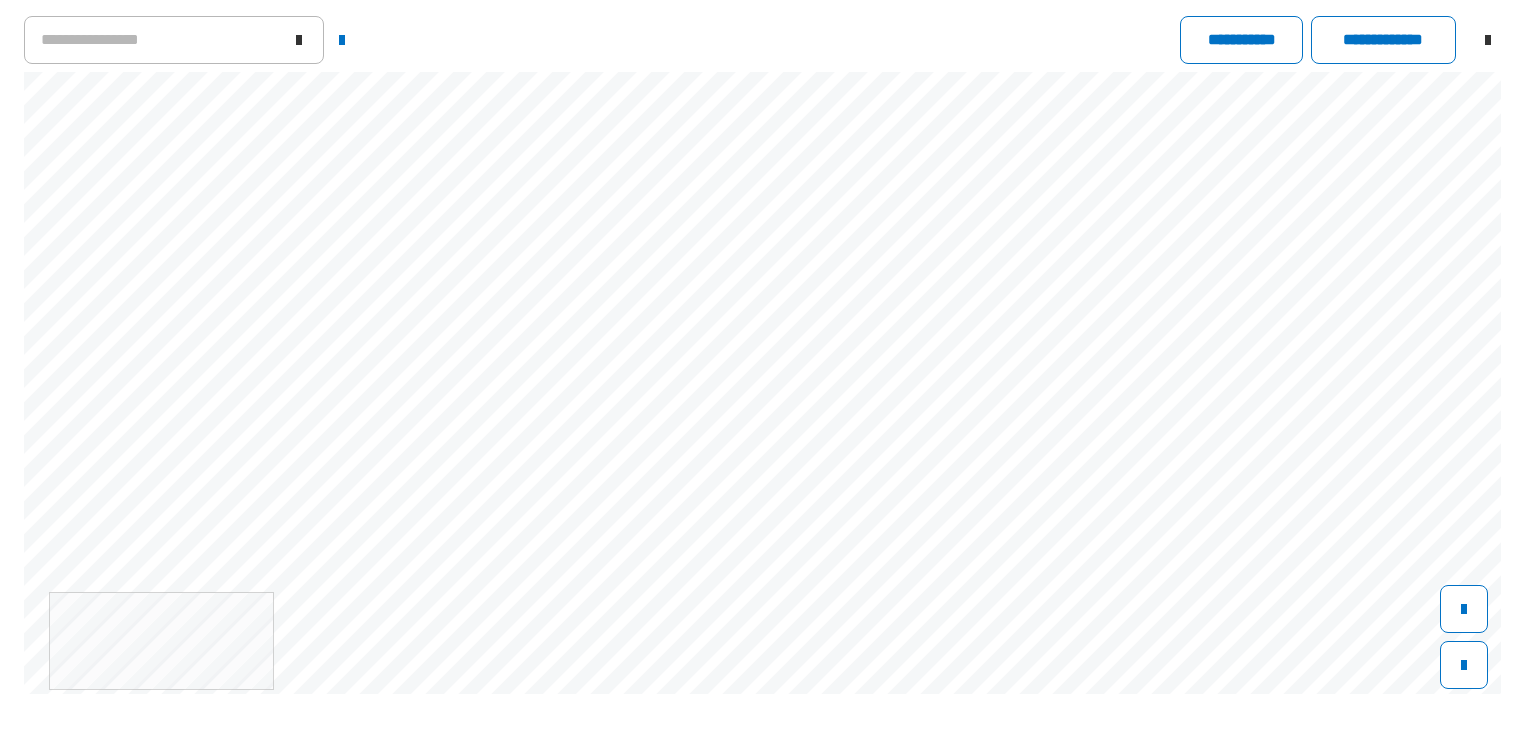 scroll, scrollTop: 716, scrollLeft: 0, axis: vertical 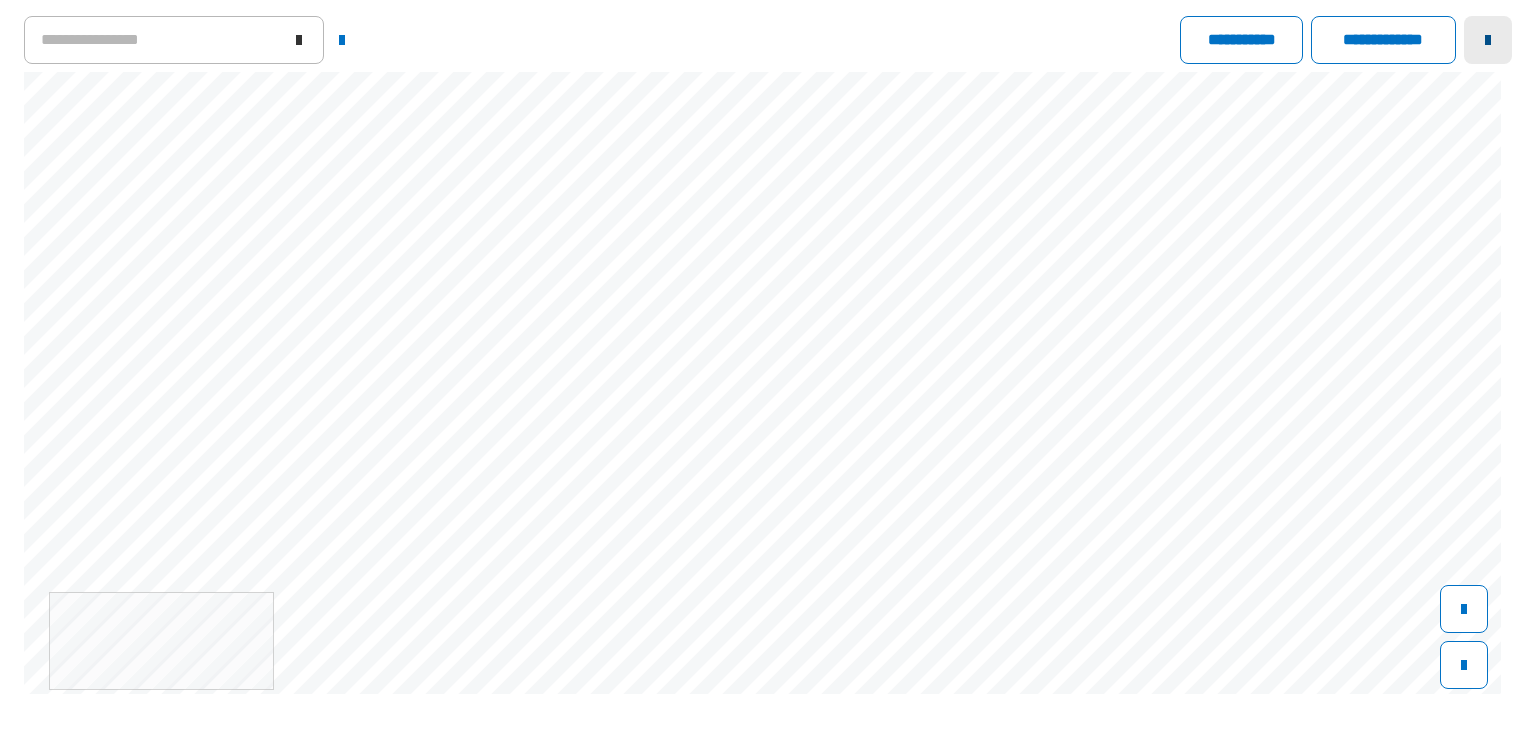 click 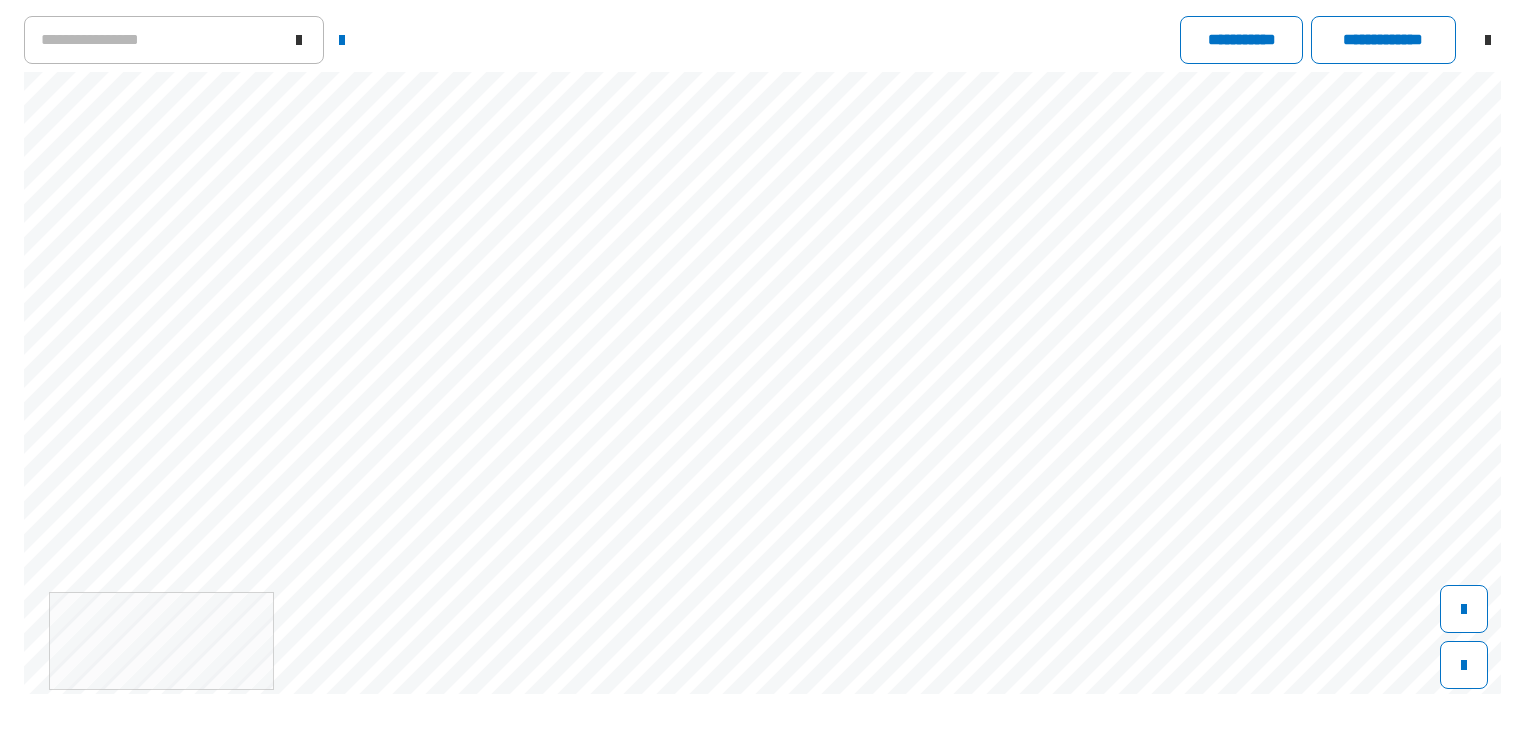 scroll, scrollTop: 16, scrollLeft: 0, axis: vertical 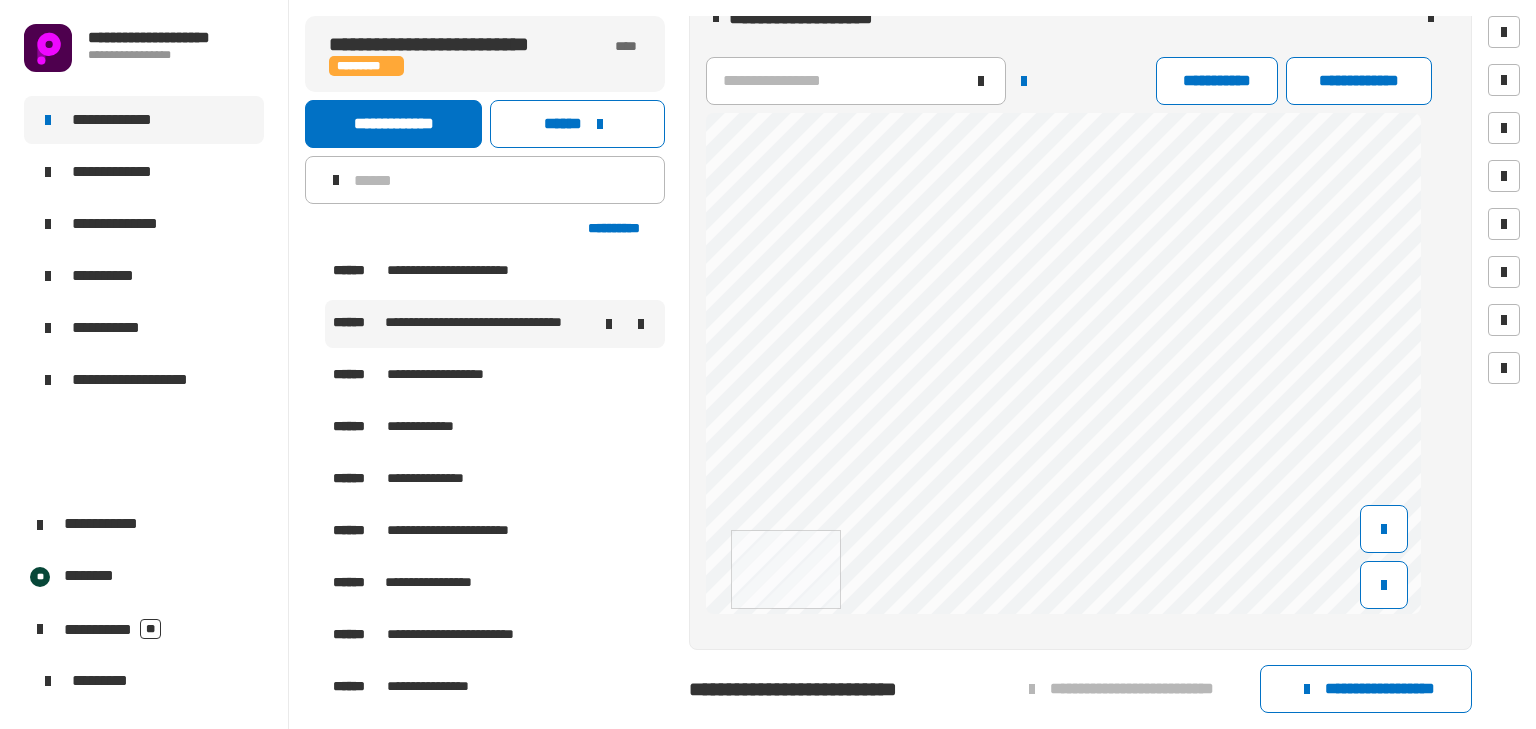 click on "**********" at bounding box center (495, 324) 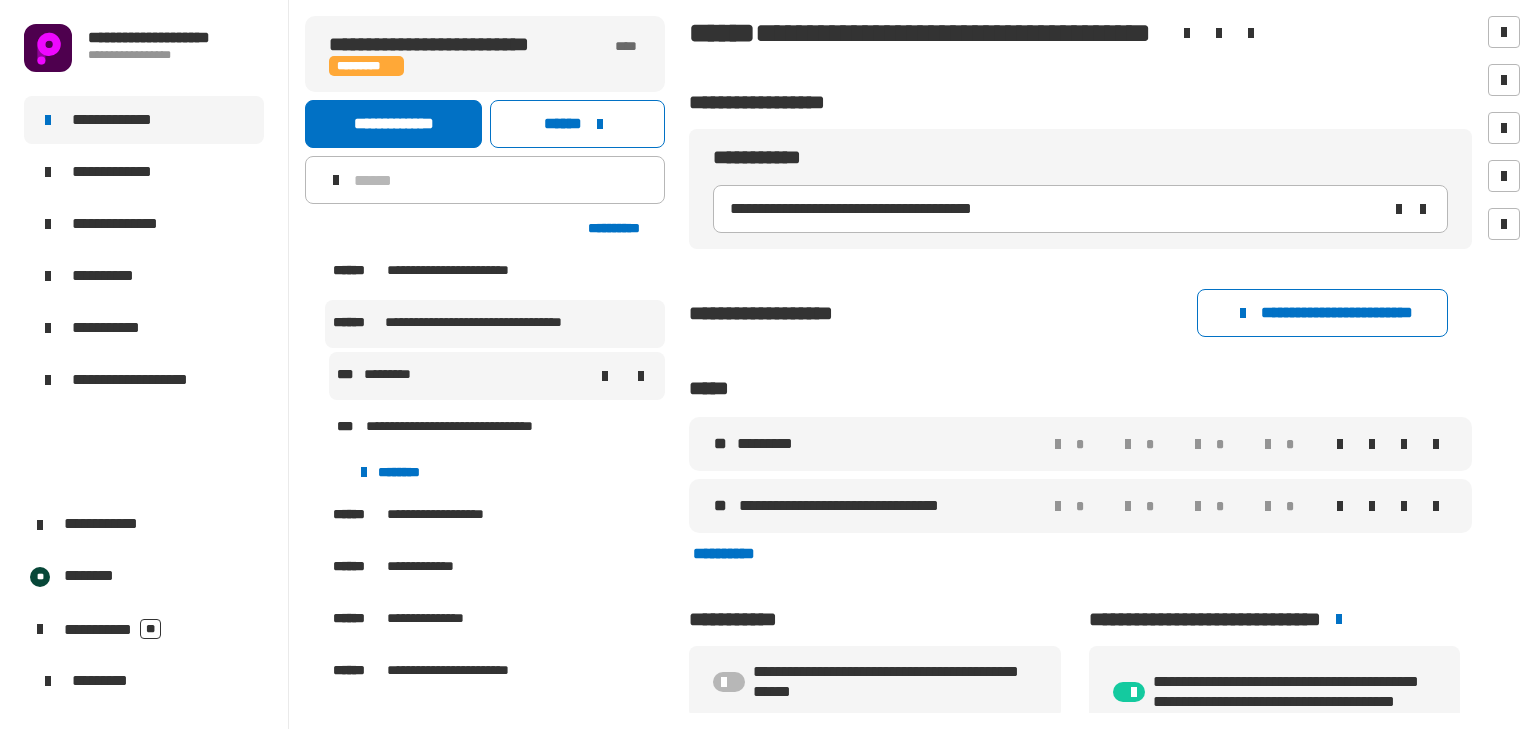 click at bounding box center (541, 376) 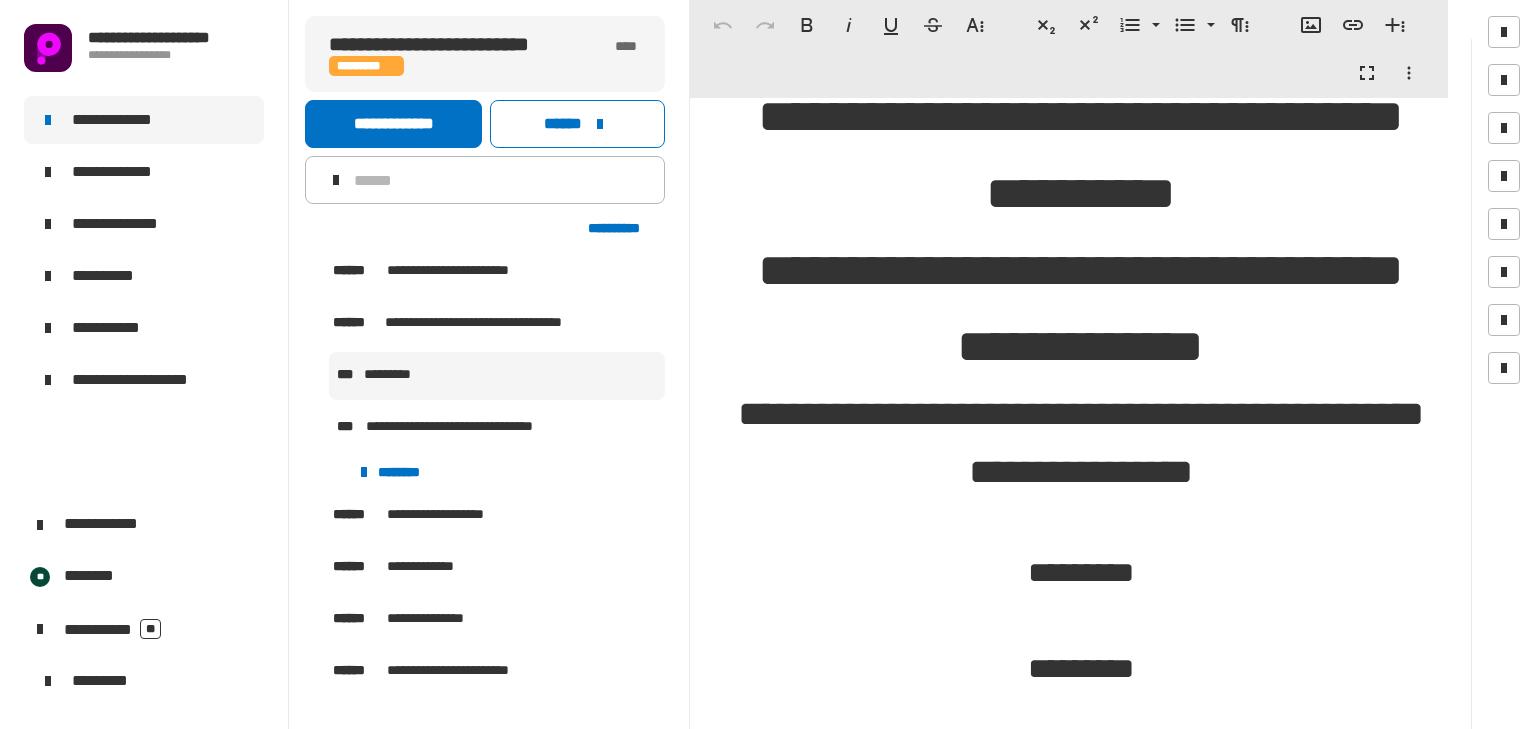 scroll, scrollTop: 275, scrollLeft: 0, axis: vertical 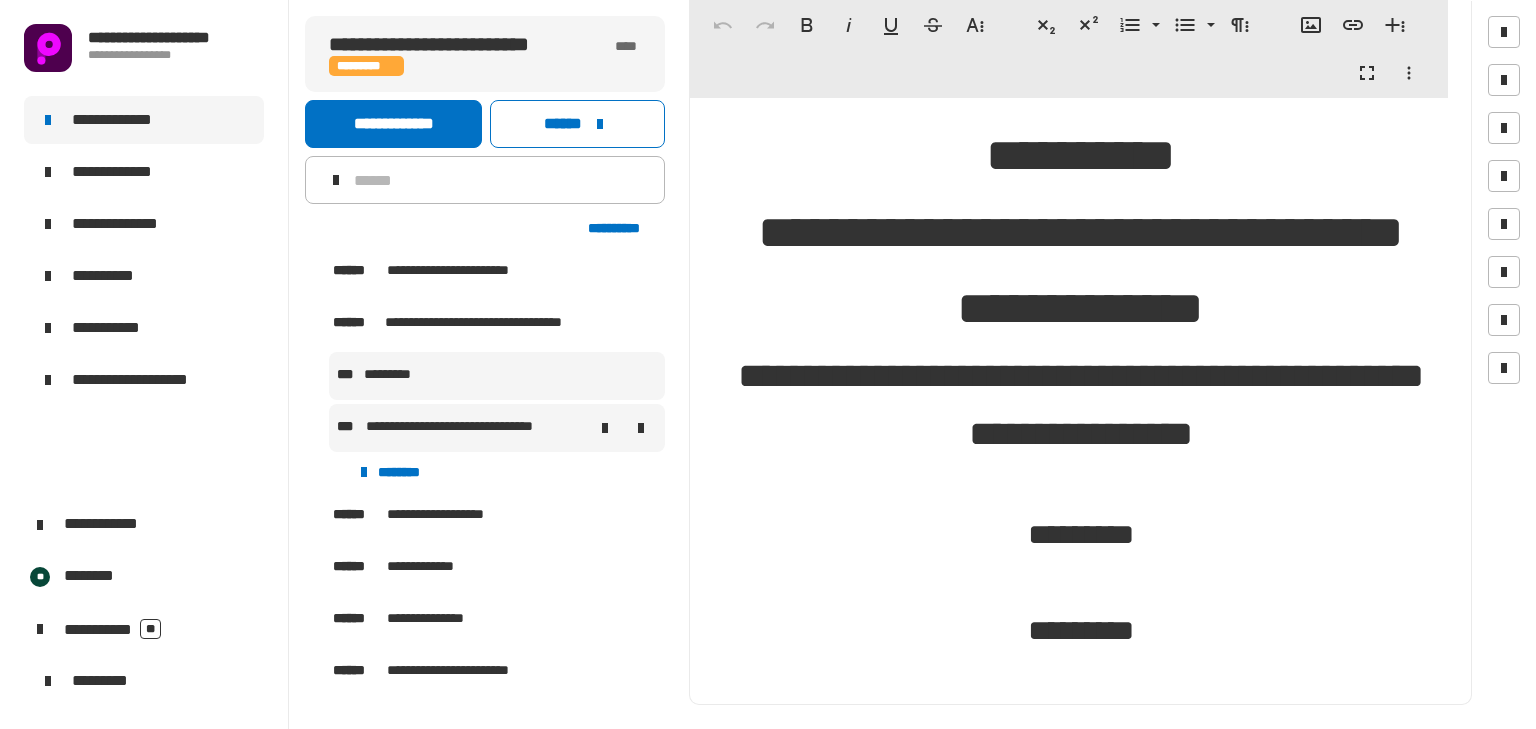 click on "**********" at bounding box center (469, 428) 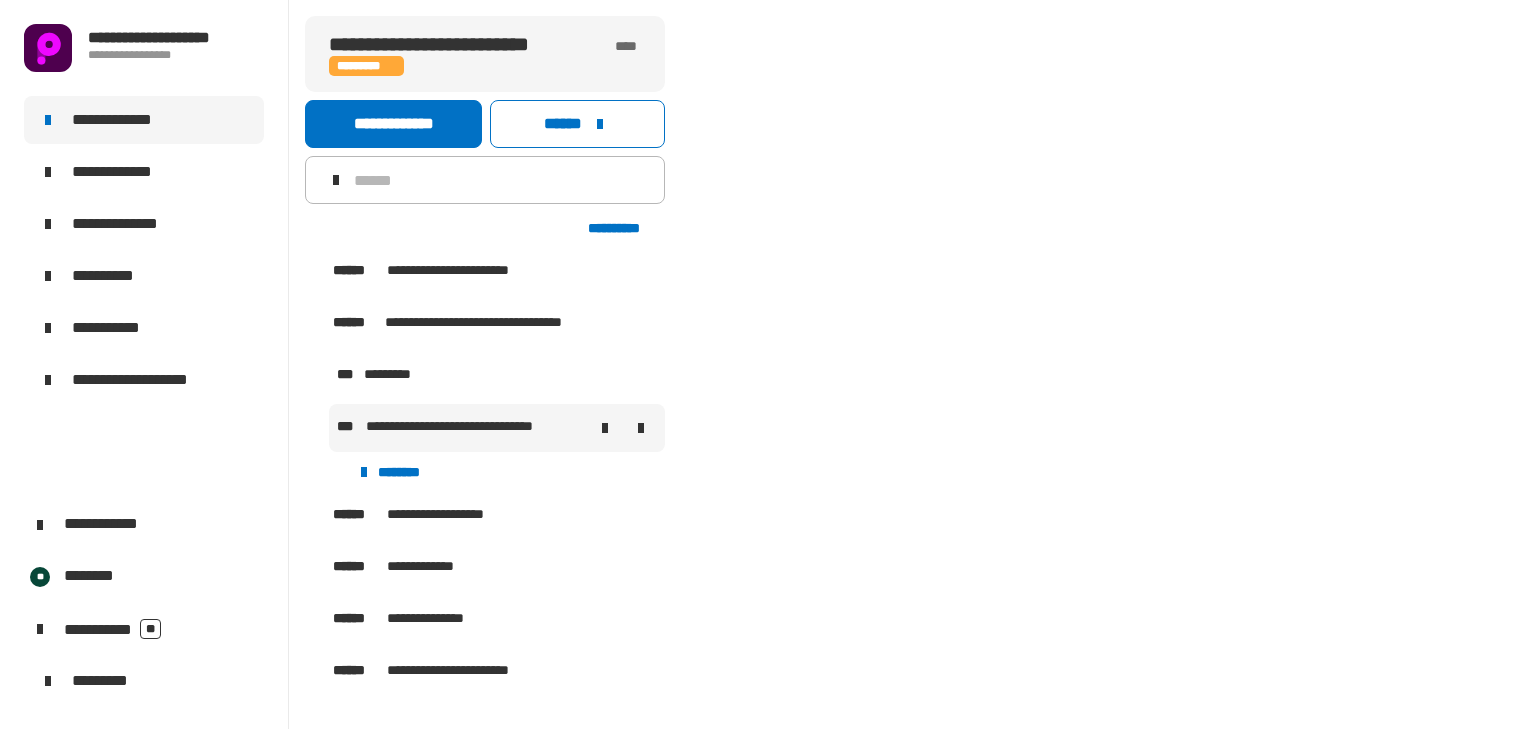 scroll, scrollTop: 0, scrollLeft: 0, axis: both 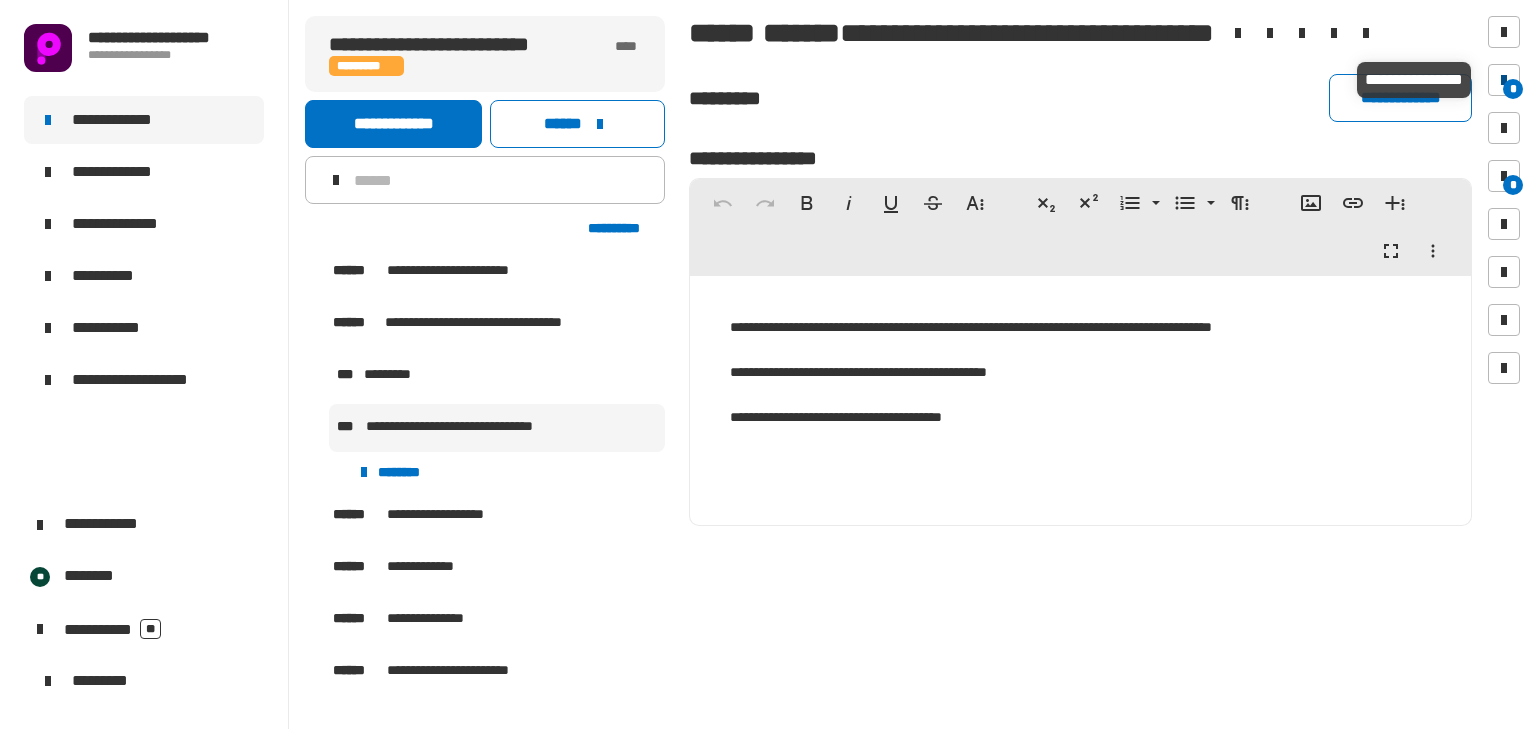 click at bounding box center [1504, 80] 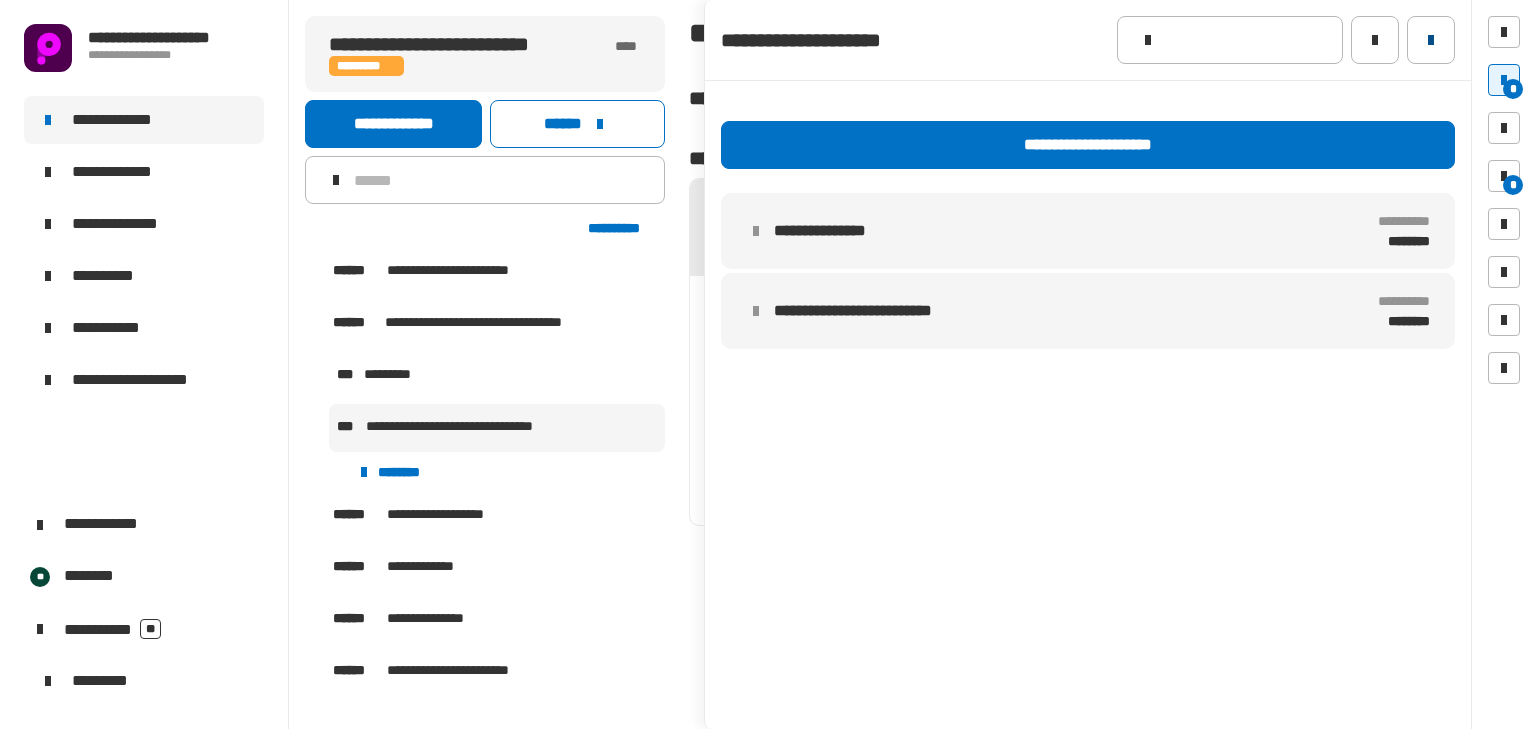 click 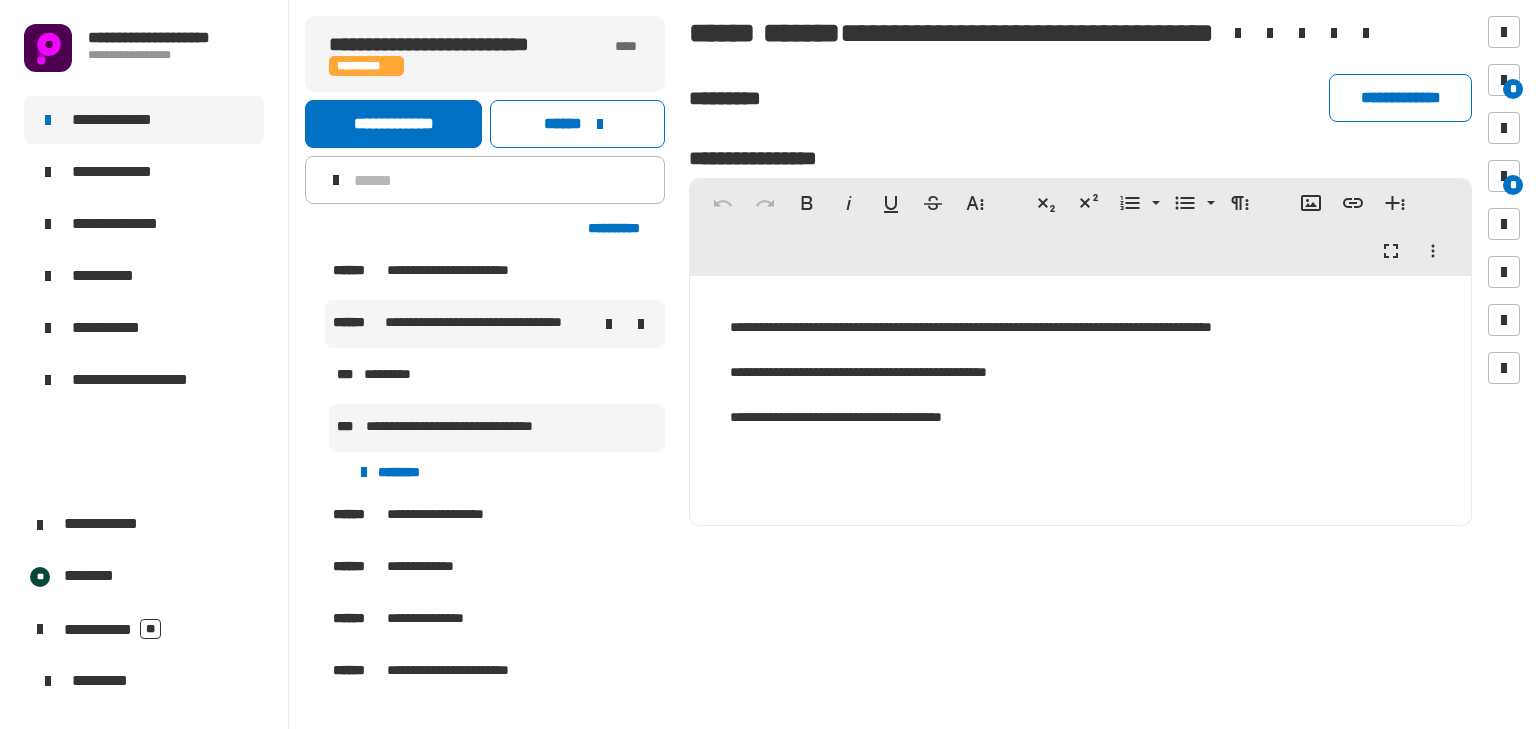 click on "**********" at bounding box center [487, 324] 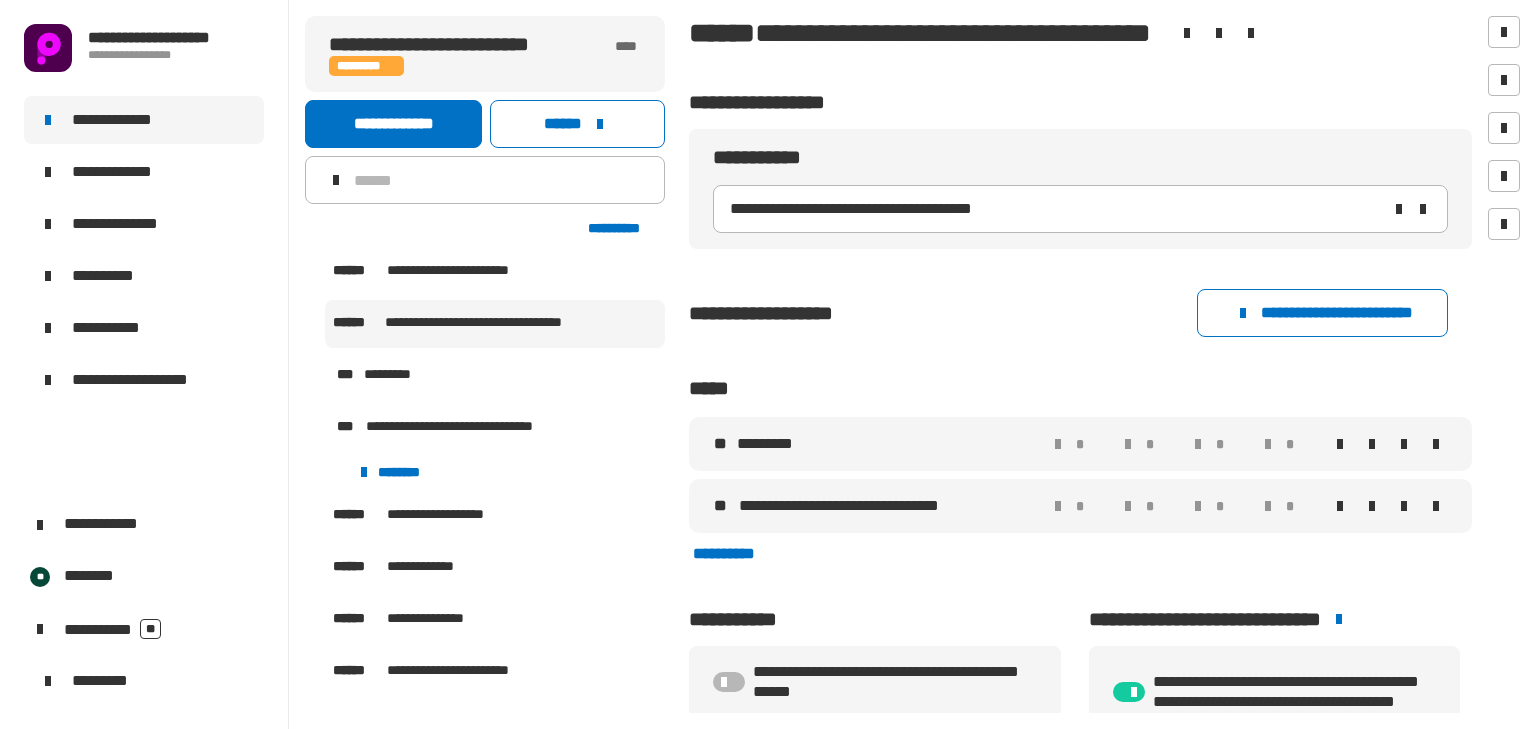click on "**********" 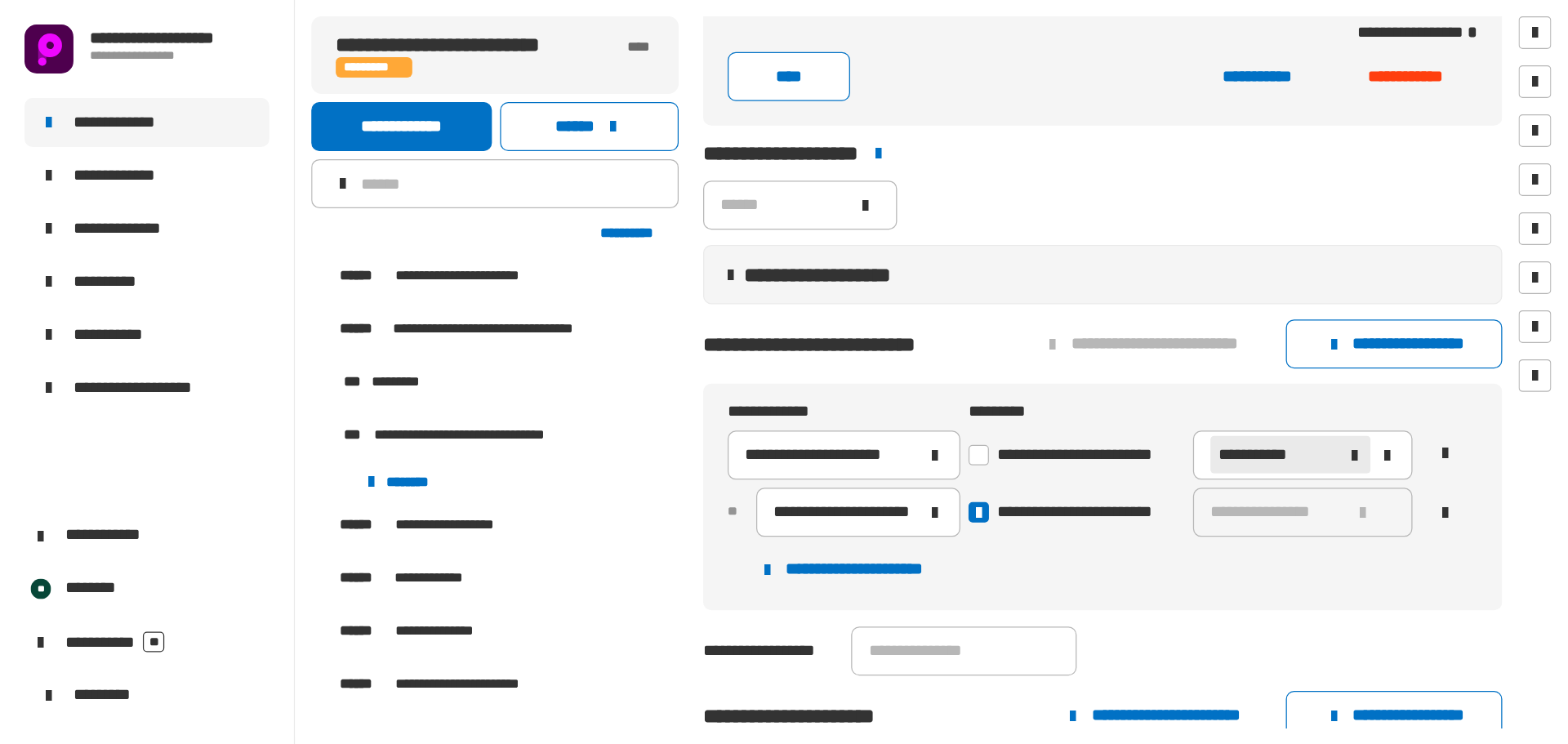 scroll, scrollTop: 470, scrollLeft: 0, axis: vertical 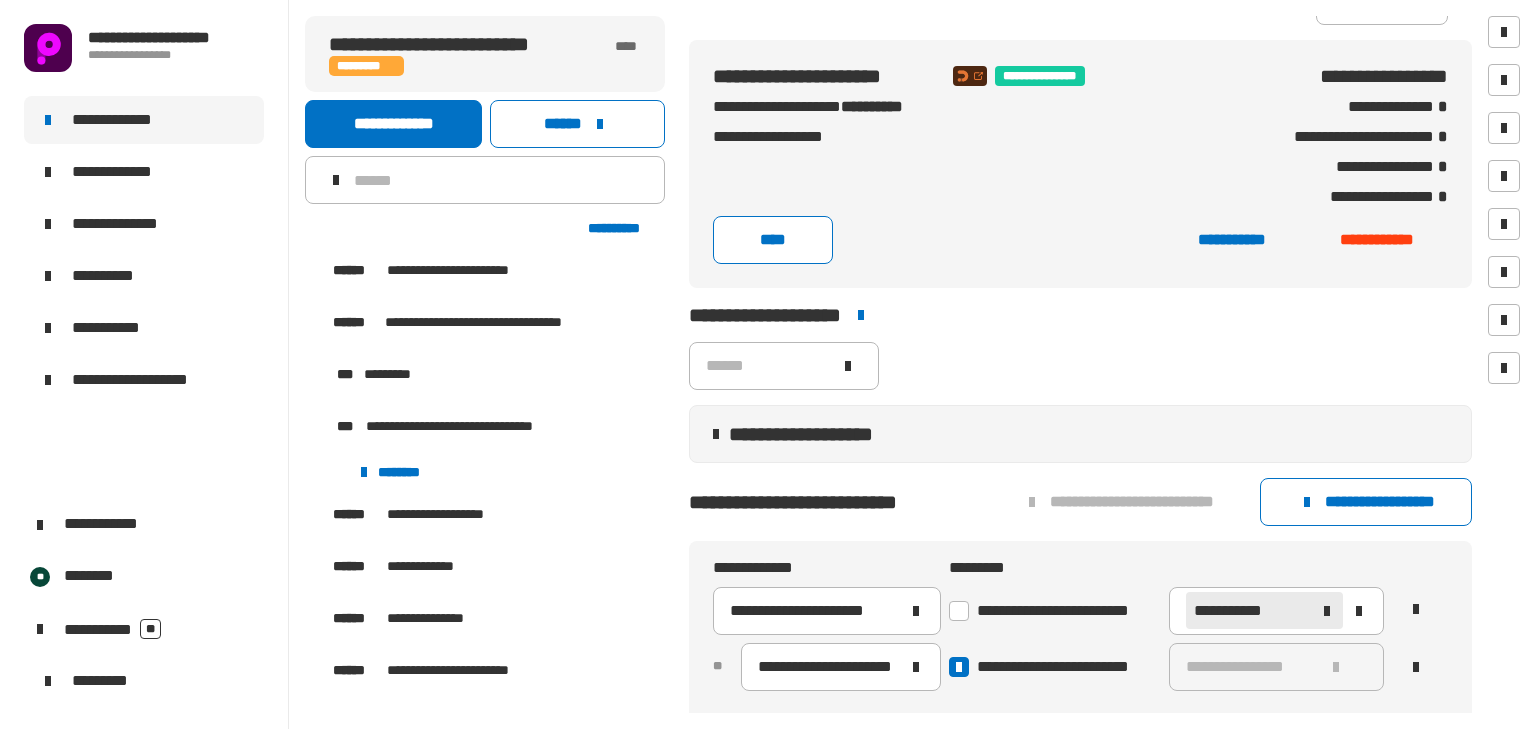 click on "**********" 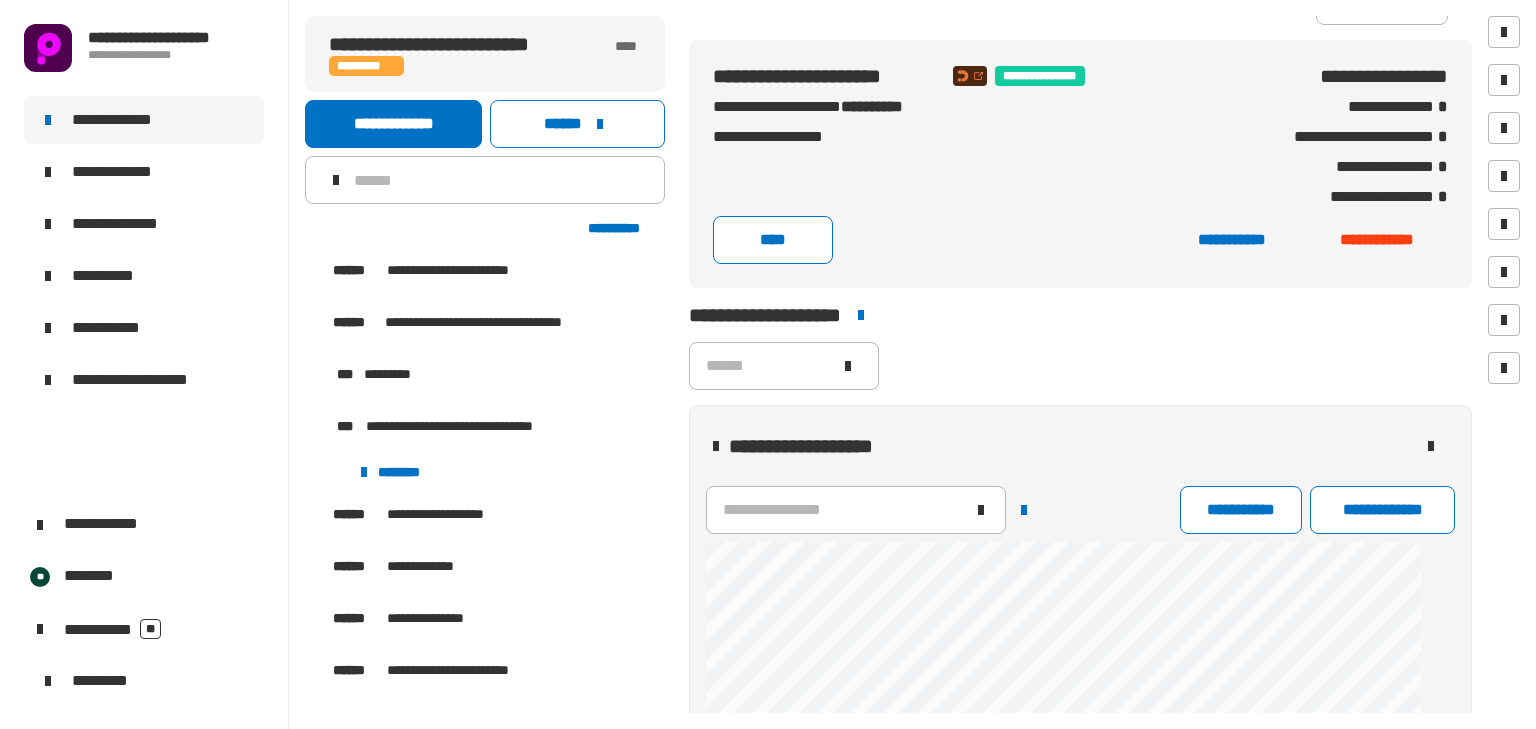 drag, startPoint x: 1400, startPoint y: 444, endPoint x: 1385, endPoint y: 433, distance: 18.601076 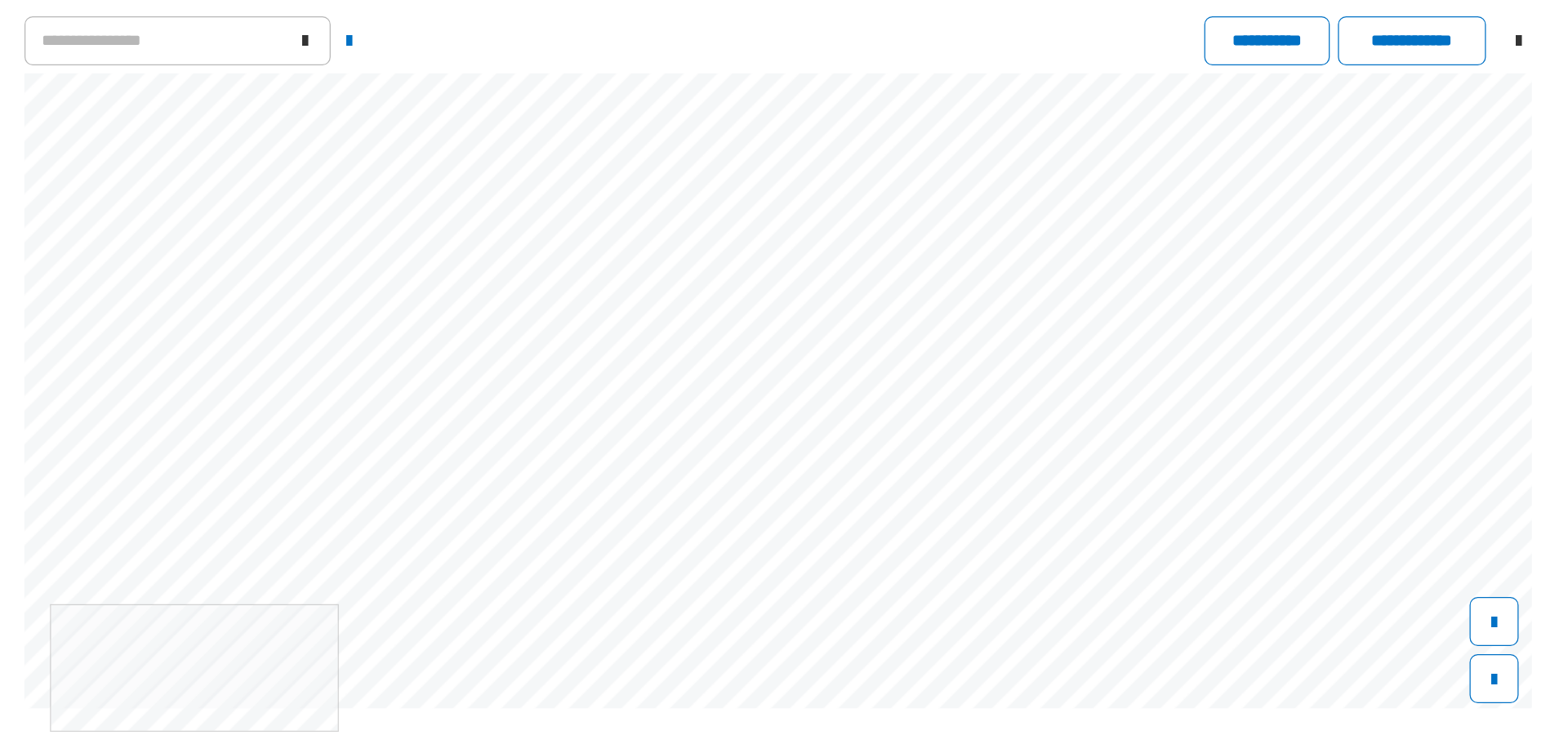 scroll, scrollTop: 1265, scrollLeft: 0, axis: vertical 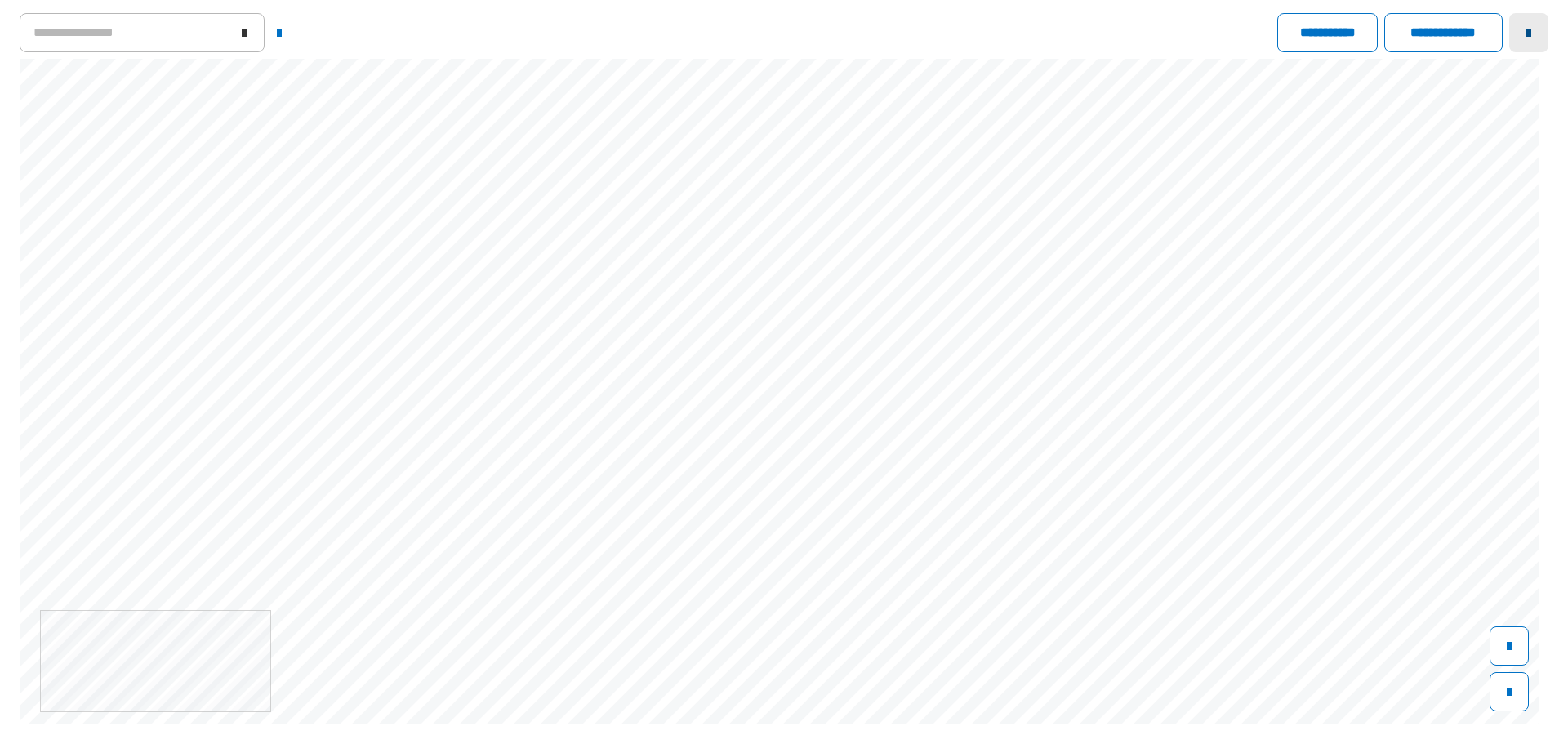 click 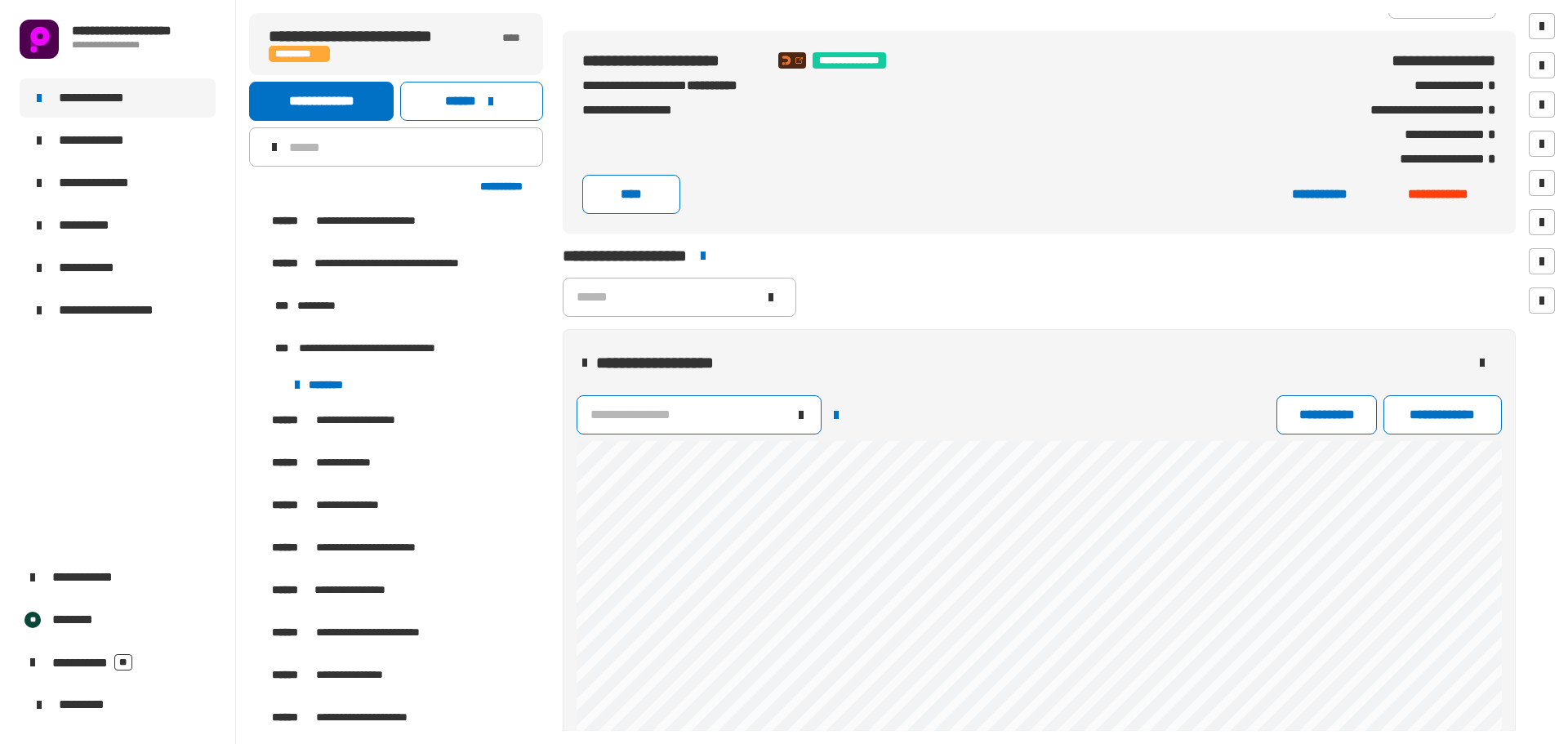 scroll, scrollTop: 13, scrollLeft: 0, axis: vertical 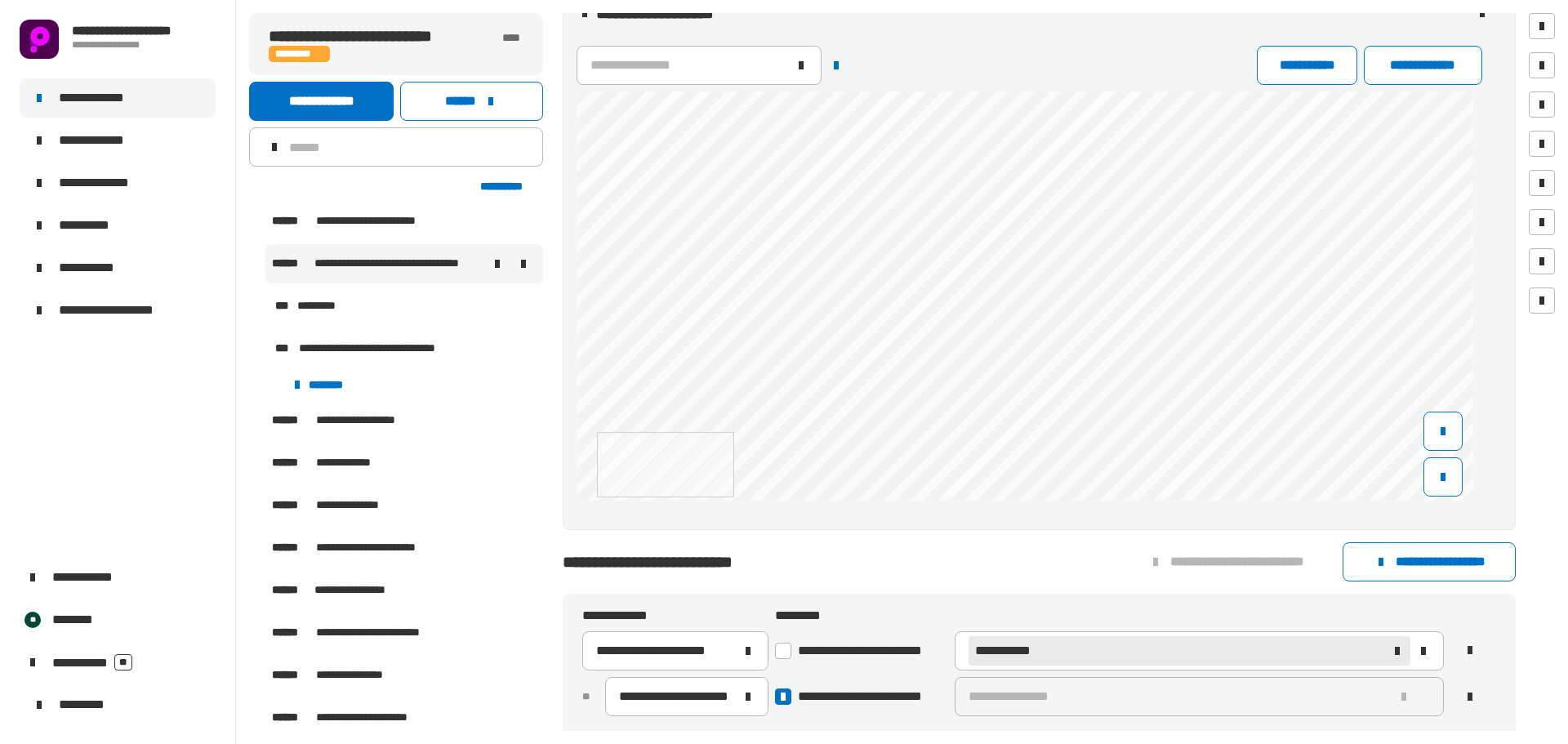 click on "**********" at bounding box center (404, 264) 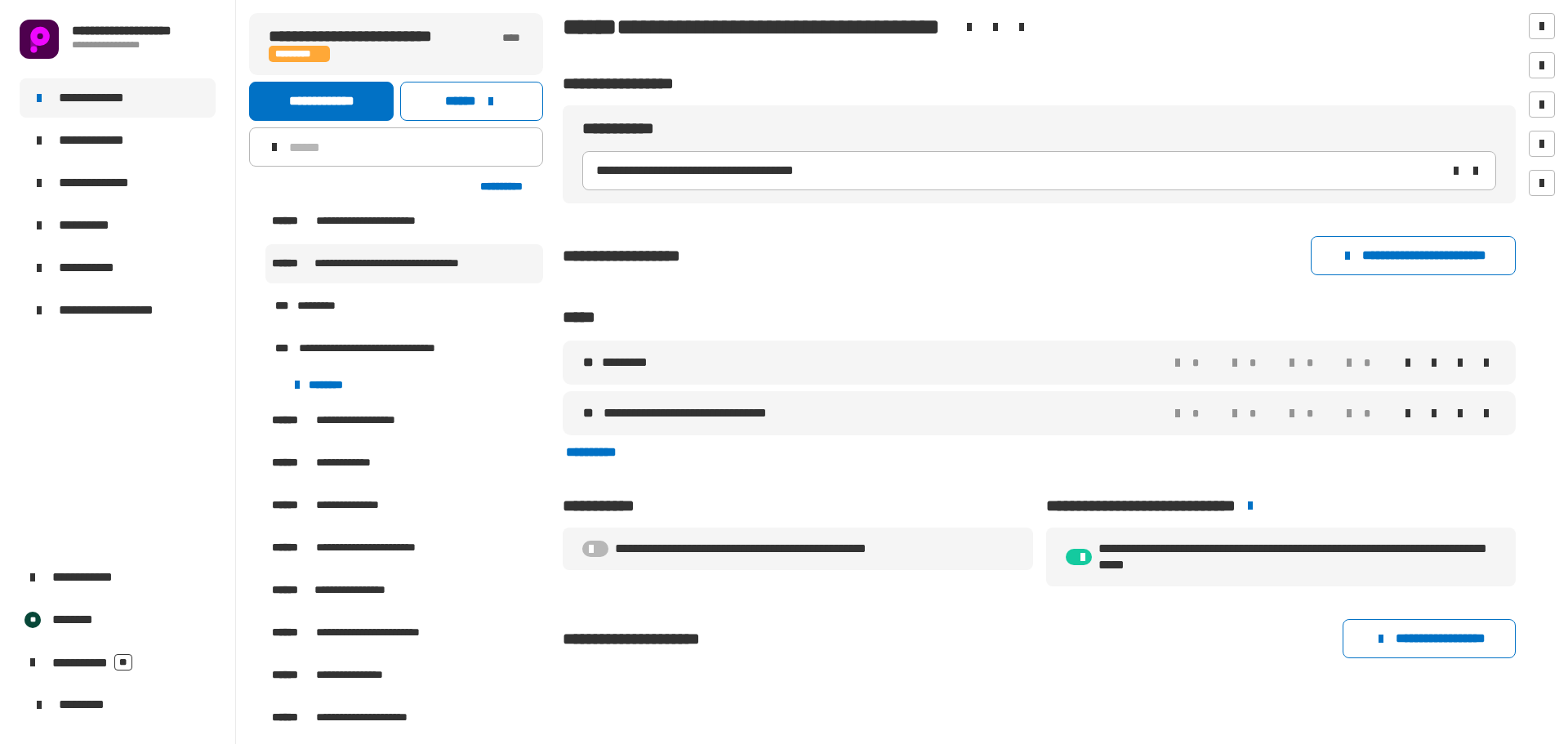 click at bounding box center [257, 264] 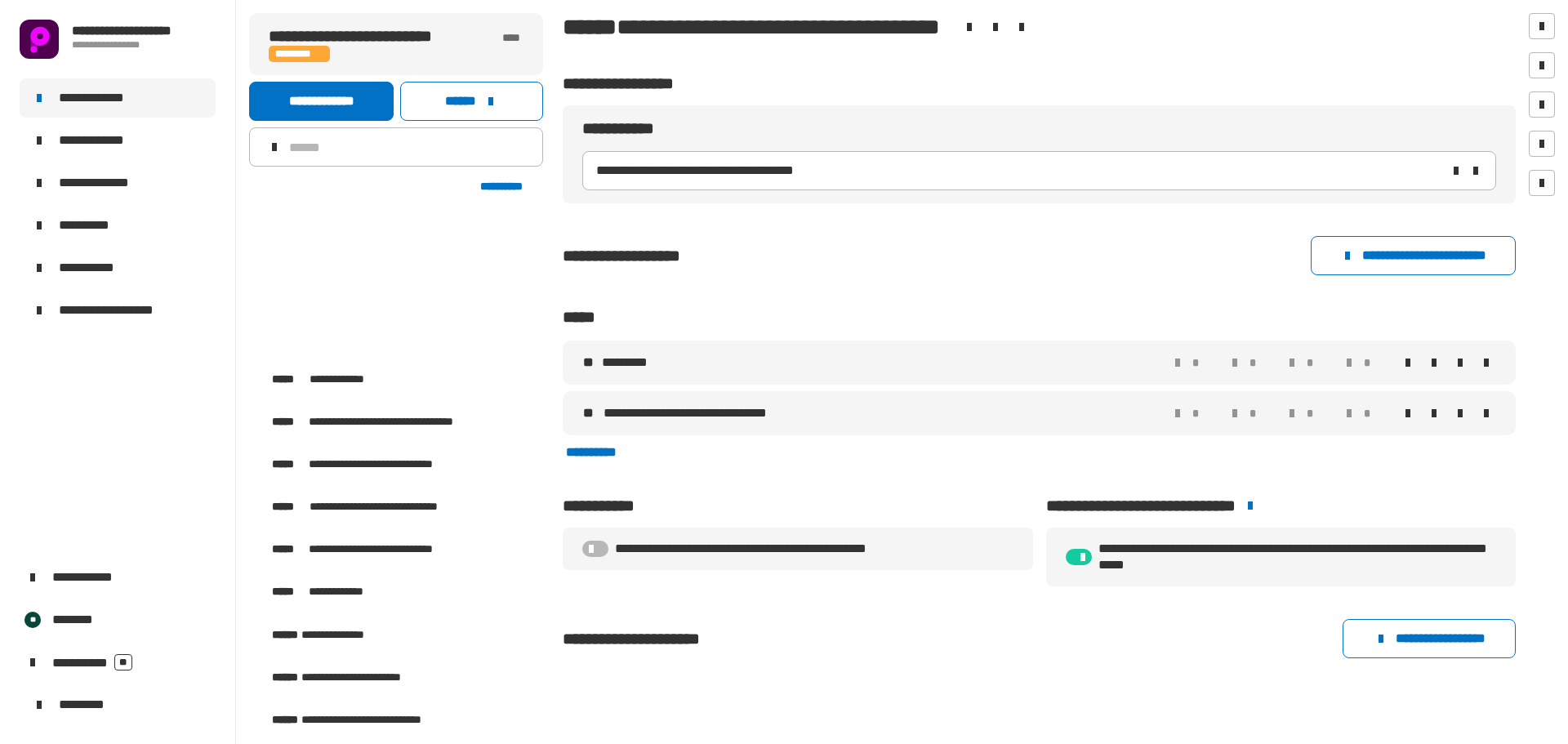 scroll, scrollTop: 530, scrollLeft: 0, axis: vertical 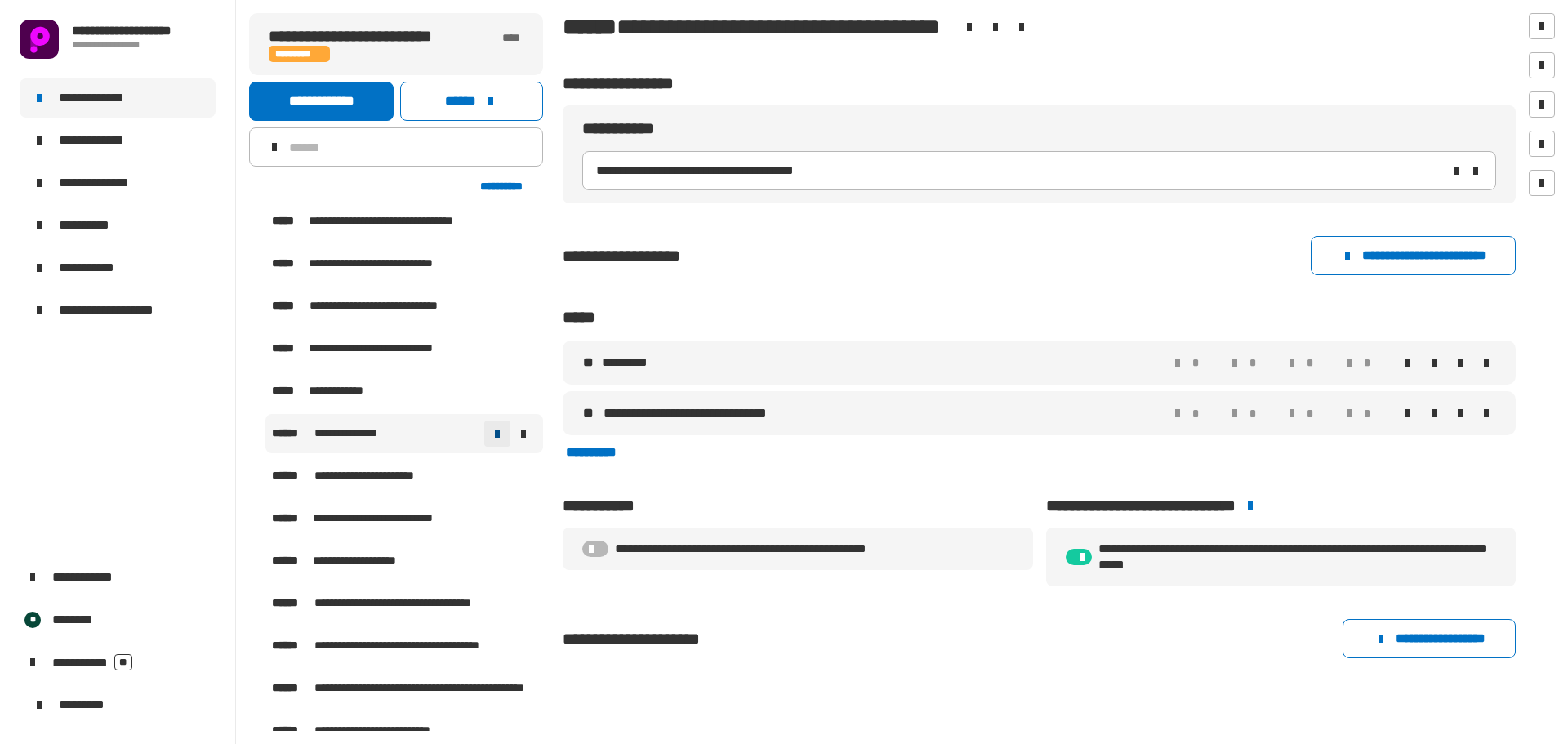 click at bounding box center [497, 434] 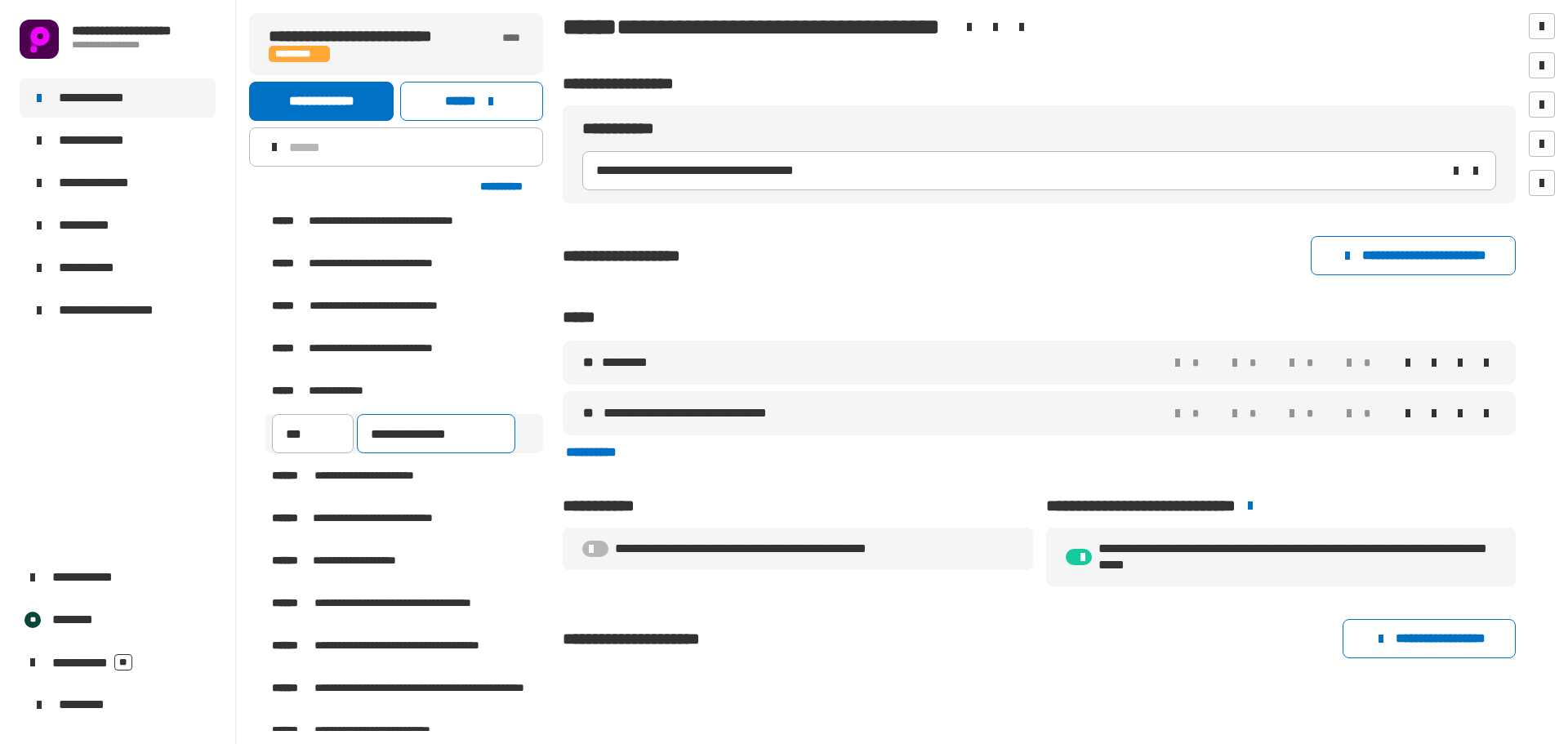 click on "**********" at bounding box center [436, 434] 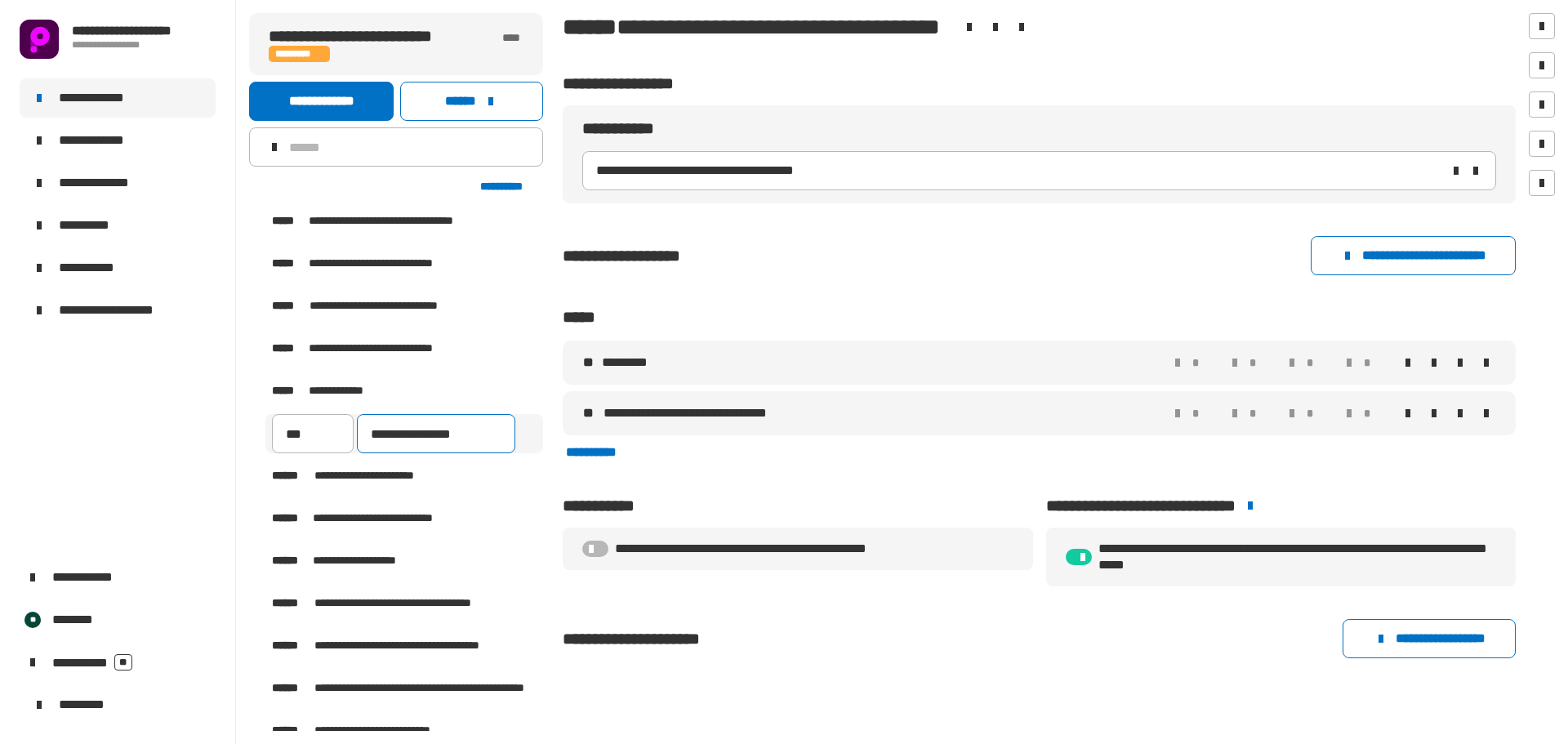 type on "**********" 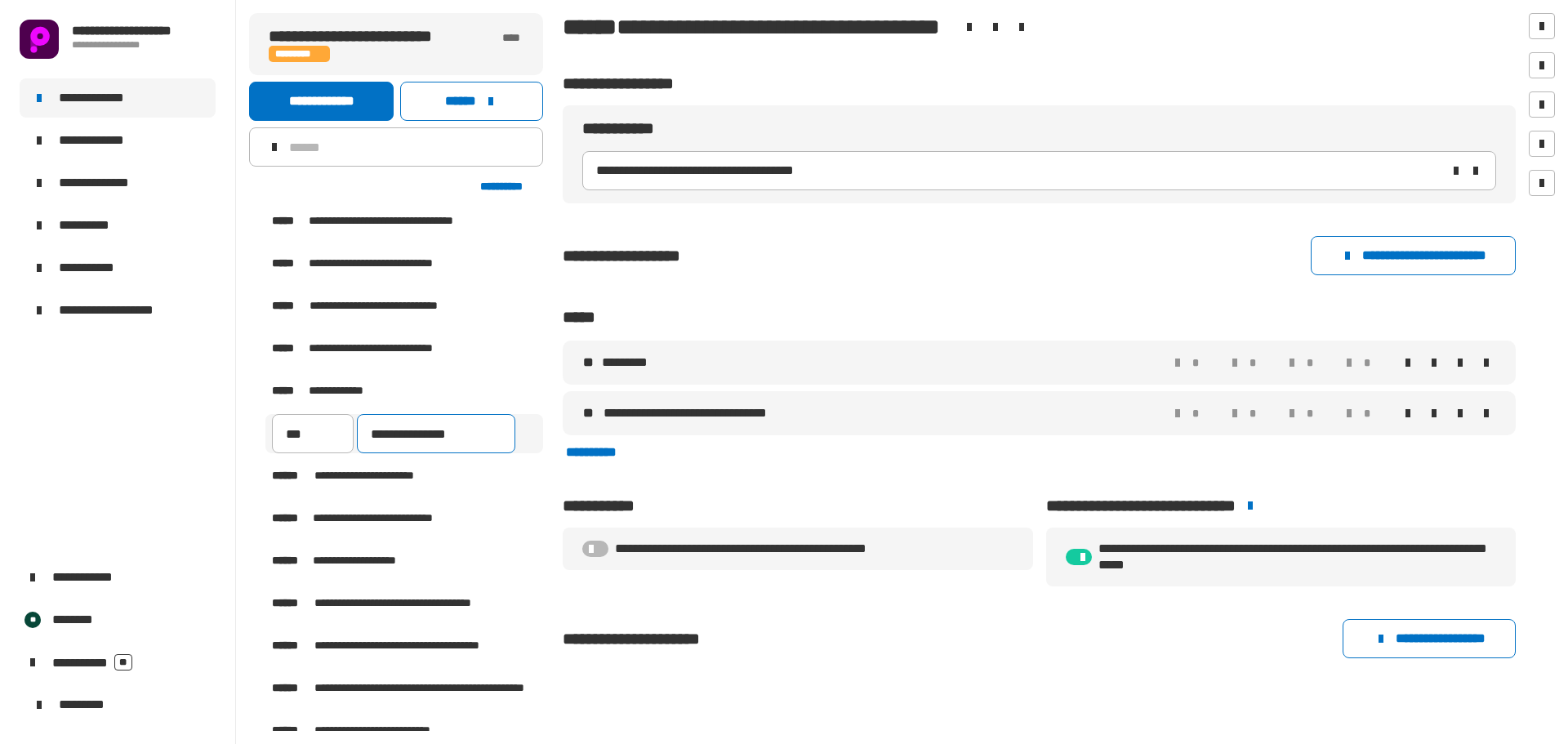 click on "**********" at bounding box center (436, 434) 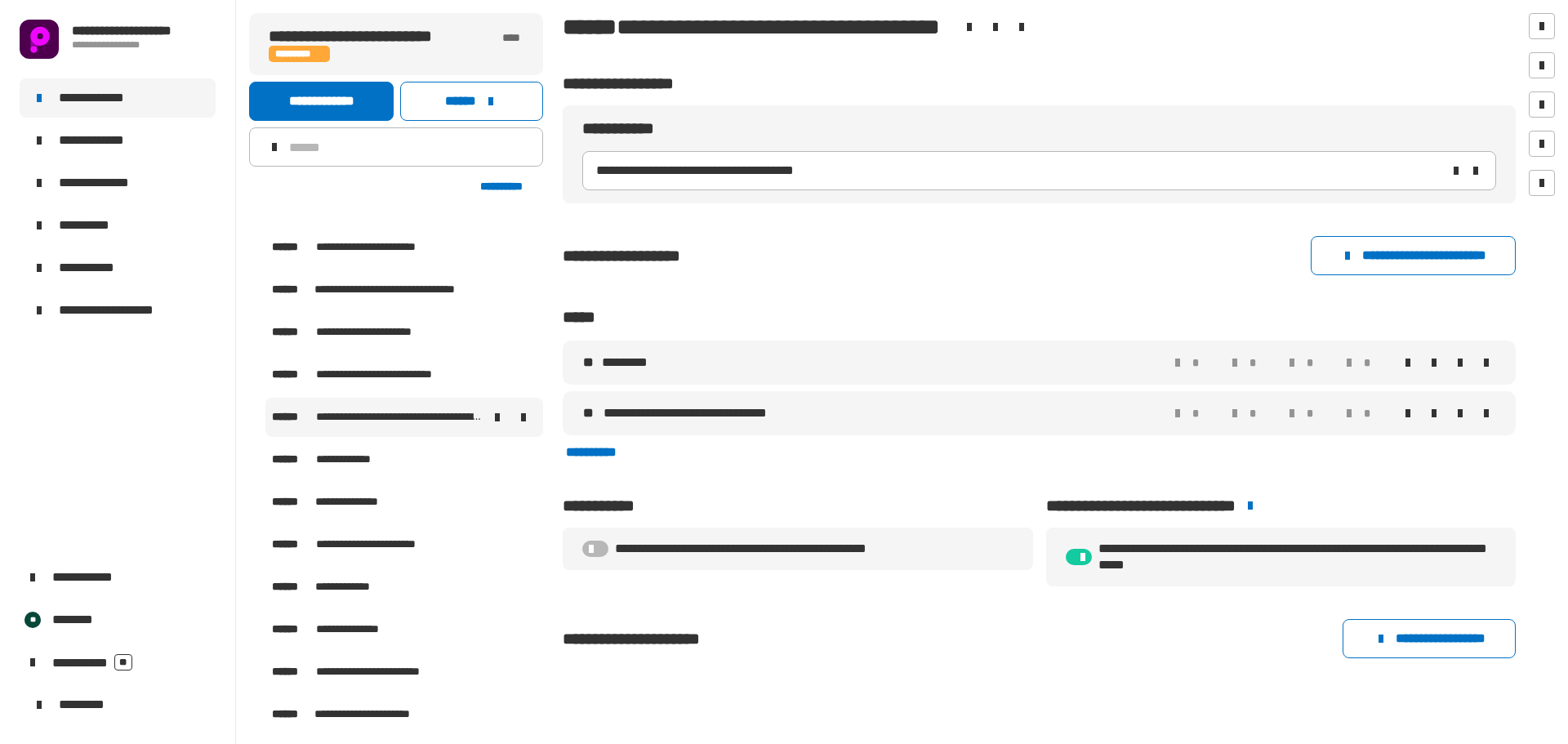 scroll, scrollTop: 2484, scrollLeft: 0, axis: vertical 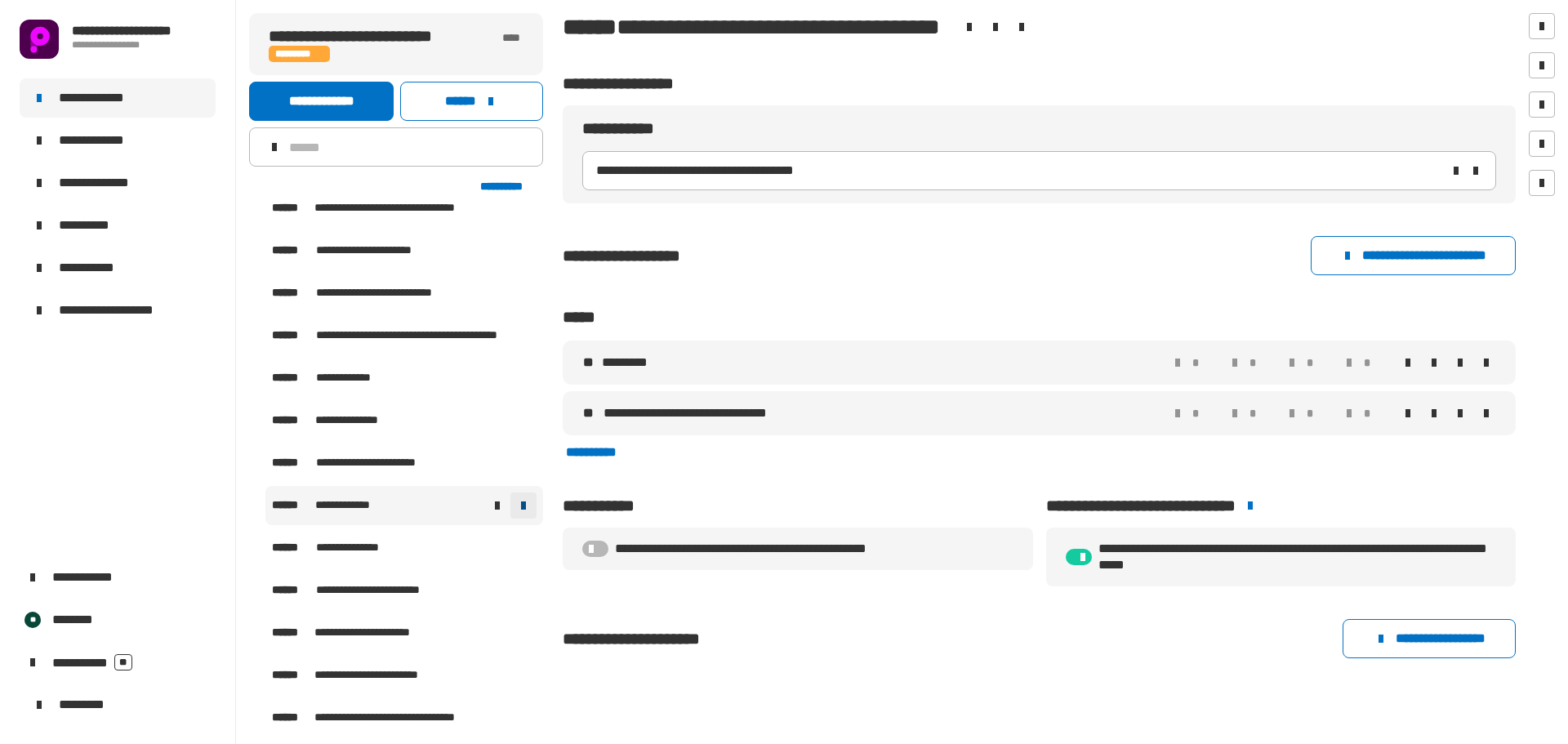click at bounding box center [523, 506] 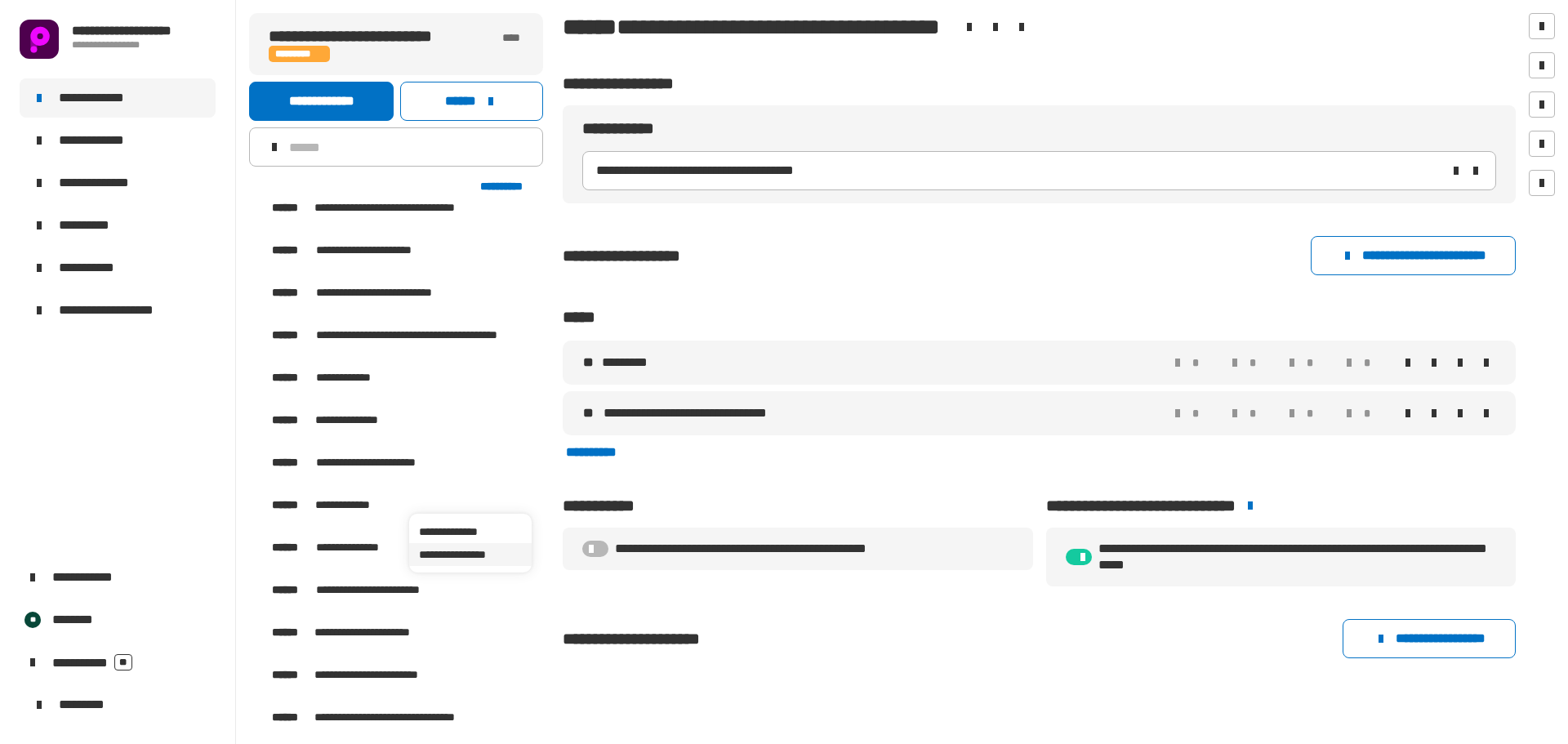 click on "**********" at bounding box center [470, 555] 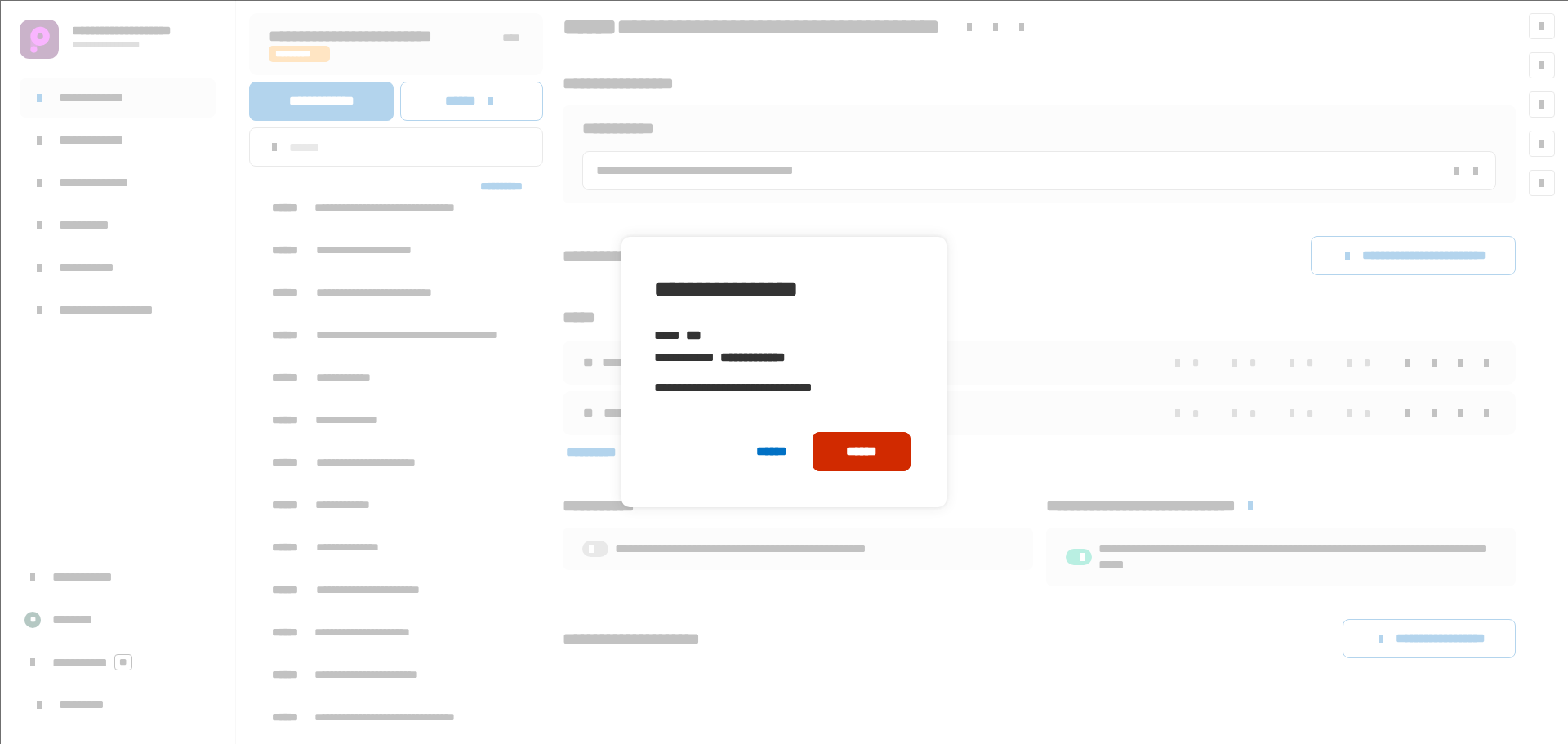 click on "******" 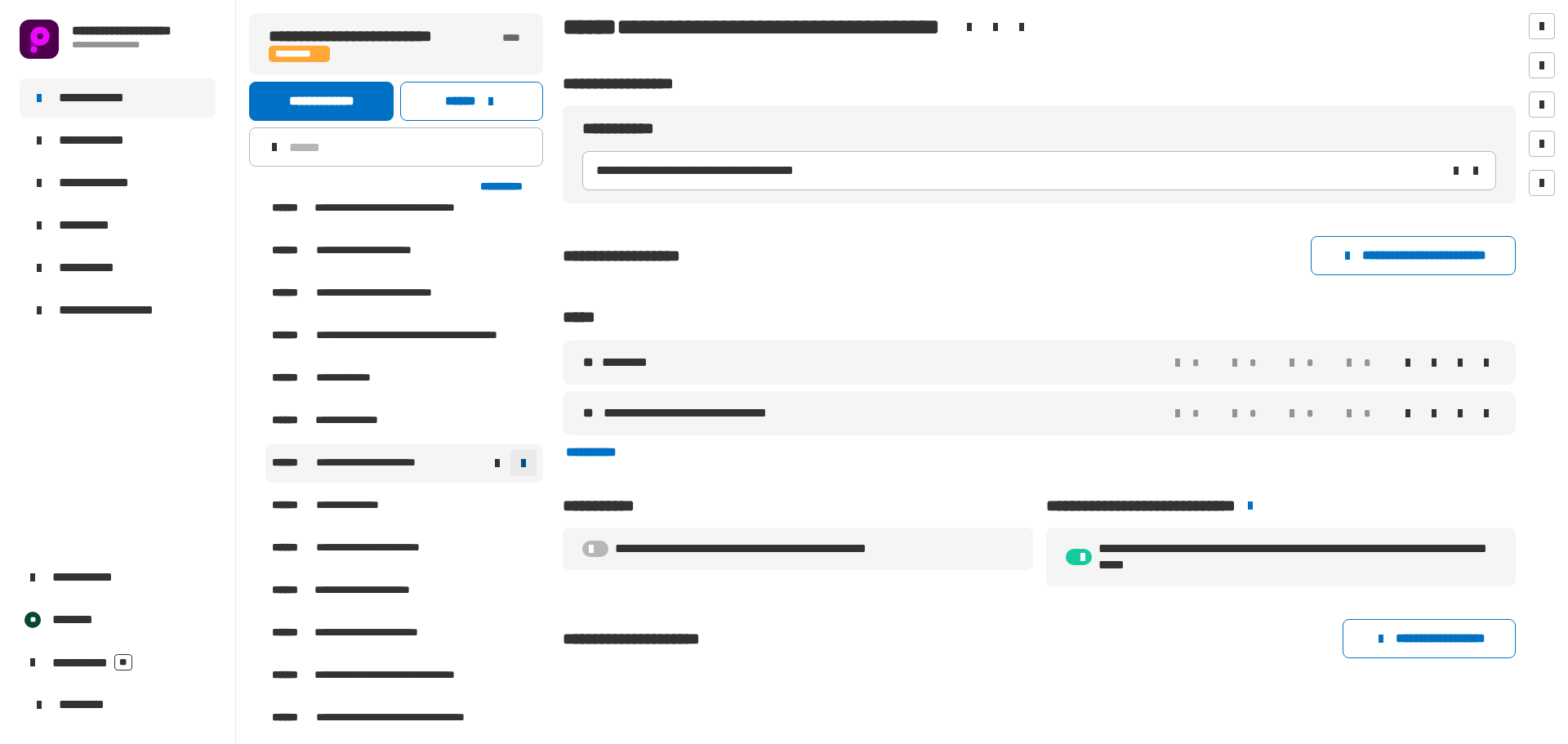 click at bounding box center (523, 463) 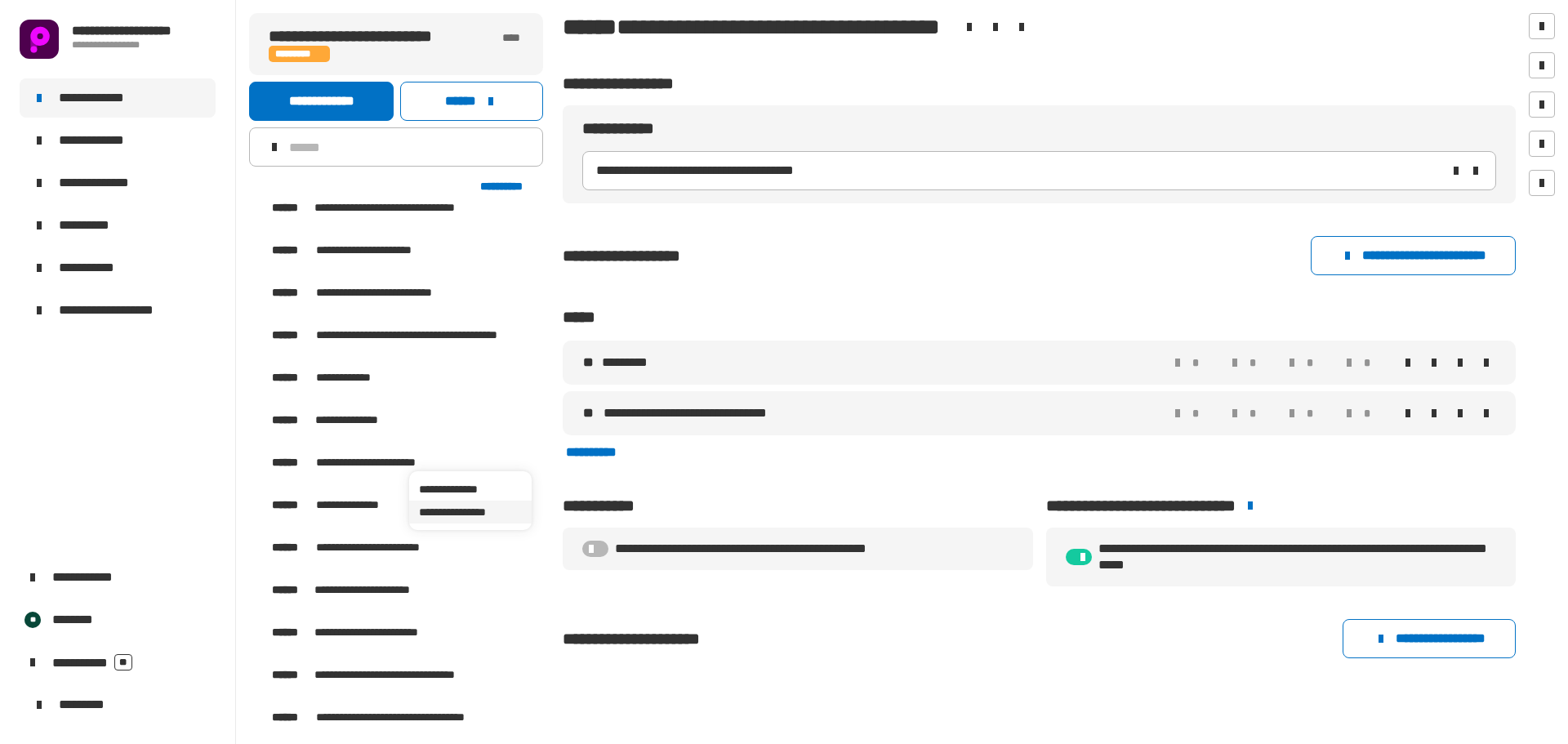 click on "**********" at bounding box center (470, 512) 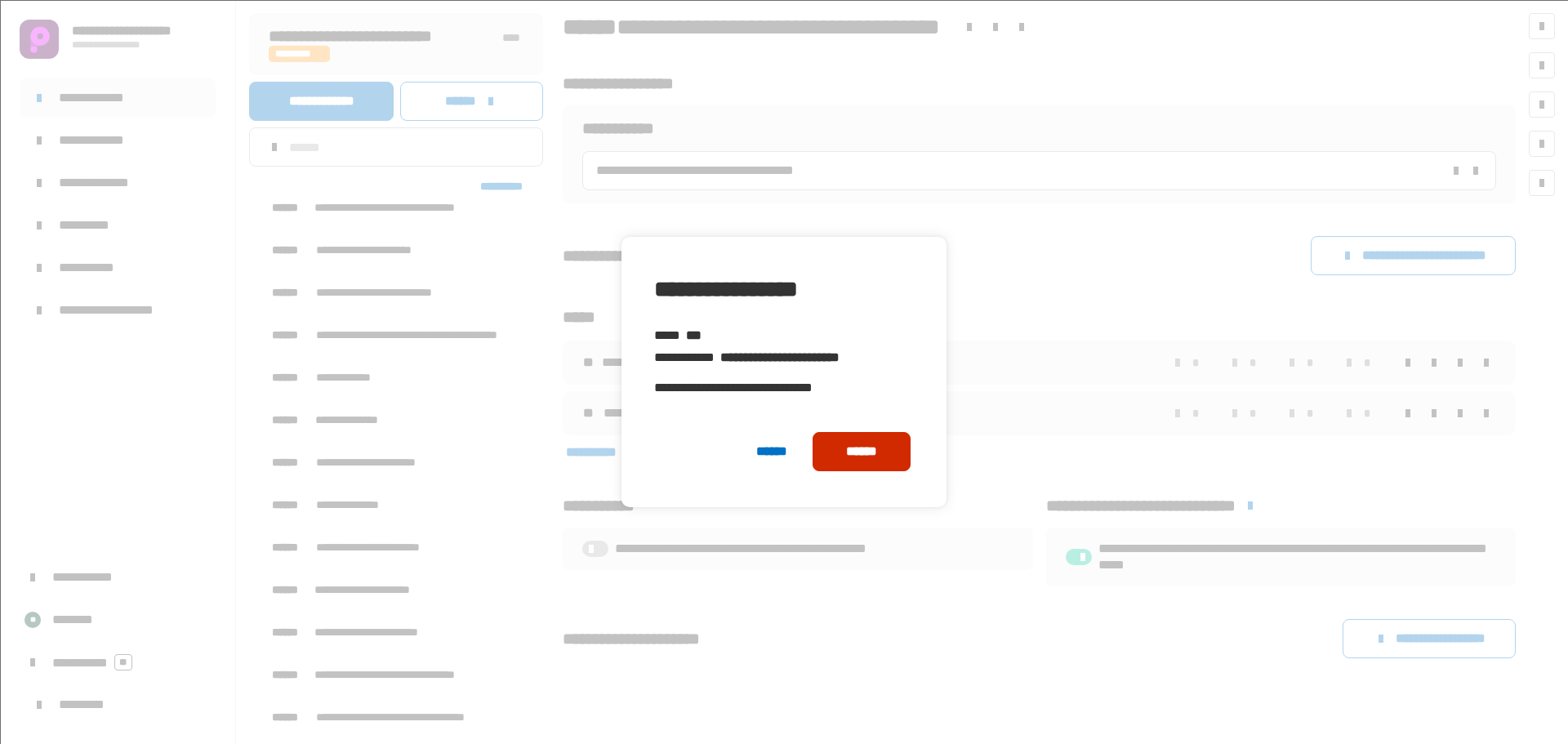 drag, startPoint x: 890, startPoint y: 459, endPoint x: 853, endPoint y: 459, distance: 37 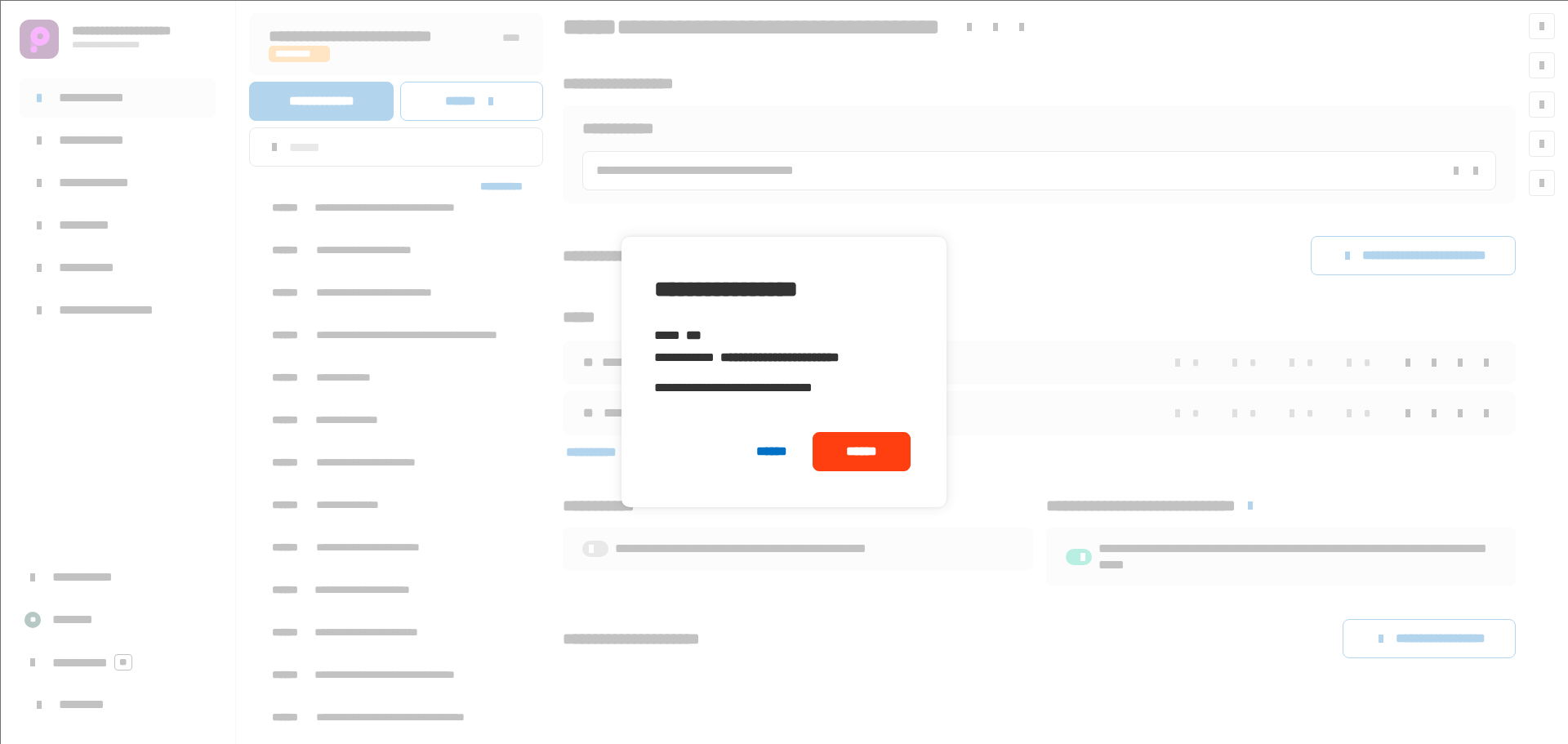 click on "******" 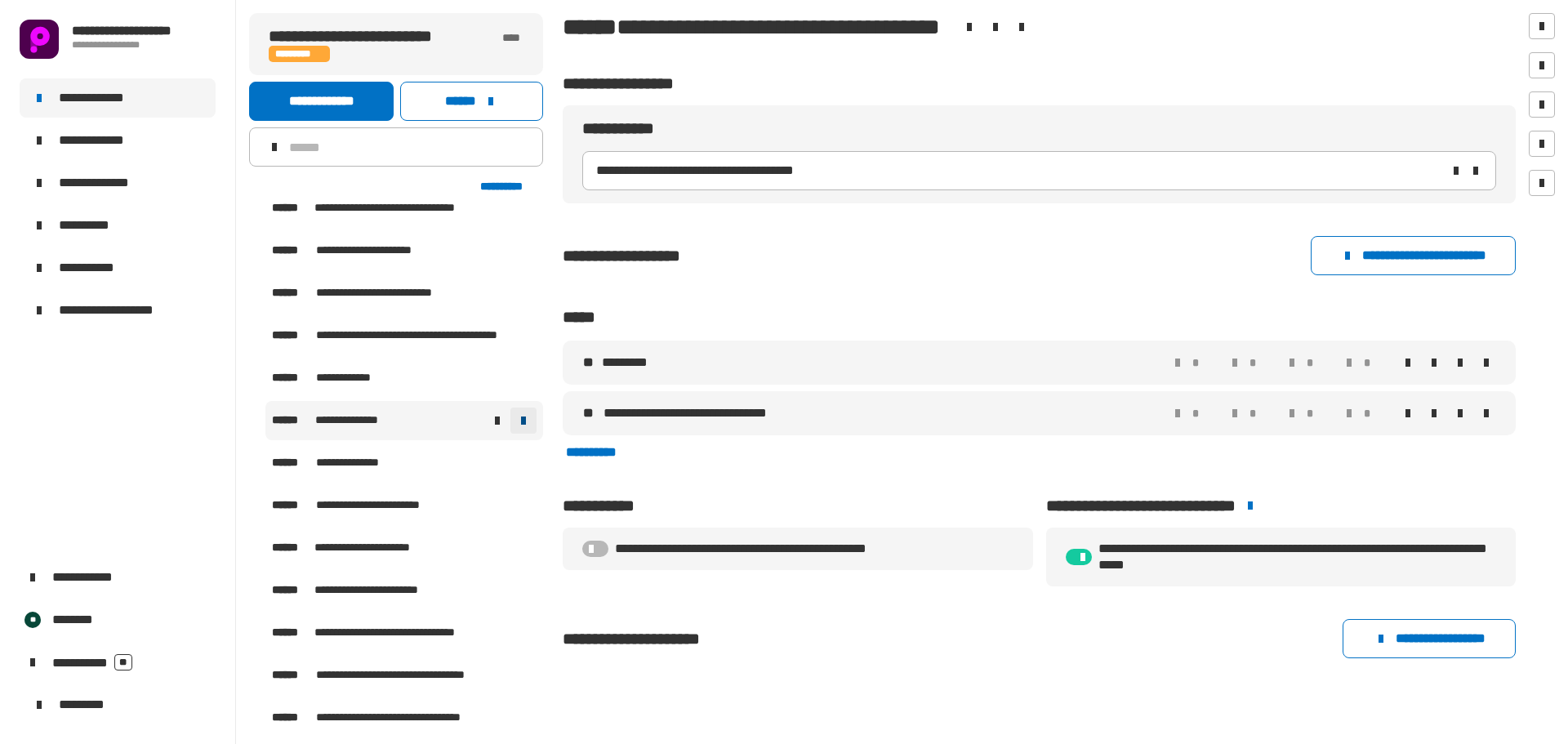 click at bounding box center [523, 421] 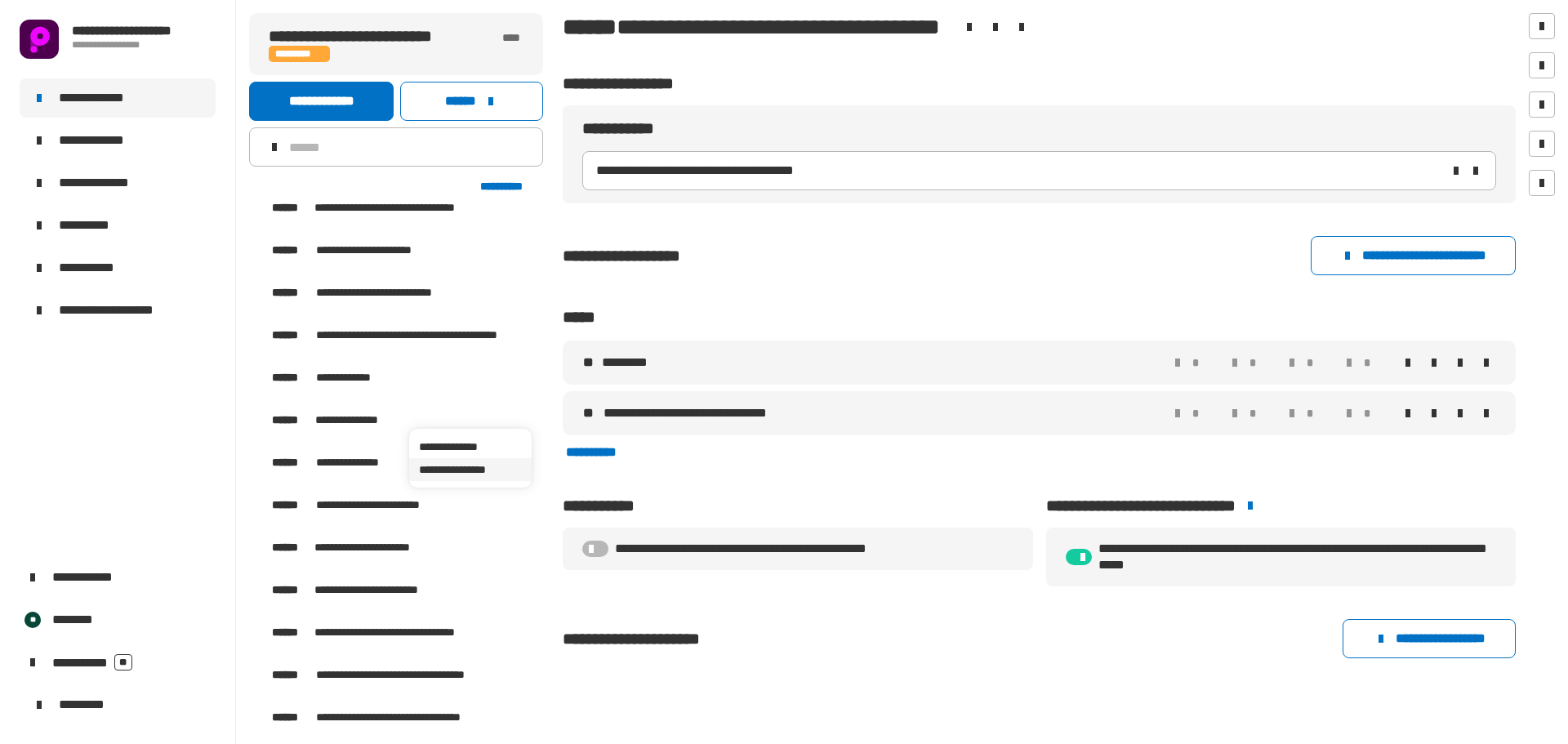 click on "**********" at bounding box center (470, 470) 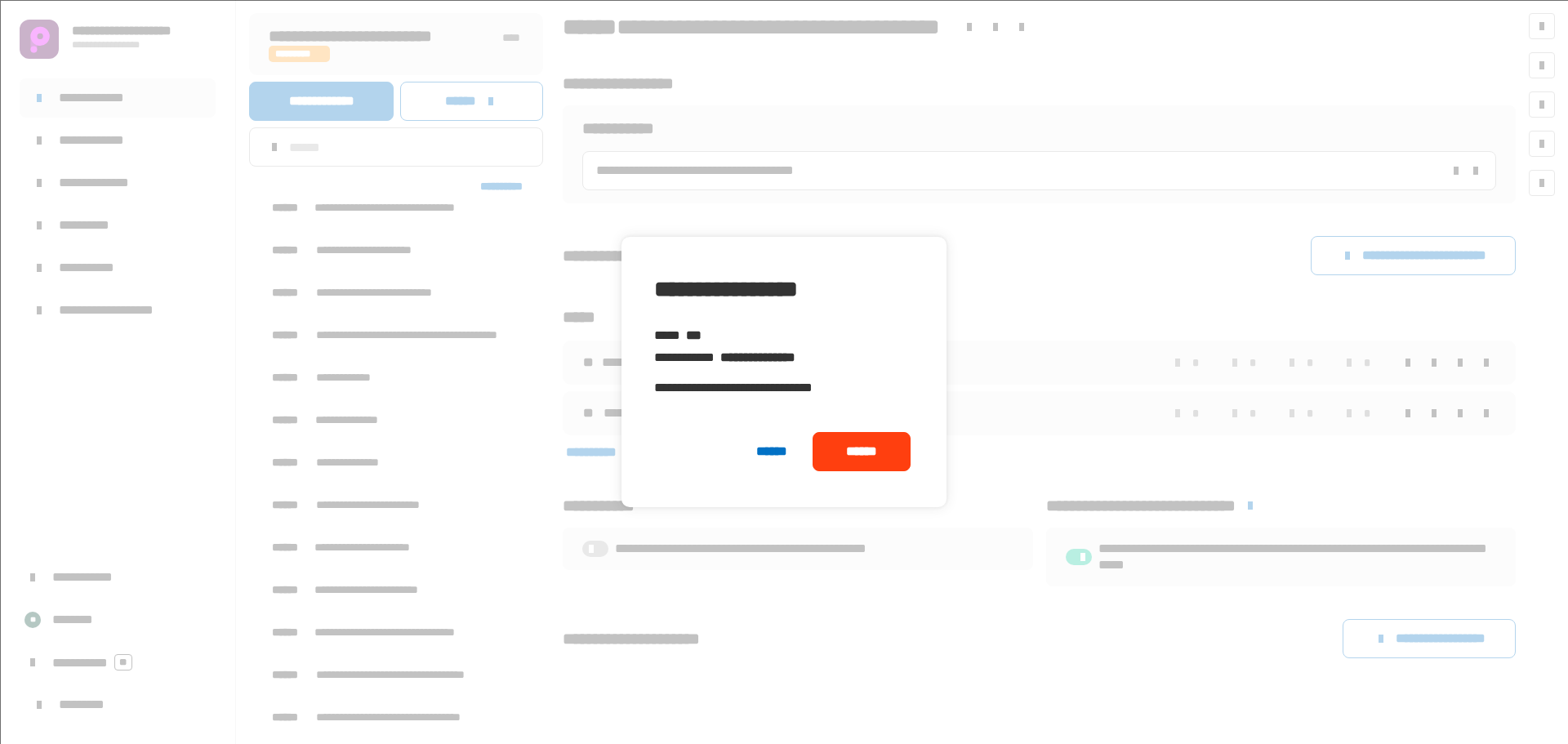 drag, startPoint x: 839, startPoint y: 459, endPoint x: 798, endPoint y: 447, distance: 42.720019 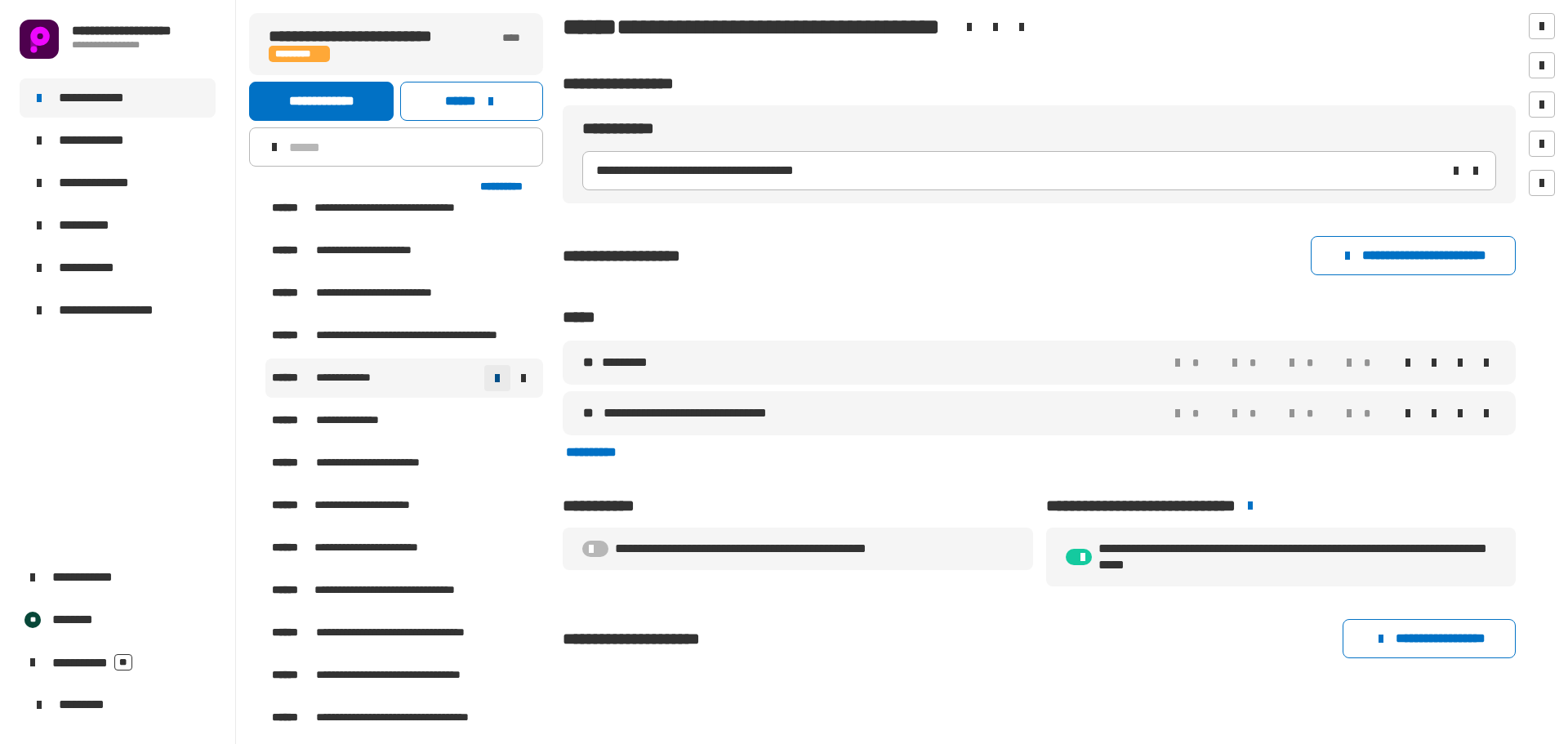 click at bounding box center (497, 378) 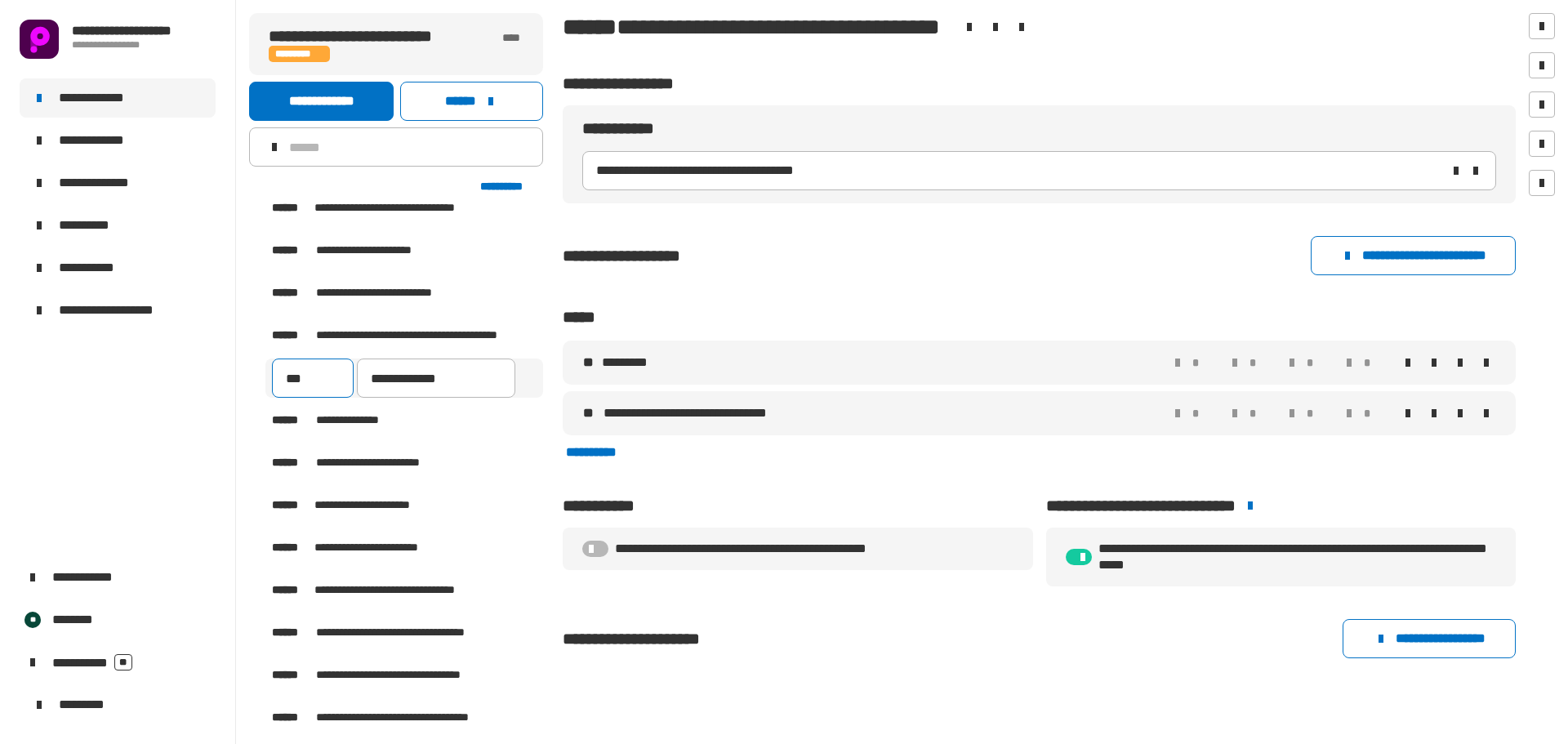 type on "**********" 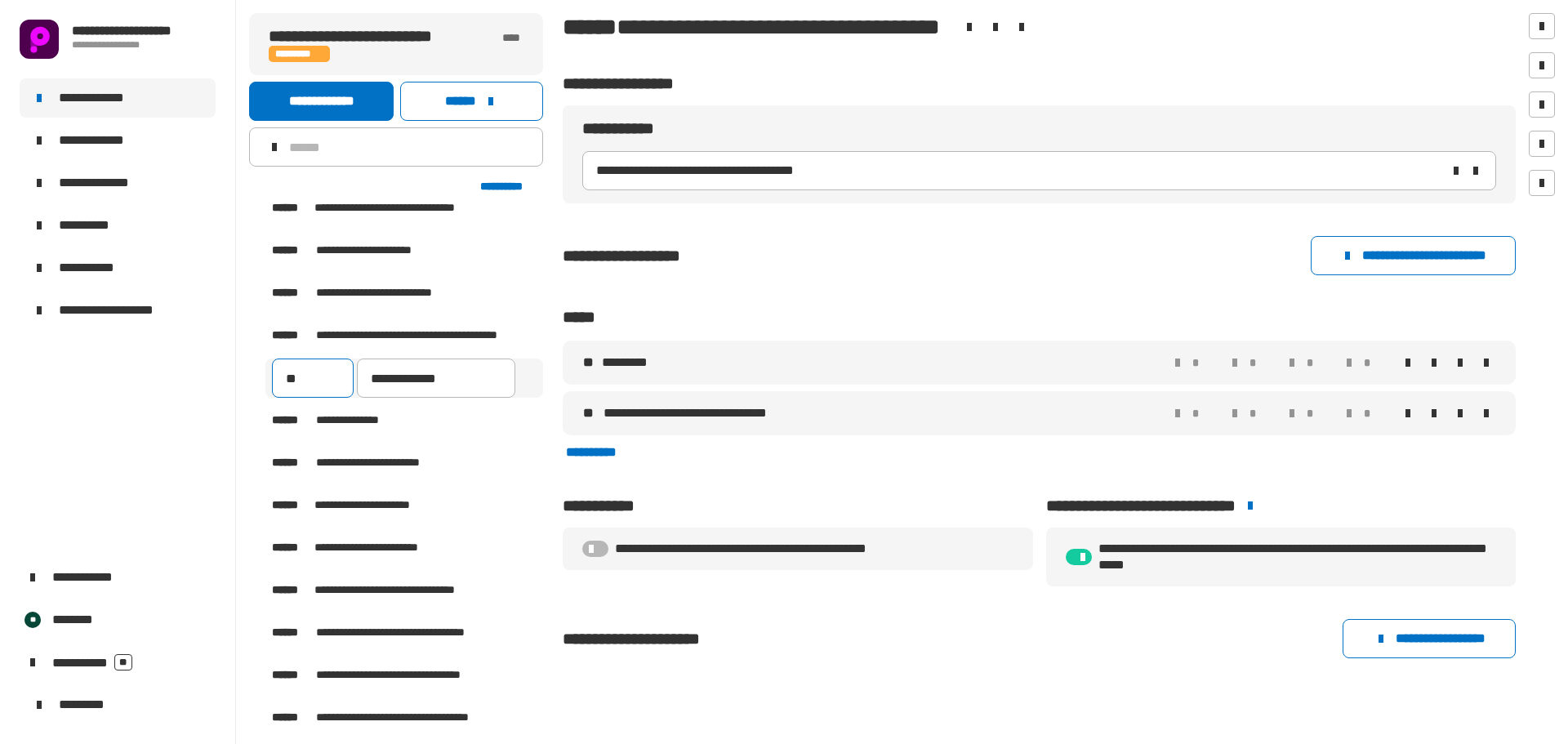 type on "***" 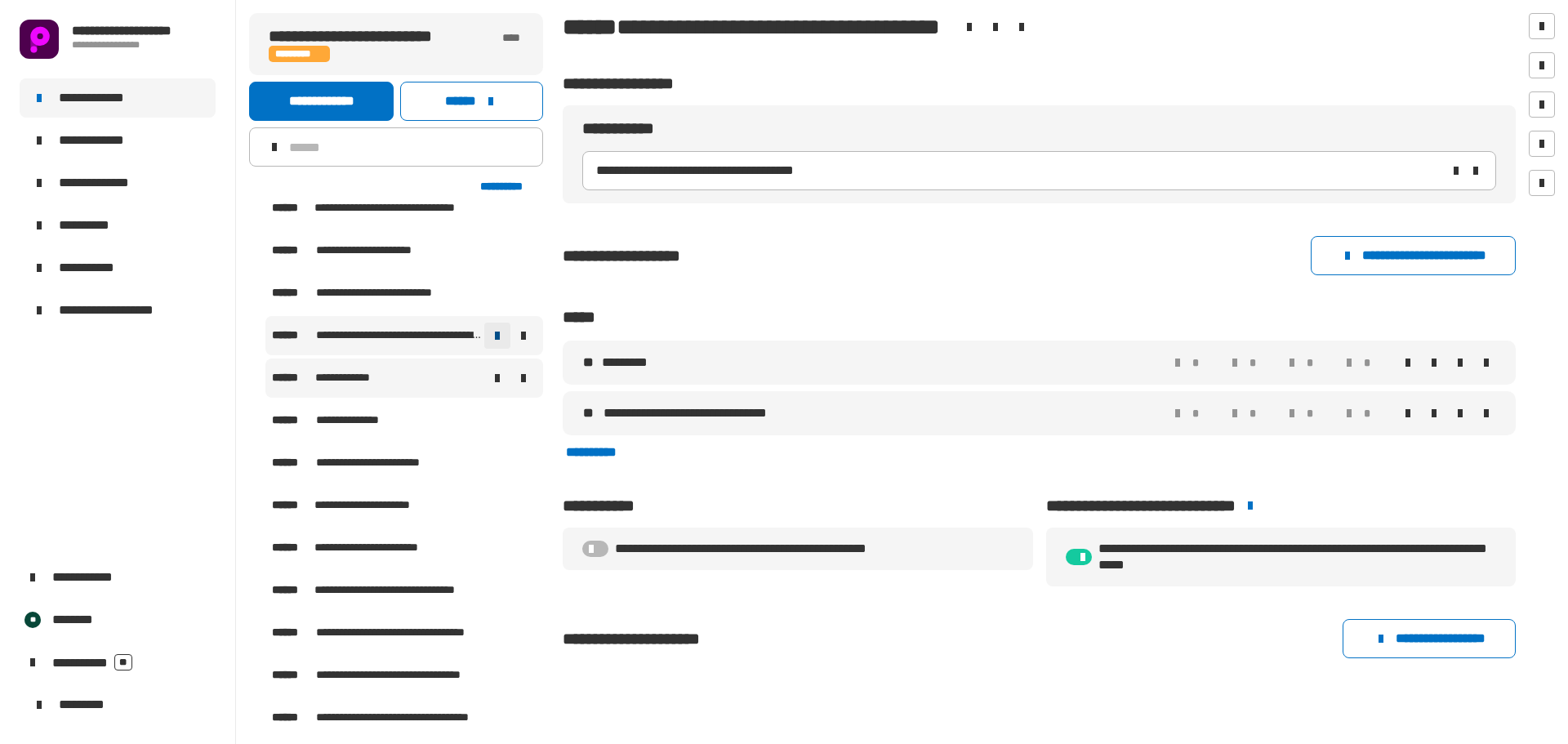 click at bounding box center (497, 336) 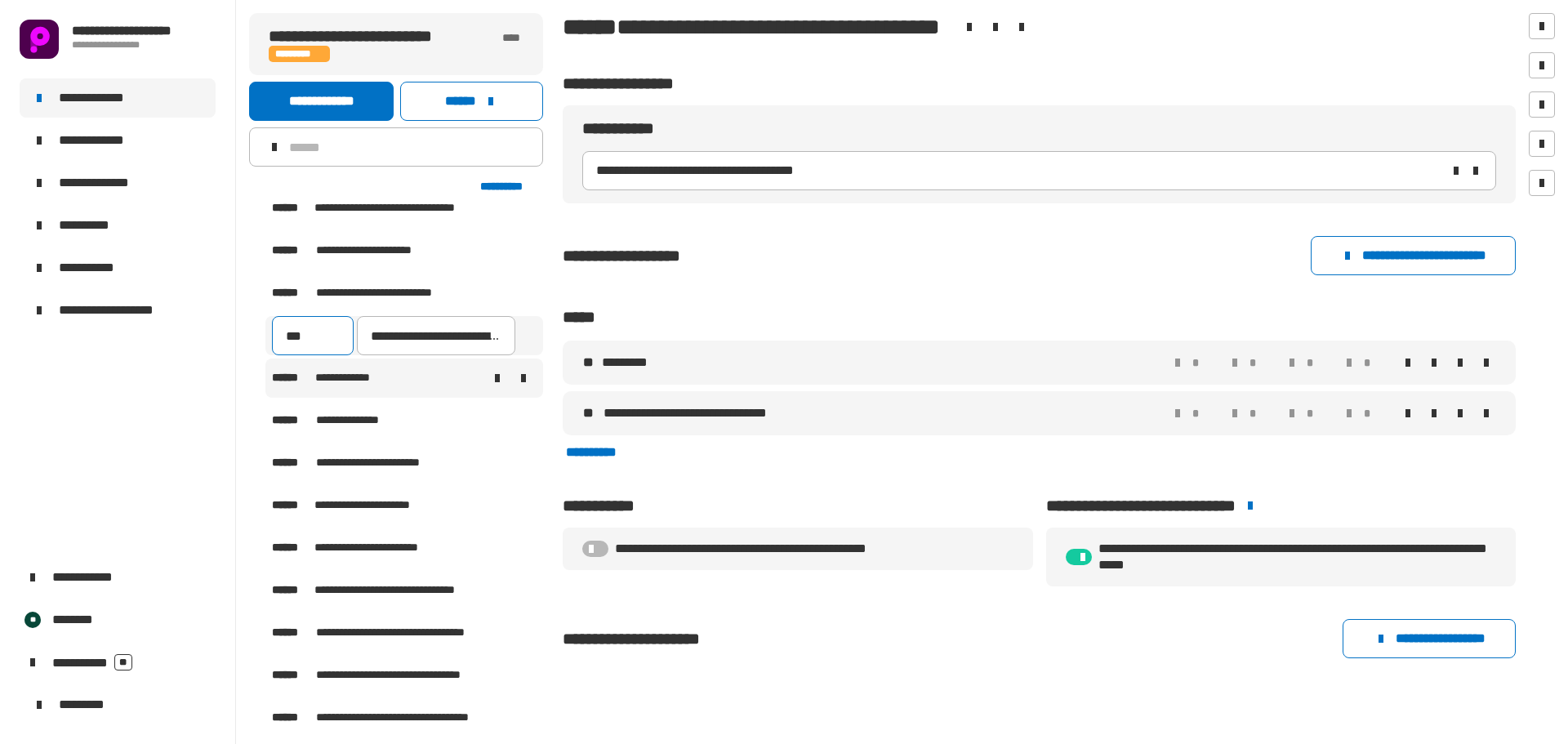 click on "***" at bounding box center [313, 336] 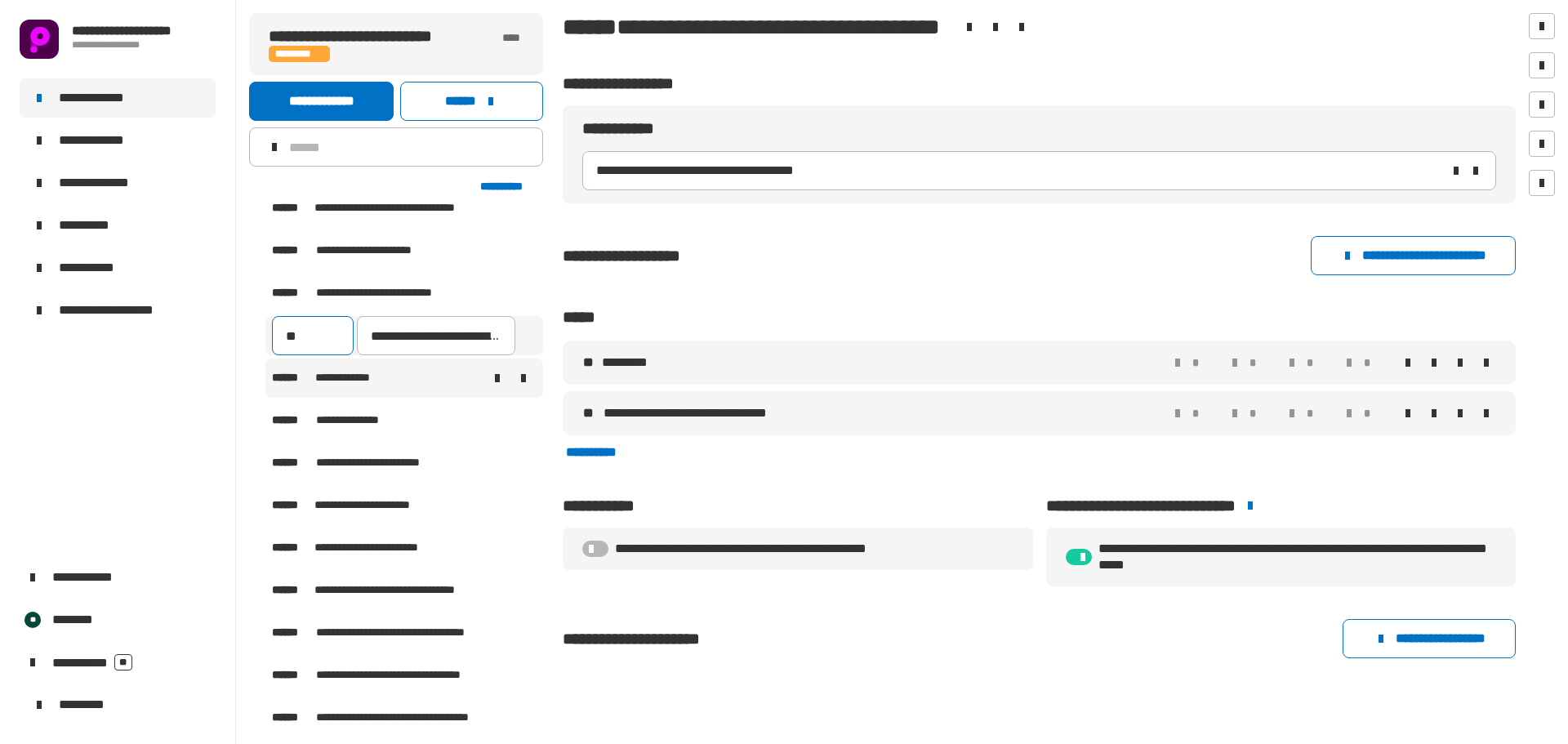 type on "***" 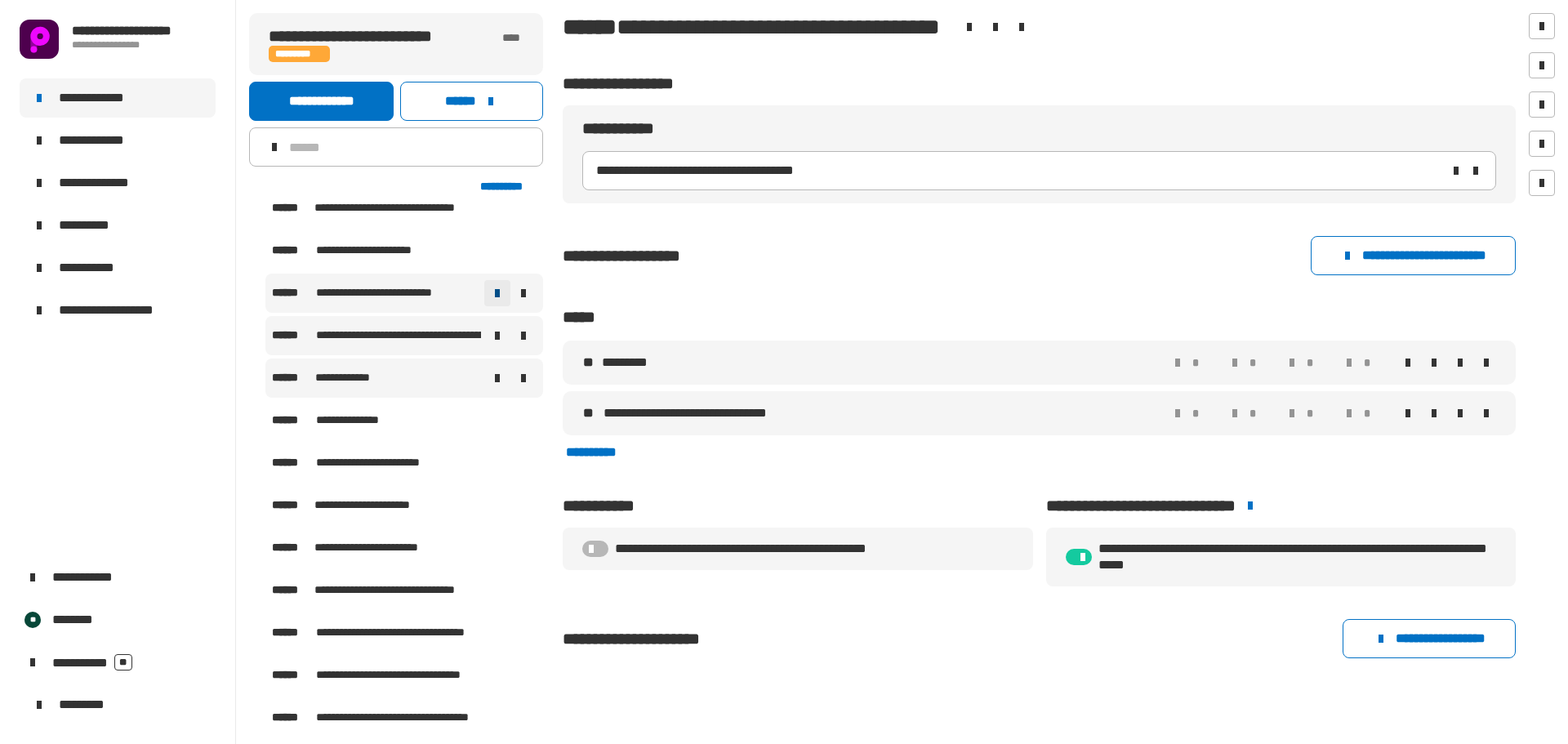 click at bounding box center [497, 293] 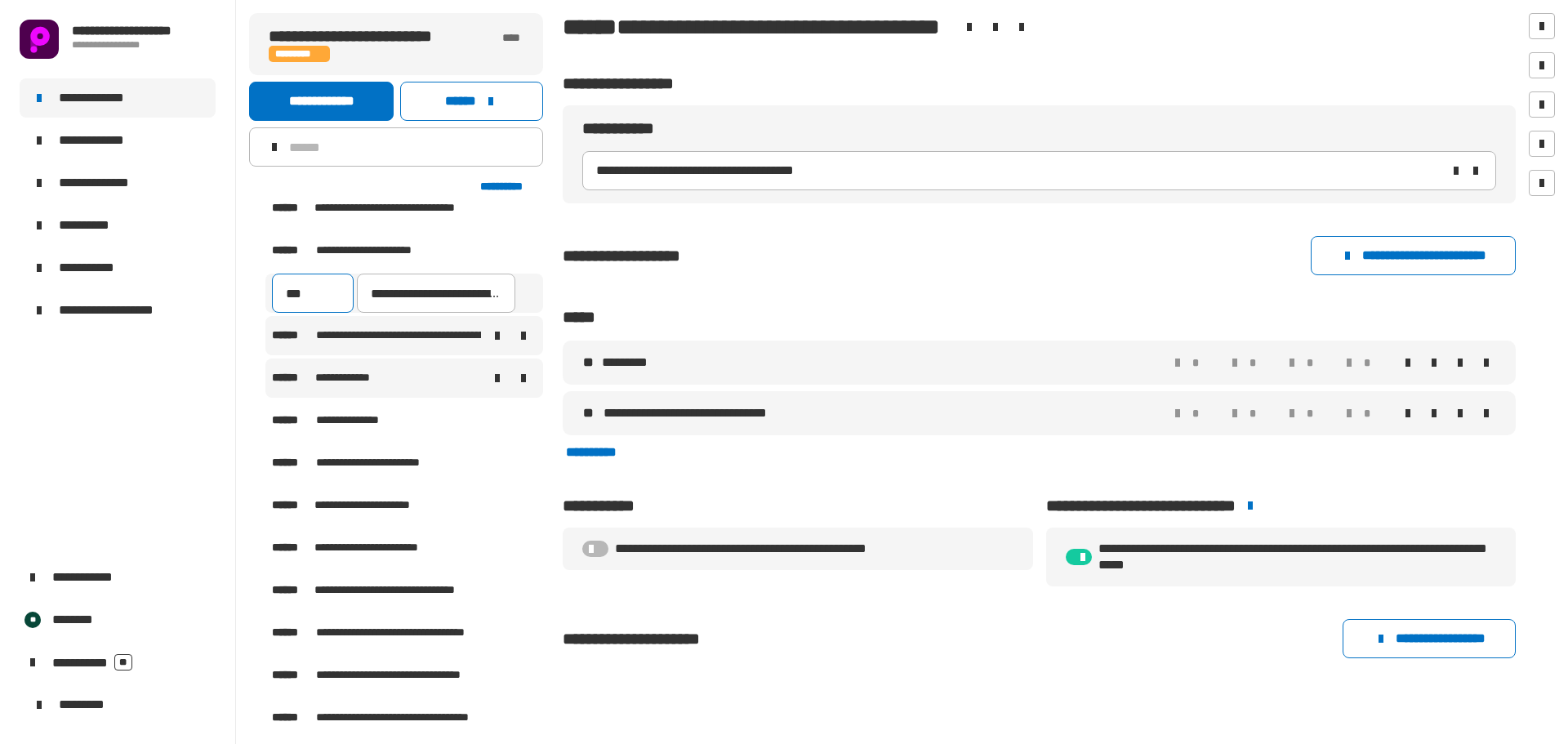 click on "***" at bounding box center [313, 293] 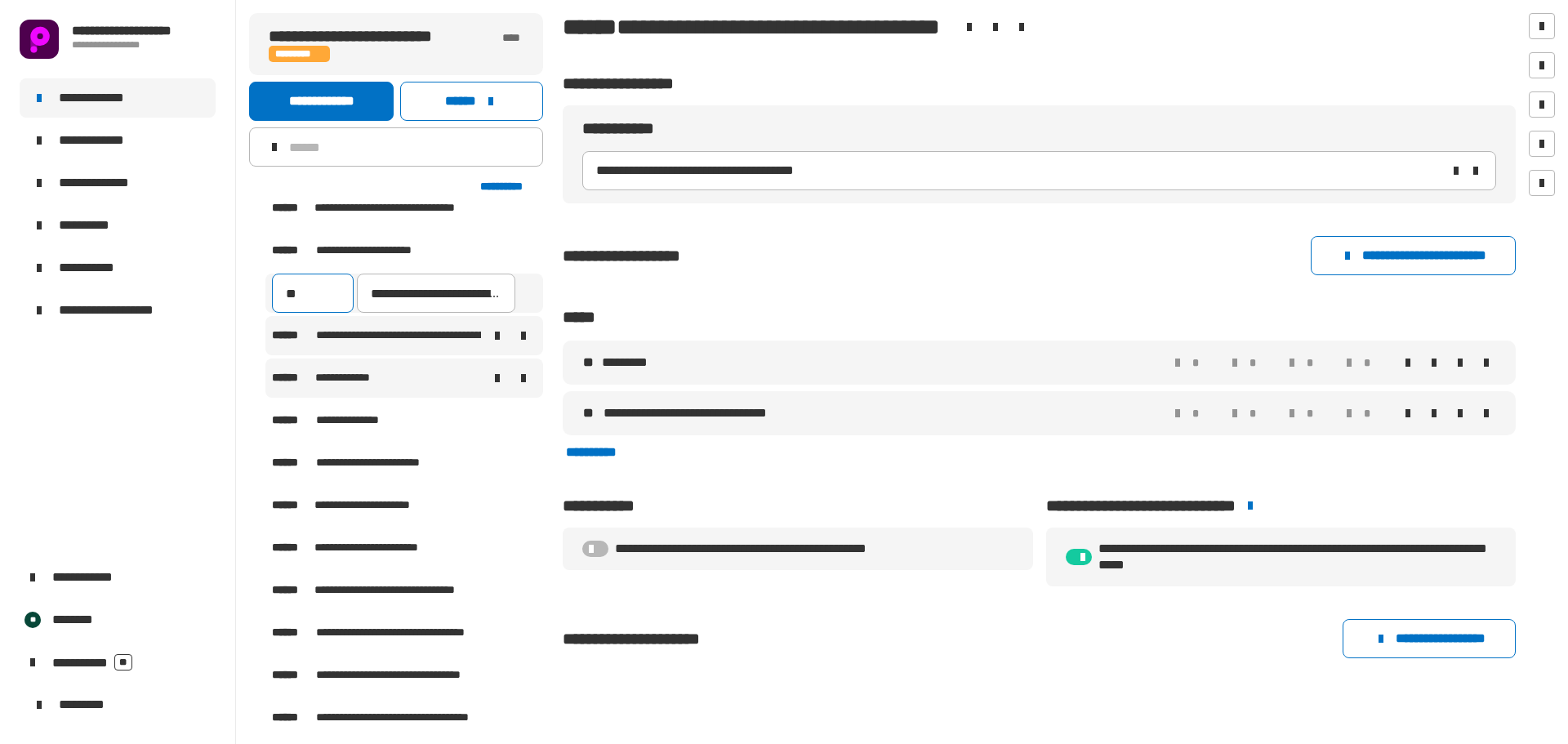 type on "***" 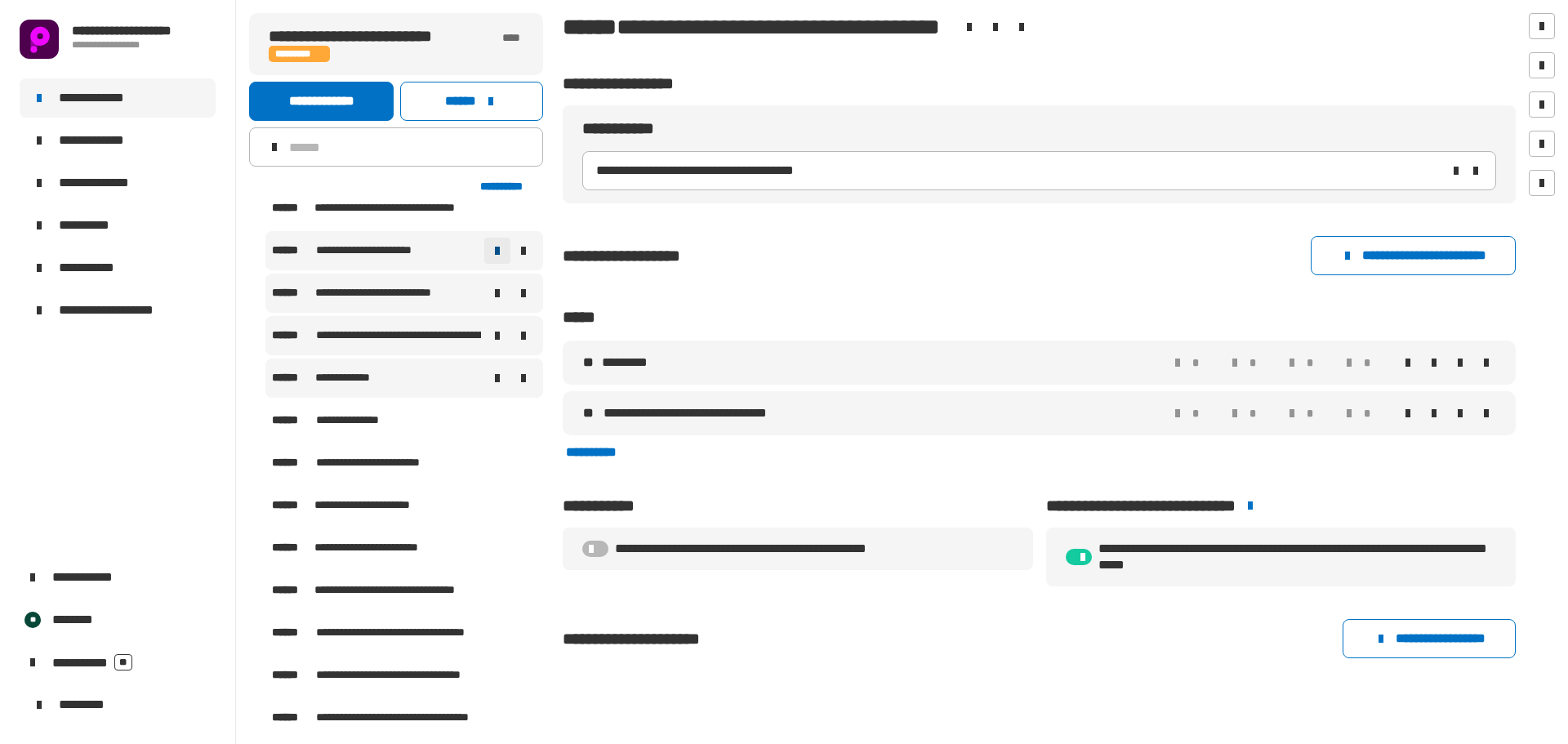 click at bounding box center (497, 251) 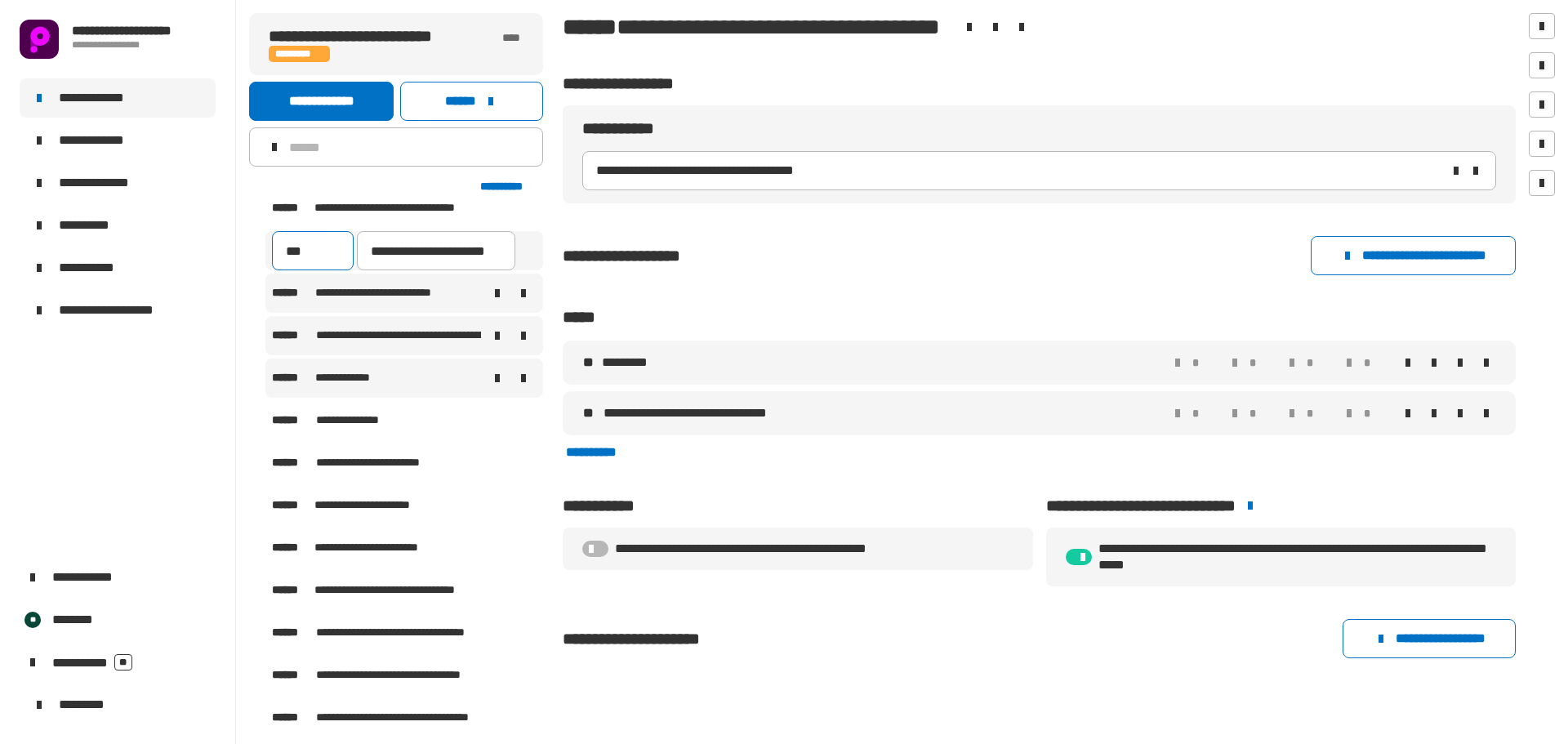 click on "***" at bounding box center (313, 251) 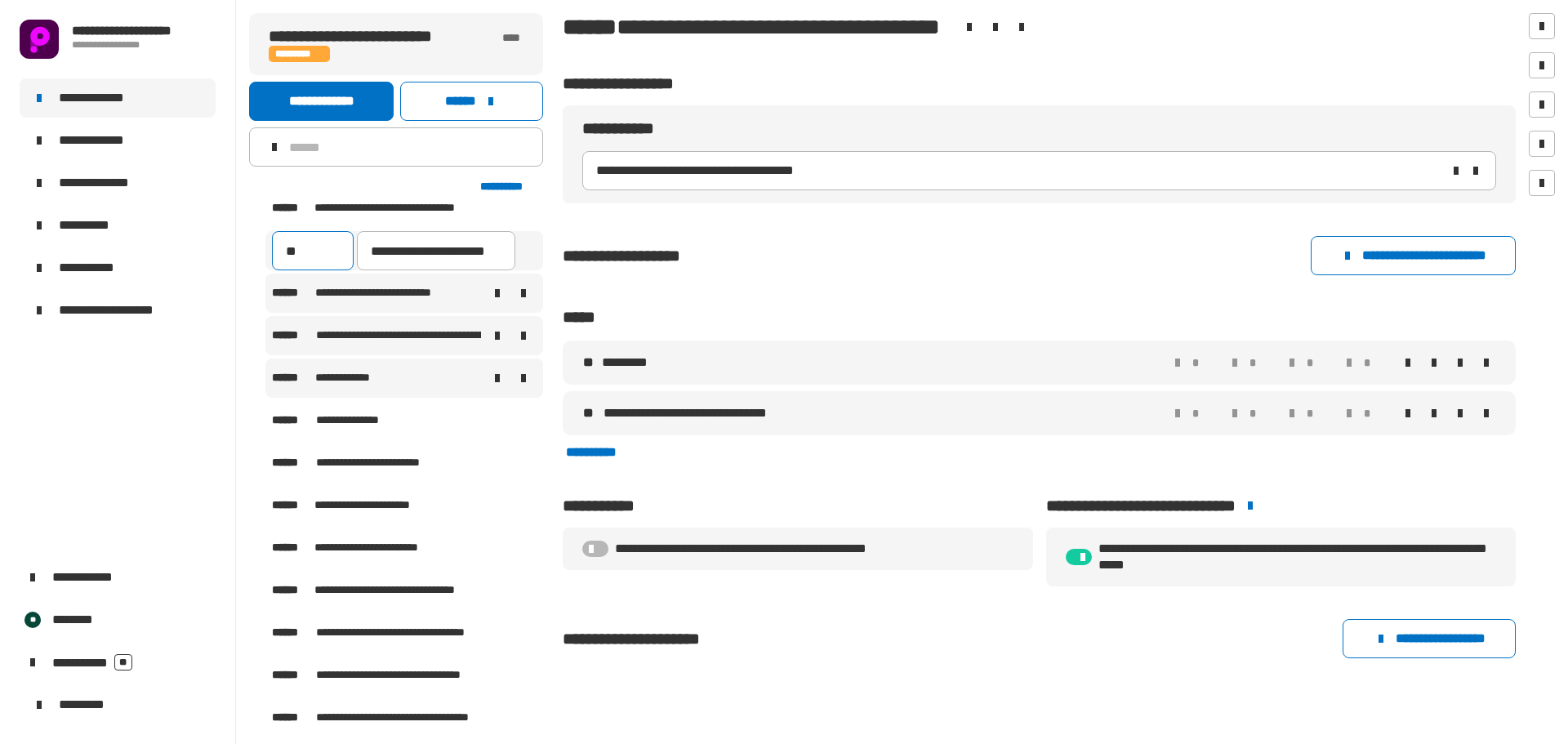 type on "***" 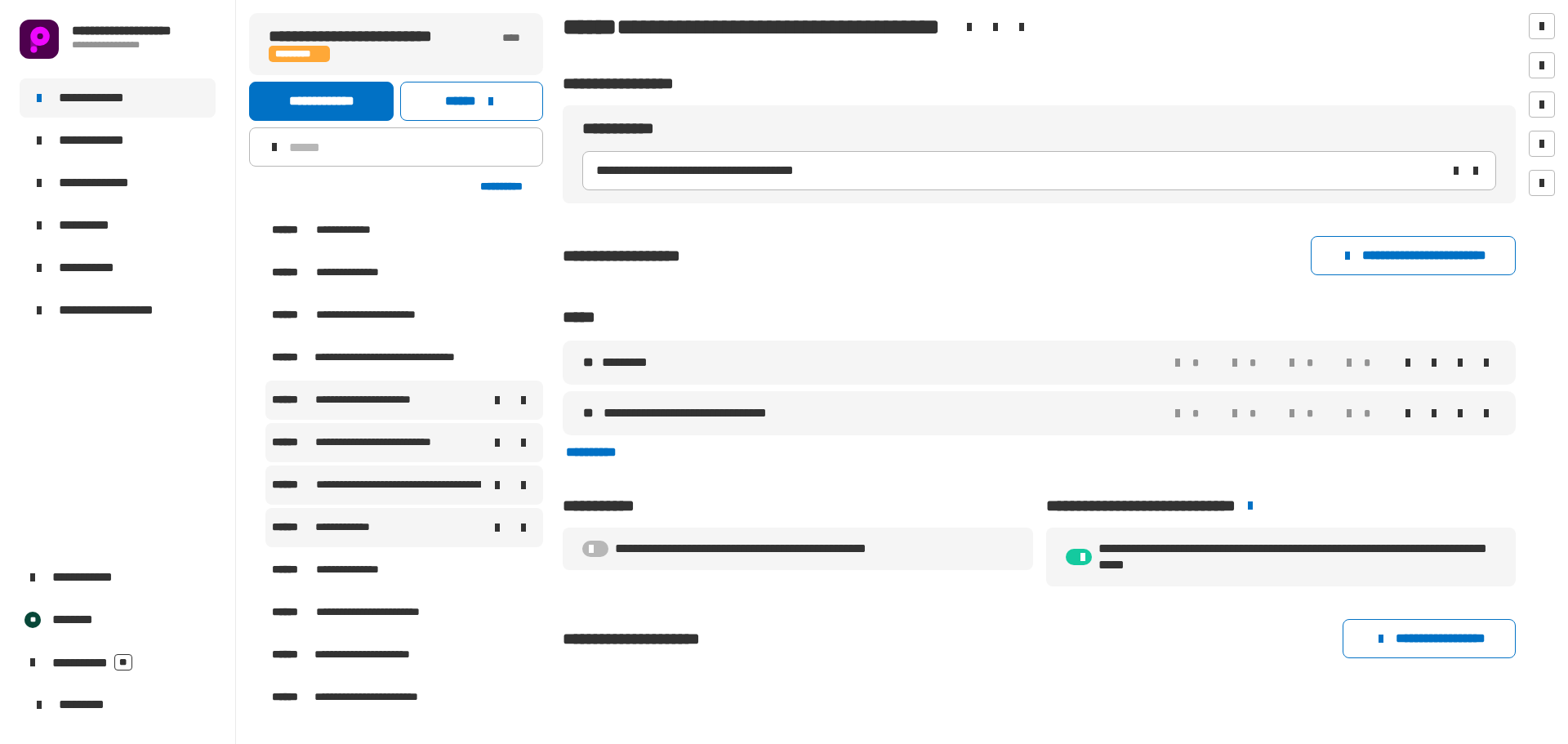 scroll, scrollTop: 2320, scrollLeft: 0, axis: vertical 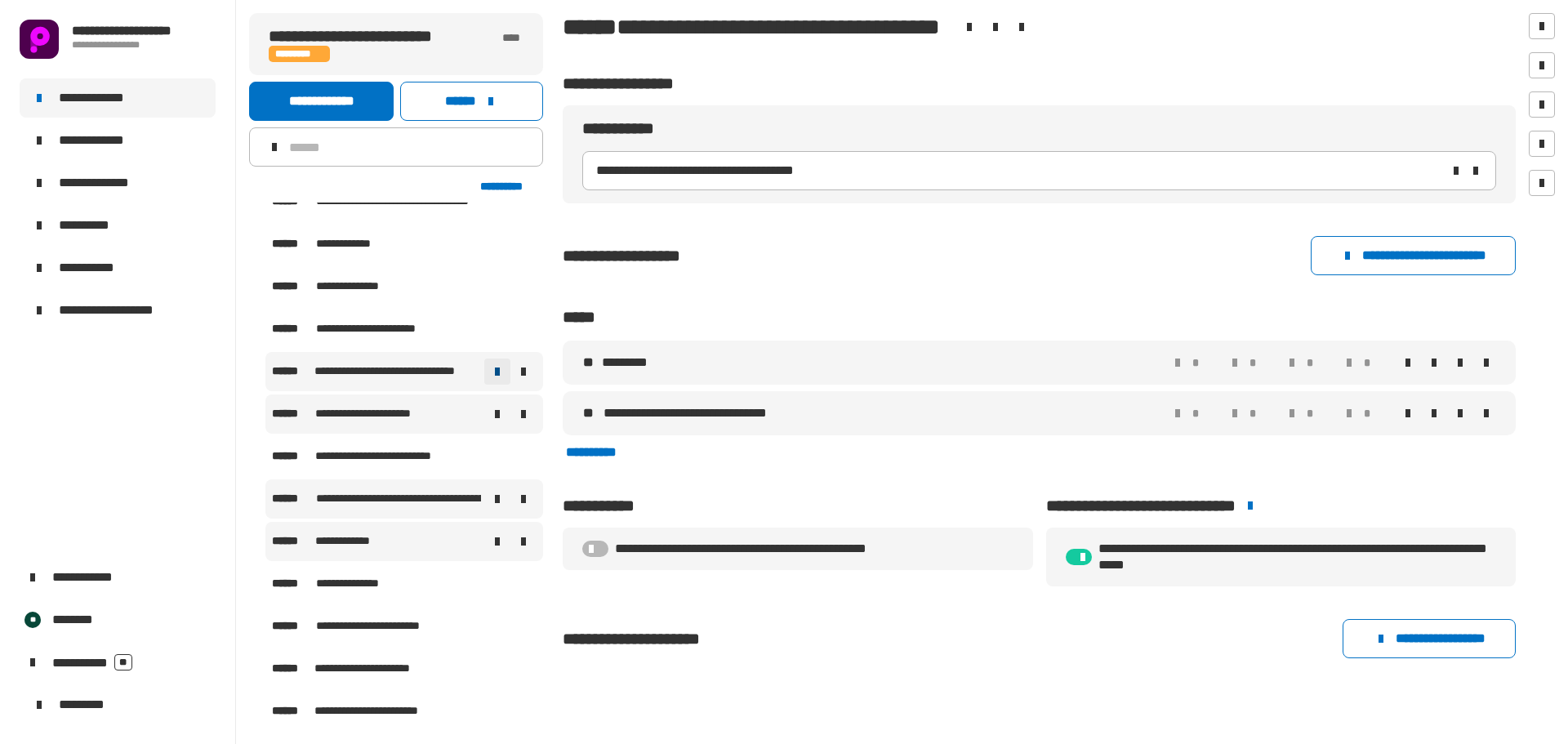 click at bounding box center (497, 372) 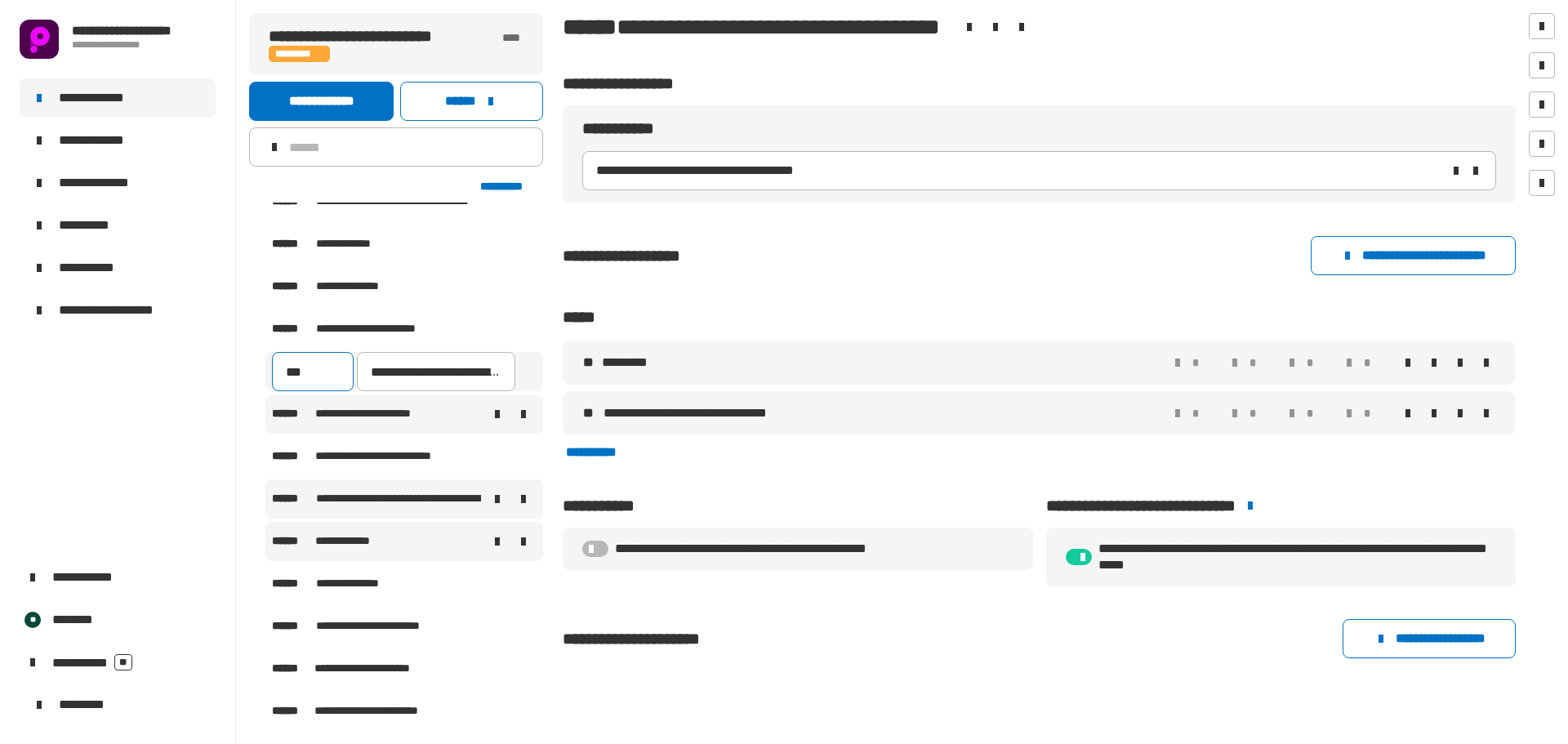 click on "***" at bounding box center [313, 372] 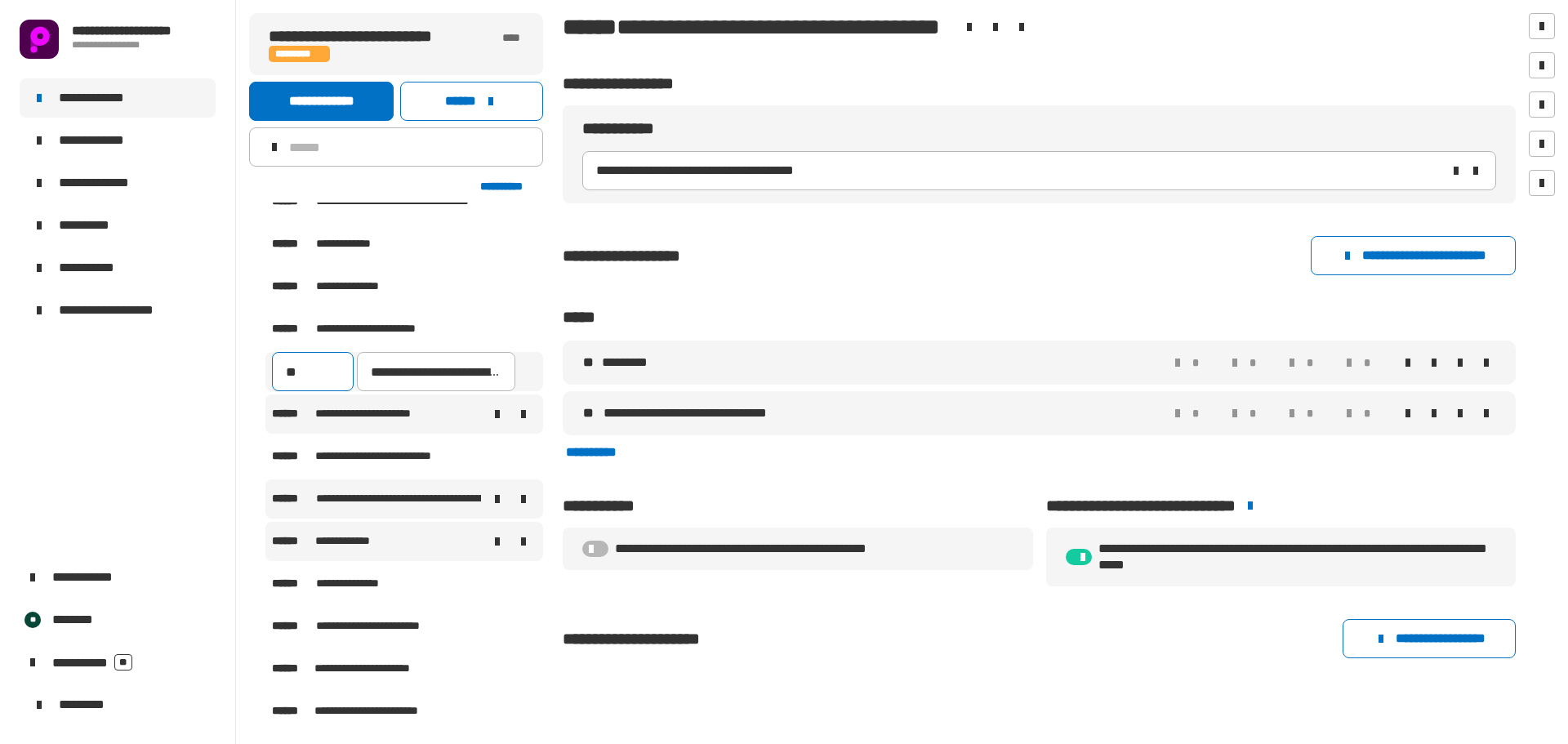 type on "***" 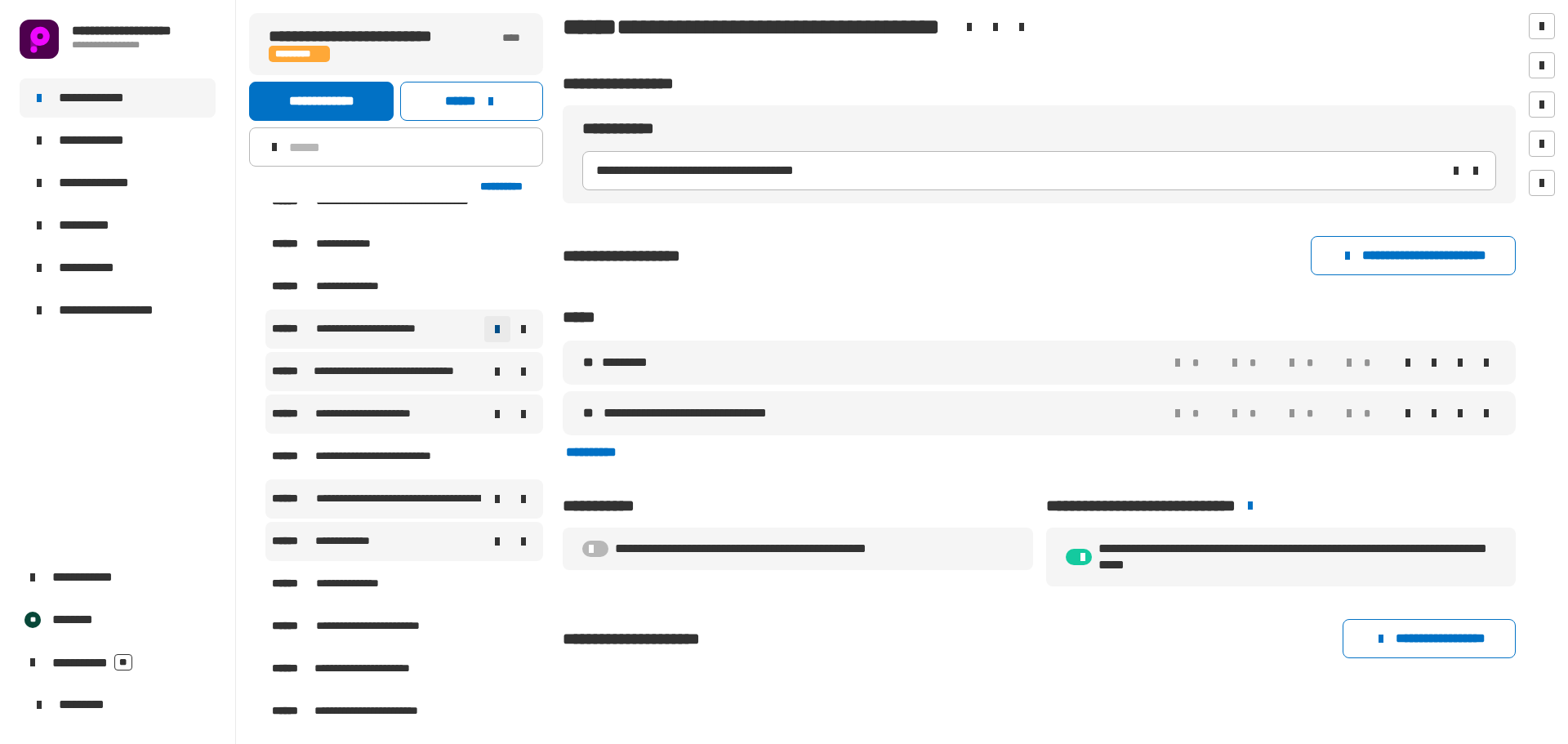 click at bounding box center (497, 329) 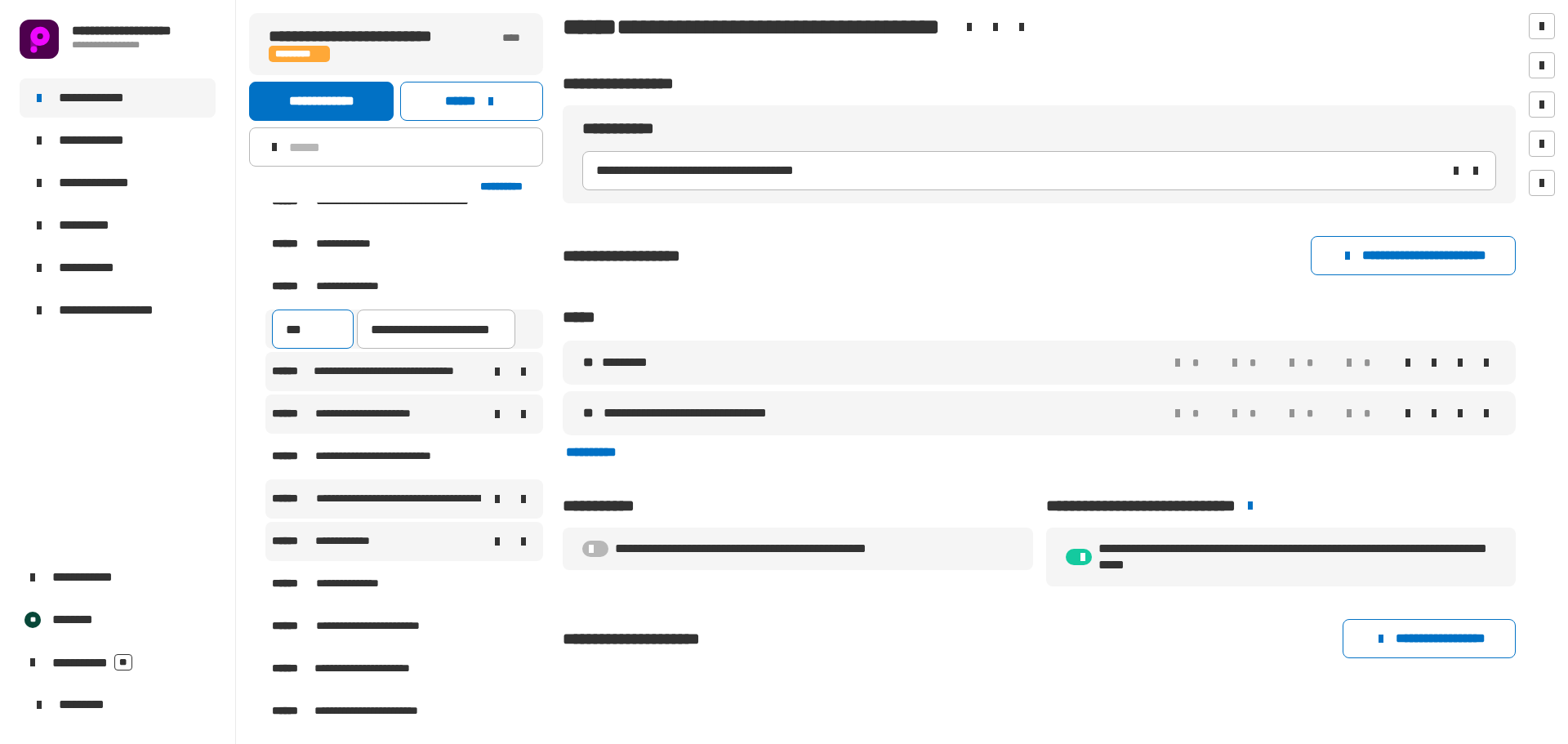 click on "***" at bounding box center (313, 329) 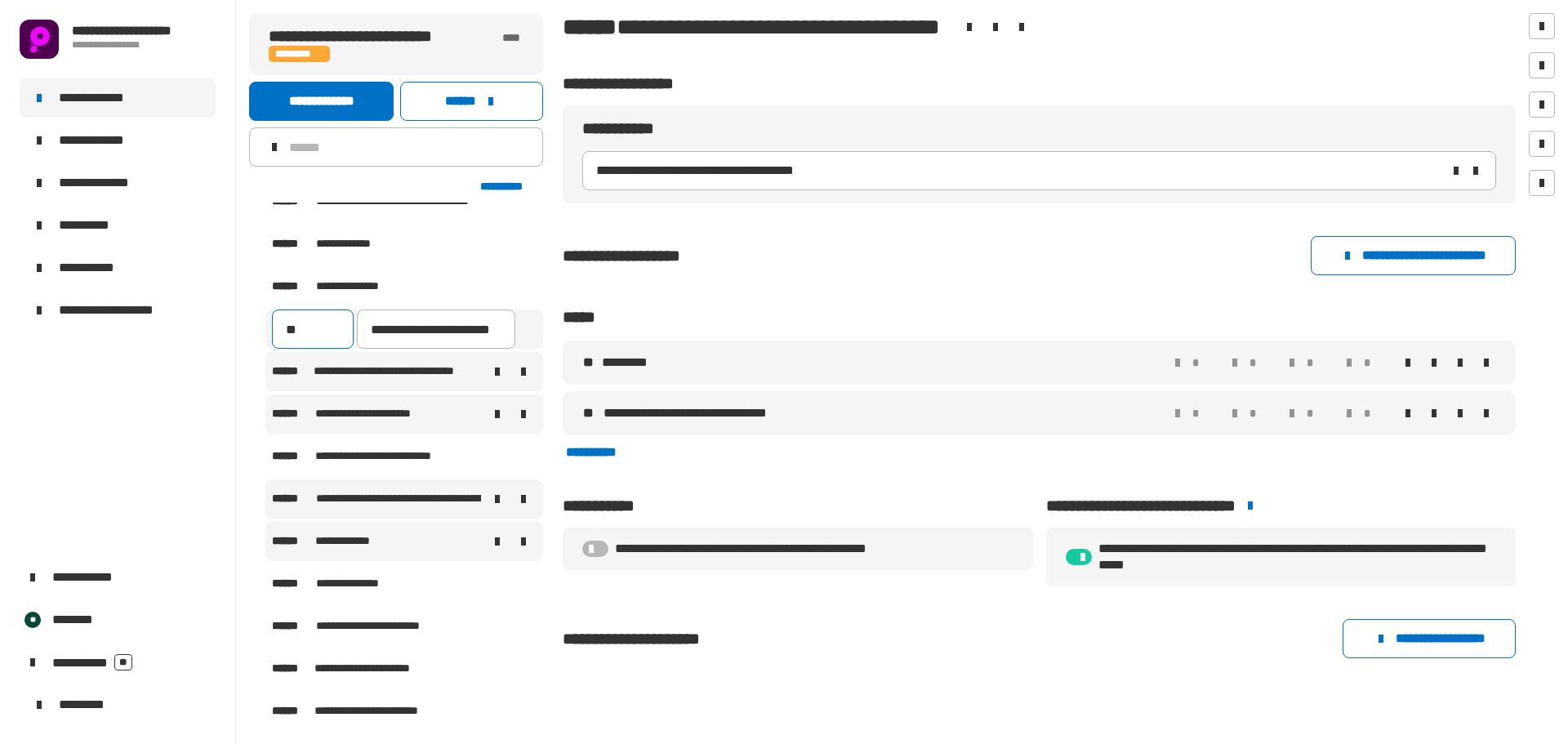type on "*" 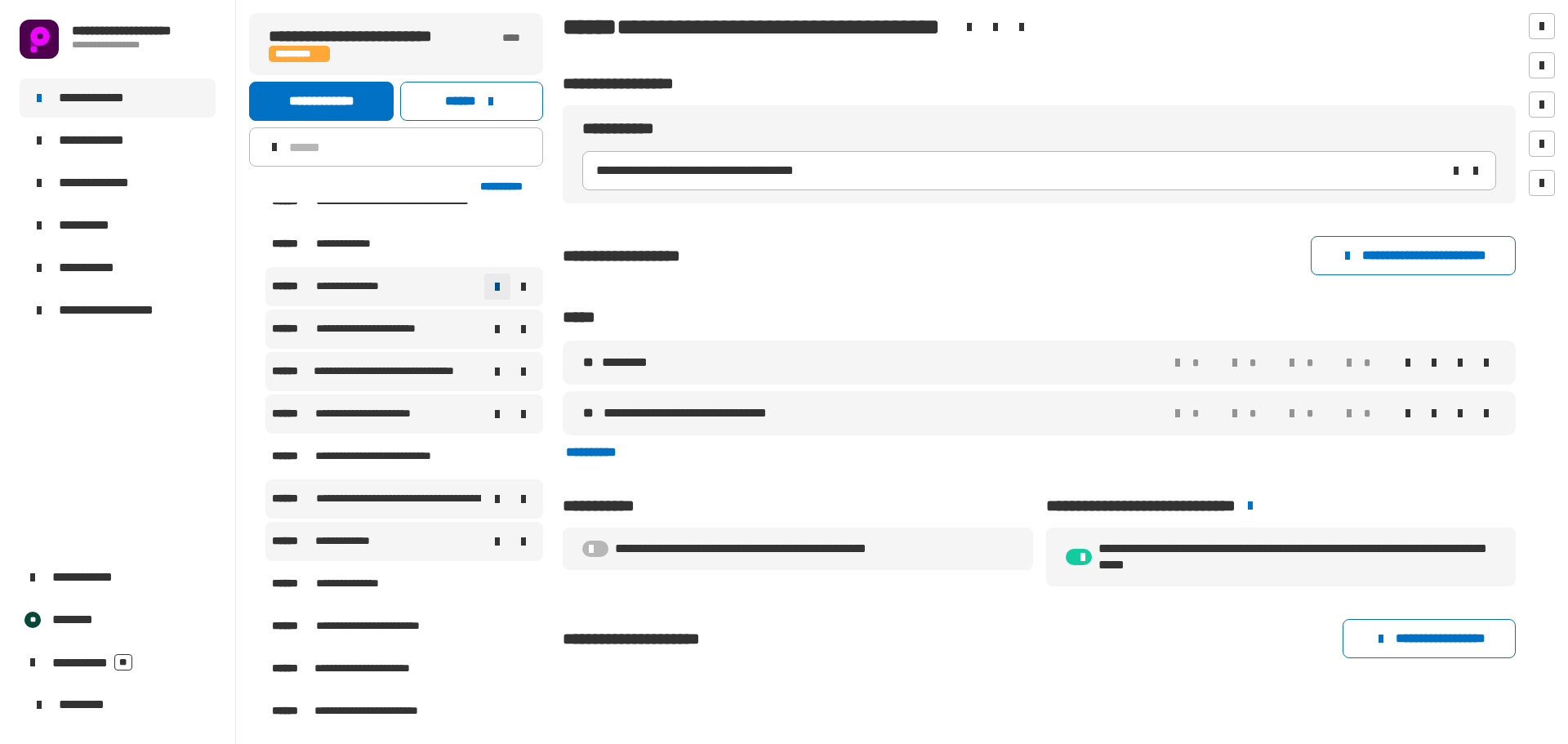 click at bounding box center (497, 287) 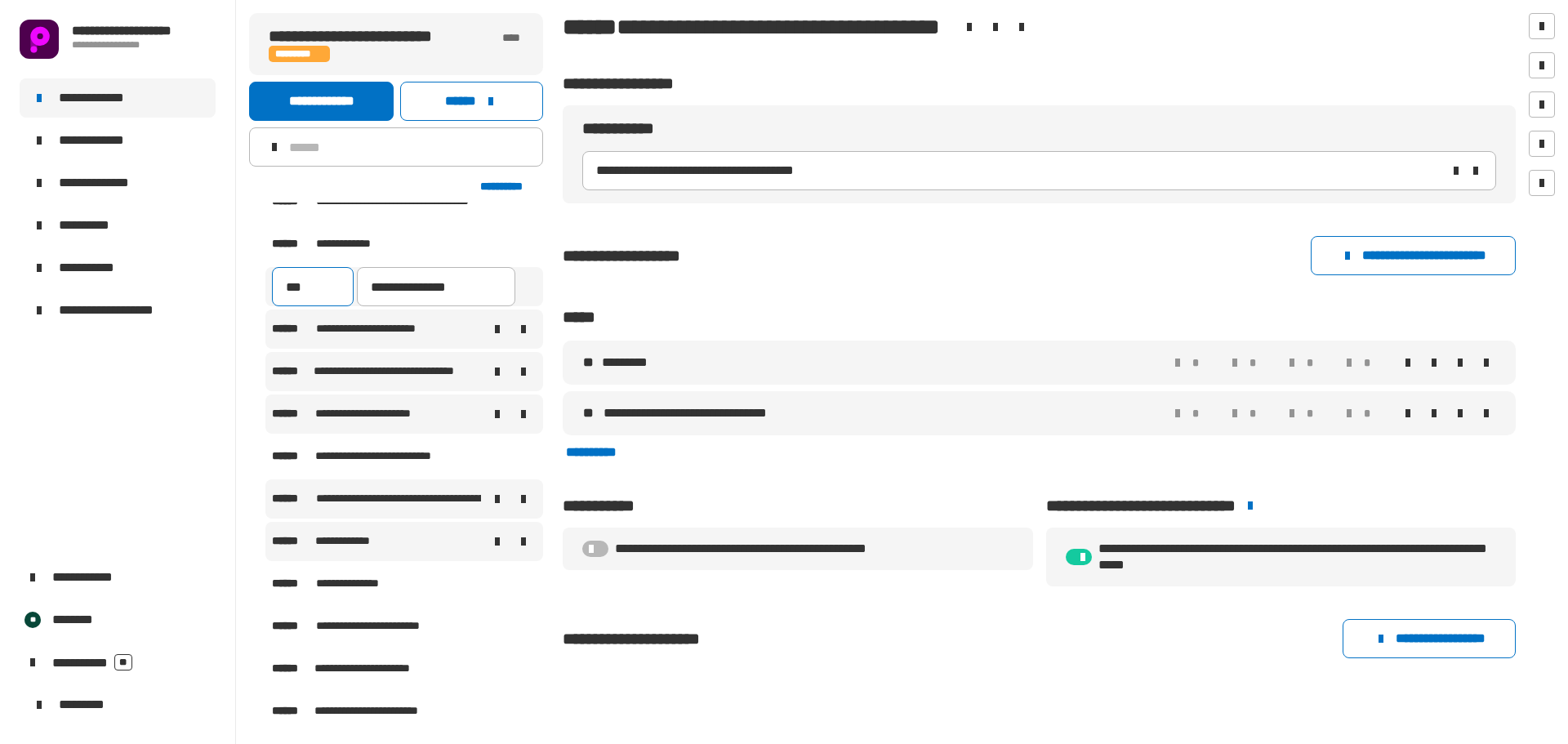 click on "***" at bounding box center (313, 287) 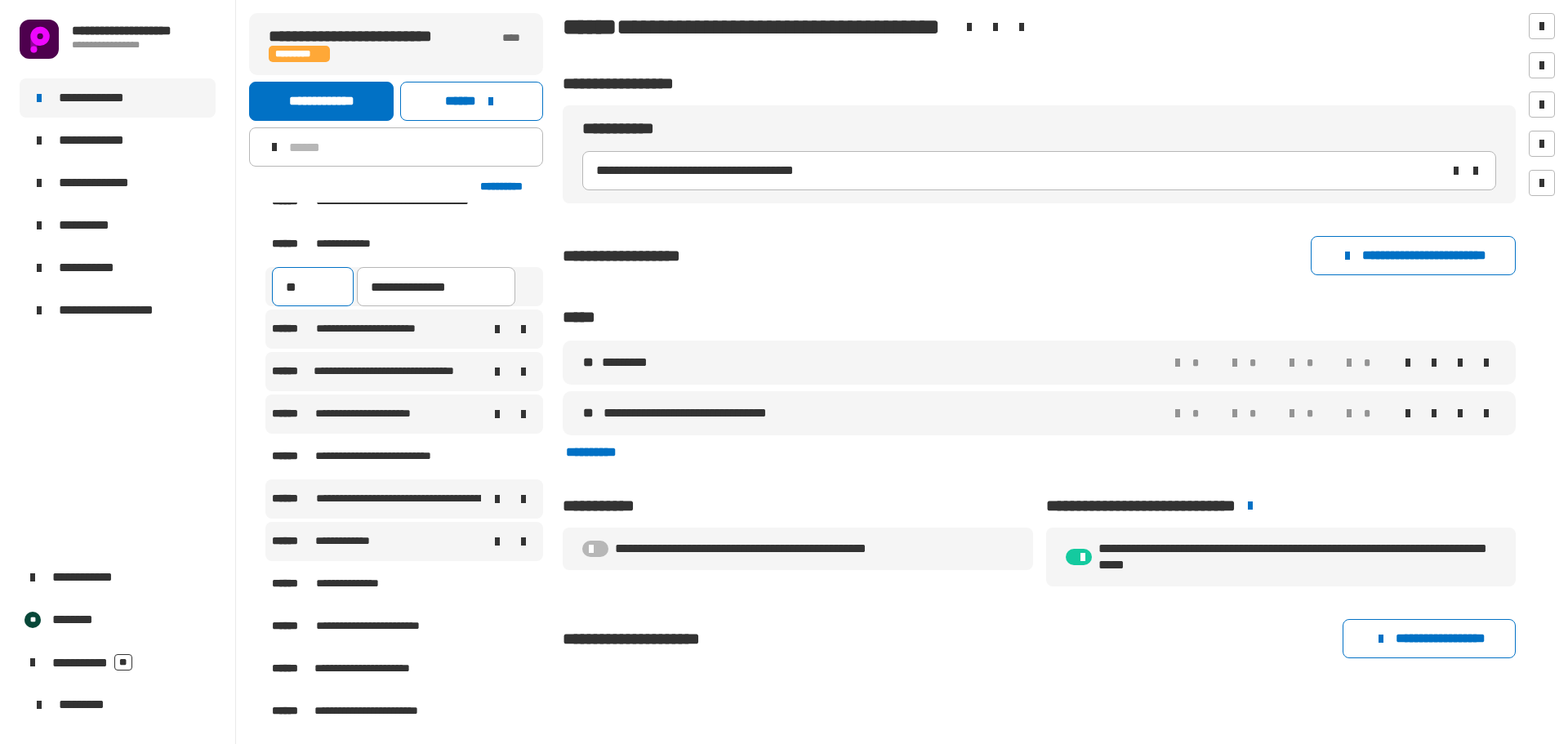 type on "***" 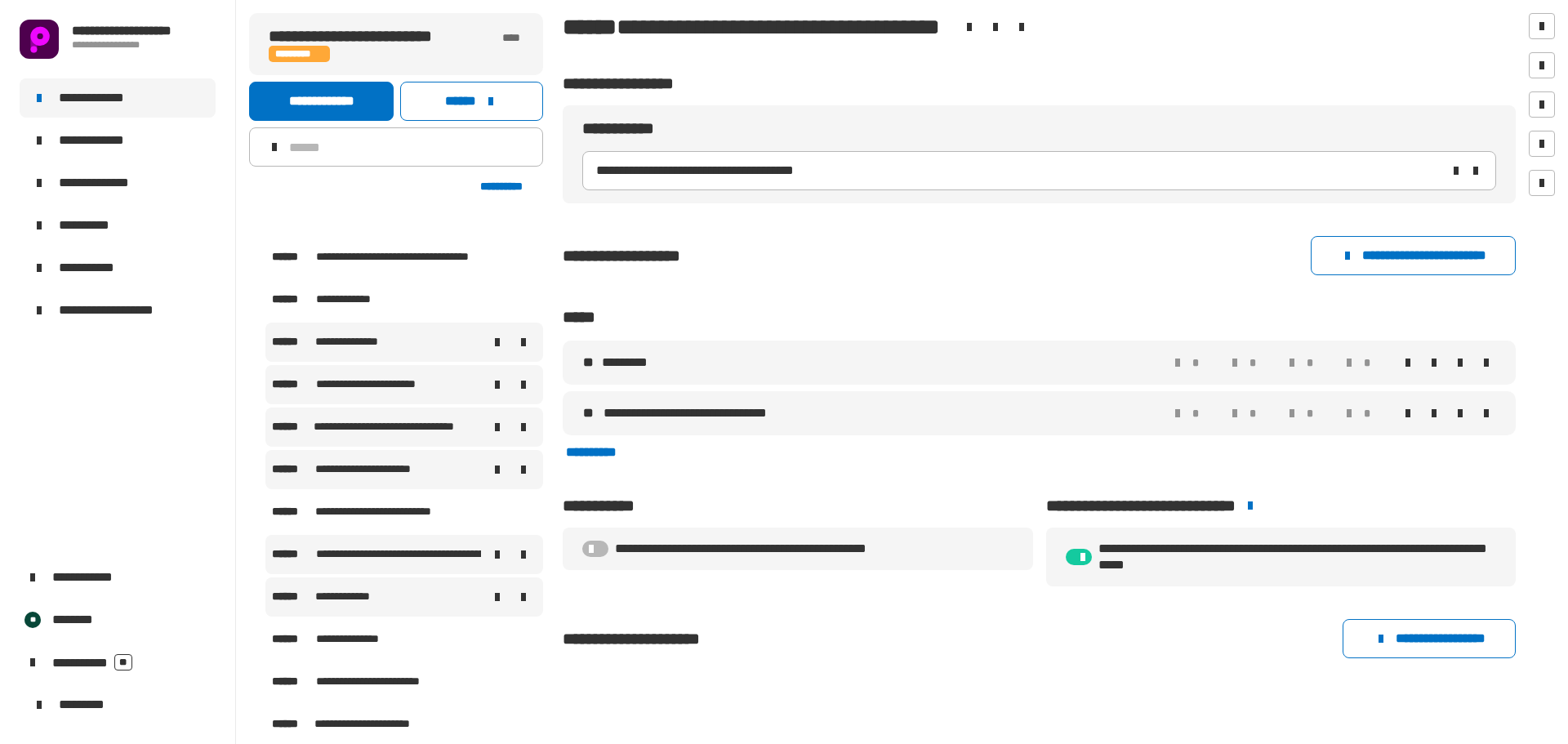 scroll, scrollTop: 2239, scrollLeft: 0, axis: vertical 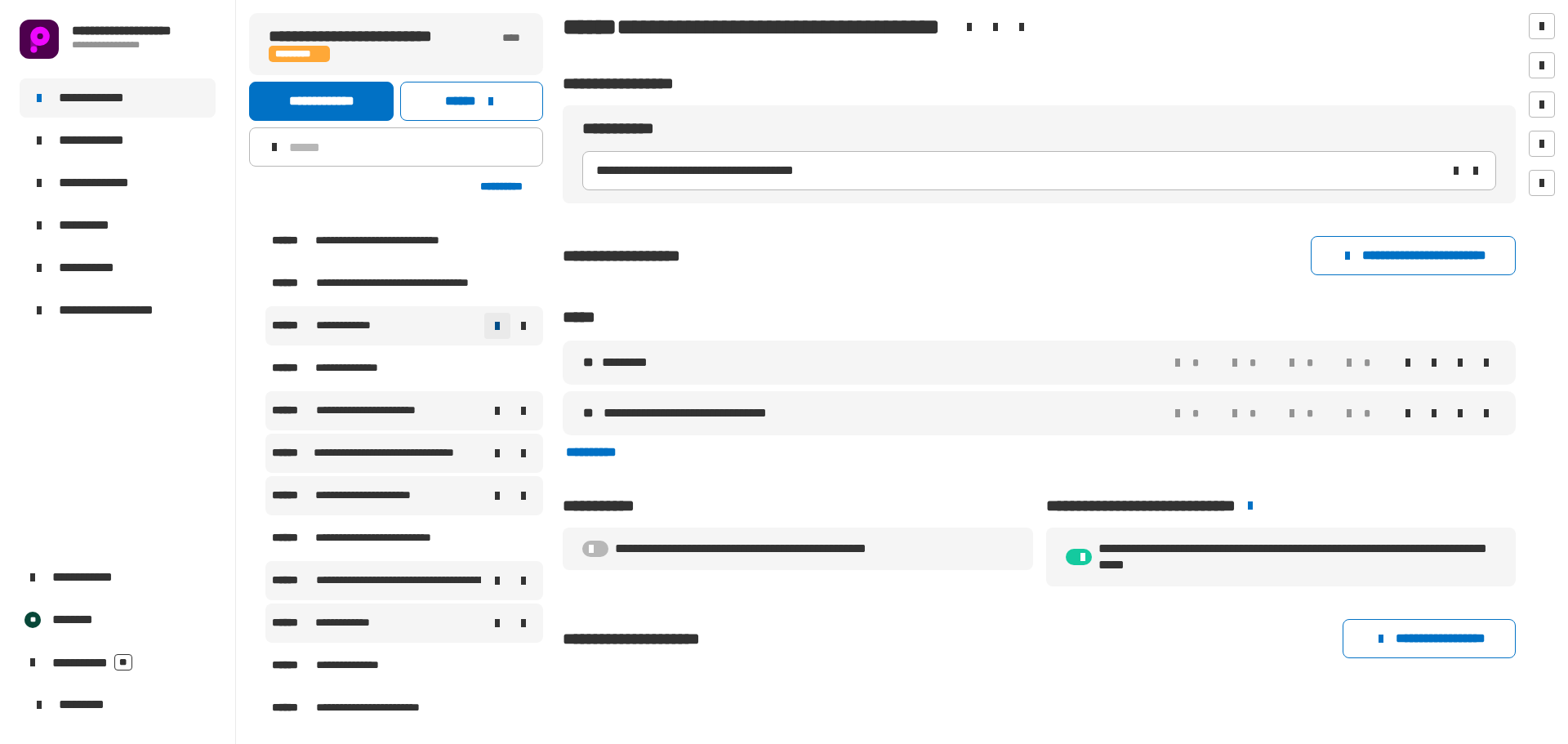 click at bounding box center [497, 326] 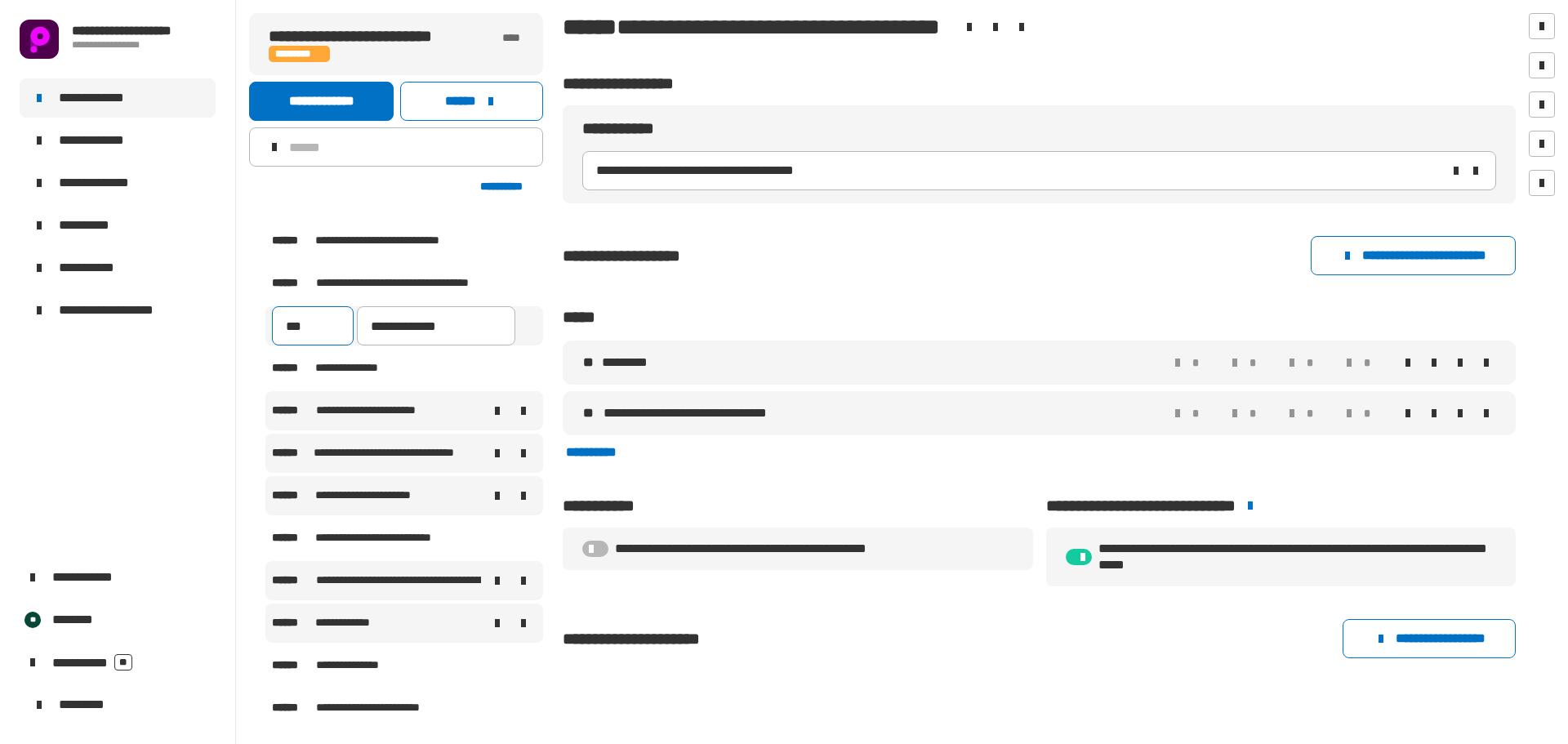 type on "**********" 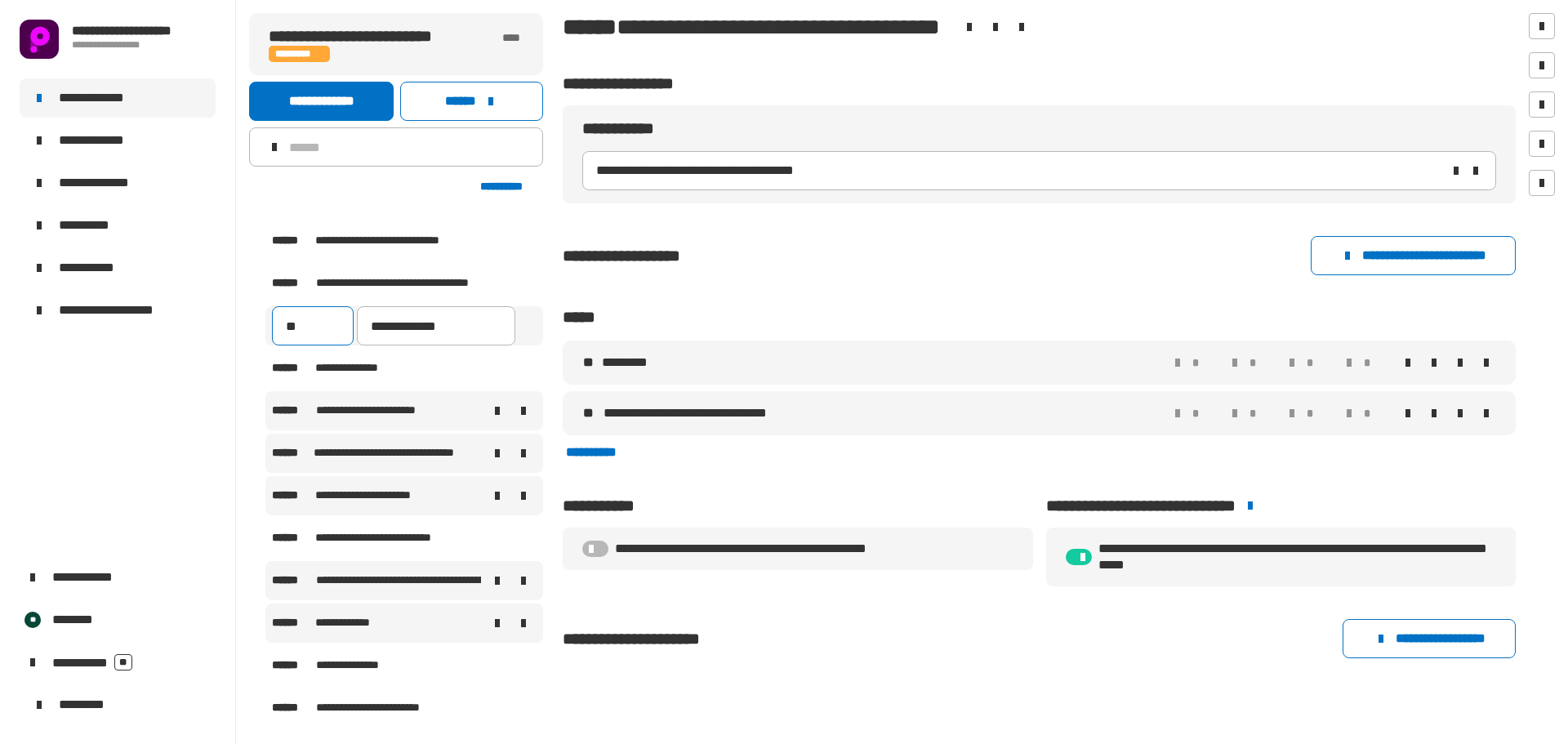 type on "***" 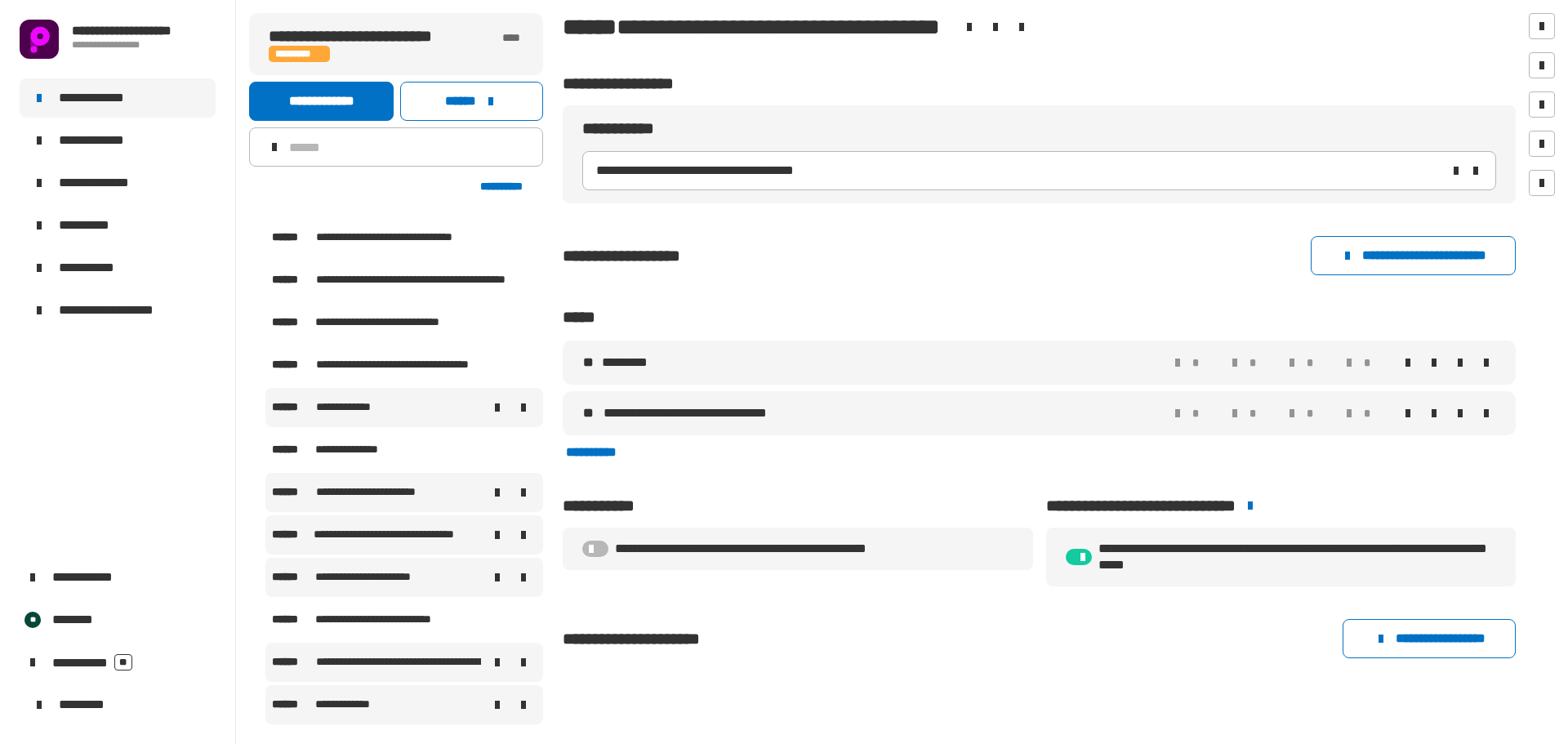 scroll, scrollTop: 2075, scrollLeft: 0, axis: vertical 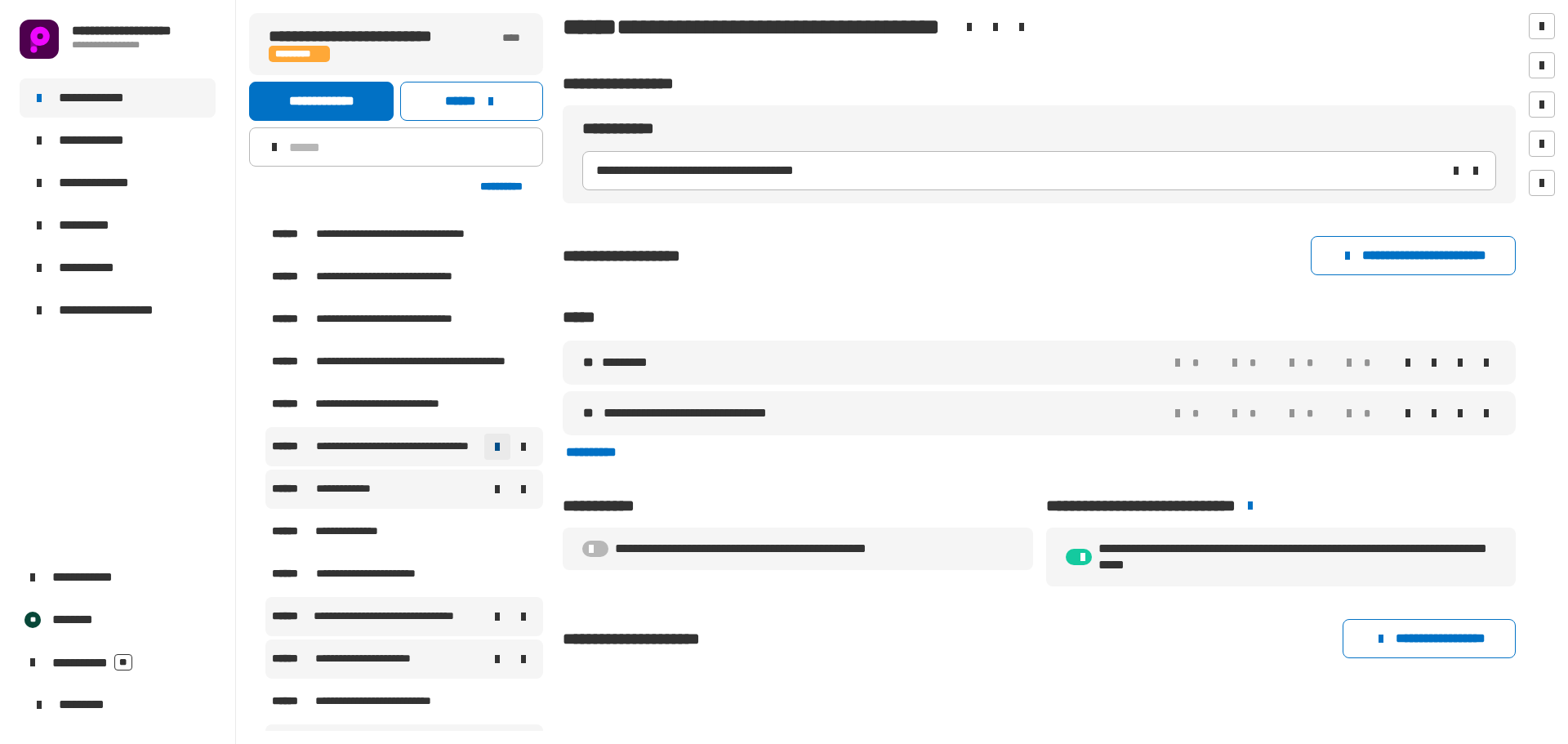 click at bounding box center [497, 447] 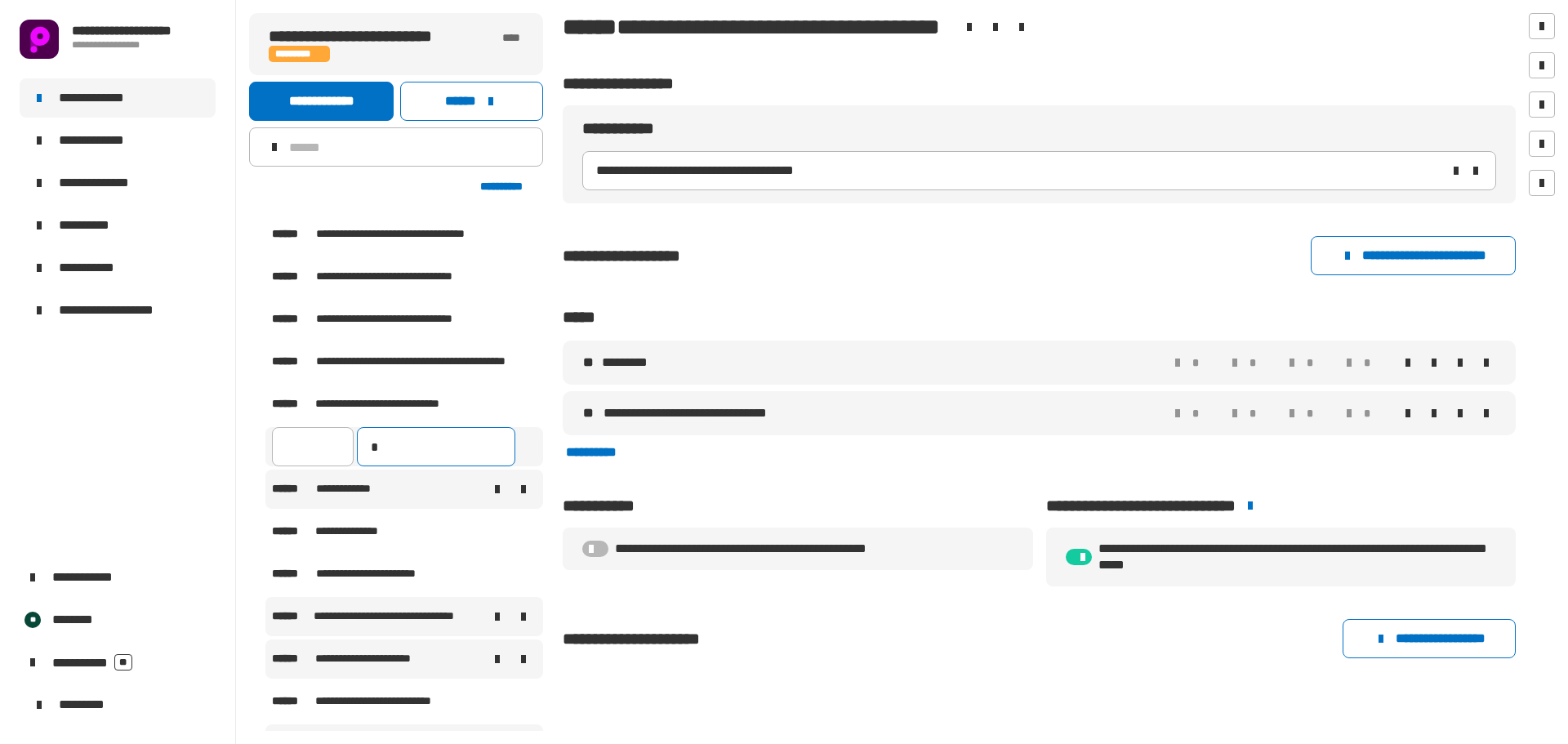 type on "***" 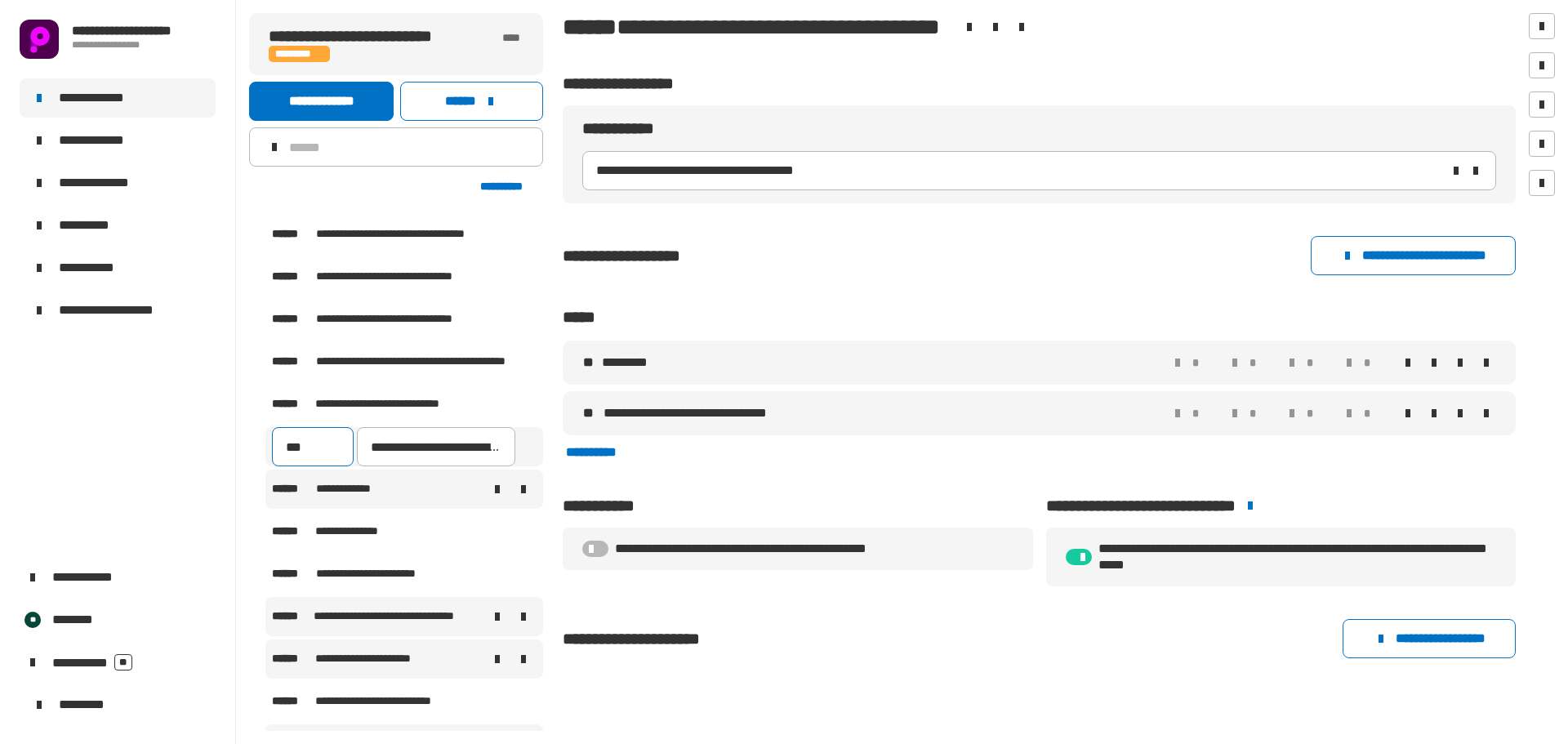click on "***" at bounding box center (313, 447) 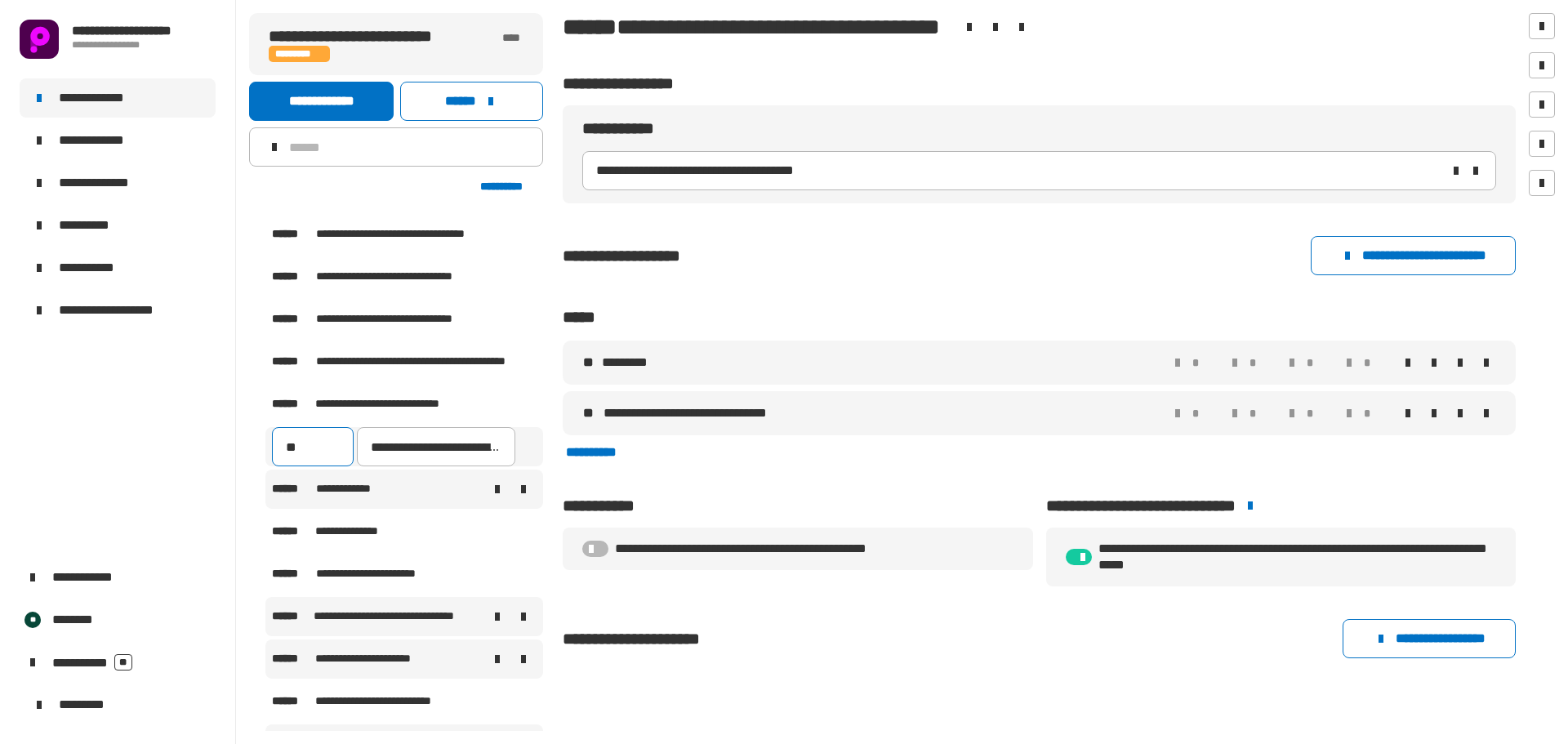 type on "***" 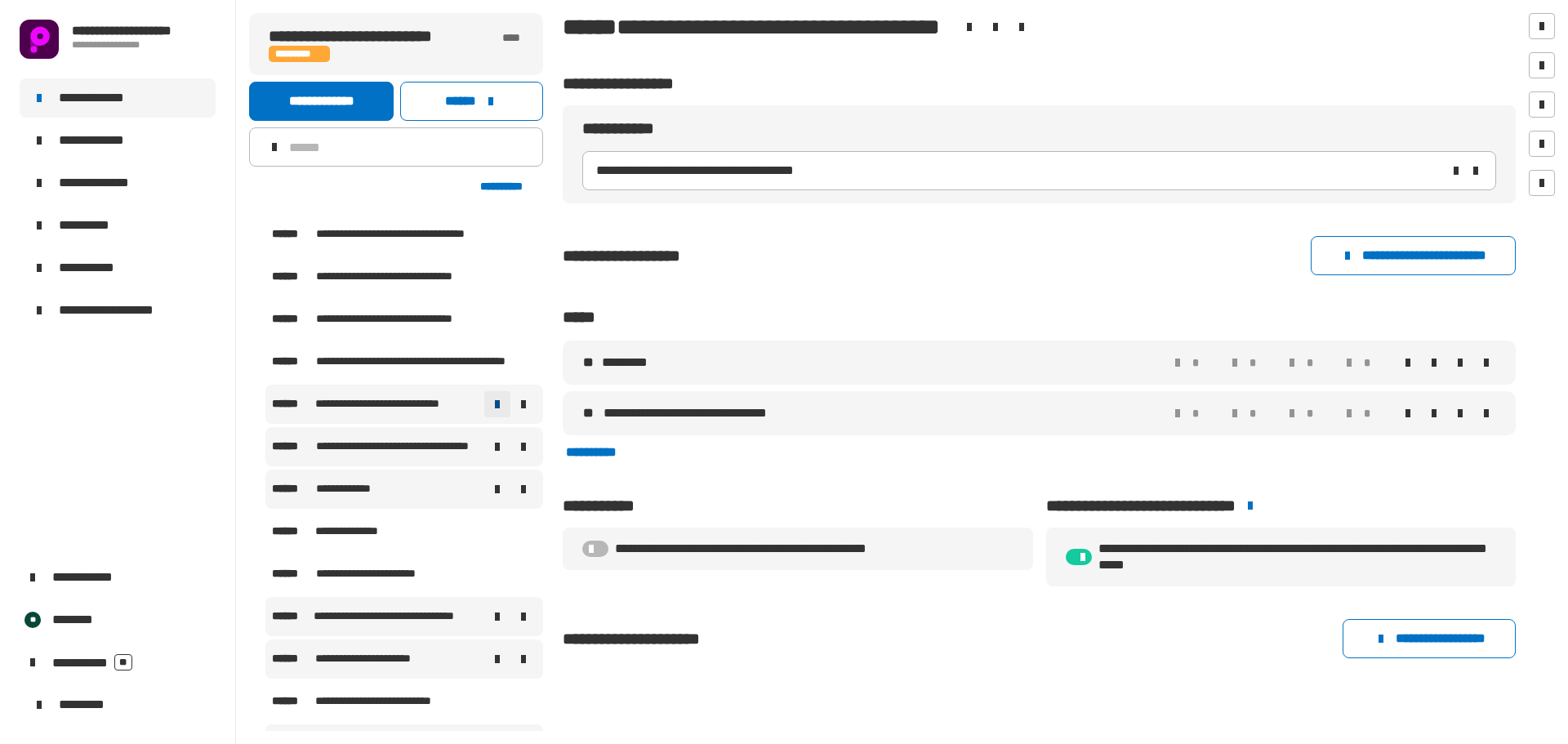 click at bounding box center [497, 404] 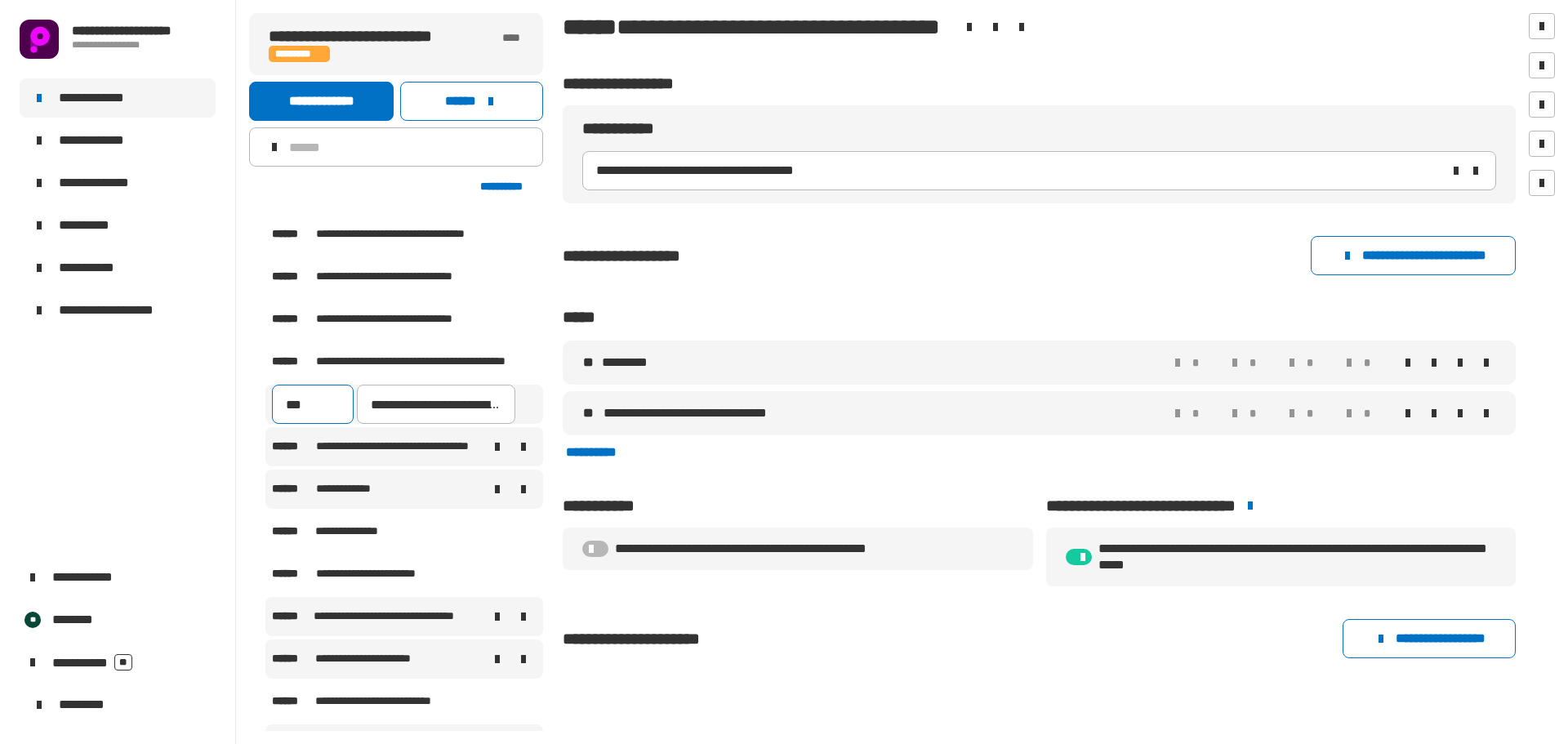 click on "***" at bounding box center [313, 404] 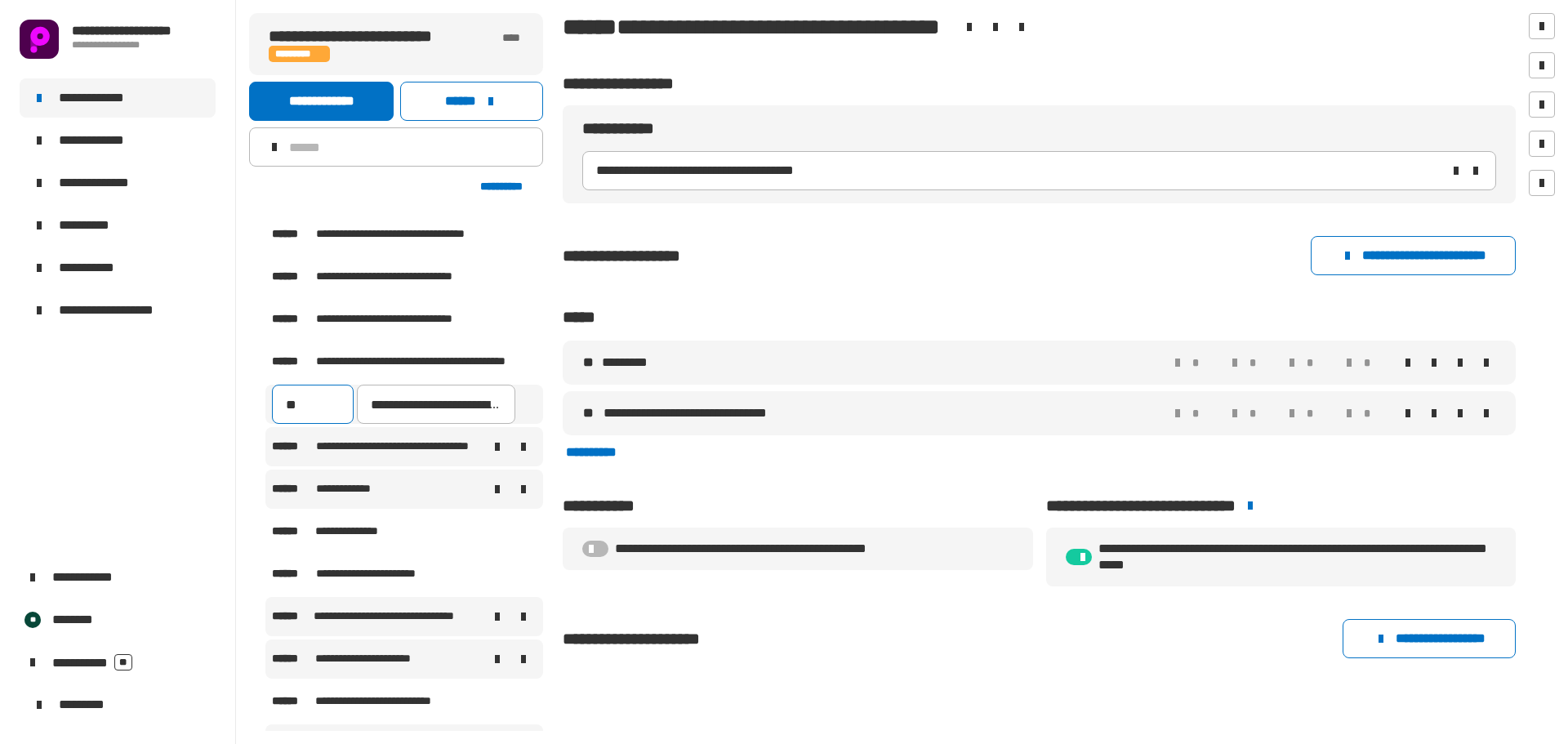 type on "***" 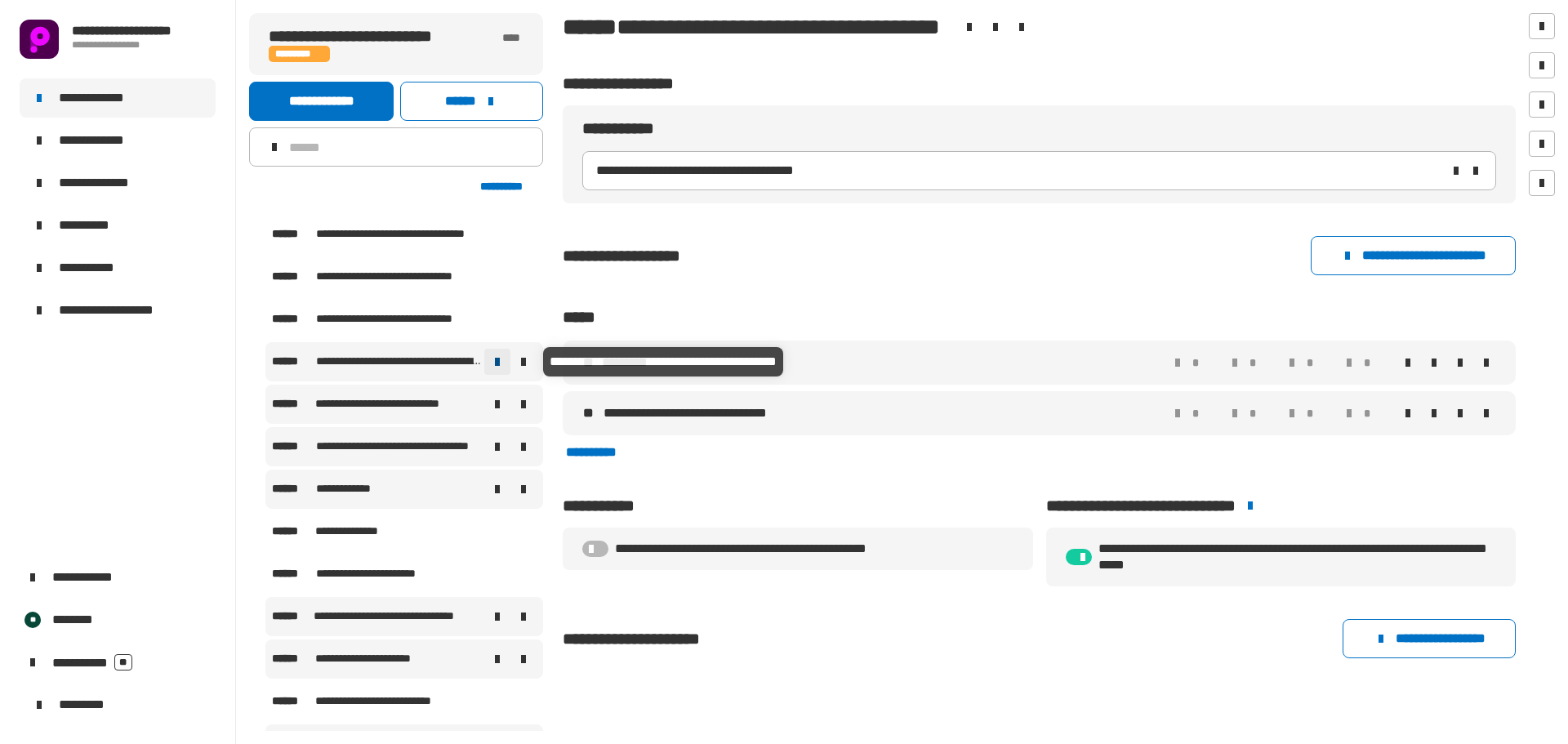 click at bounding box center (497, 362) 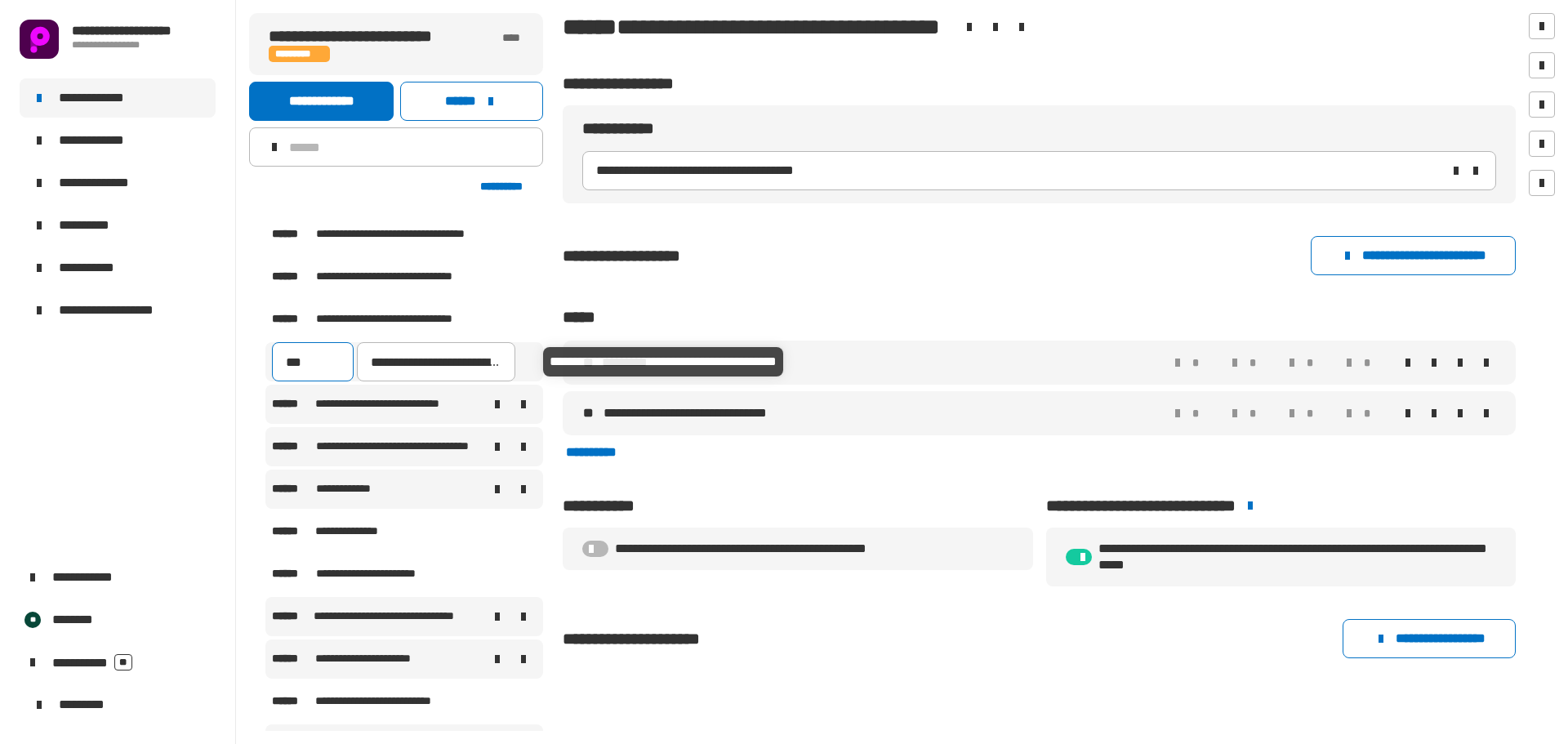 click on "***" at bounding box center (313, 362) 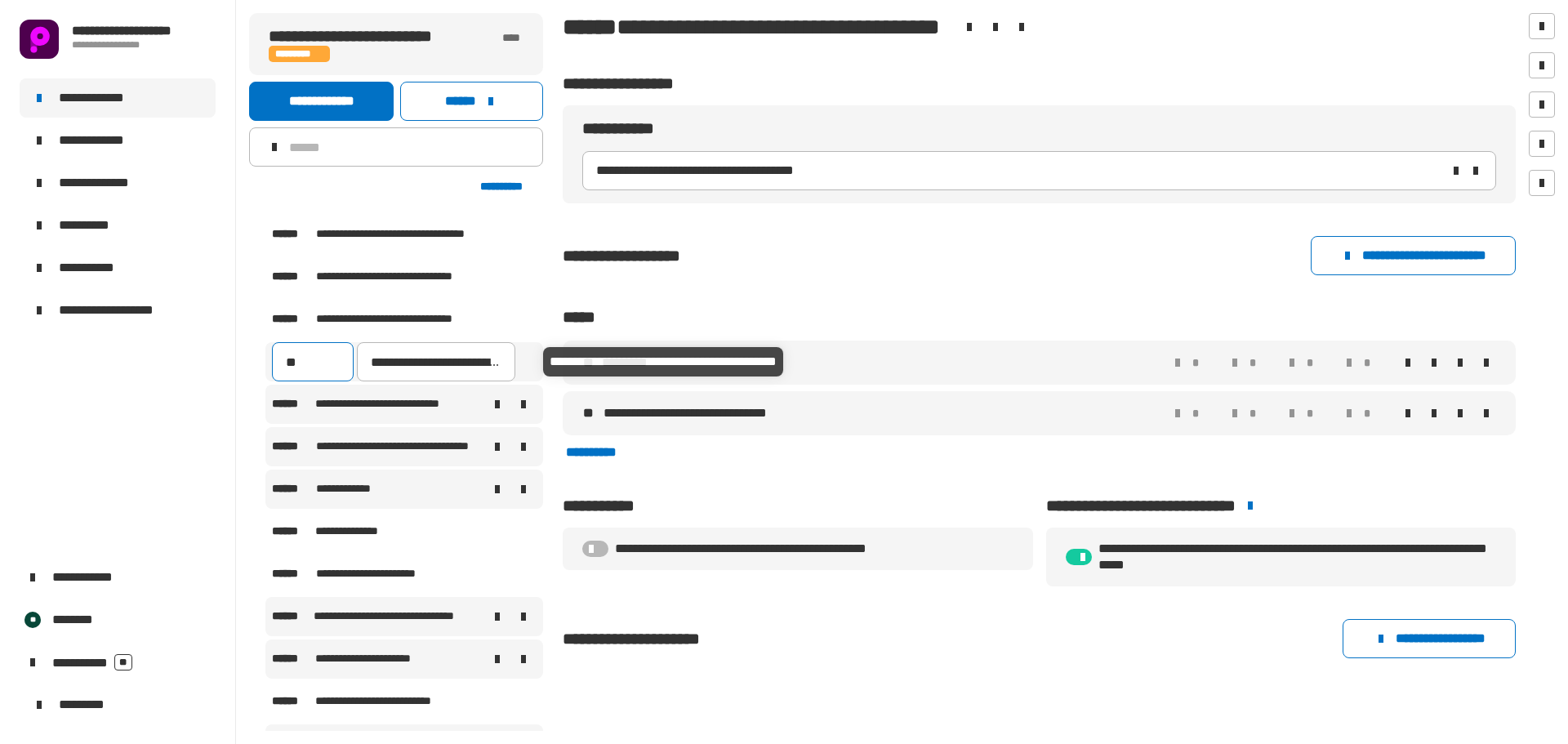 type on "***" 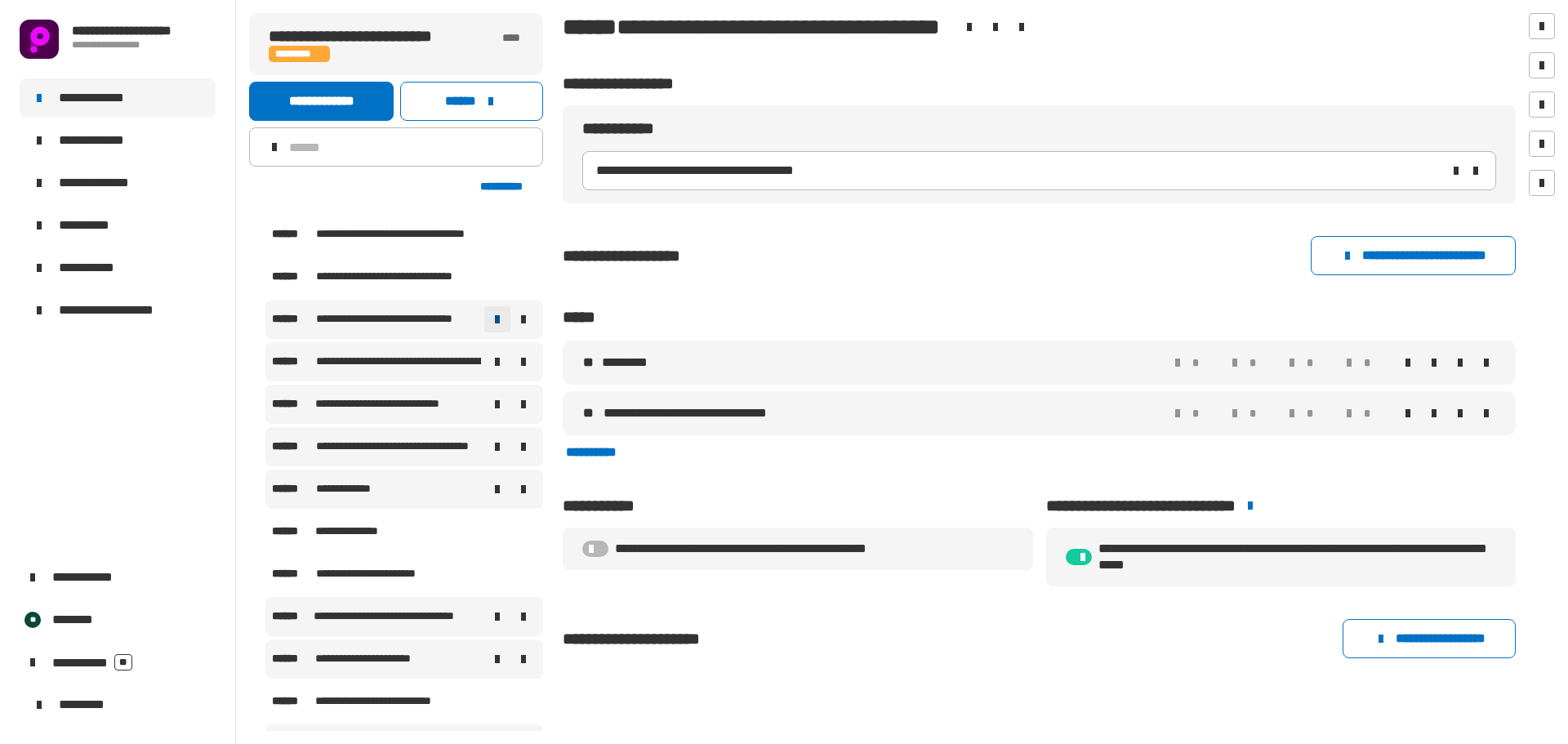 click at bounding box center (497, 319) 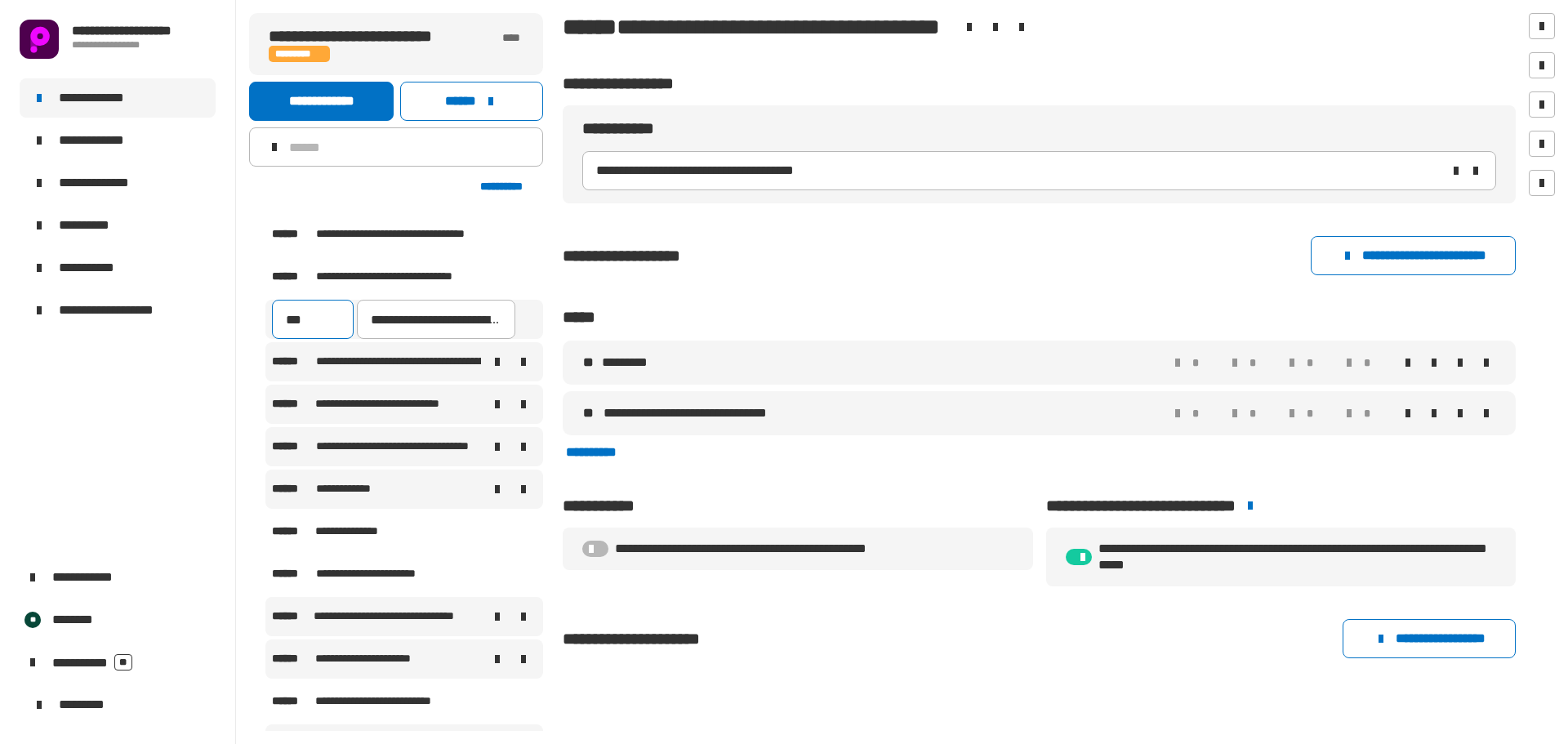 click on "***" at bounding box center [313, 319] 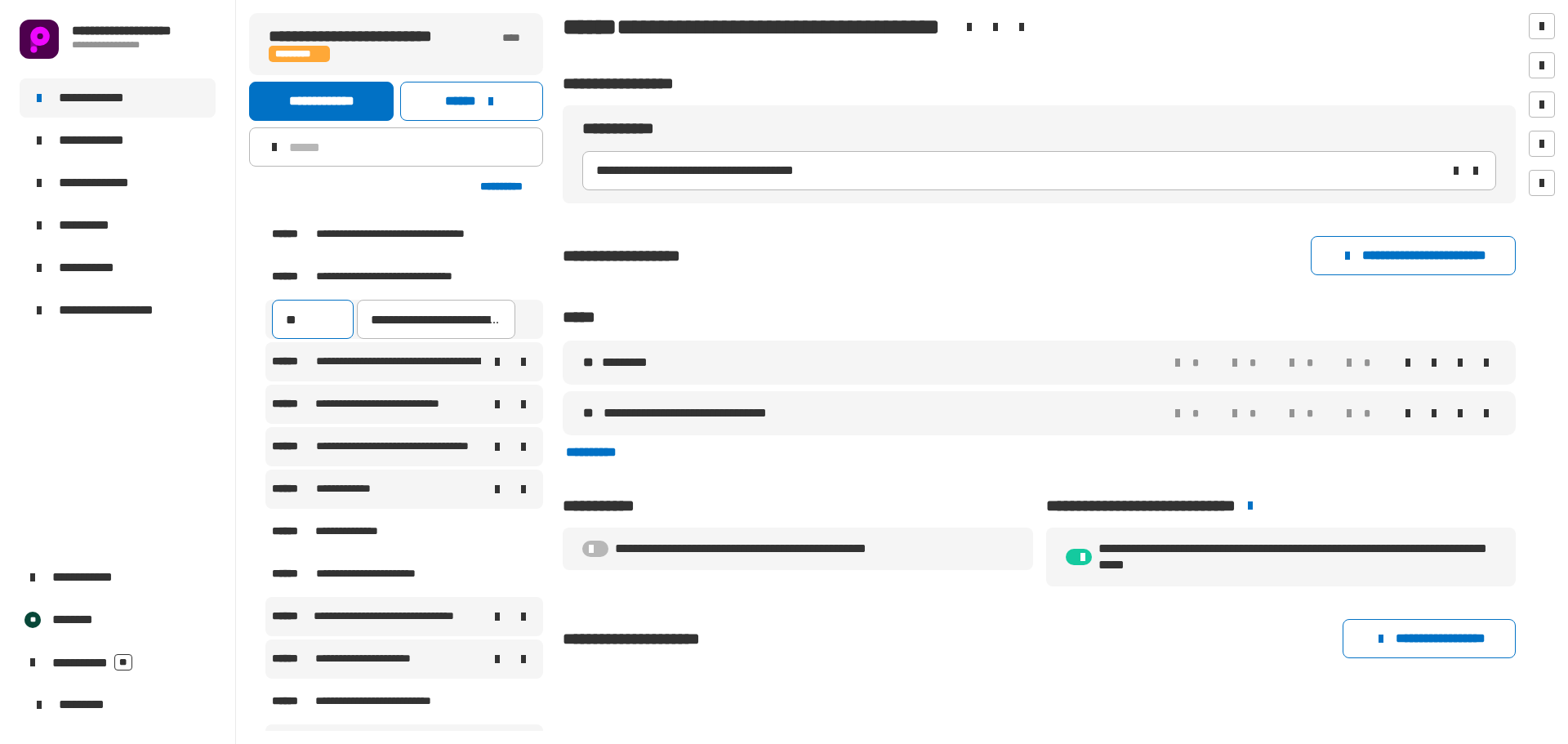 type on "***" 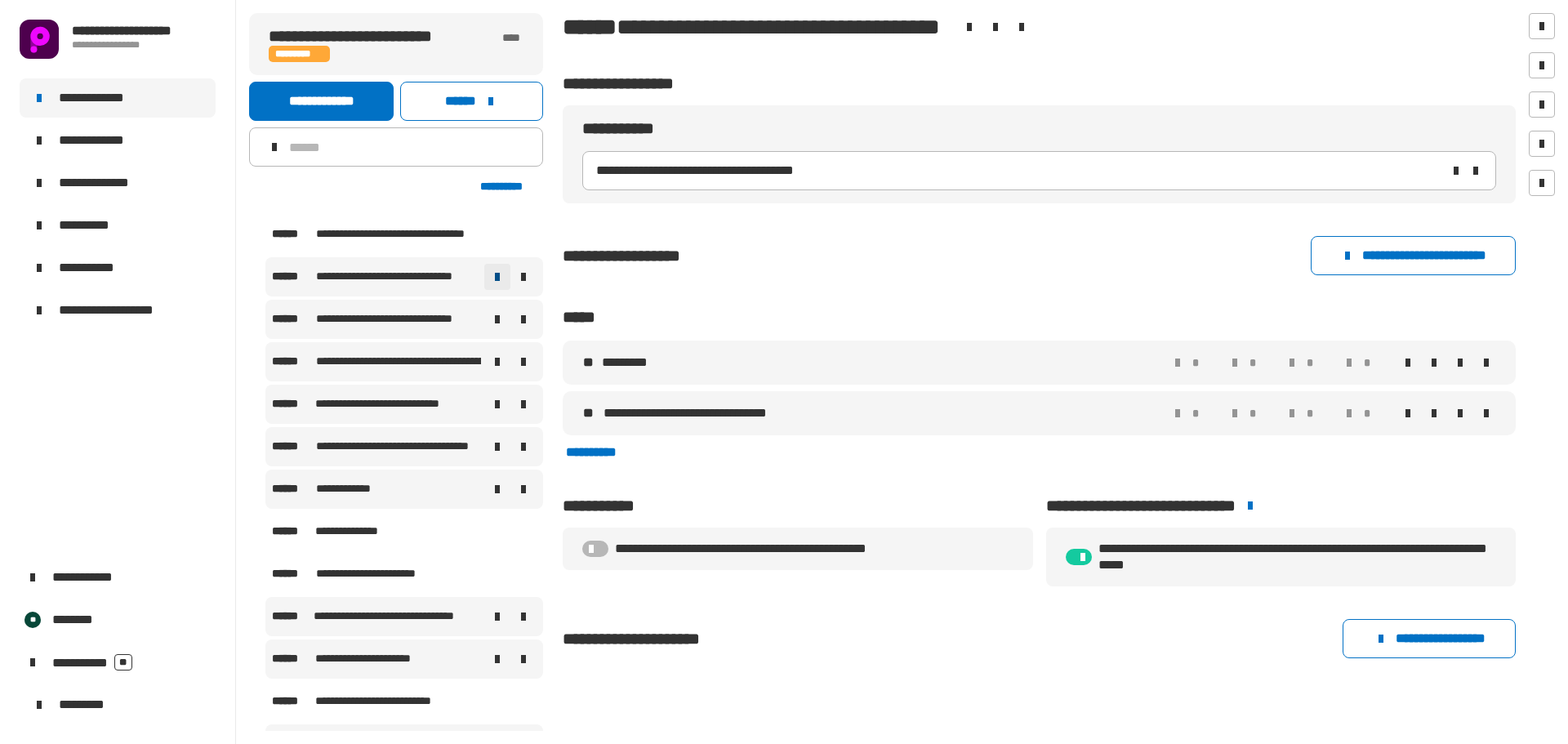 click at bounding box center [497, 277] 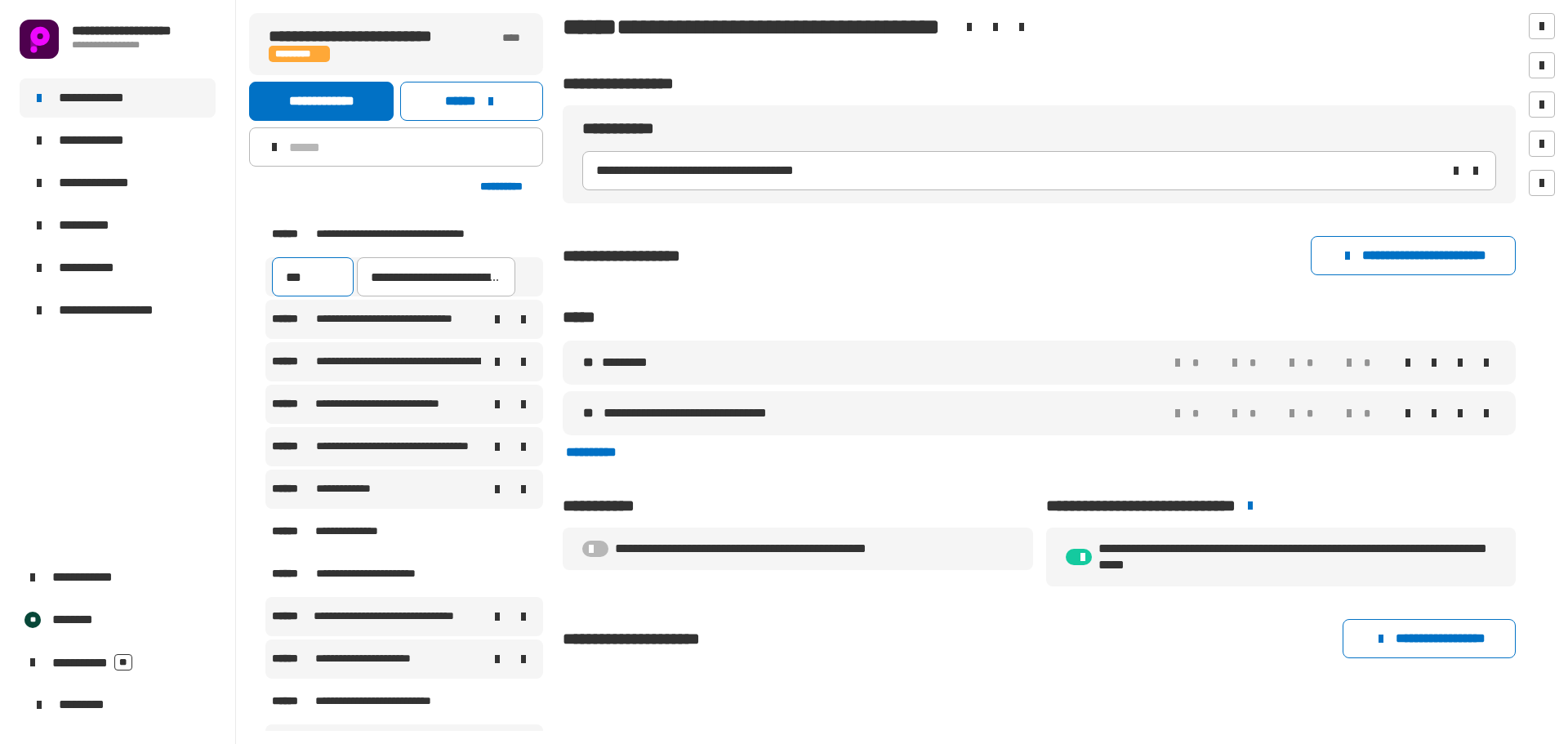 click on "***" at bounding box center [313, 277] 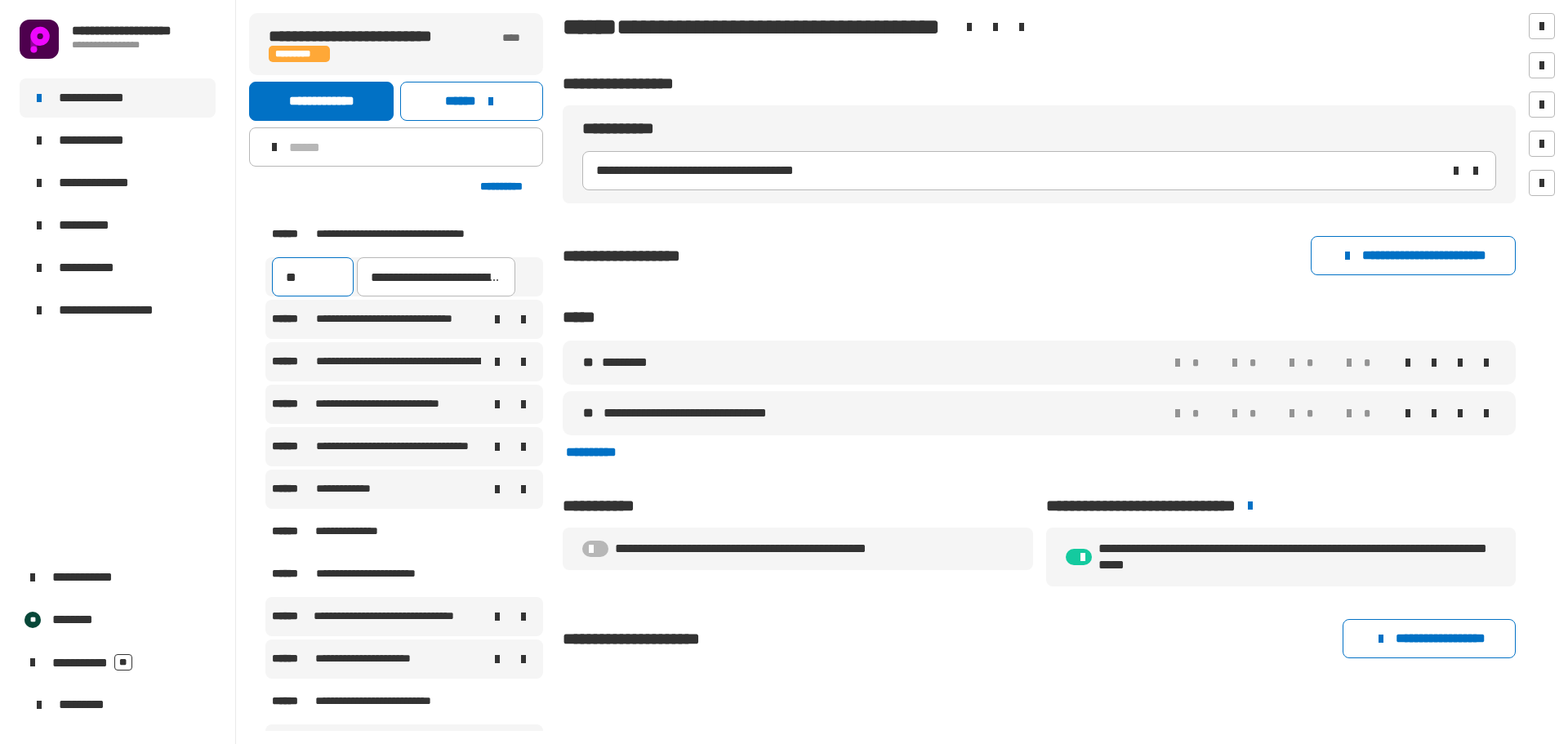 type on "***" 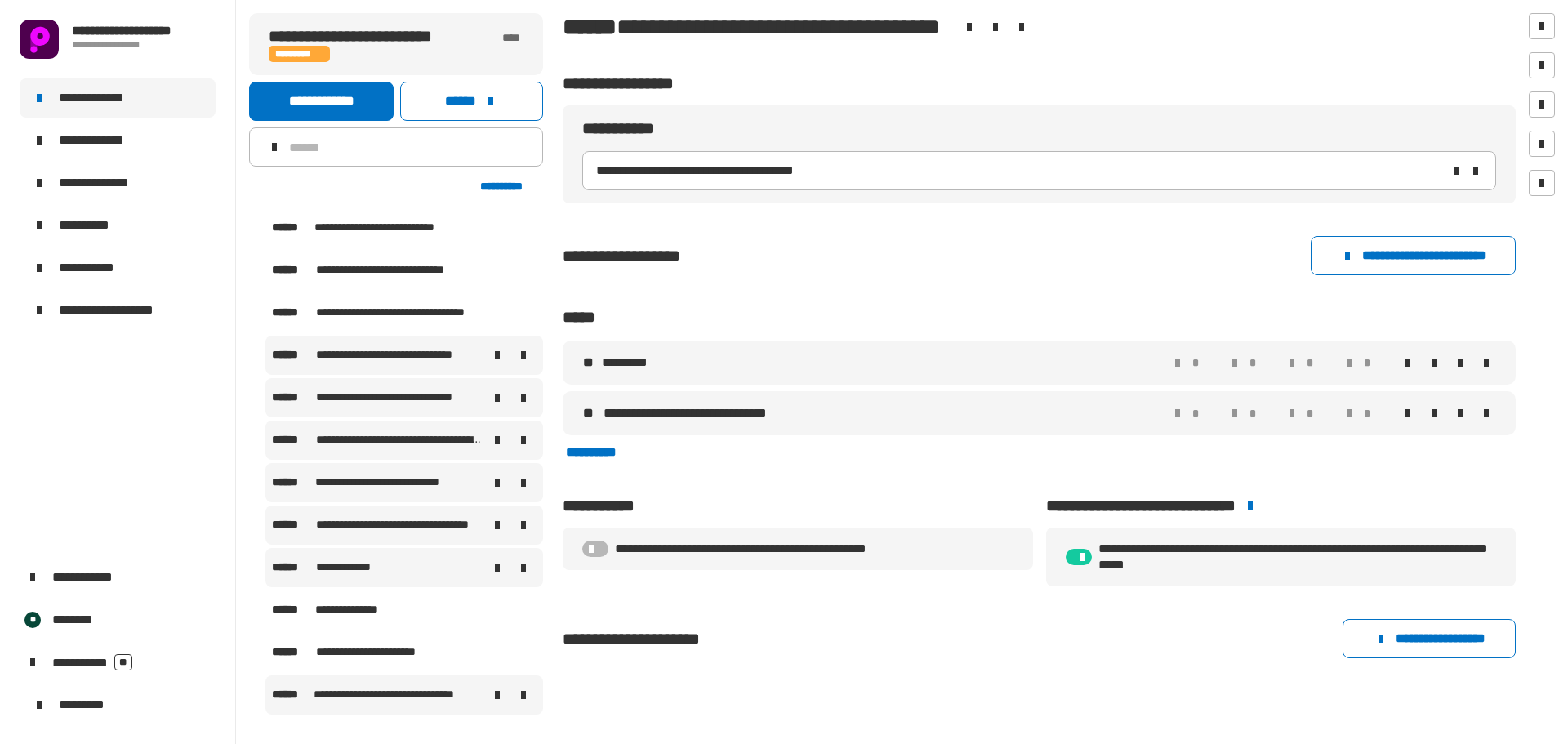 scroll, scrollTop: 1912, scrollLeft: 0, axis: vertical 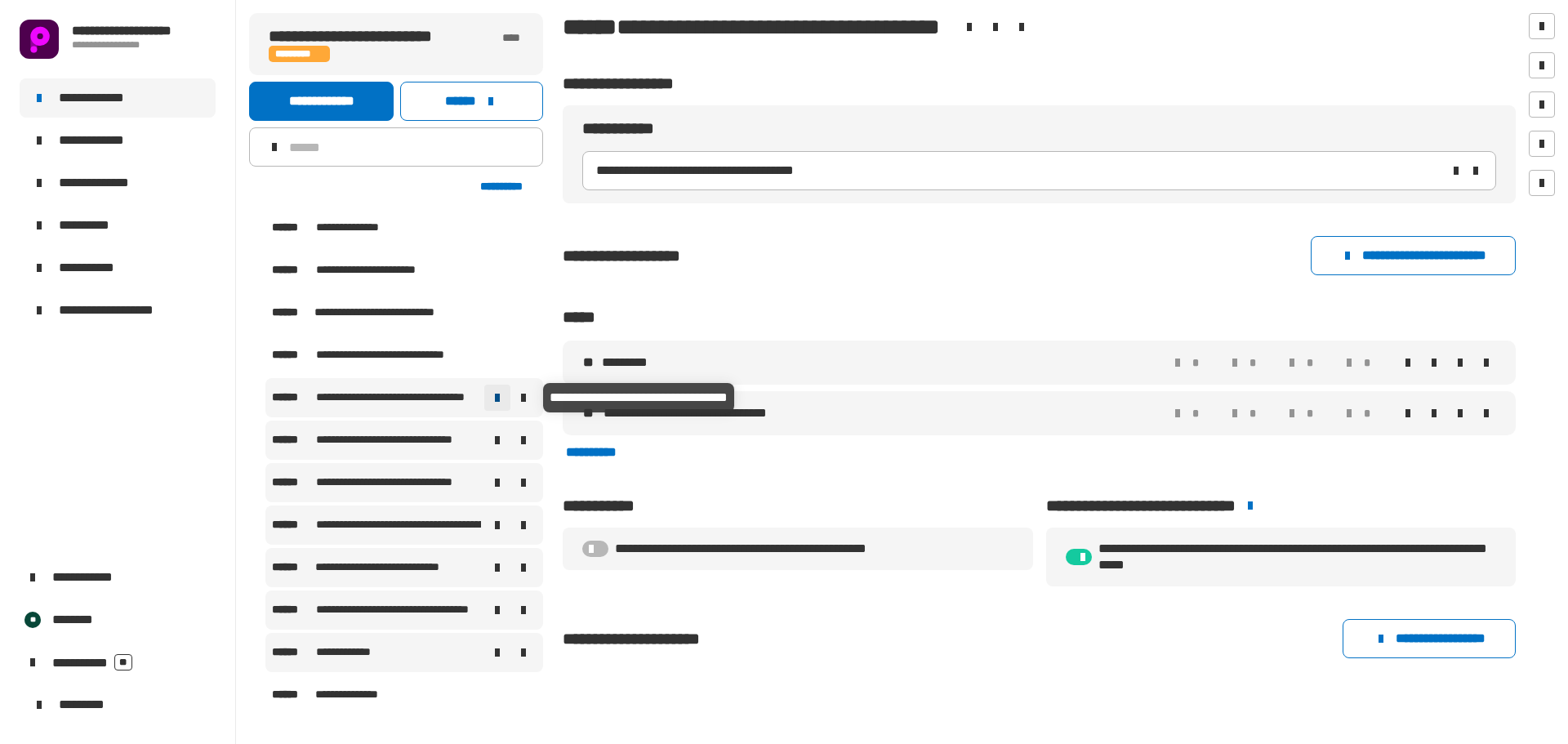 click at bounding box center (497, 398) 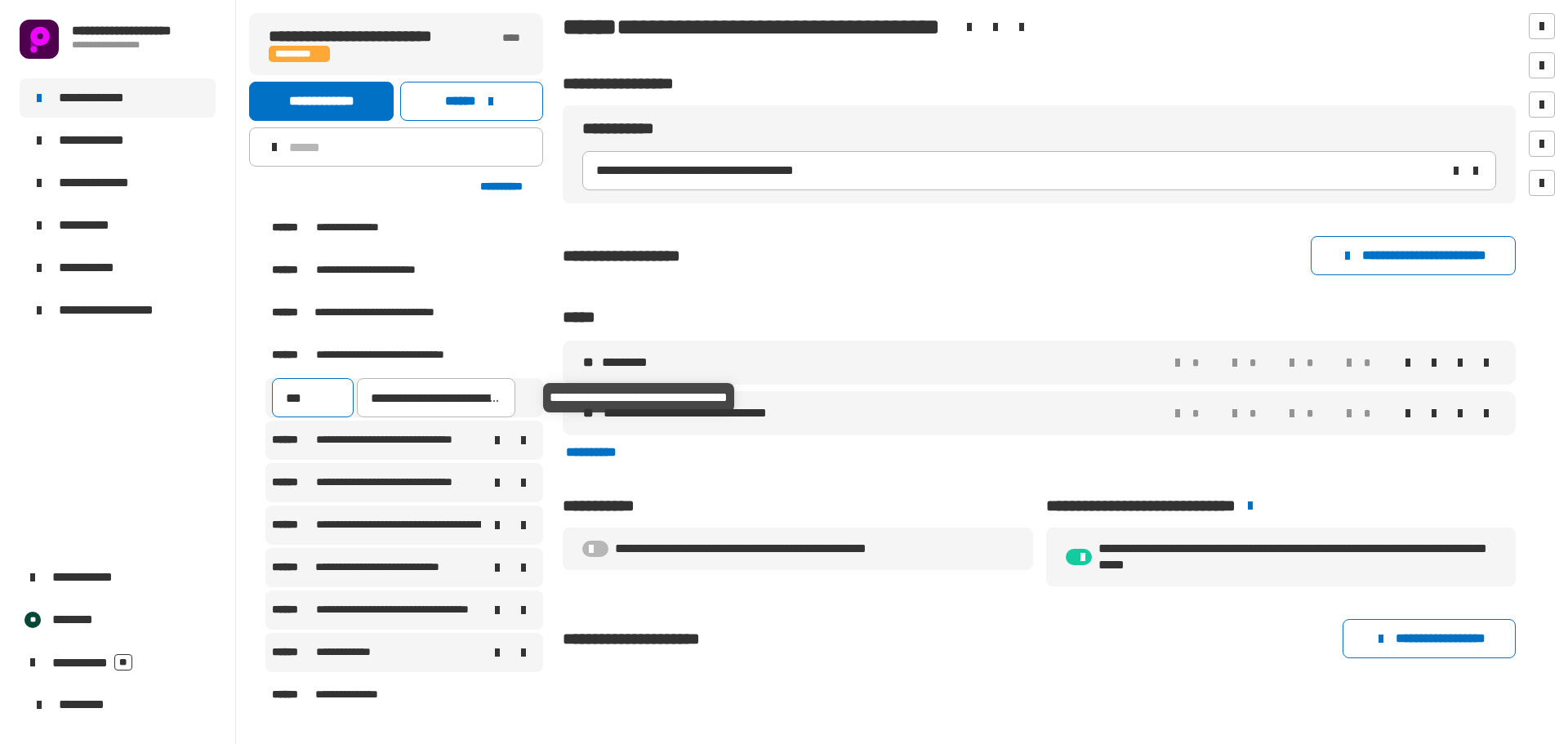 click on "***" at bounding box center (313, 398) 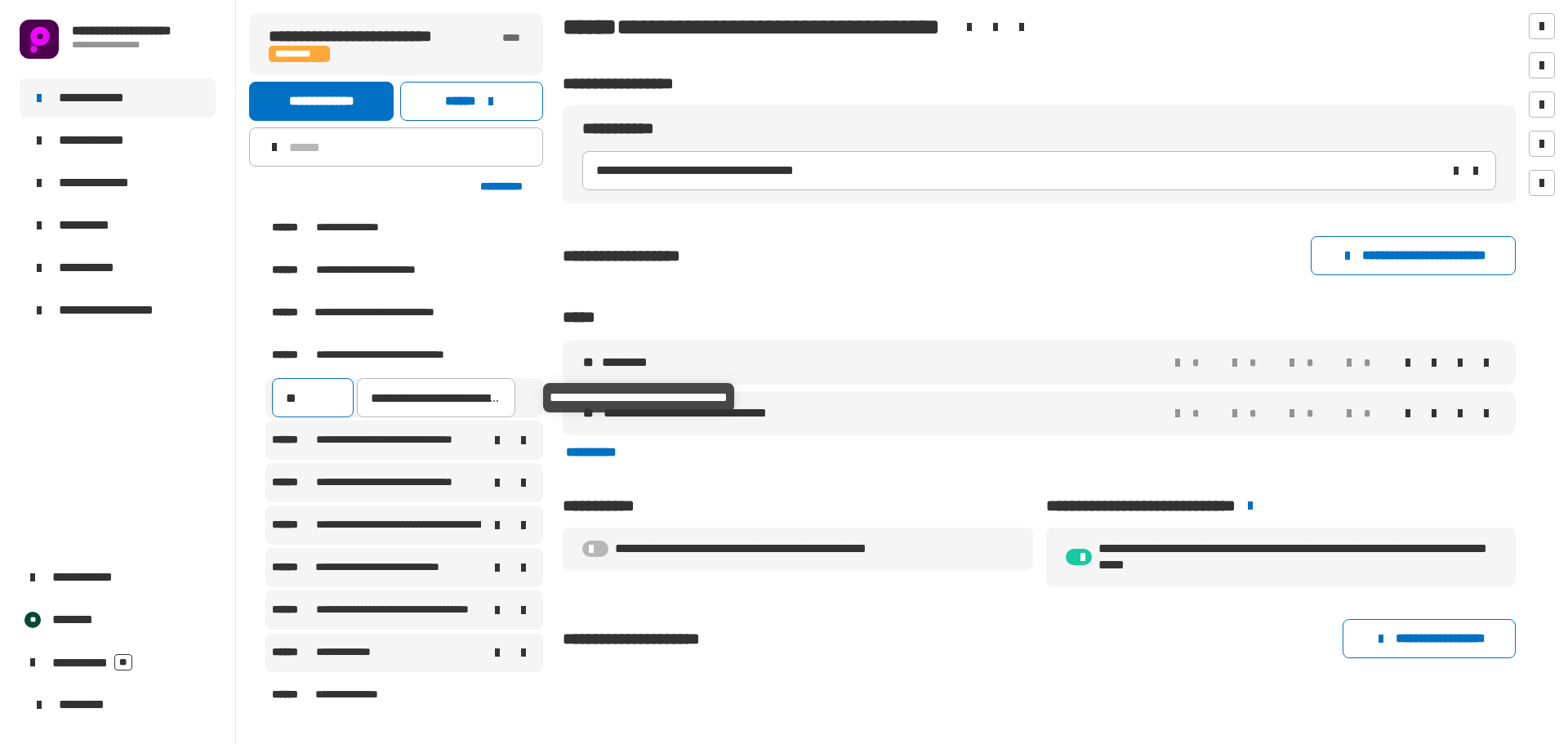 type on "***" 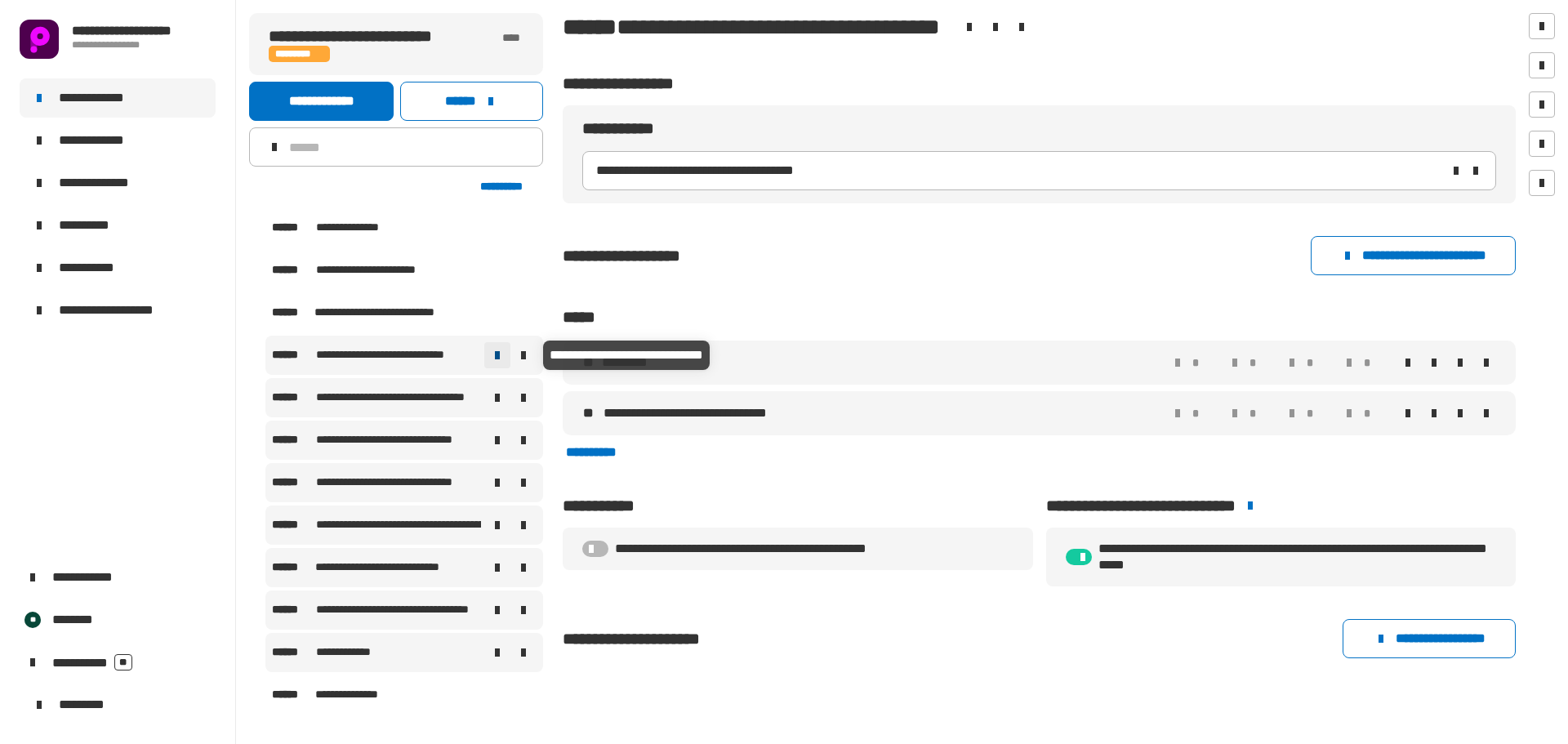 click at bounding box center (497, 355) 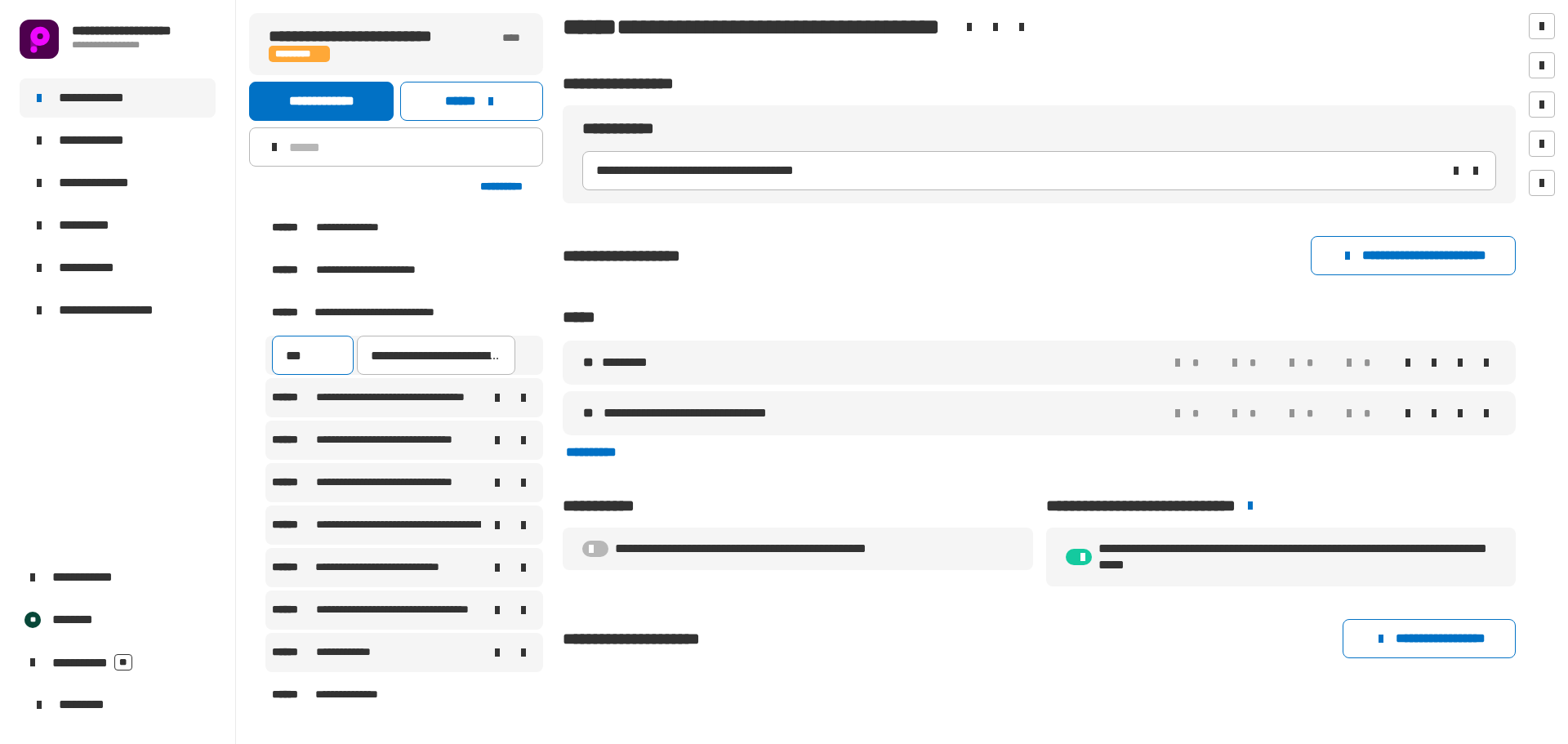 click on "***" at bounding box center [313, 355] 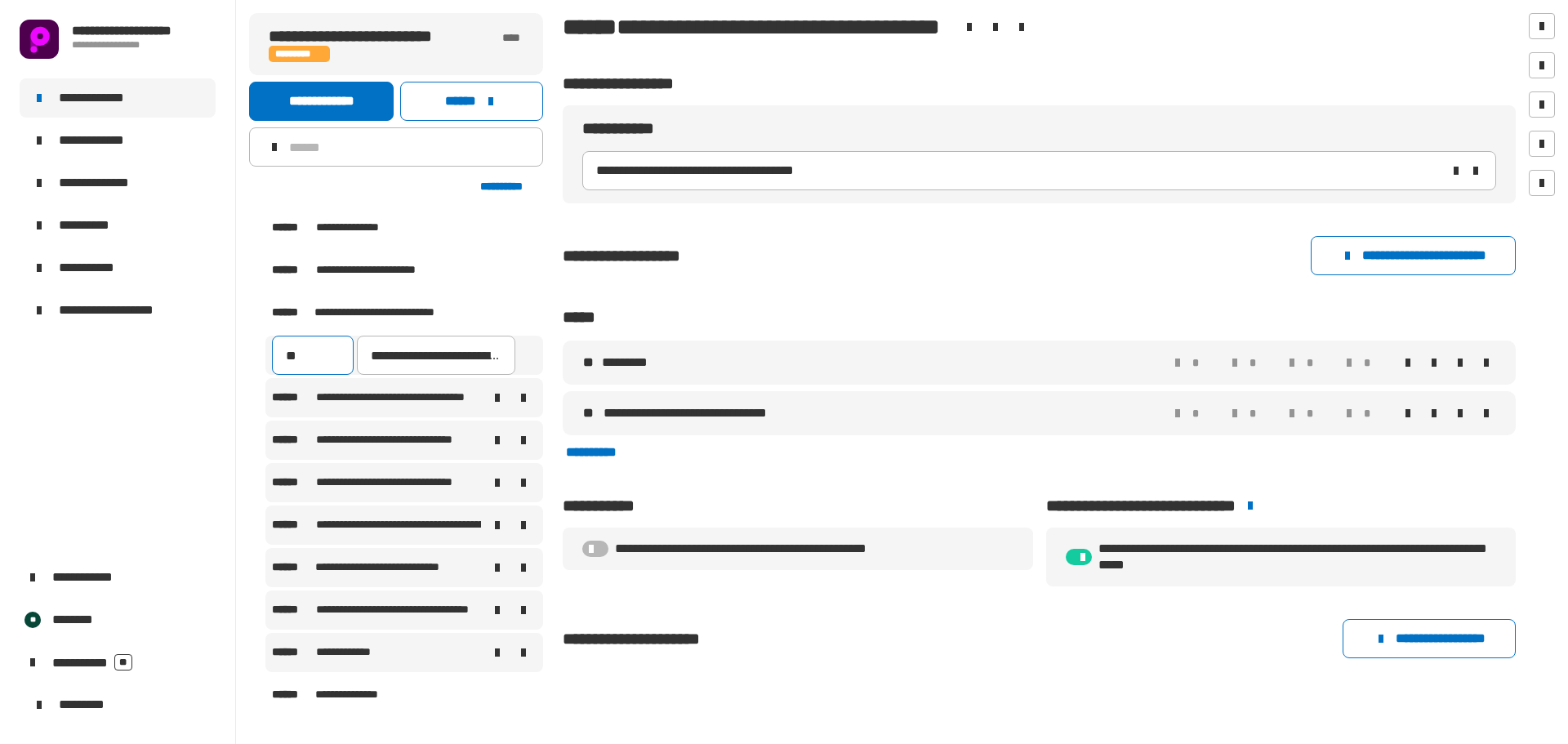 type on "***" 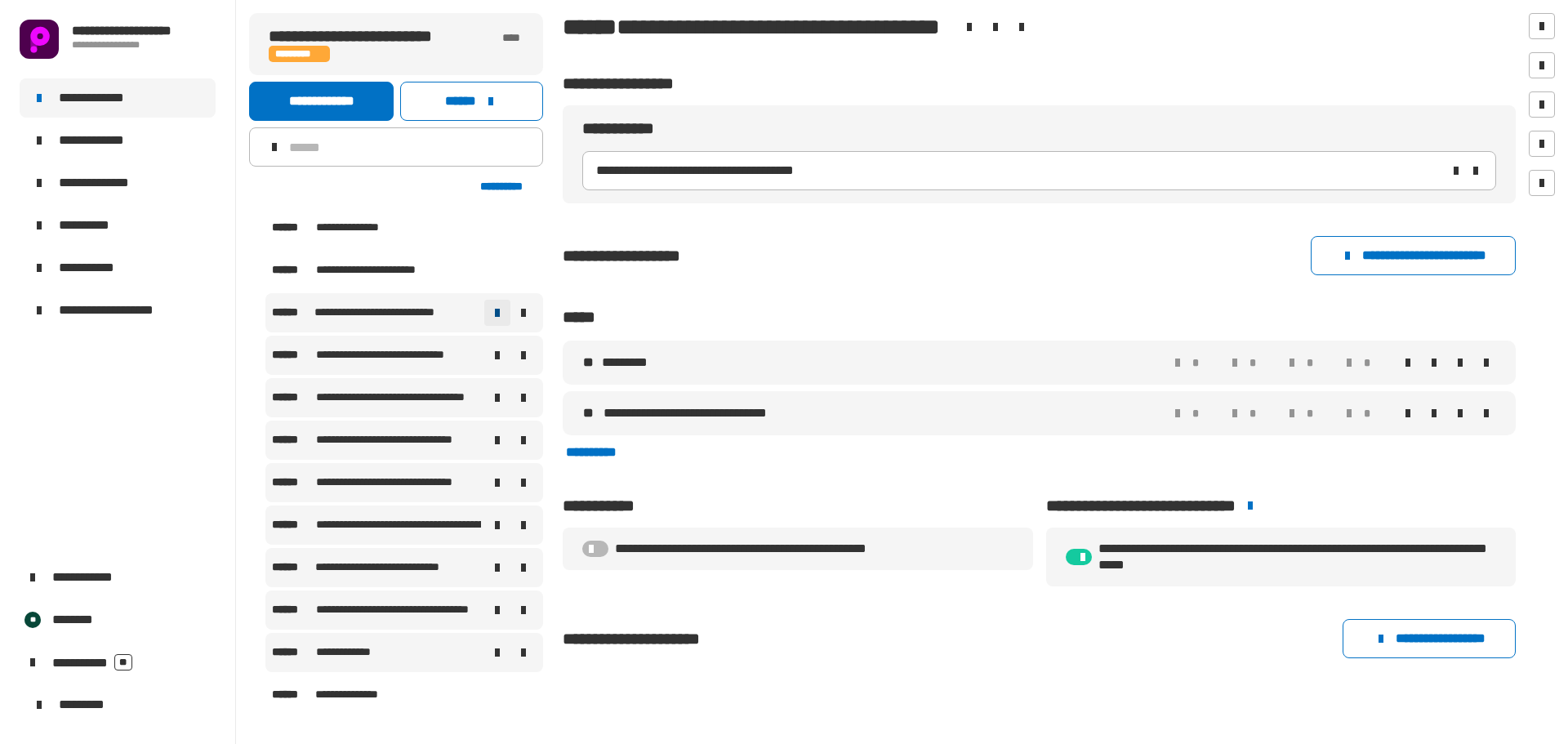 click at bounding box center (497, 313) 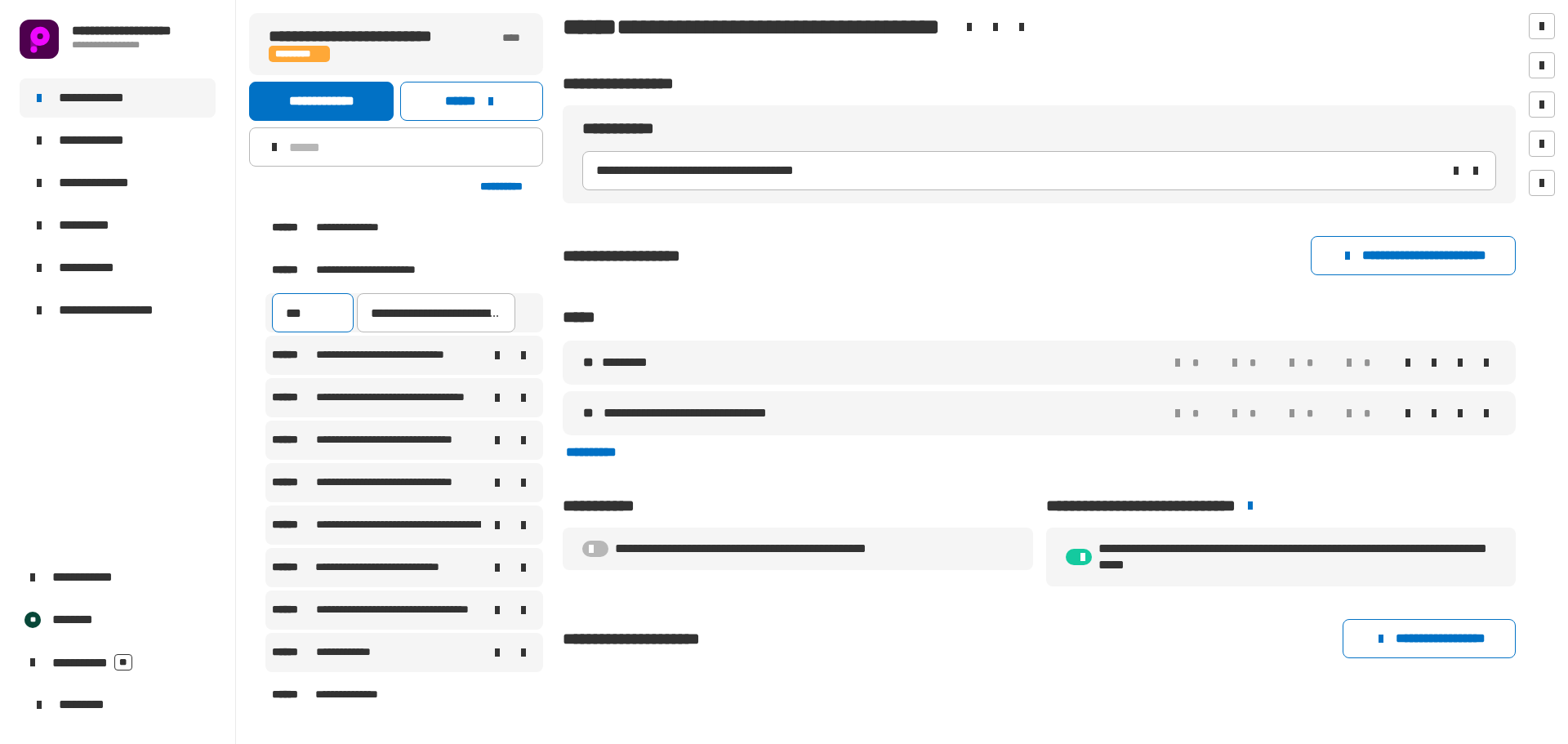 click on "***" at bounding box center [313, 313] 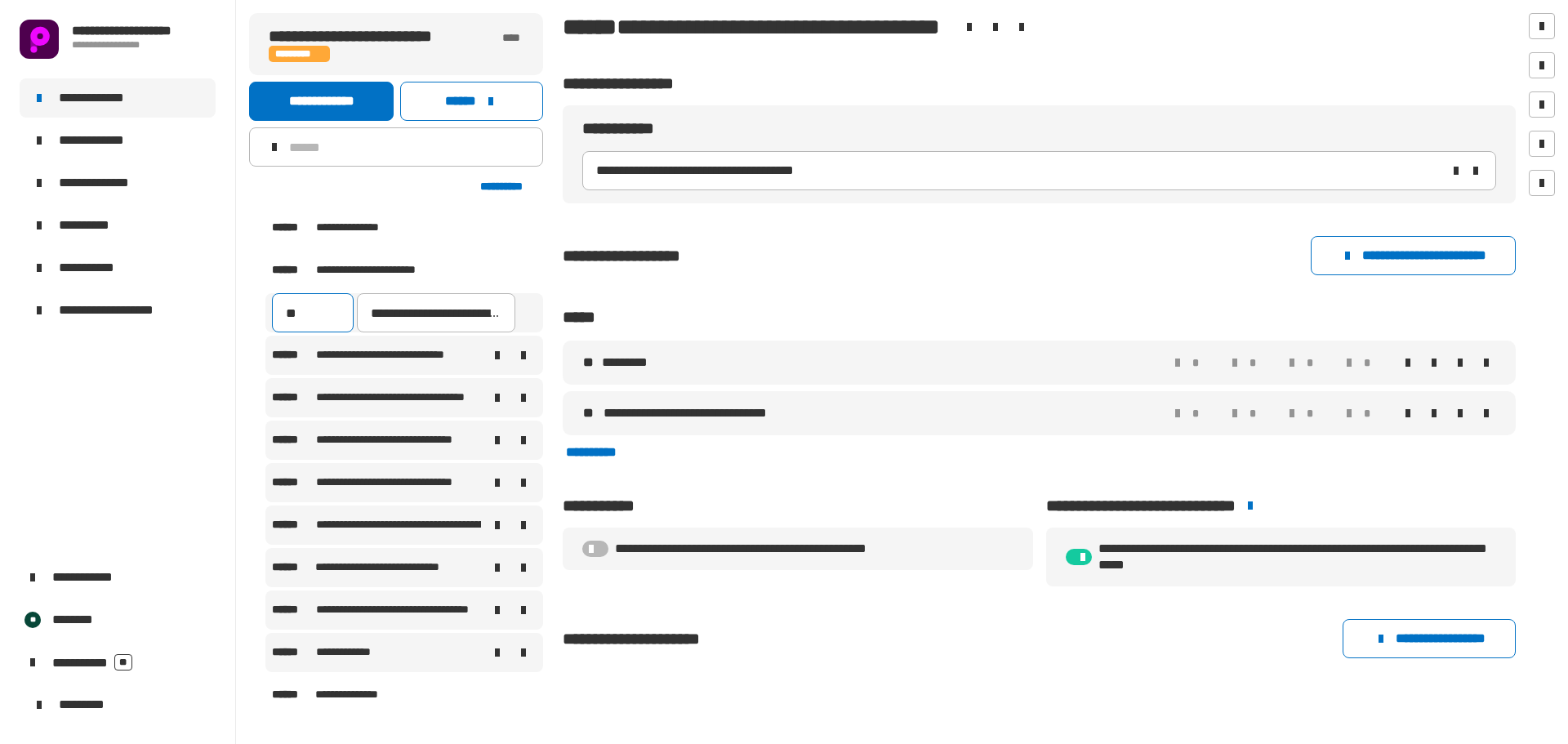 type on "***" 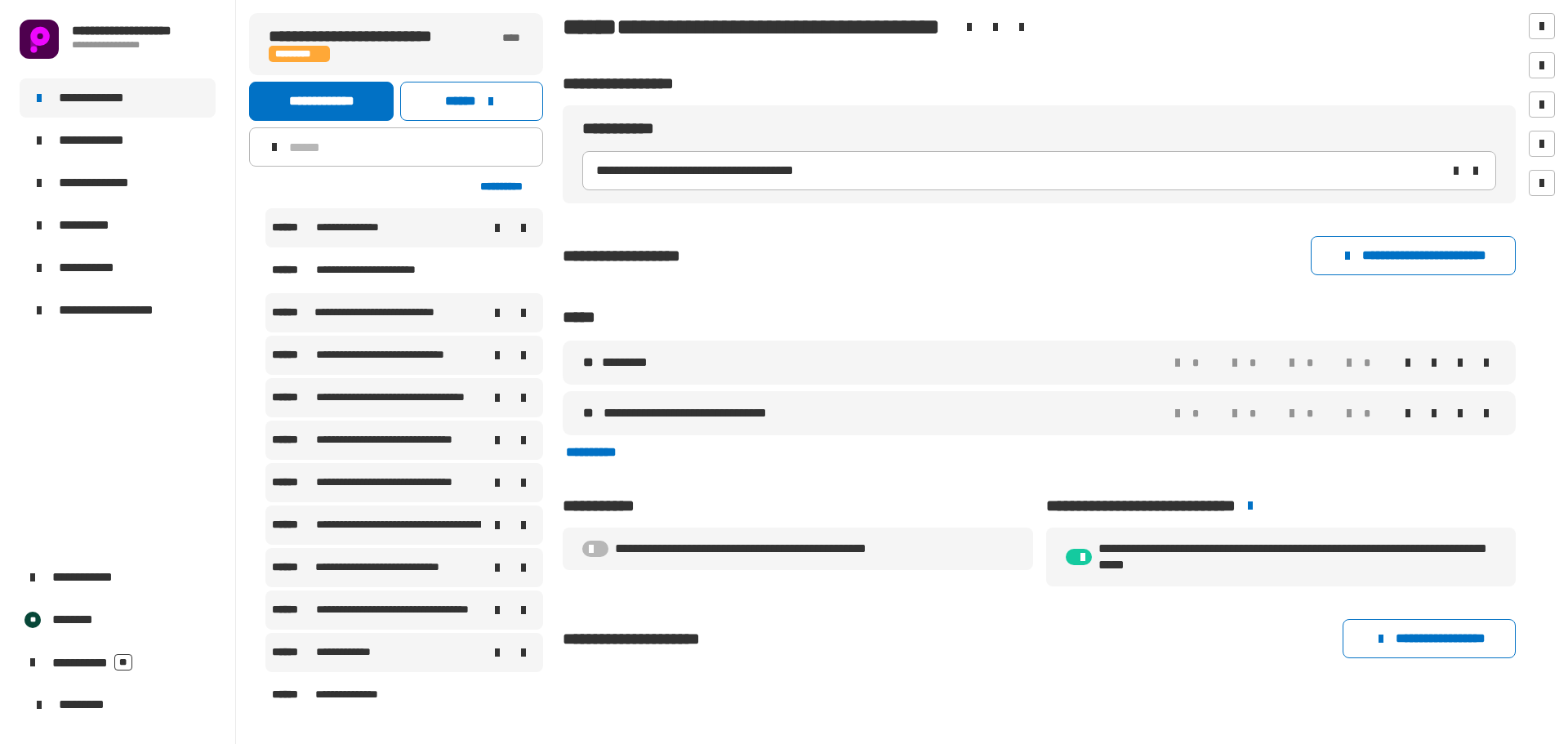 scroll, scrollTop: 1749, scrollLeft: 0, axis: vertical 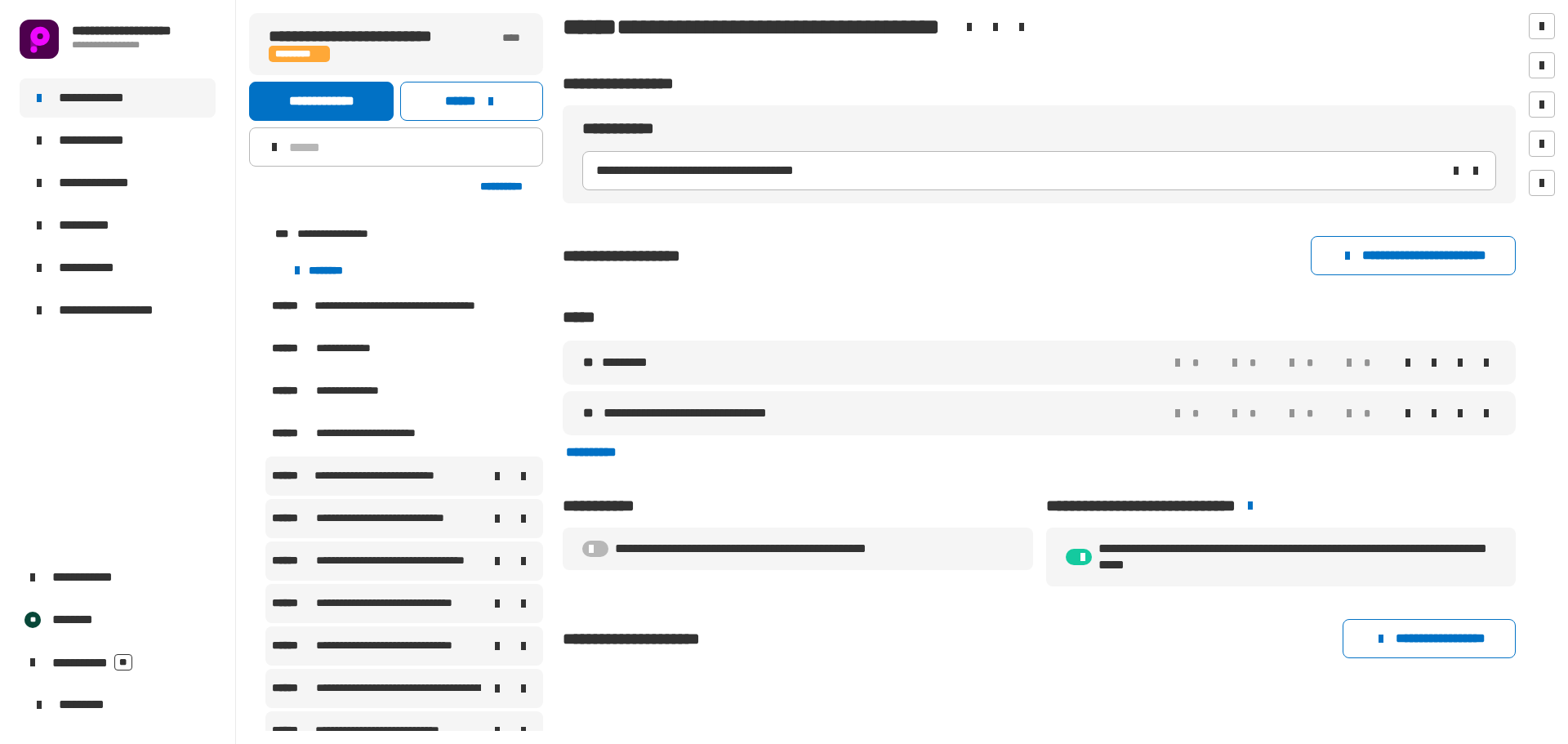 drag, startPoint x: 497, startPoint y: 433, endPoint x: 256, endPoint y: 410, distance: 242.09502 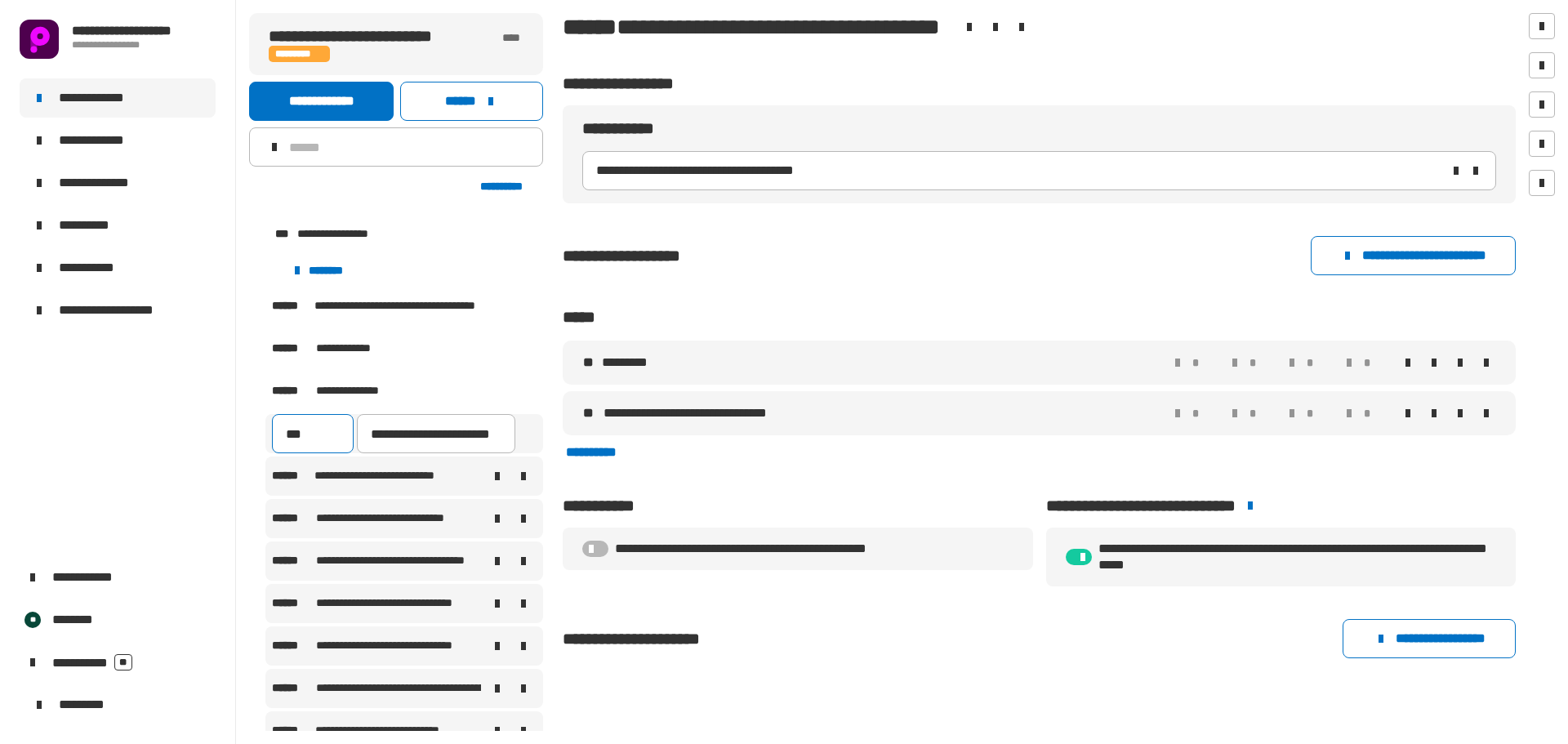 drag, startPoint x: 293, startPoint y: 434, endPoint x: 290, endPoint y: 420, distance: 14.317821 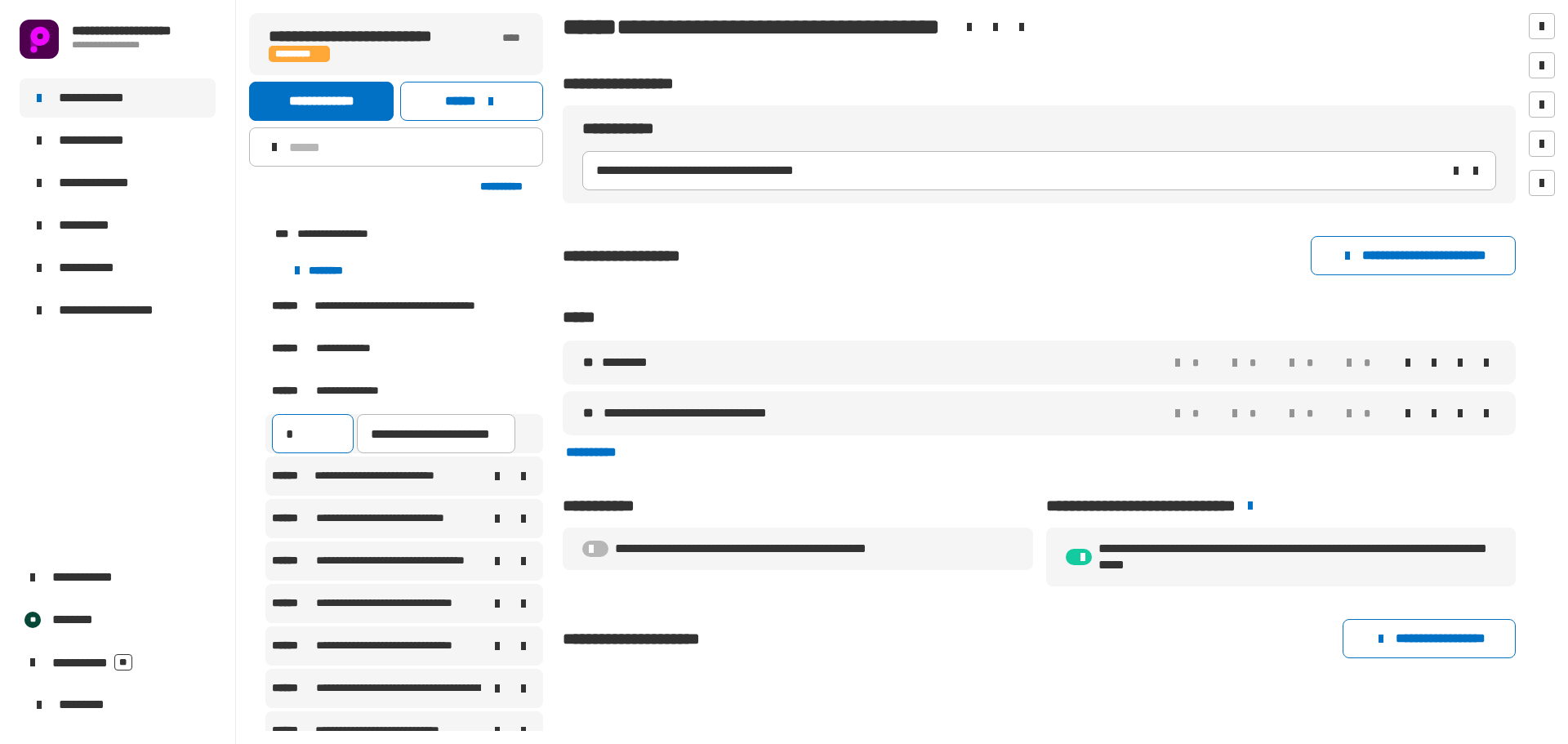 type on "**" 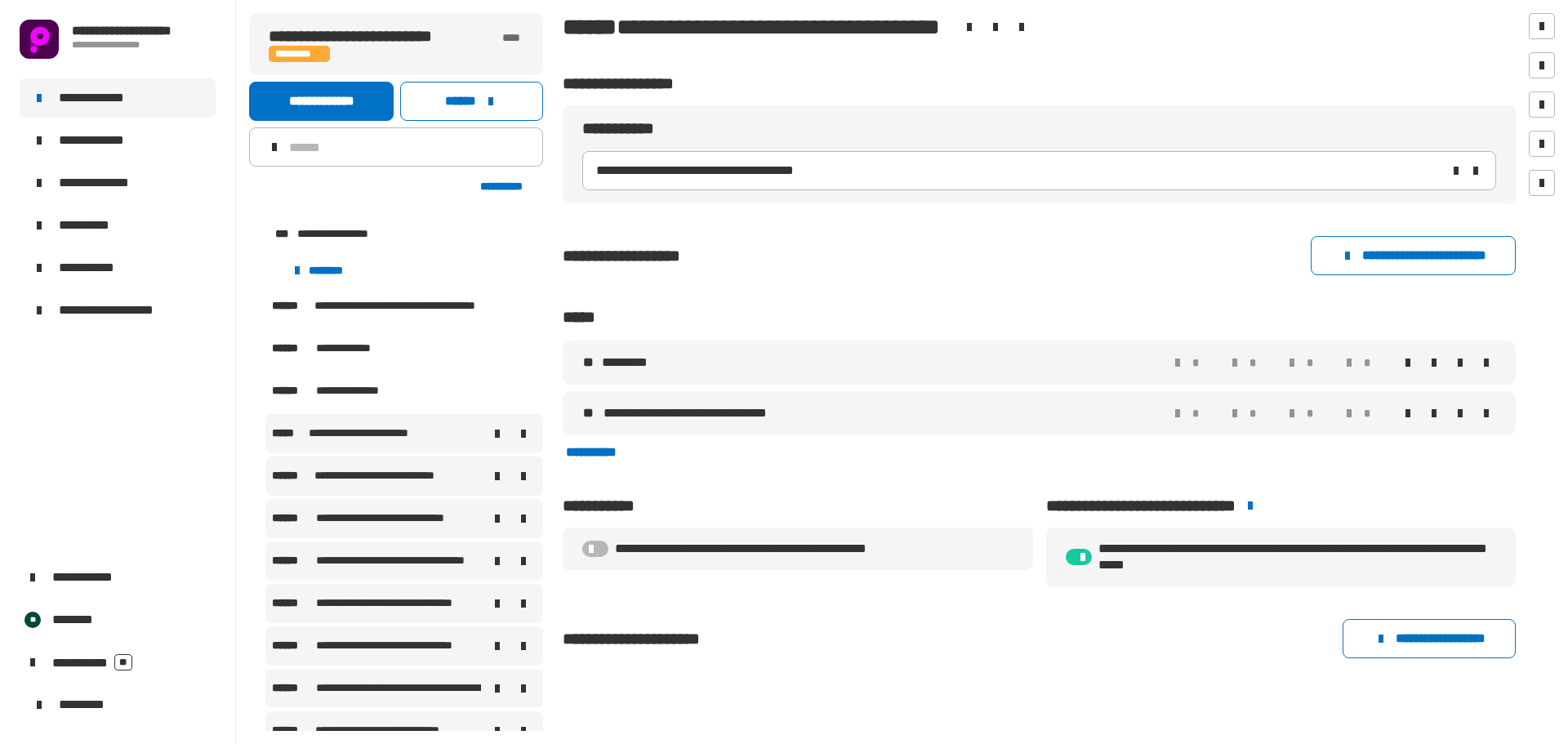 scroll, scrollTop: 1791, scrollLeft: 0, axis: vertical 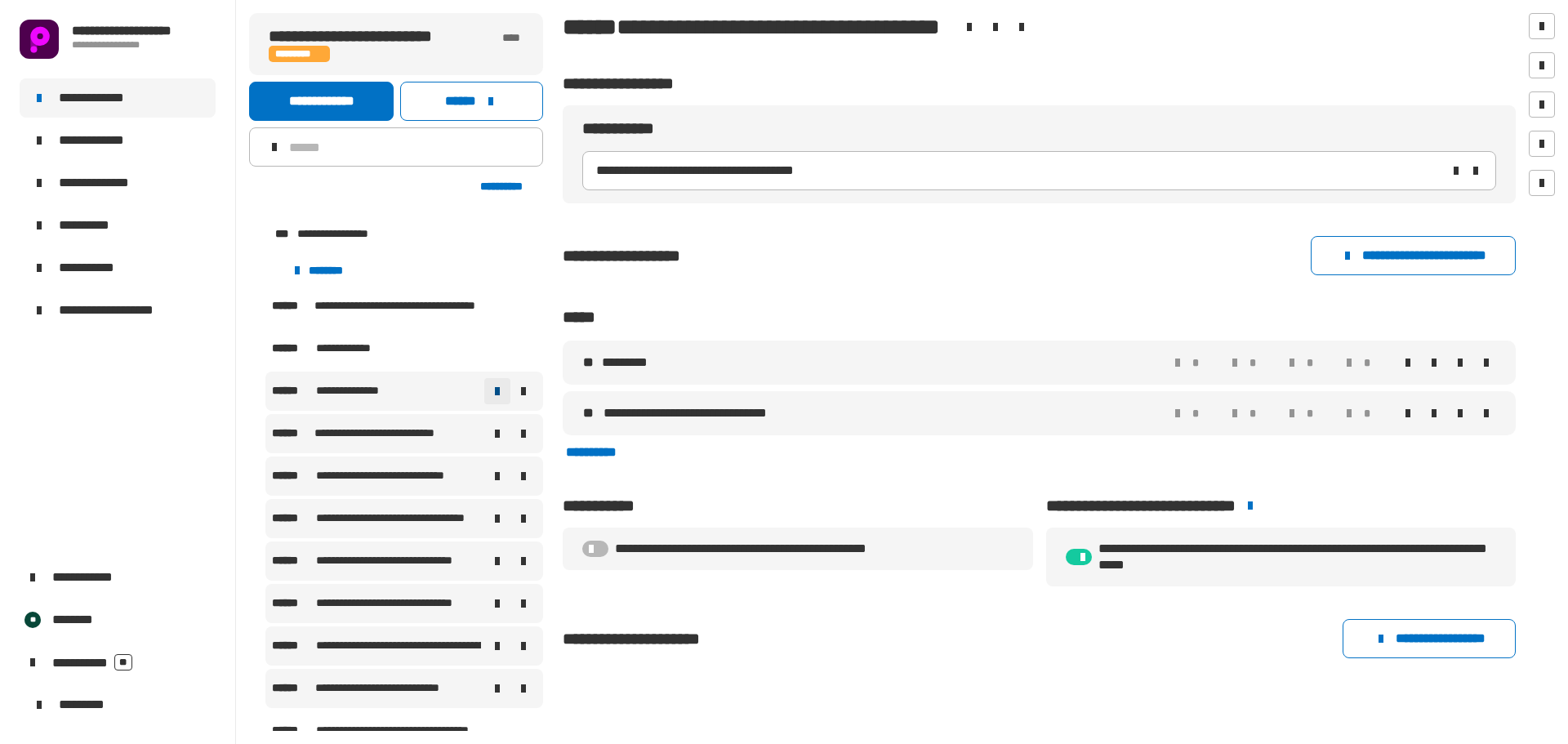 click at bounding box center [497, 391] 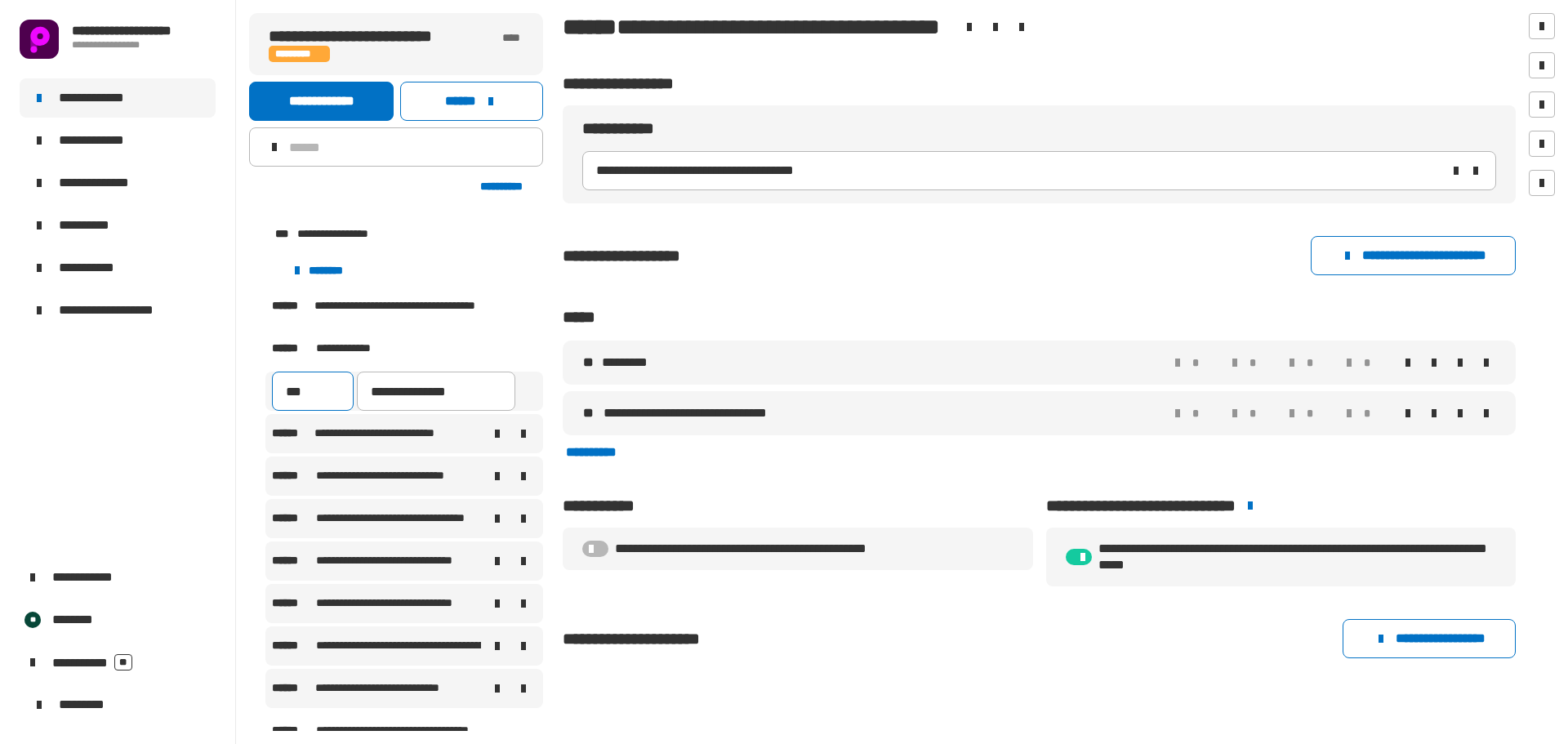 click on "***" at bounding box center (313, 391) 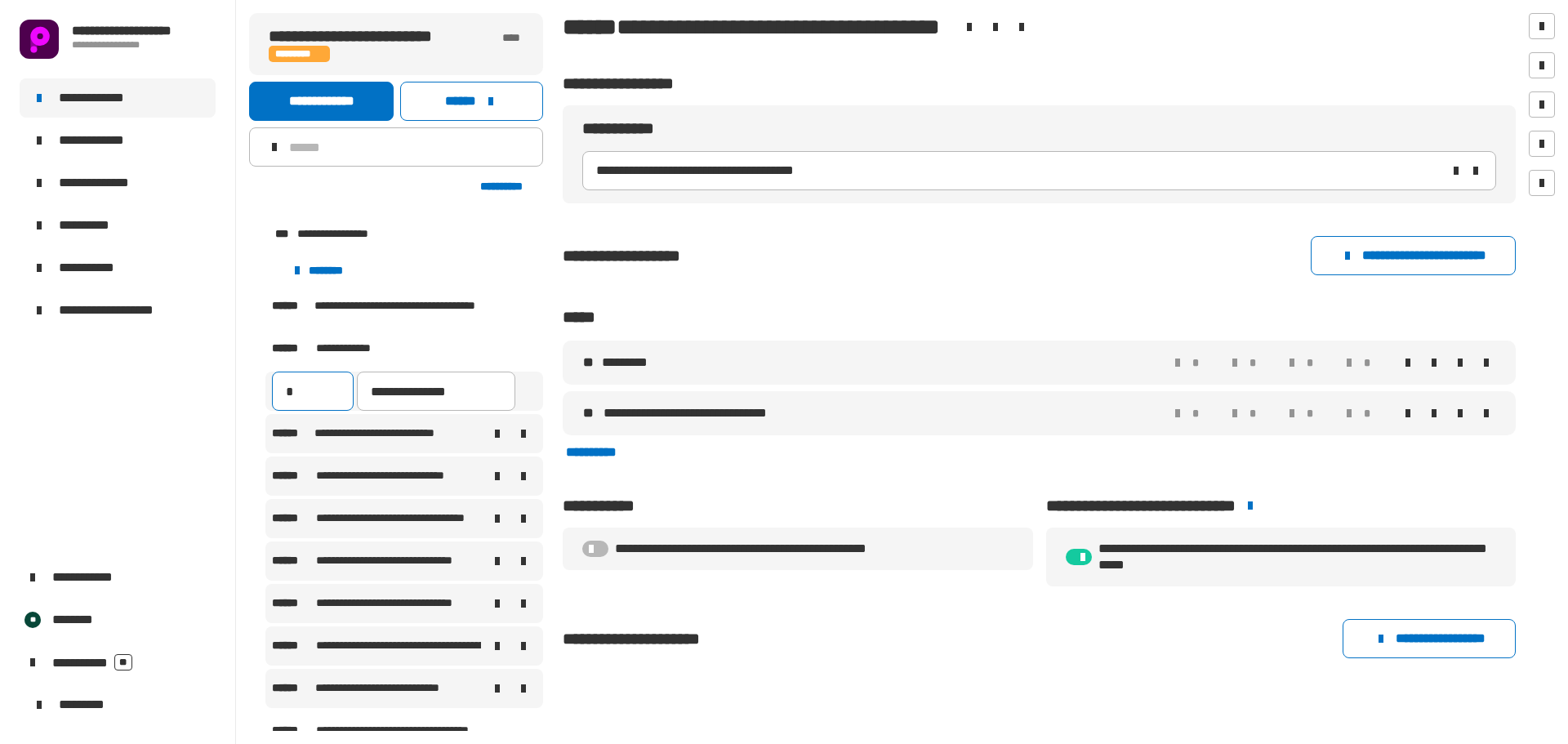type on "*" 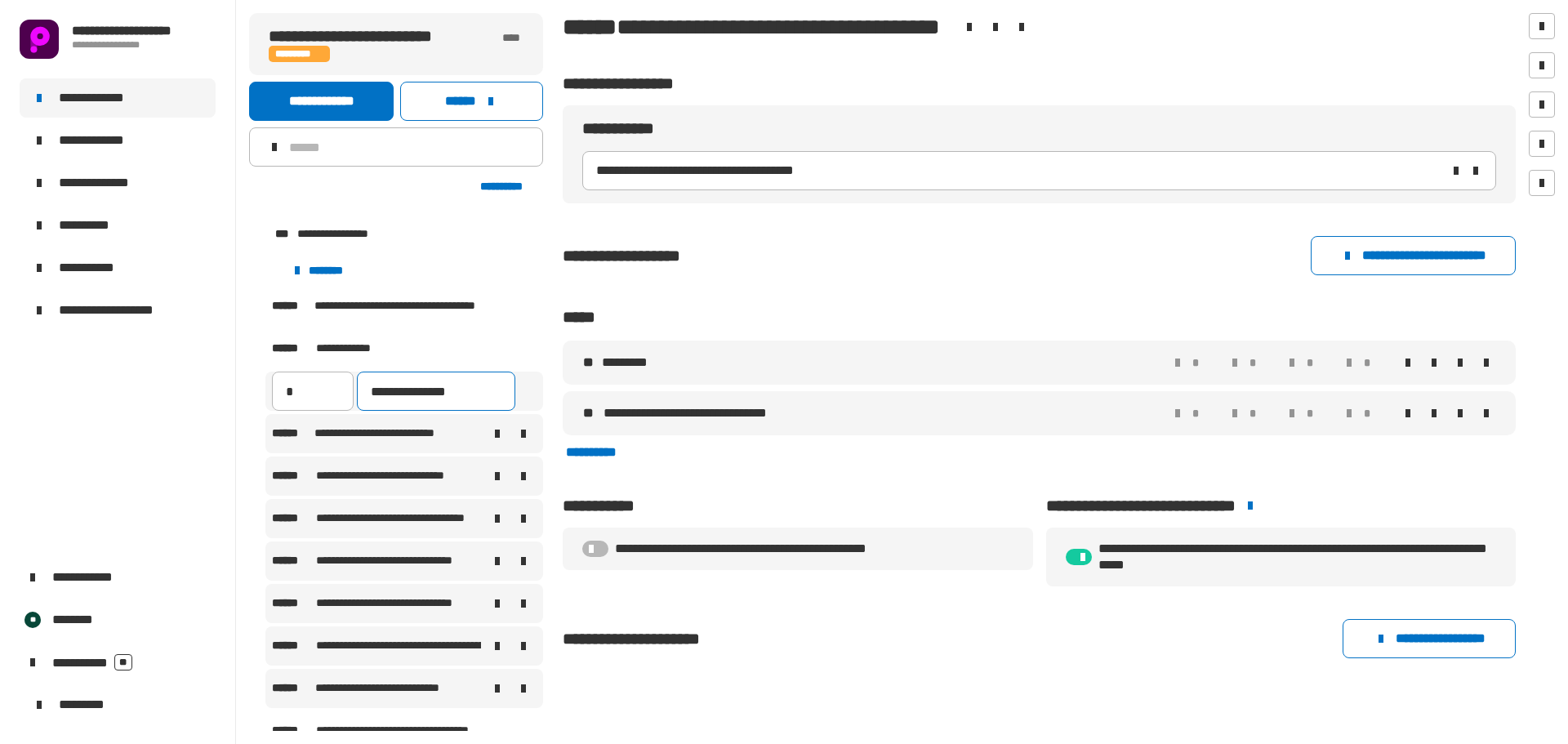 click on "**********" at bounding box center [436, 391] 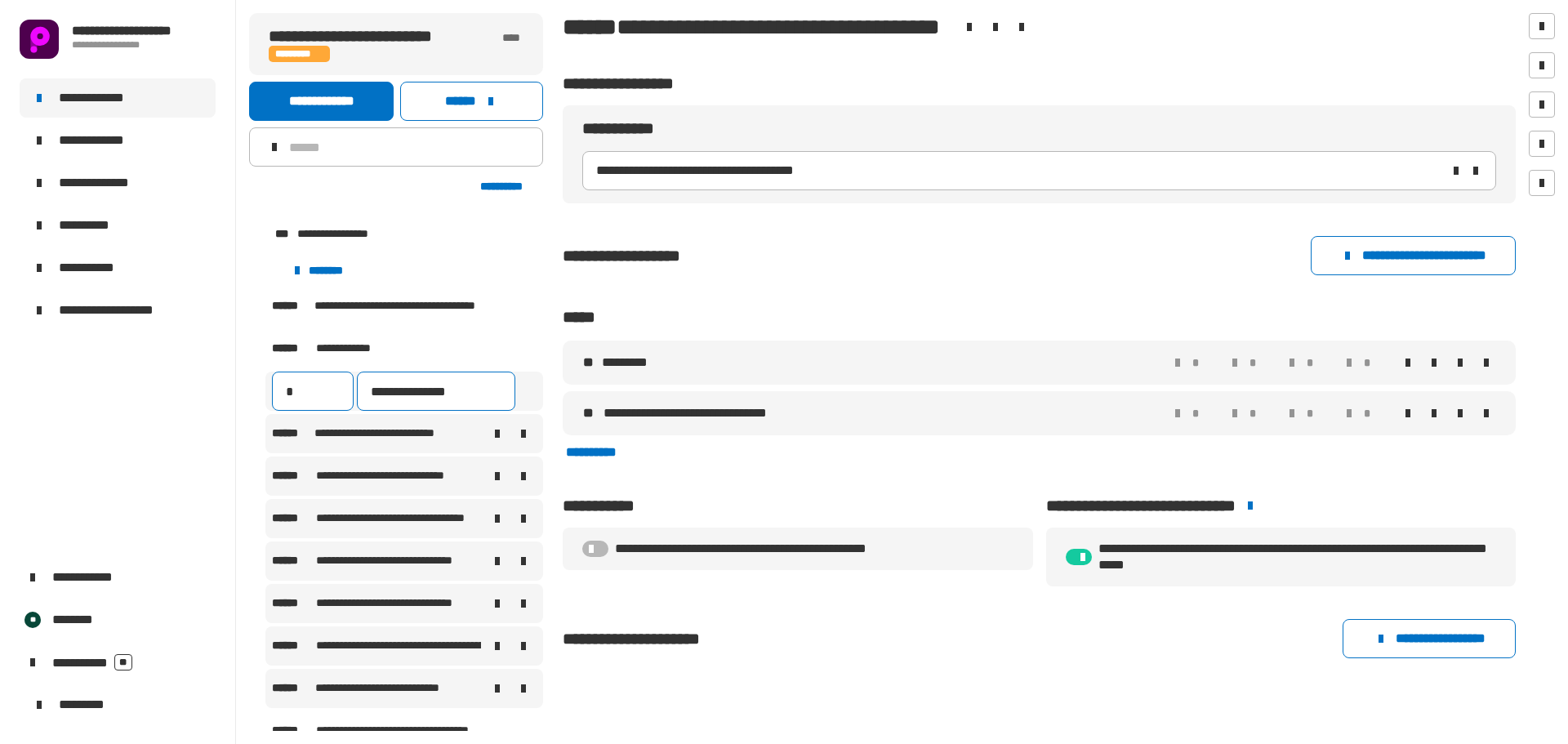 type on "**********" 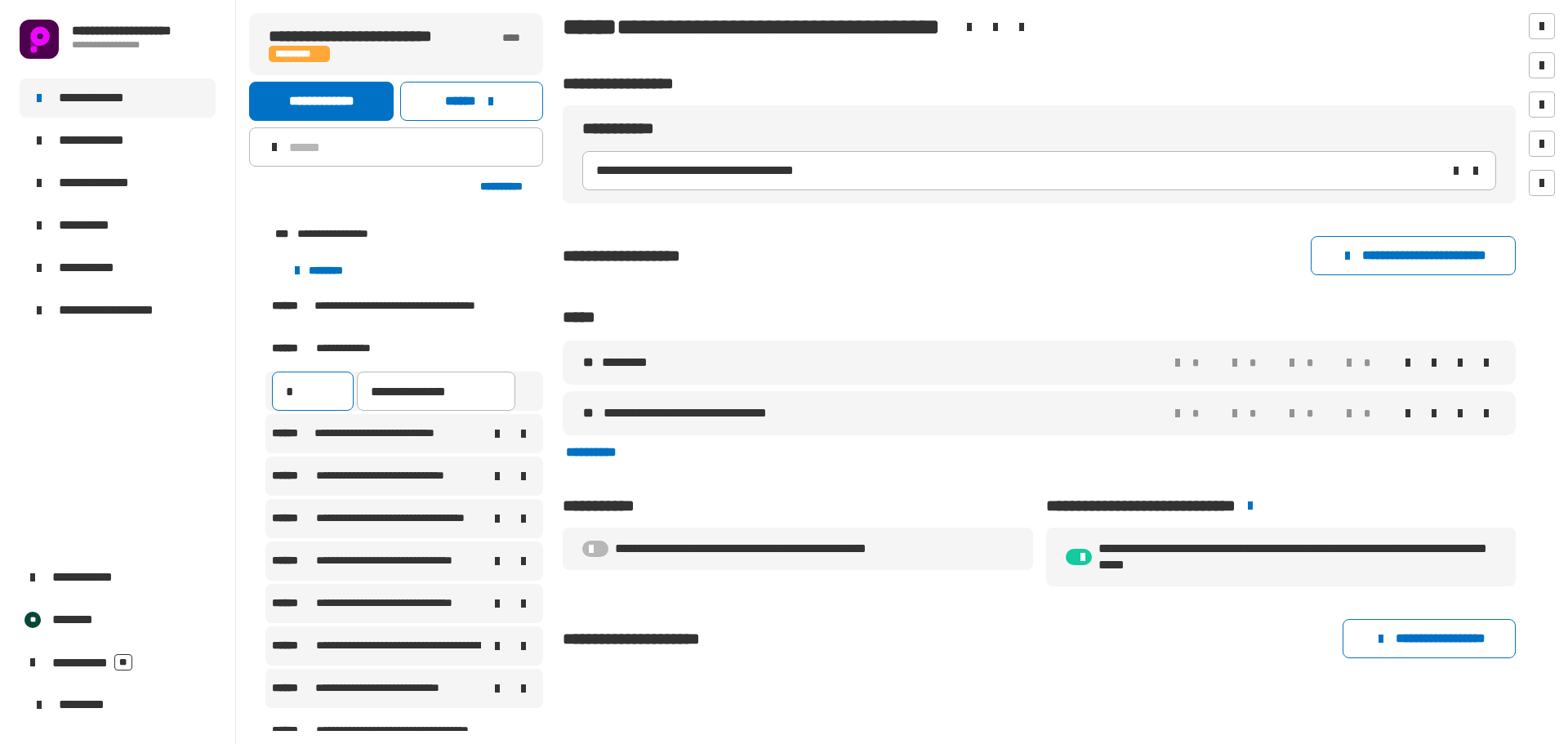 click on "*" at bounding box center (313, 391) 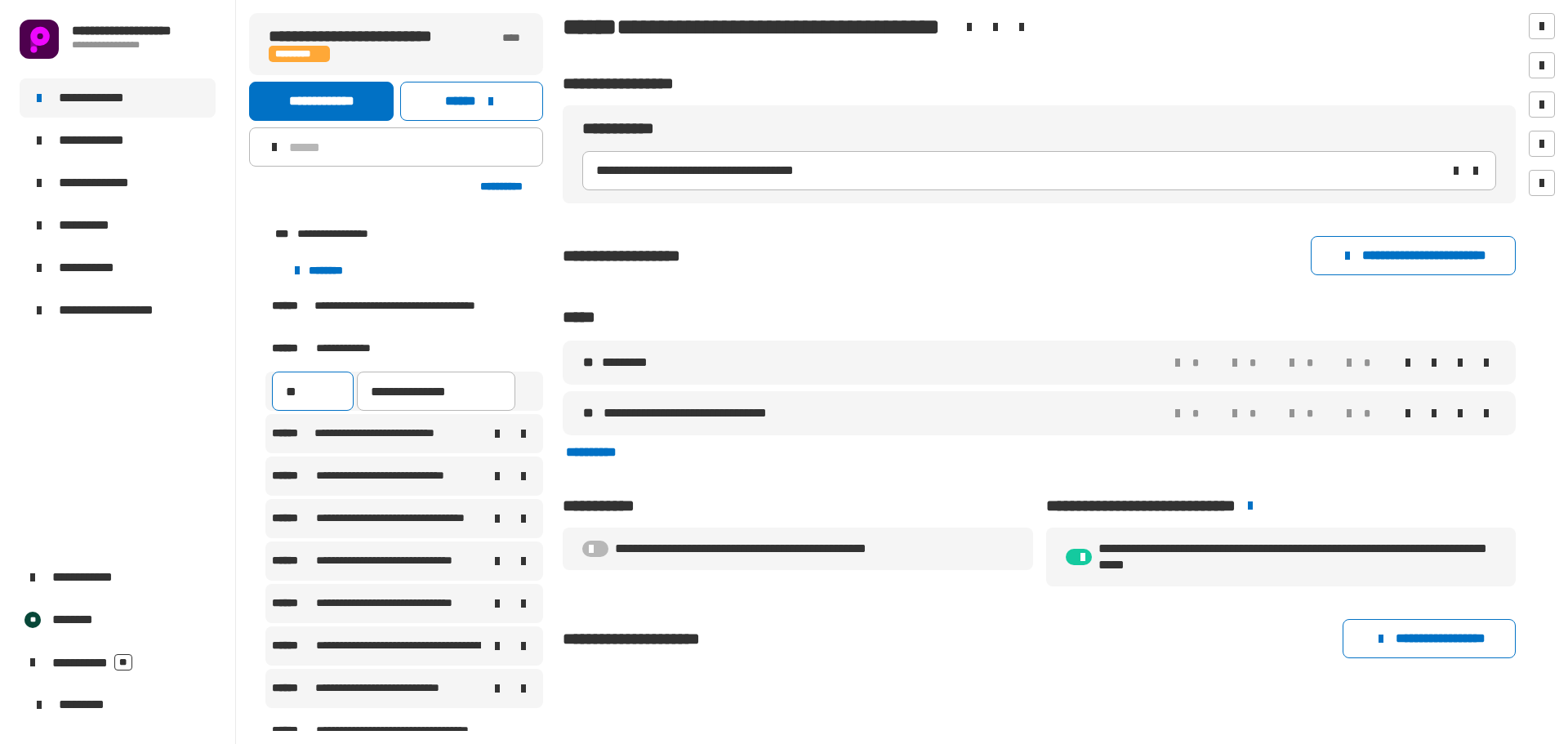 type on "***" 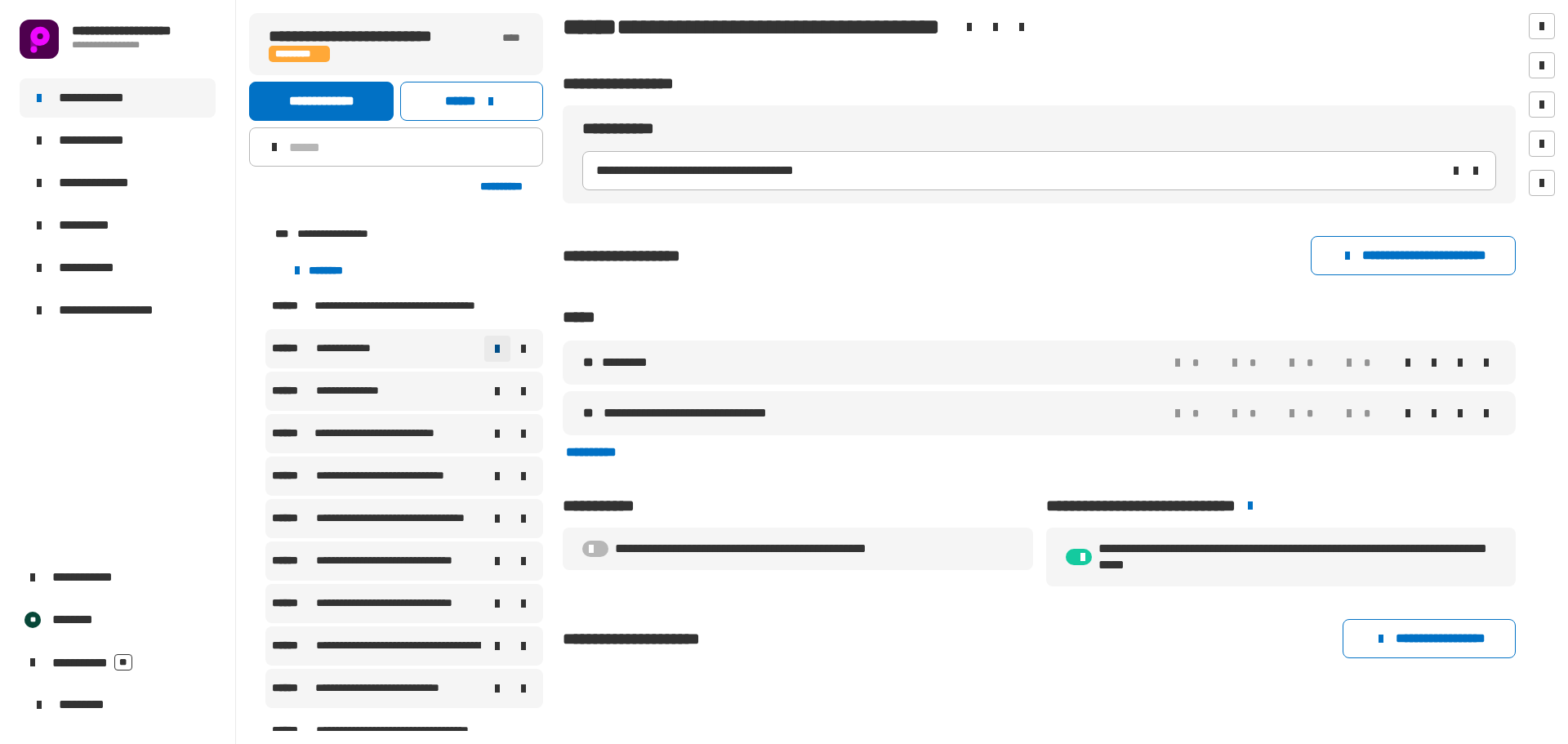 click at bounding box center [497, 349] 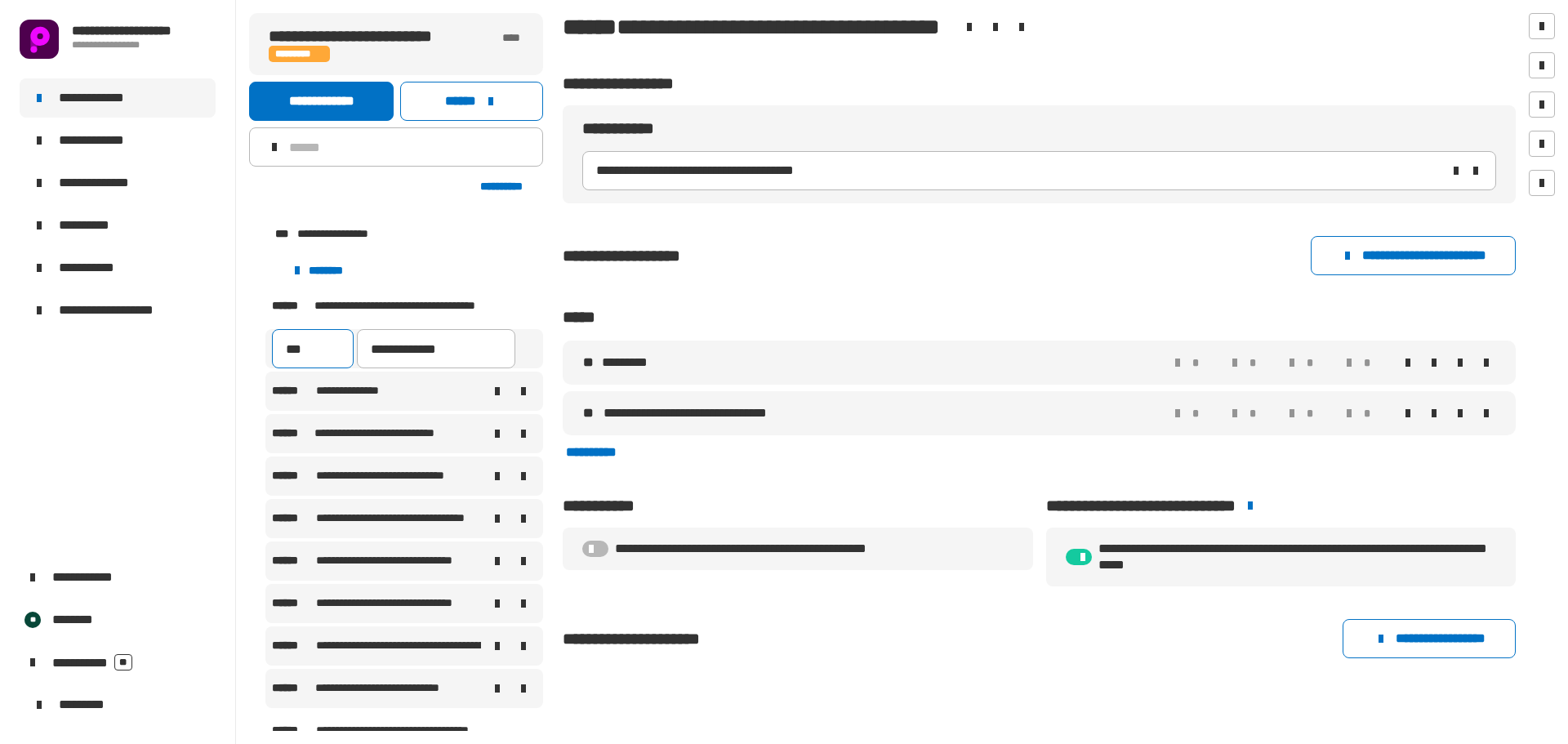 type on "**********" 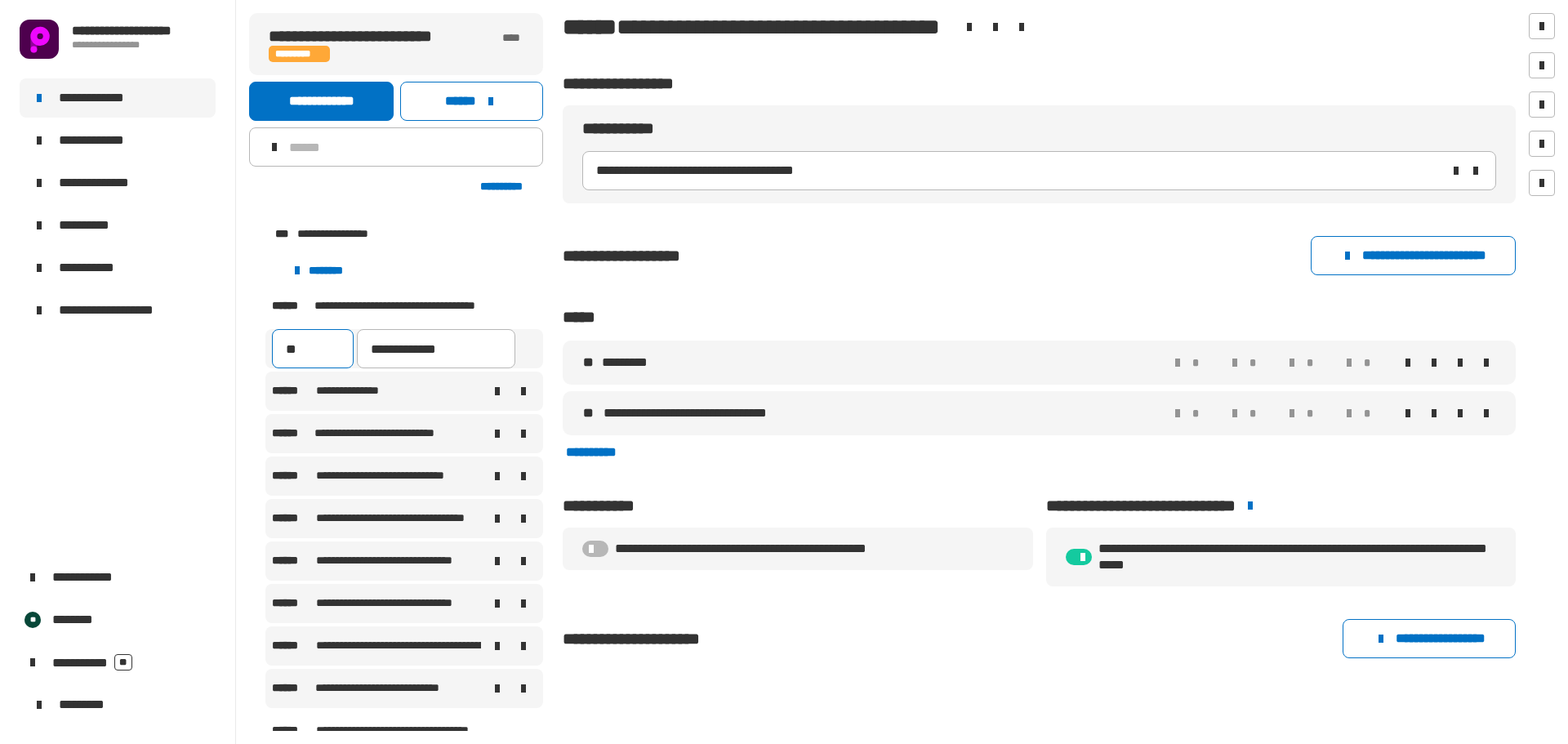 type on "***" 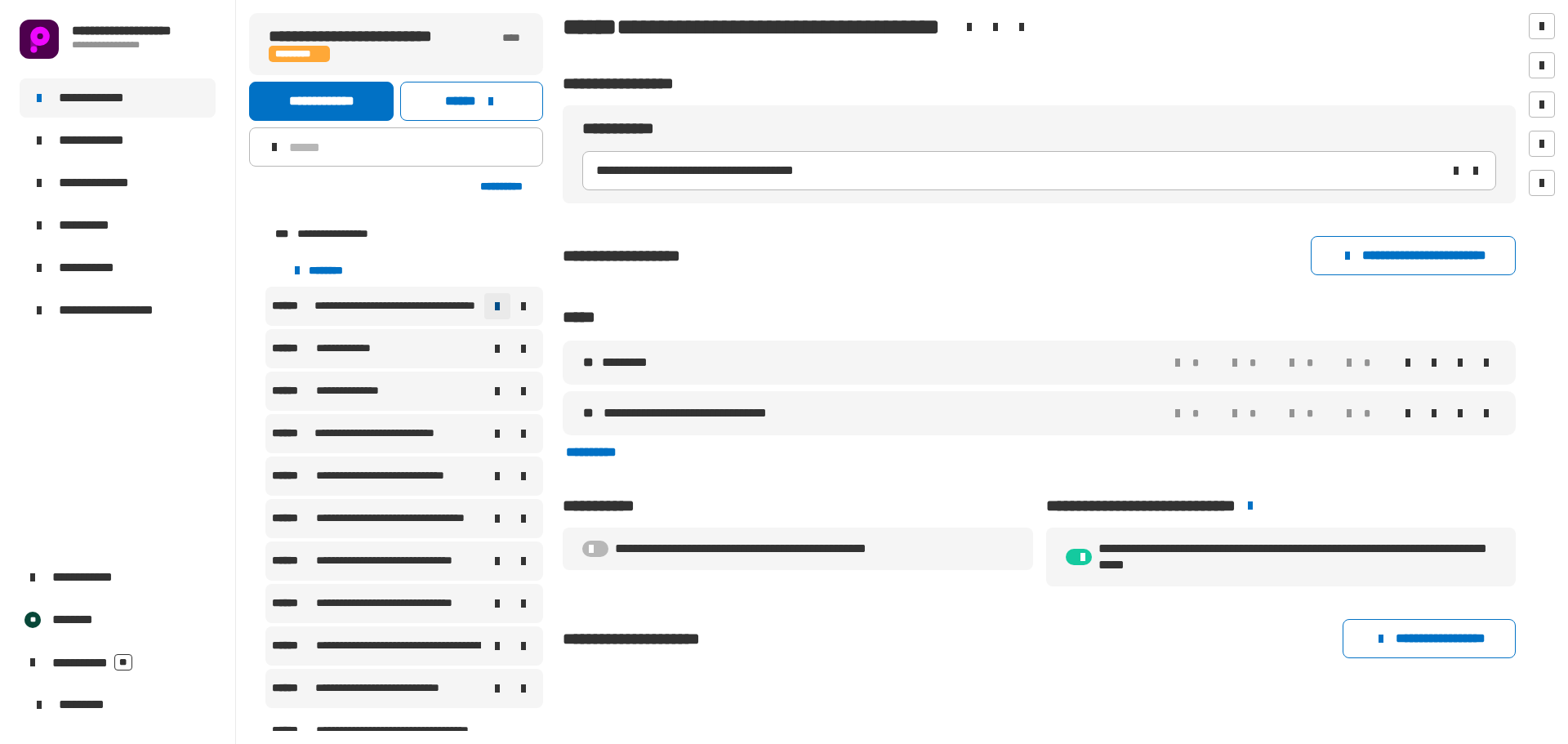 click at bounding box center [497, 306] 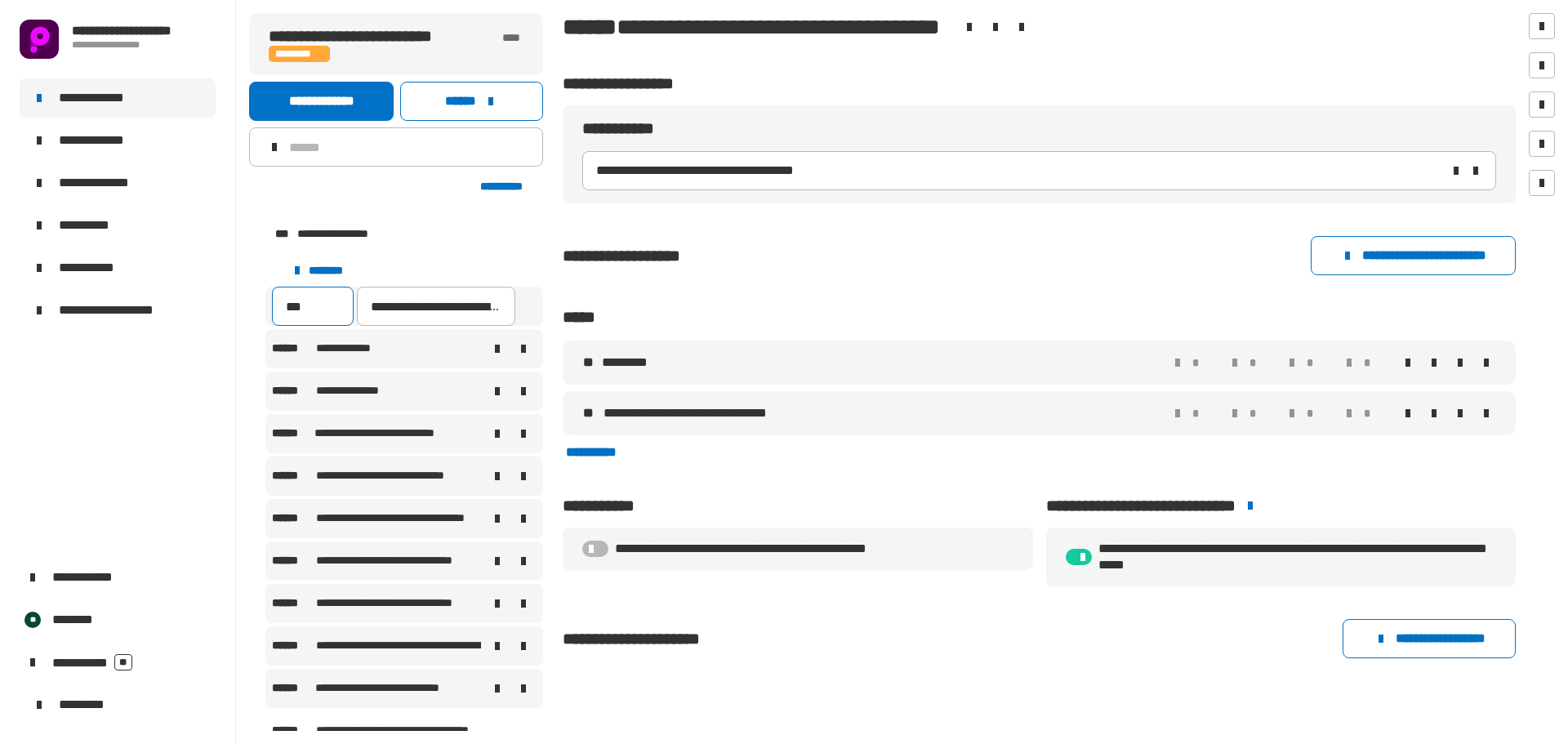 click on "***" at bounding box center [313, 306] 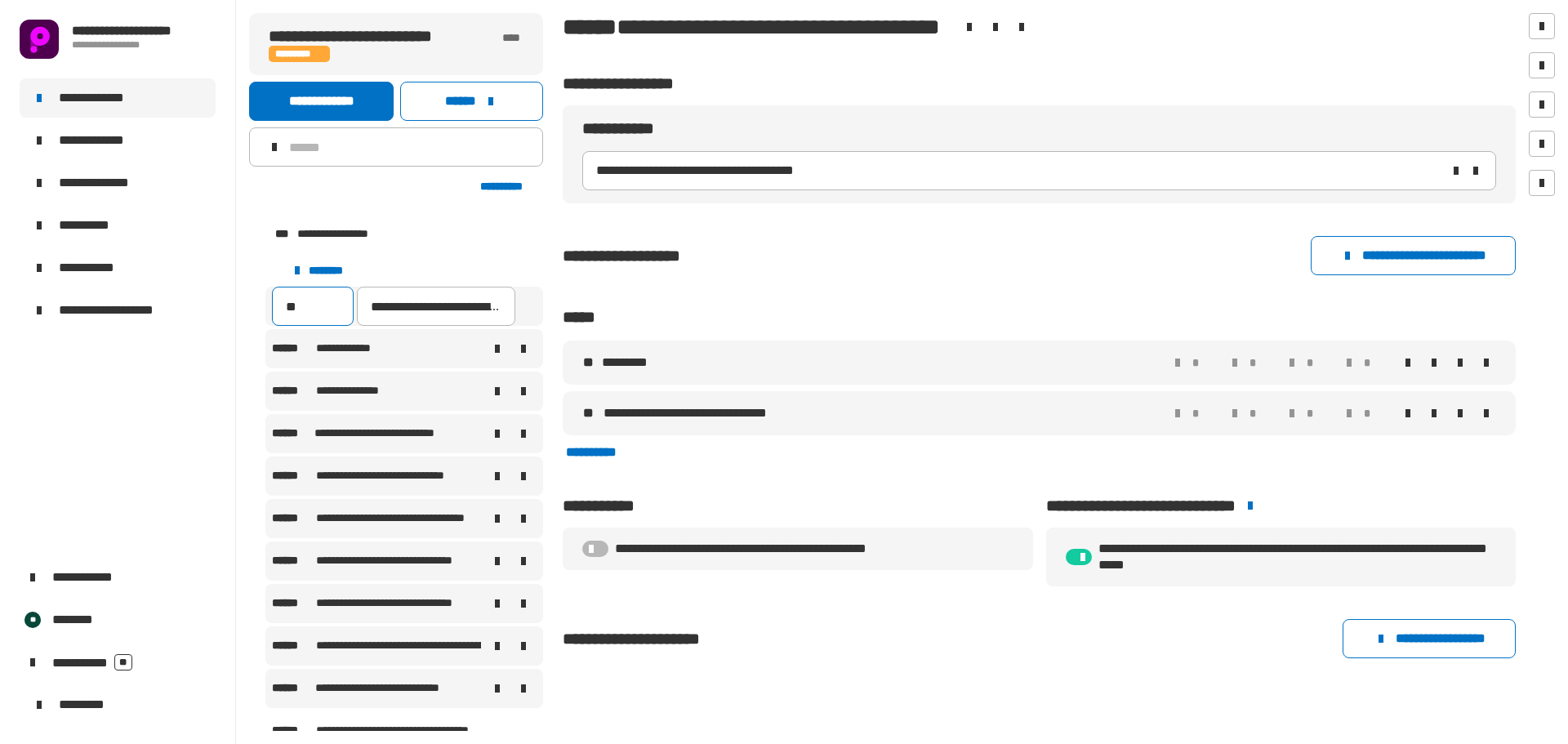 type on "***" 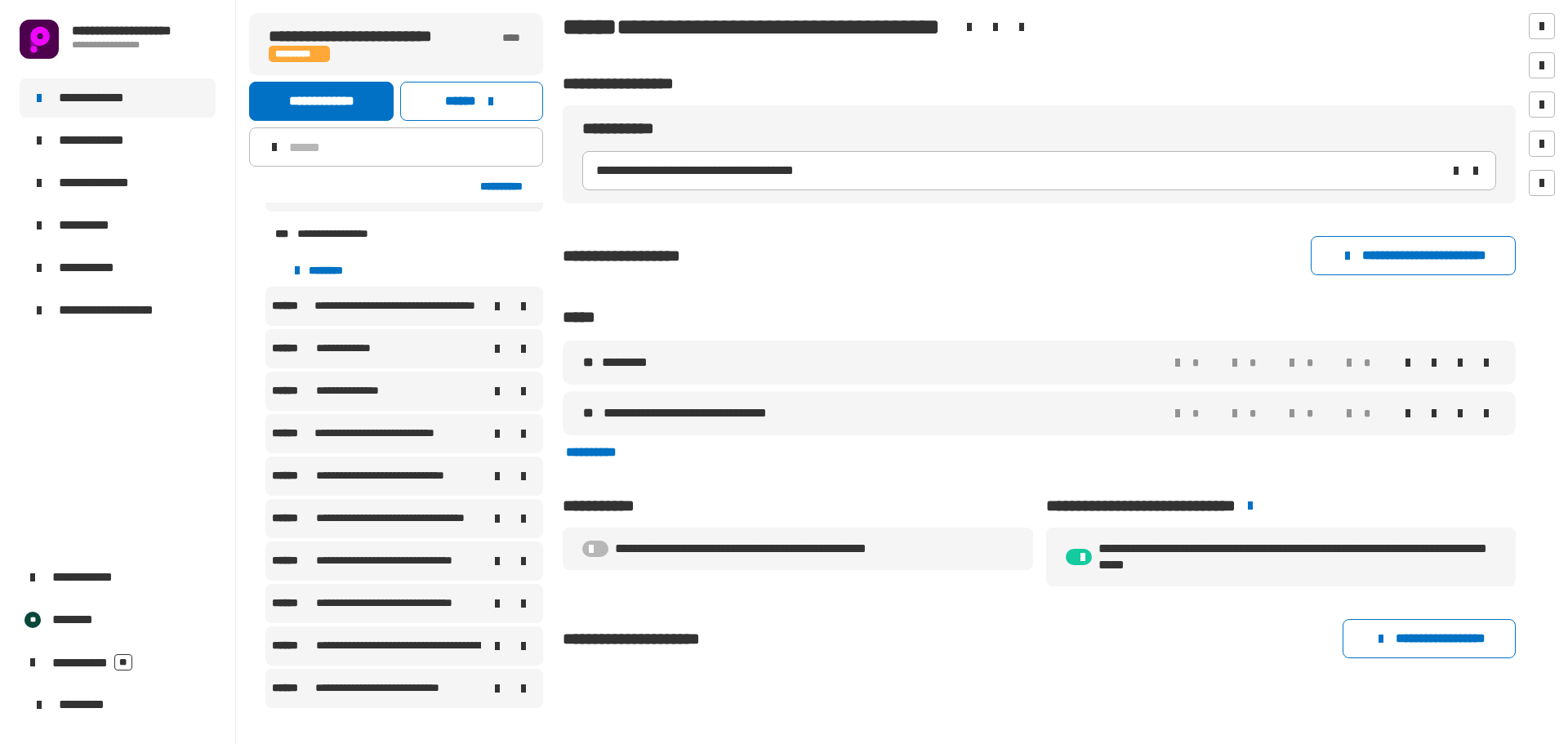 scroll, scrollTop: 1628, scrollLeft: 0, axis: vertical 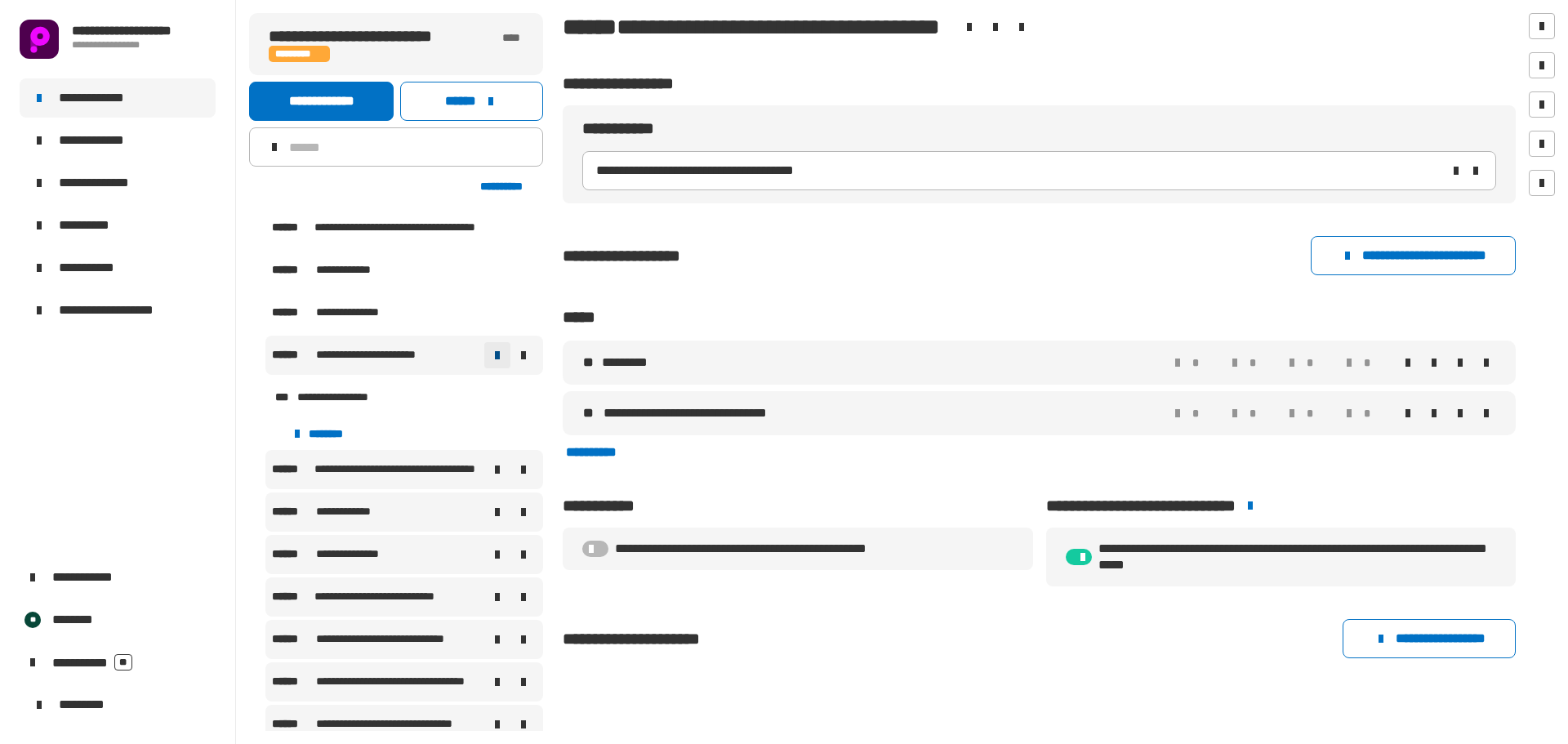 click at bounding box center [497, 355] 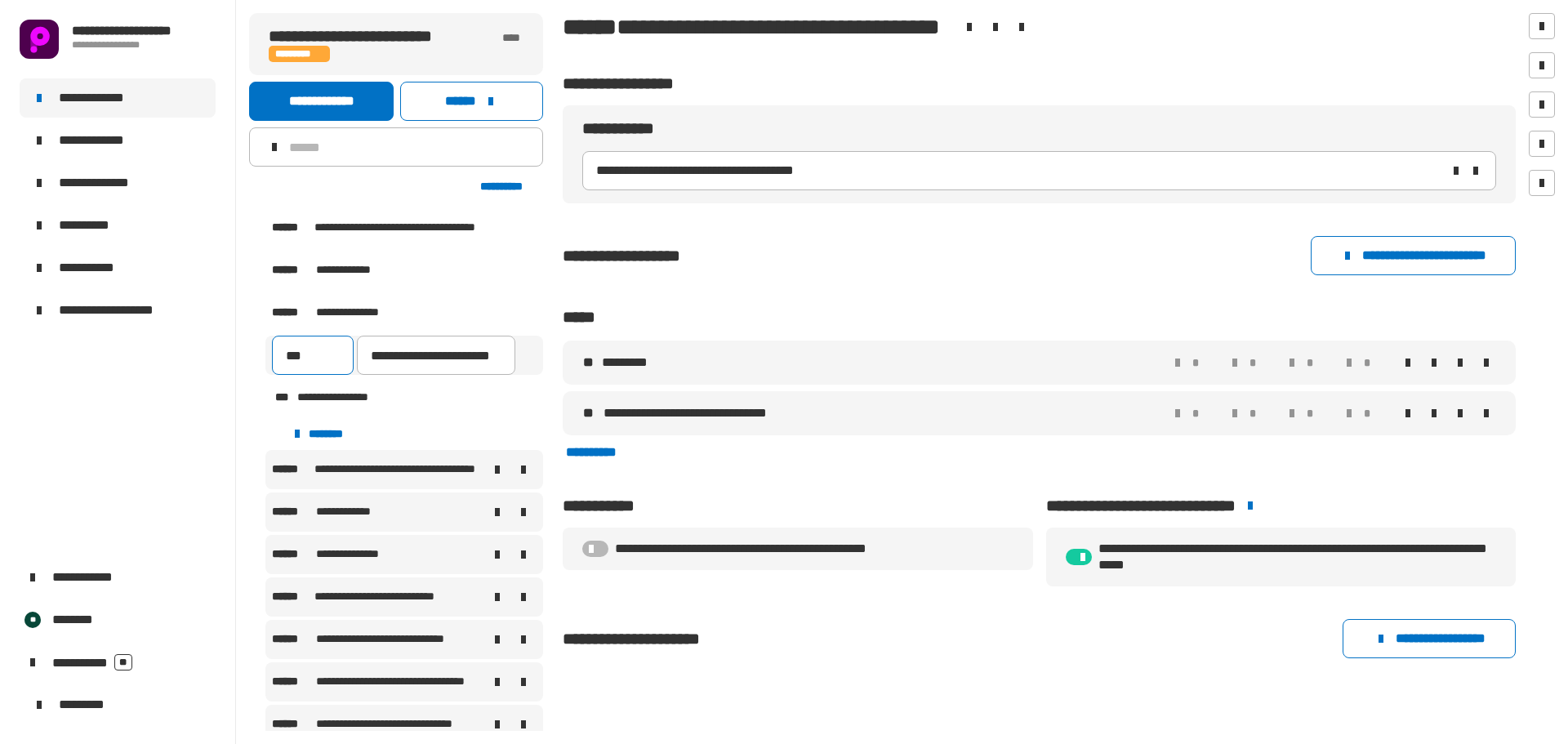 click on "***" at bounding box center [313, 355] 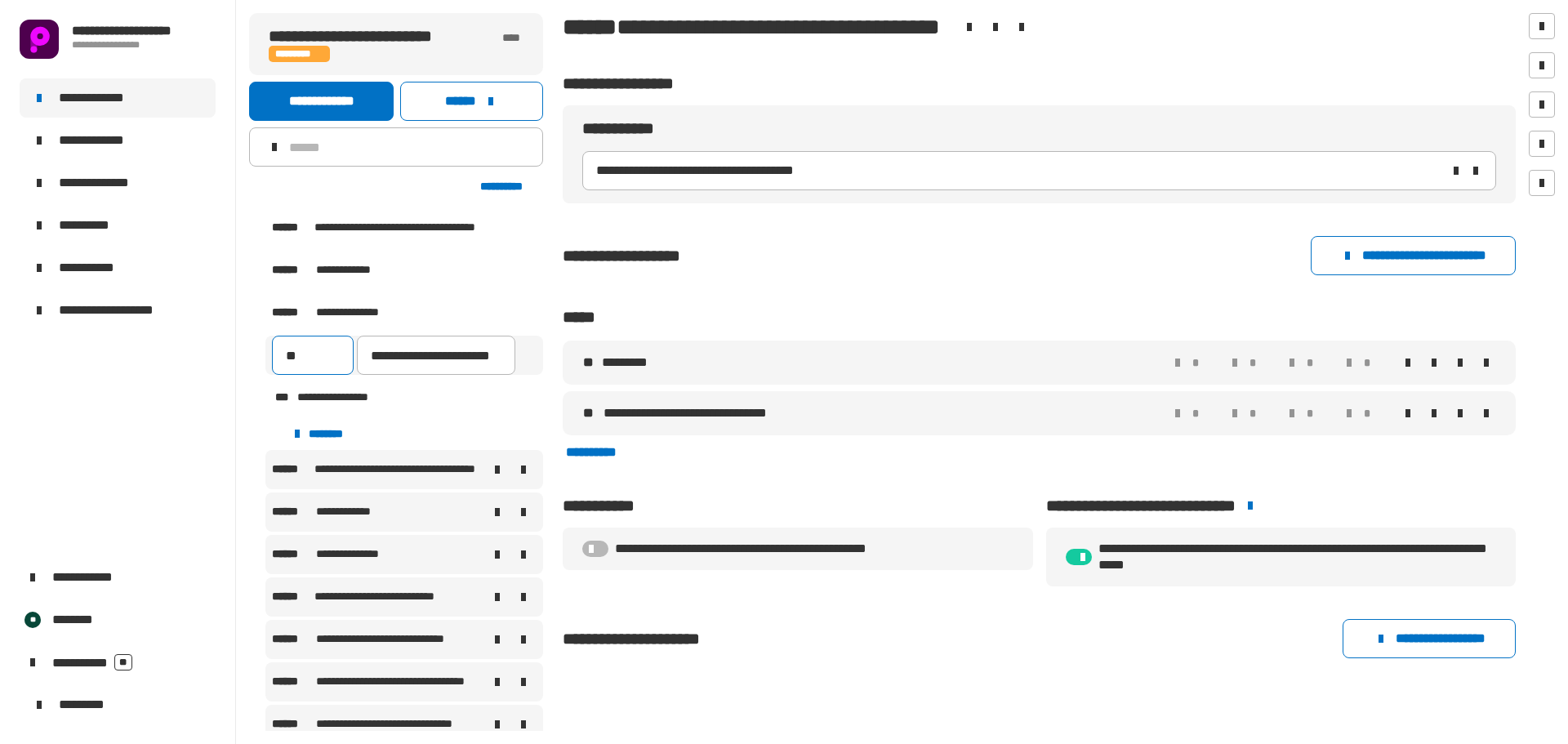 type on "***" 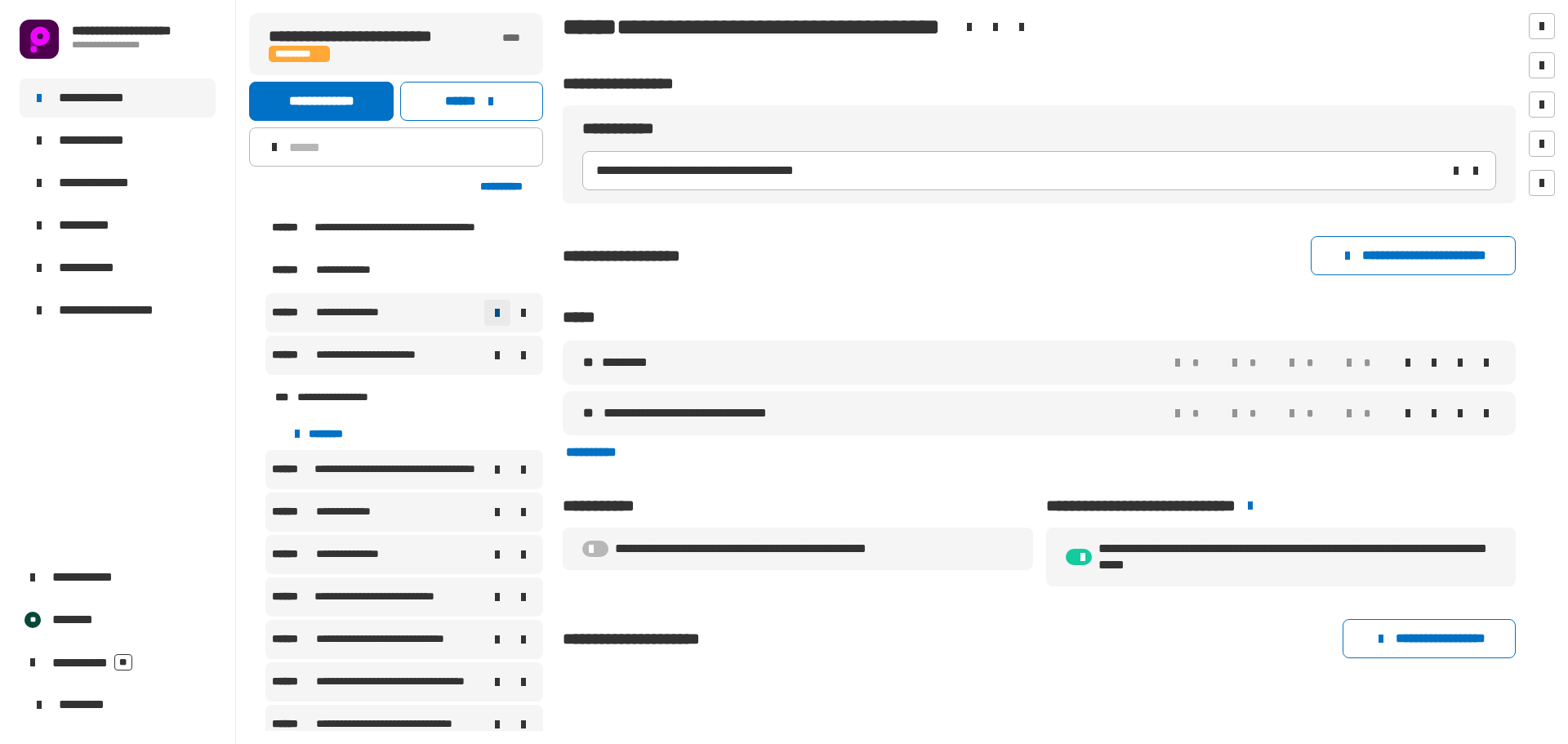 click at bounding box center (497, 313) 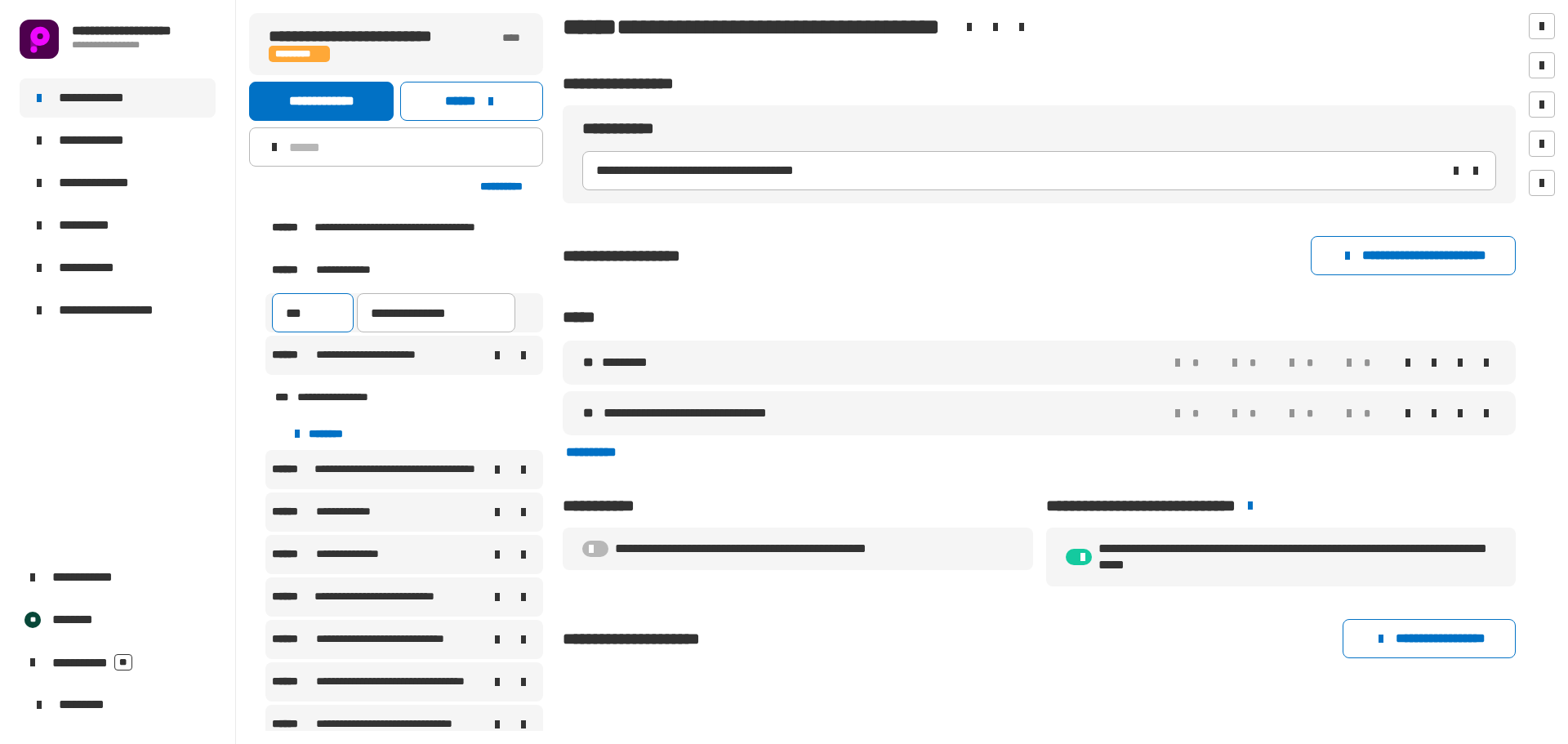 click on "***" at bounding box center (313, 313) 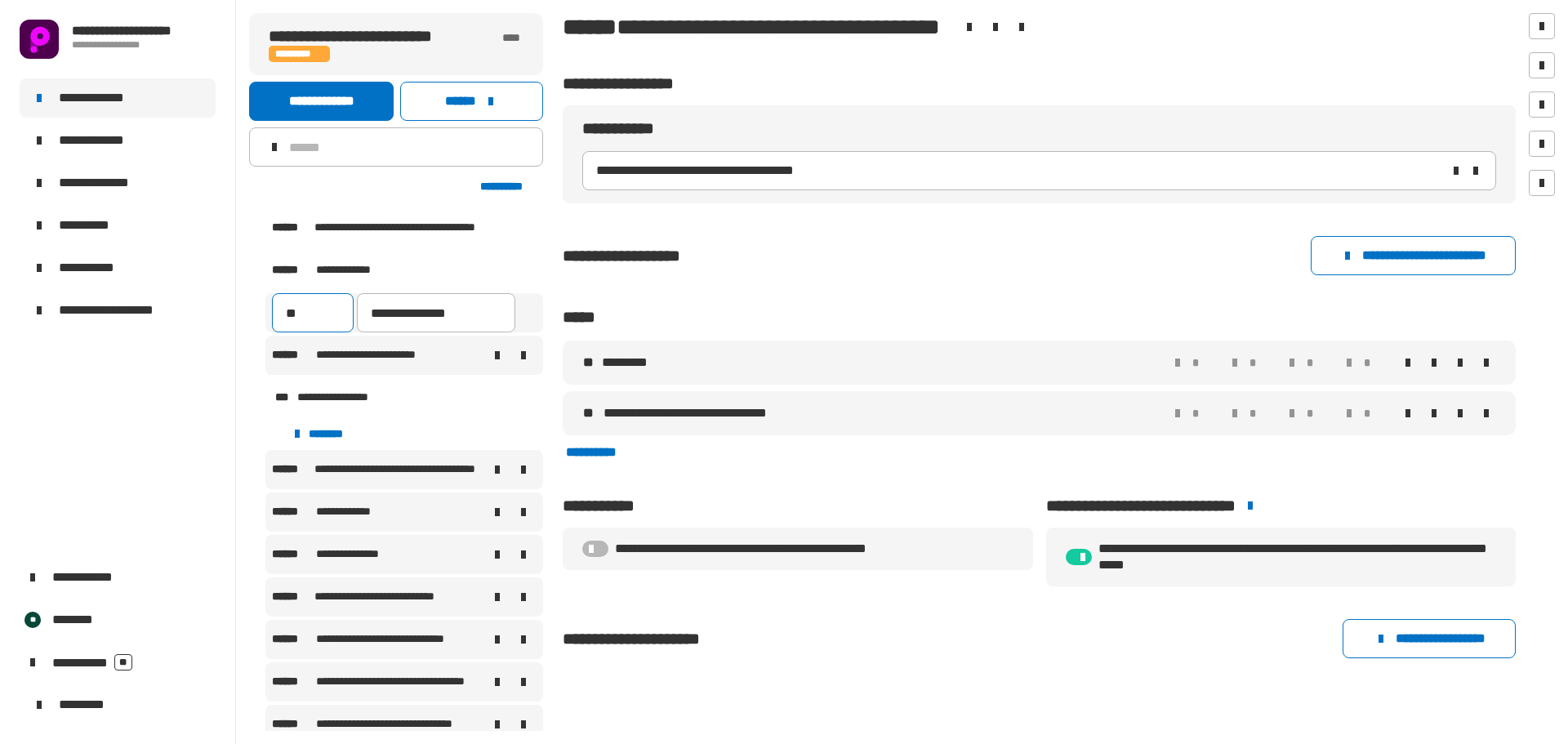 type on "***" 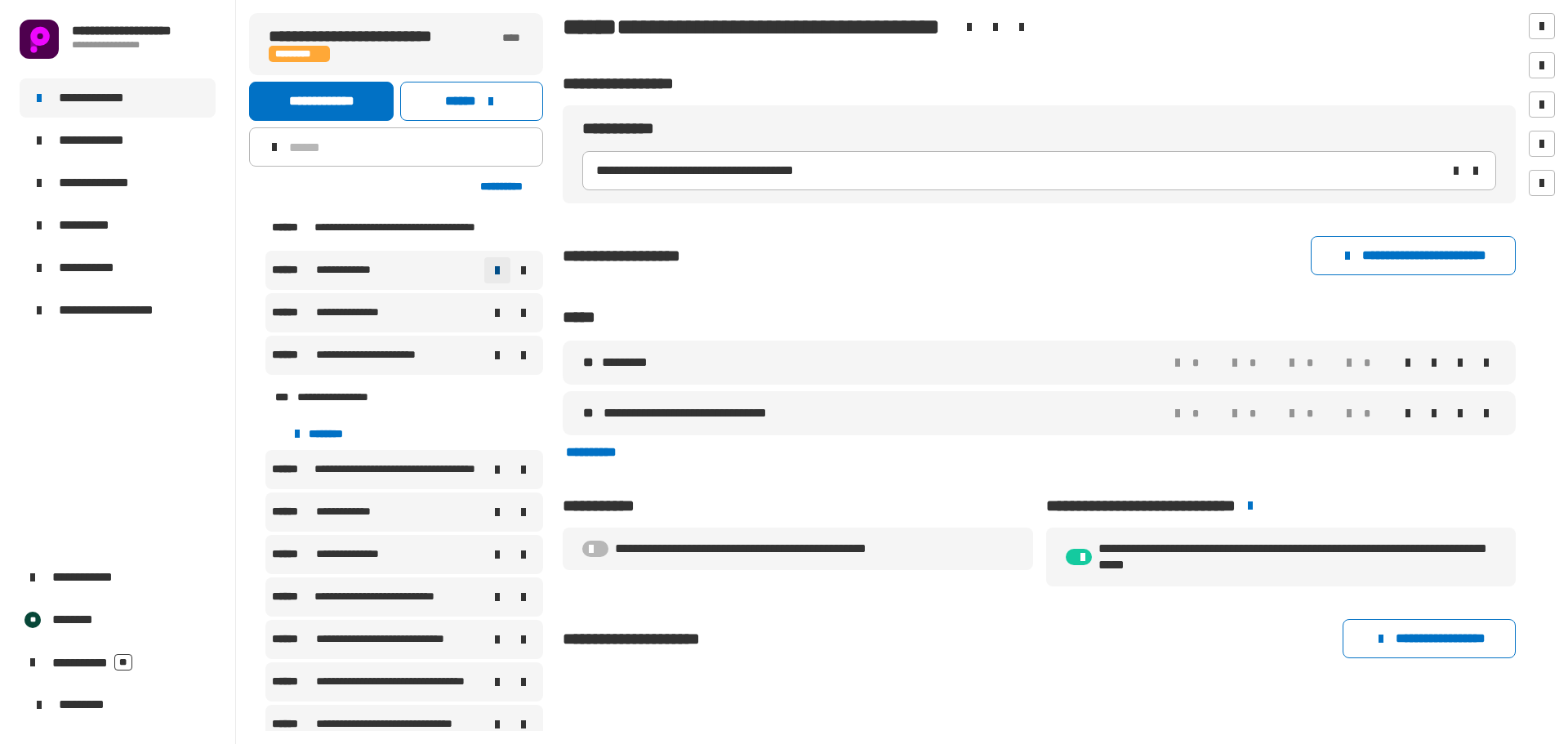 click at bounding box center [497, 270] 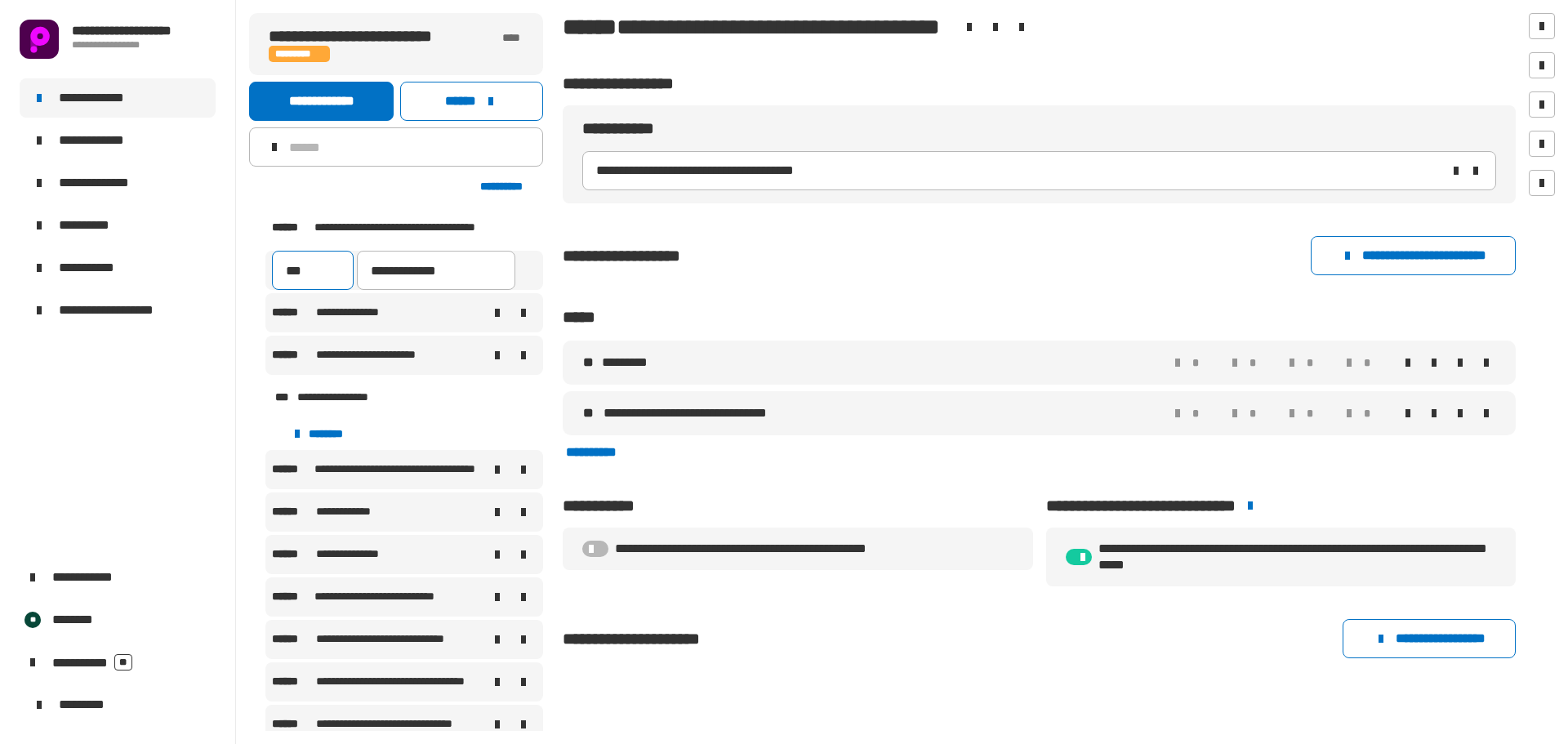 click on "***" at bounding box center [313, 270] 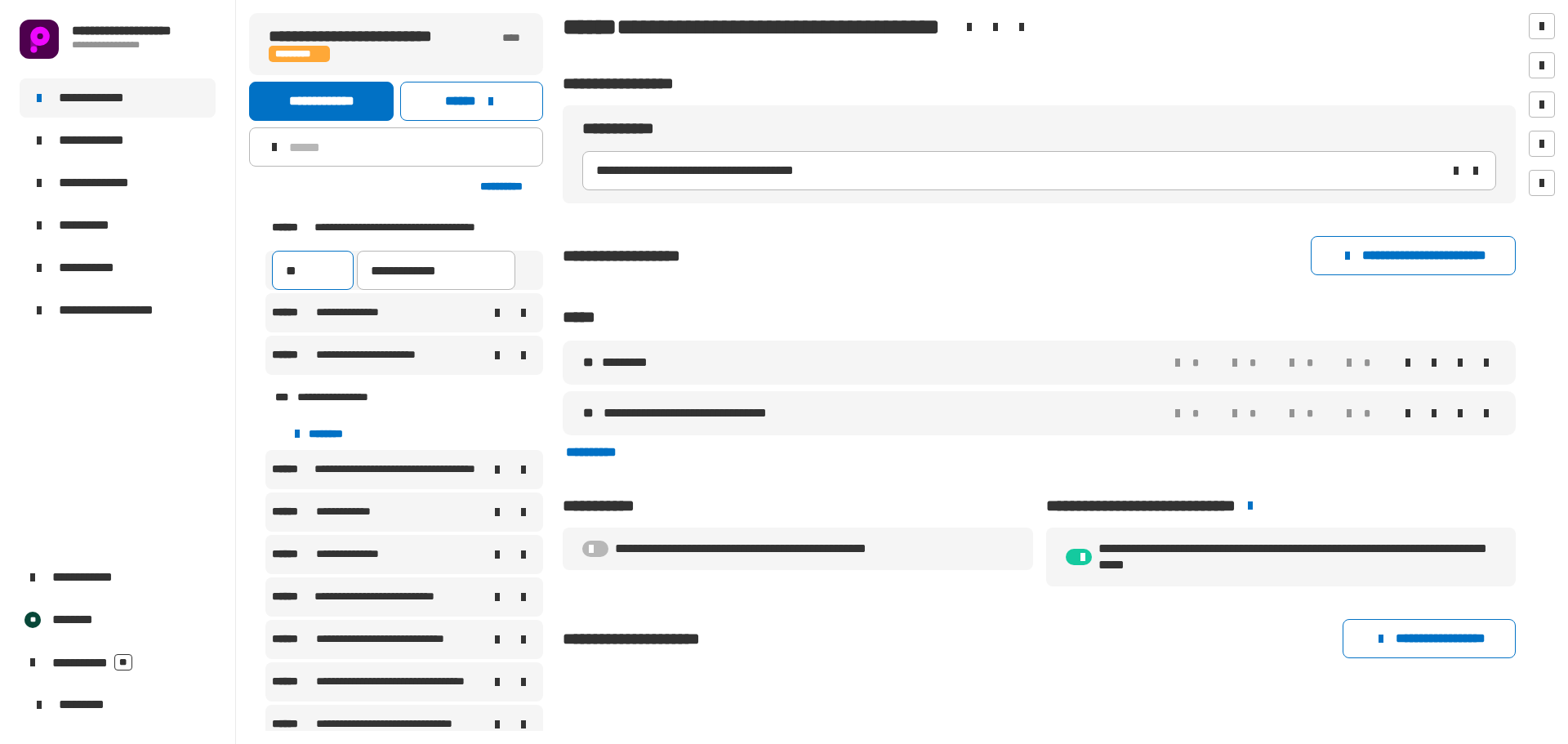type on "***" 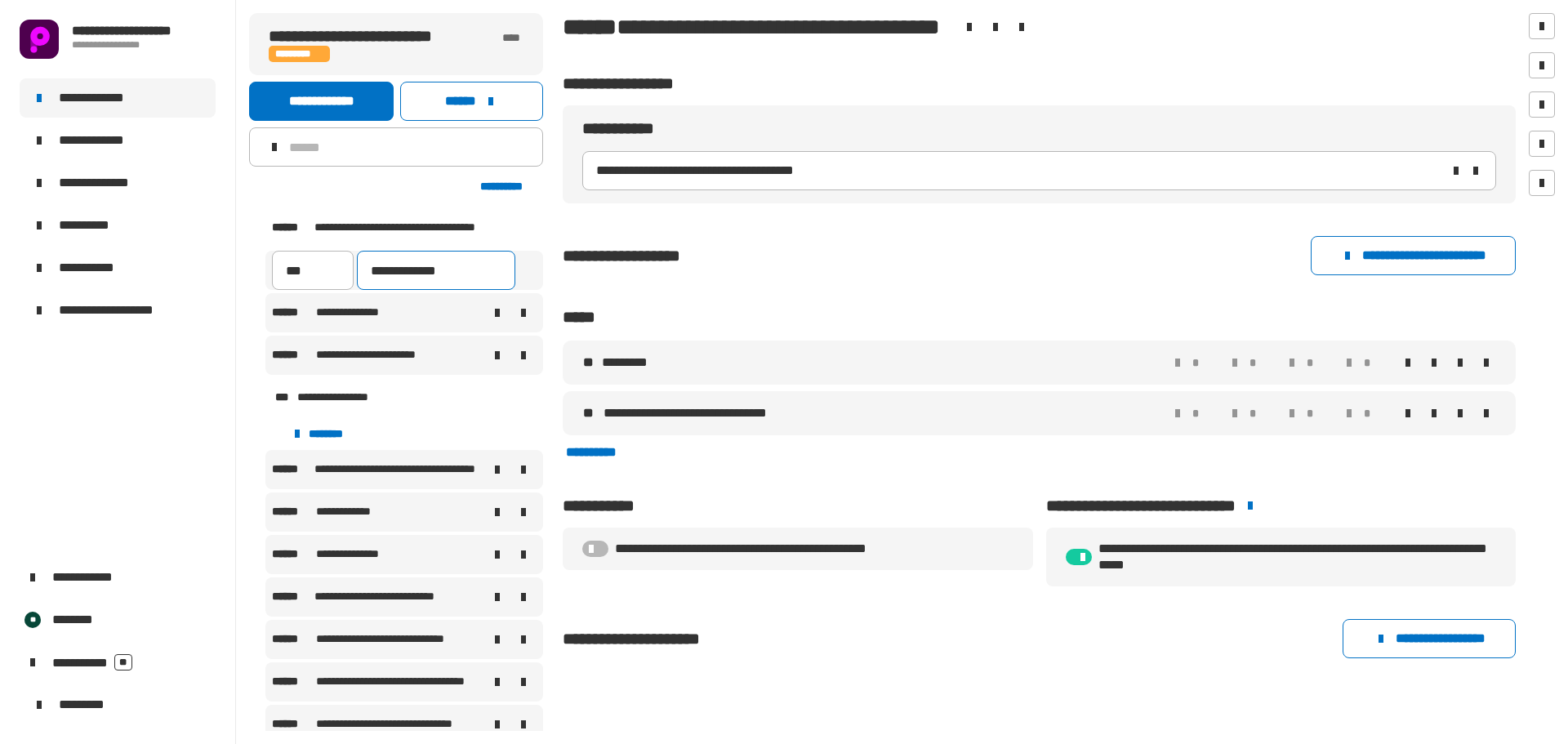 click on "**********" at bounding box center (436, 270) 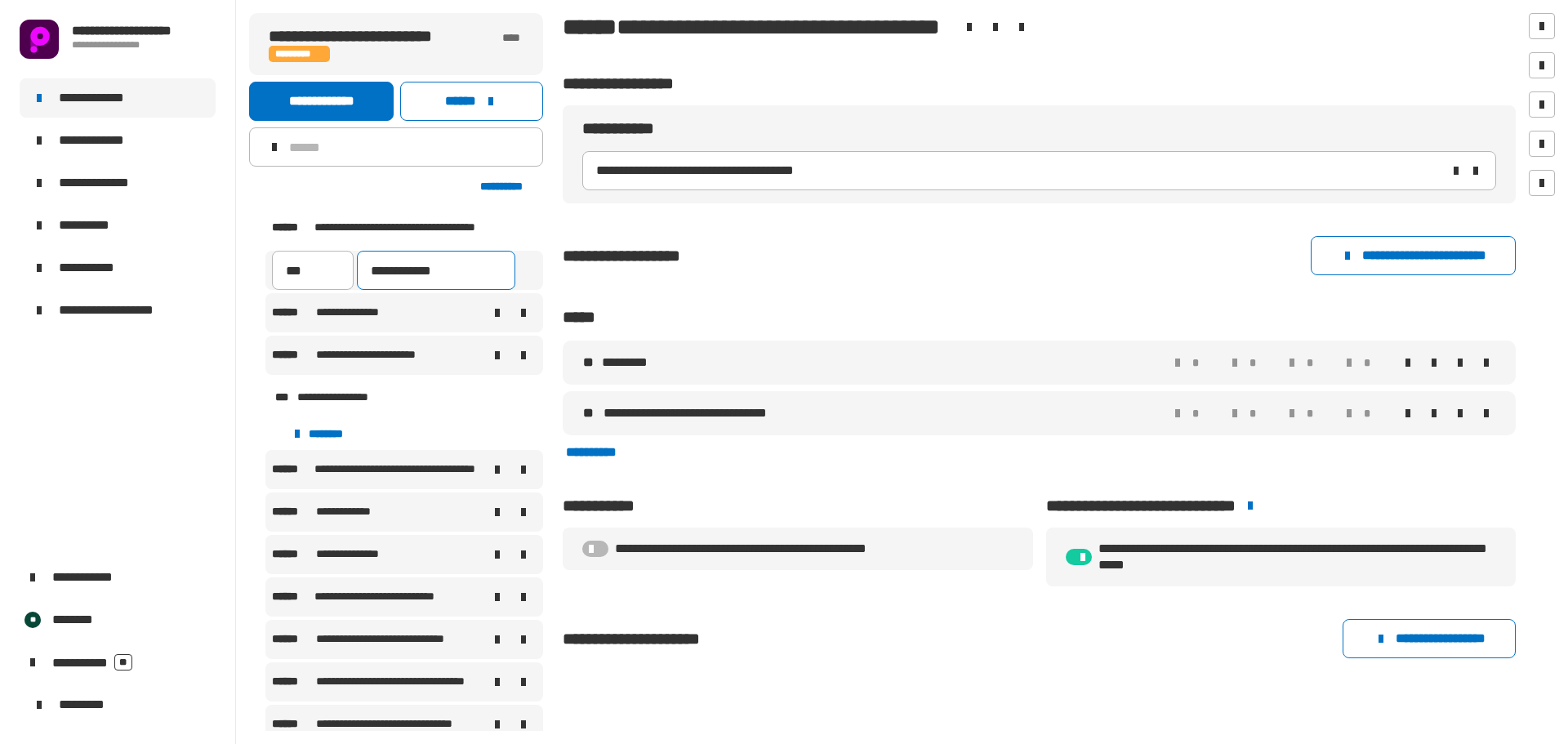 type on "**********" 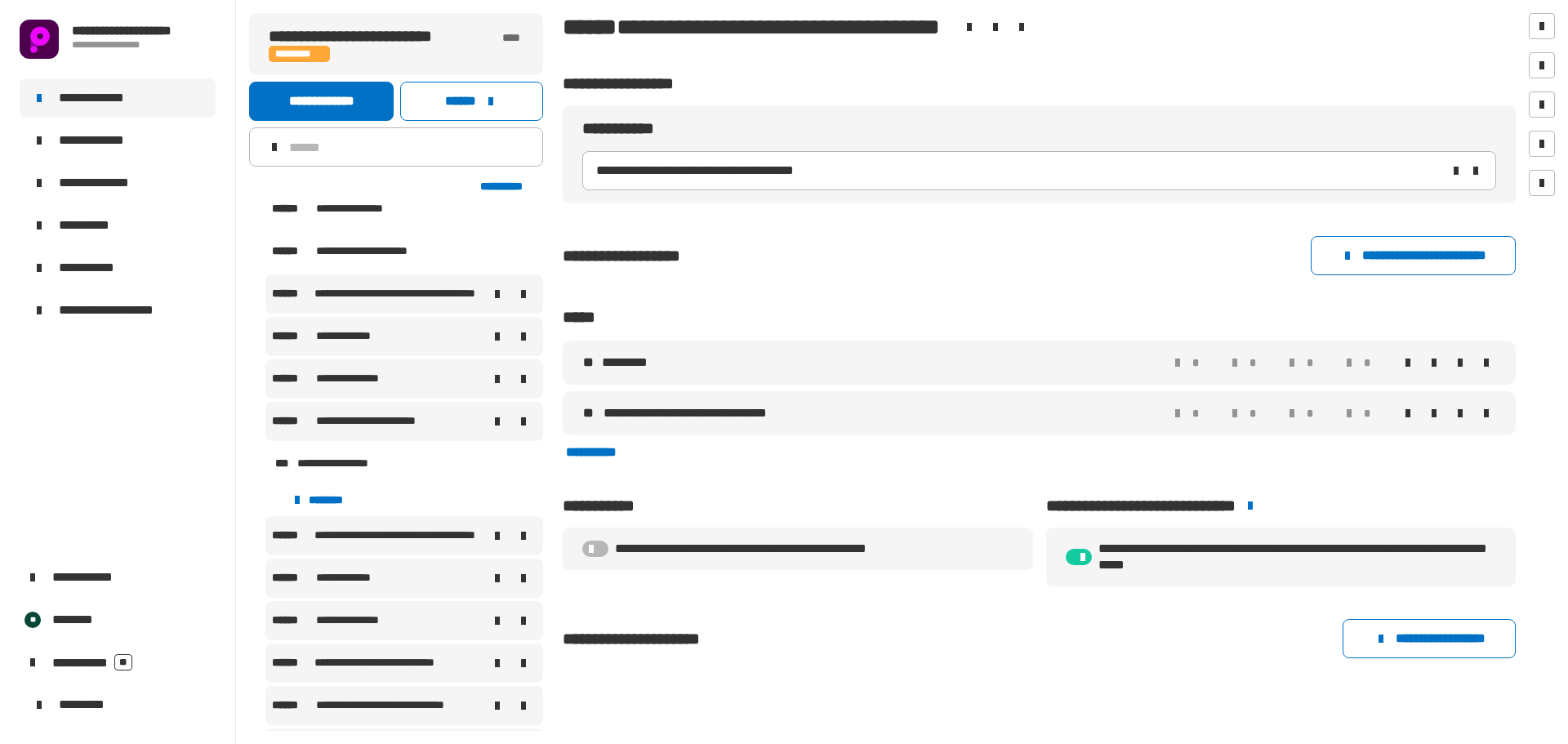 scroll, scrollTop: 1464, scrollLeft: 0, axis: vertical 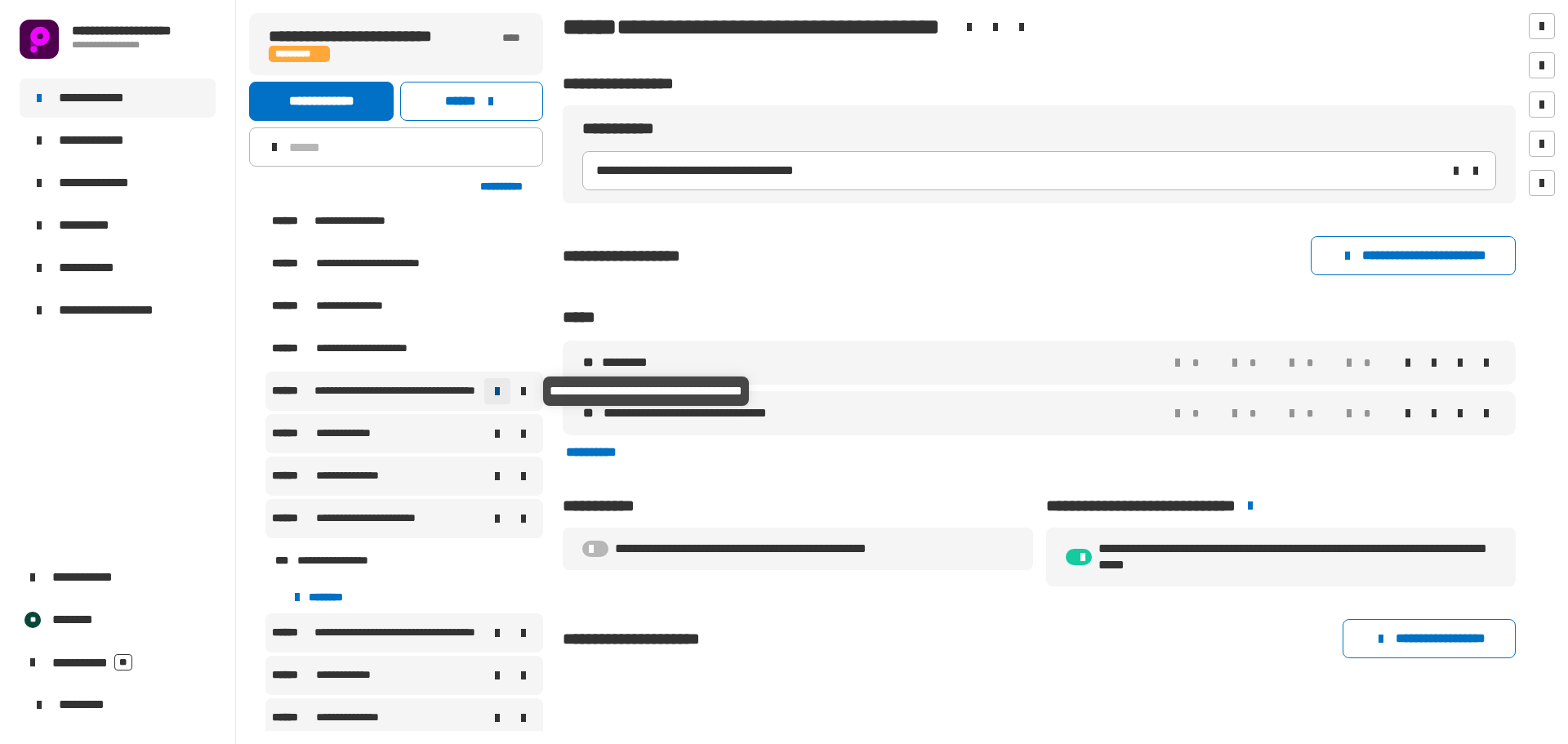 click at bounding box center (497, 391) 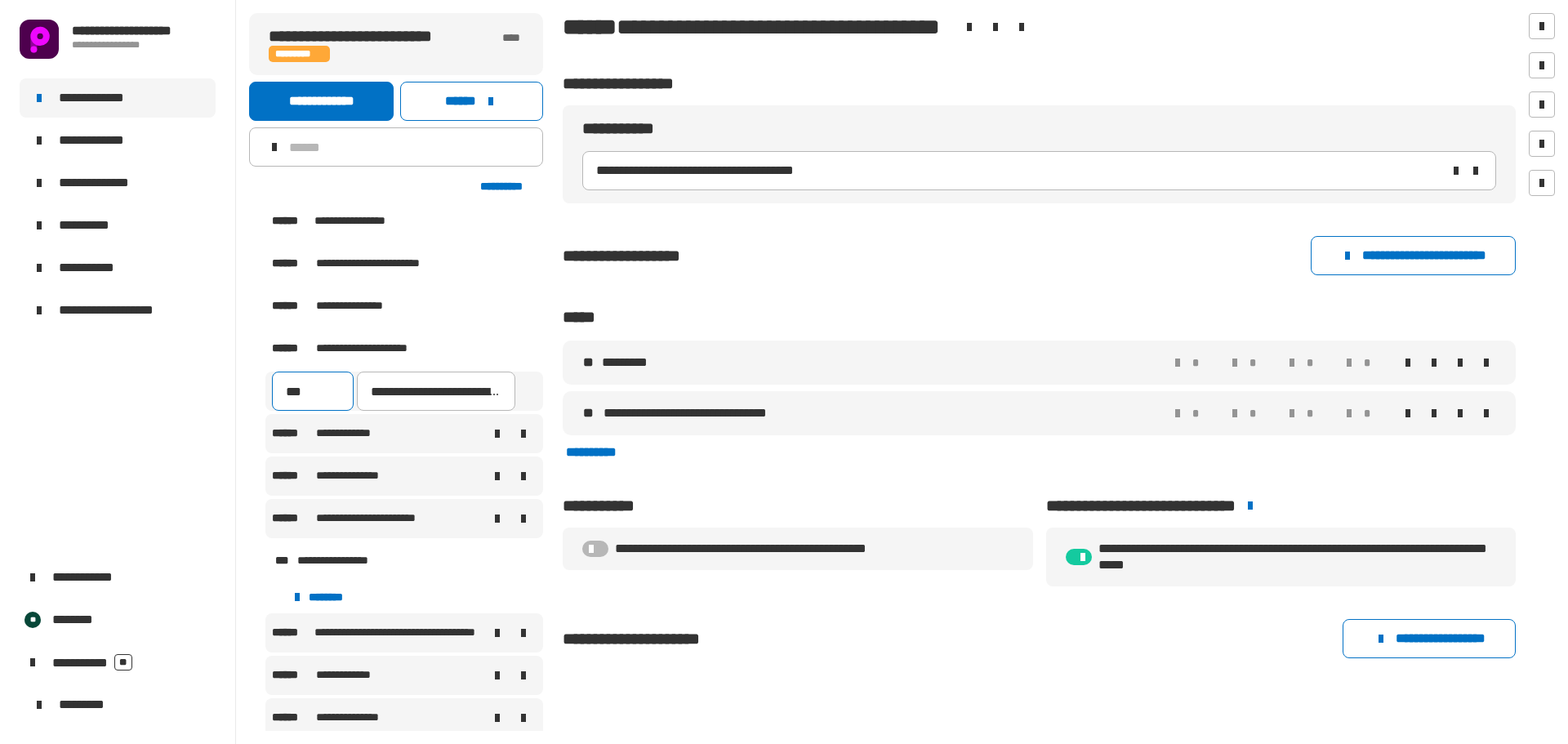 click on "***" at bounding box center (313, 391) 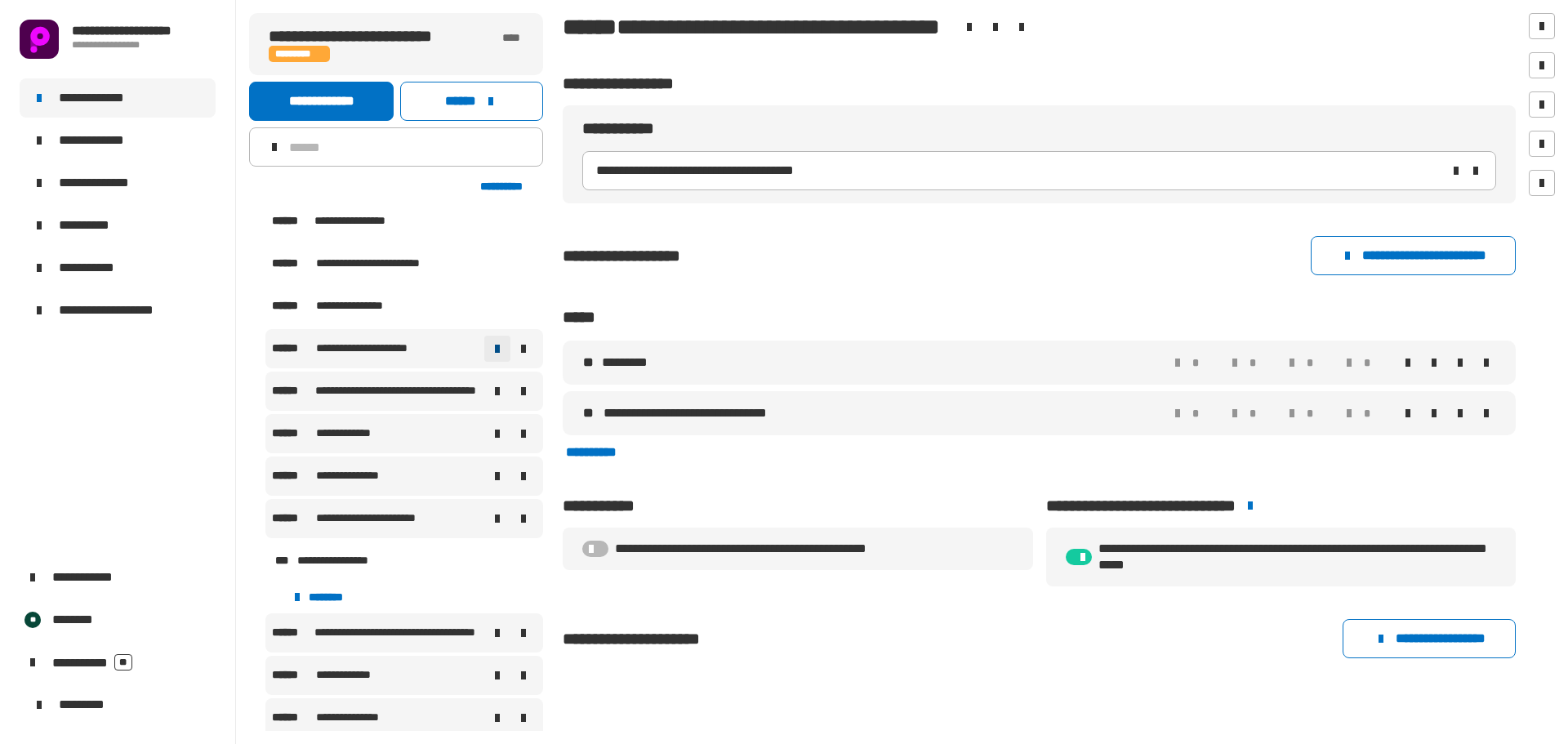 click at bounding box center (497, 349) 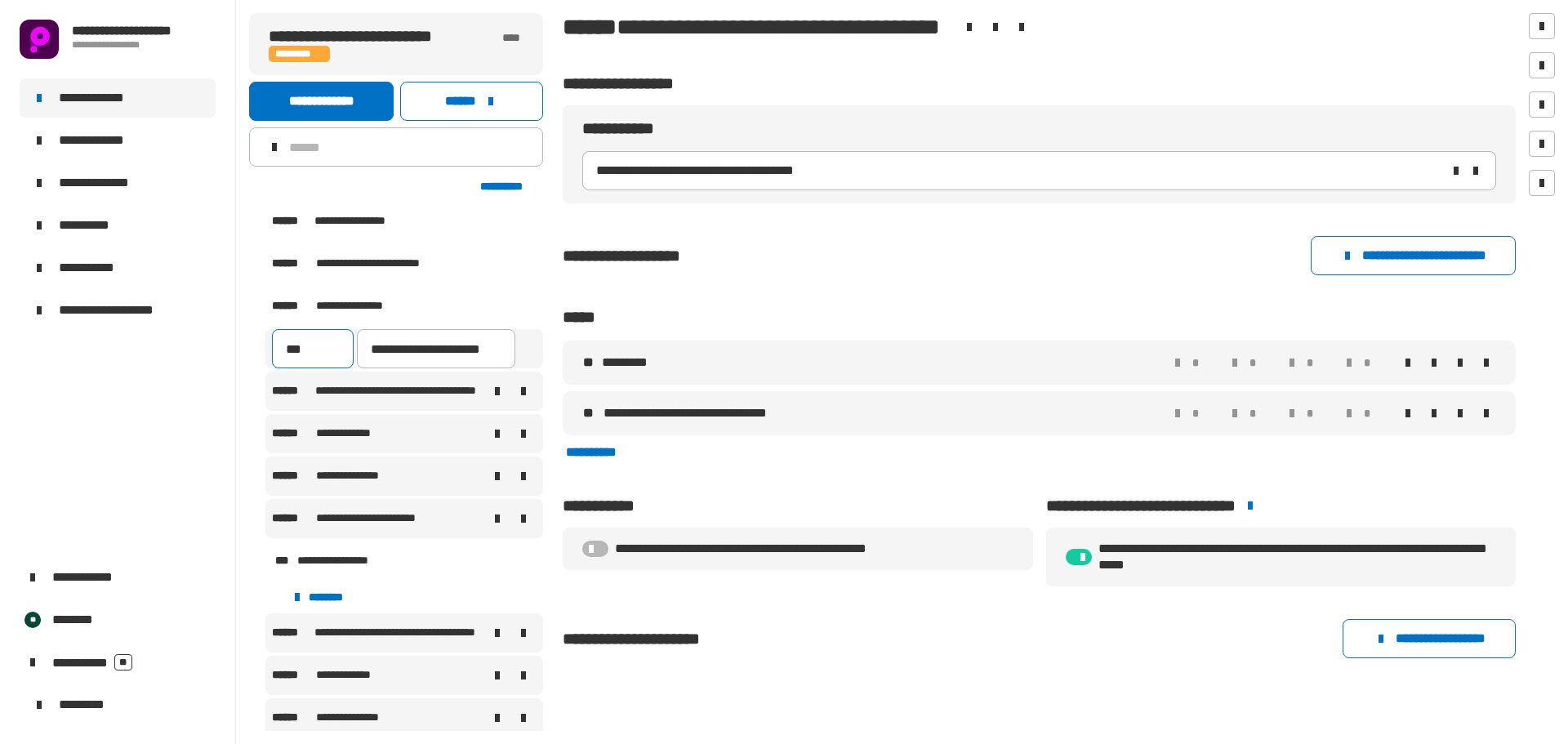click on "***" at bounding box center [313, 349] 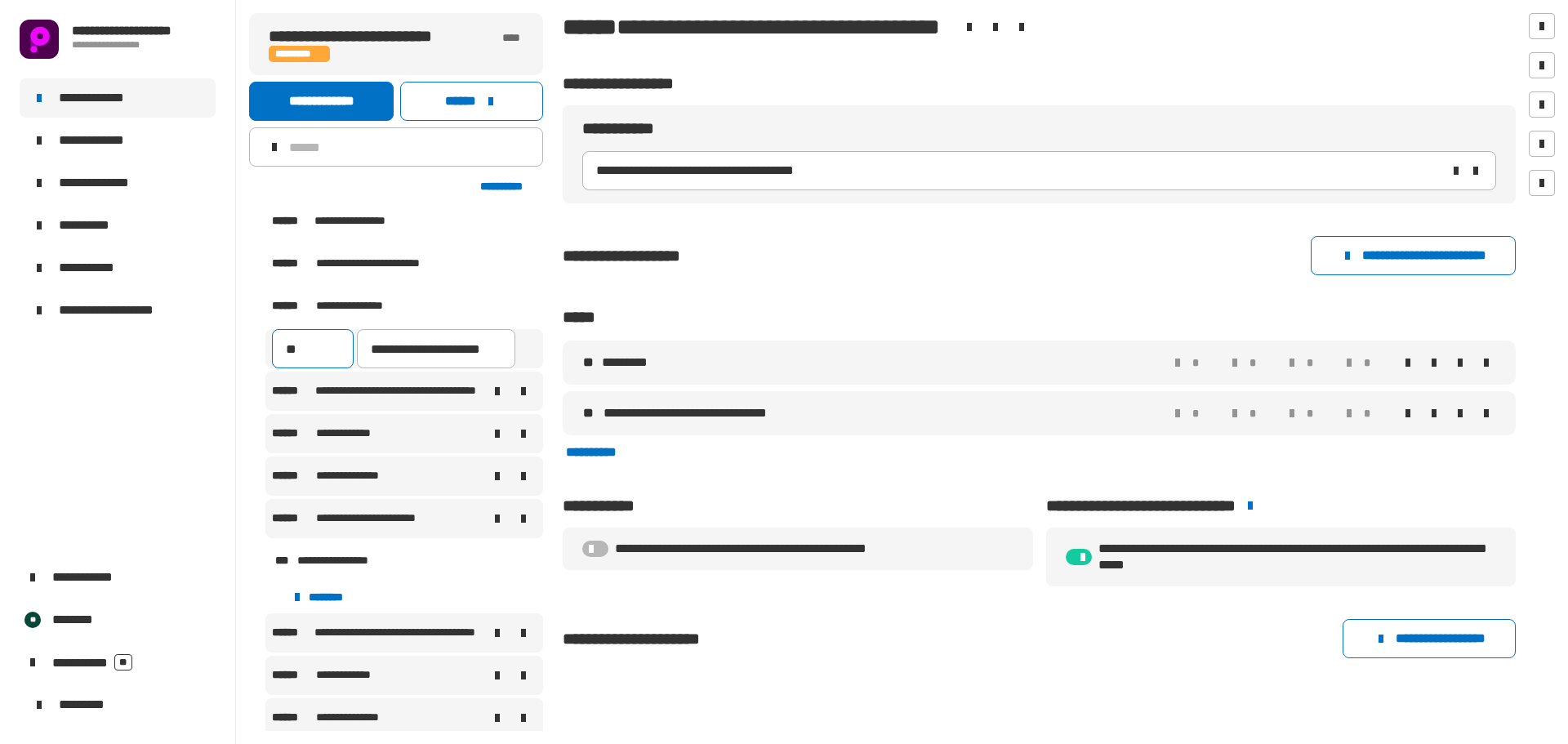 type on "***" 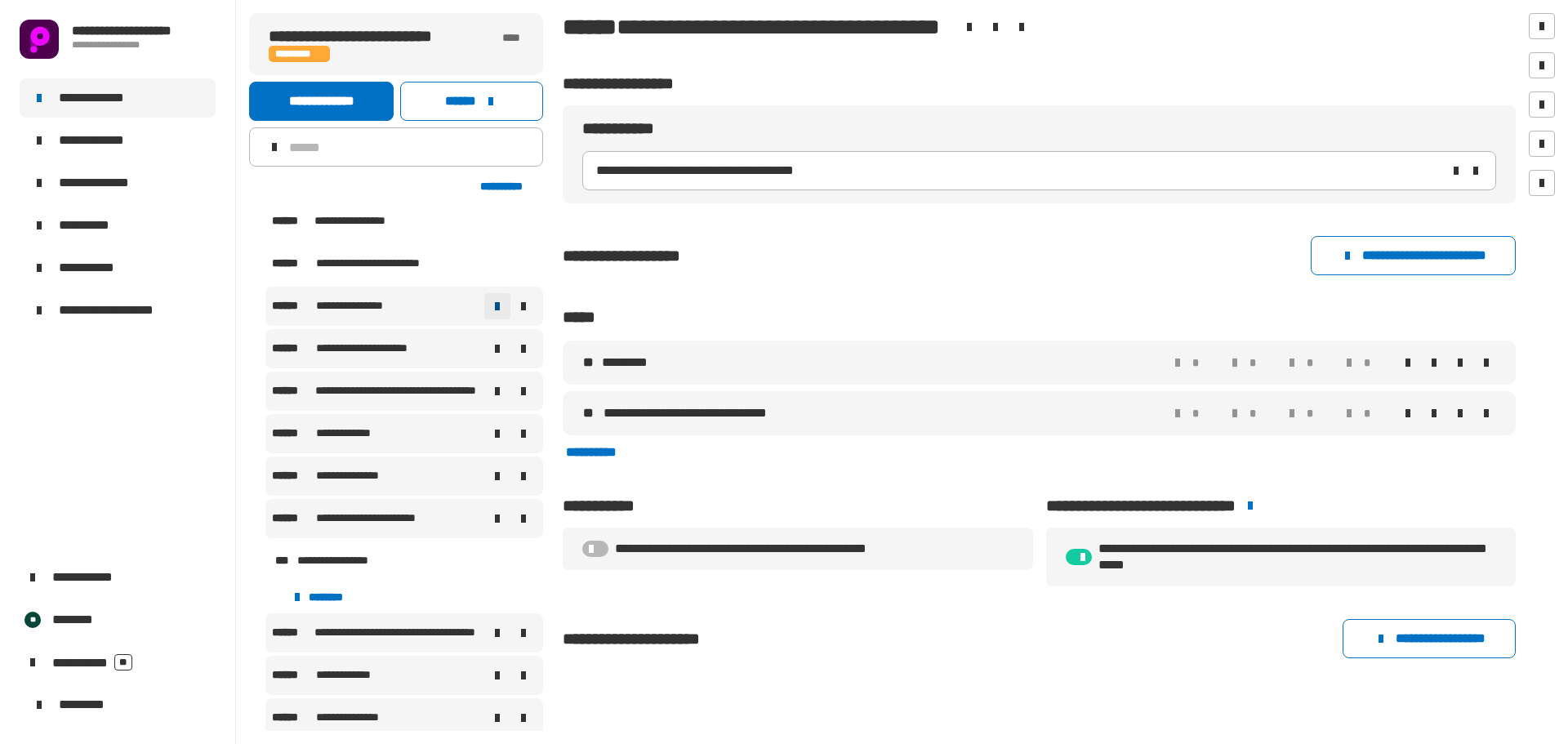 click at bounding box center [497, 306] 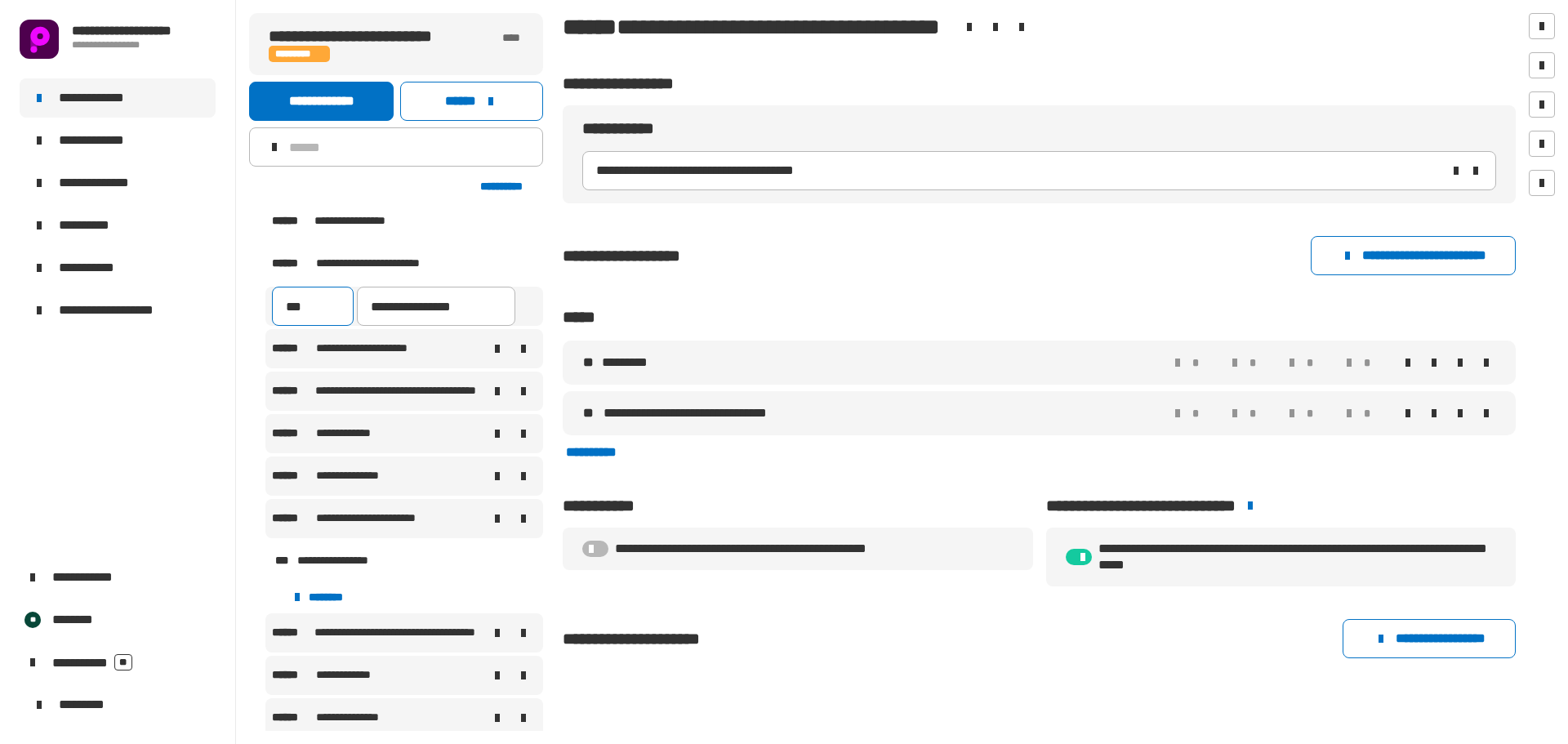 click on "***" at bounding box center [313, 306] 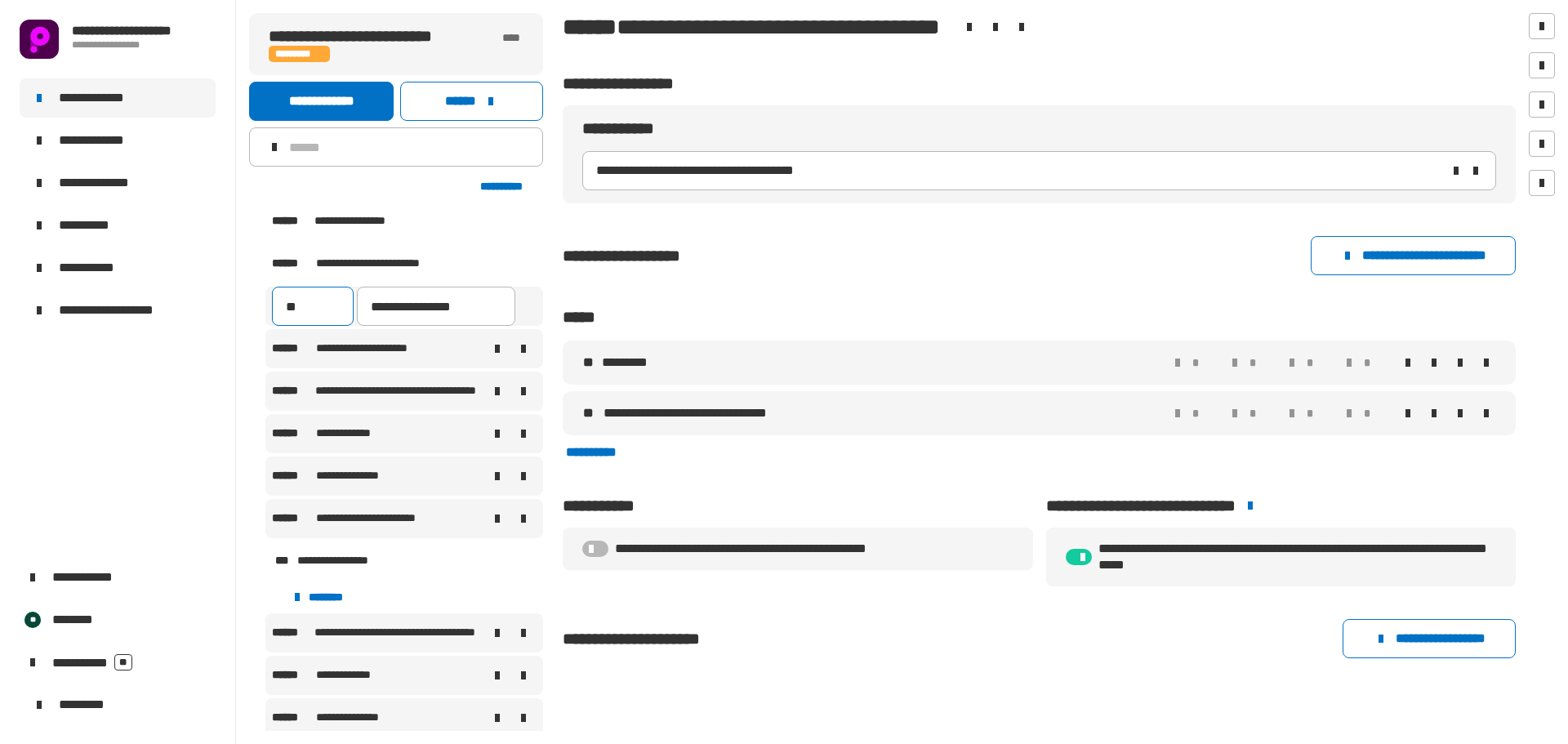 type on "***" 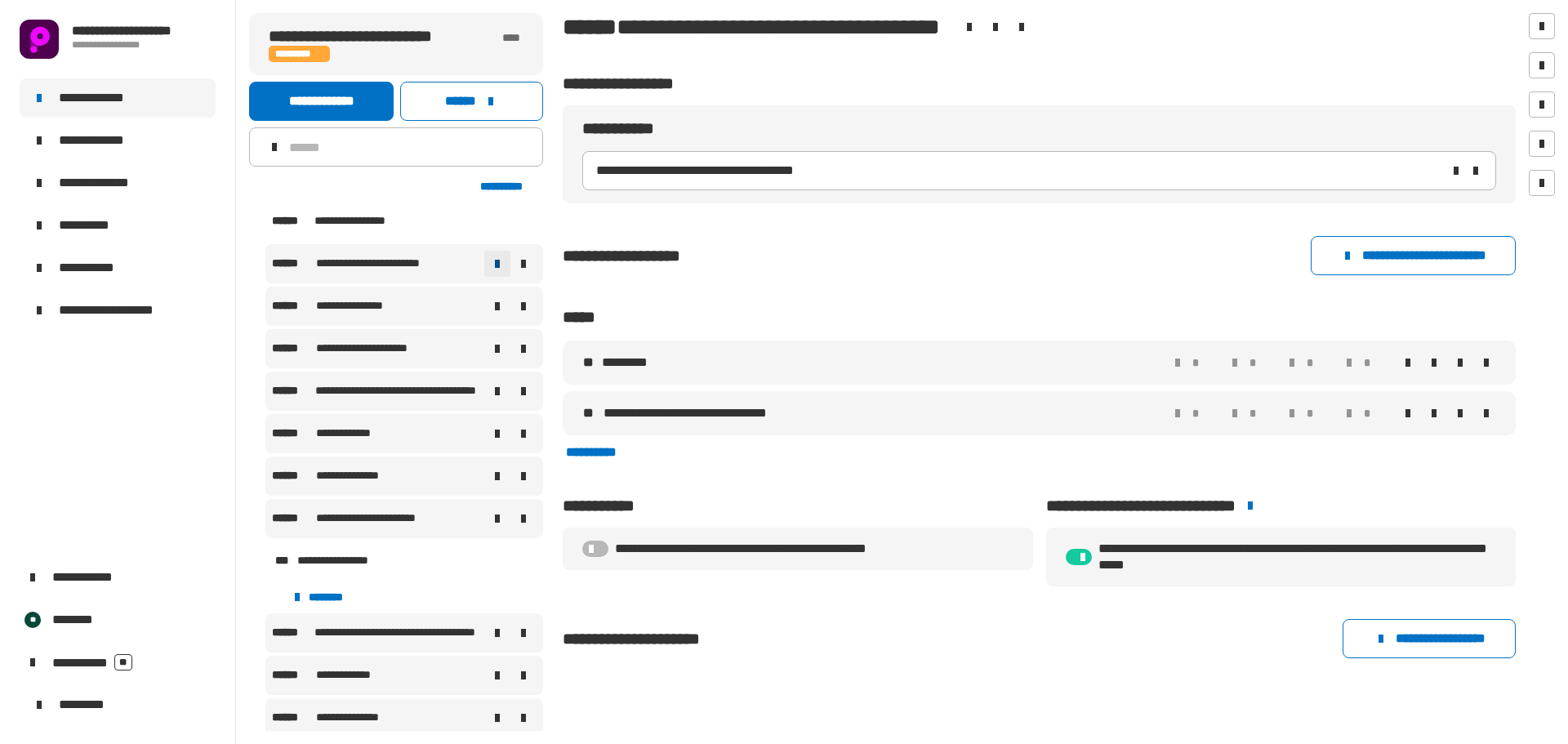 click at bounding box center [497, 264] 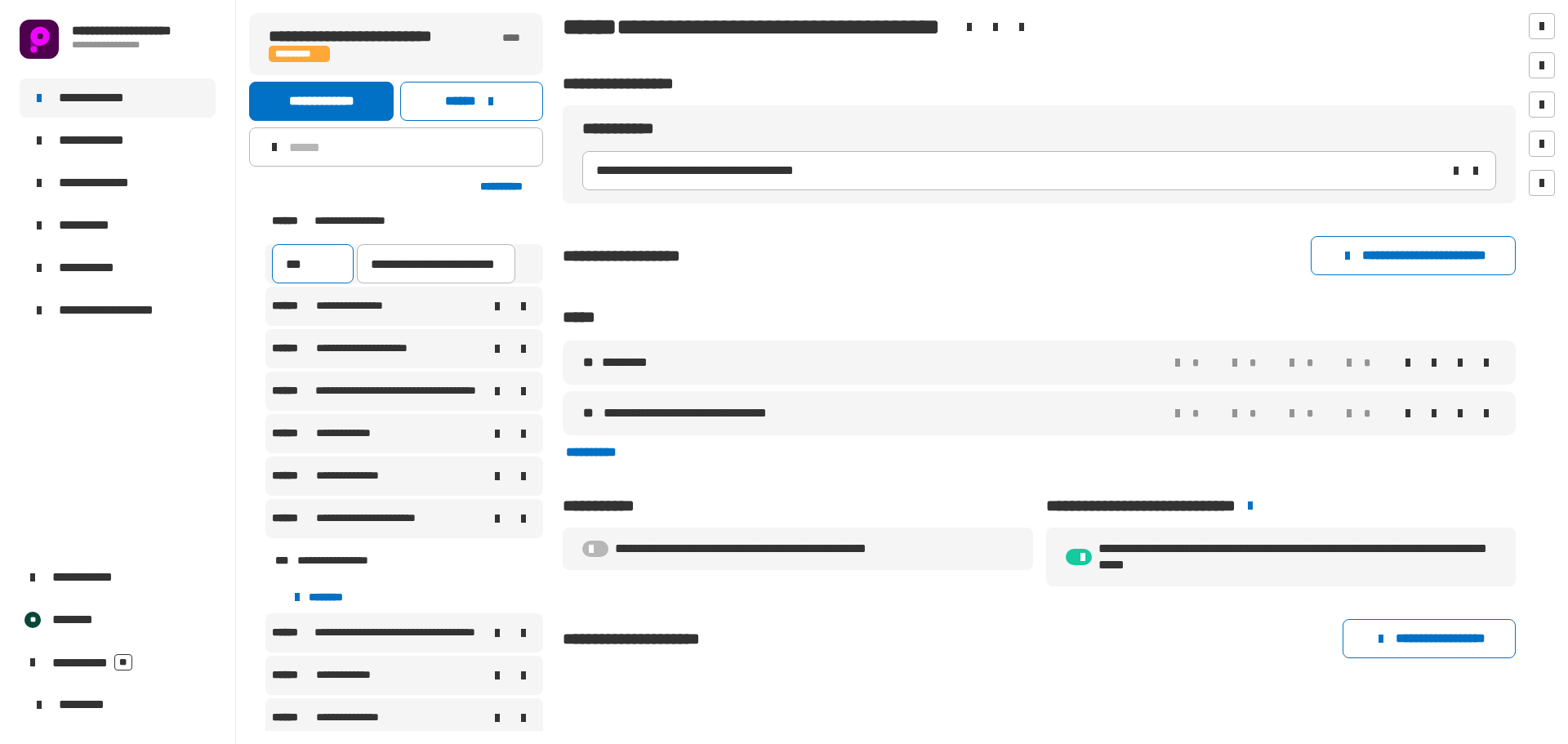 click on "***" at bounding box center (313, 264) 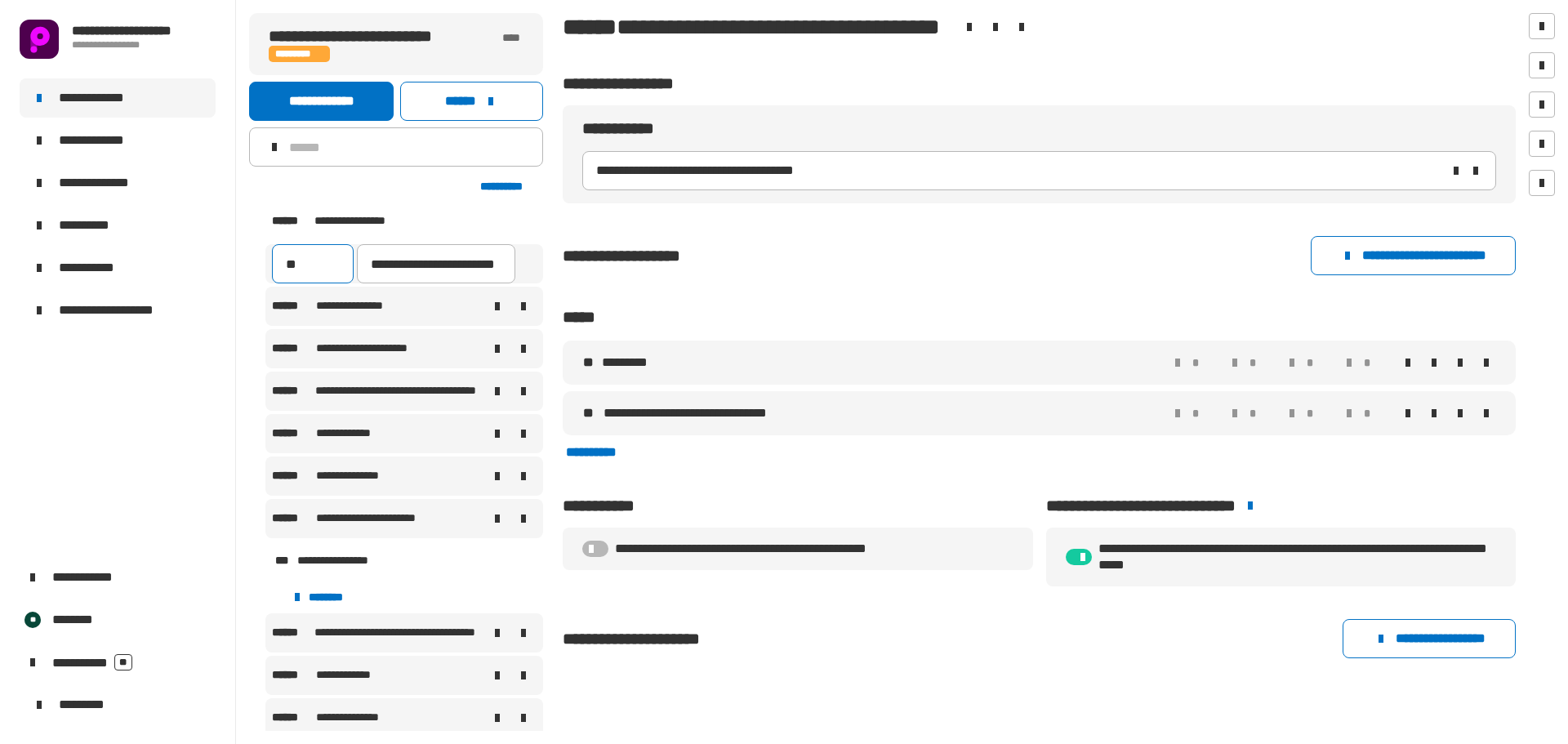 type on "***" 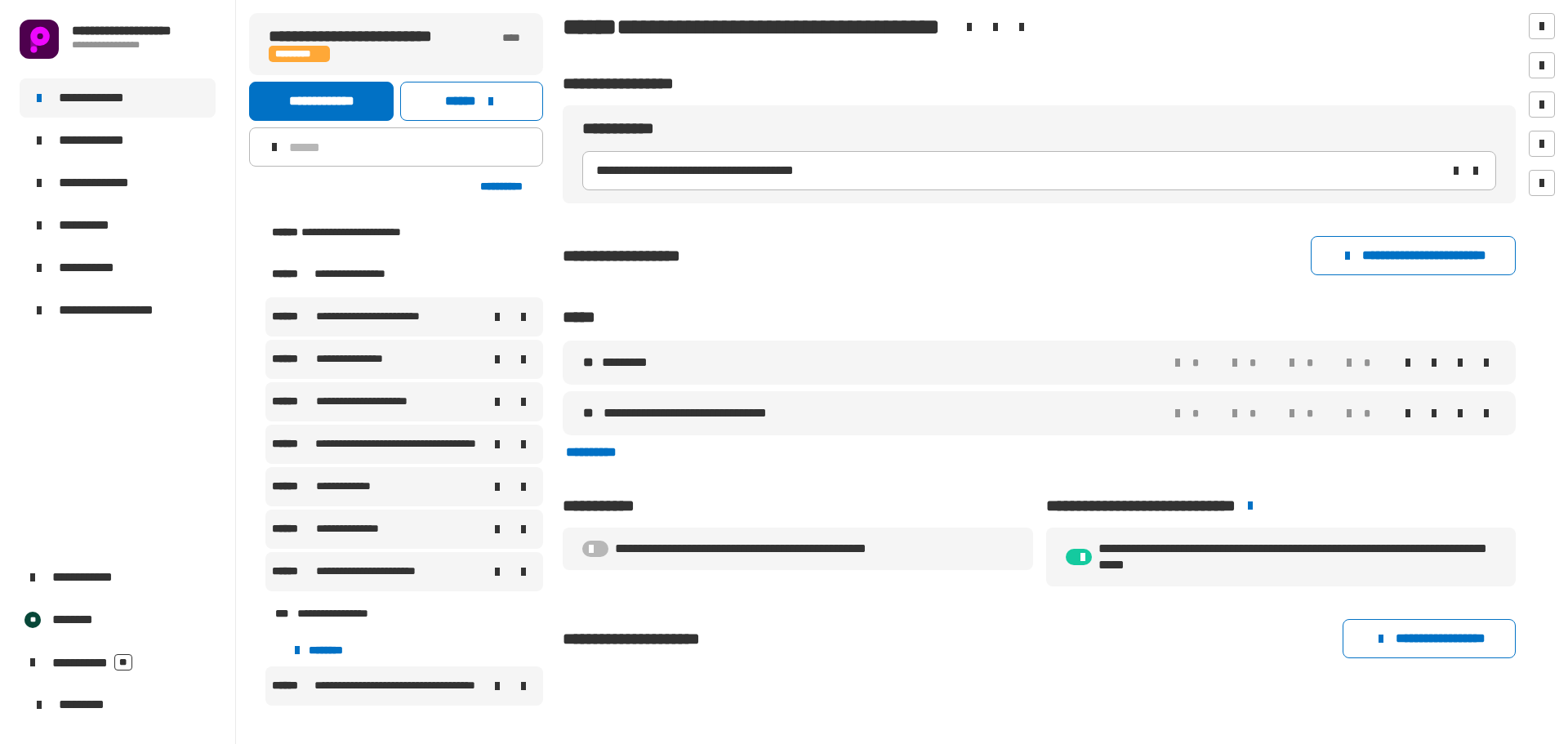 scroll, scrollTop: 1383, scrollLeft: 0, axis: vertical 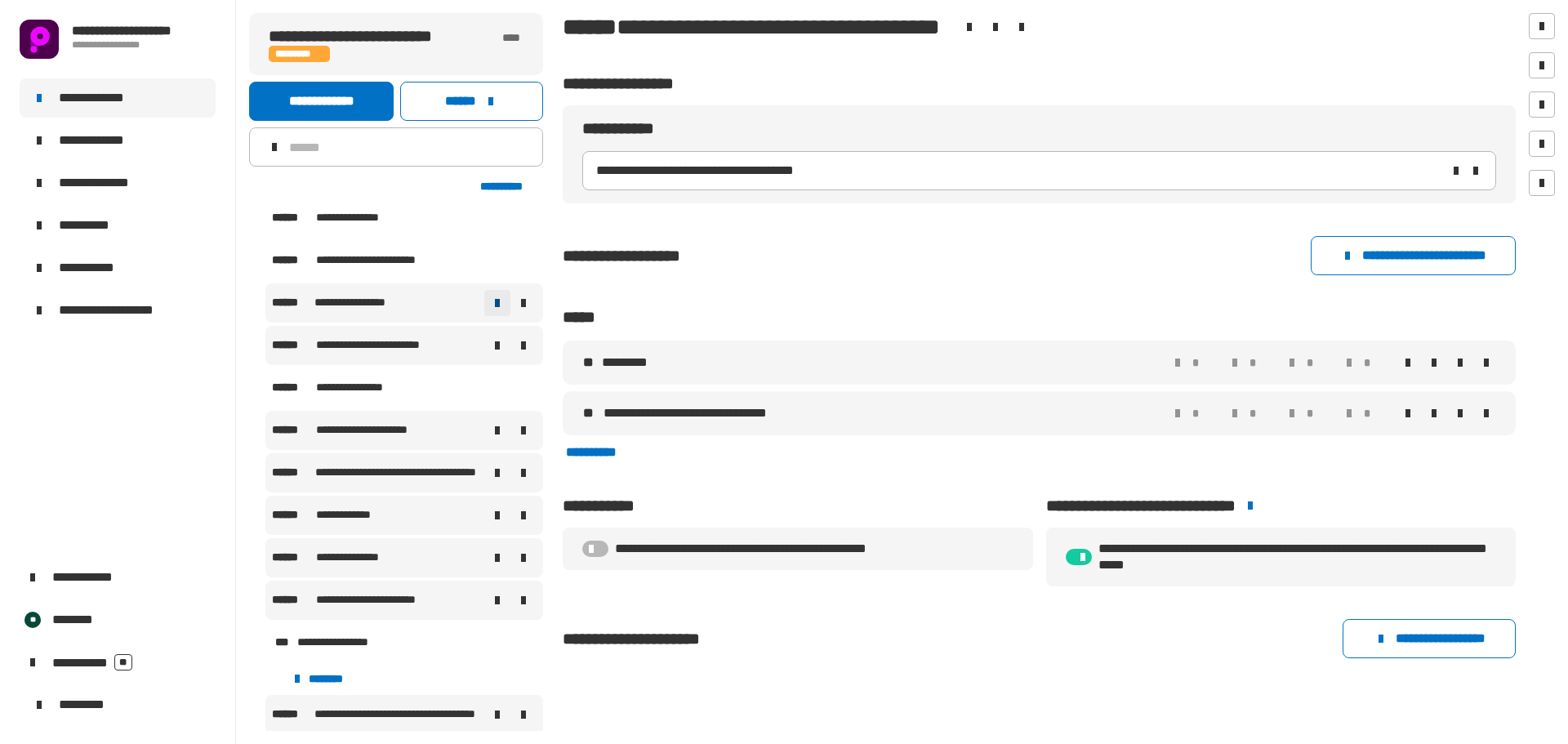 click at bounding box center (497, 303) 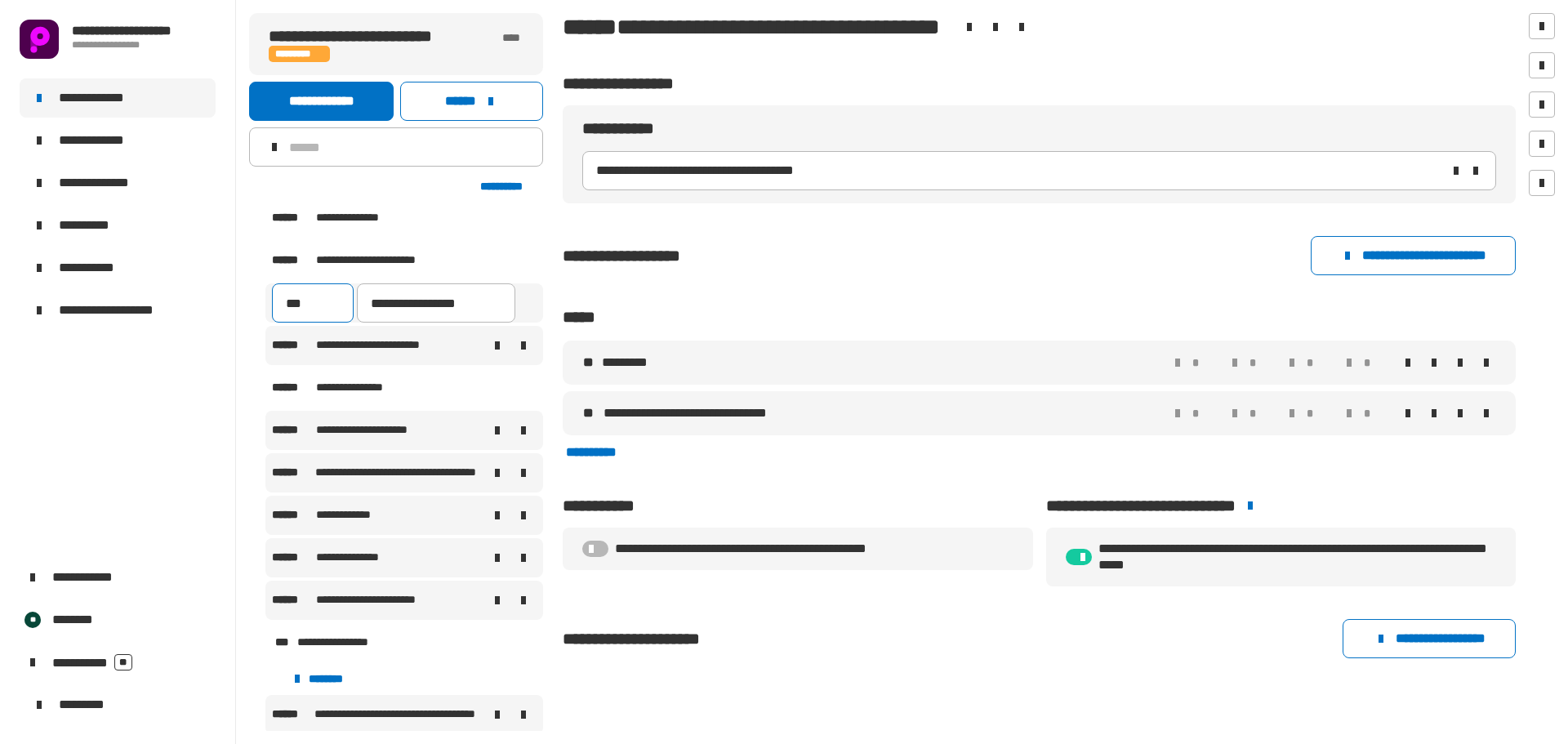 click on "***" at bounding box center (313, 303) 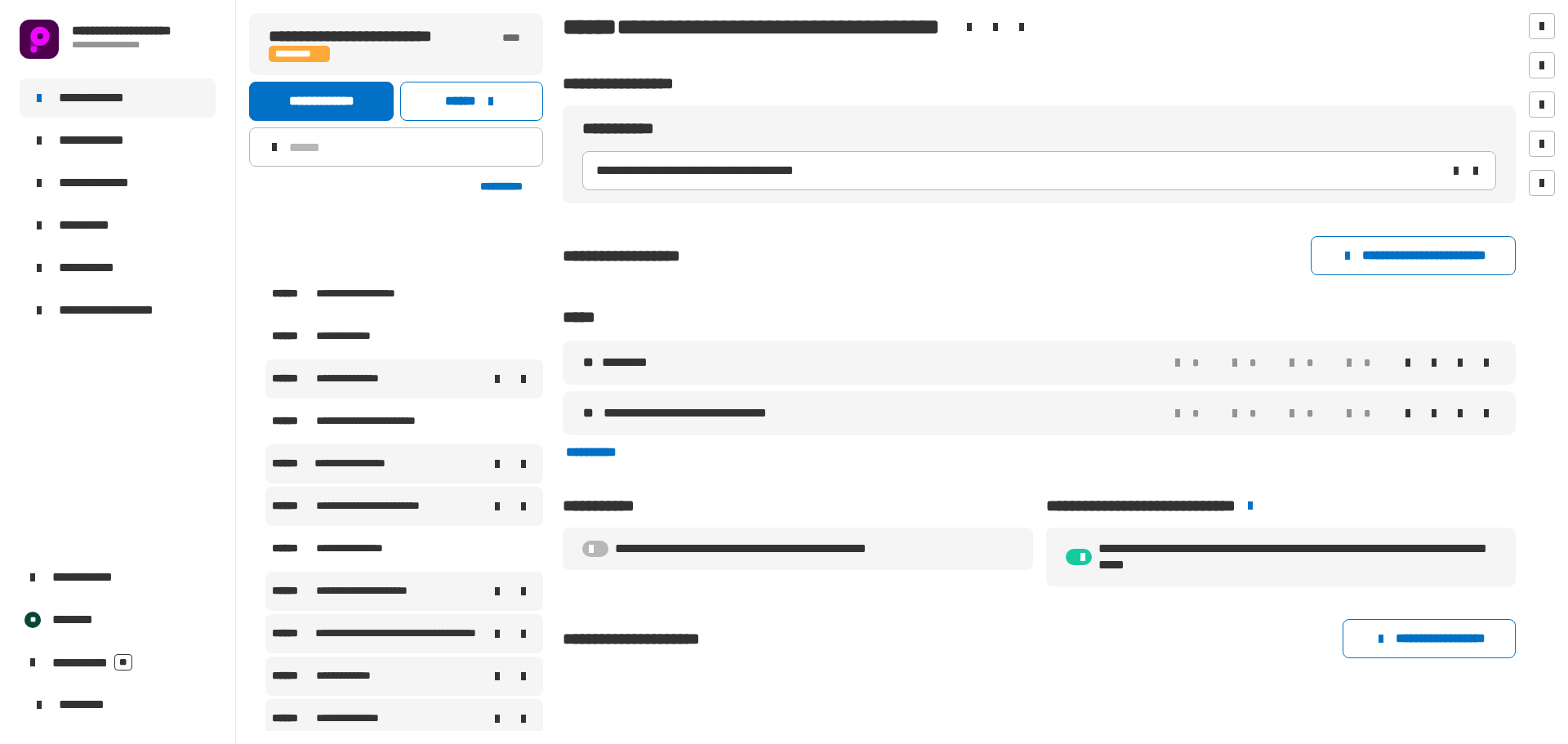 scroll, scrollTop: 1219, scrollLeft: 0, axis: vertical 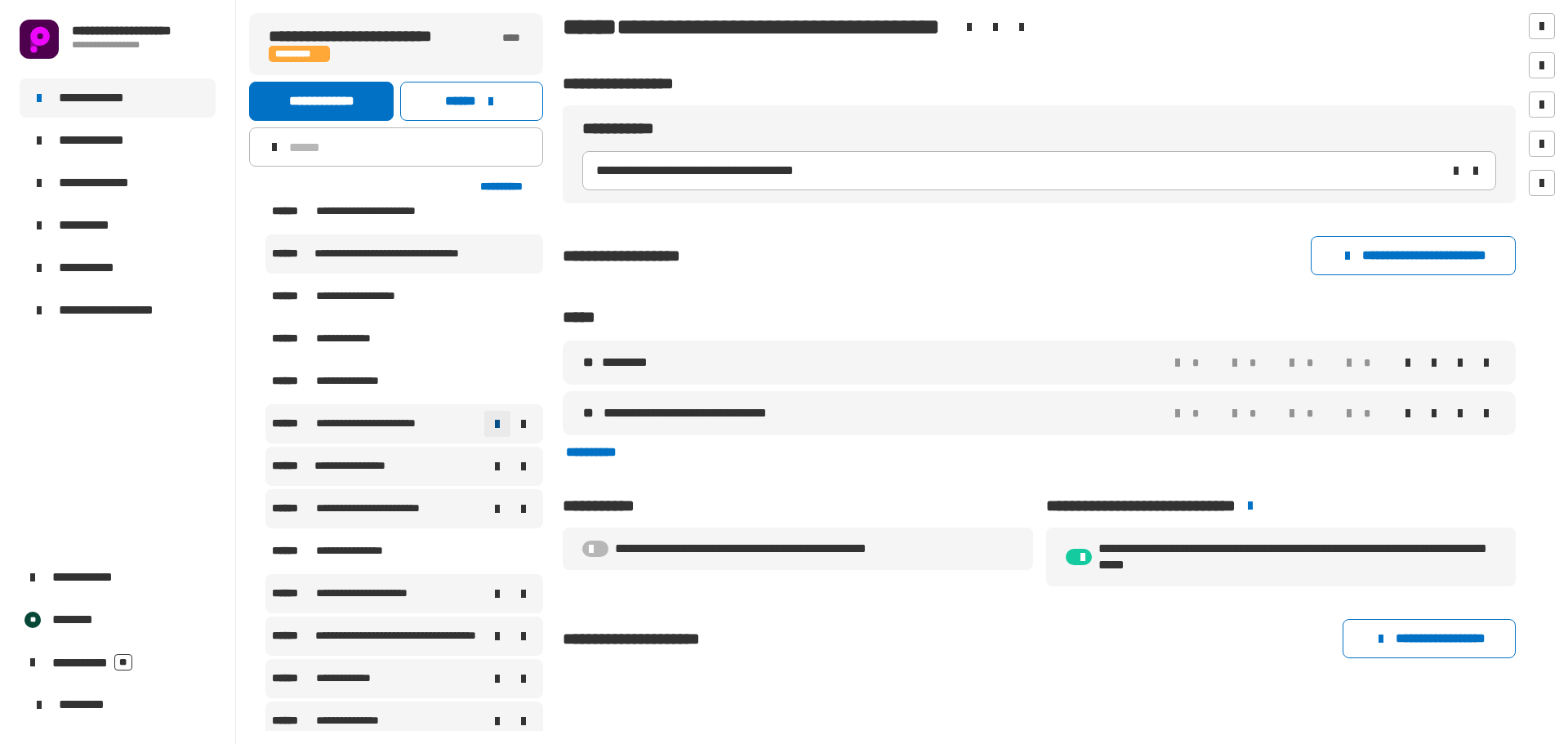 click at bounding box center (497, 424) 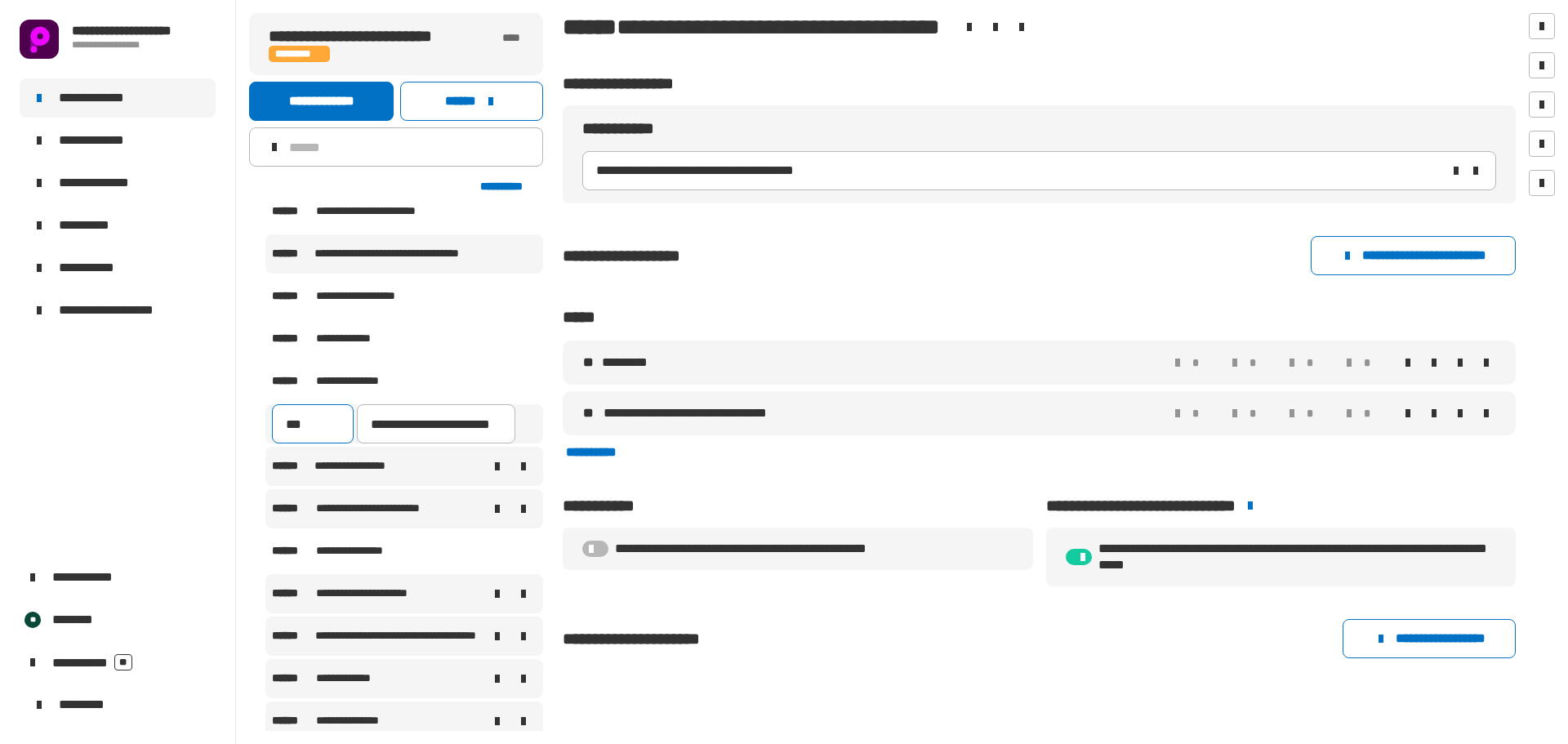 click on "***" at bounding box center (313, 424) 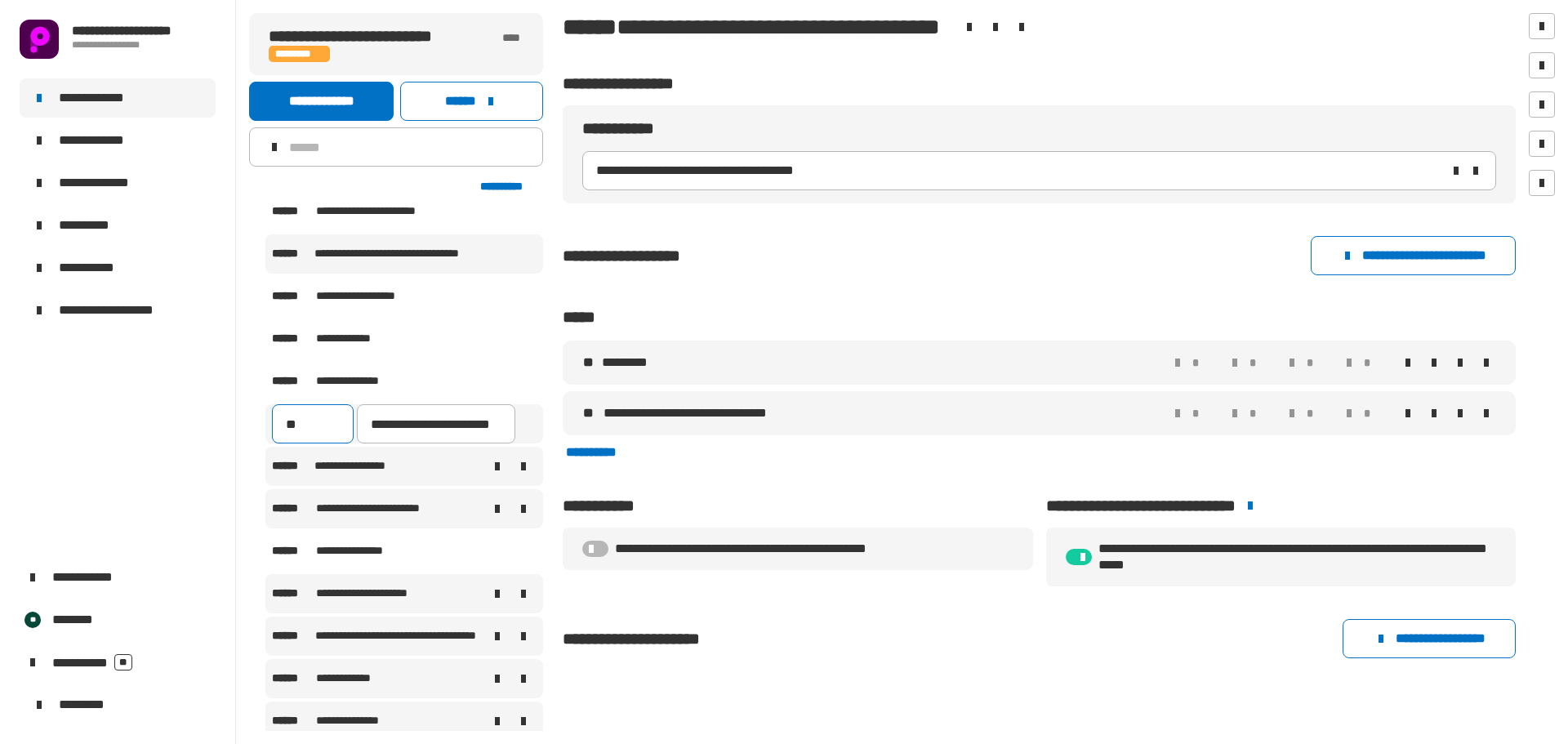 type on "*" 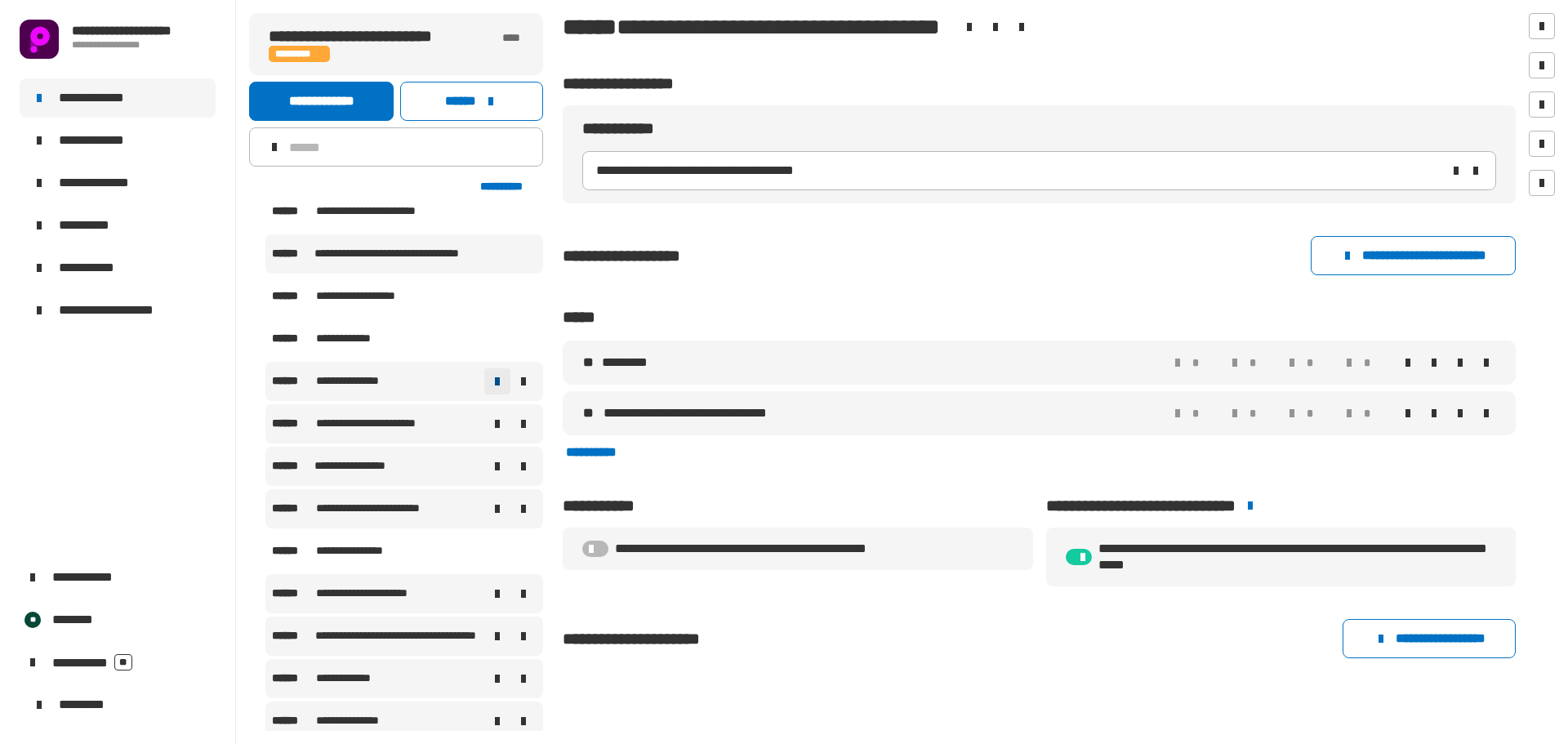 click at bounding box center [497, 381] 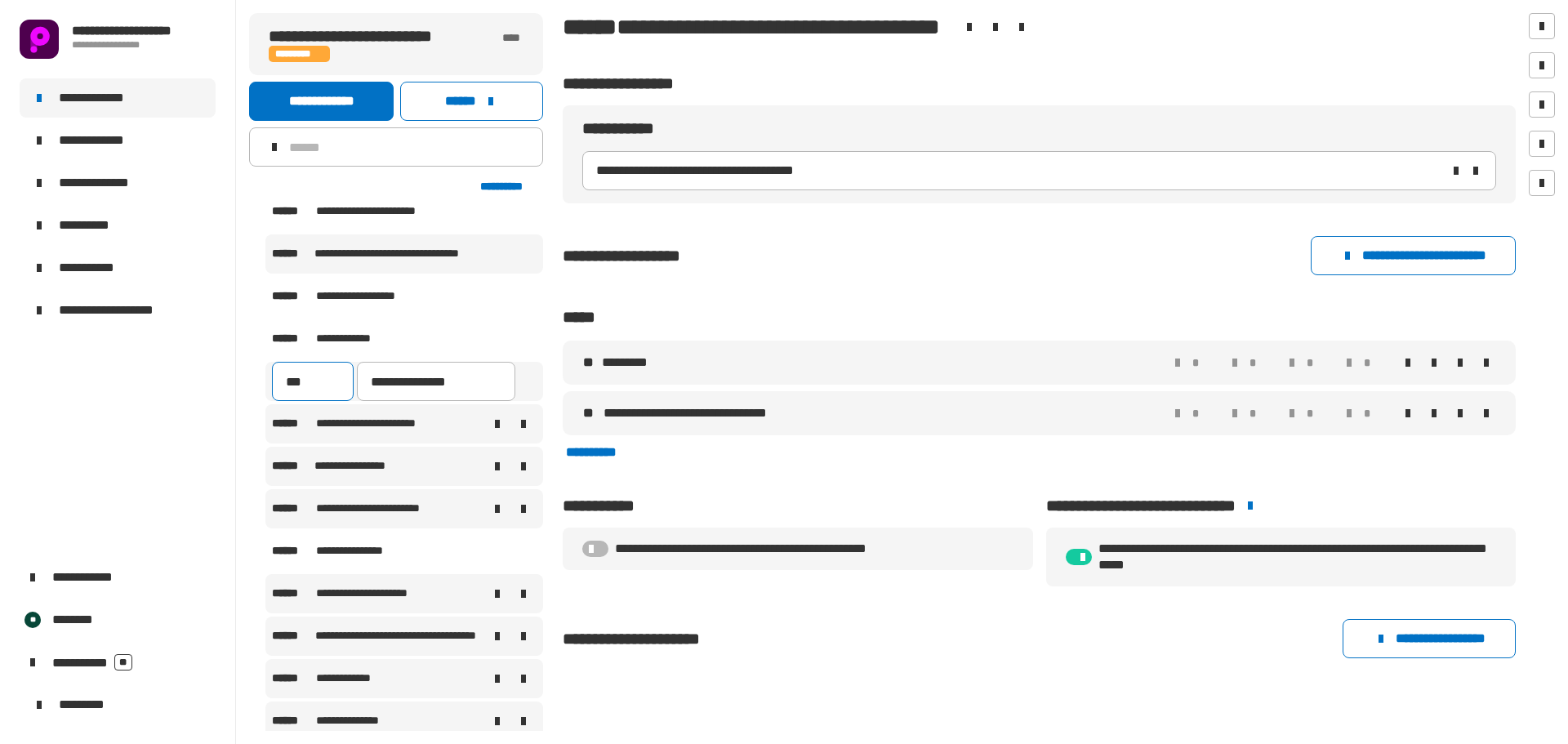 drag, startPoint x: 314, startPoint y: 377, endPoint x: 269, endPoint y: 378, distance: 45.01111 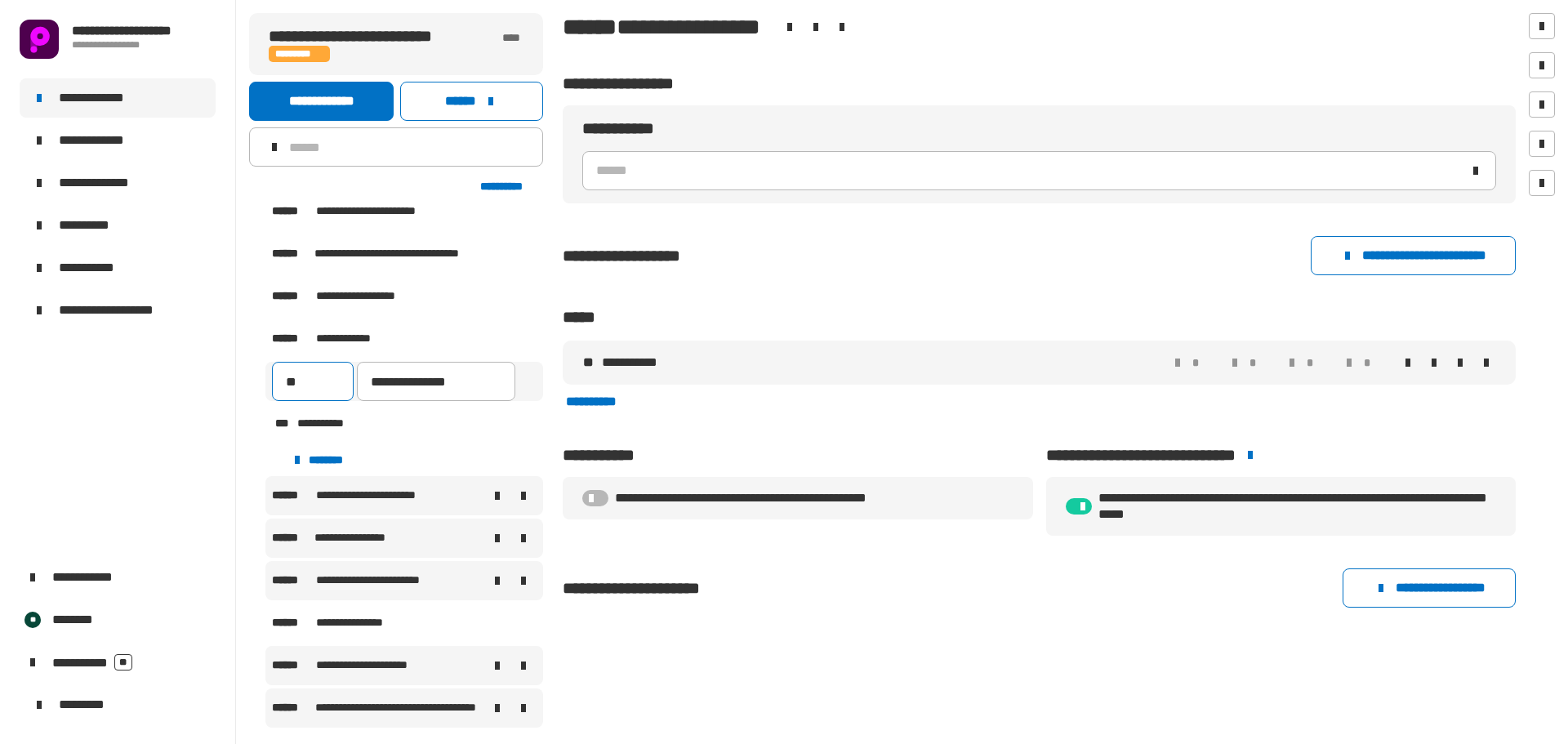 type on "***" 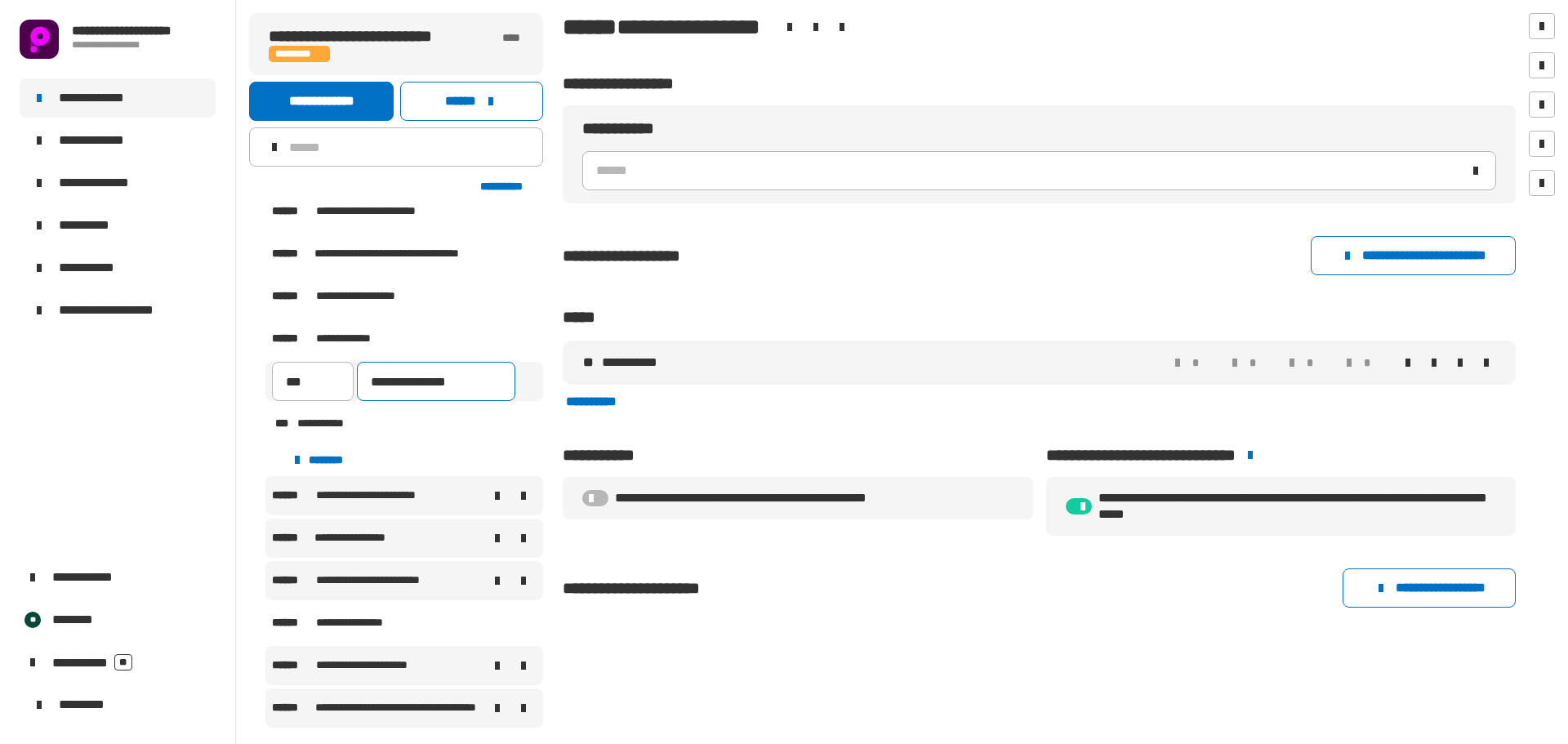click on "**********" at bounding box center (436, 381) 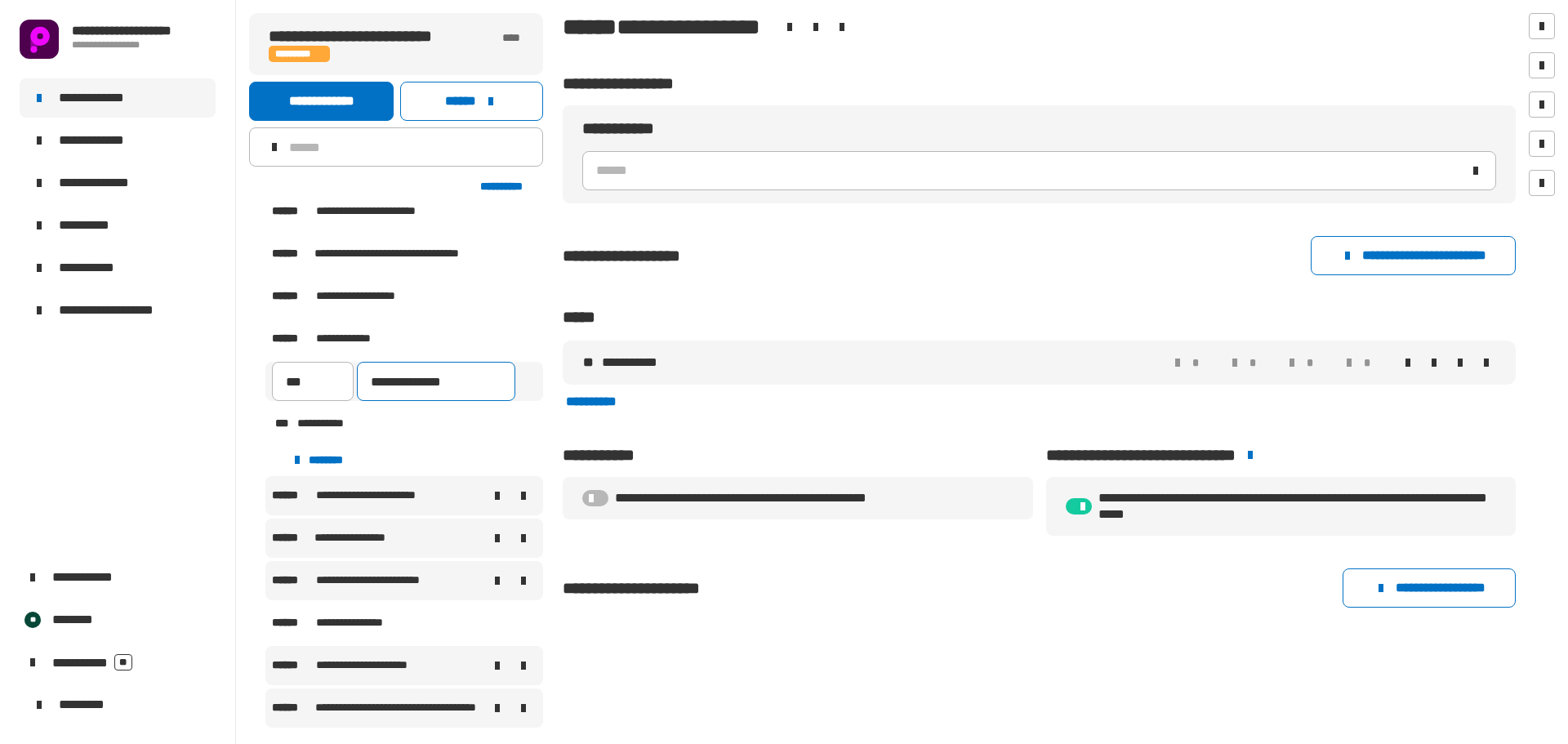 type on "**********" 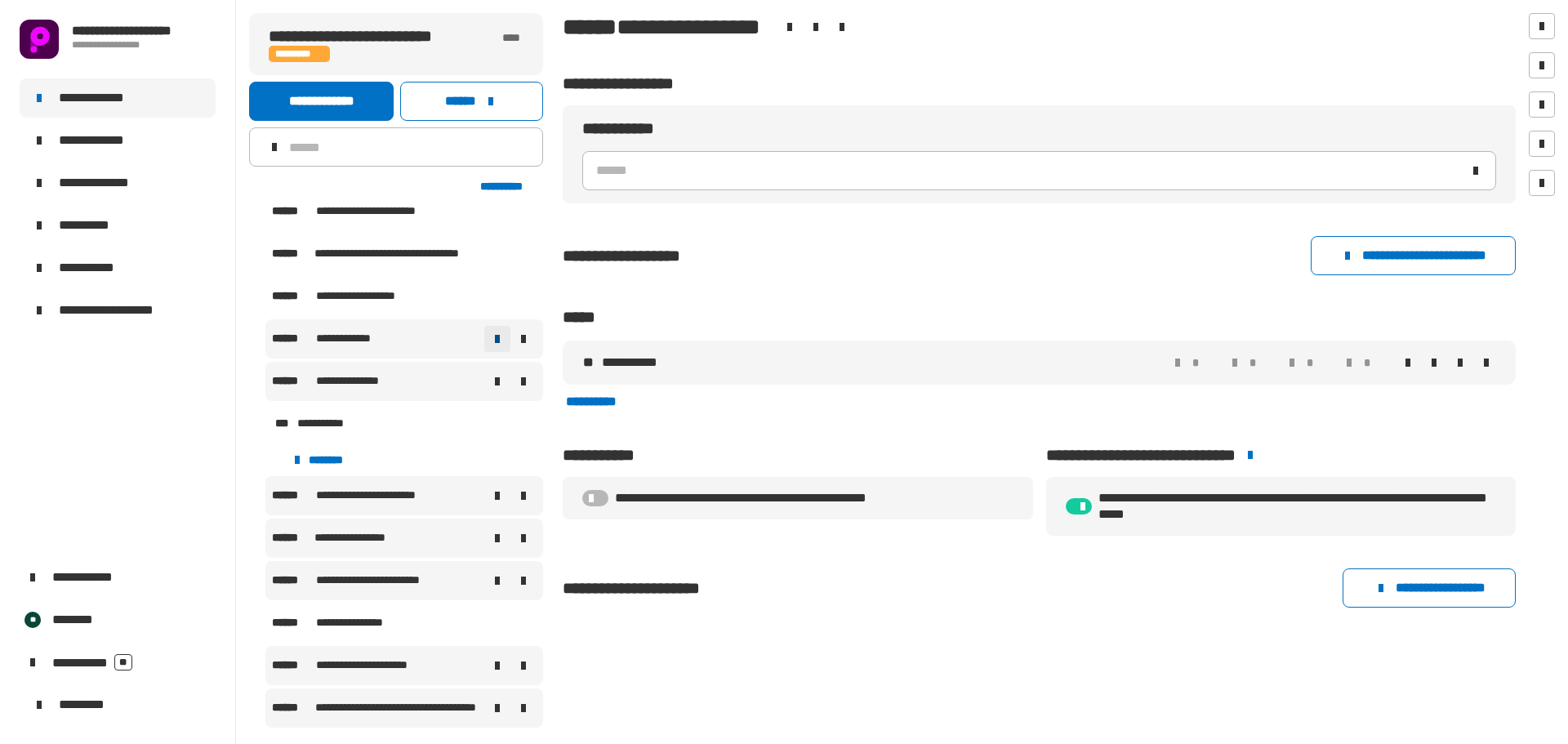 click at bounding box center (497, 339) 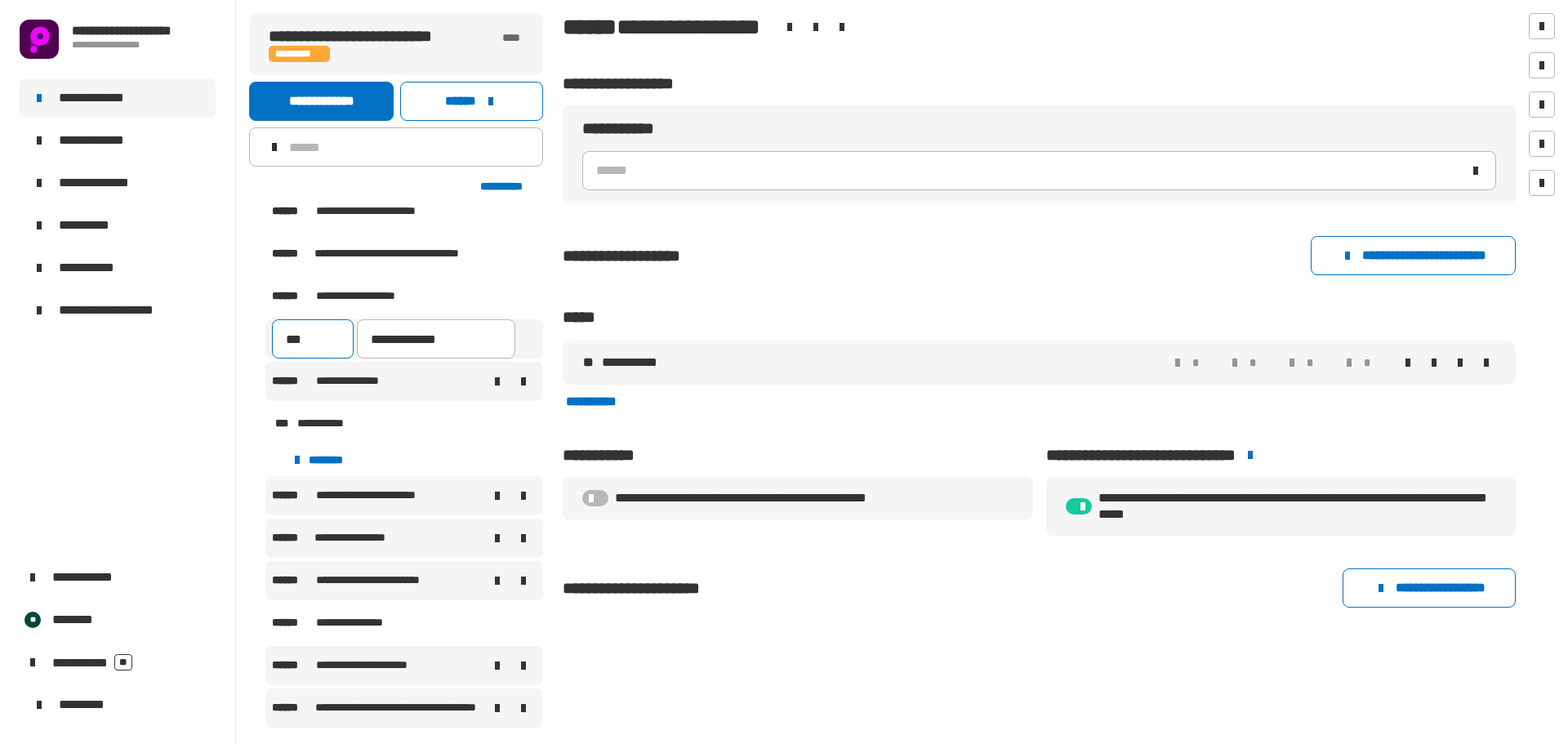 type on "**********" 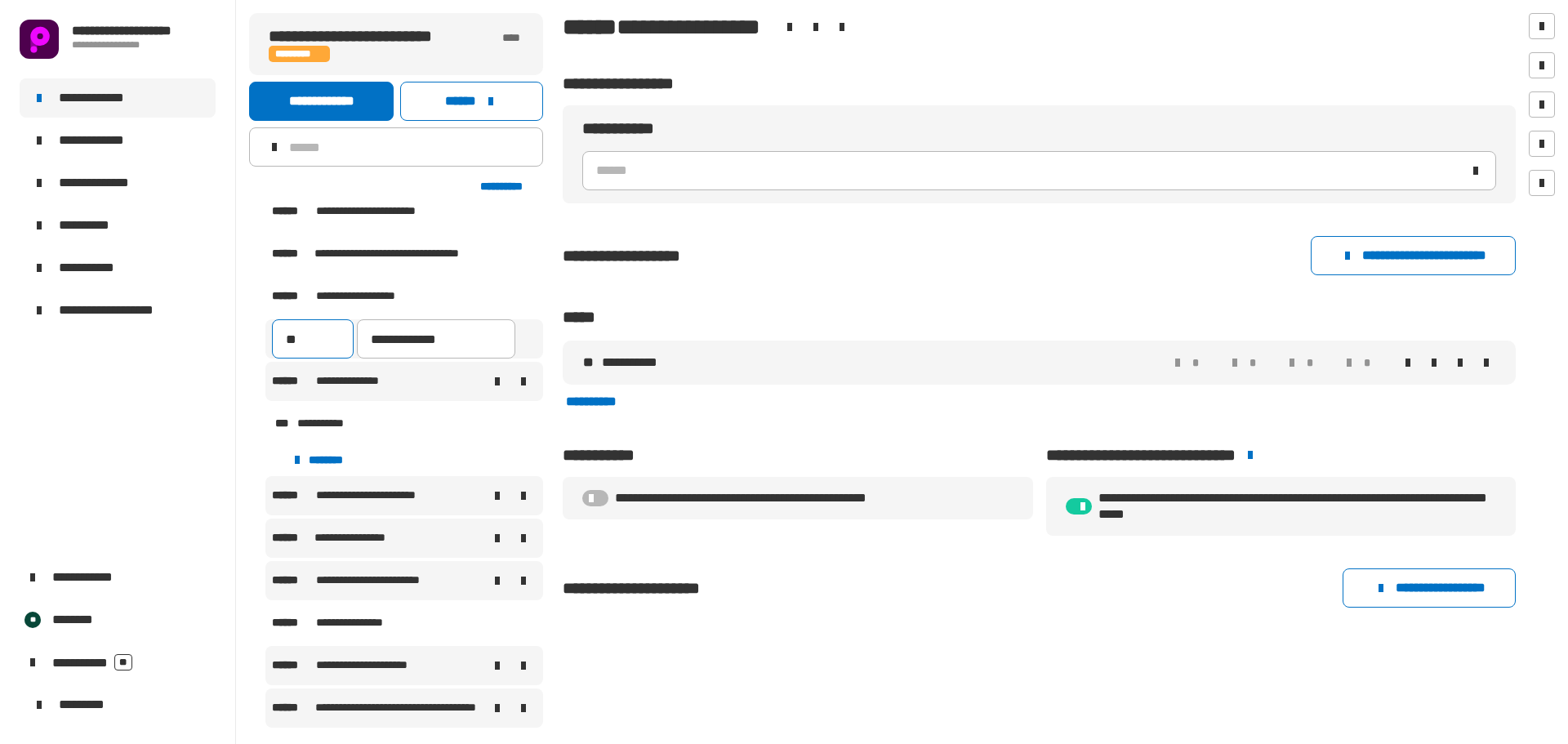 type on "***" 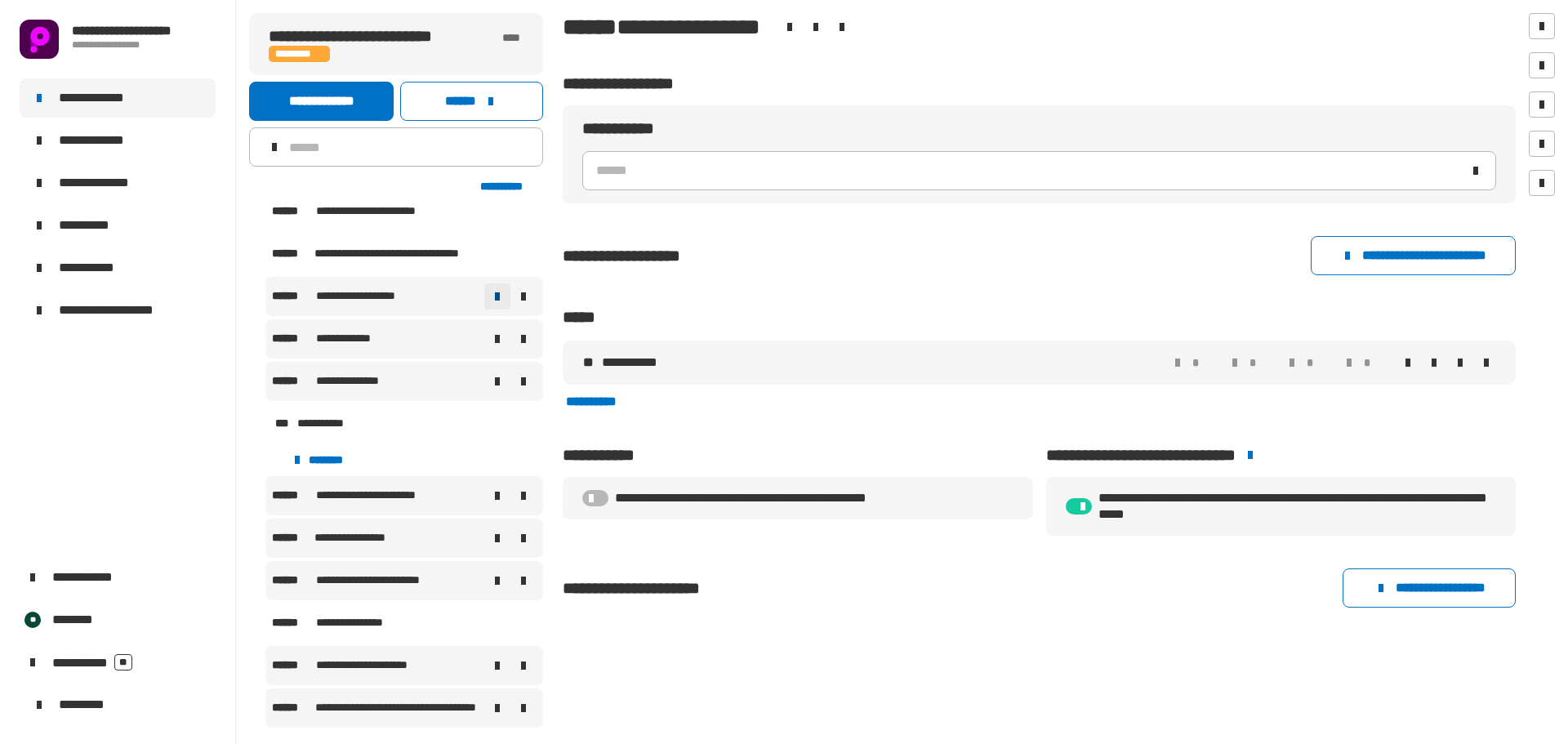click at bounding box center [497, 296] 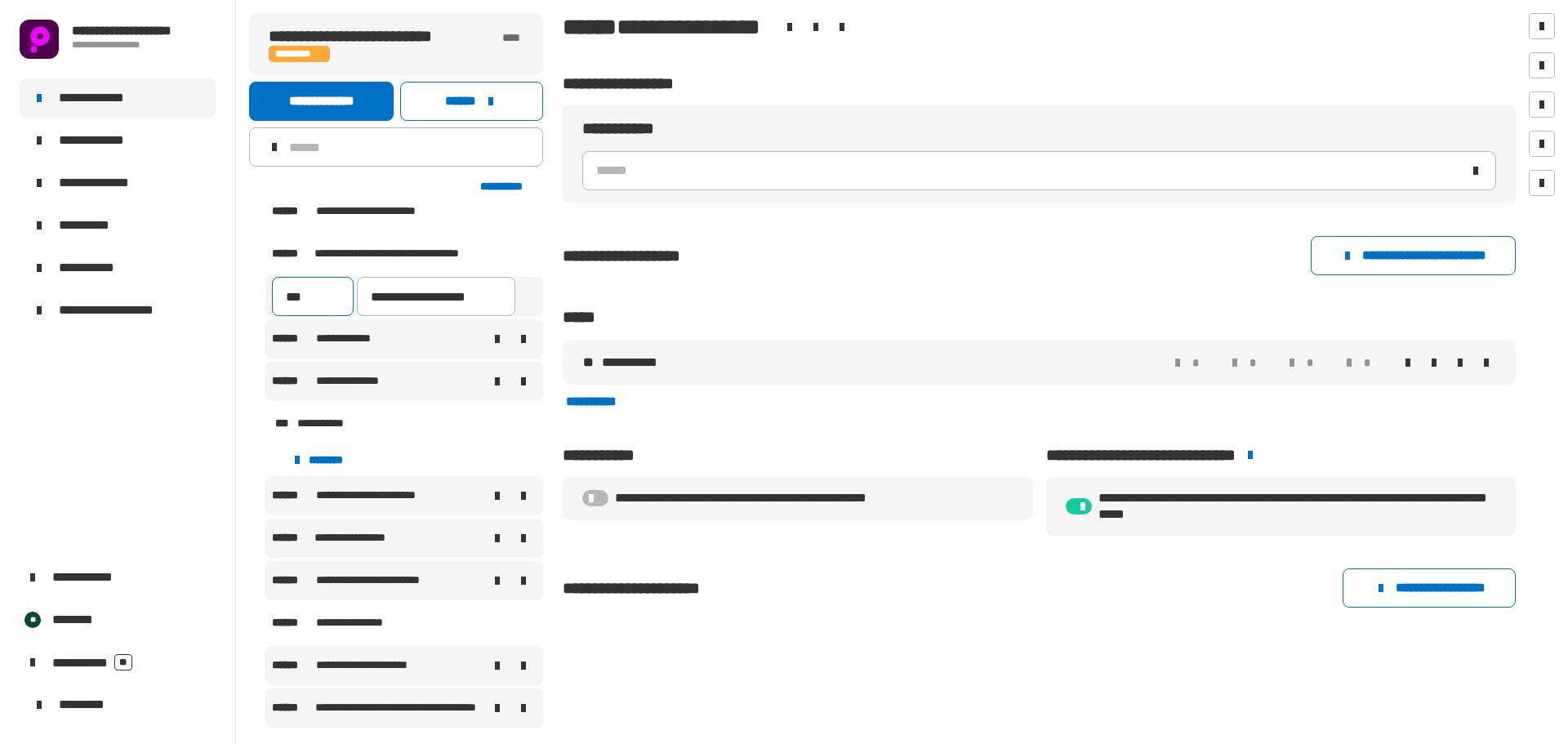 click on "***" at bounding box center (313, 296) 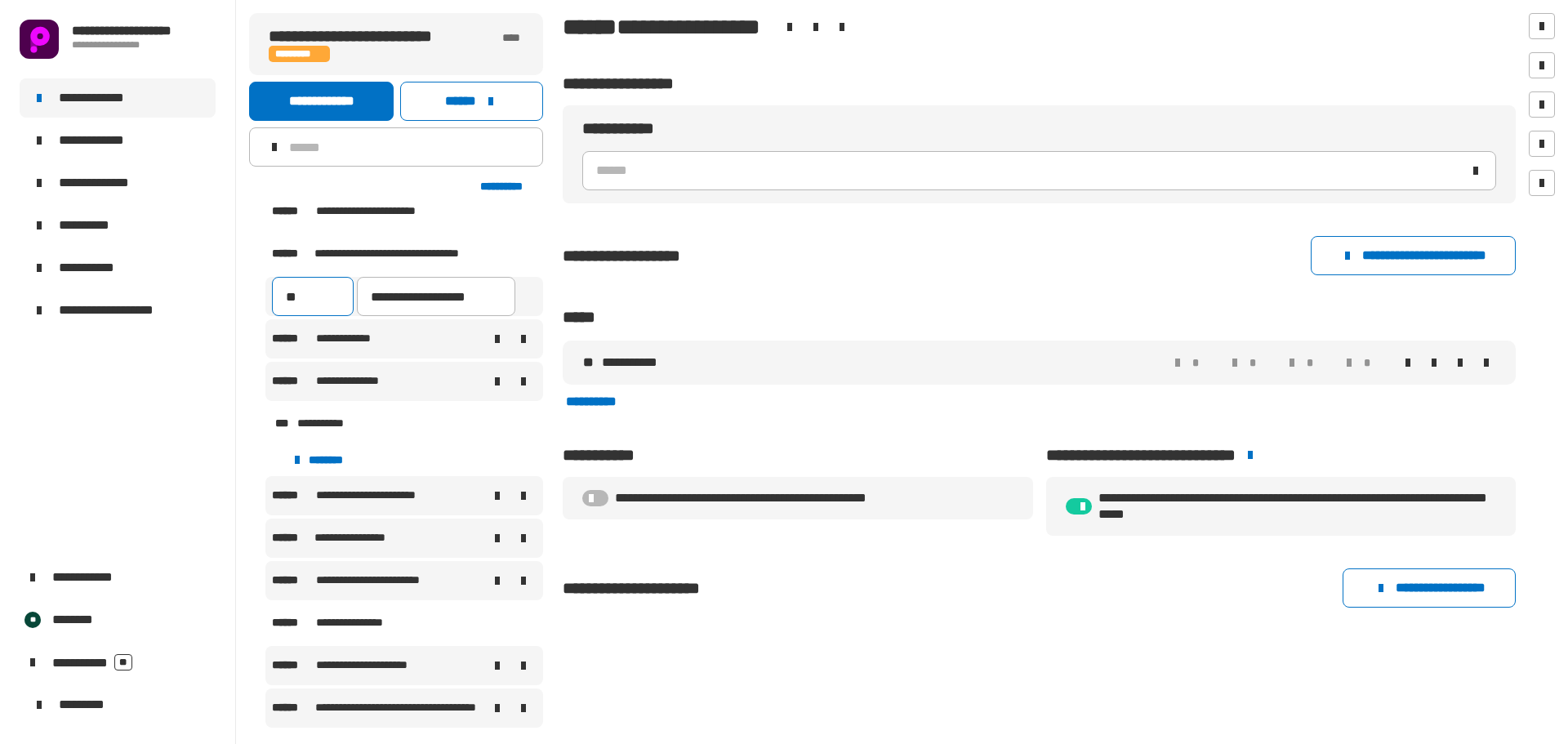 type on "***" 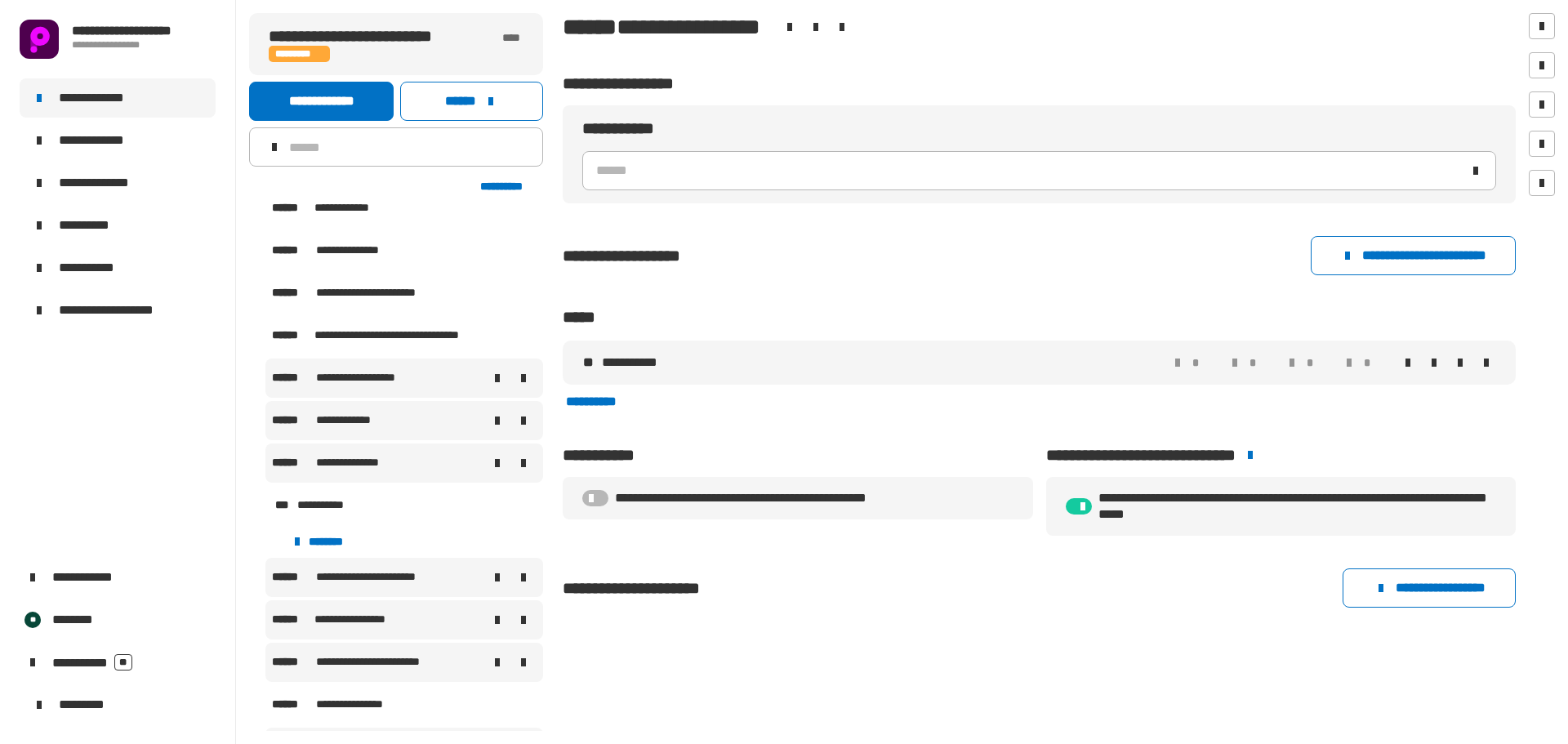 scroll, scrollTop: 1056, scrollLeft: 0, axis: vertical 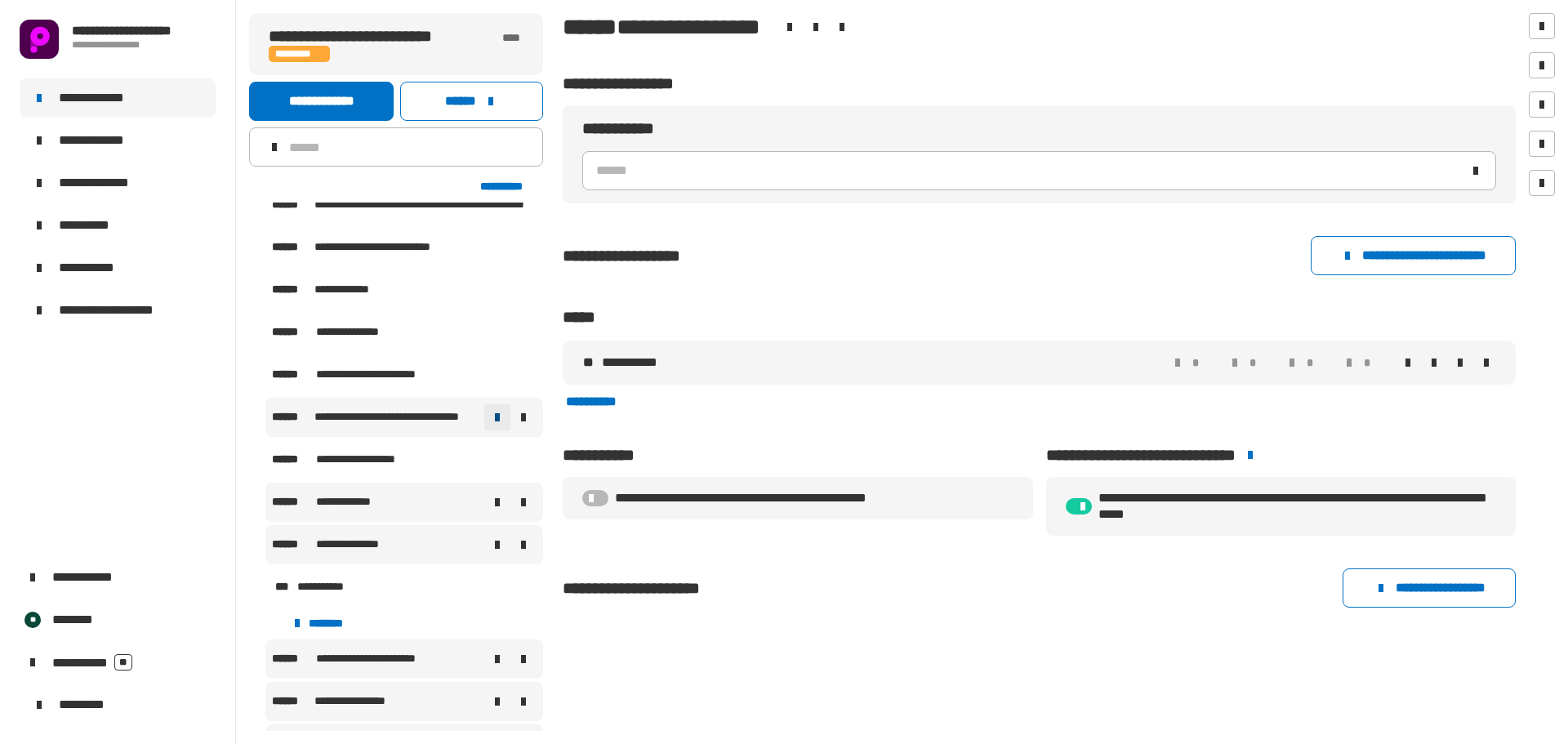 click at bounding box center [497, 417] 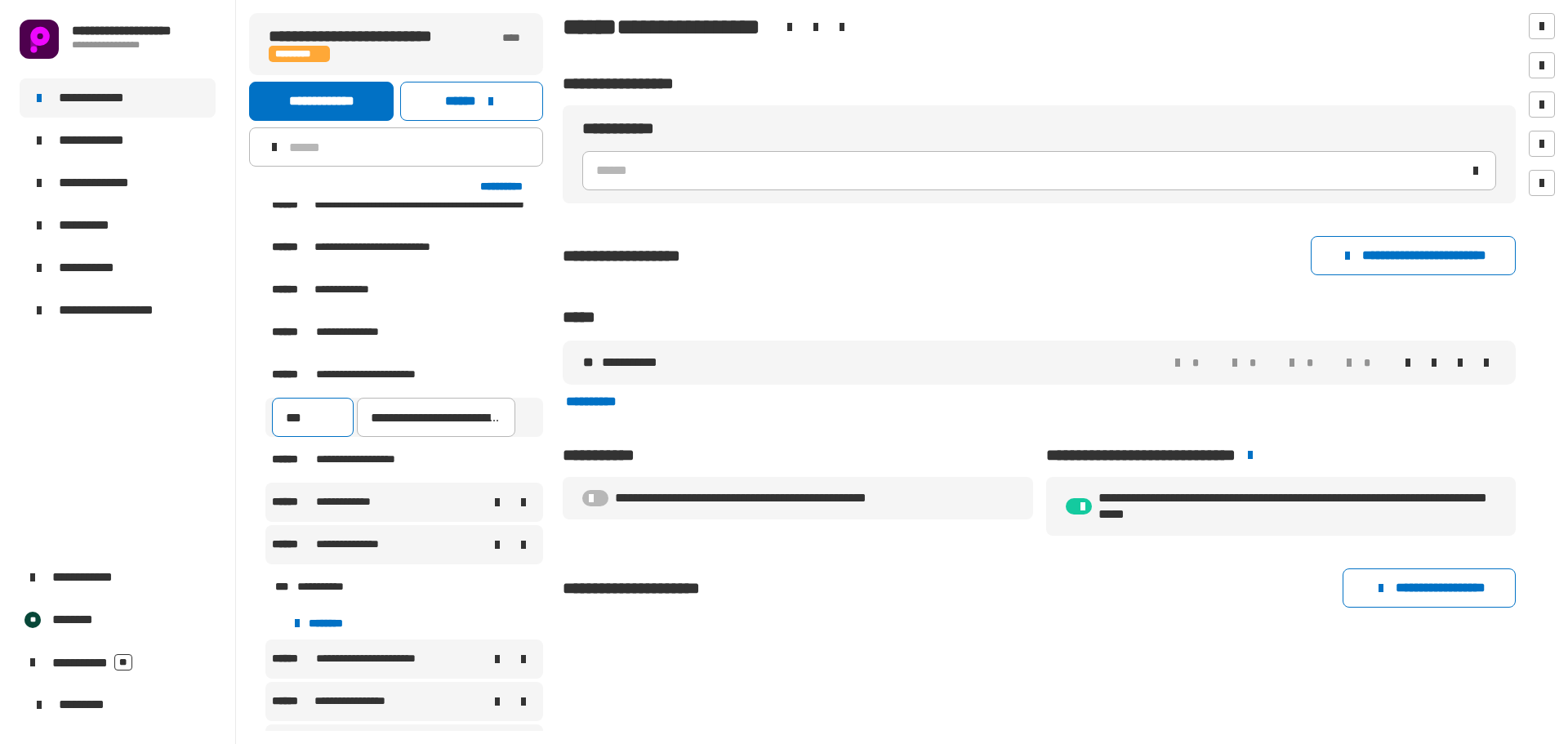 drag, startPoint x: 296, startPoint y: 419, endPoint x: 305, endPoint y: 409, distance: 13.45362 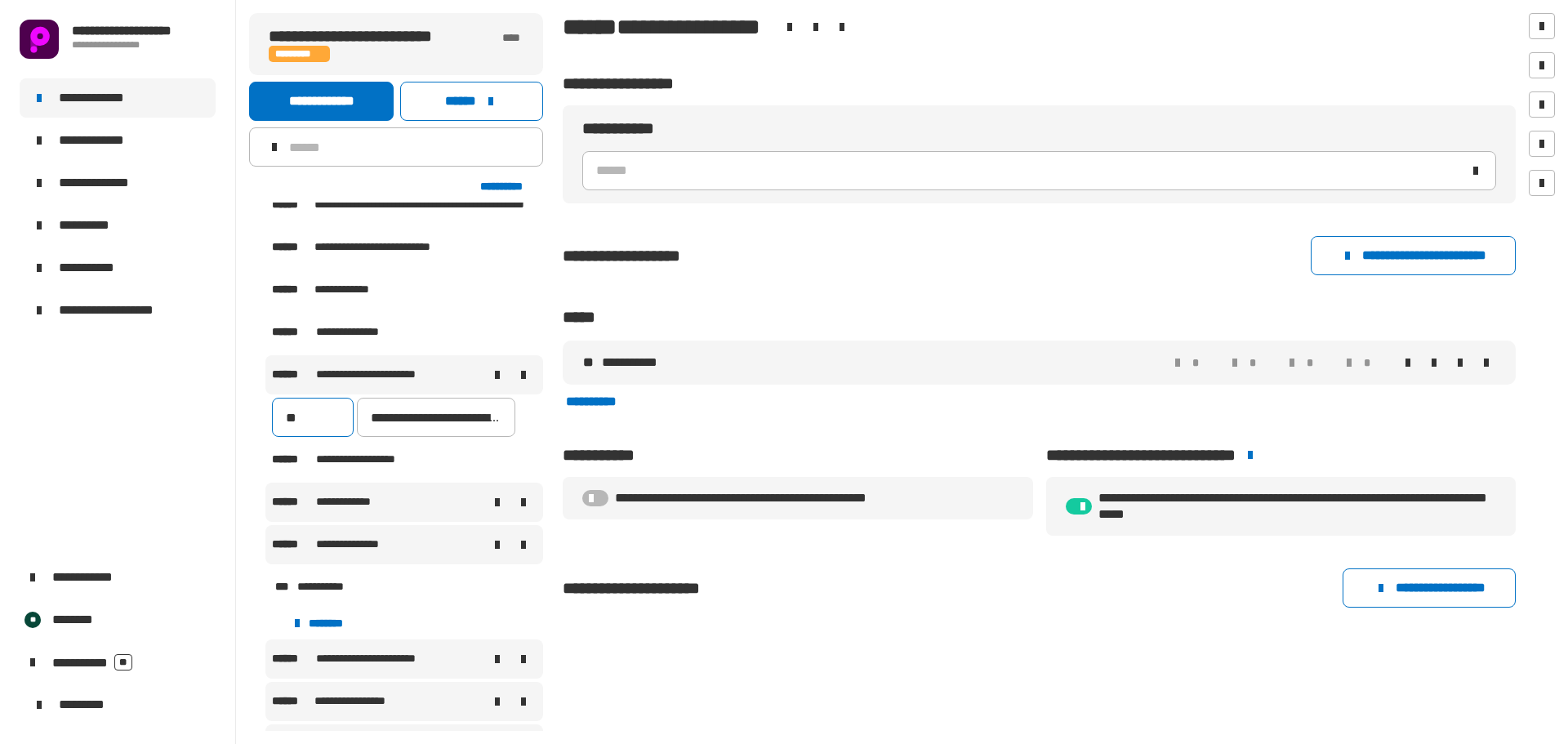 type on "***" 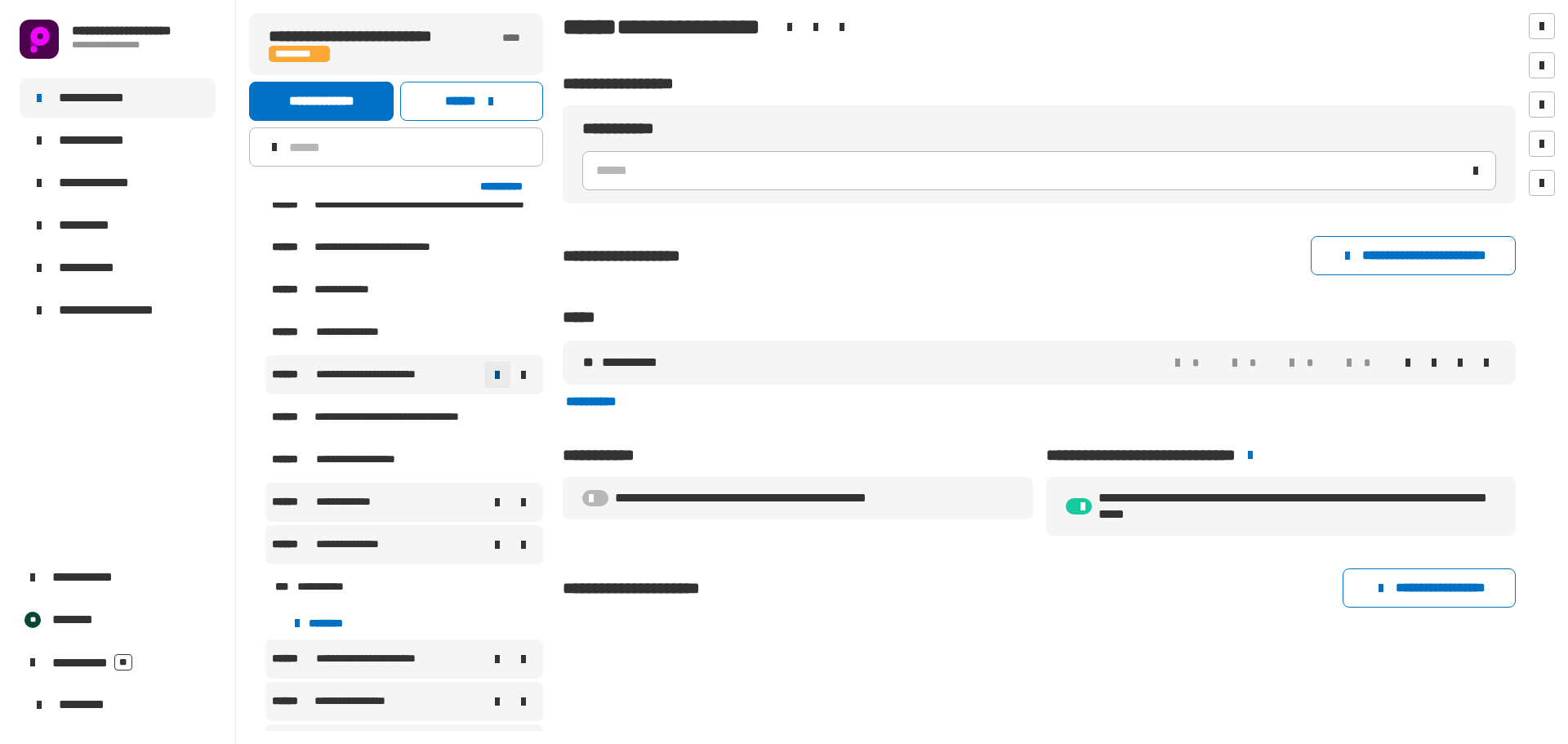 click at bounding box center (497, 375) 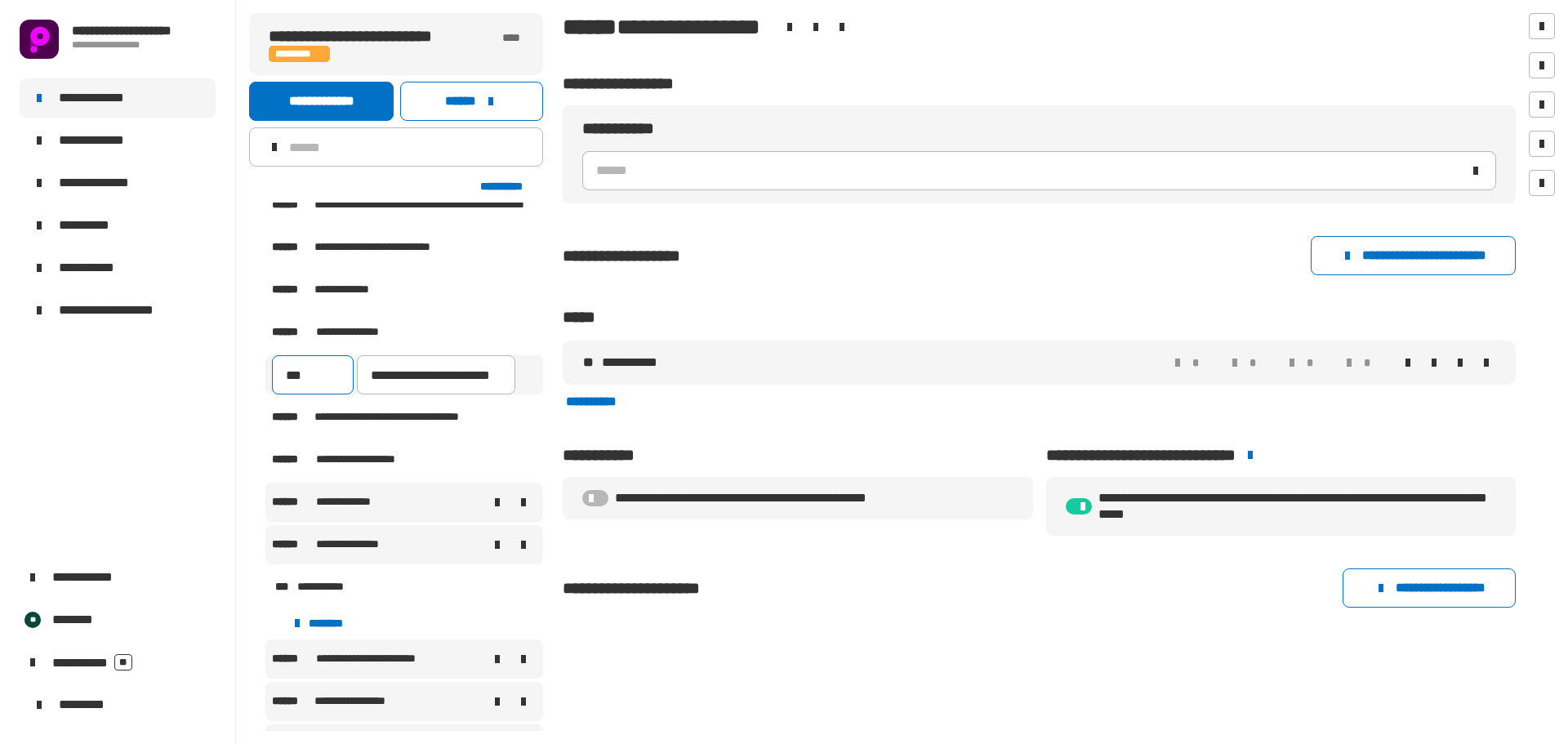 click on "***" at bounding box center [313, 375] 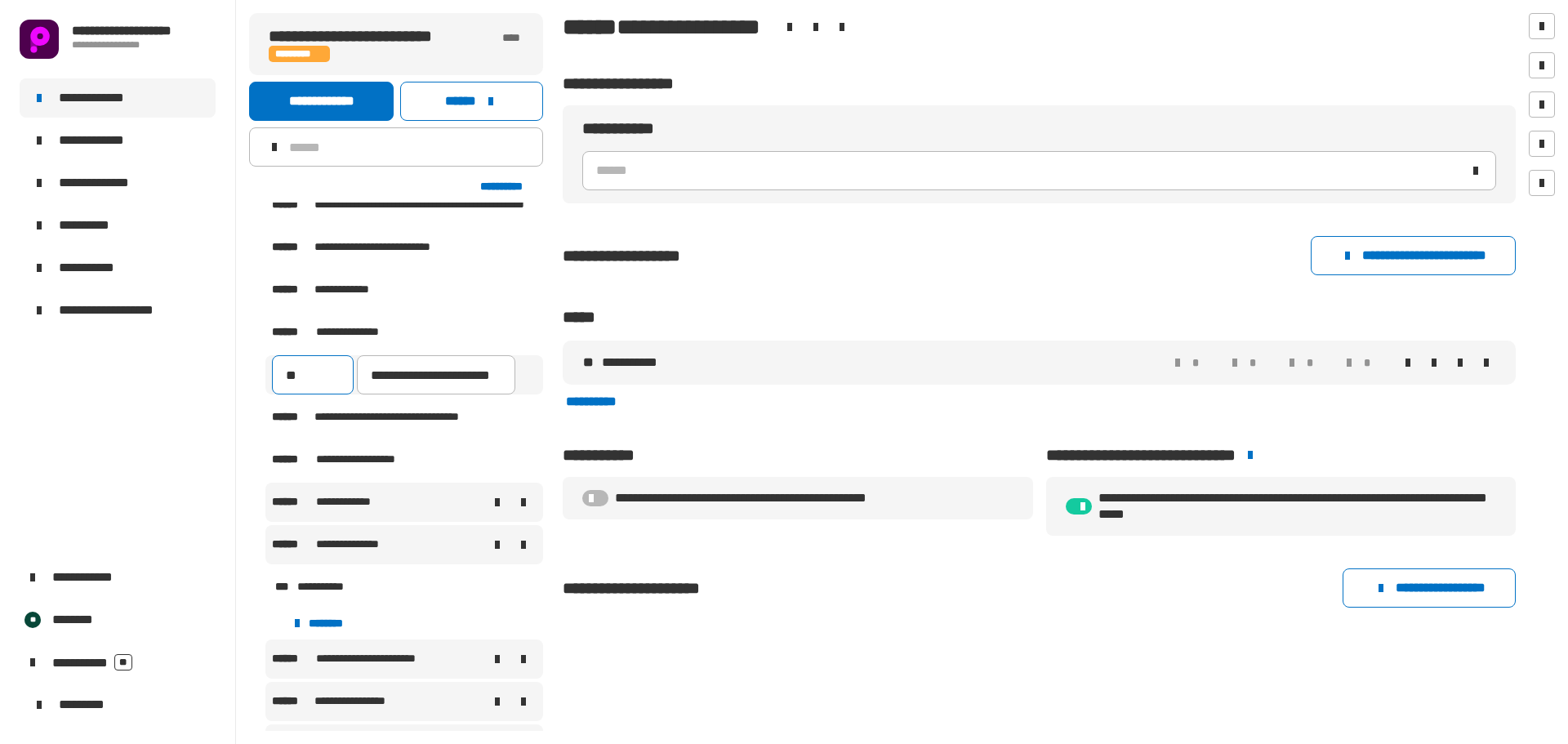 type on "*" 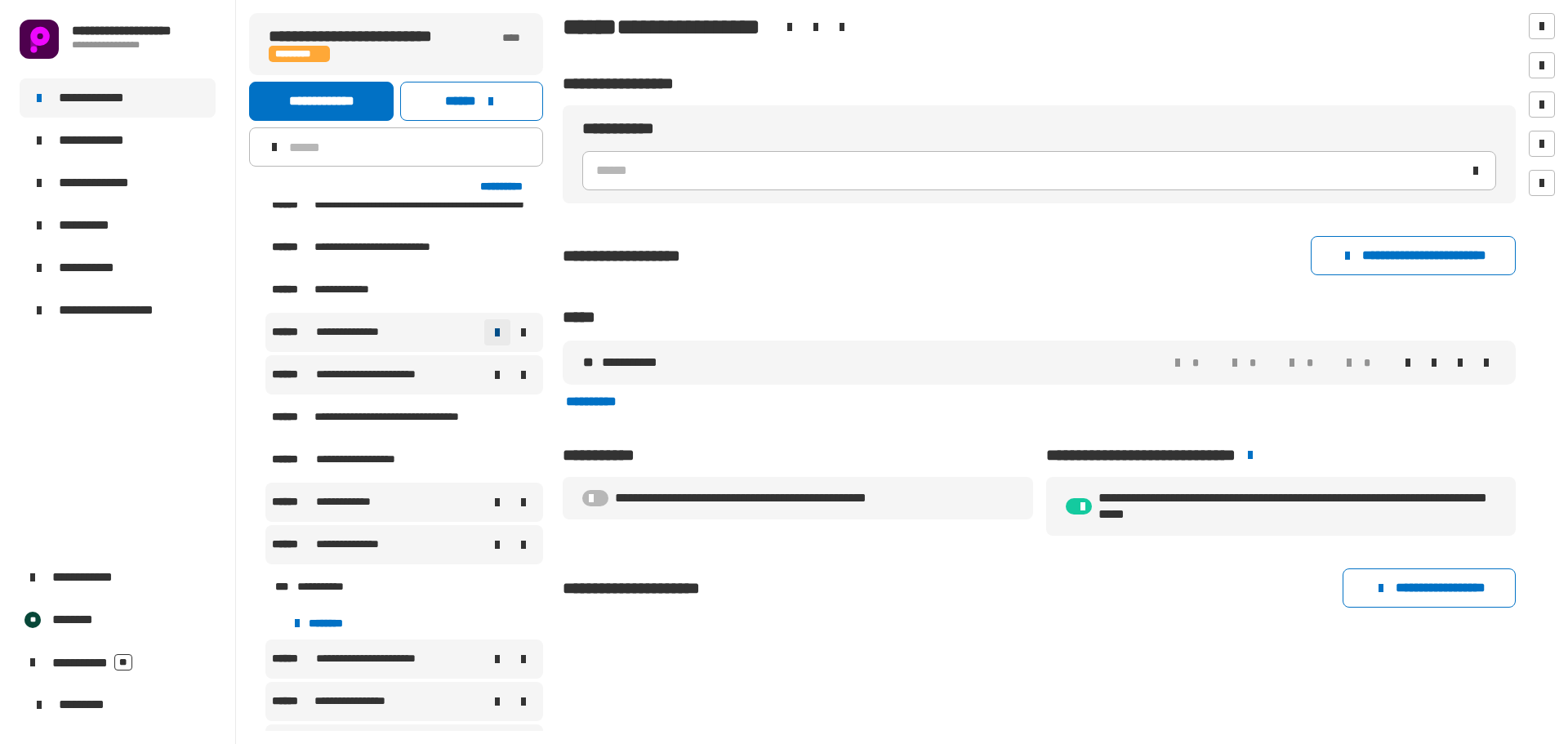 click at bounding box center (497, 332) 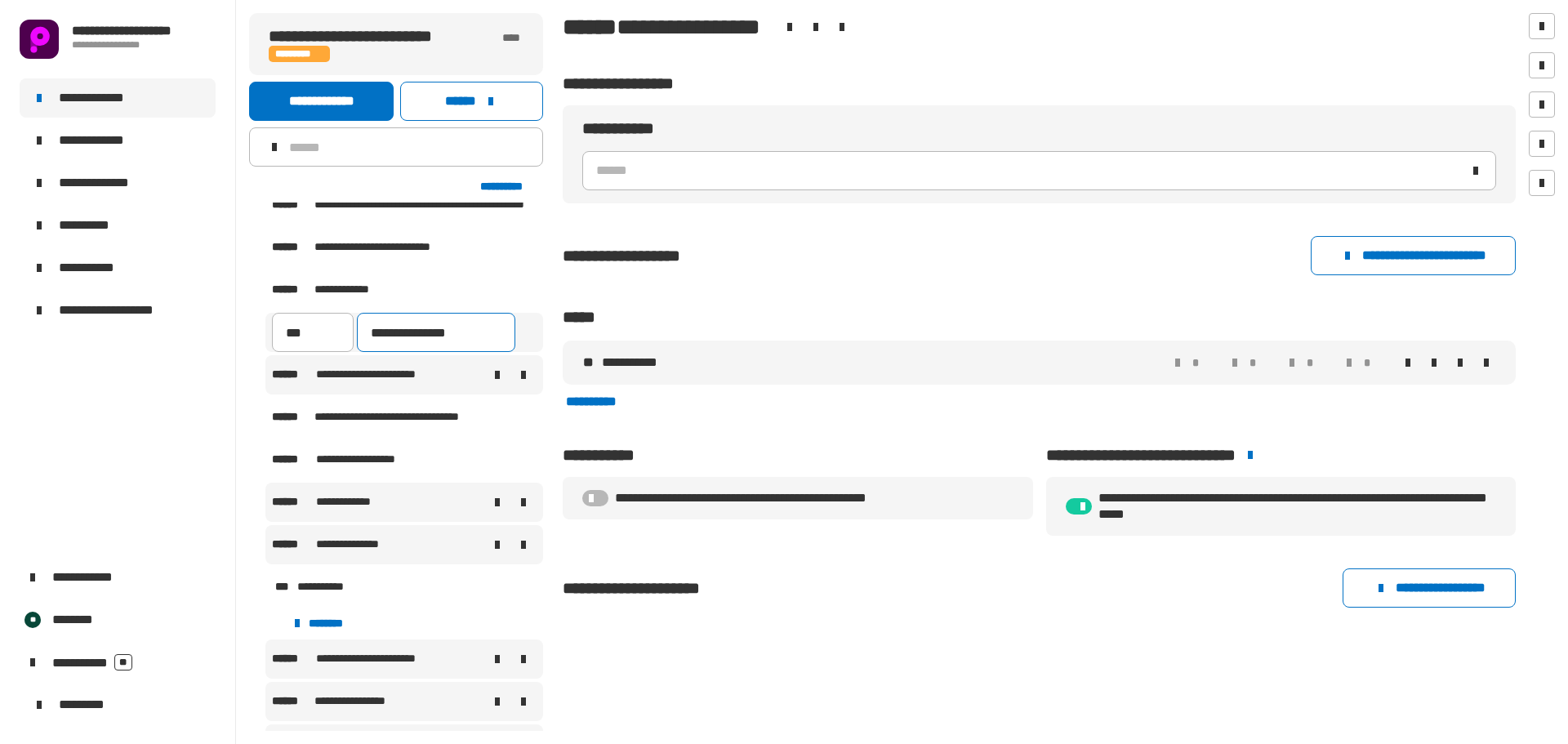 click on "**********" at bounding box center (436, 332) 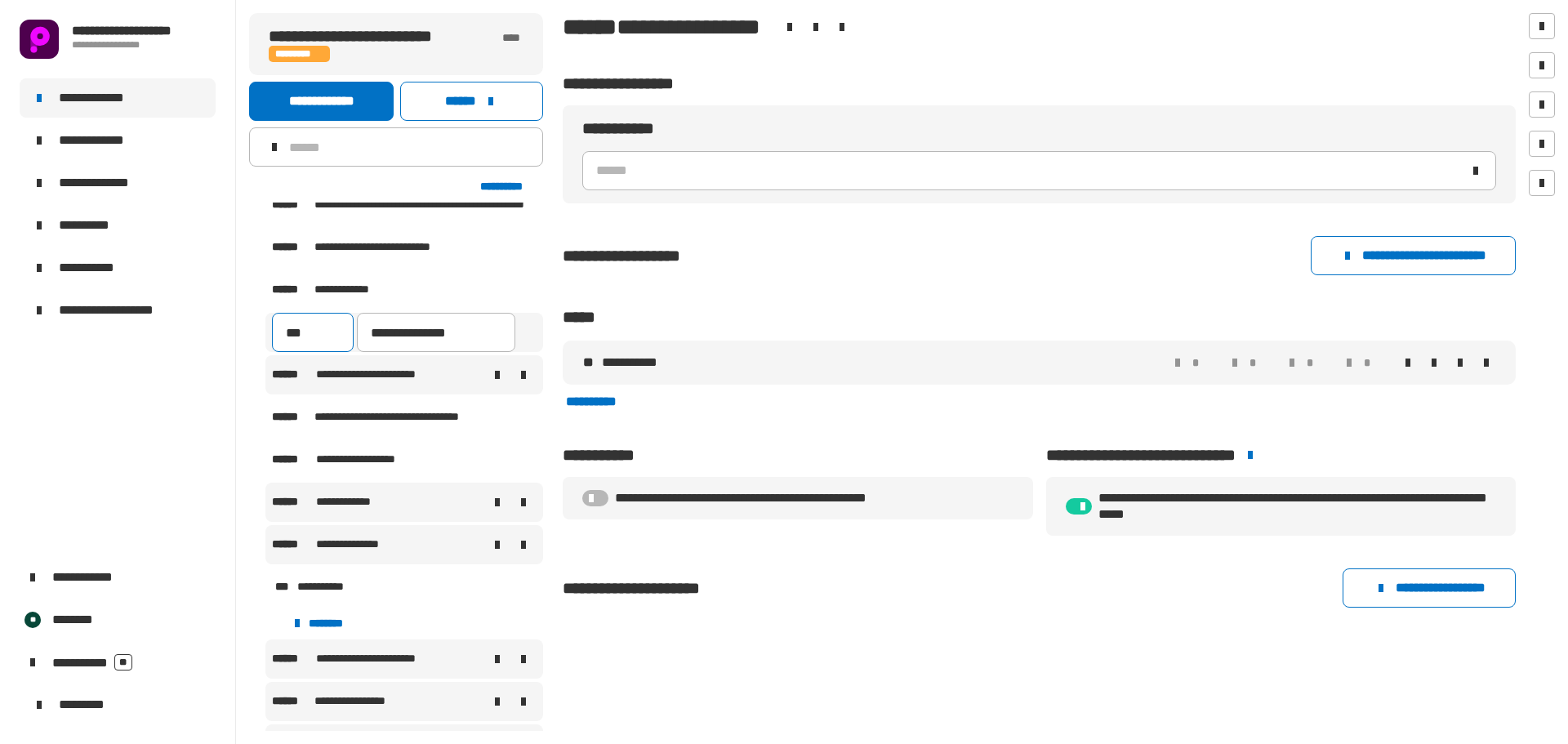type on "**********" 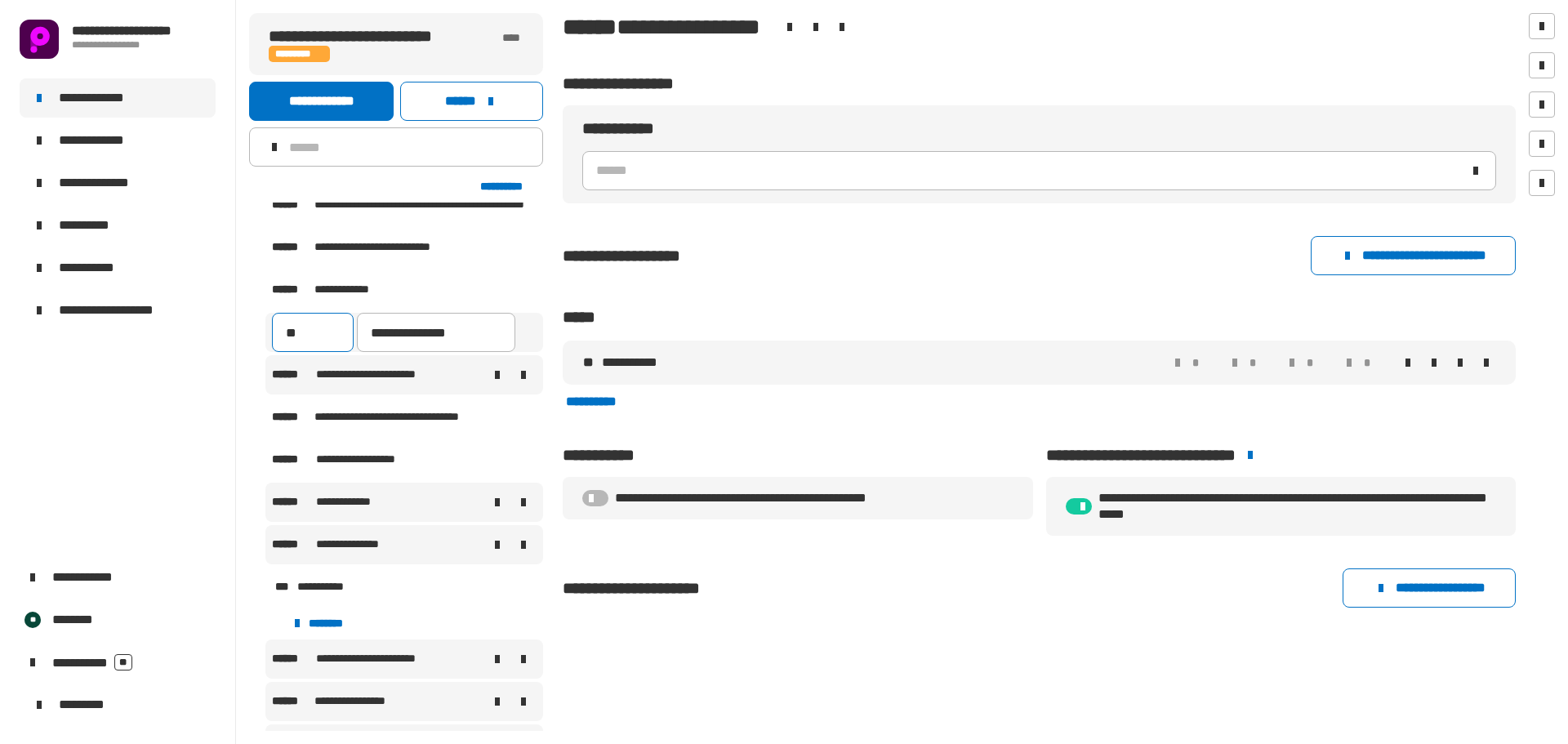type on "***" 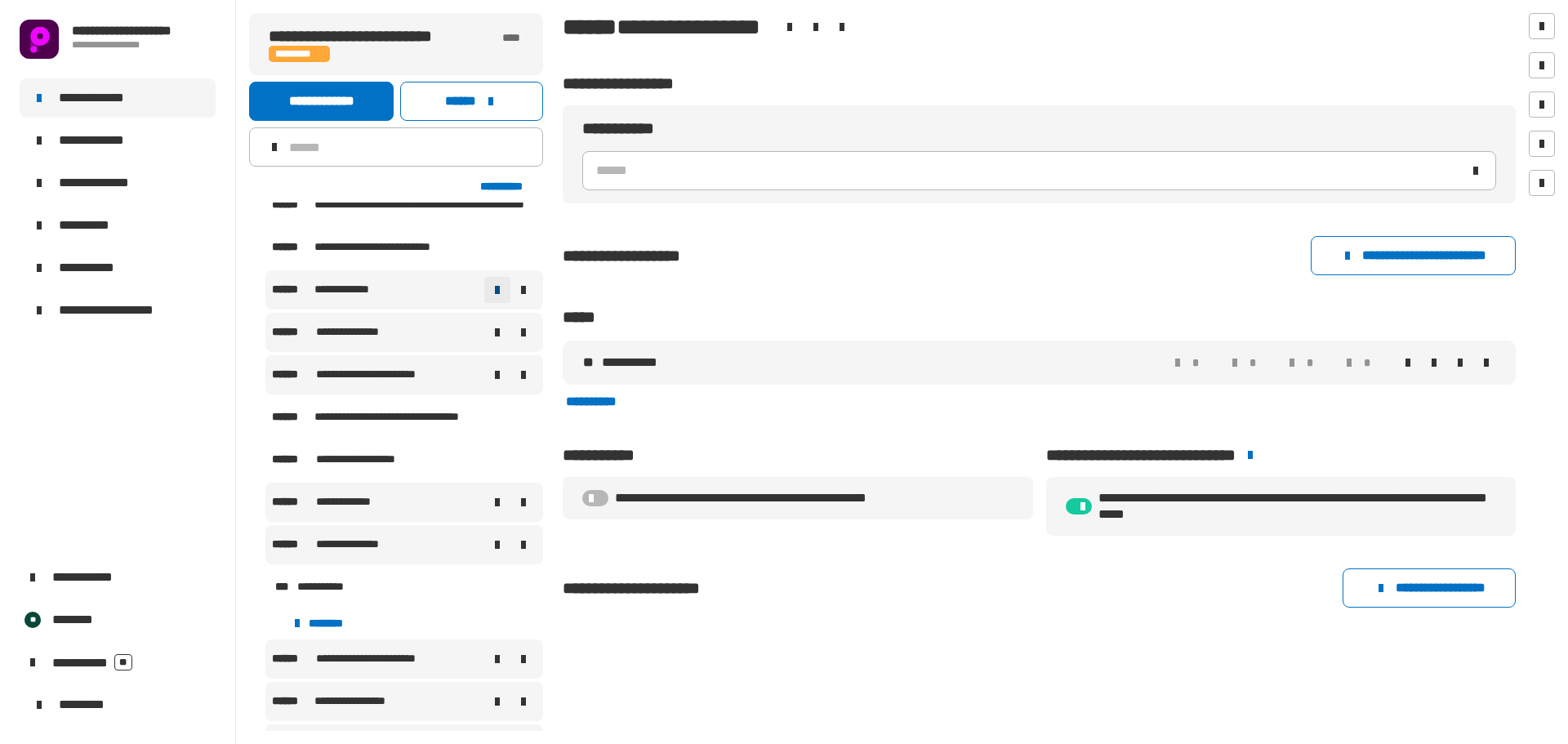 click at bounding box center [497, 290] 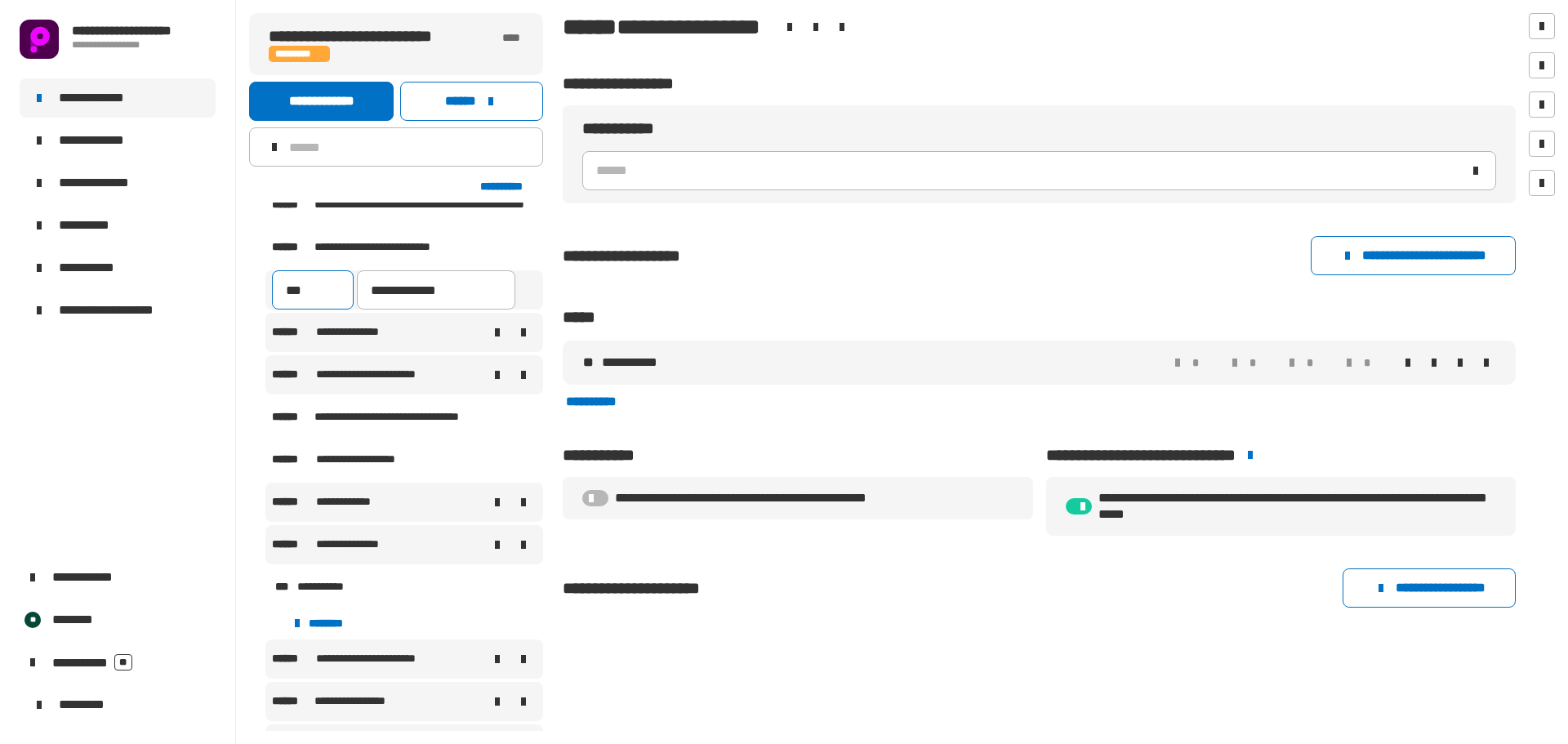 type on "**********" 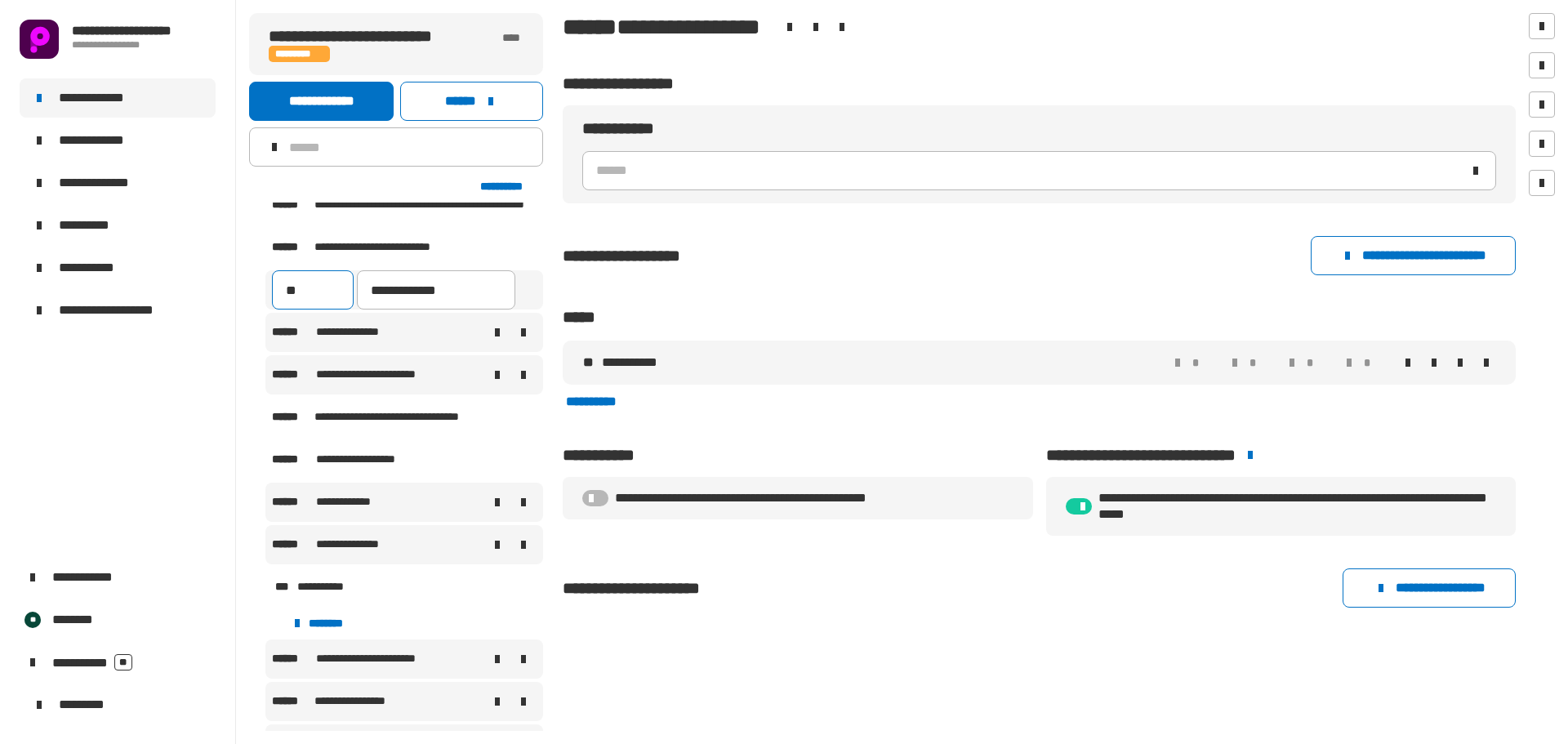 type on "***" 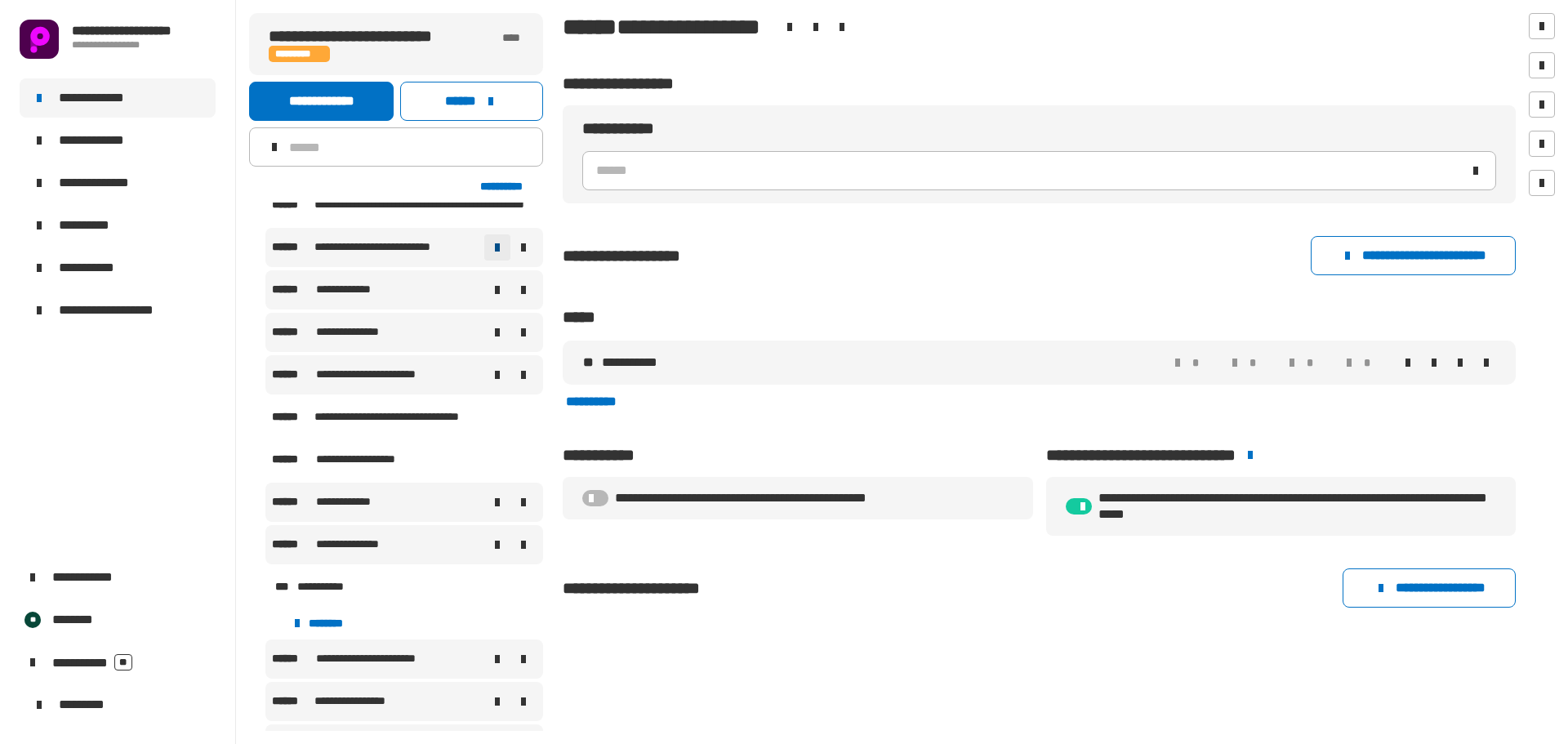 click at bounding box center (497, 247) 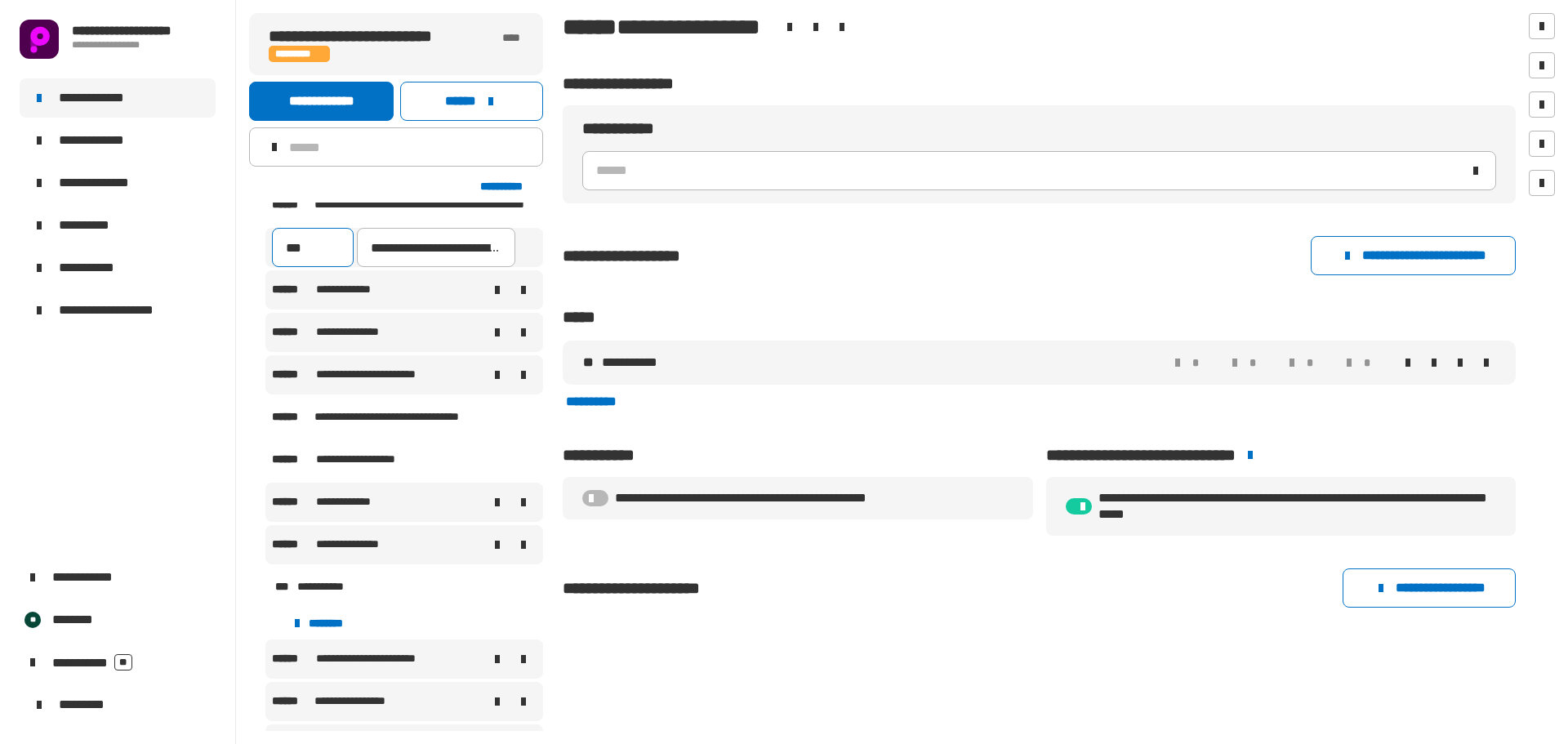 click on "***" at bounding box center [313, 247] 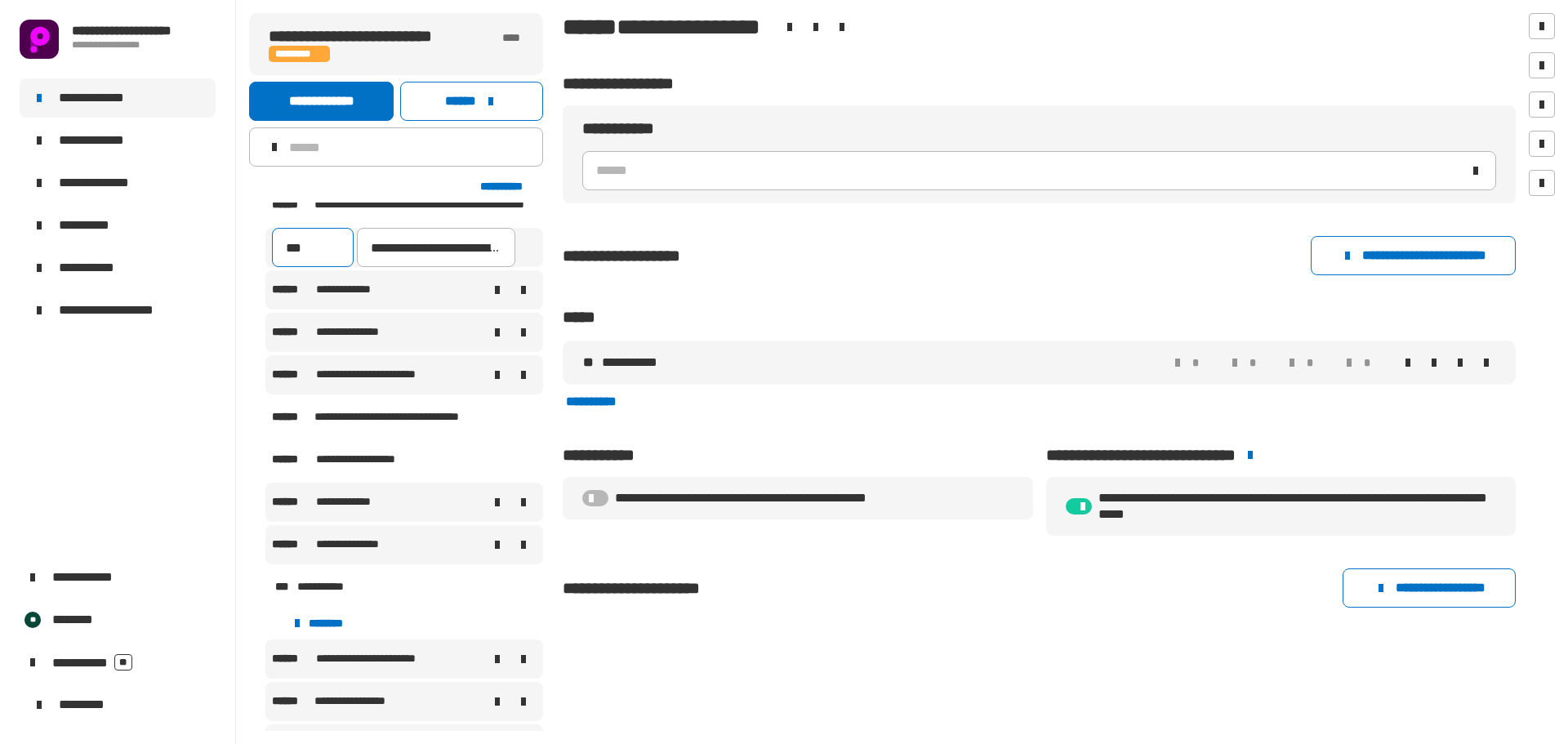 click on "***" at bounding box center [313, 247] 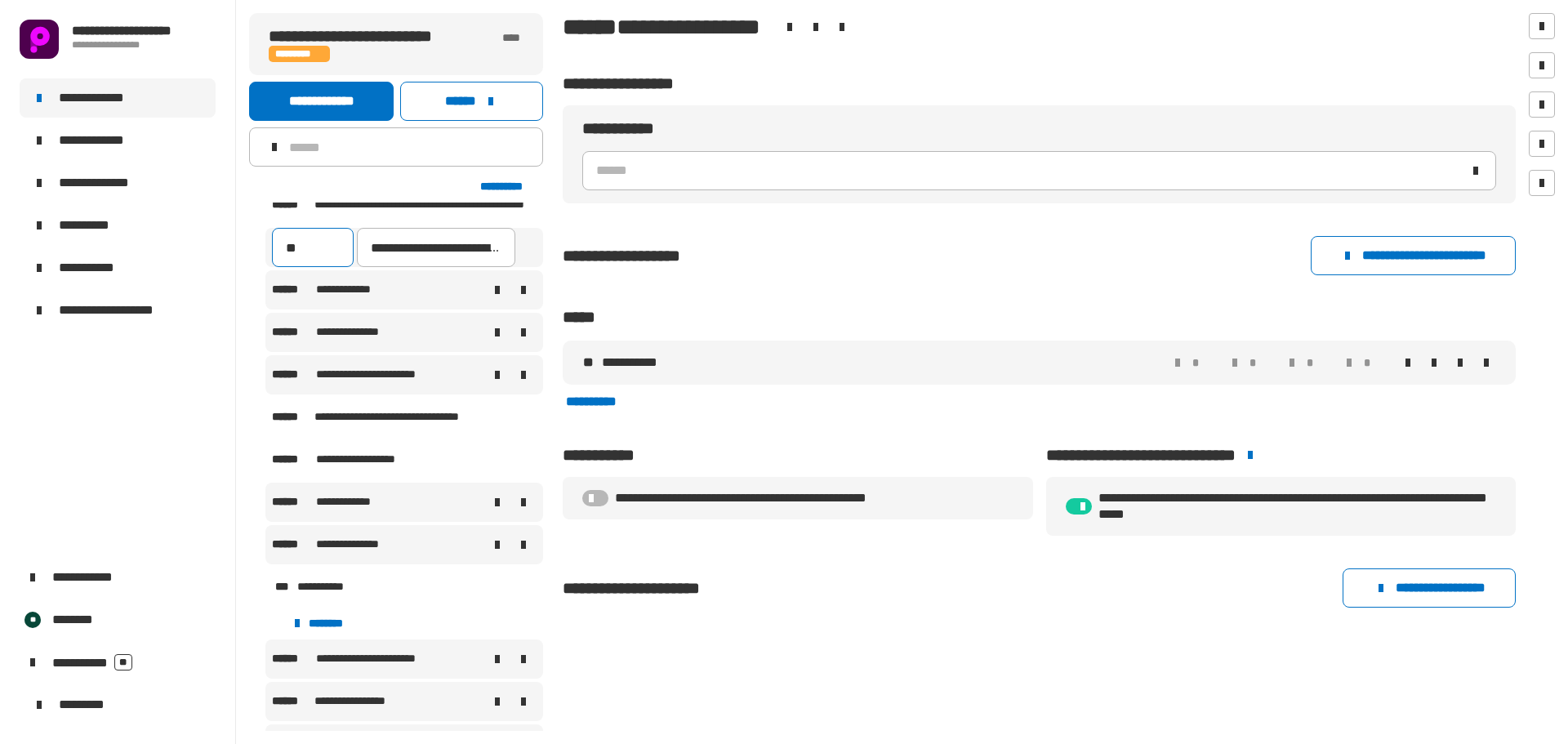 type on "***" 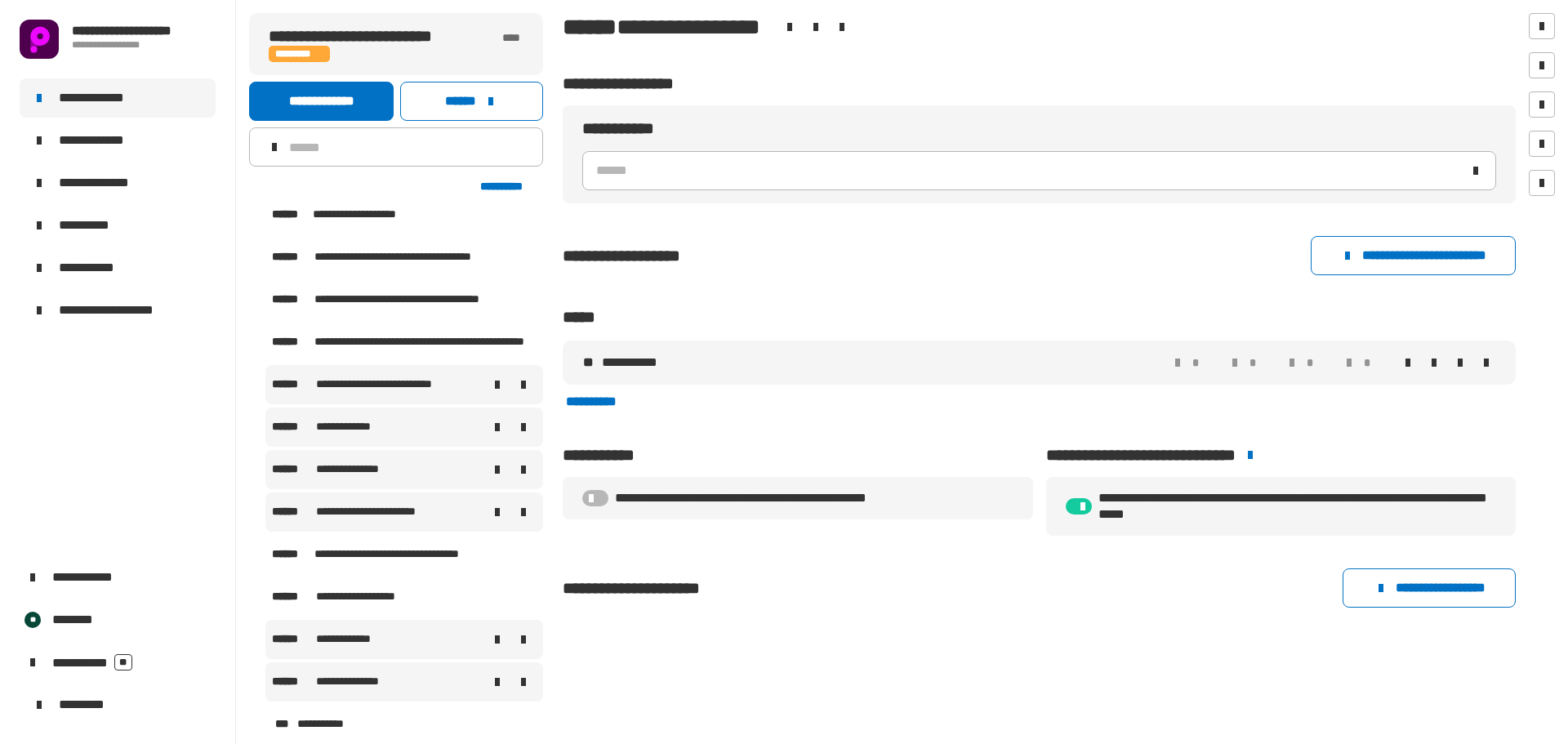 scroll, scrollTop: 893, scrollLeft: 0, axis: vertical 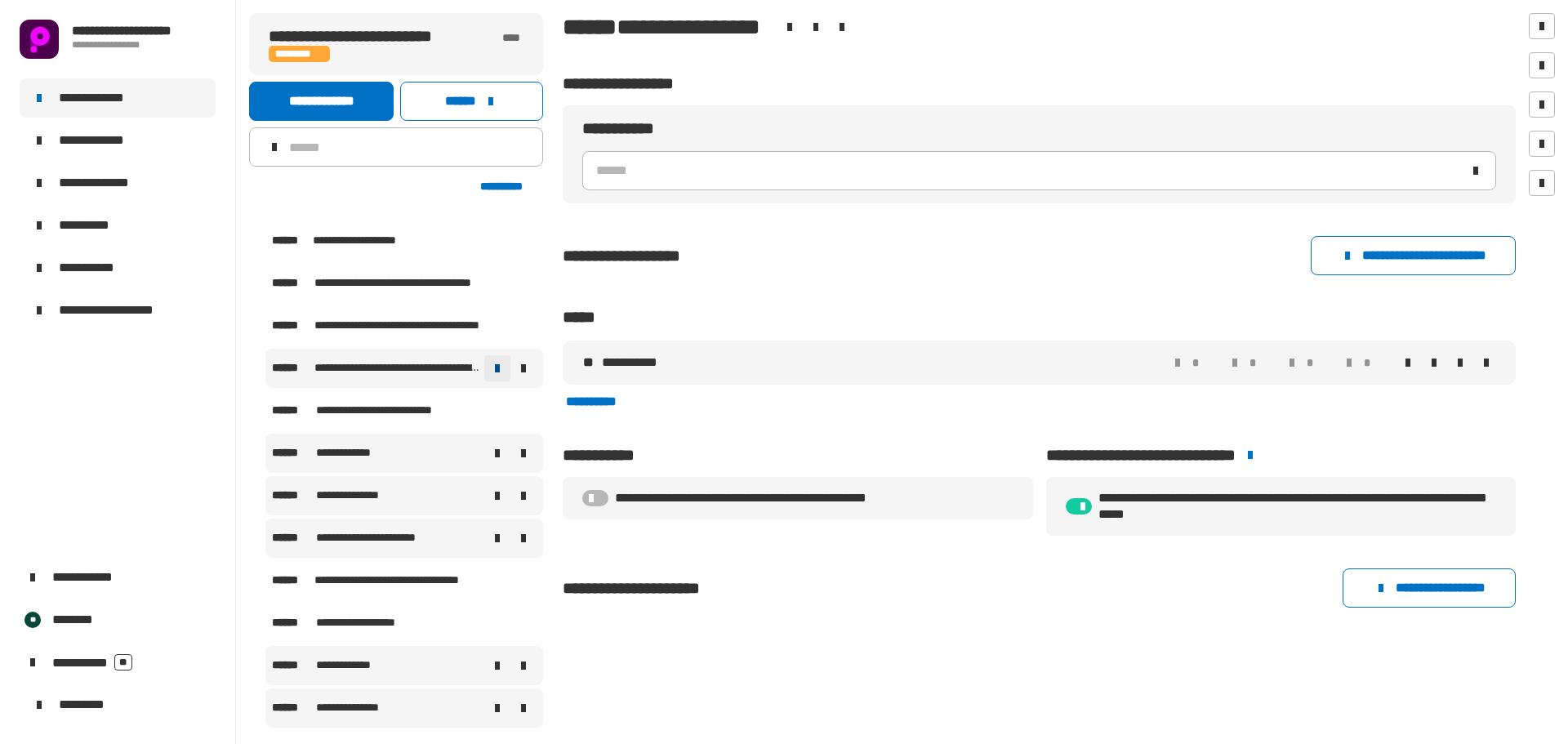click at bounding box center (497, 368) 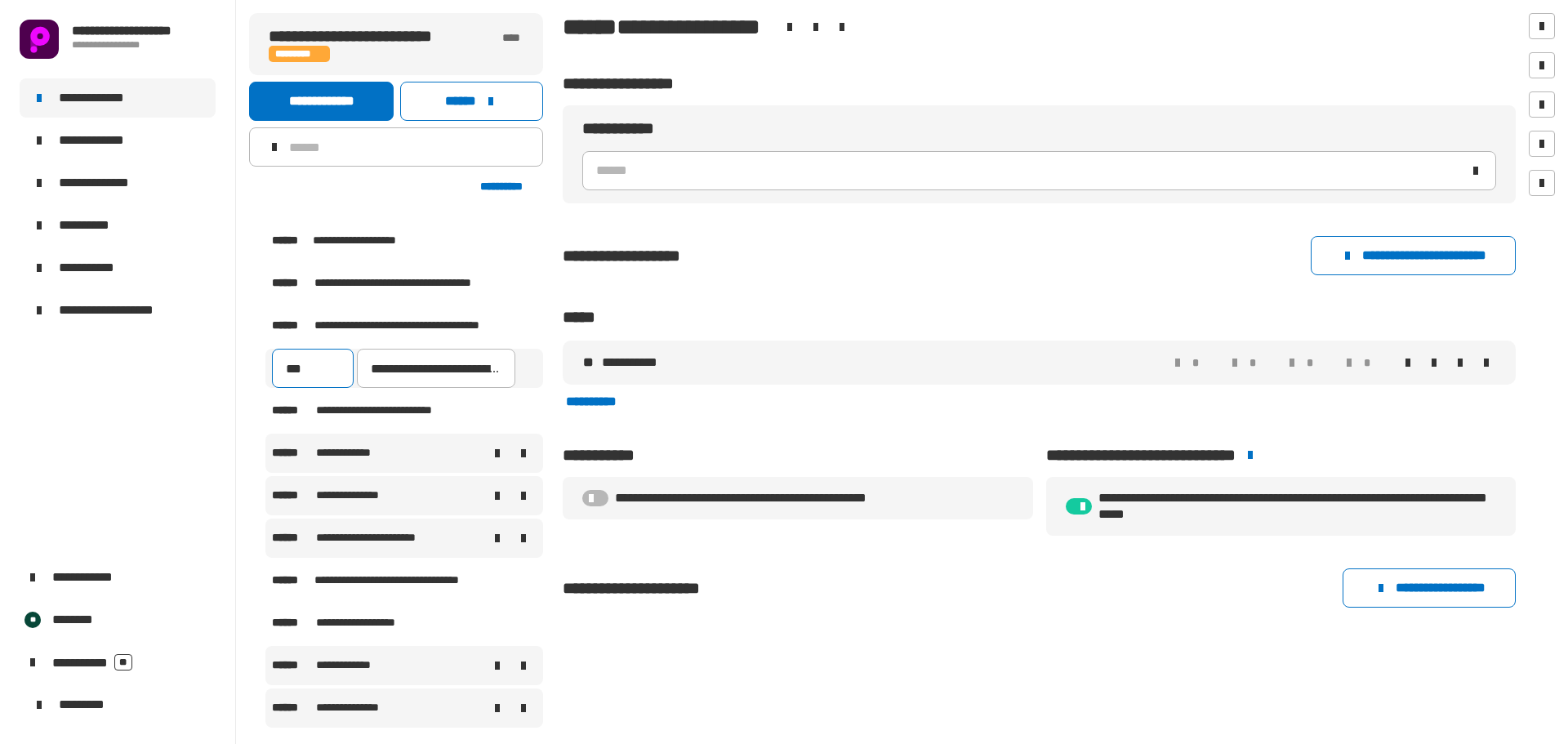 click on "***" at bounding box center (313, 368) 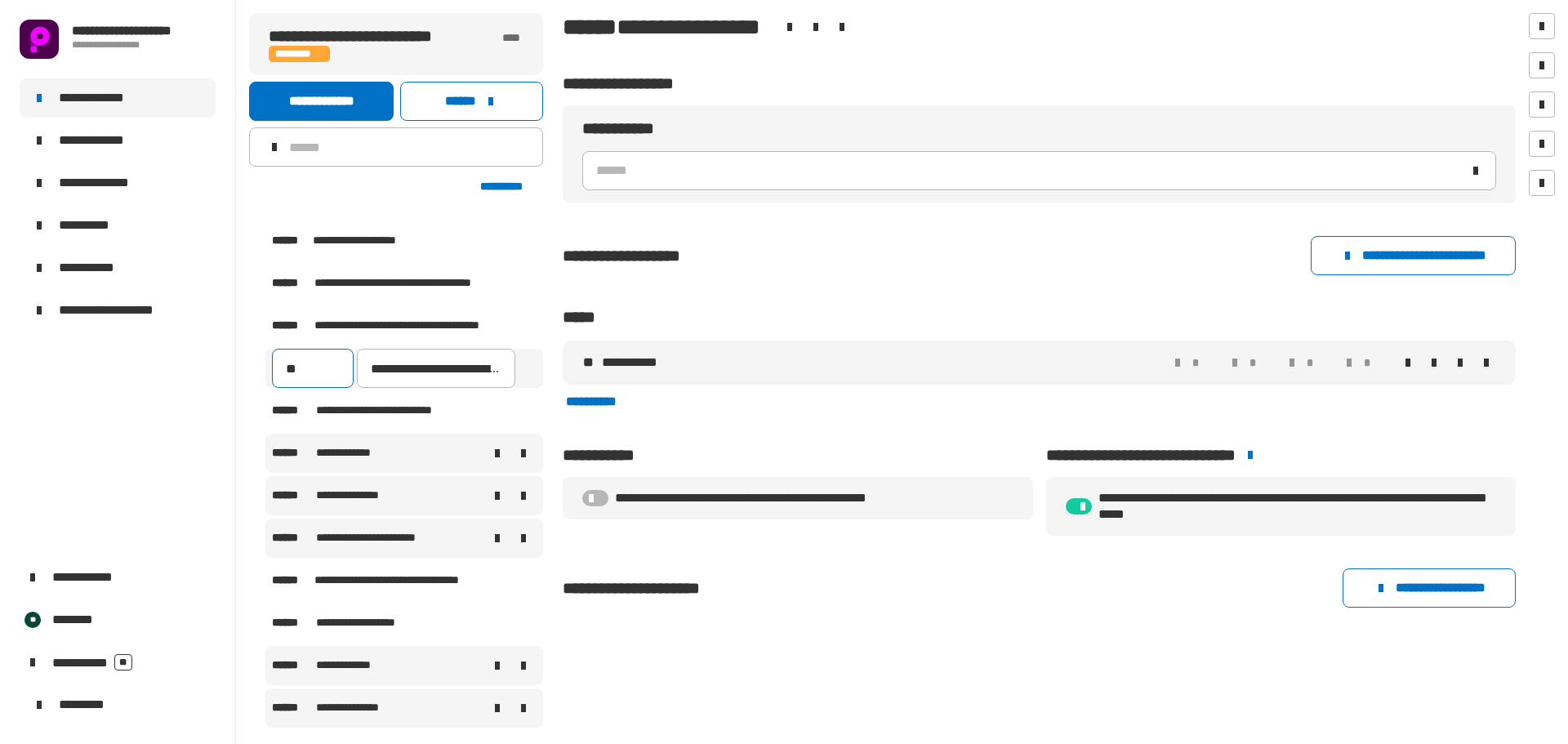 type on "***" 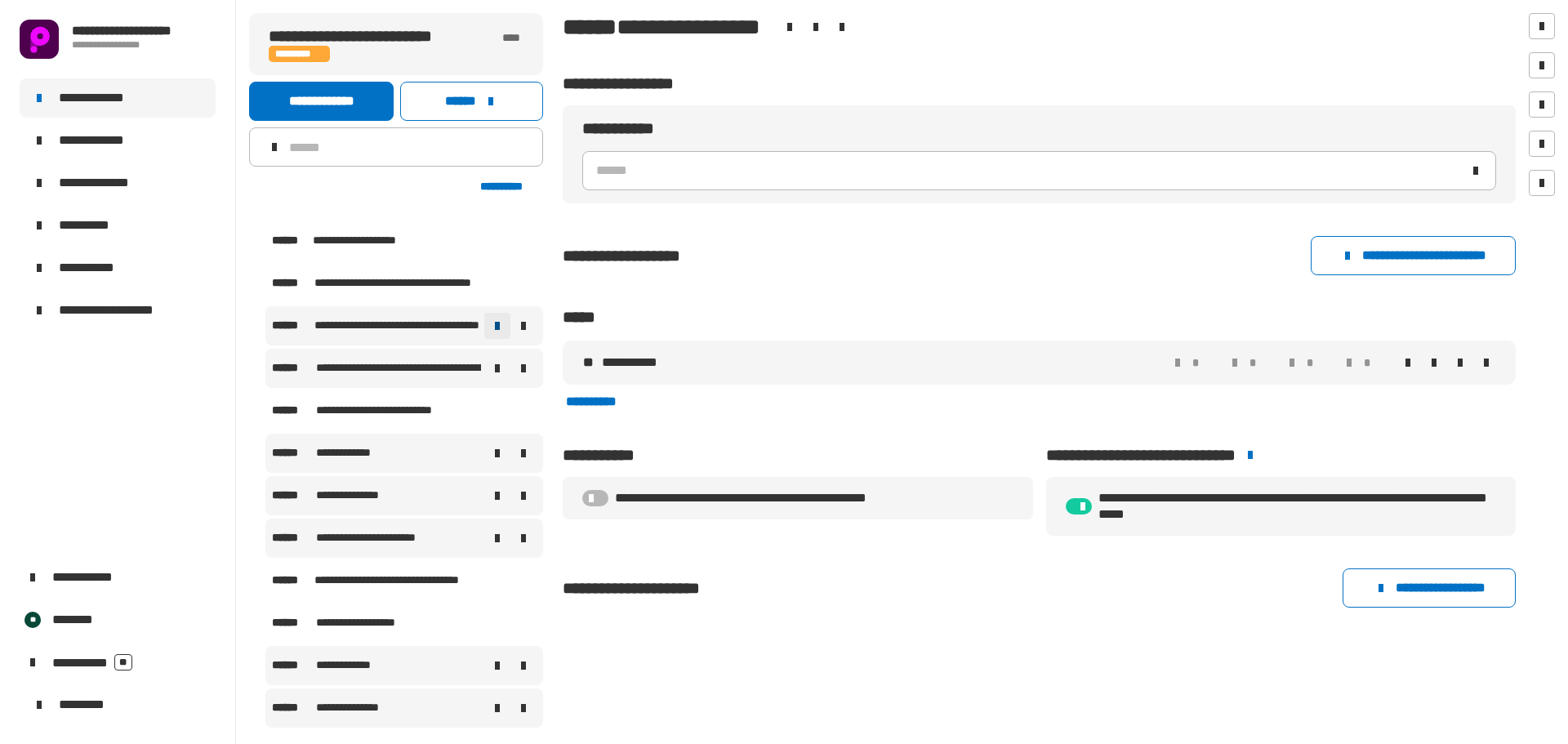 click at bounding box center [497, 326] 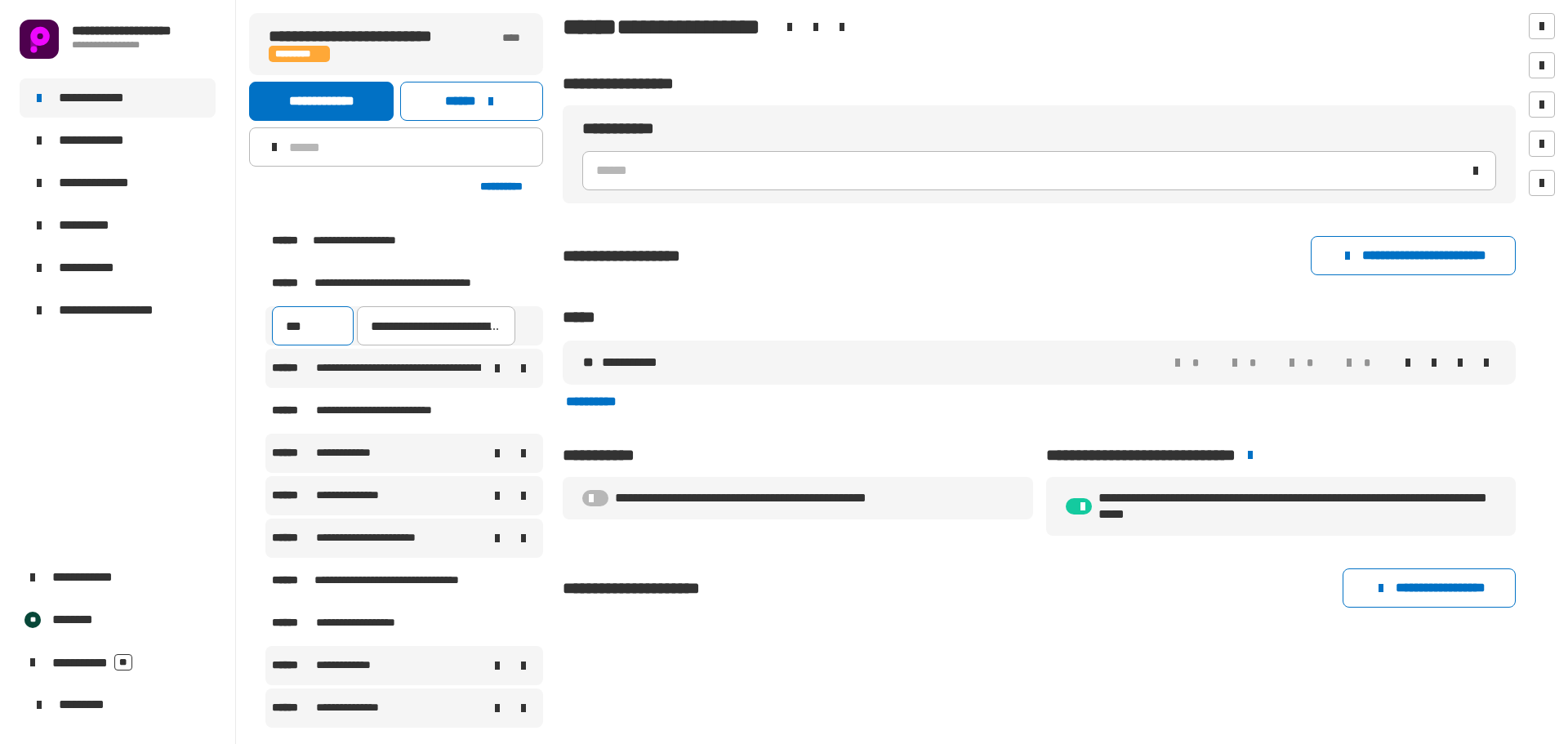 click on "***" at bounding box center [313, 326] 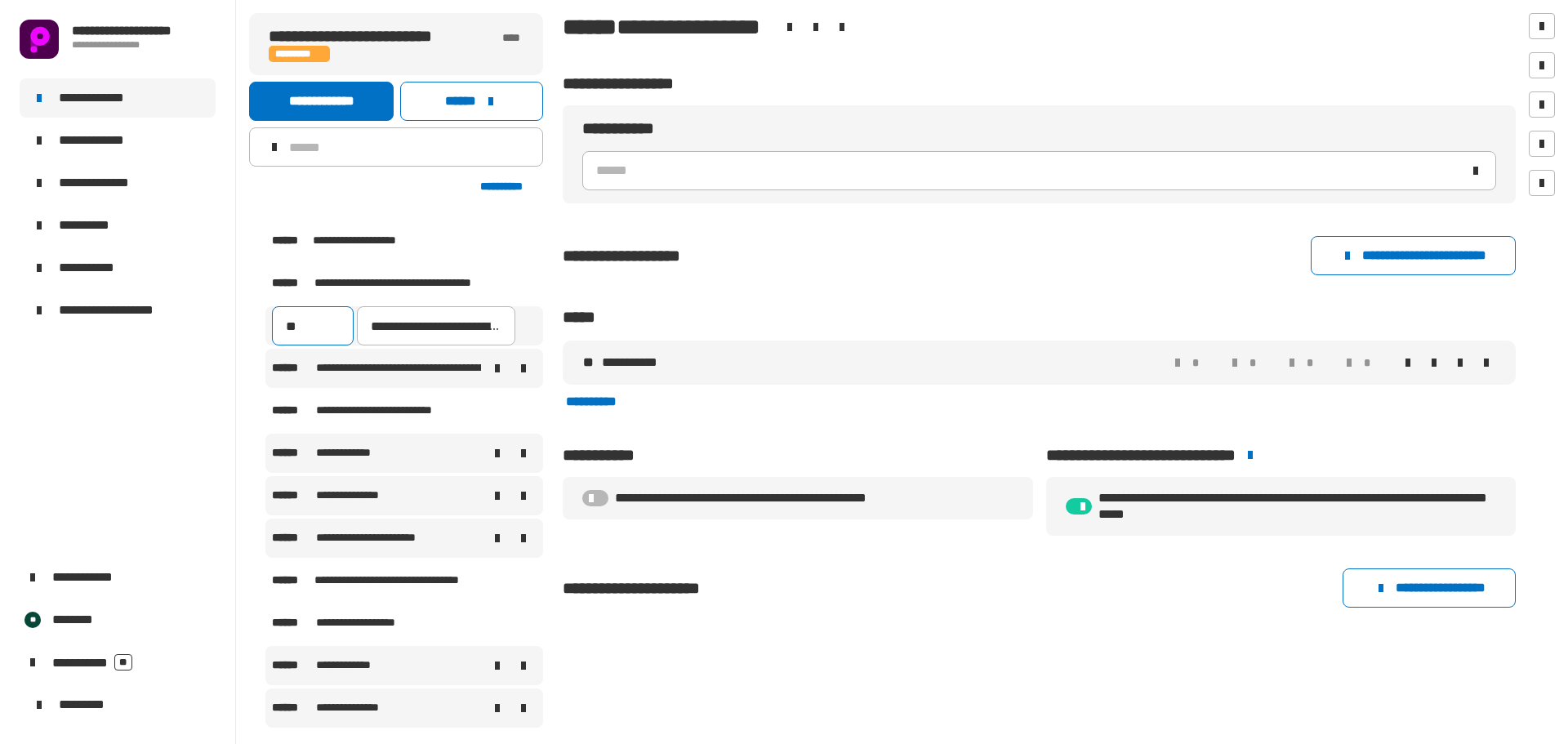 type on "***" 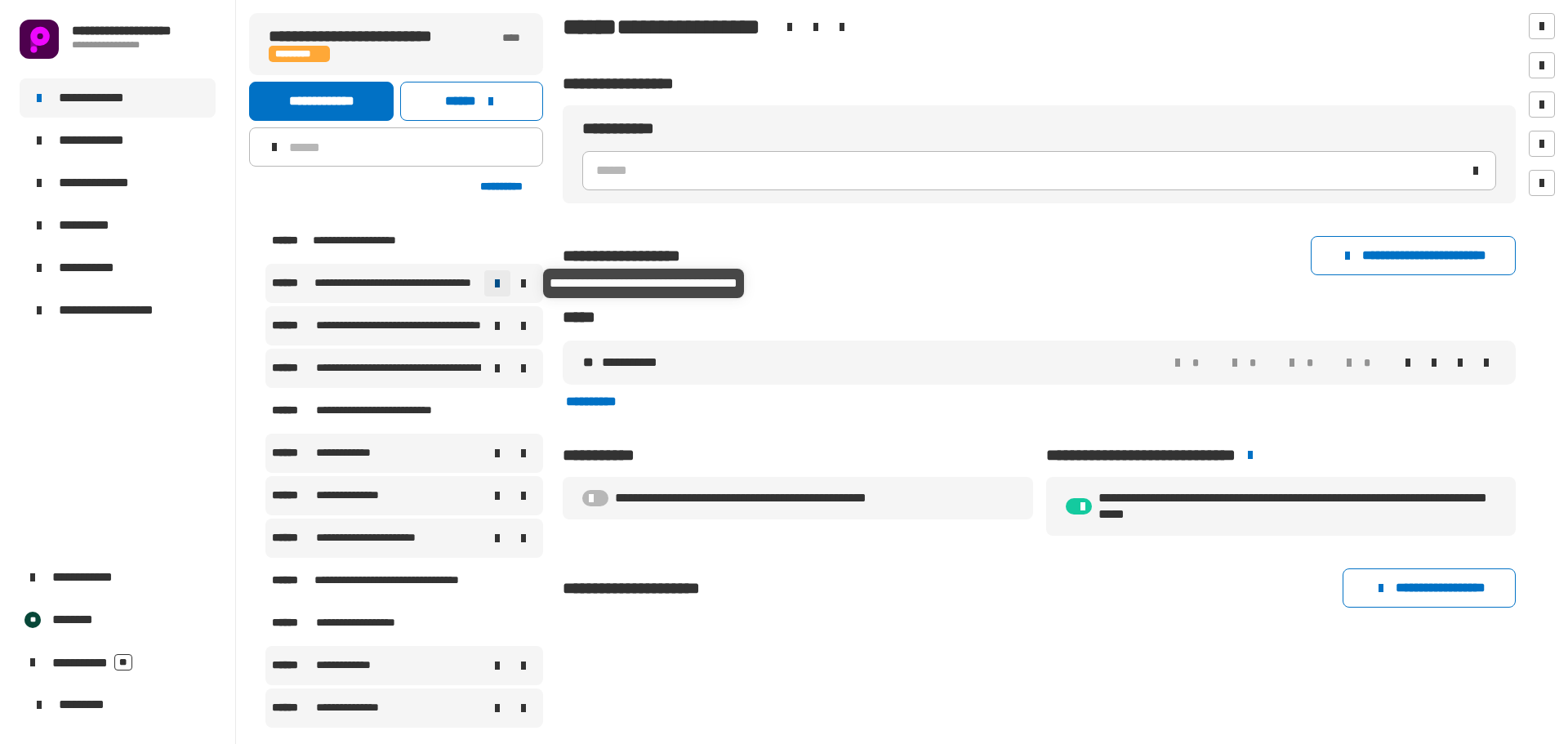 click at bounding box center [497, 283] 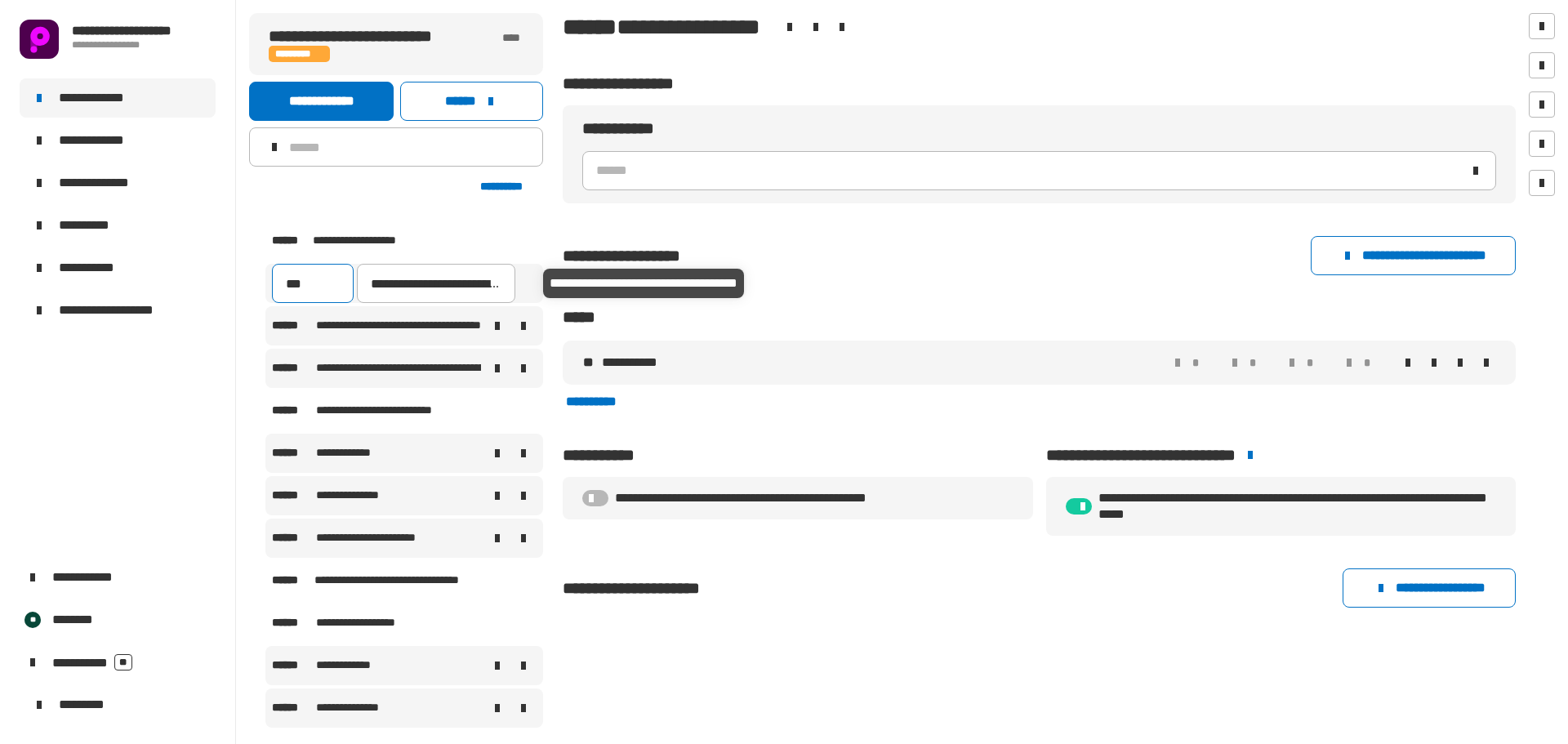 click on "***" at bounding box center [313, 283] 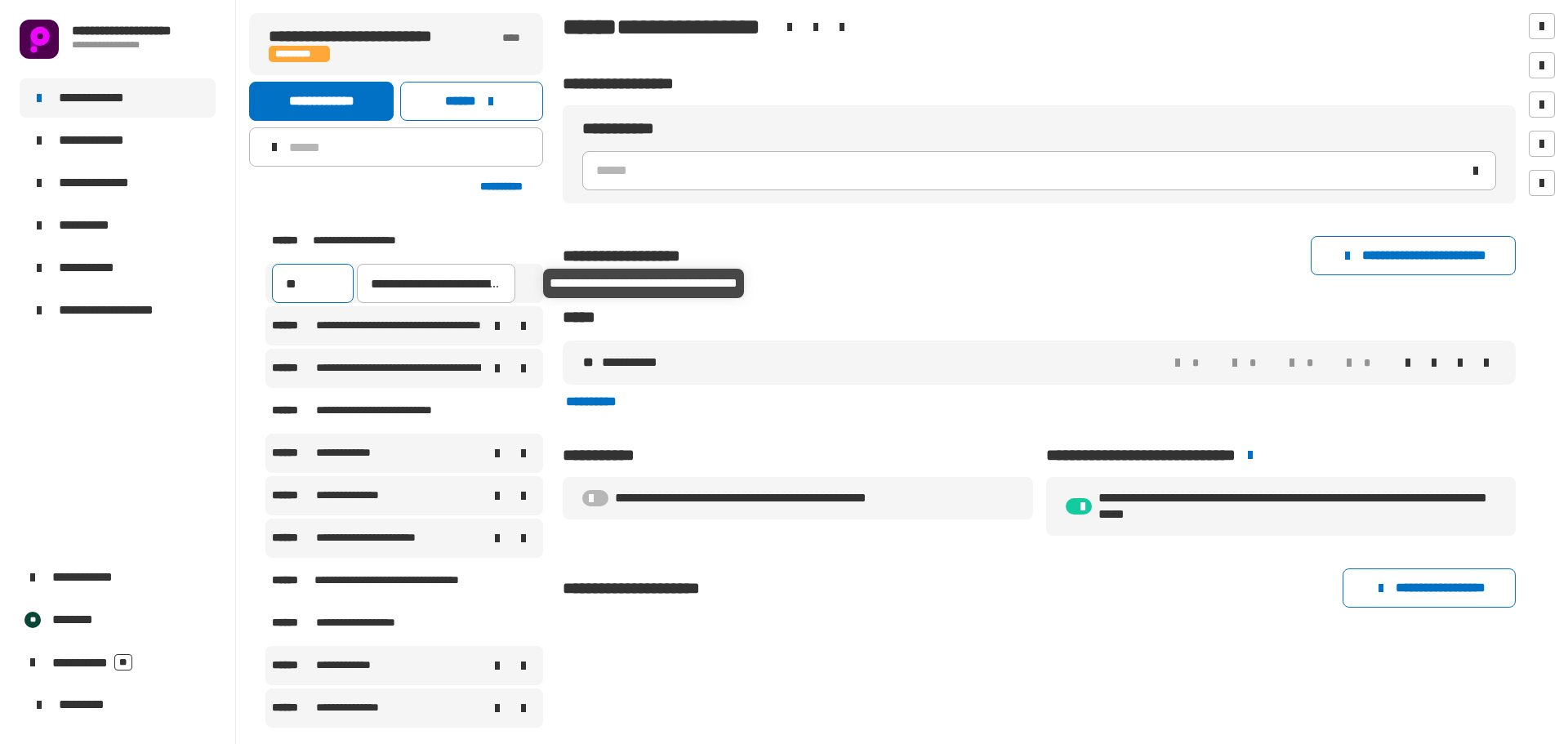 type on "***" 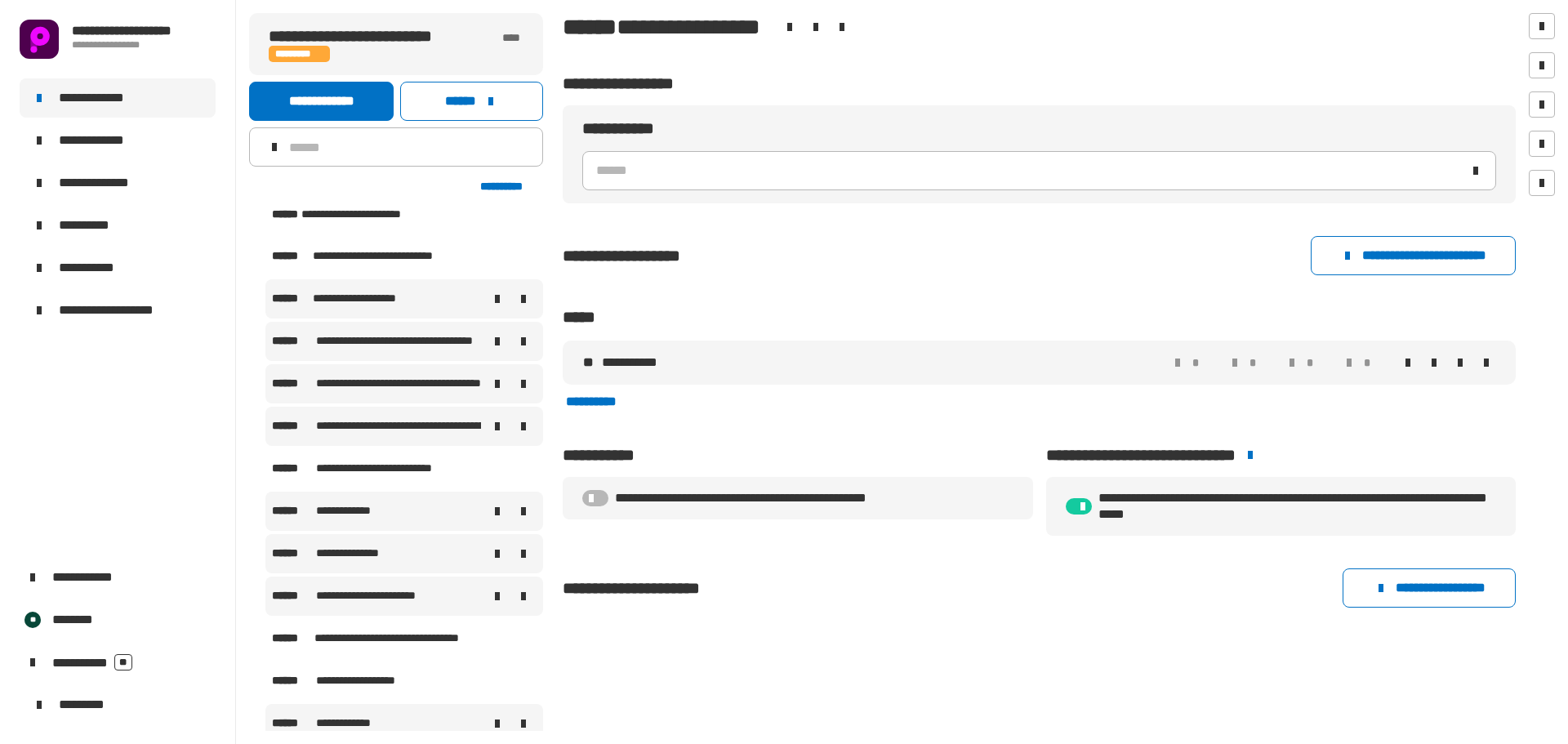 scroll, scrollTop: 811, scrollLeft: 0, axis: vertical 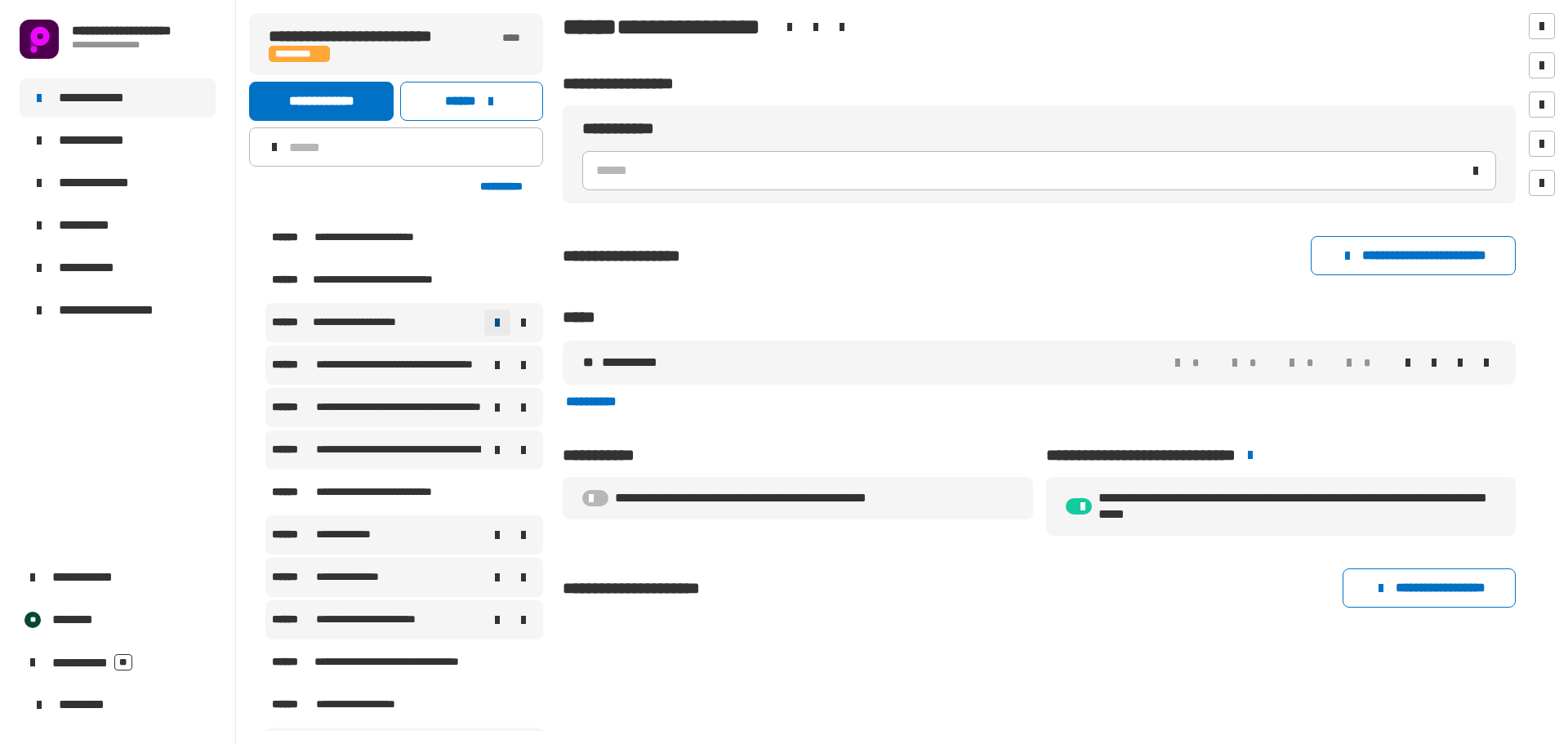 click at bounding box center [497, 323] 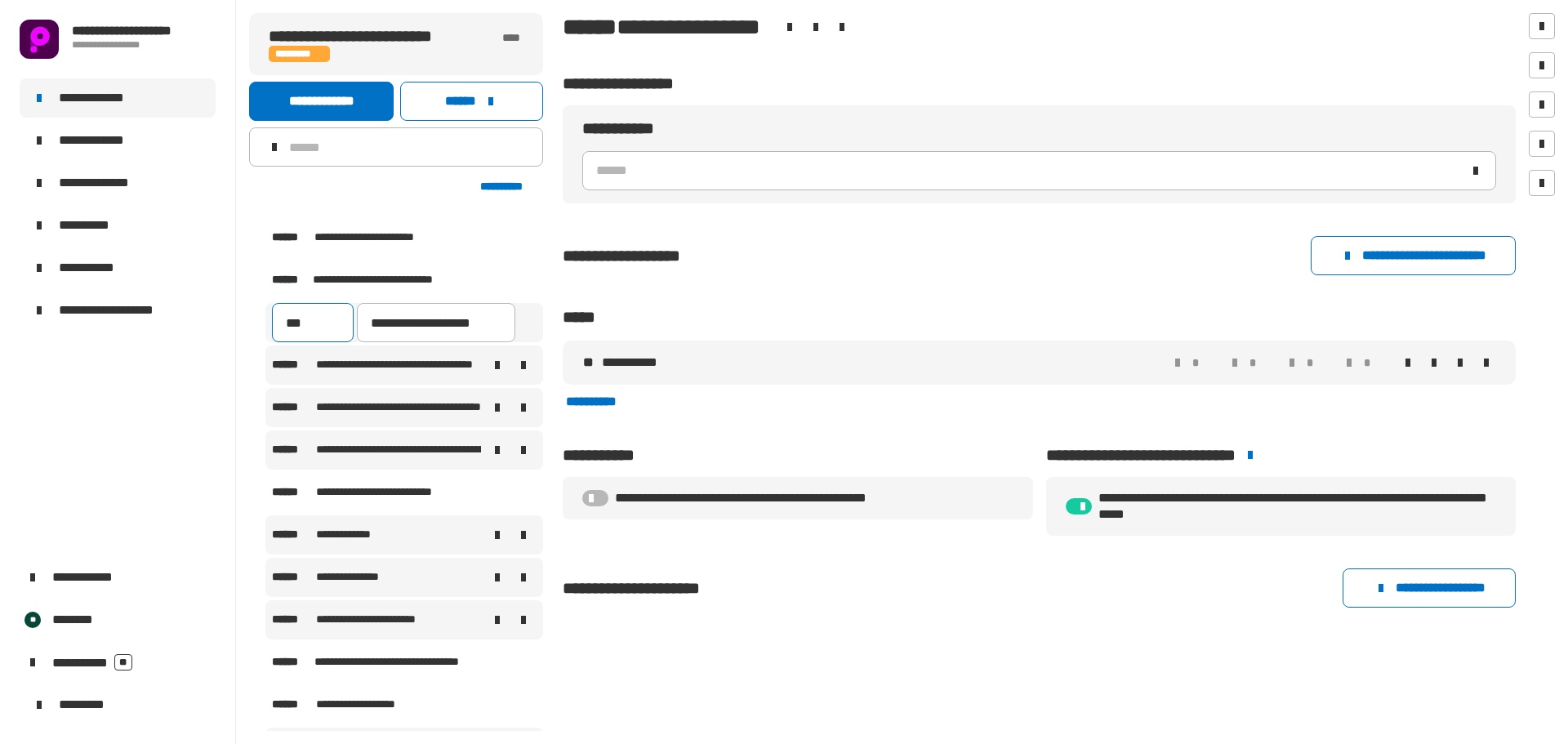 click on "***" at bounding box center [313, 323] 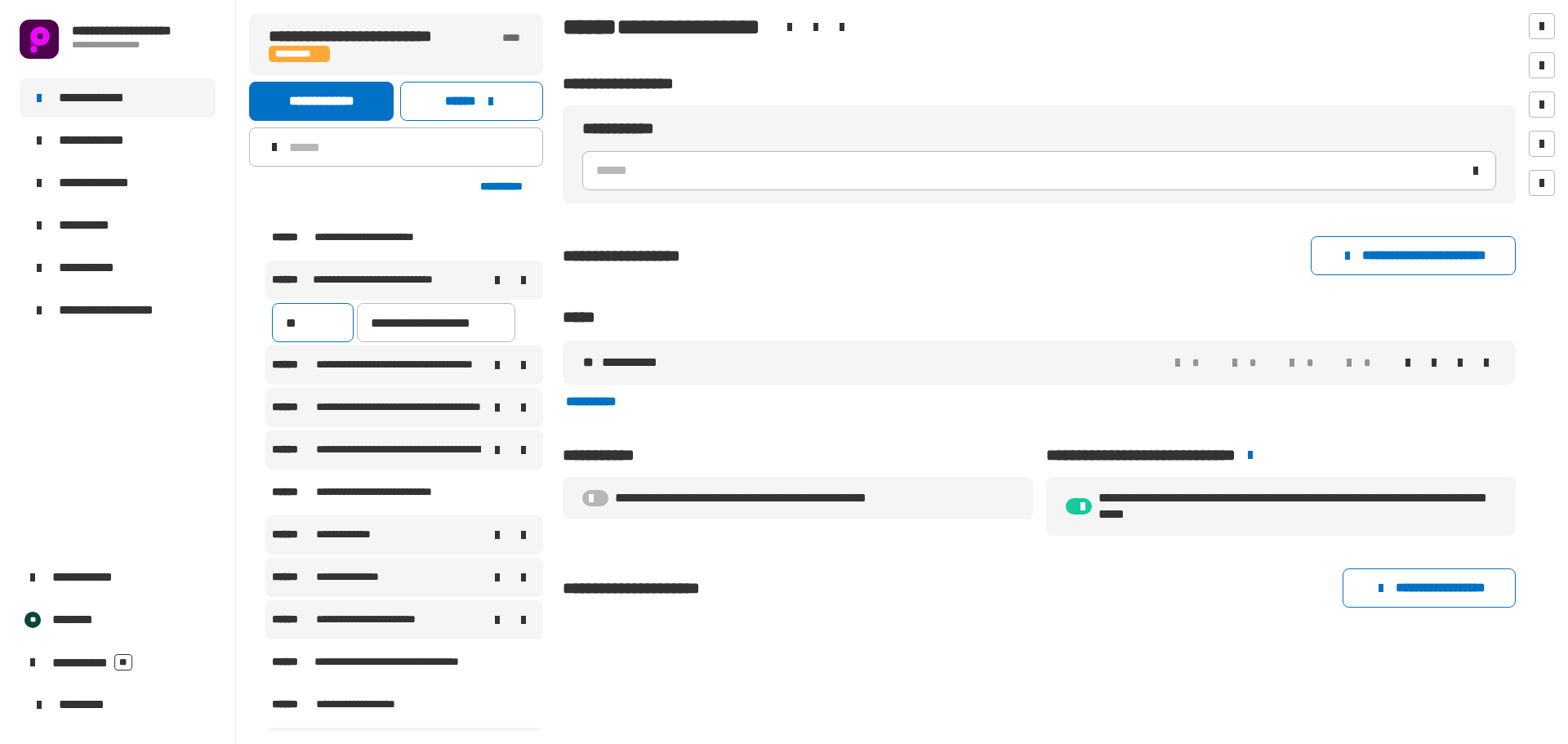 type on "***" 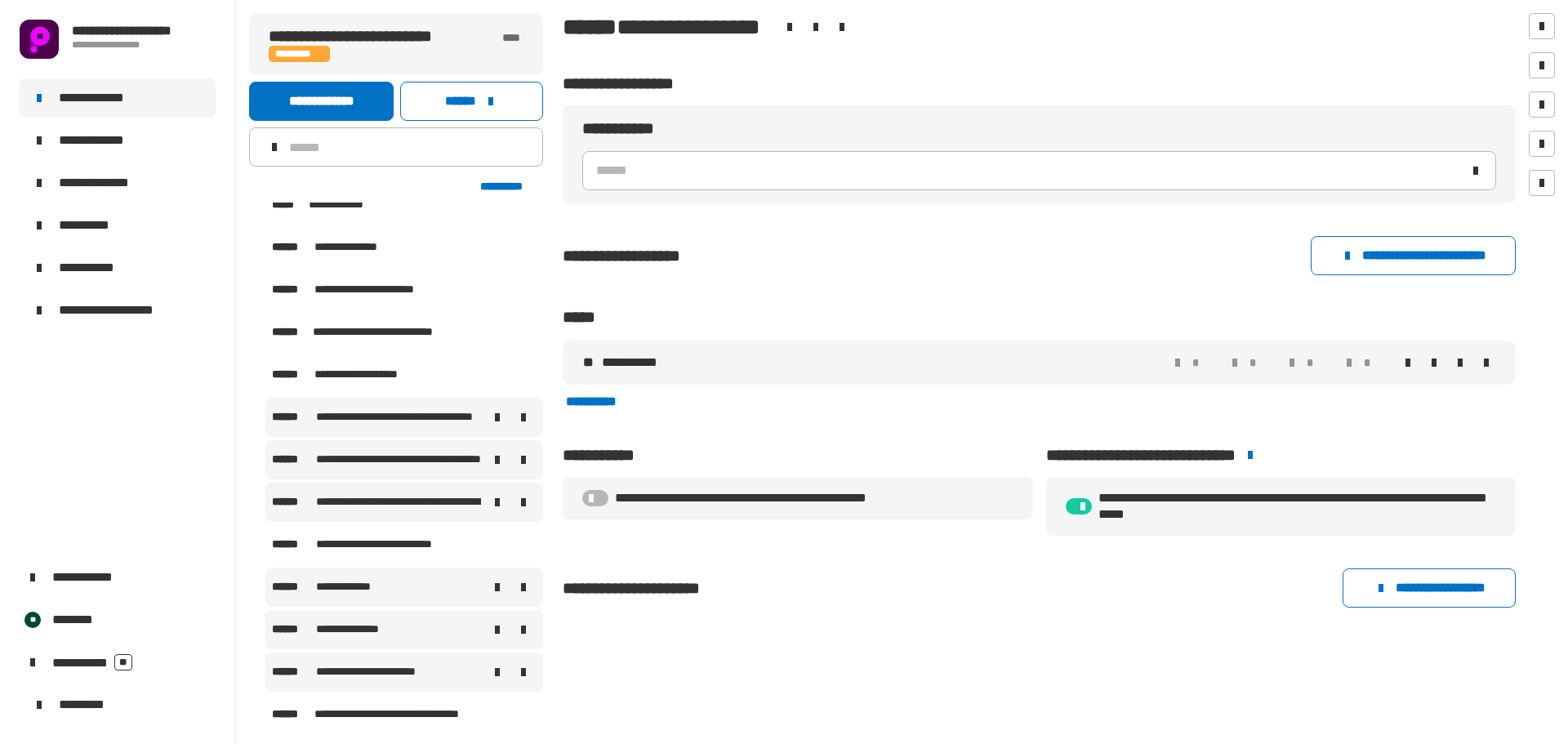 scroll, scrollTop: 729, scrollLeft: 0, axis: vertical 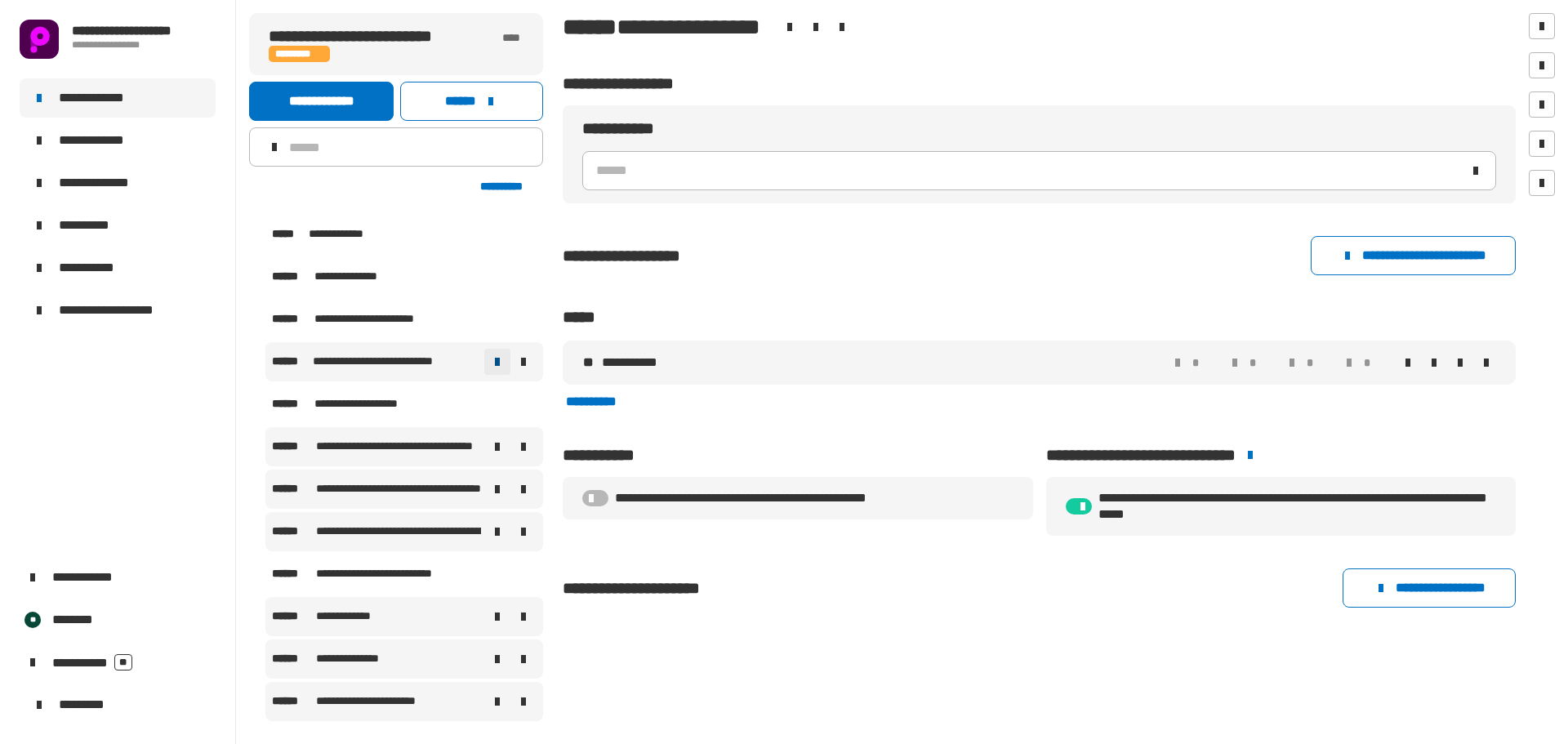 click at bounding box center [497, 362] 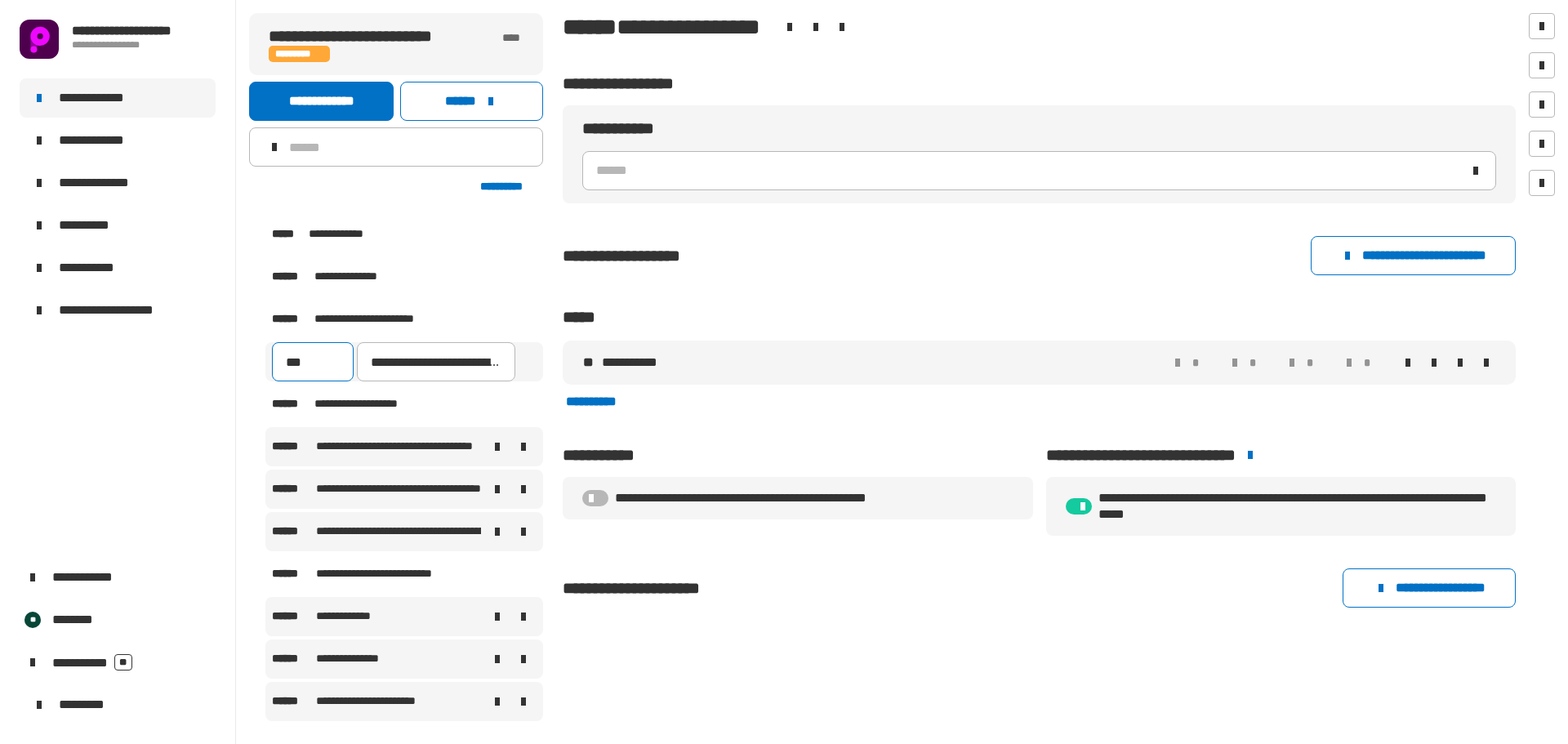 click on "***" at bounding box center (313, 362) 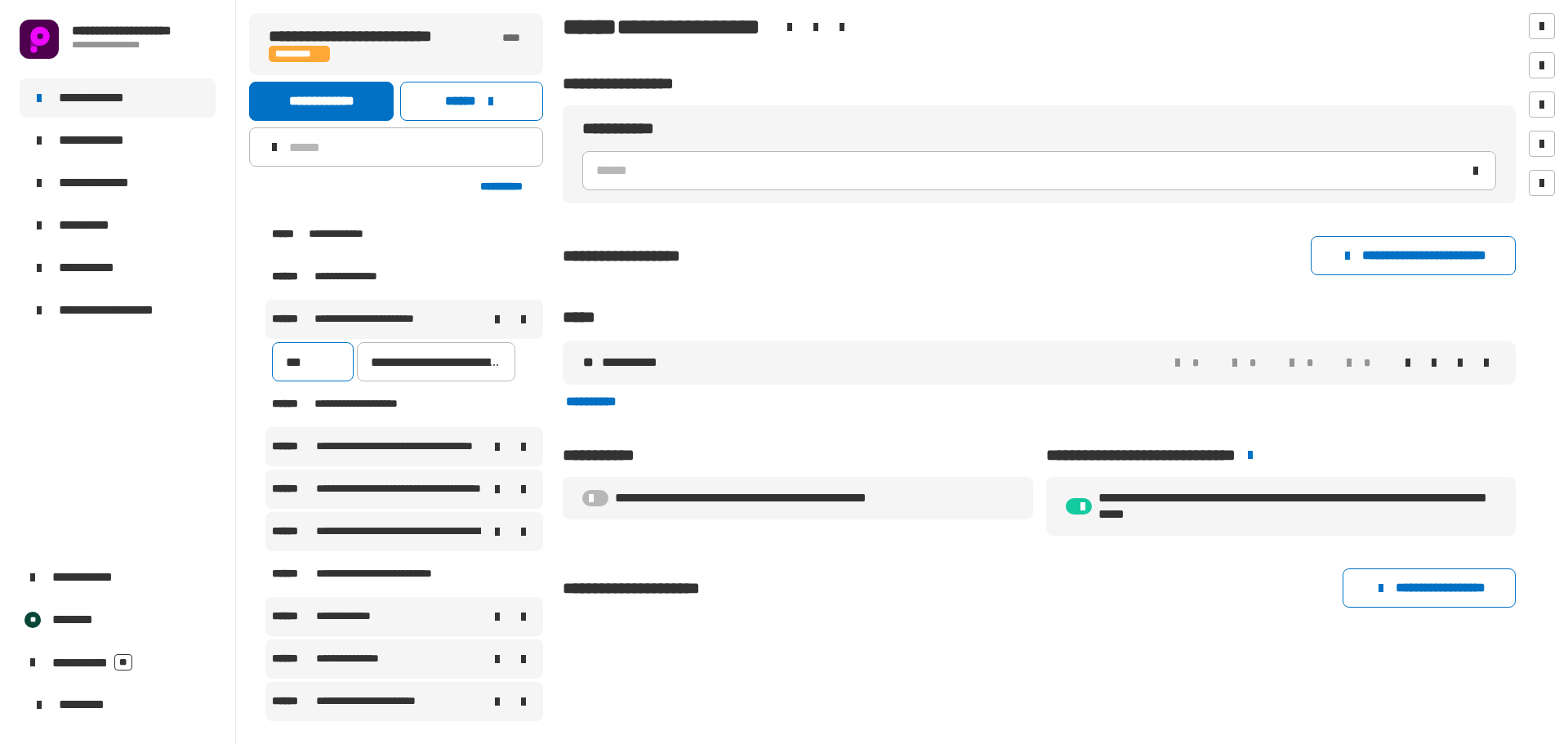 type on "*" 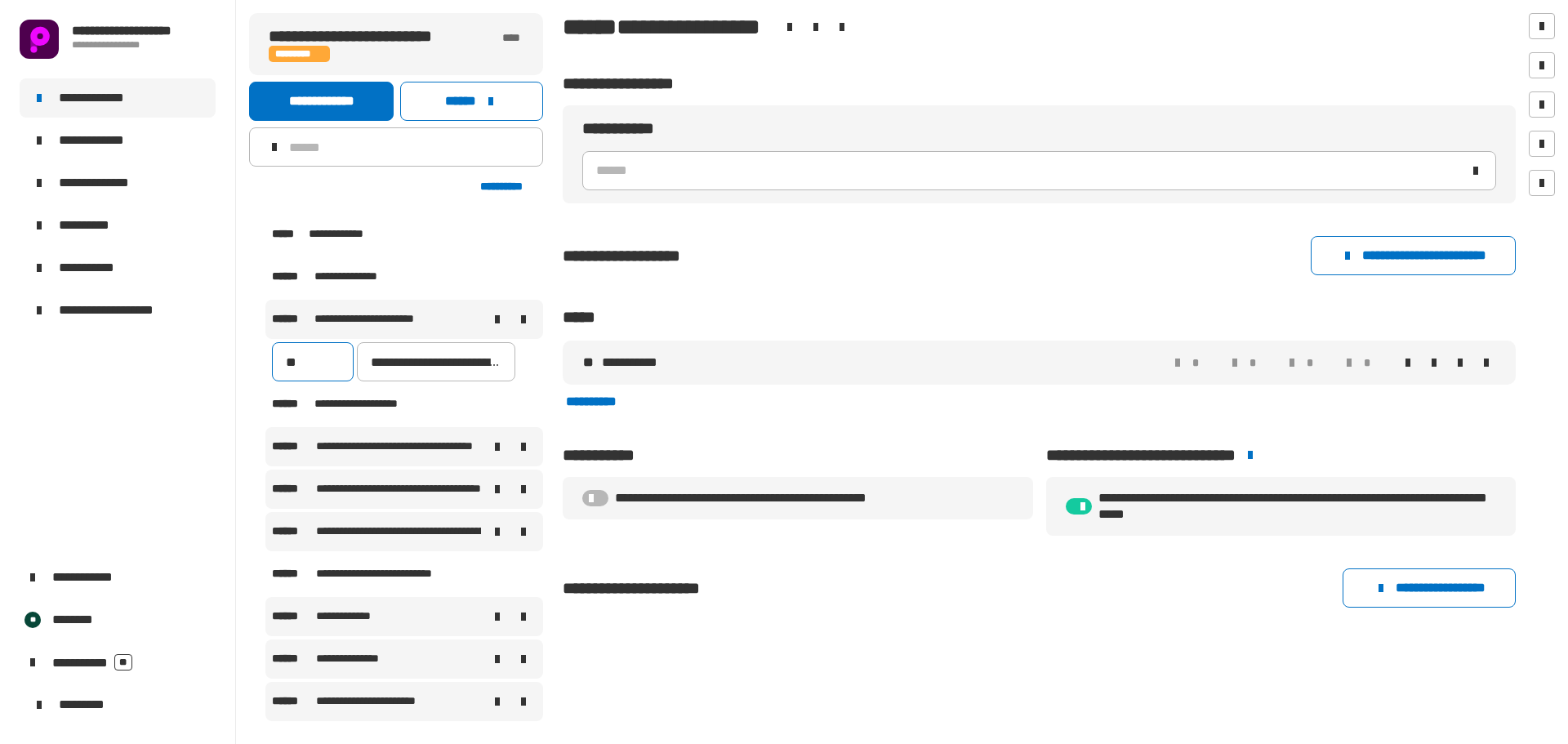 type on "***" 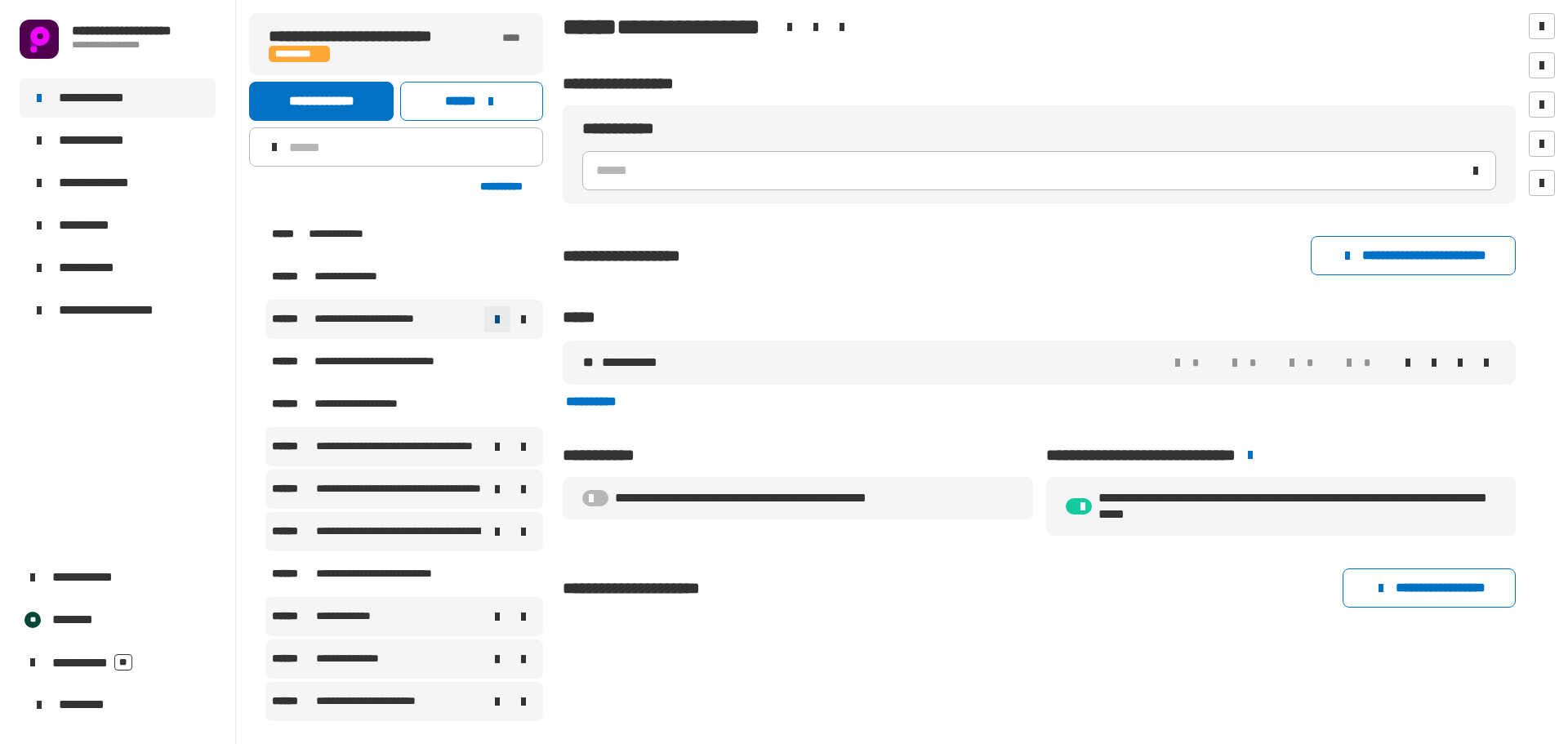 click at bounding box center [497, 319] 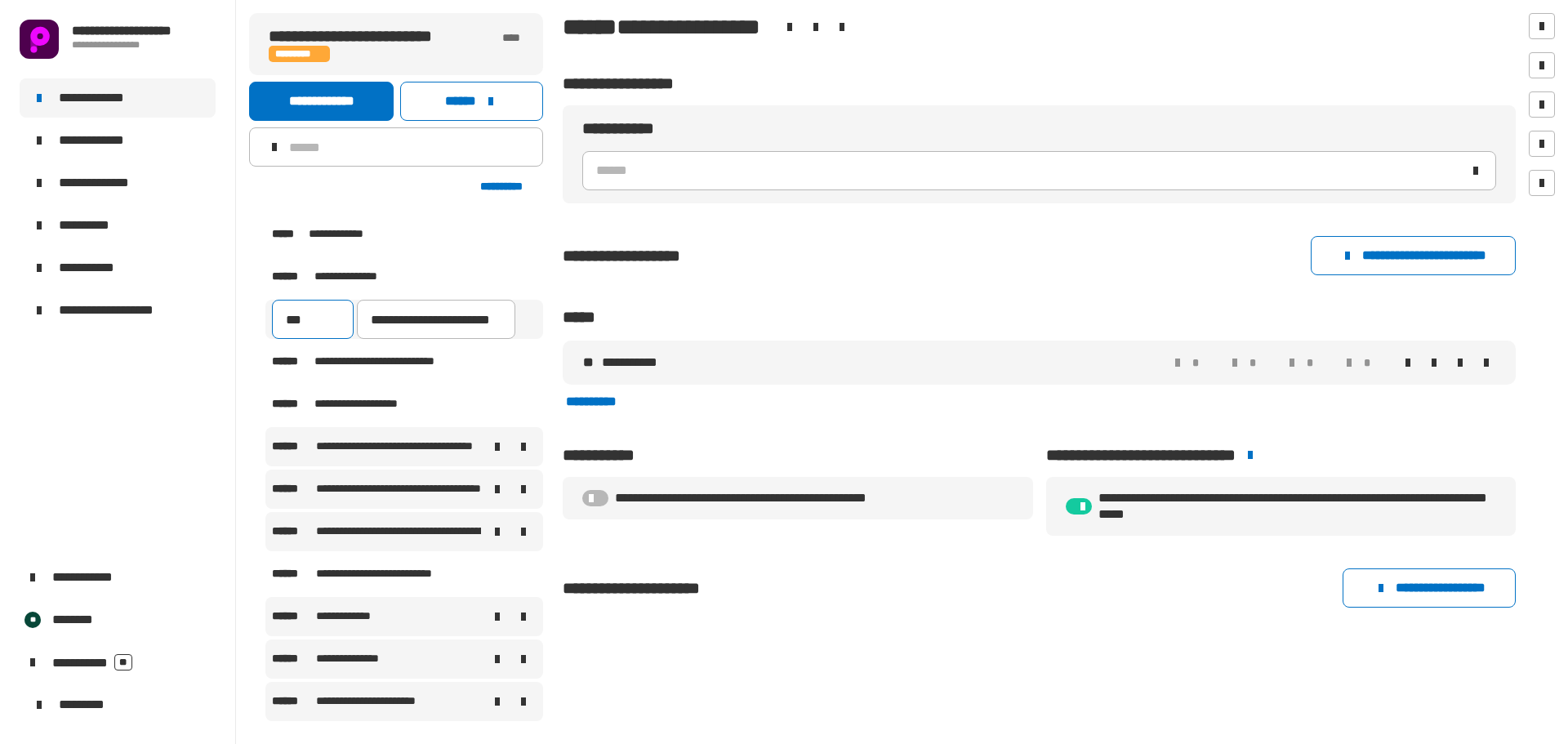 click on "***" at bounding box center [313, 319] 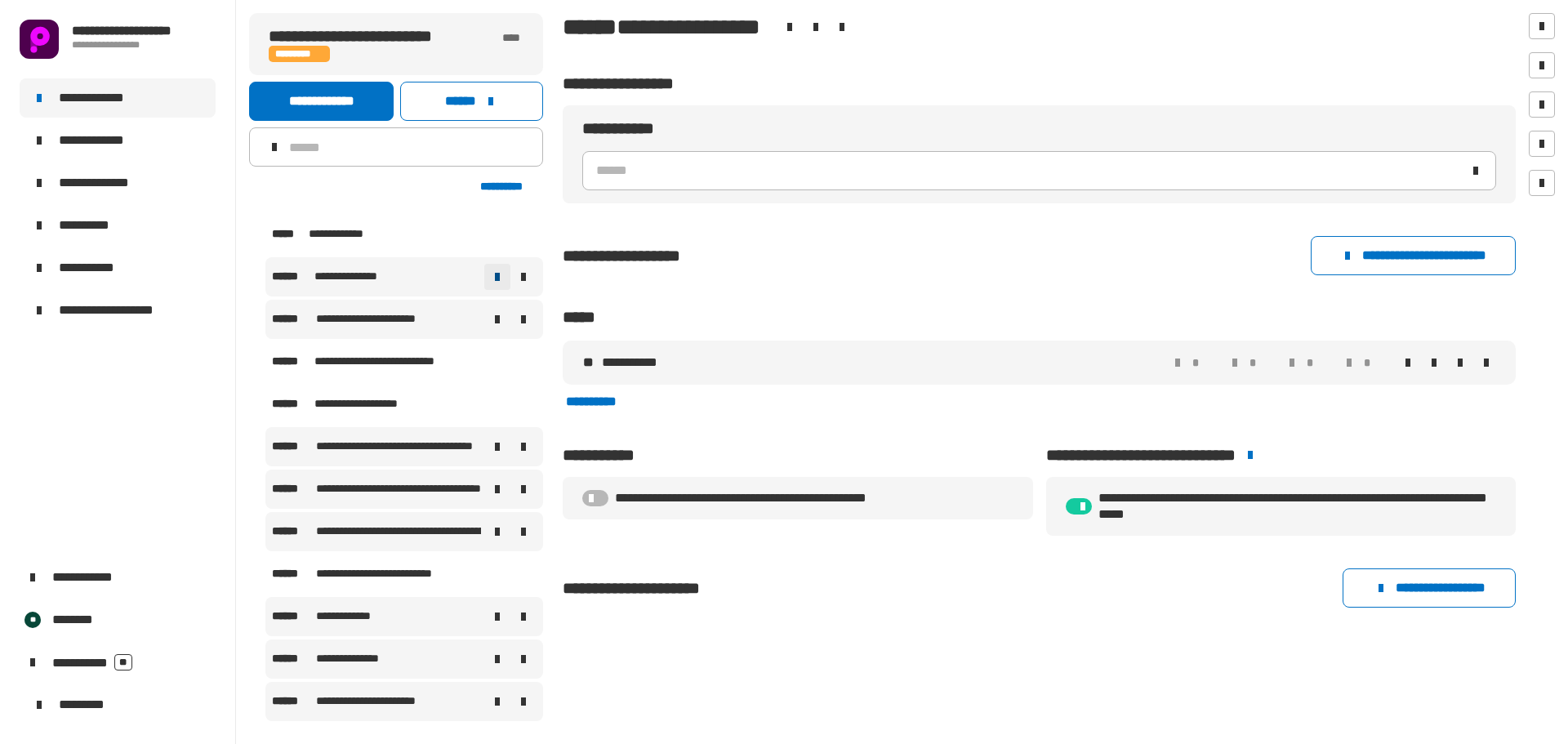 click at bounding box center (497, 277) 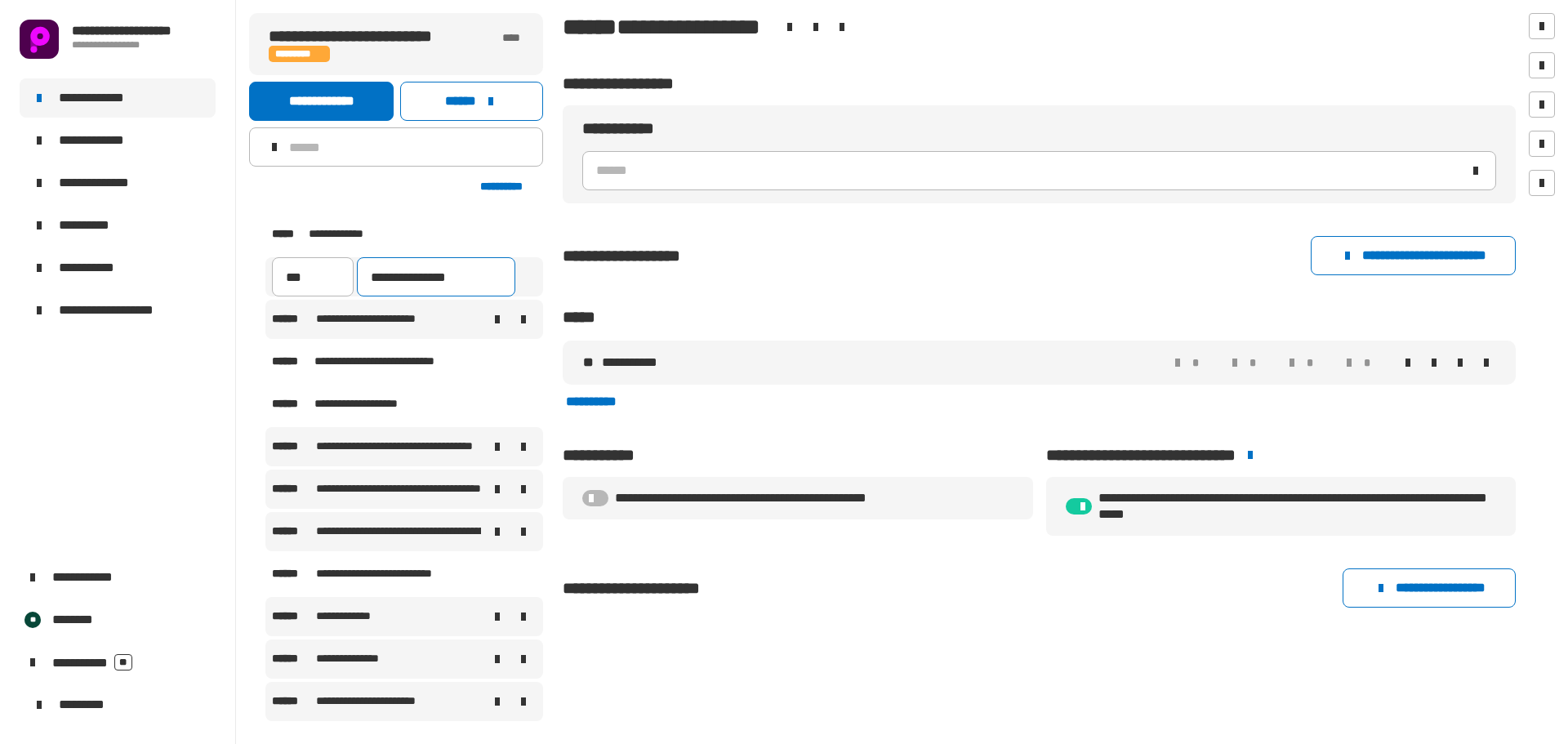 click on "**********" at bounding box center (436, 277) 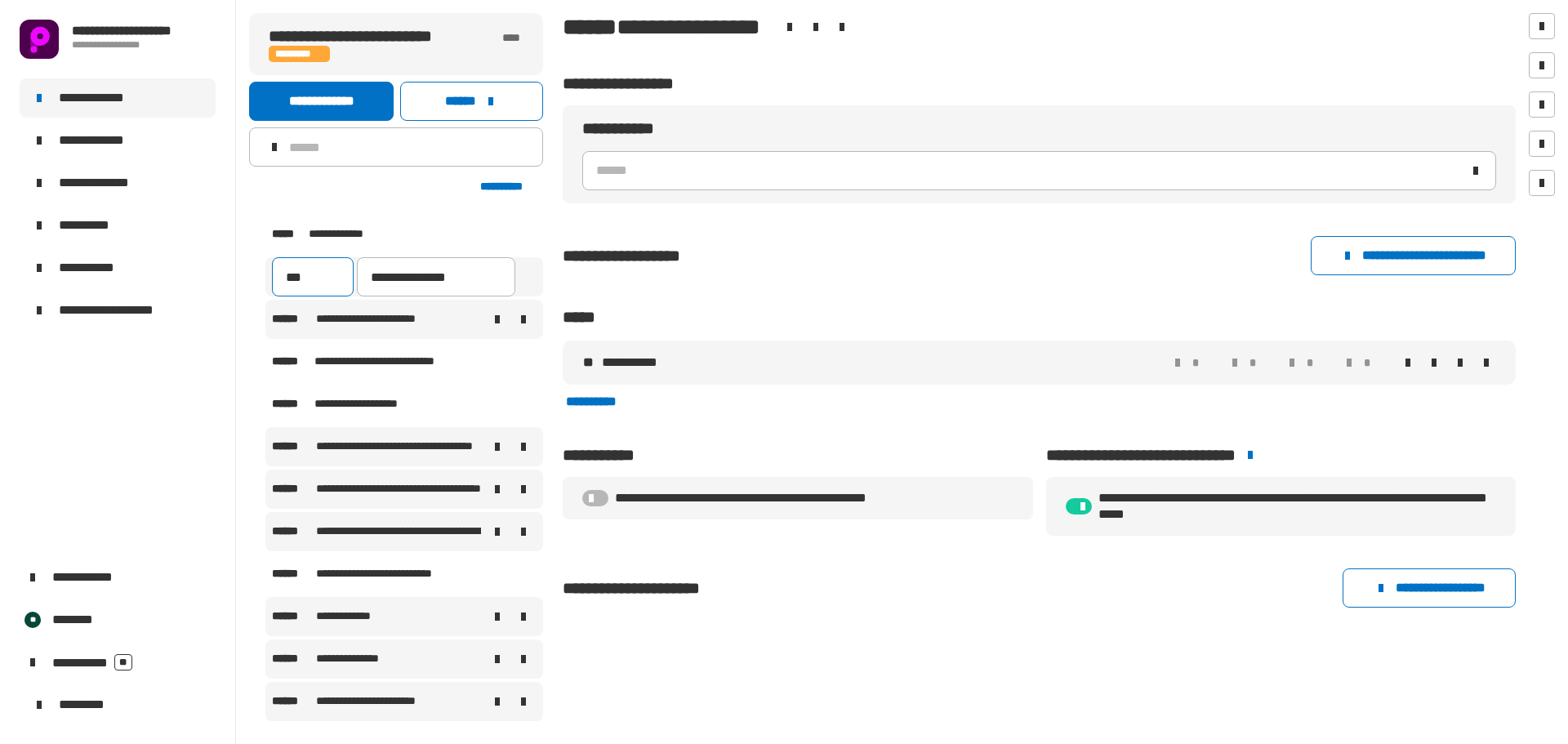 type on "**********" 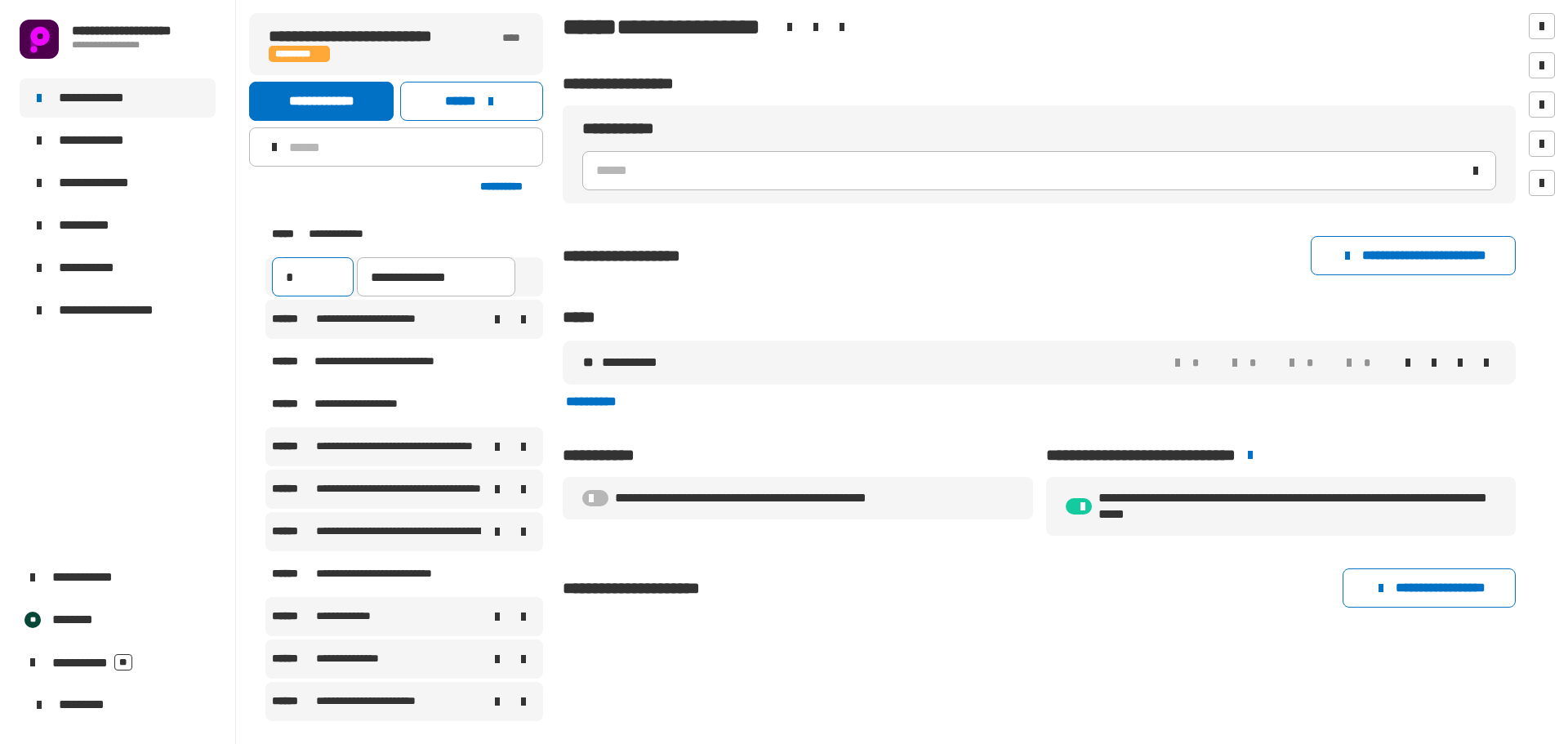 type on "*" 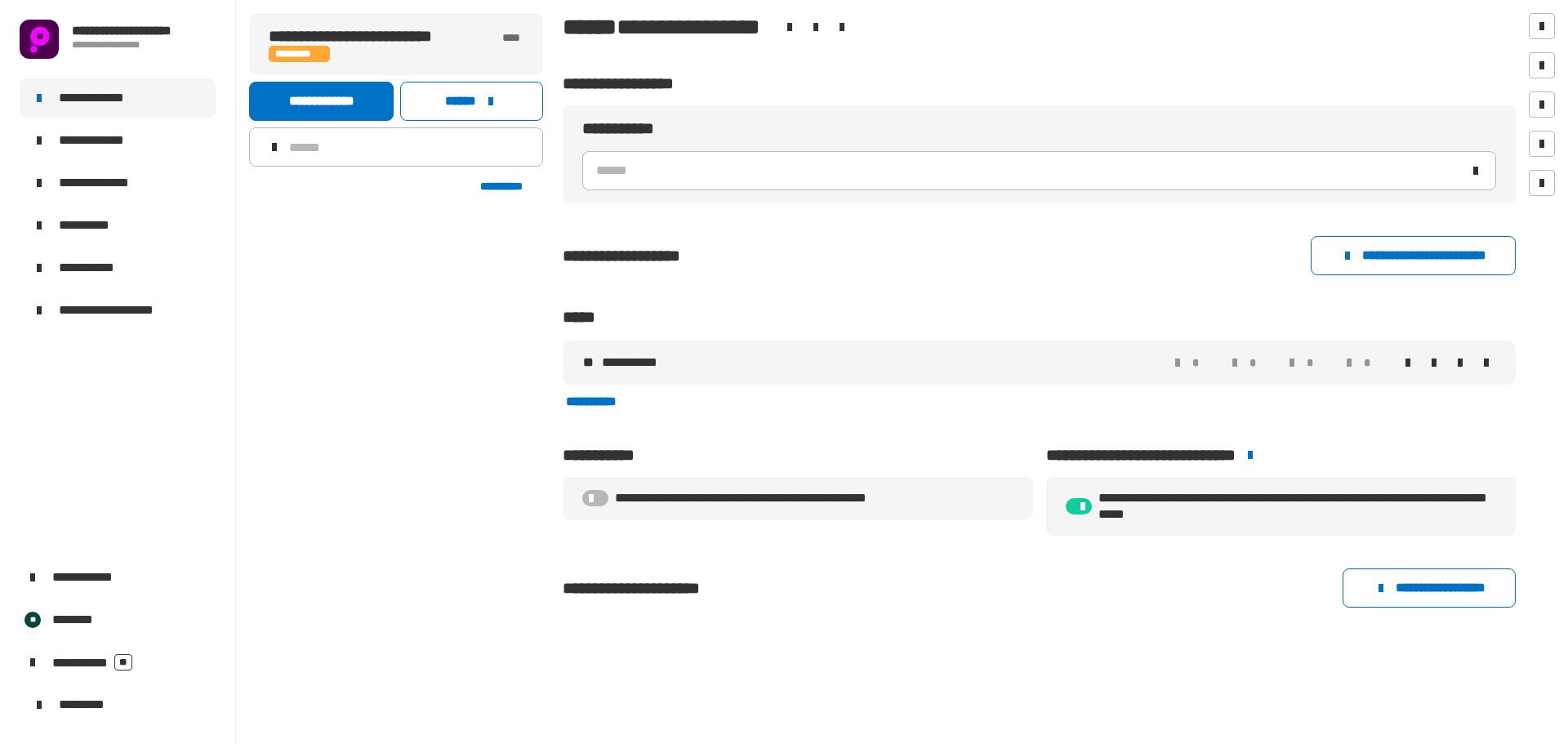 scroll, scrollTop: 0, scrollLeft: 0, axis: both 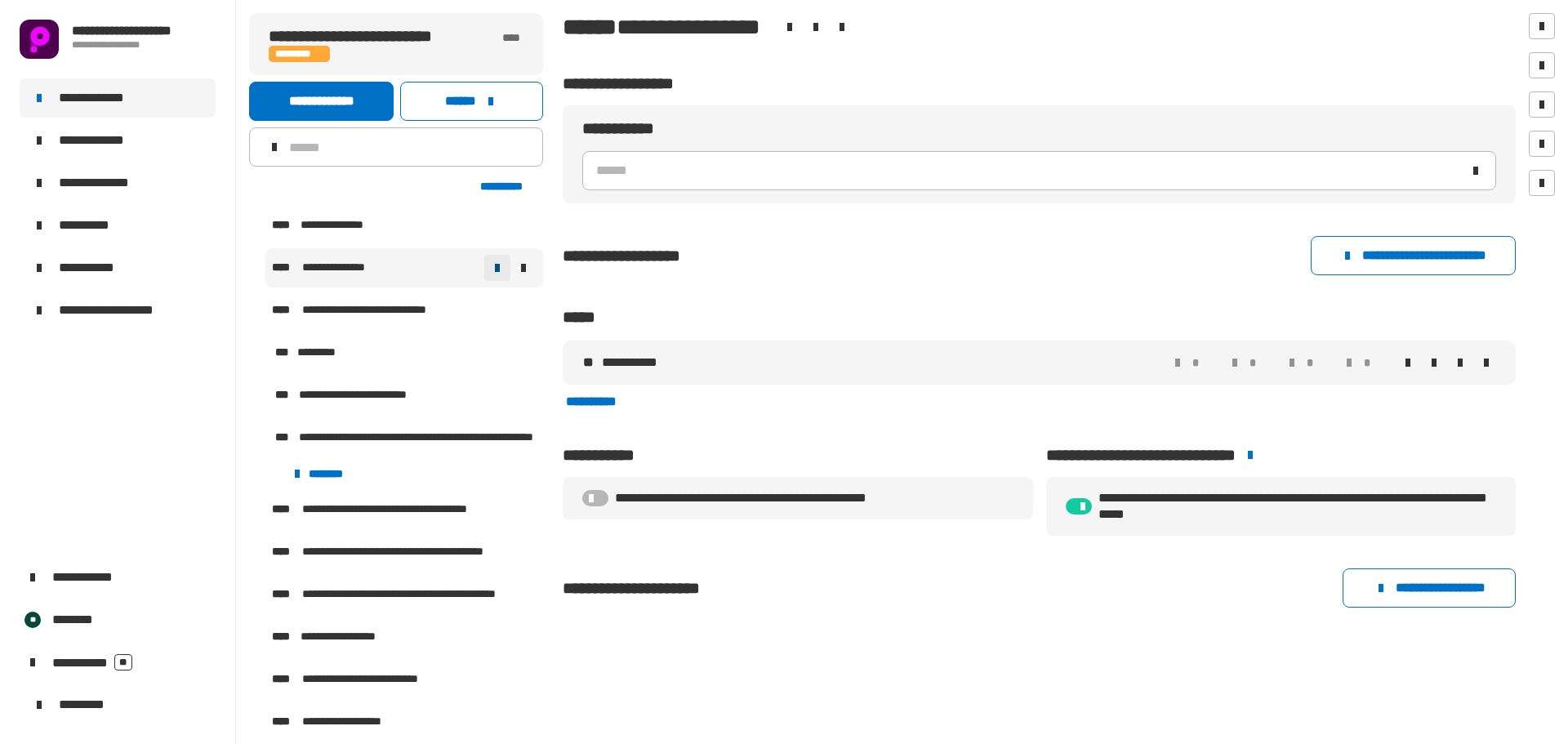 click at bounding box center (497, 268) 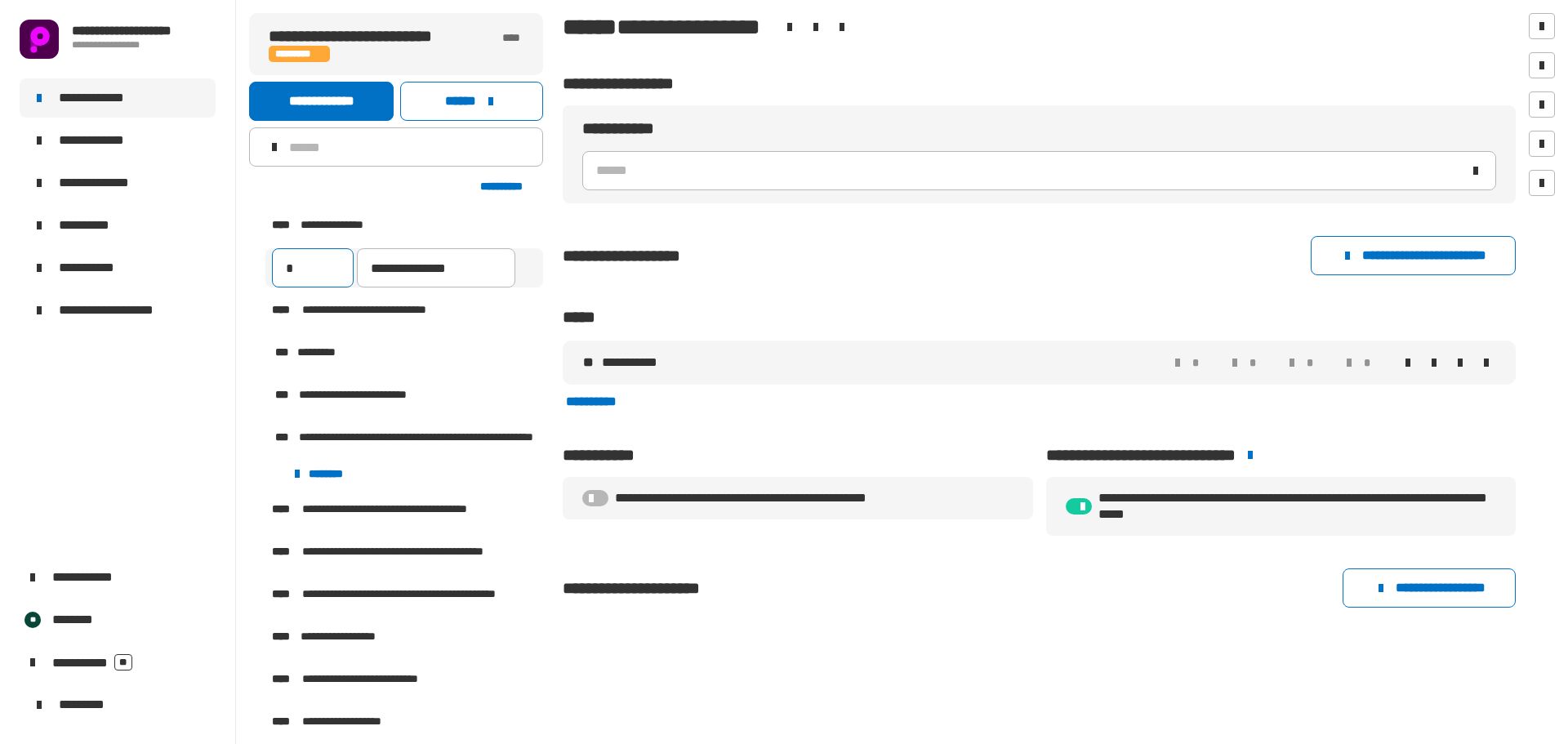 click on "*" at bounding box center [313, 268] 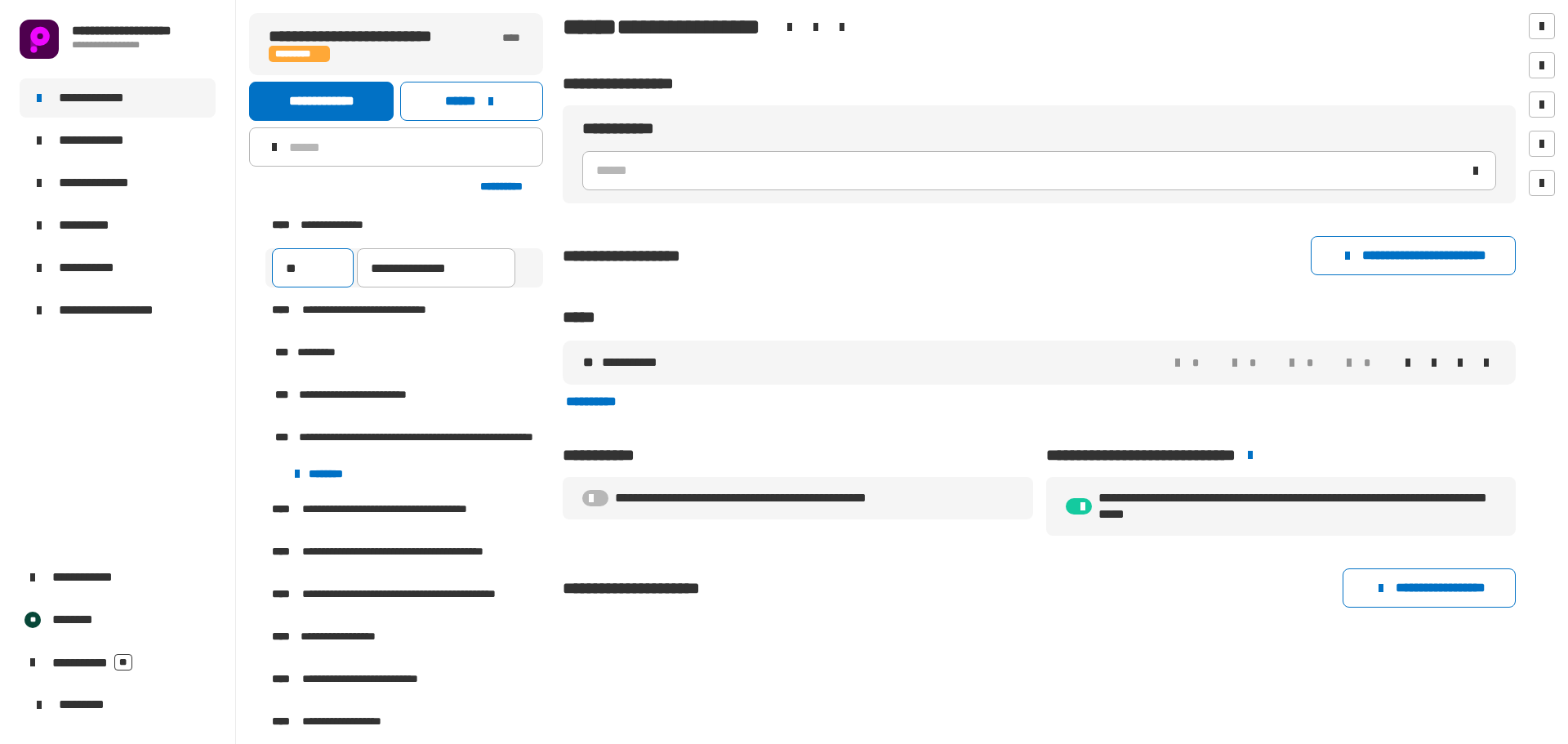 type on "***" 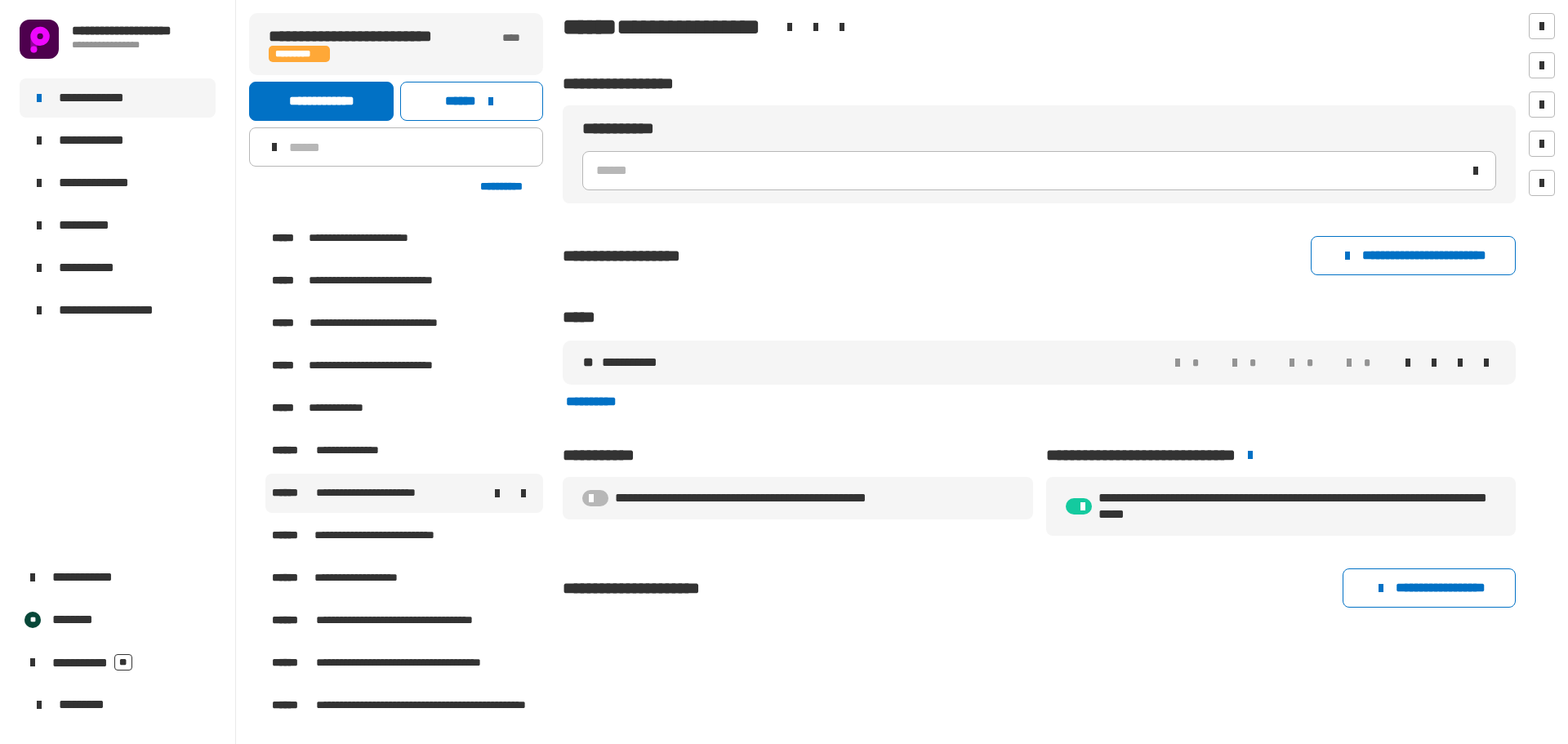 scroll, scrollTop: 572, scrollLeft: 0, axis: vertical 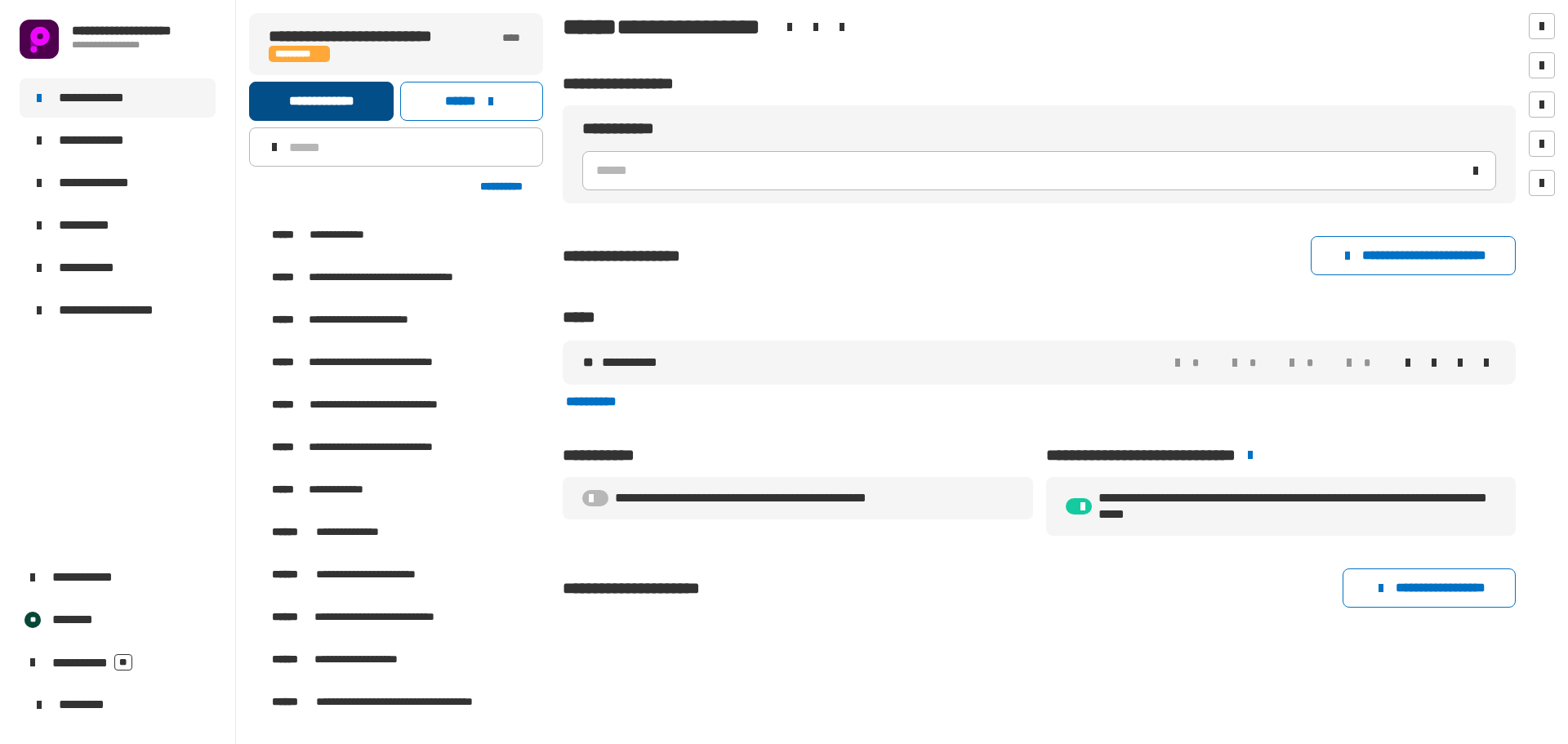 click on "**********" 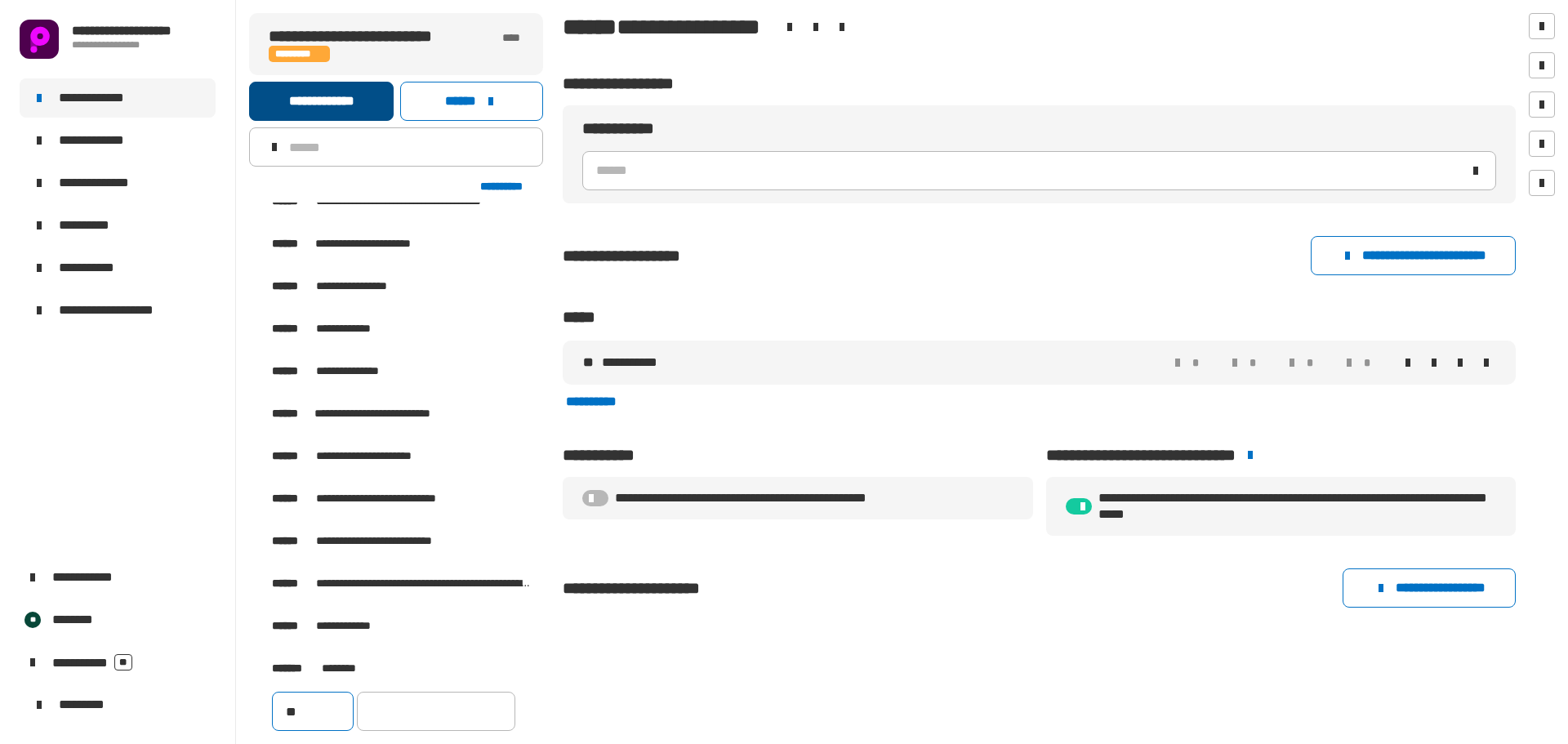 type on "***" 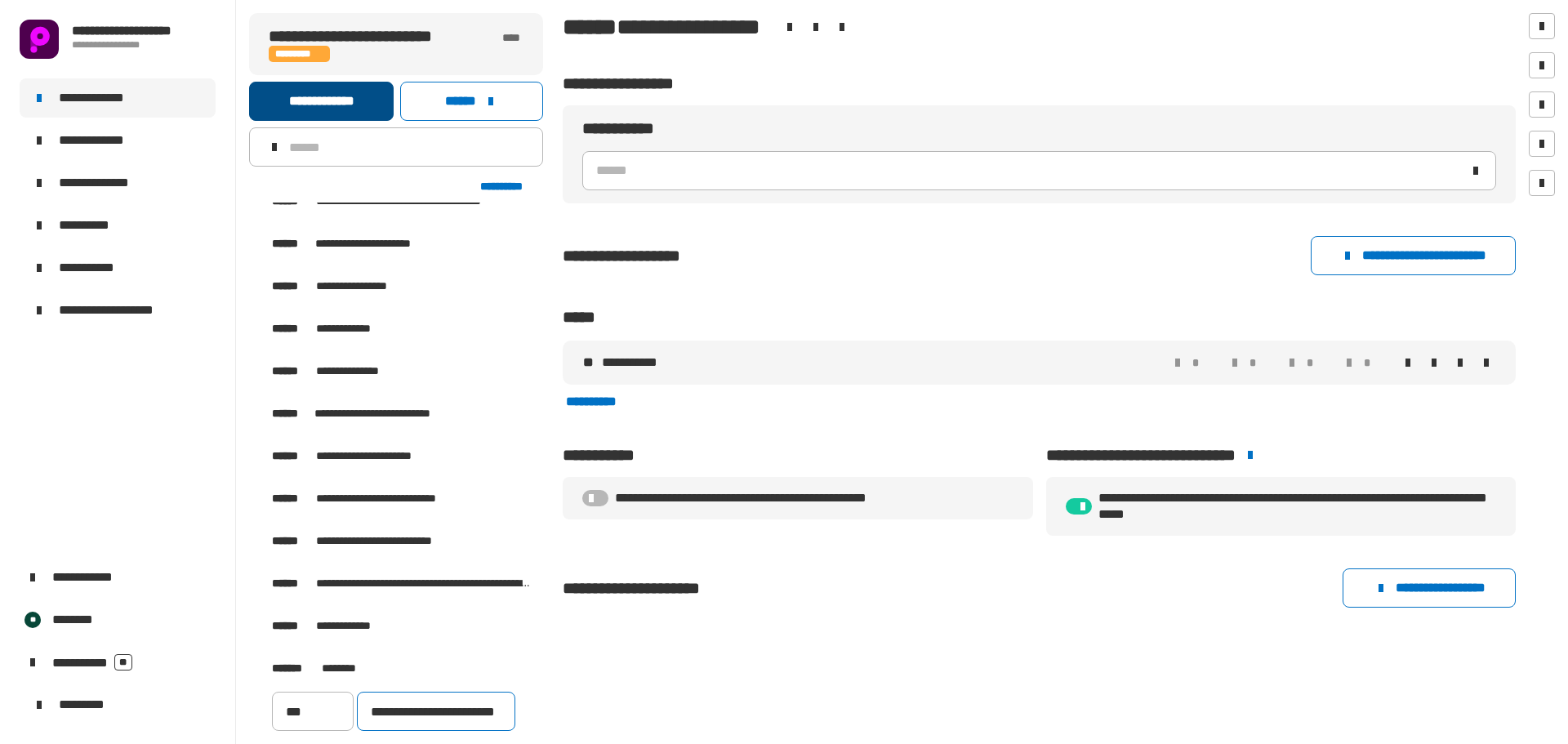type on "**********" 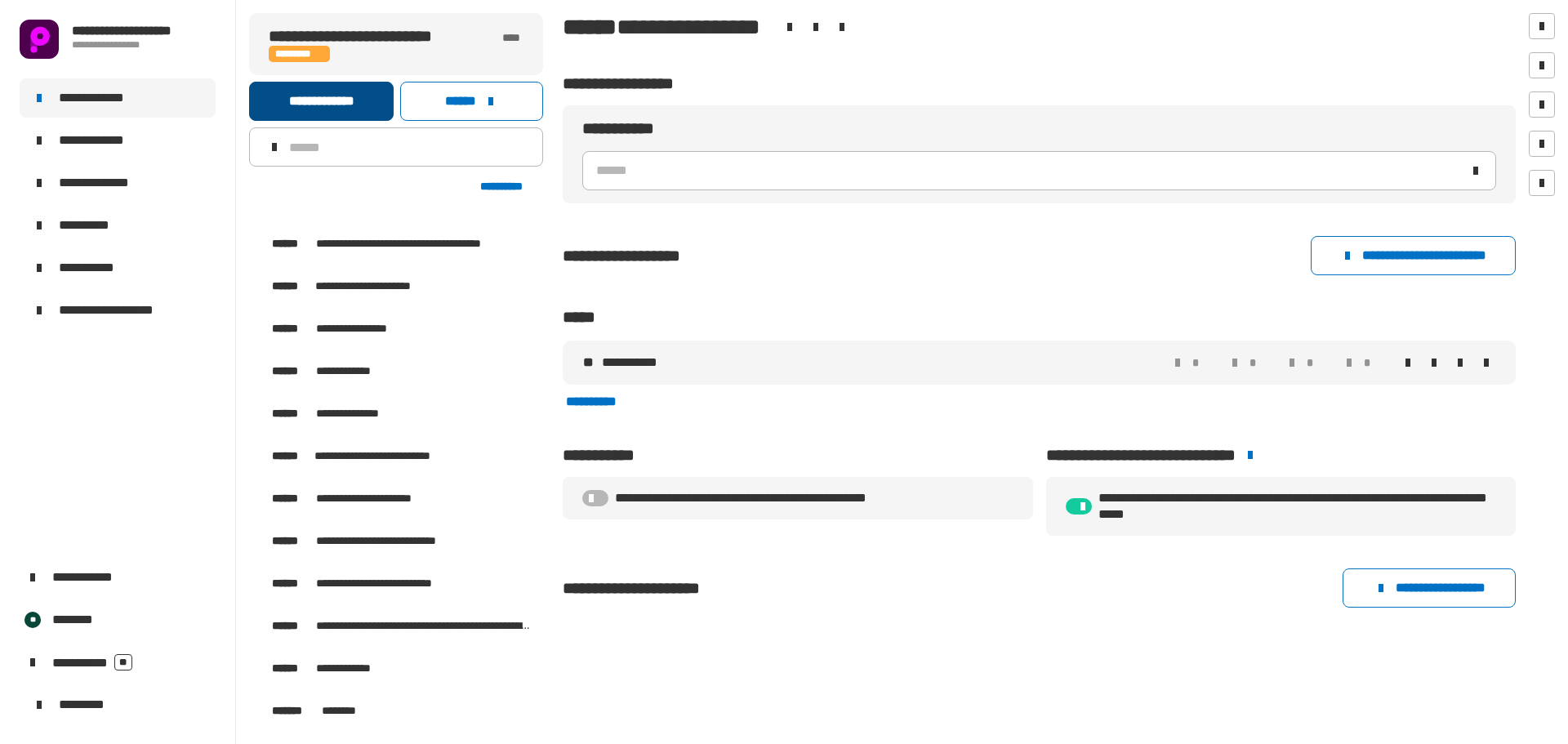 scroll, scrollTop: 3509, scrollLeft: 0, axis: vertical 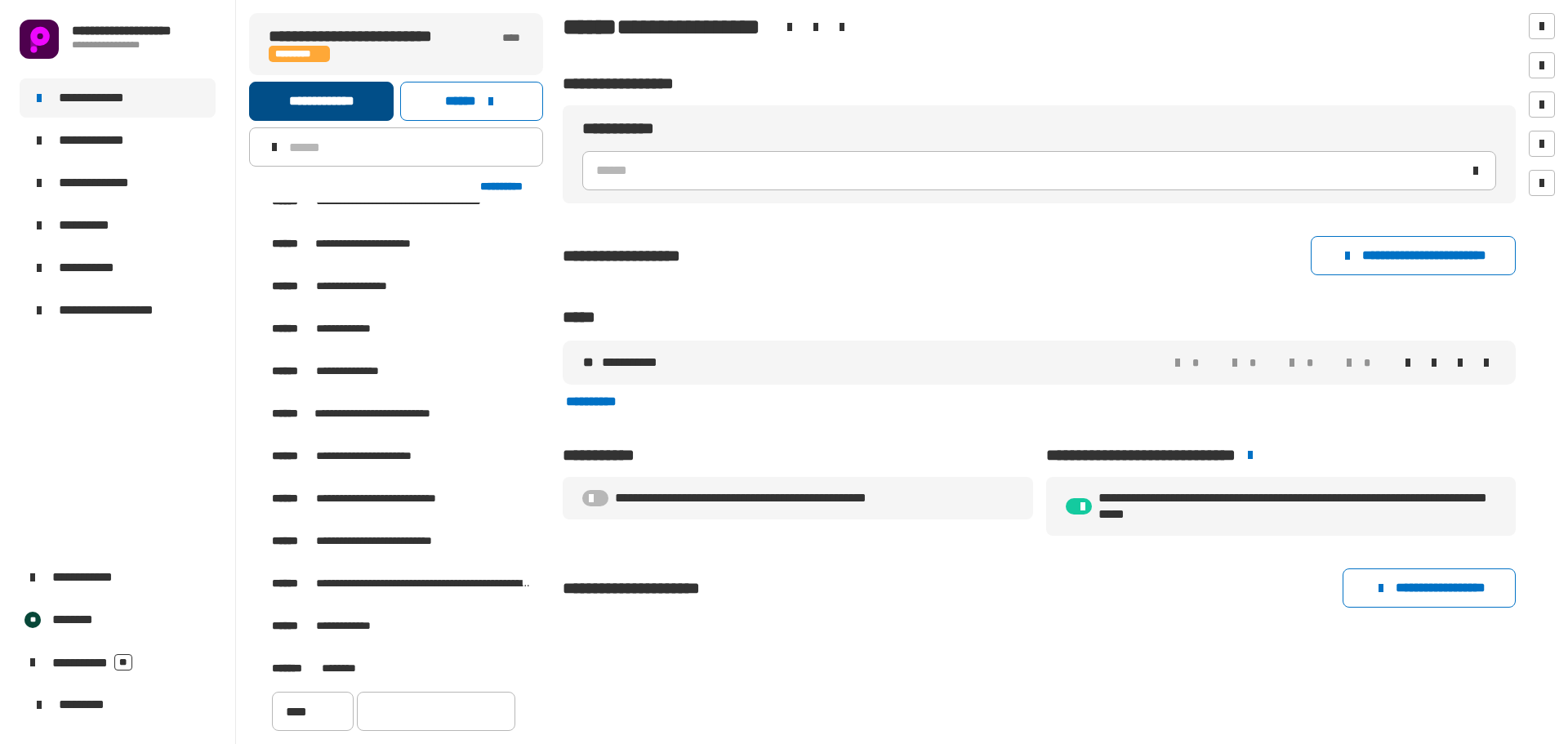 click on "**********" 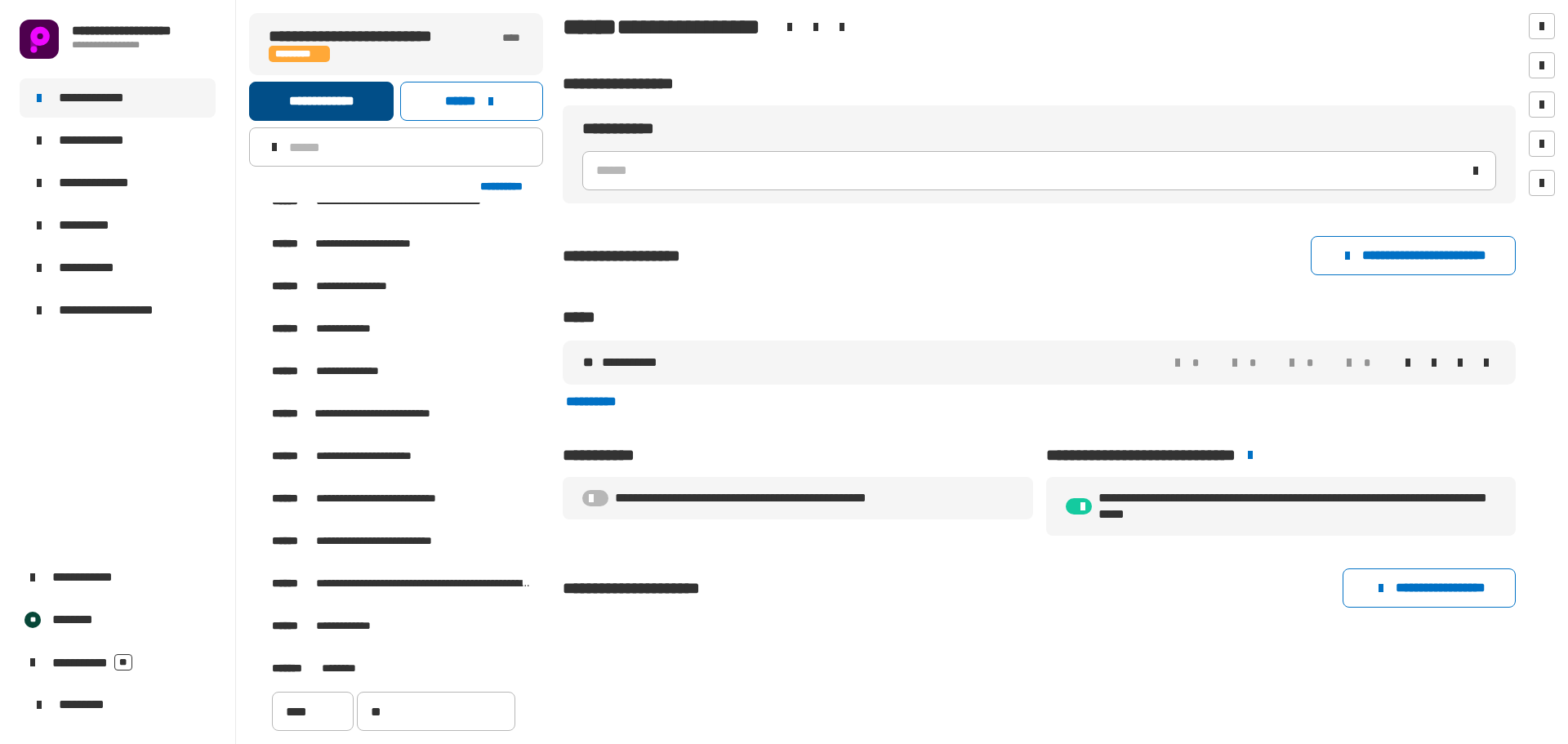 type on "**" 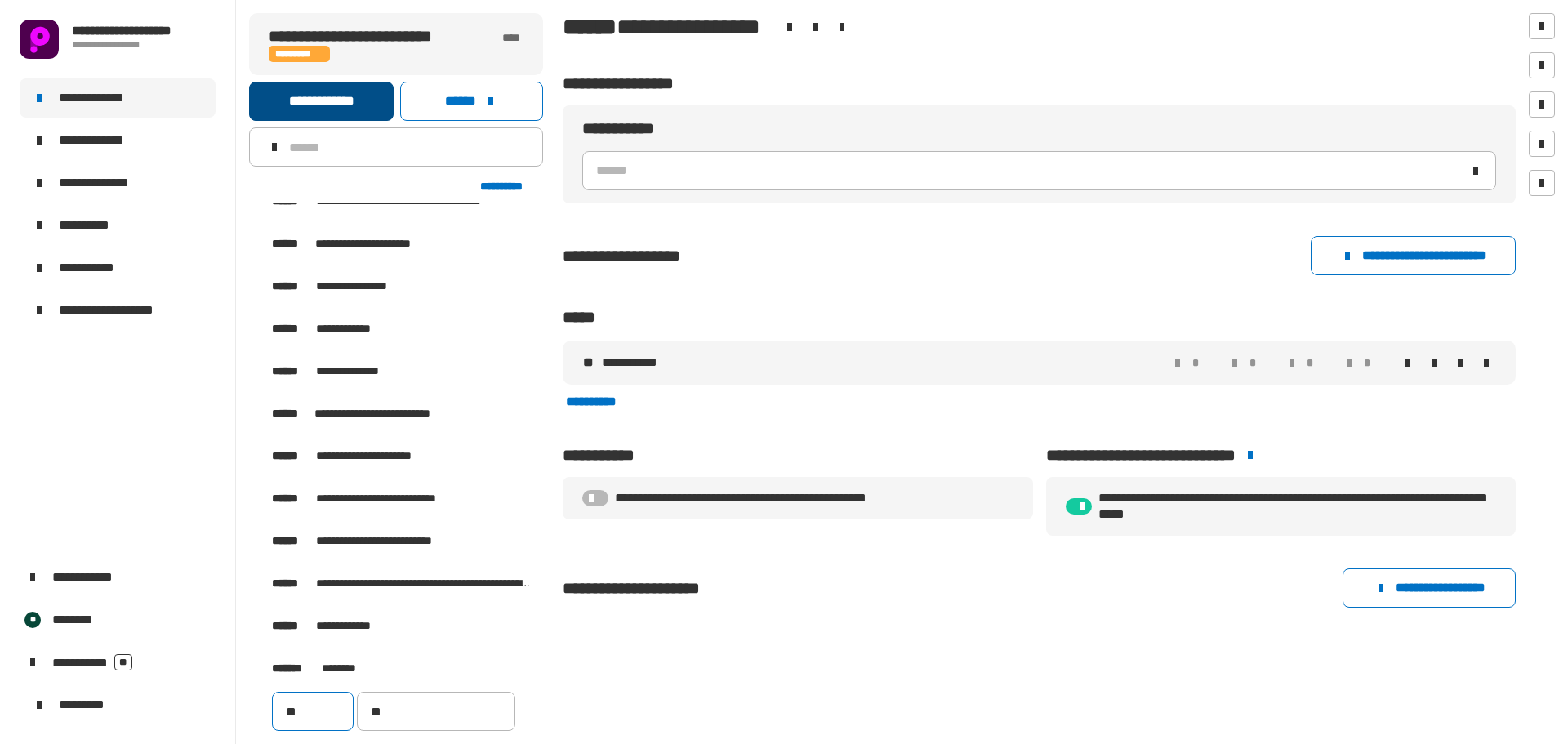 type on "***" 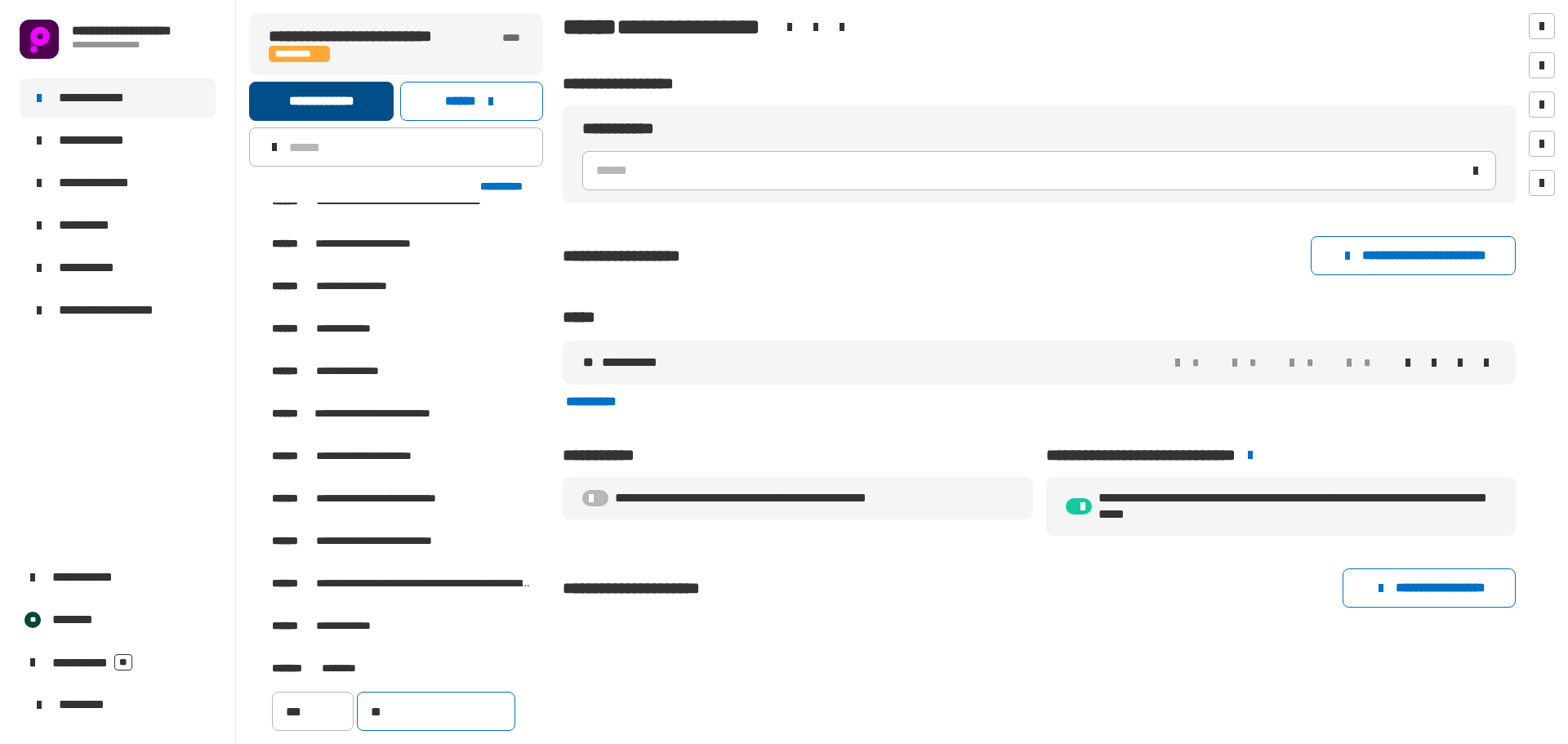 type on "*" 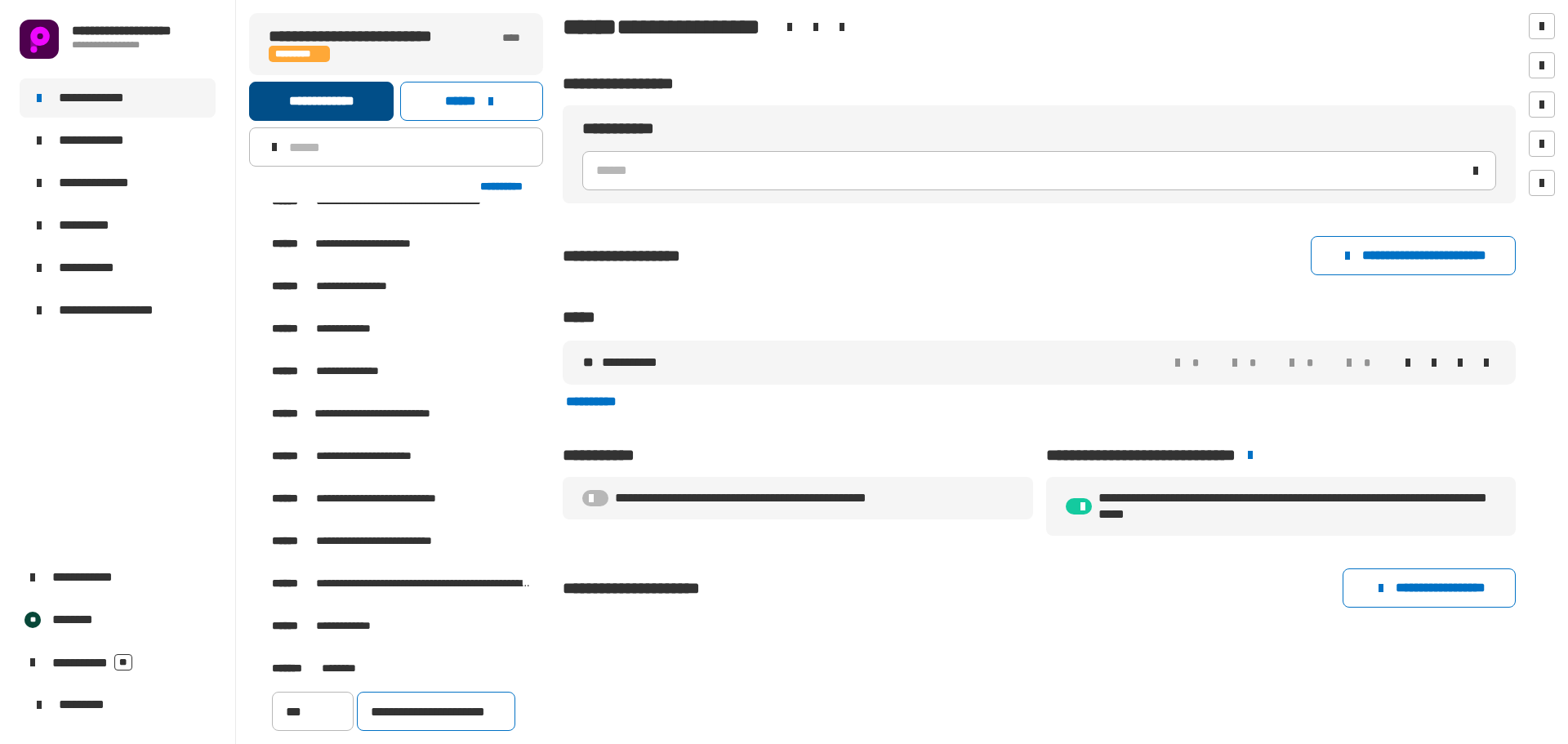 type on "**********" 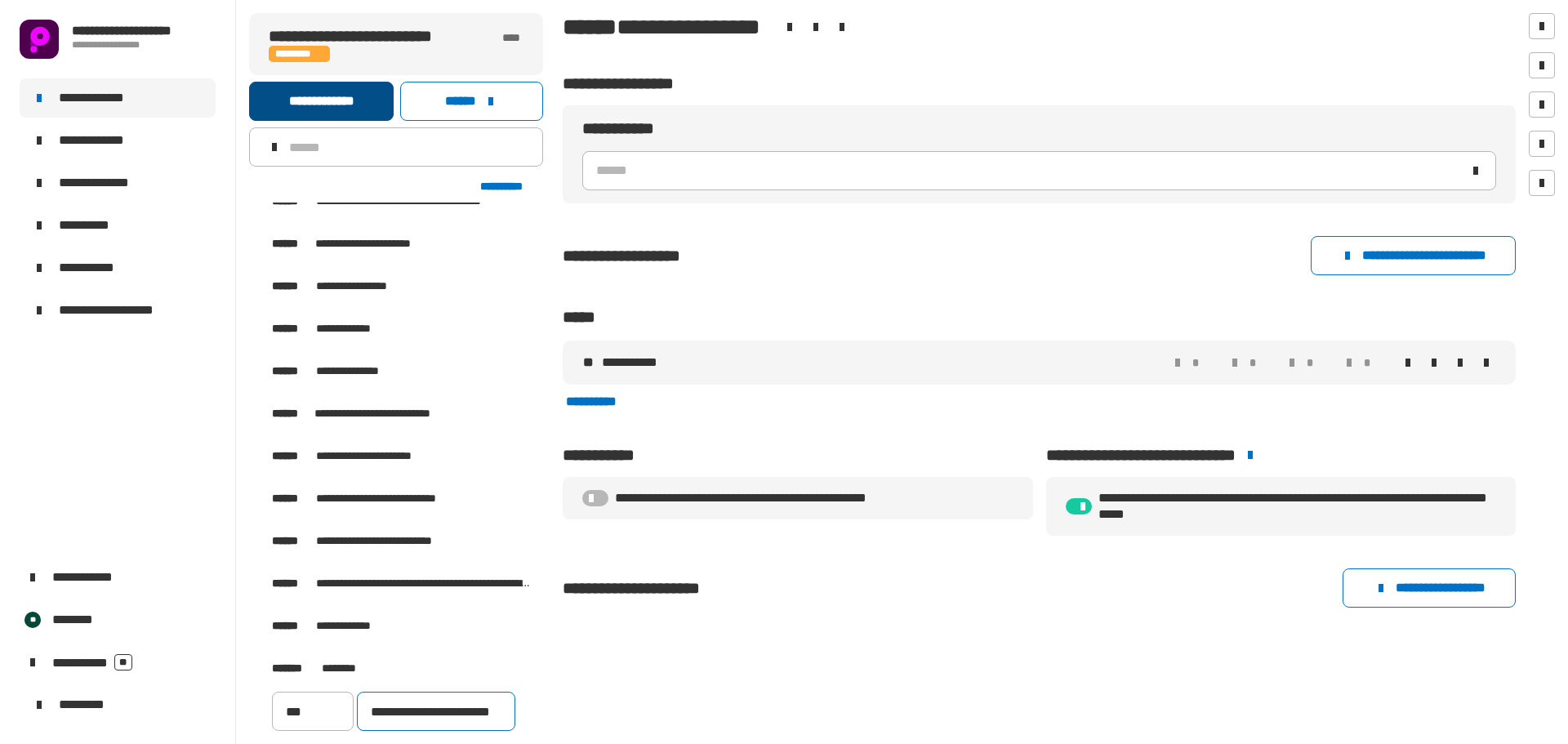 scroll, scrollTop: 0, scrollLeft: 1, axis: horizontal 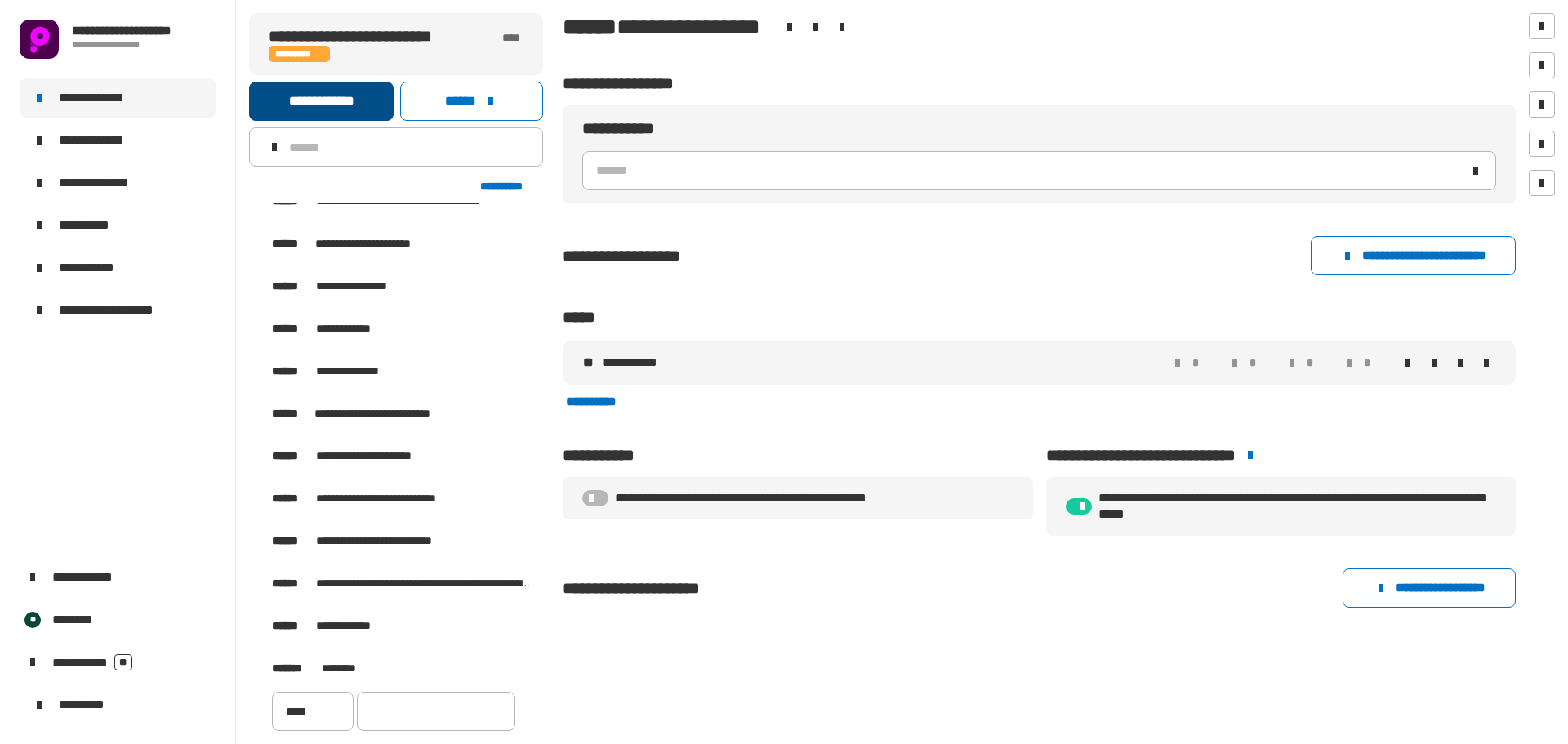 click on "**********" 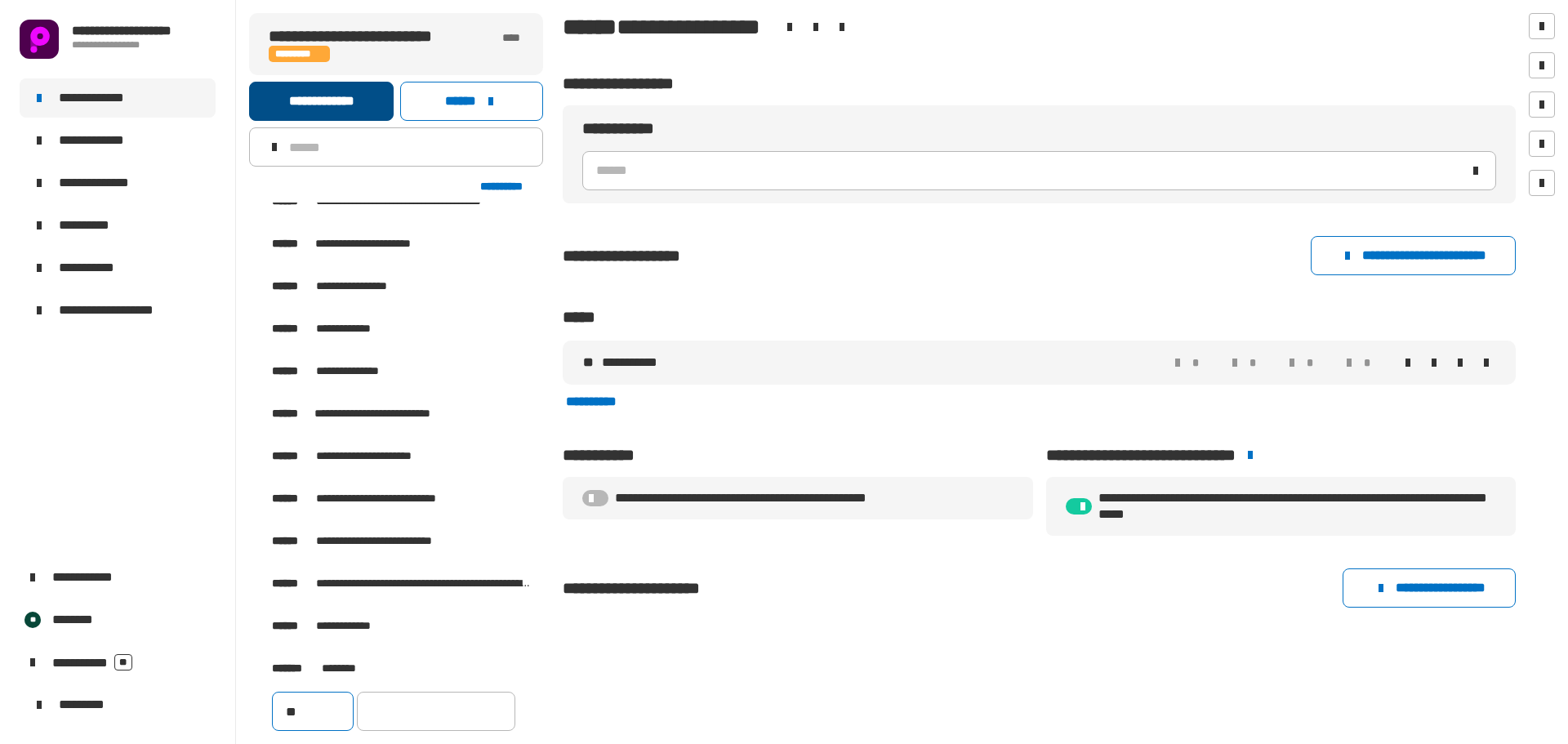 type on "***" 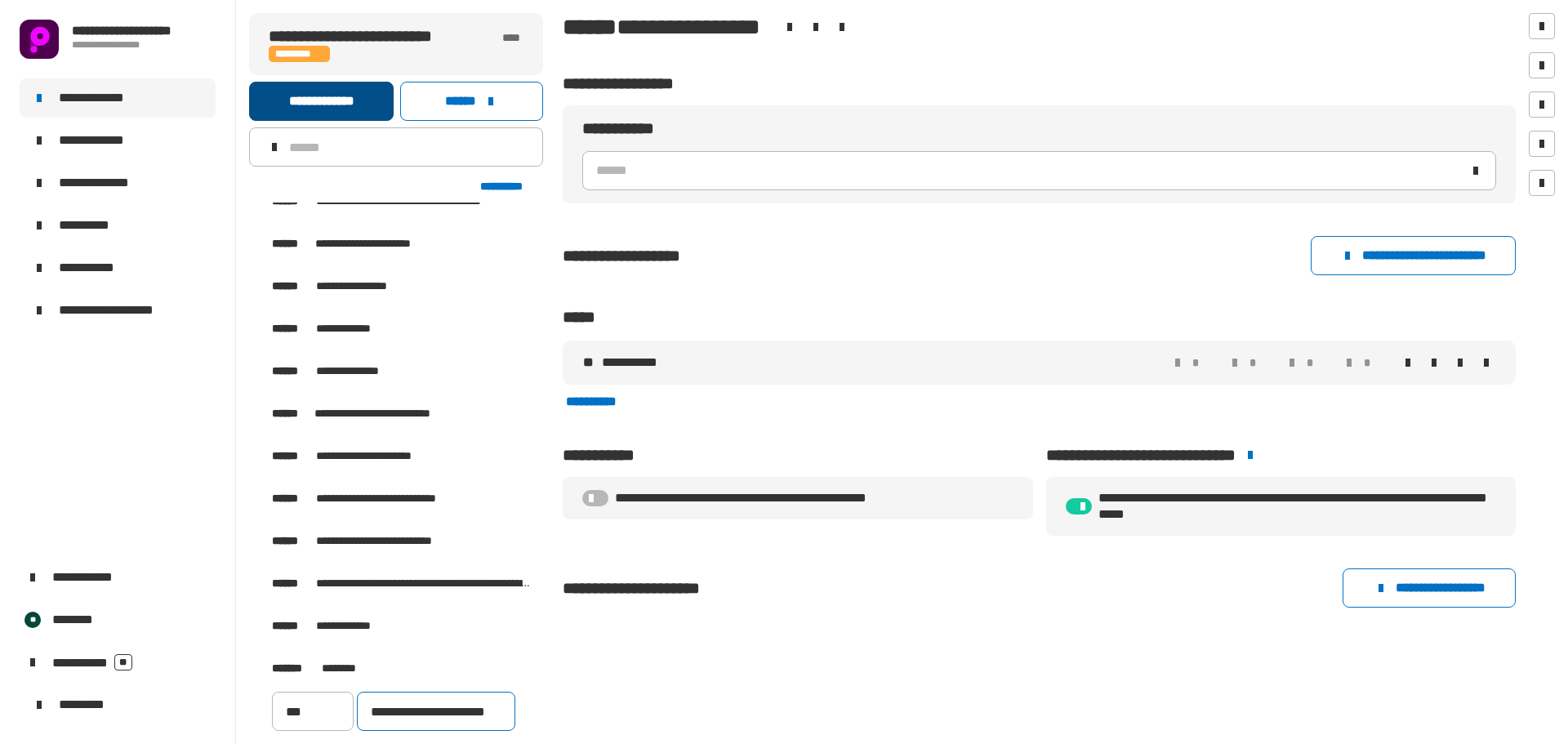 type on "**********" 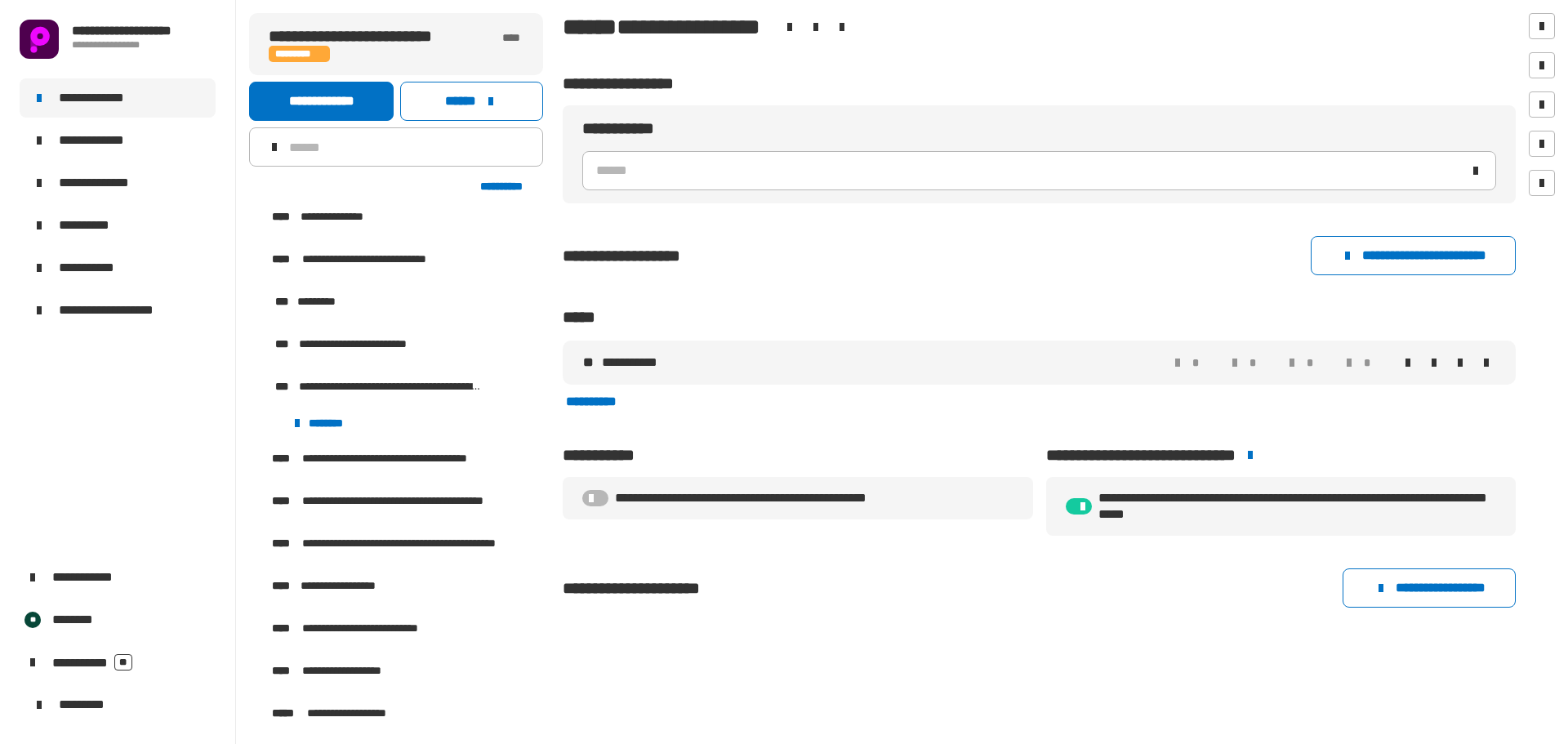 scroll, scrollTop: 0, scrollLeft: 0, axis: both 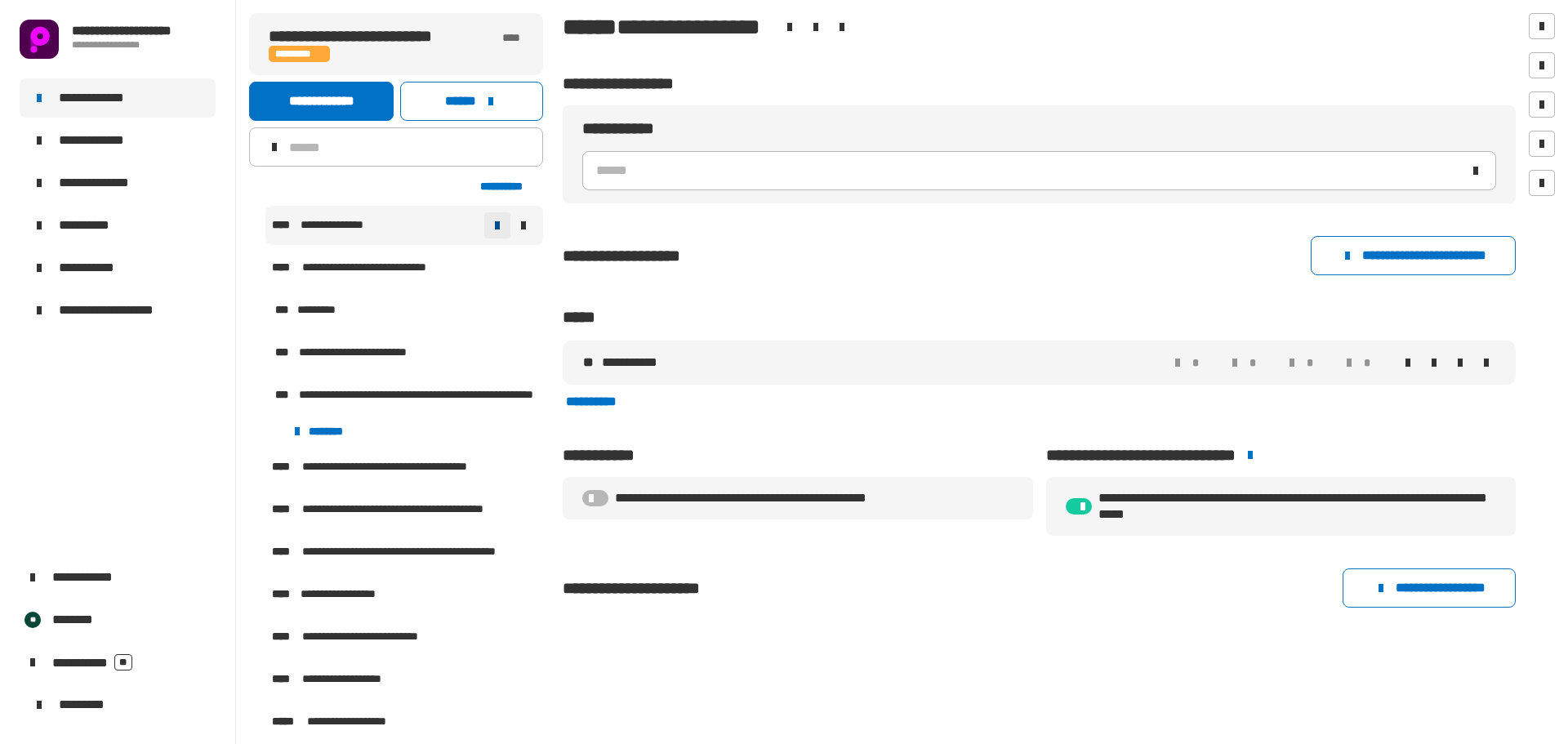 click at bounding box center [497, 225] 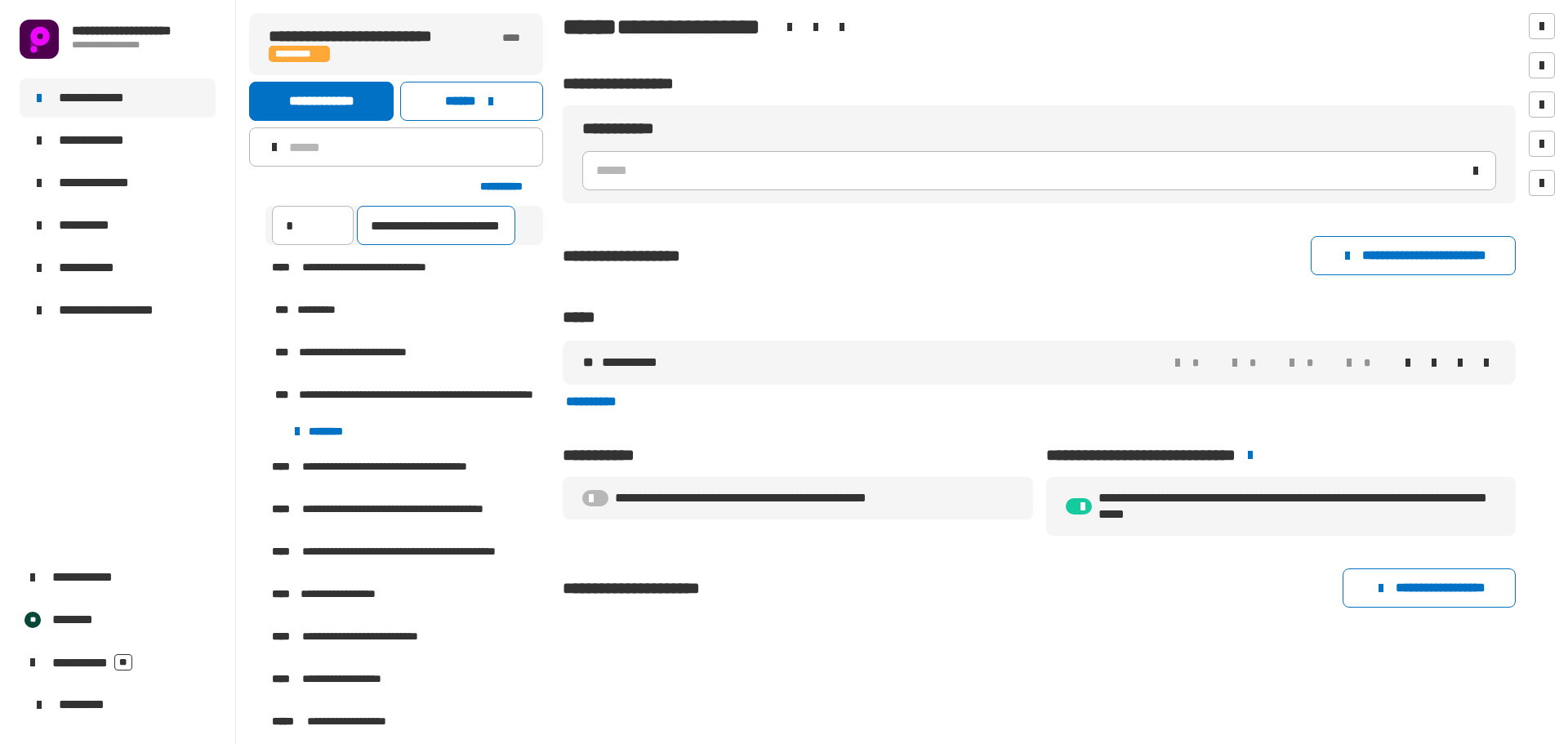 type on "**********" 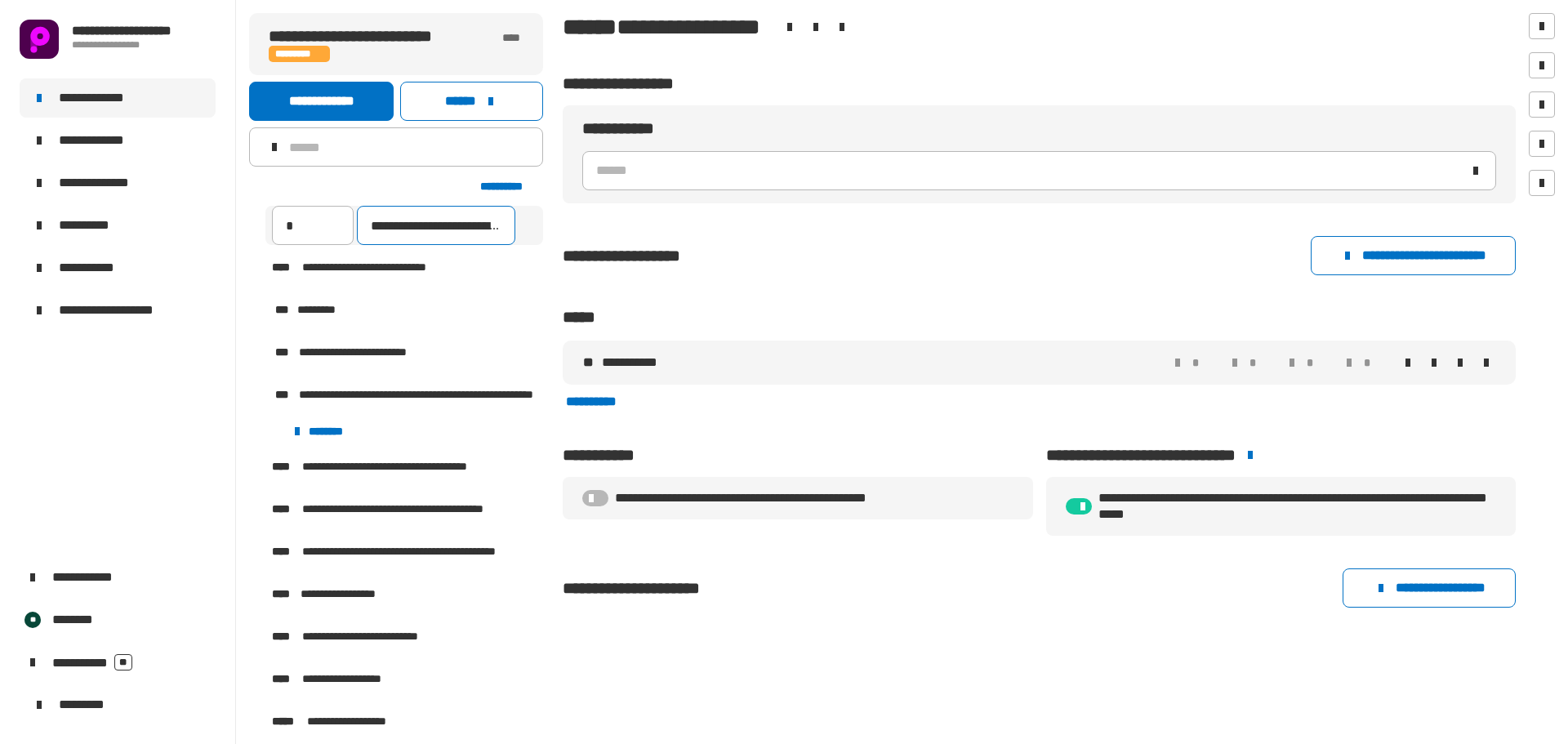 scroll, scrollTop: 0, scrollLeft: 5, axis: horizontal 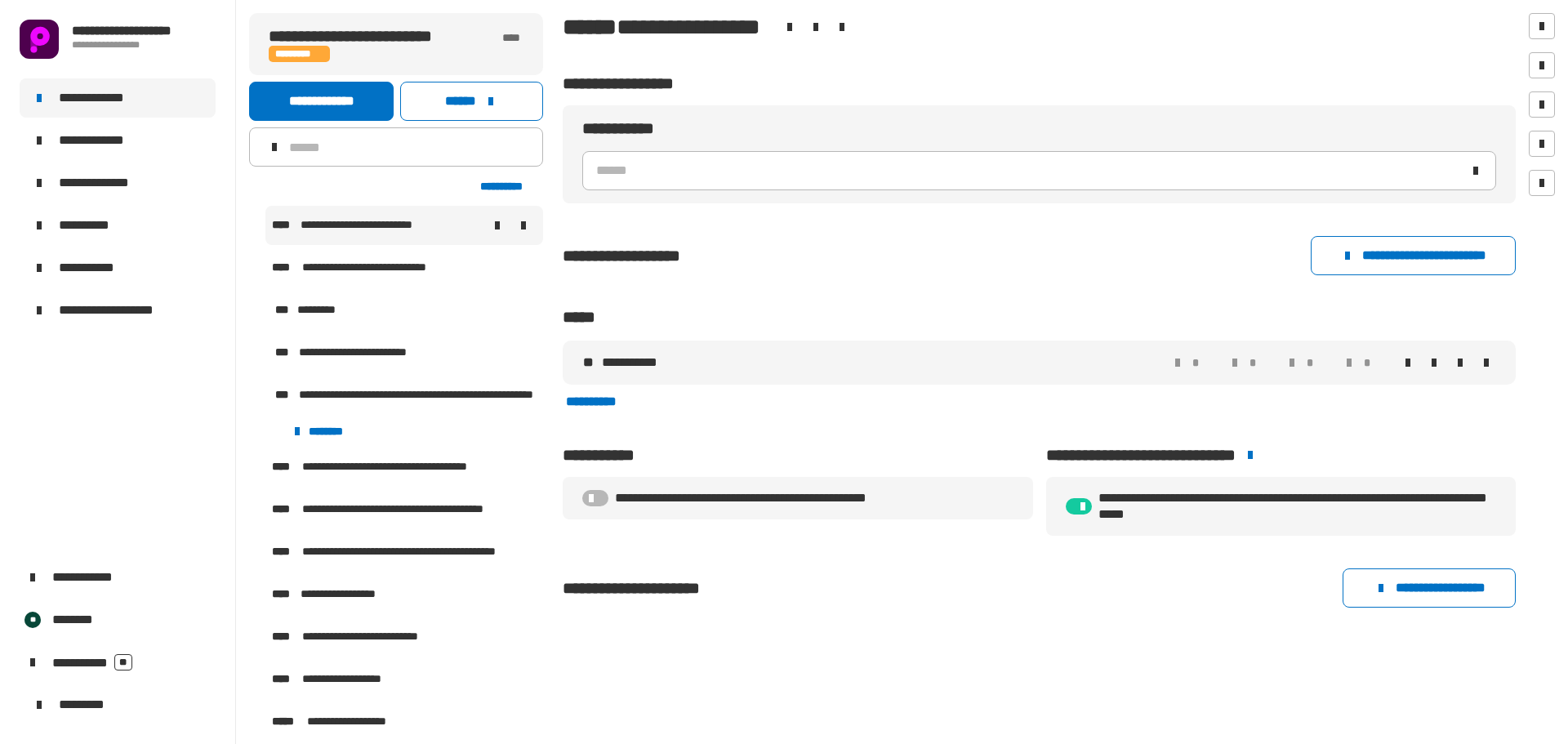 click at bounding box center [257, 268] 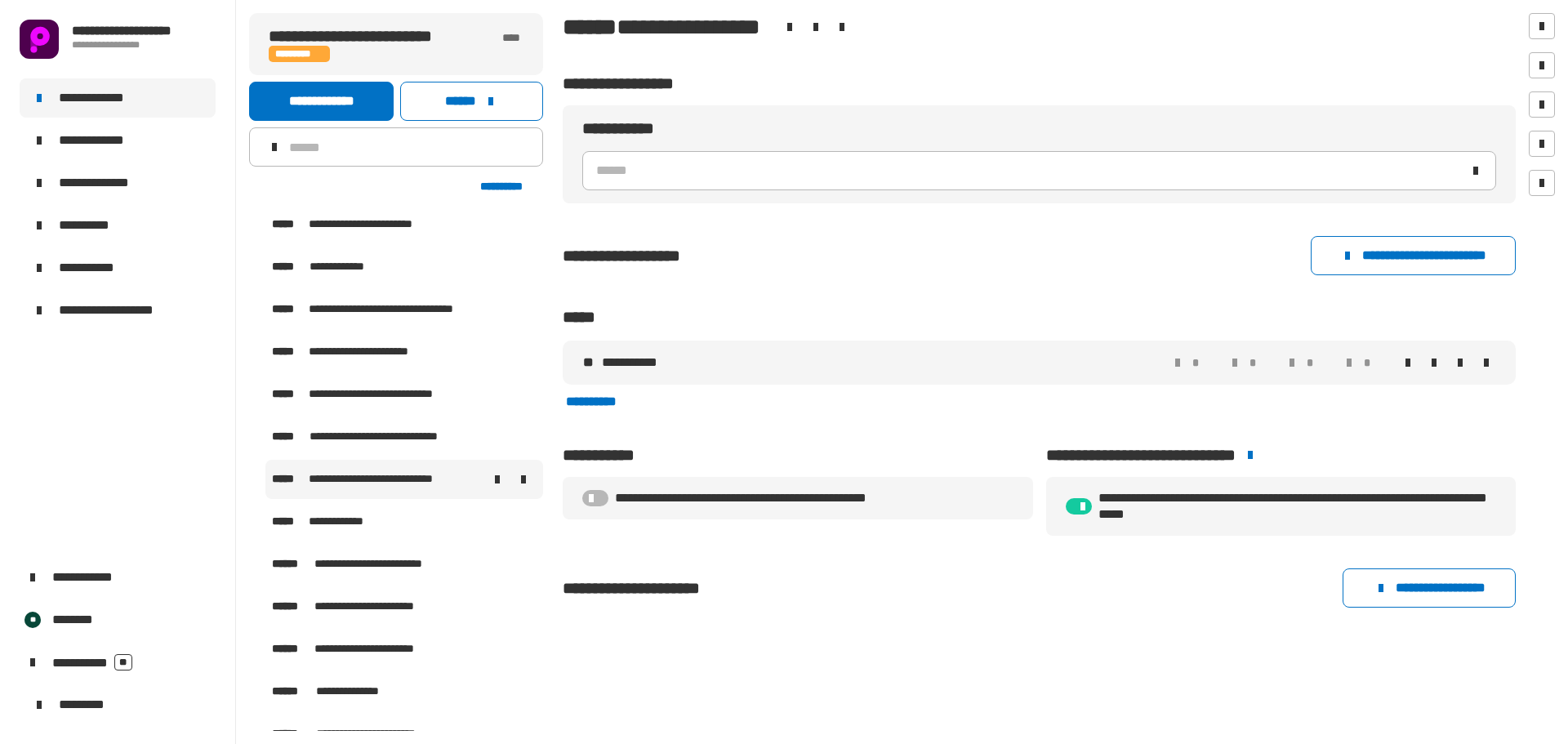 scroll, scrollTop: 408, scrollLeft: 0, axis: vertical 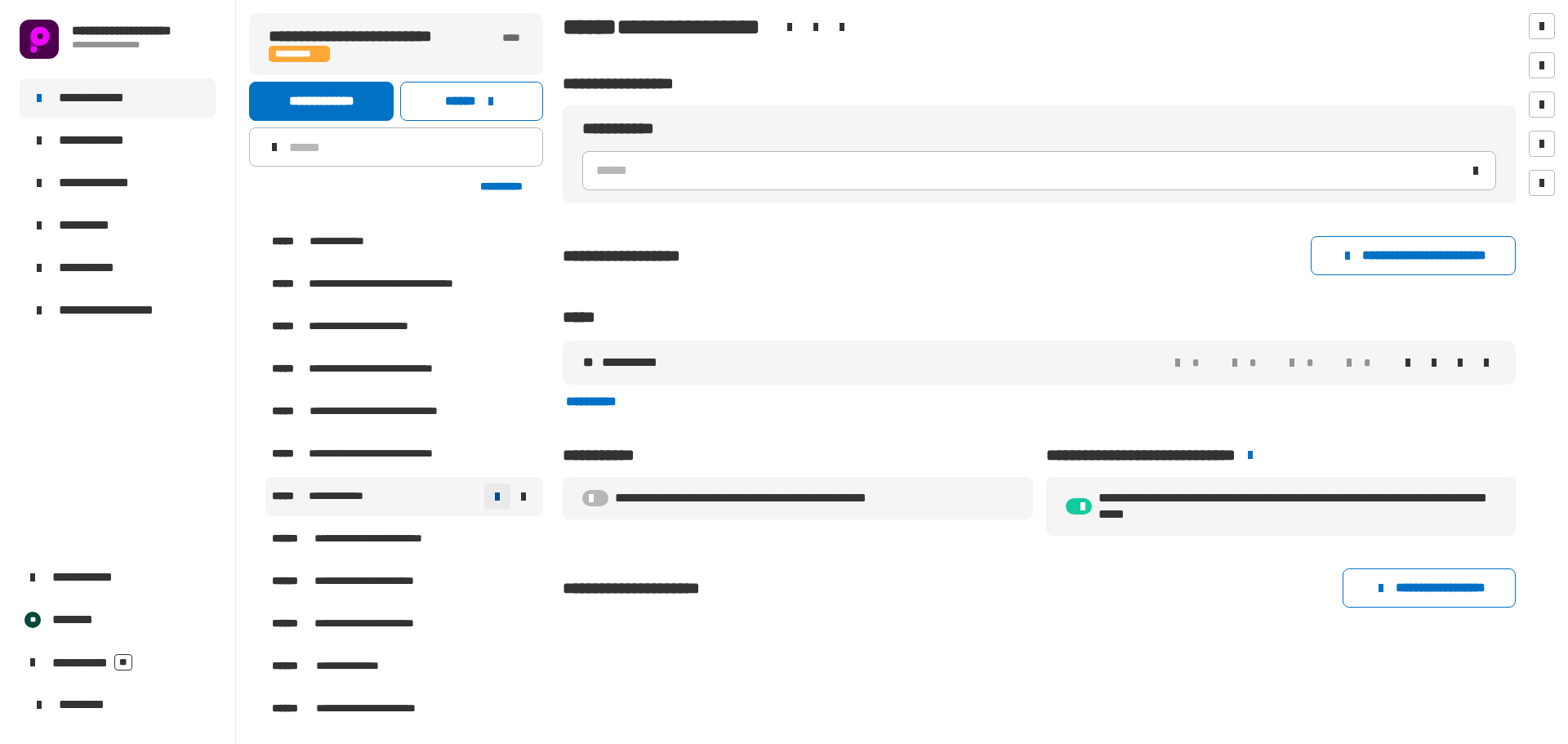 click at bounding box center [497, 497] 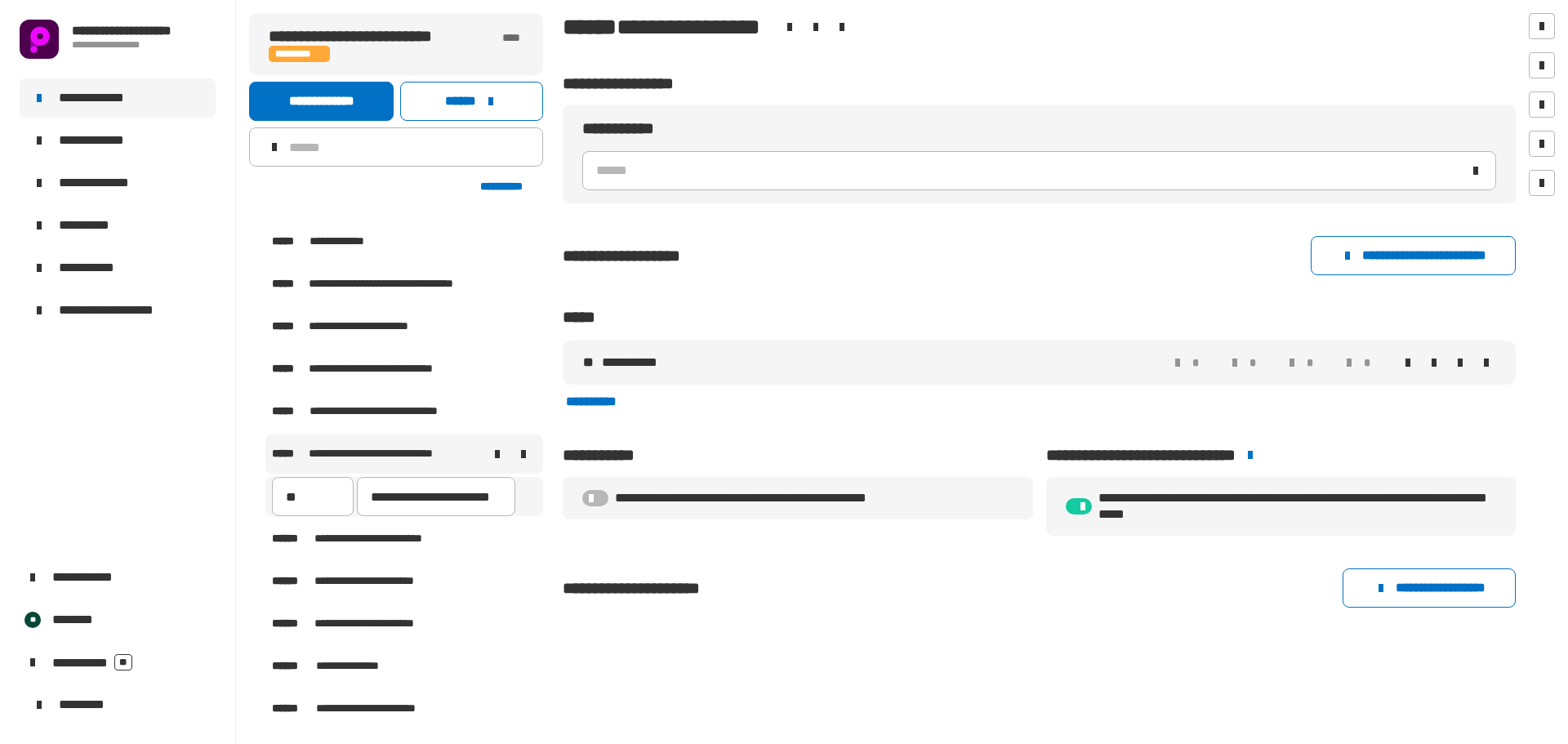 type on "**********" 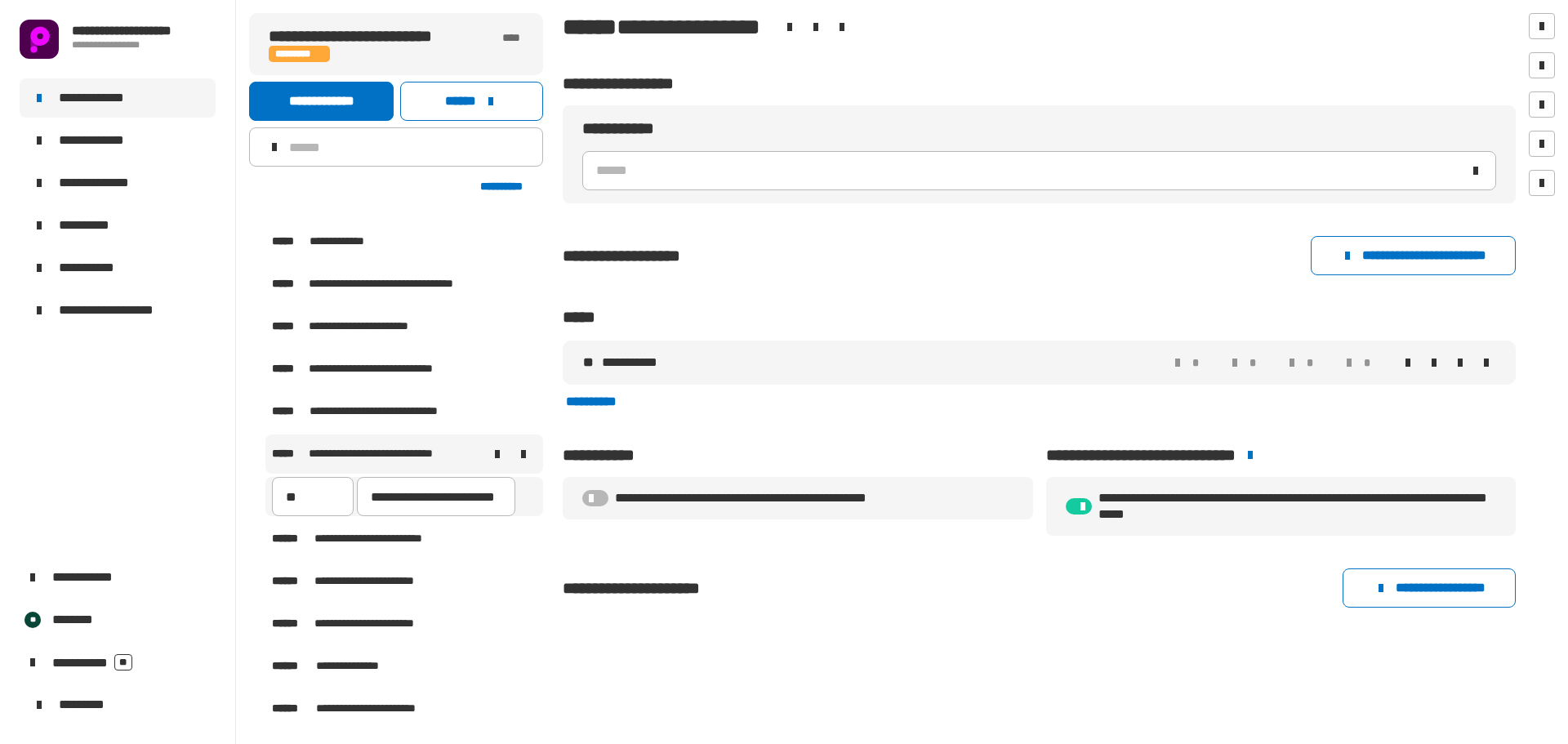 scroll, scrollTop: 0, scrollLeft: 1, axis: horizontal 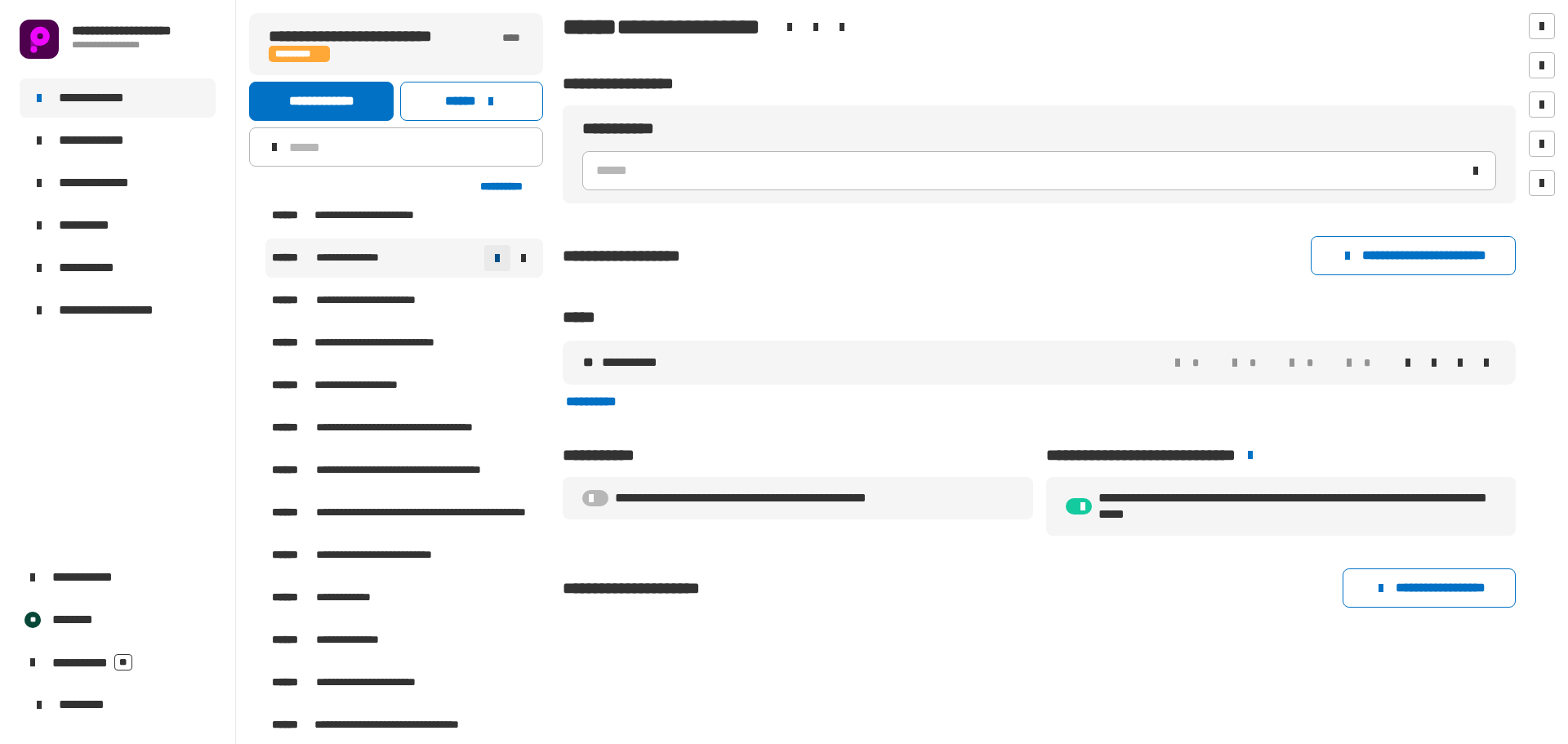 click at bounding box center [497, 258] 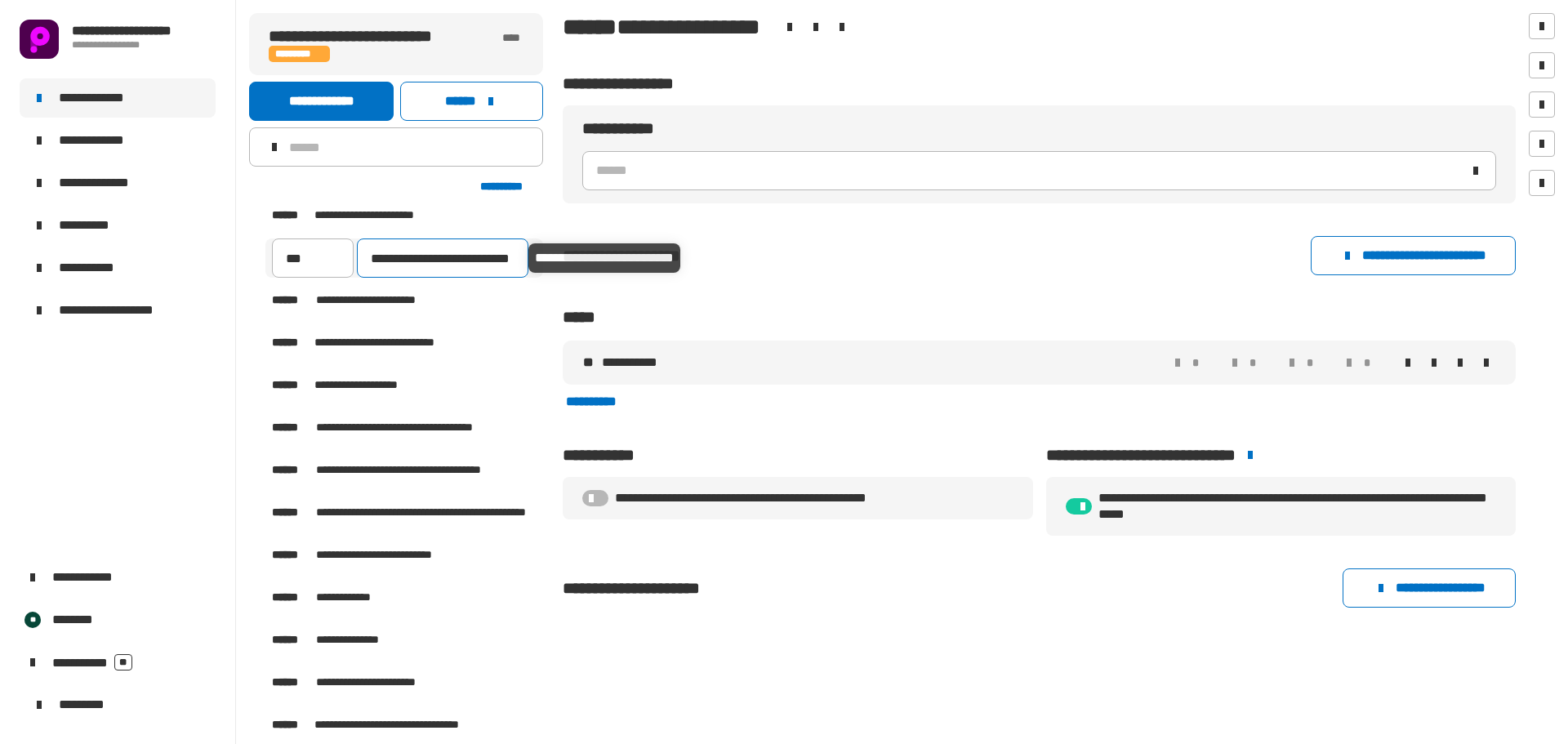 type on "**********" 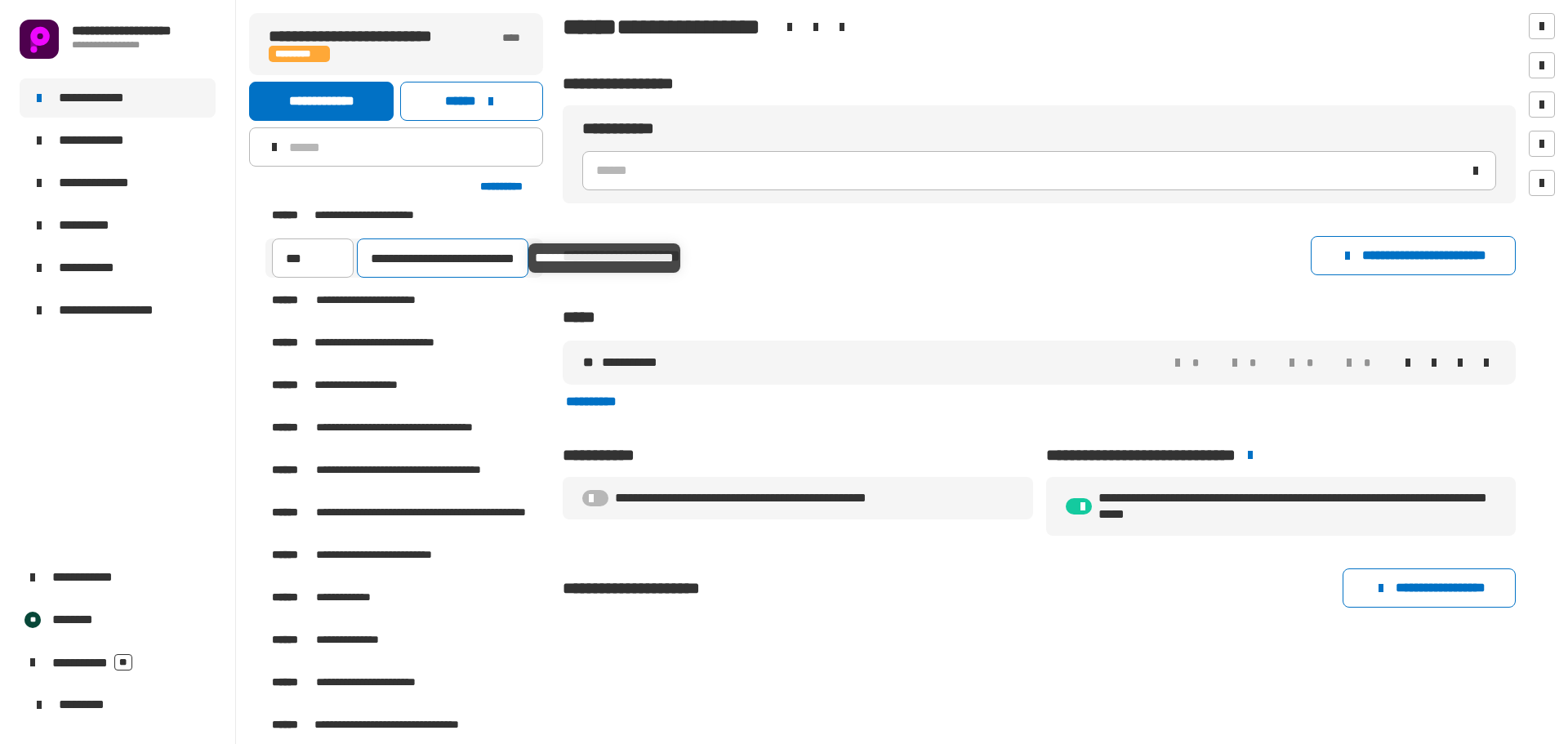 scroll, scrollTop: 0, scrollLeft: 14, axis: horizontal 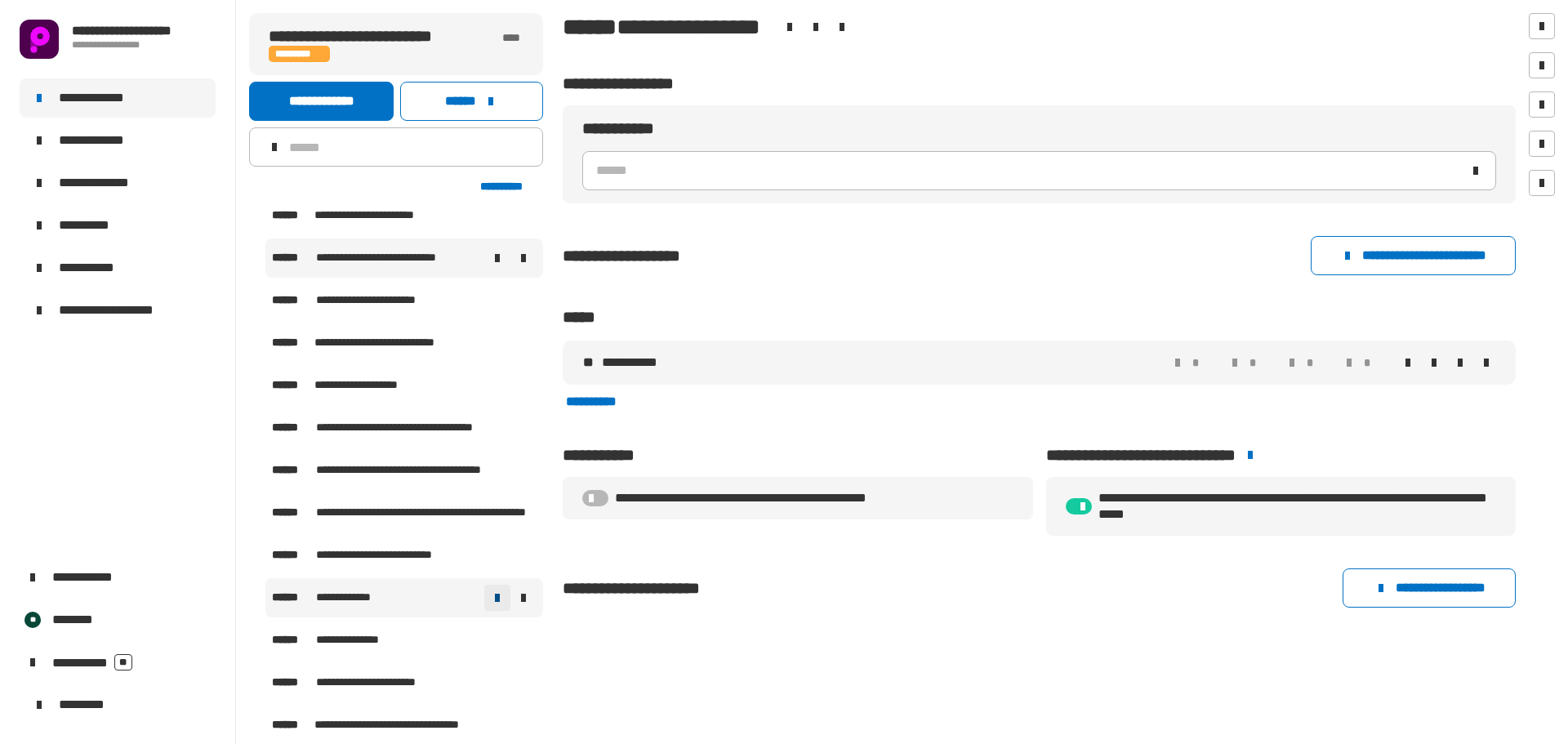 click at bounding box center (497, 598) 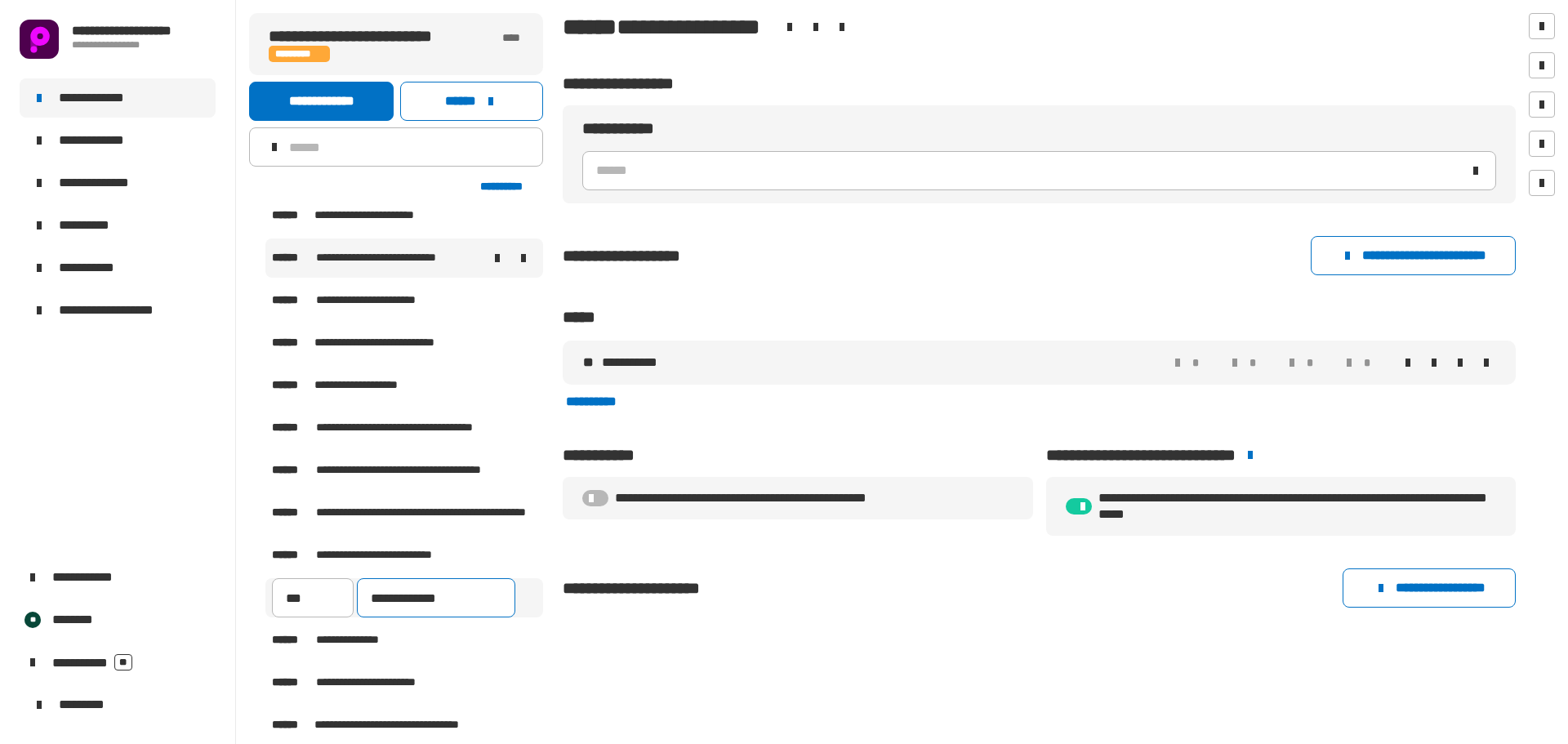 click on "**********" at bounding box center (436, 598) 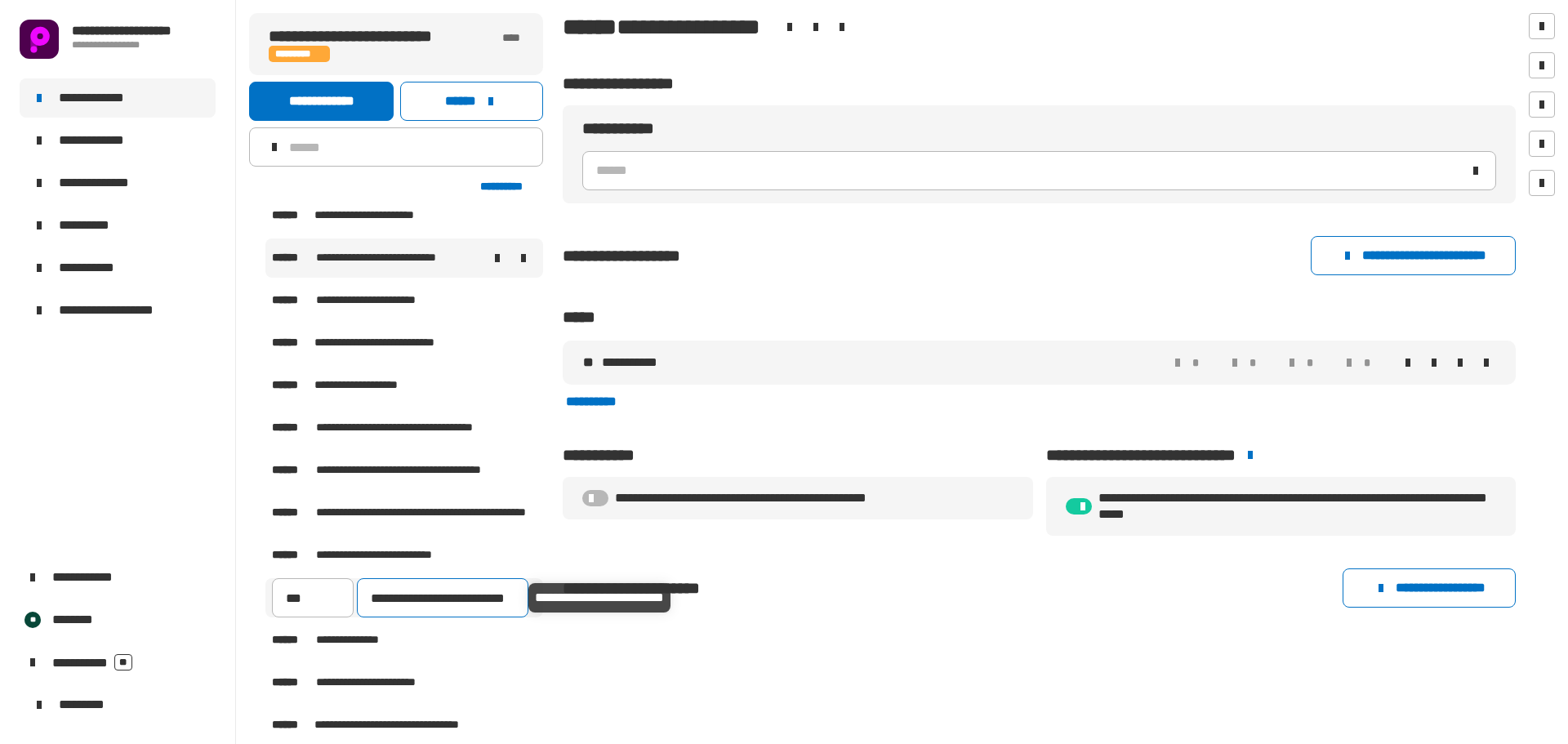type on "**********" 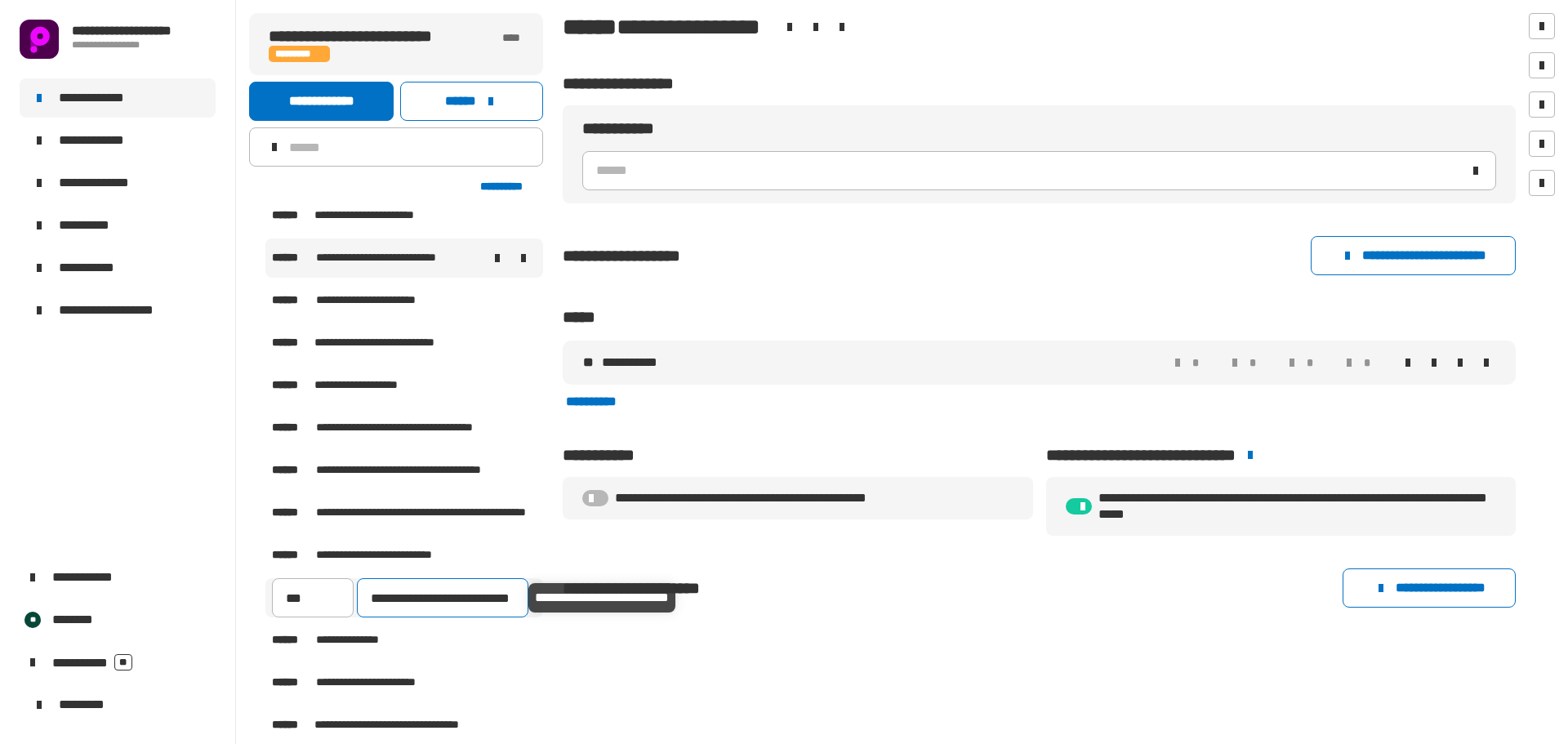 scroll, scrollTop: 0, scrollLeft: 16, axis: horizontal 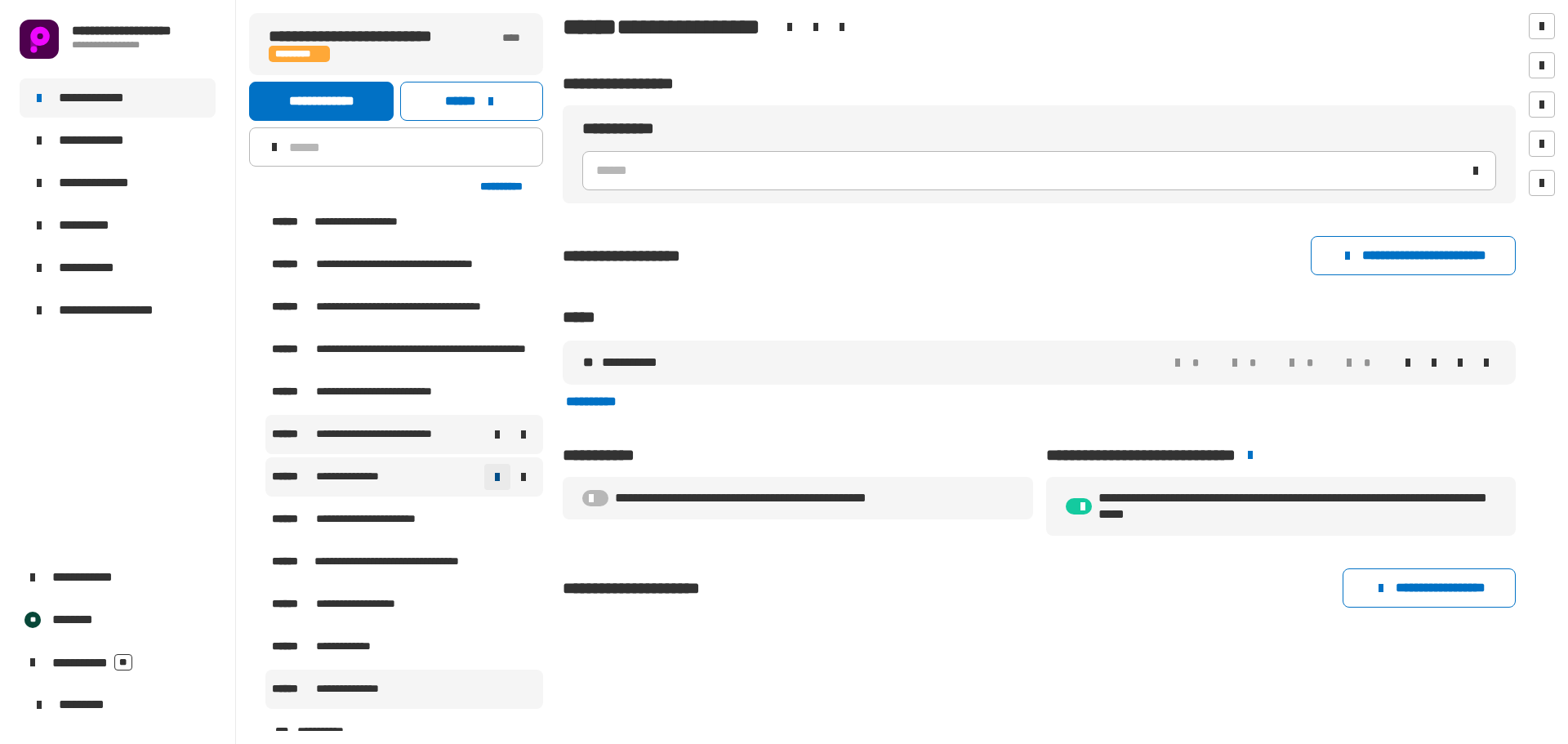 click at bounding box center (497, 477) 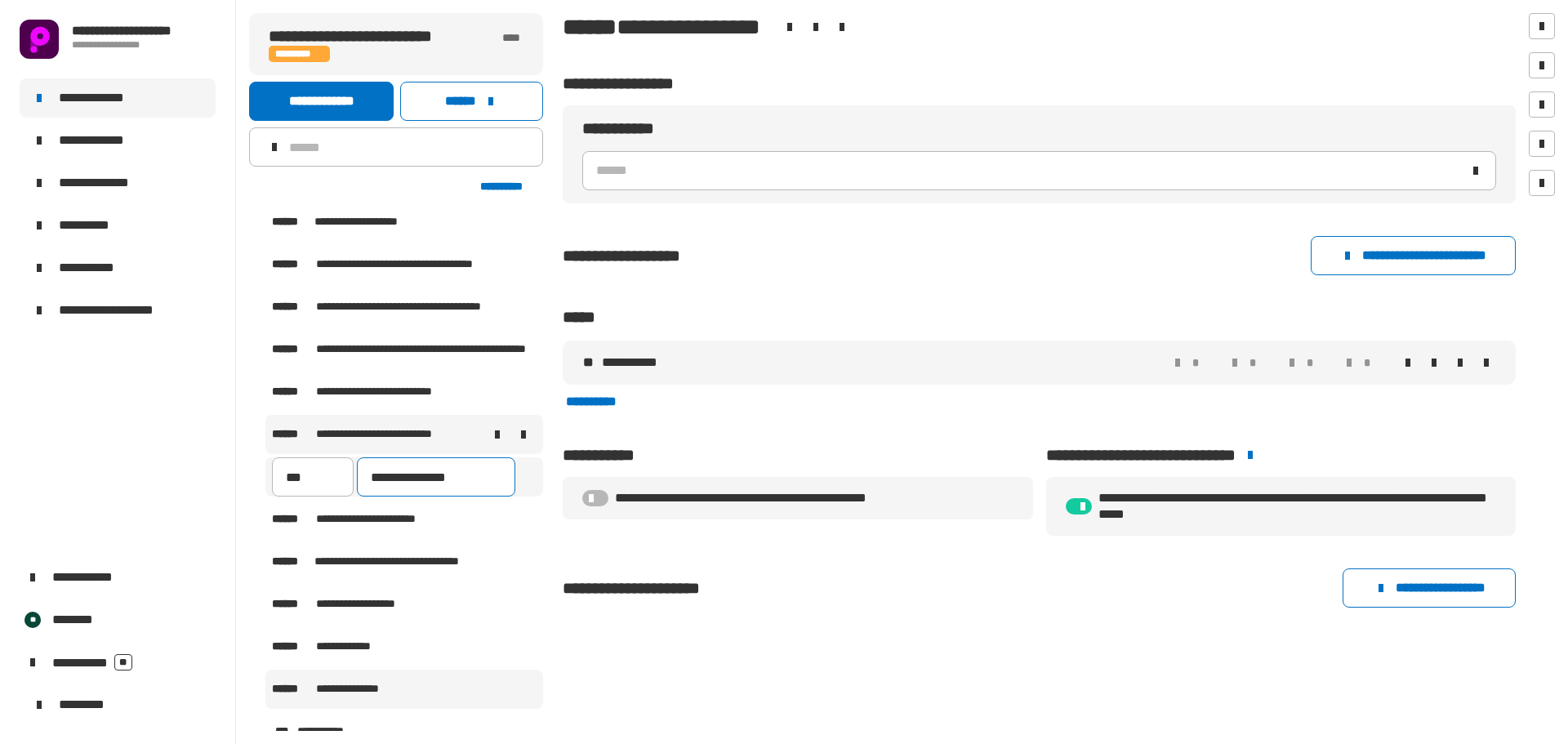 click on "**********" at bounding box center [436, 477] 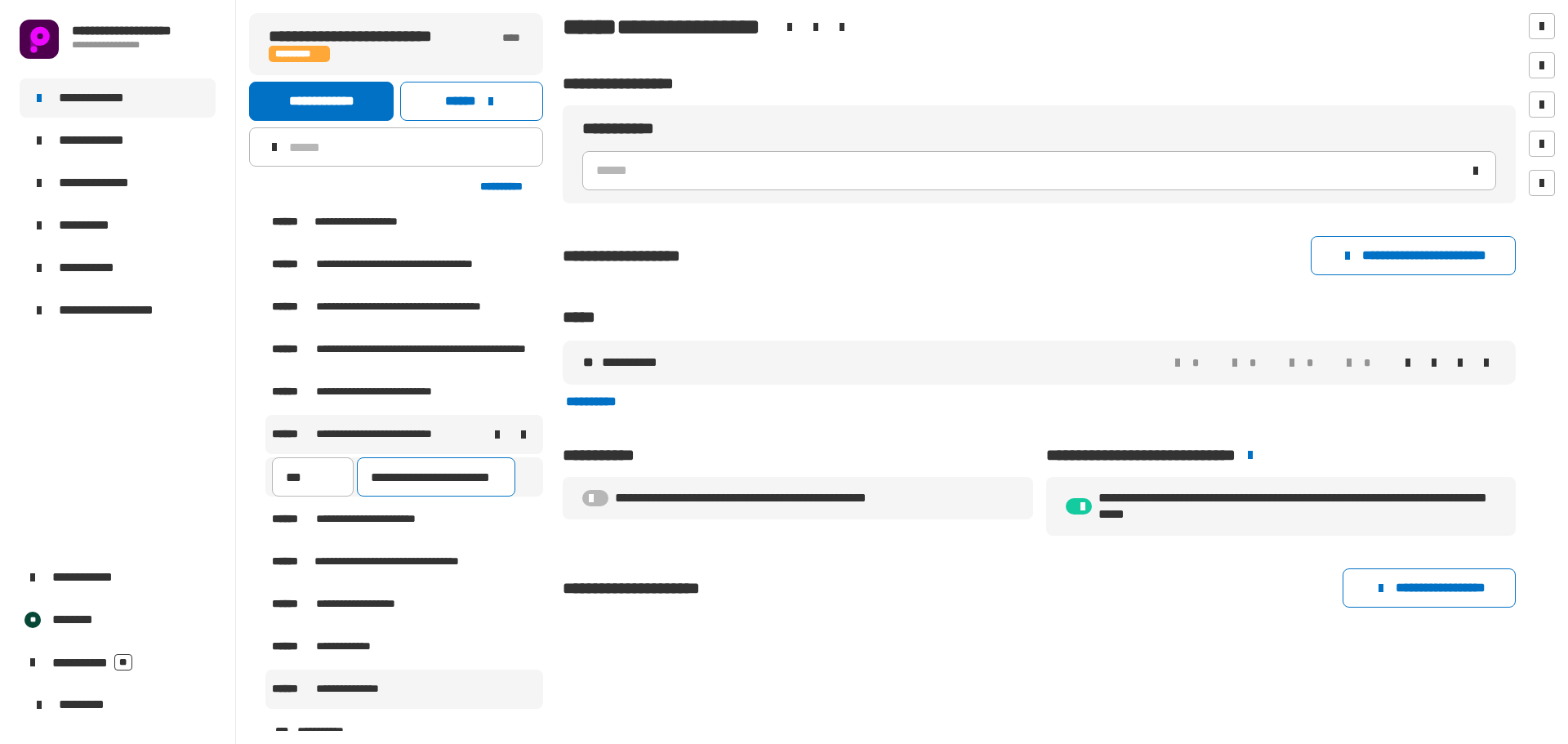 type on "**********" 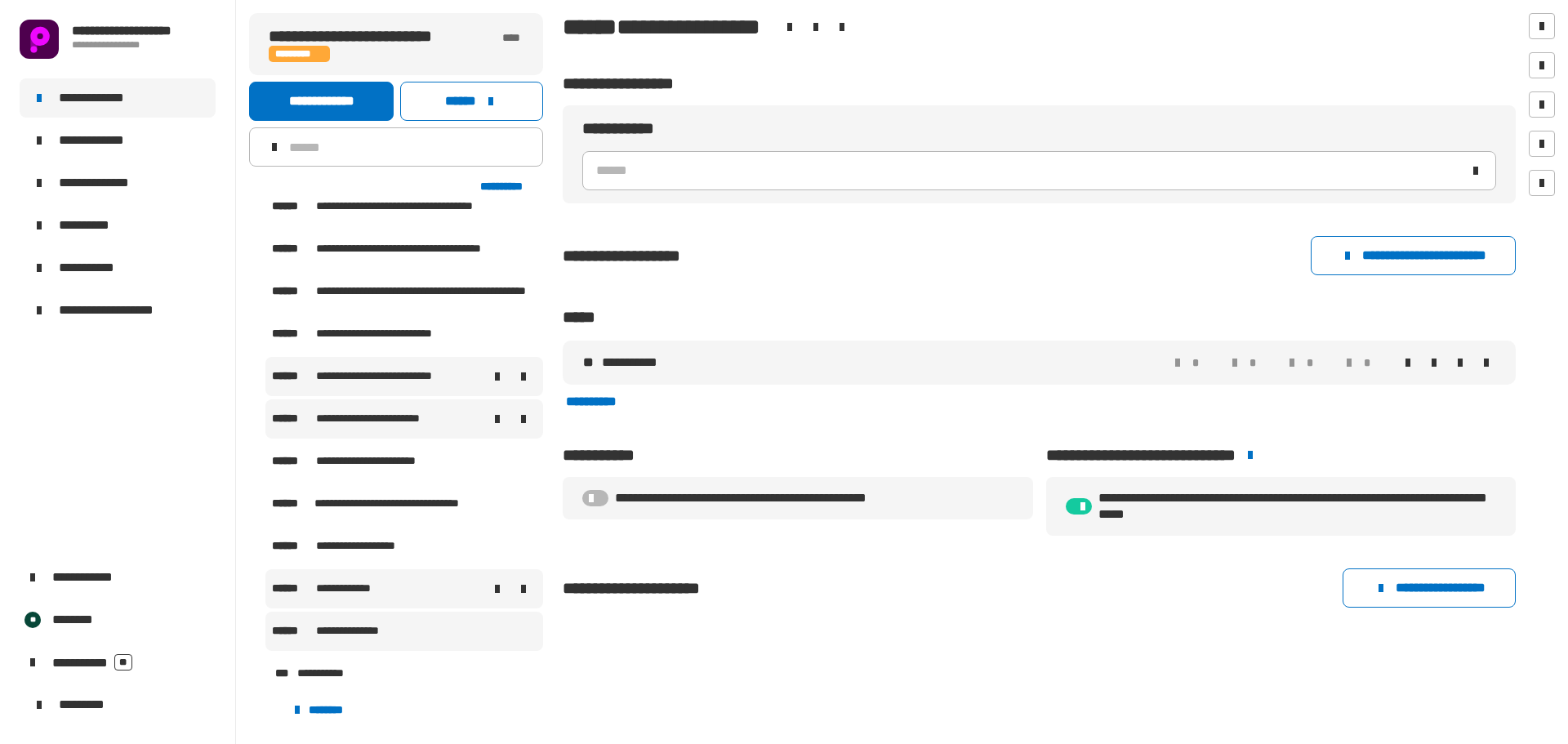 scroll, scrollTop: 1062, scrollLeft: 0, axis: vertical 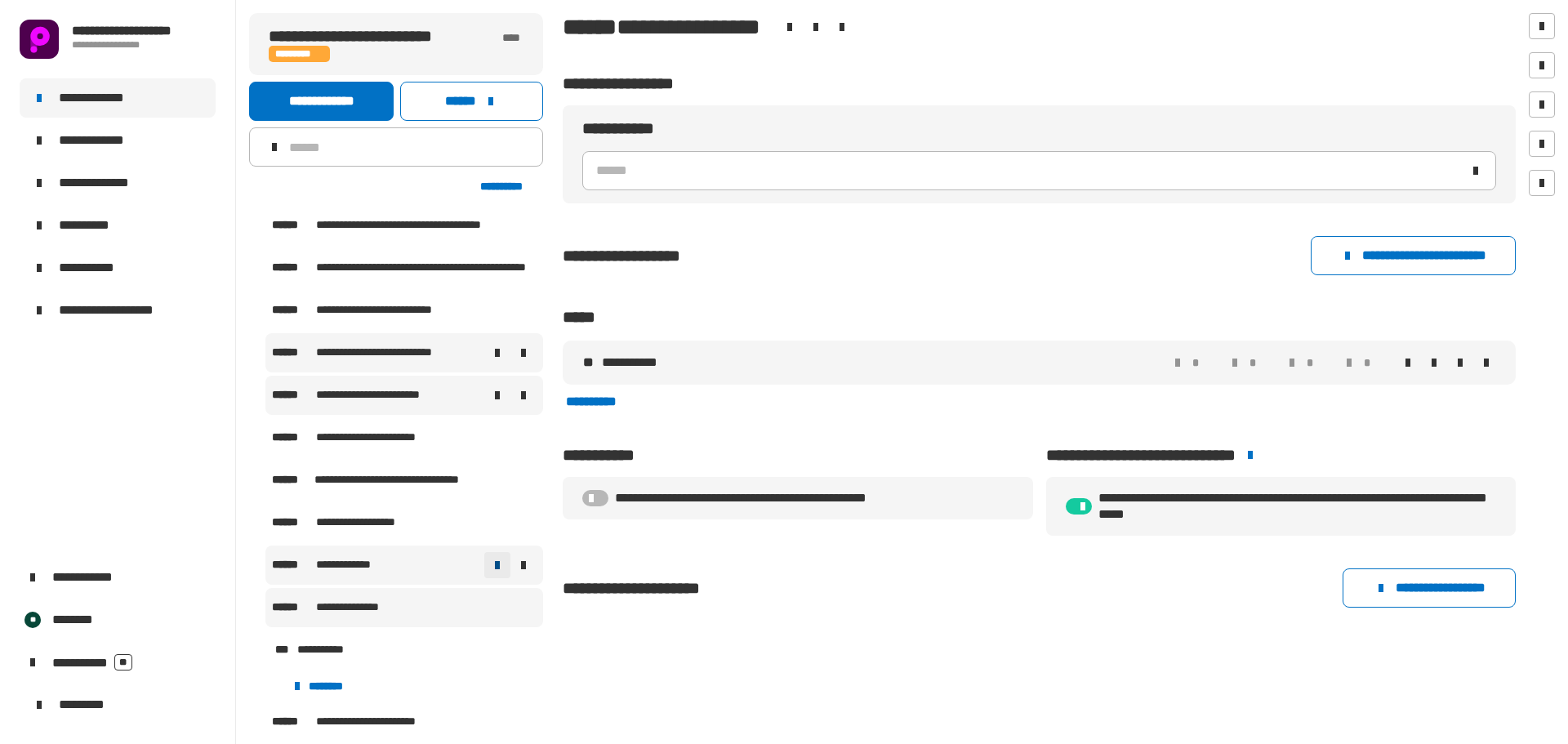 click at bounding box center (497, 565) 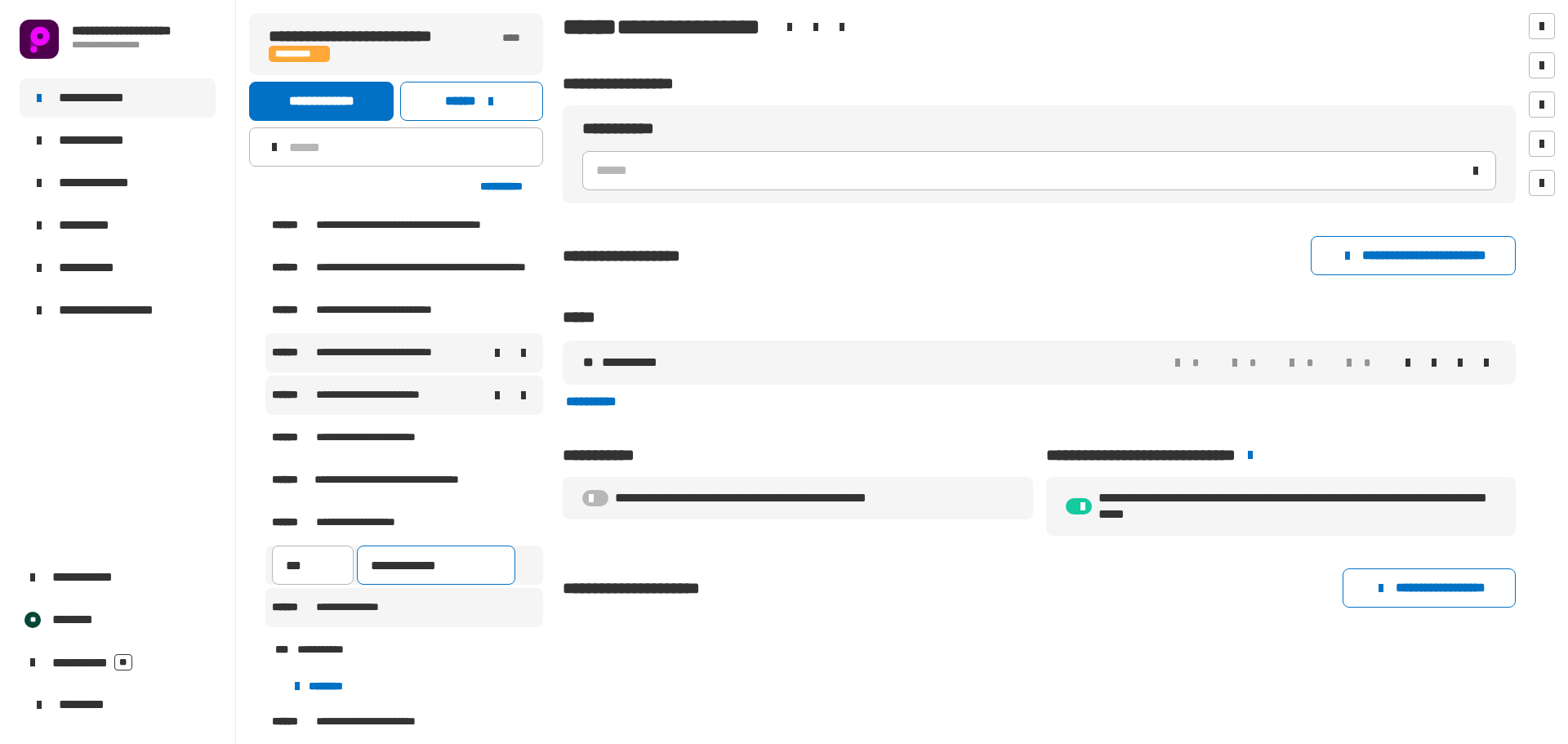 click on "**********" at bounding box center [436, 565] 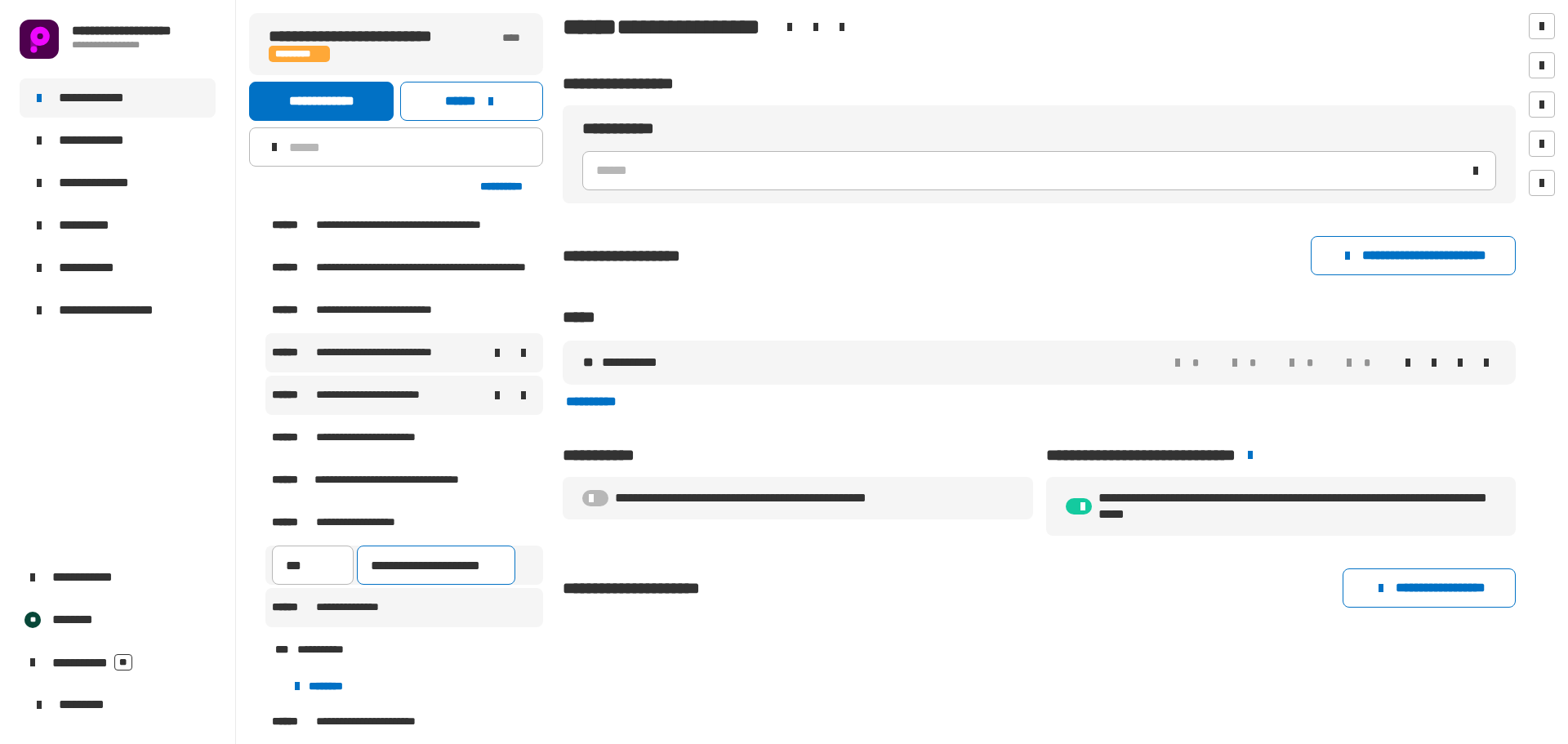 type on "**********" 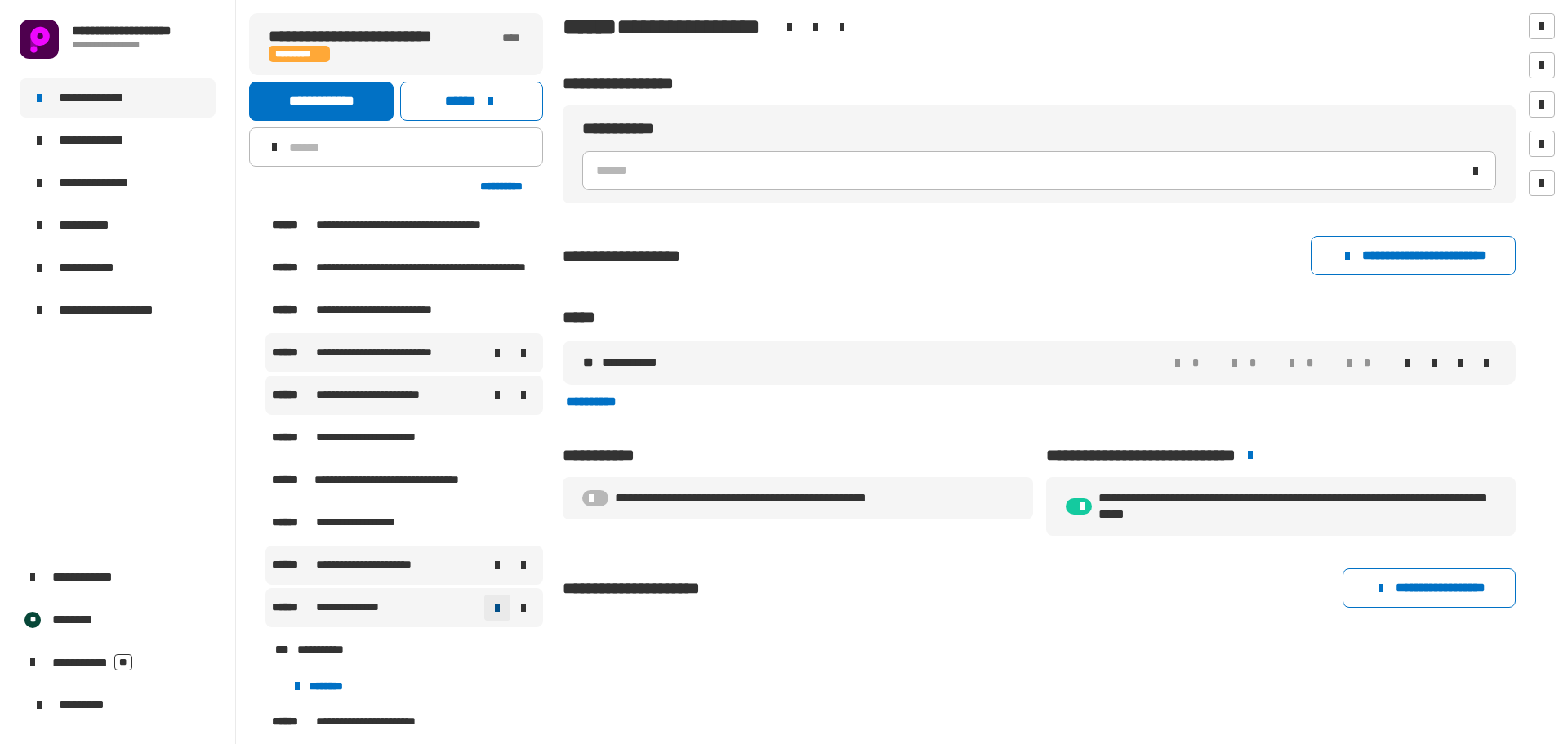click at bounding box center (497, 608) 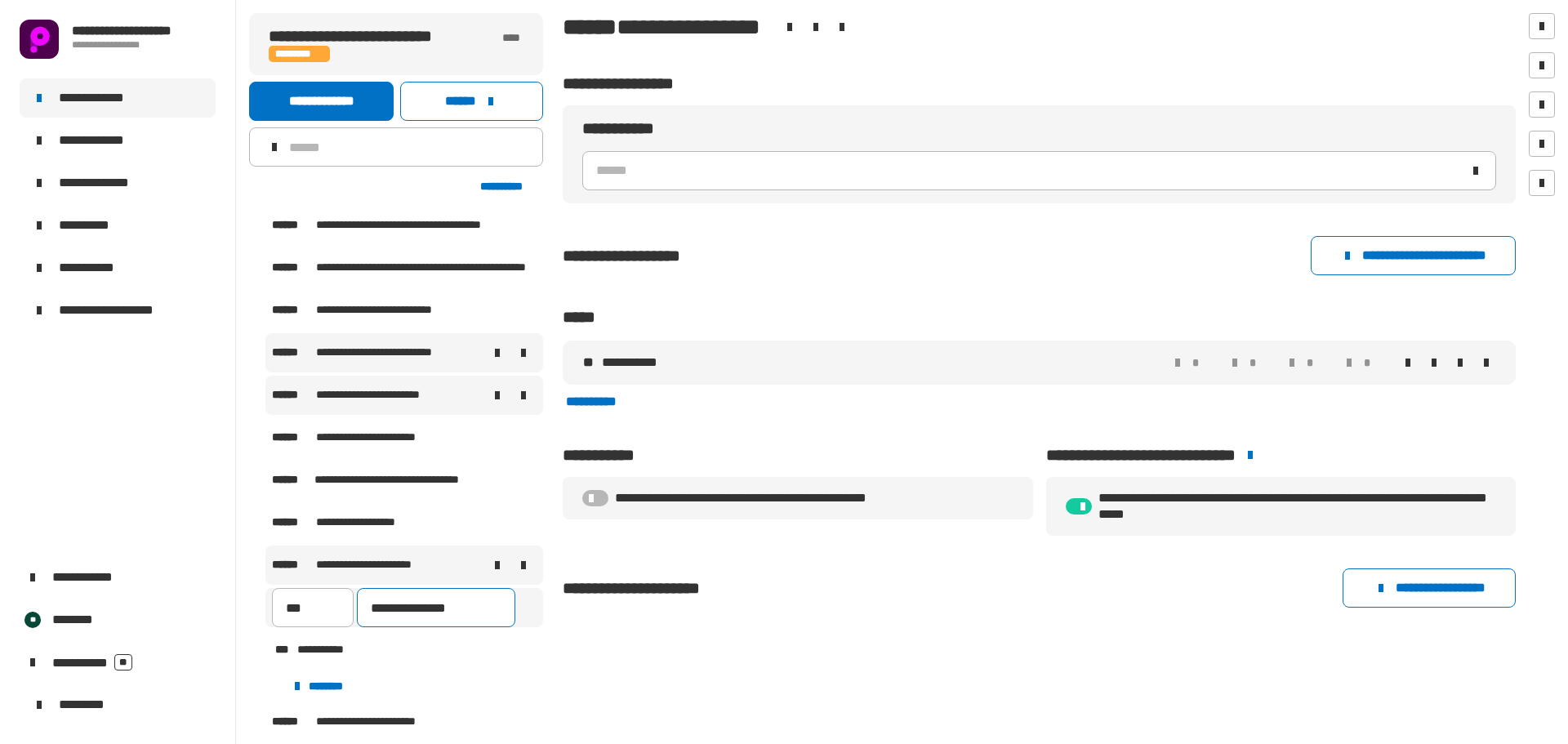 click on "**********" at bounding box center [436, 608] 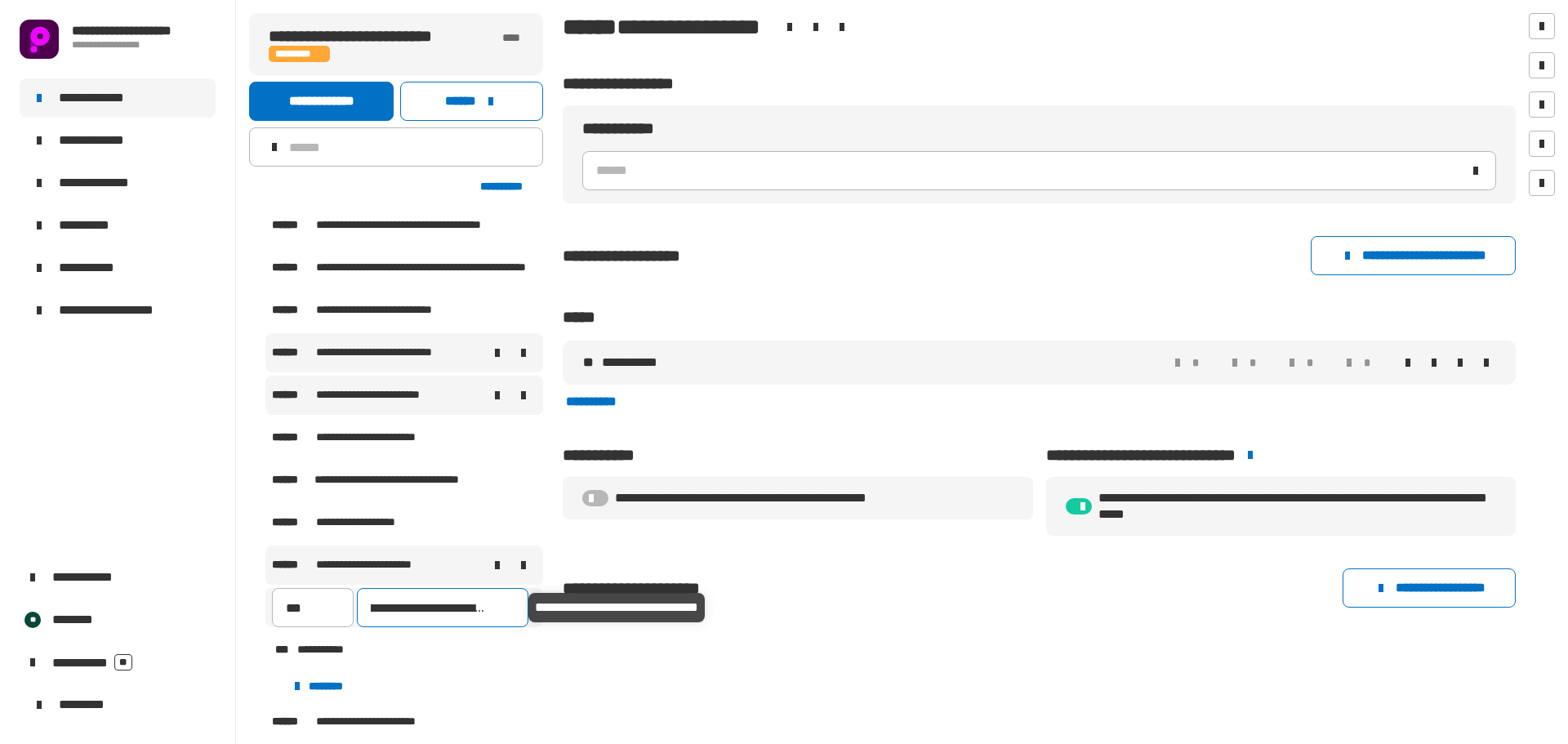 type on "**********" 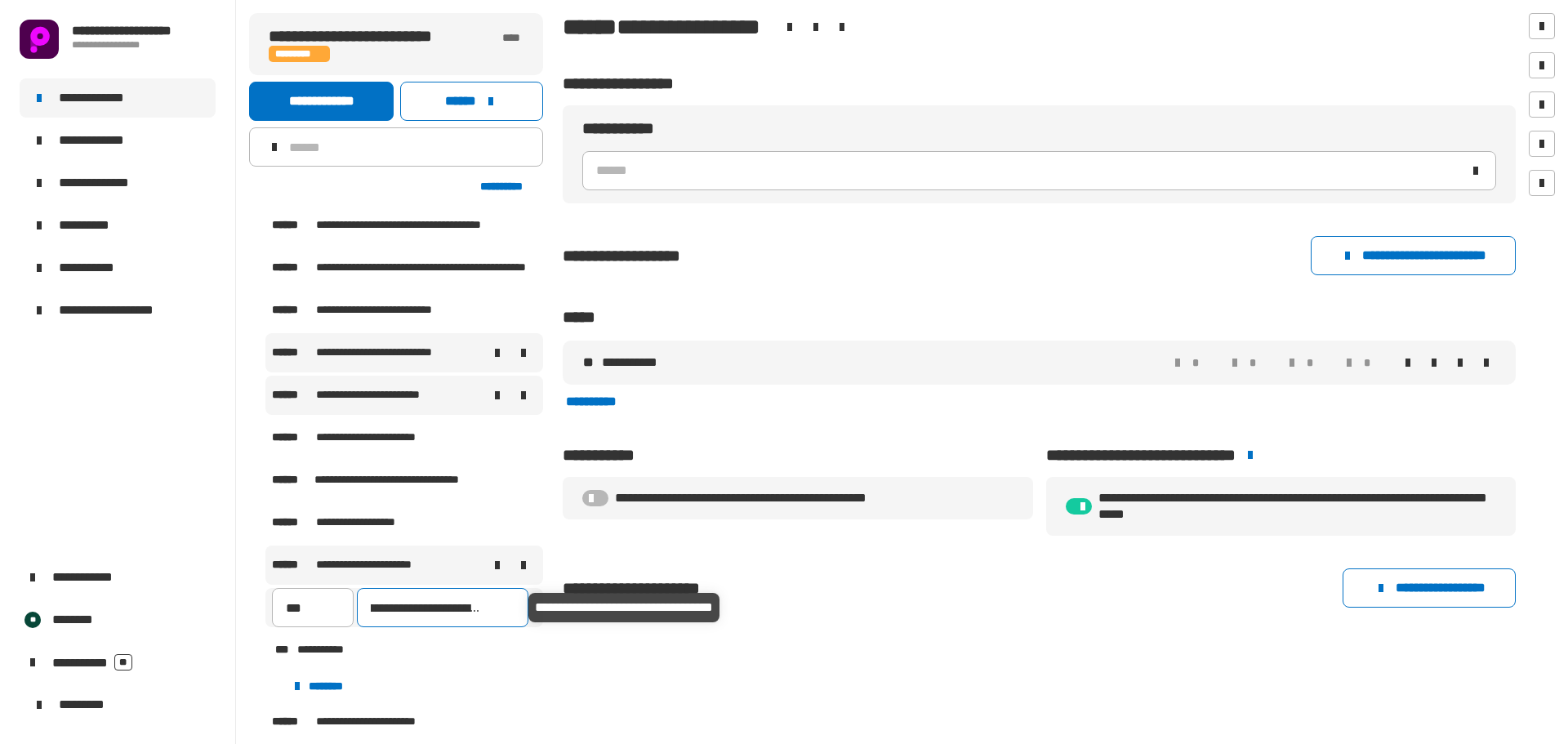 scroll, scrollTop: 0, scrollLeft: 51, axis: horizontal 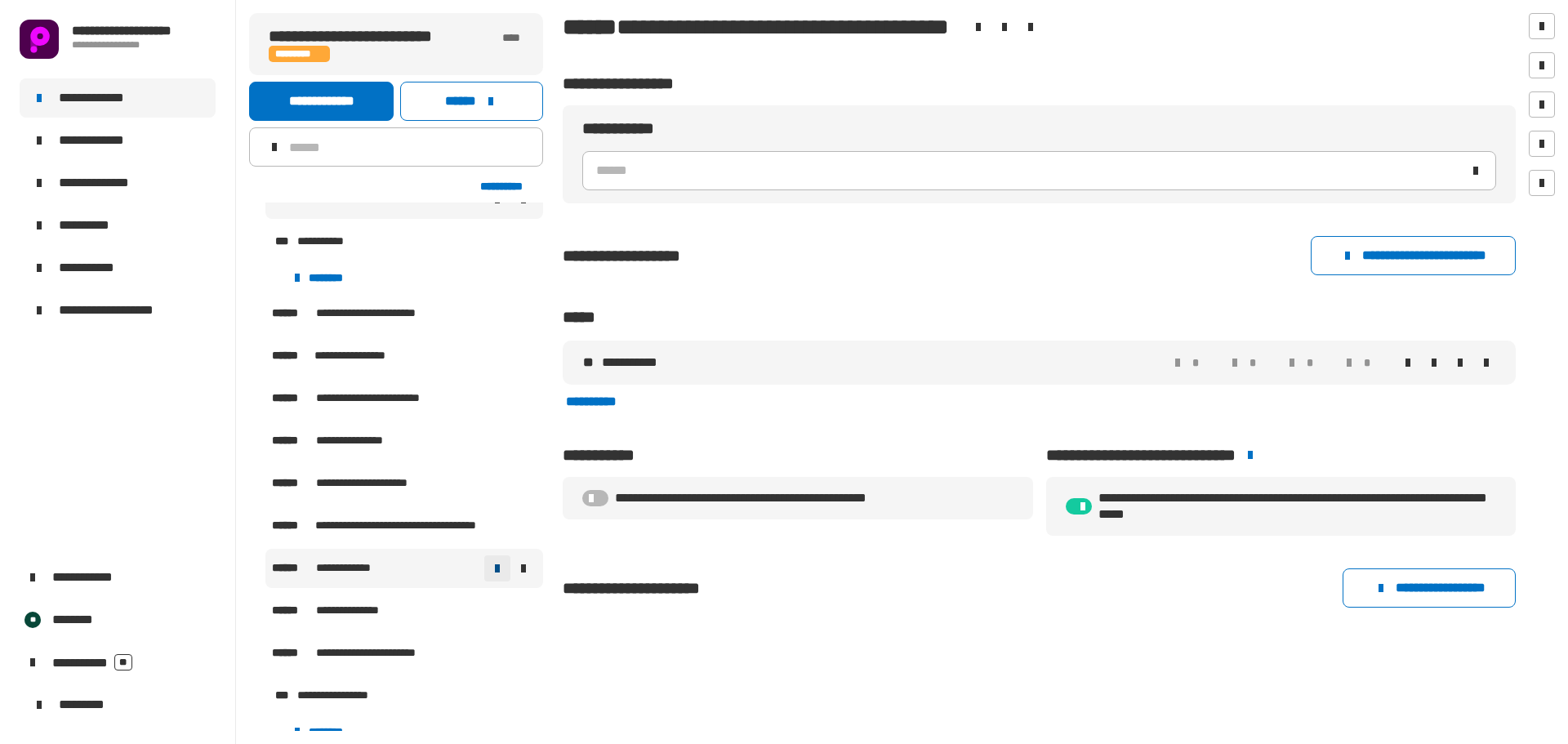 click at bounding box center [497, 568] 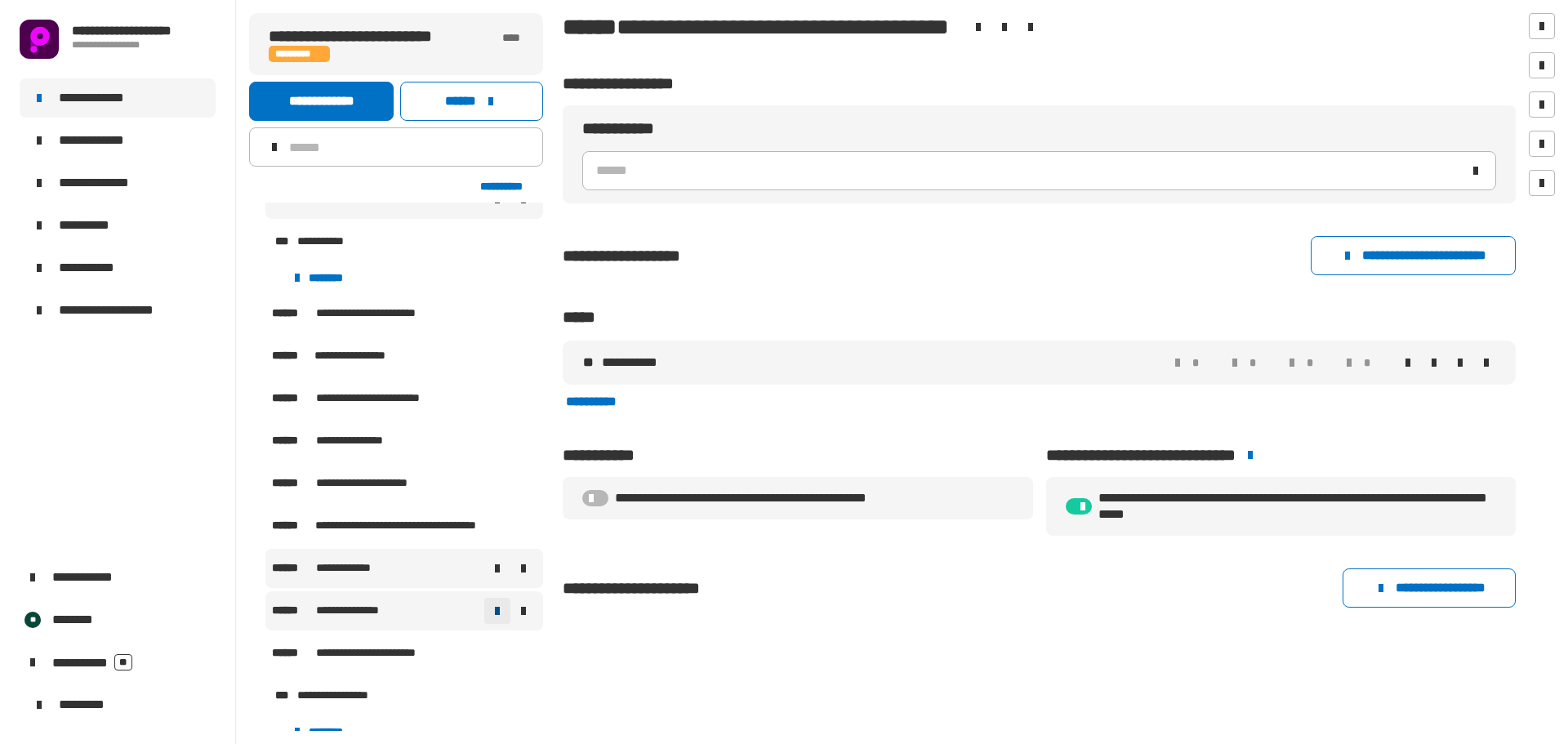 click at bounding box center (497, 611) 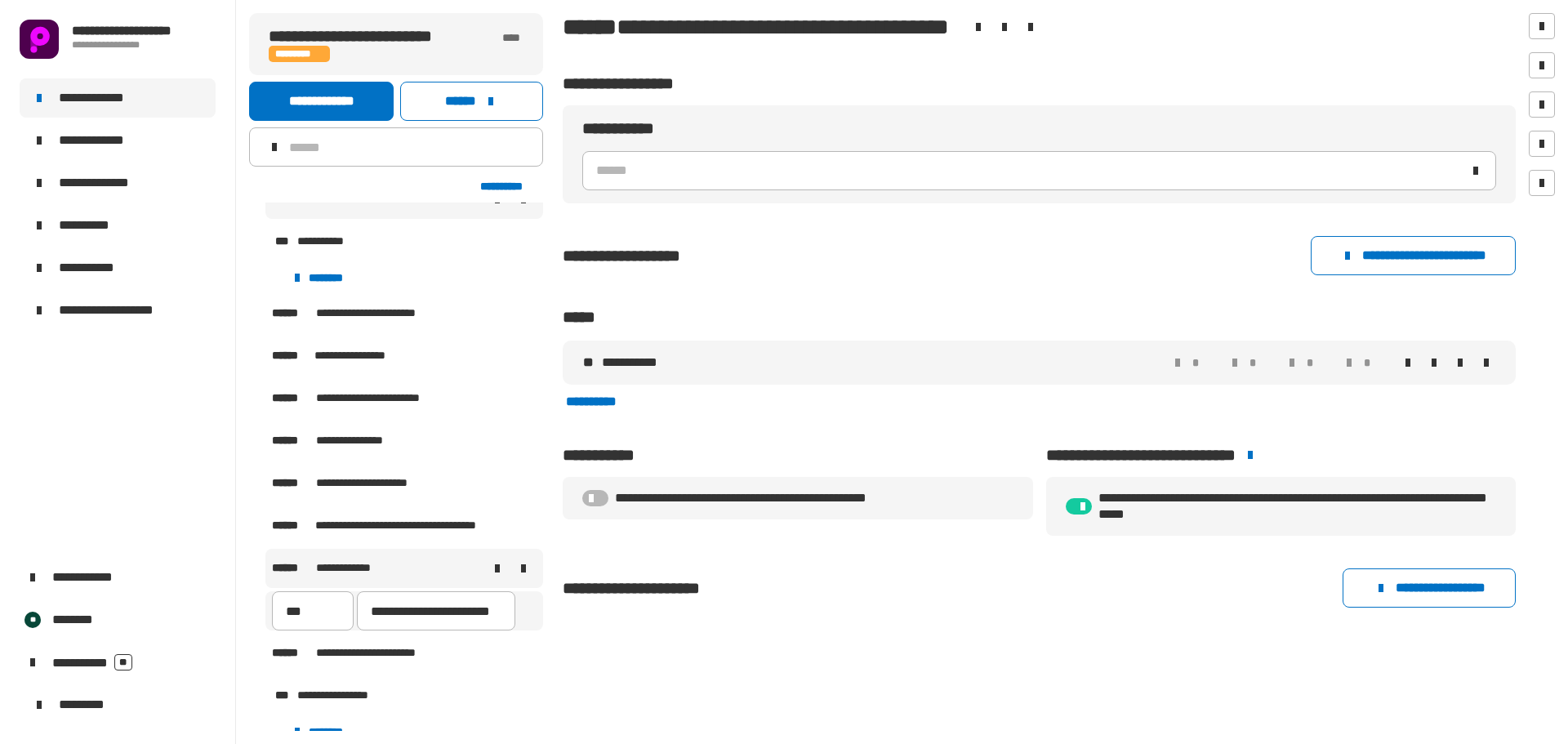type on "**********" 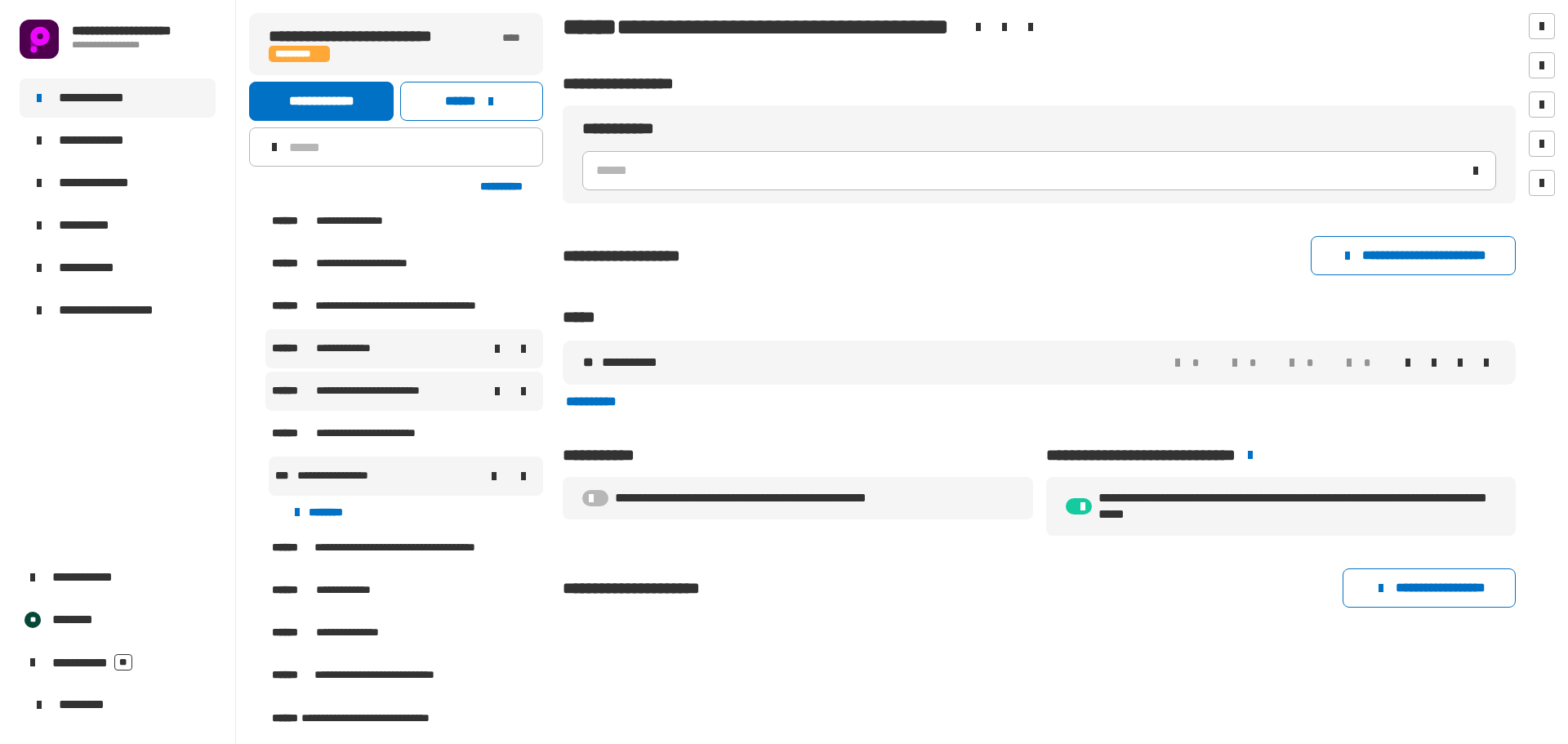 scroll, scrollTop: 1715, scrollLeft: 0, axis: vertical 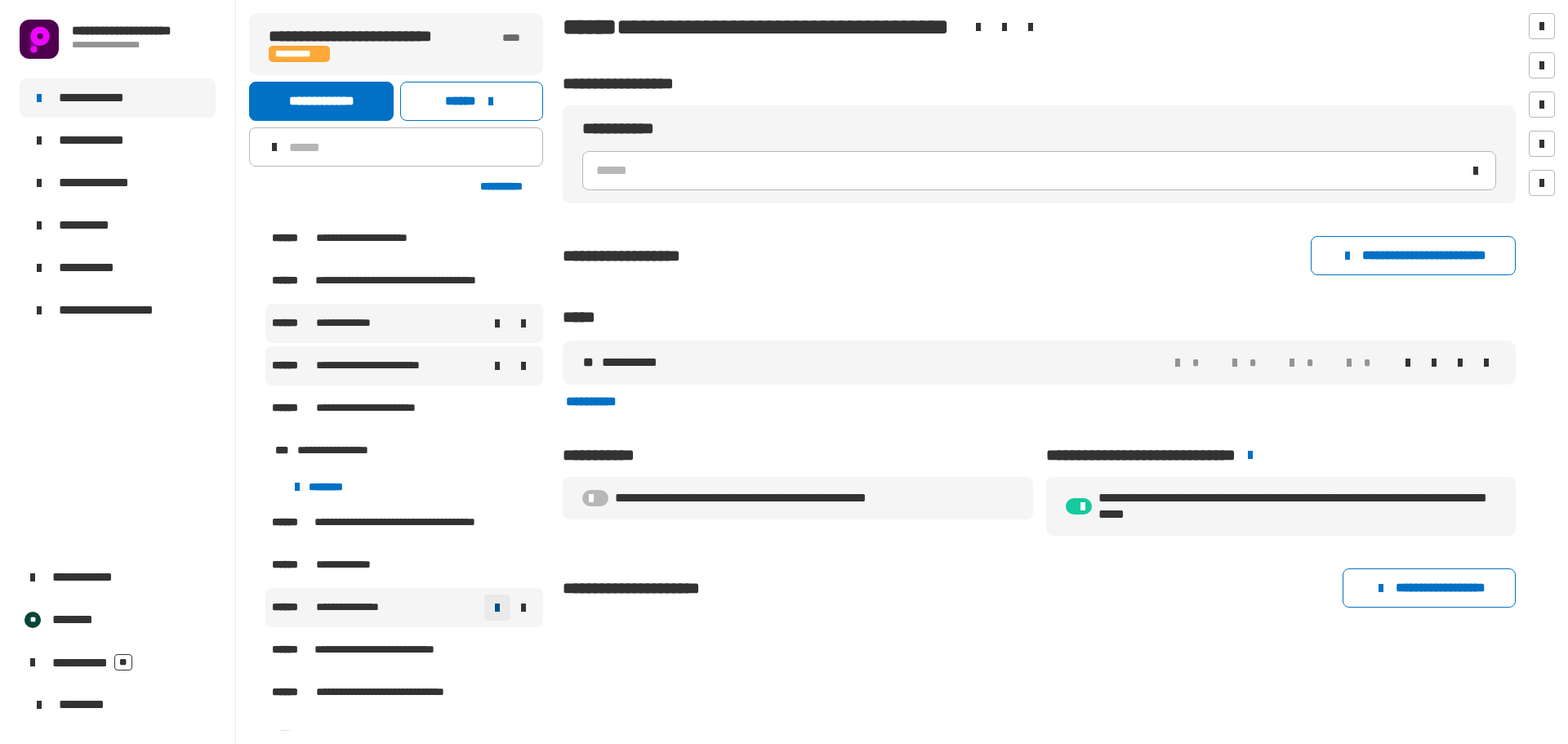 click at bounding box center [497, 608] 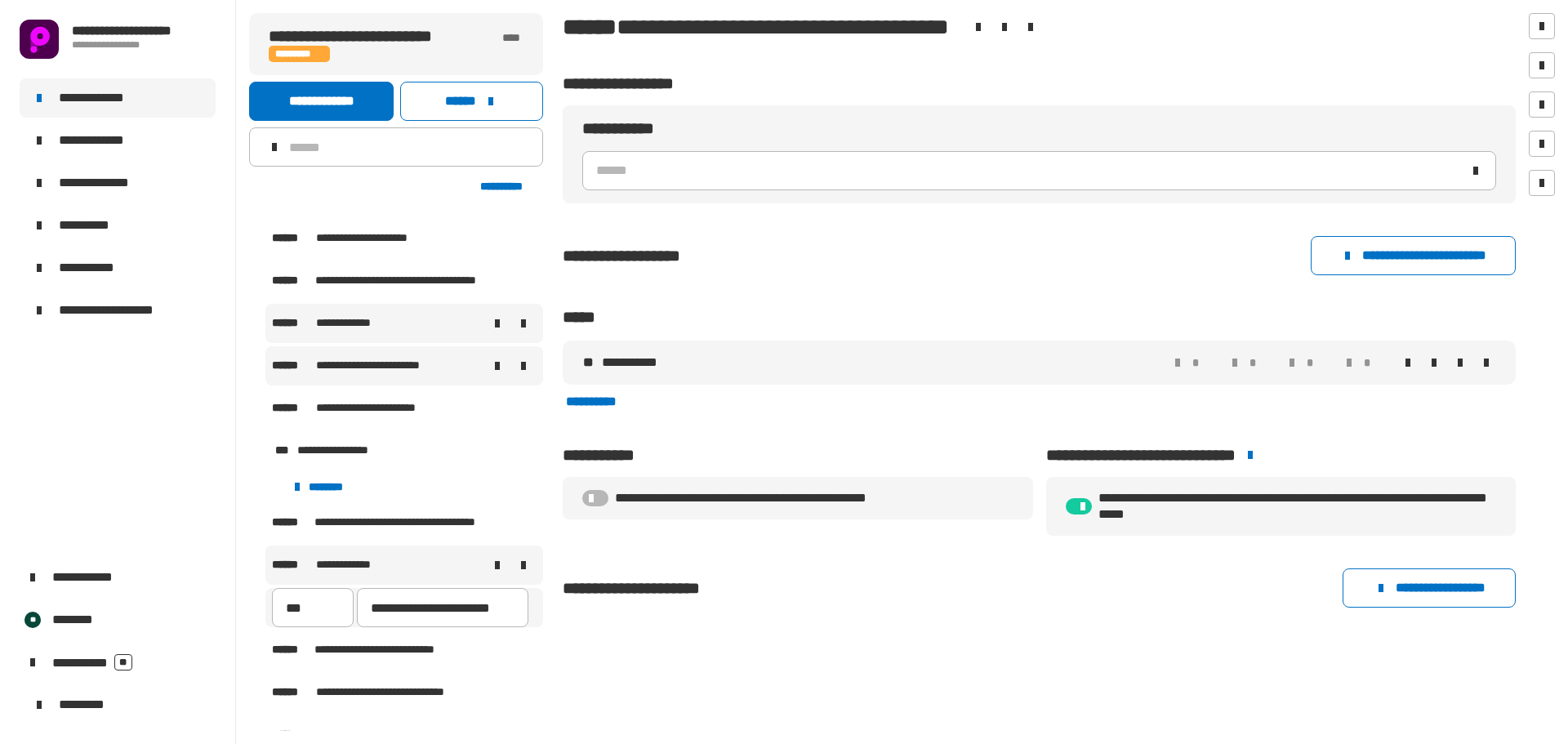 scroll, scrollTop: 0, scrollLeft: 0, axis: both 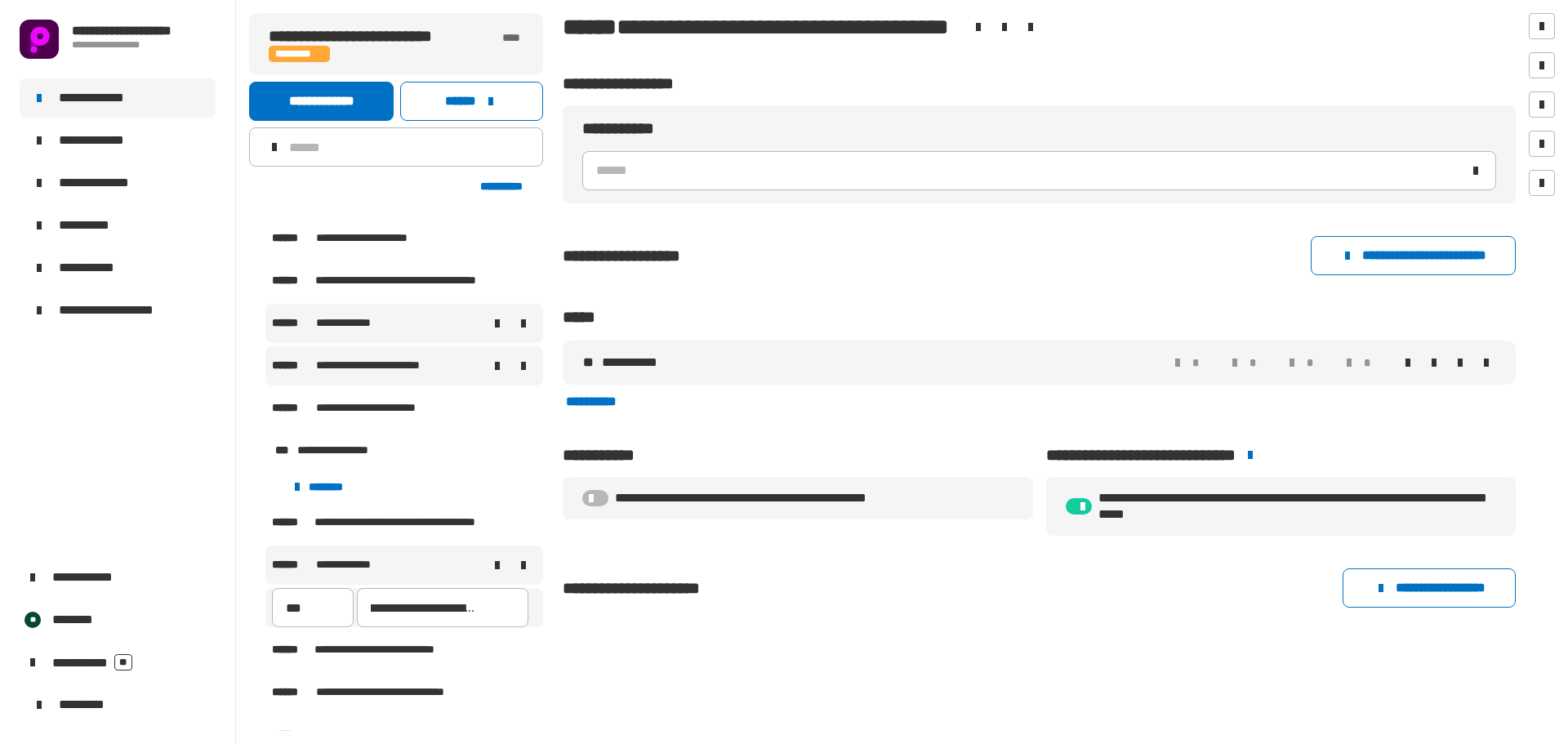 type on "**********" 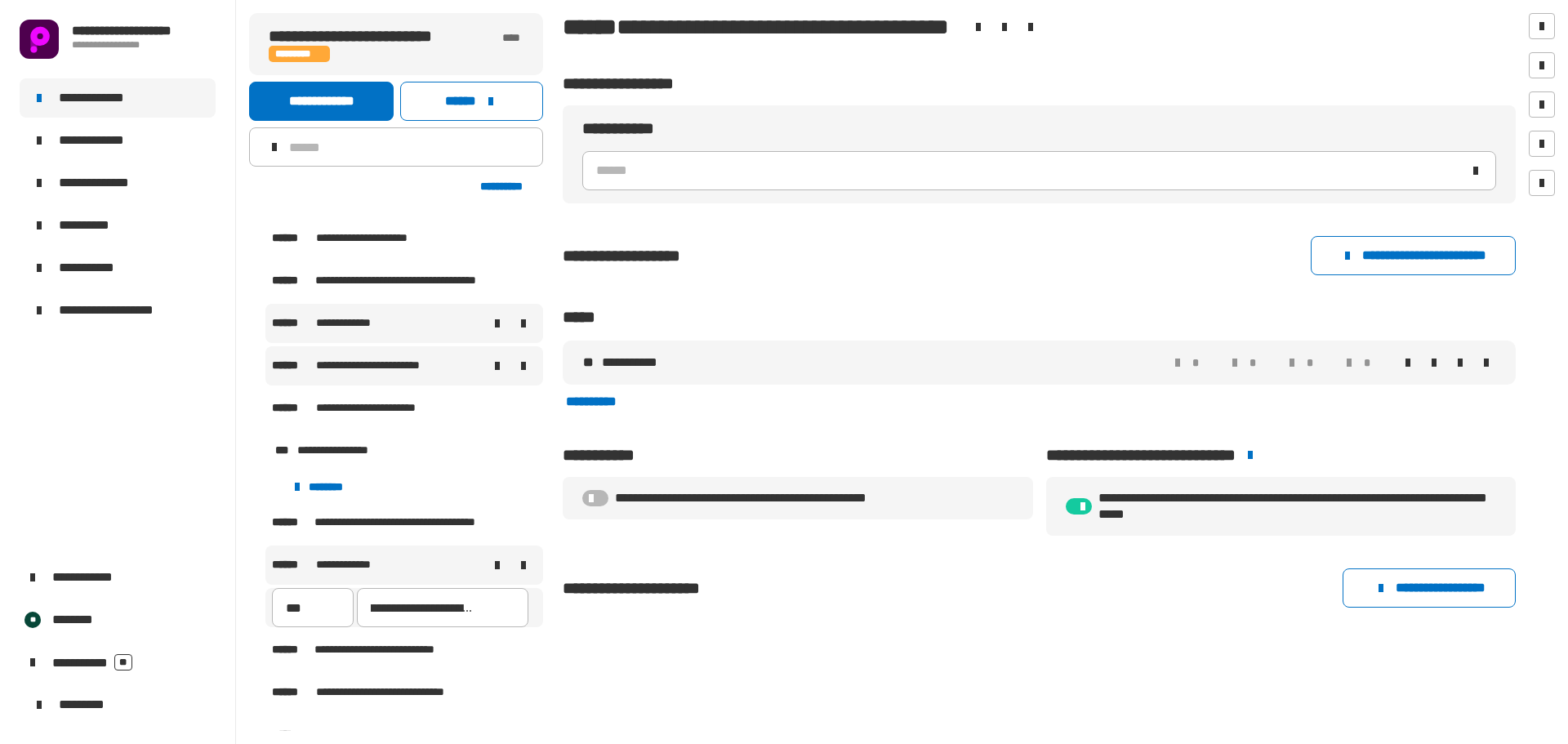 scroll, scrollTop: 0, scrollLeft: 56, axis: horizontal 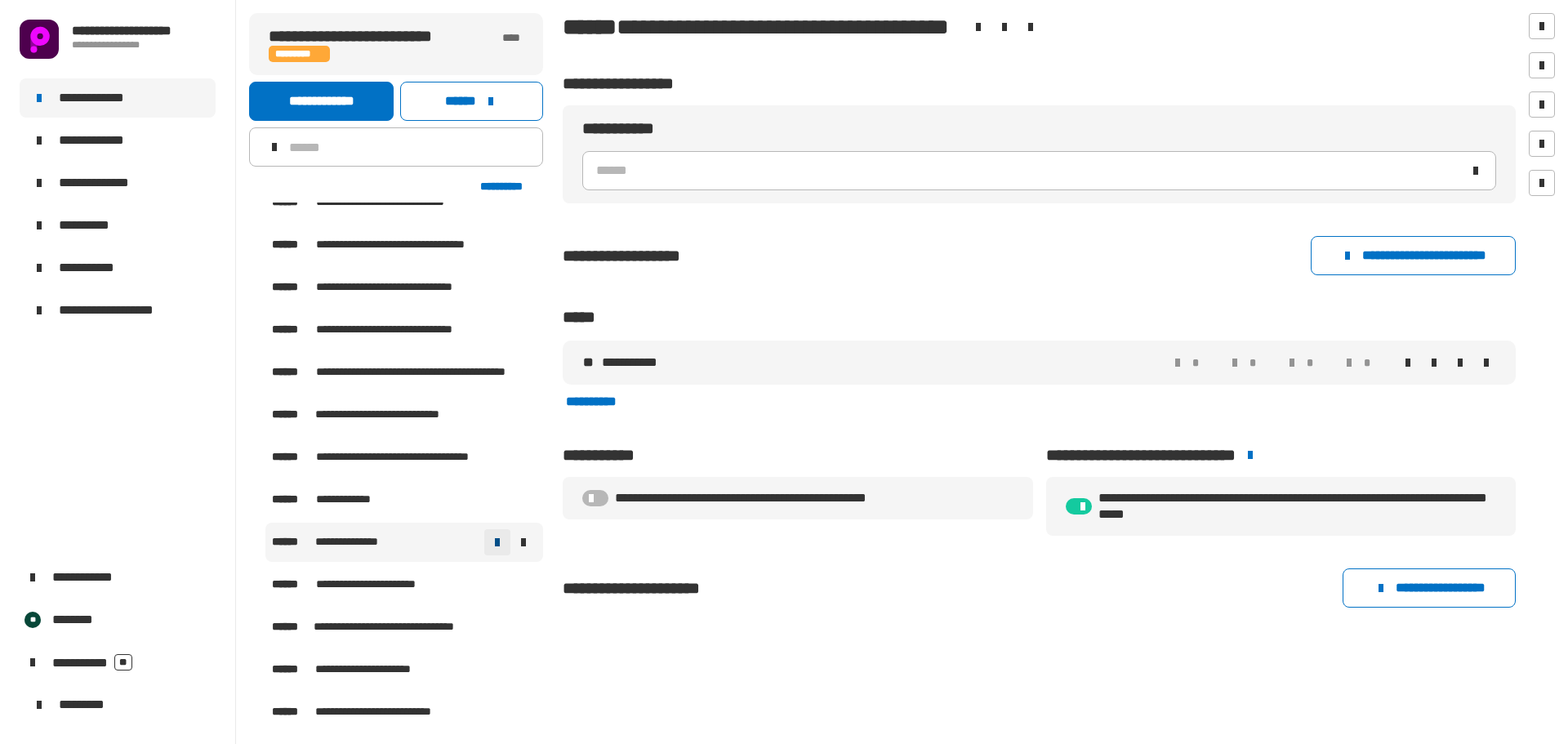 click at bounding box center (497, 542) 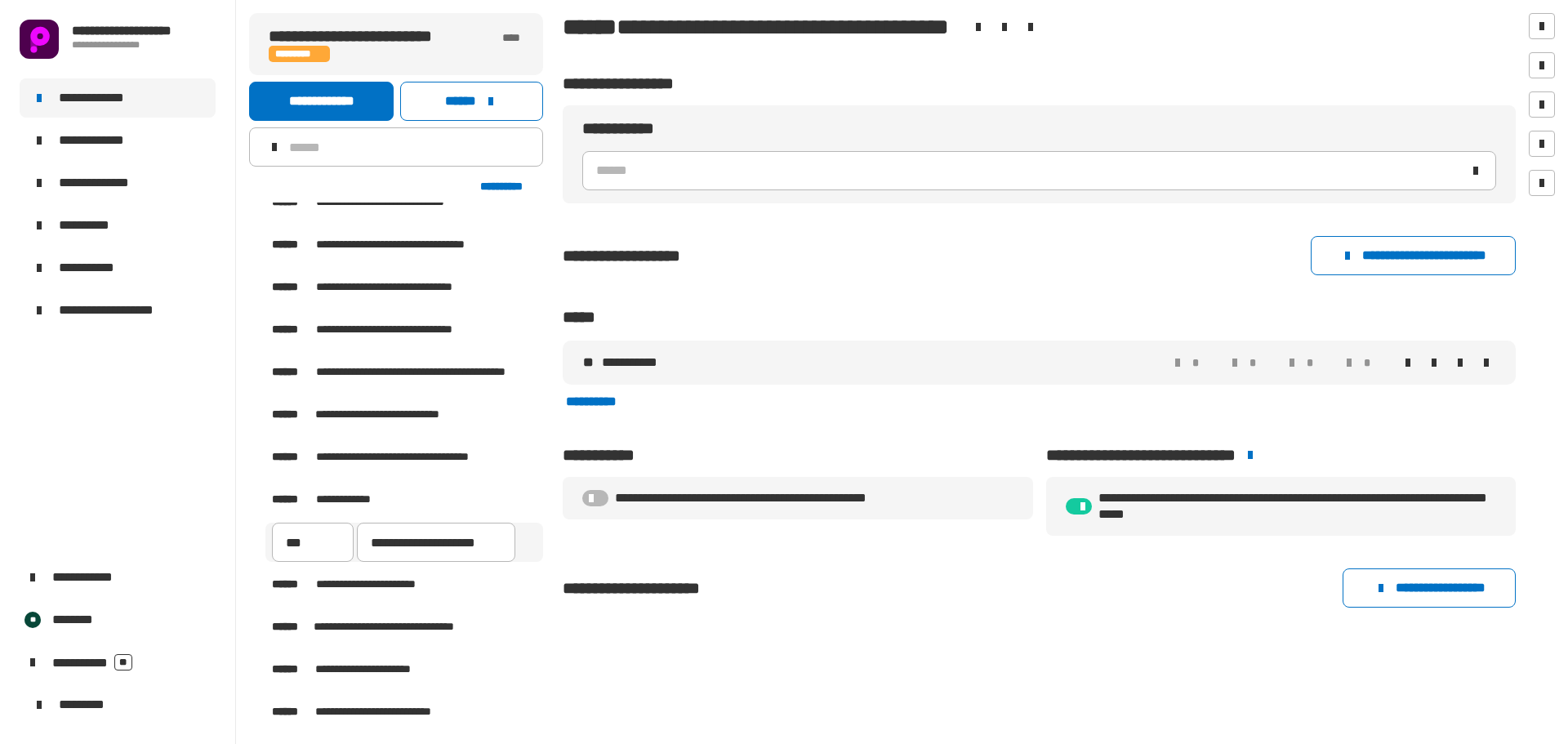 type on "**********" 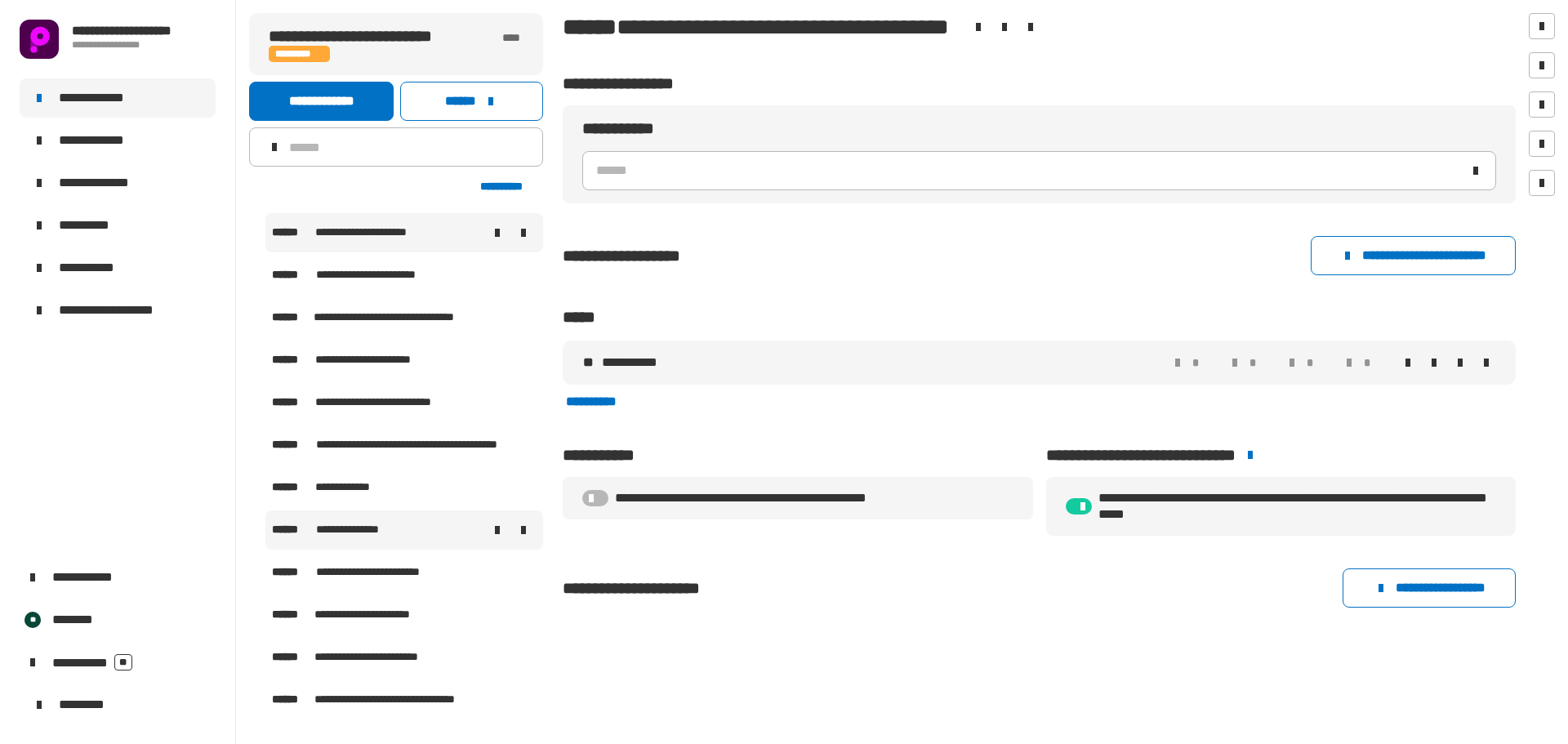 scroll, scrollTop: 2532, scrollLeft: 0, axis: vertical 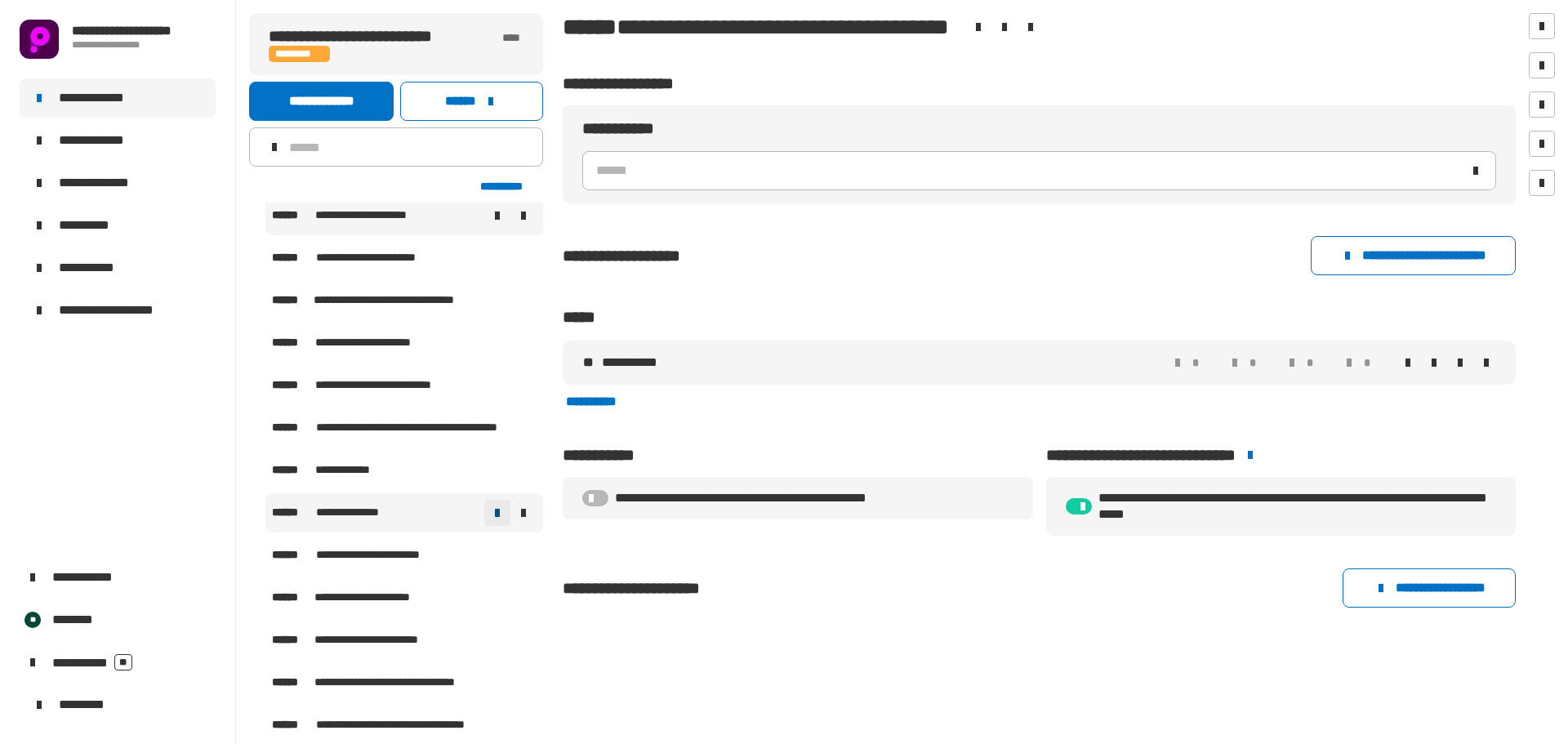 click at bounding box center (497, 513) 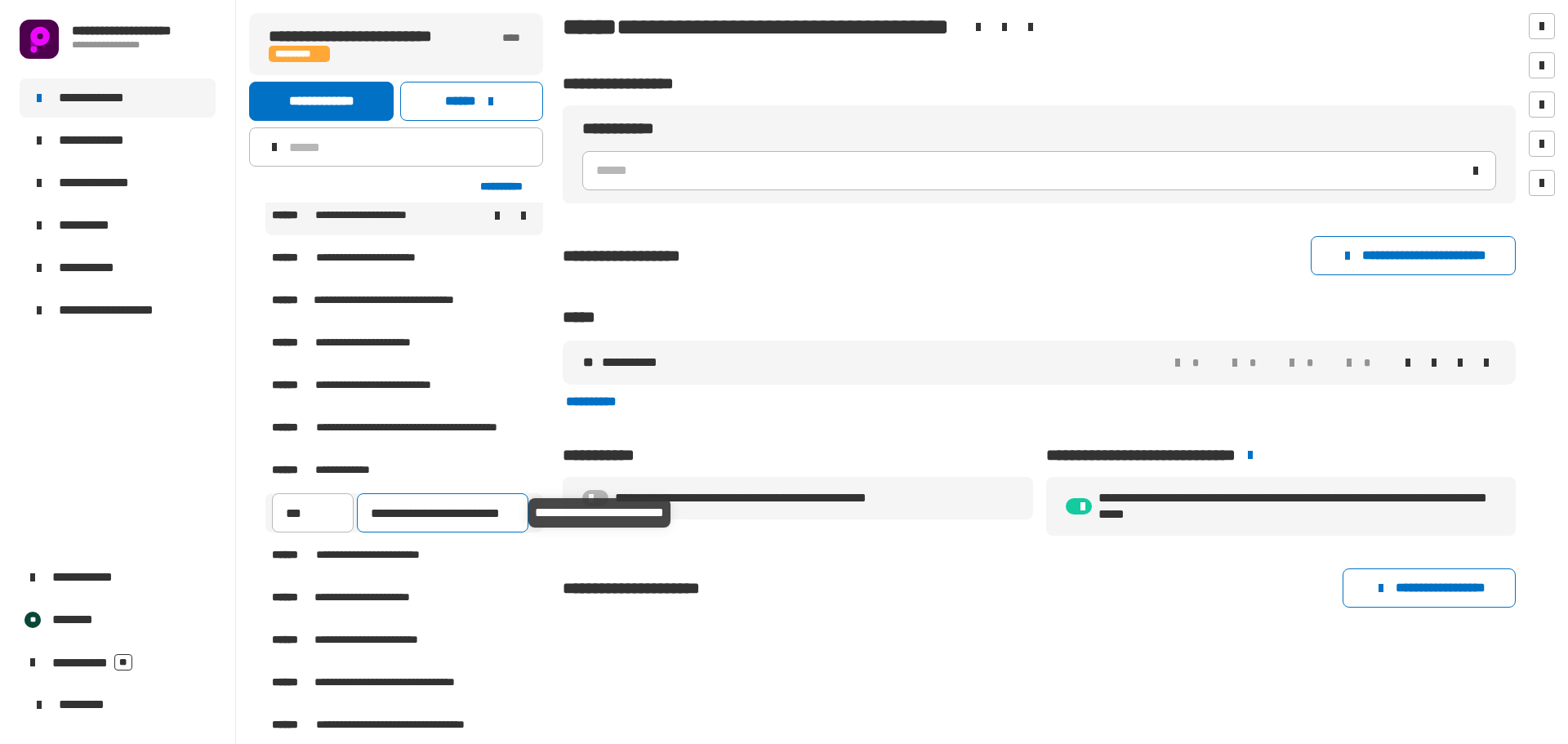 scroll, scrollTop: 0, scrollLeft: 0, axis: both 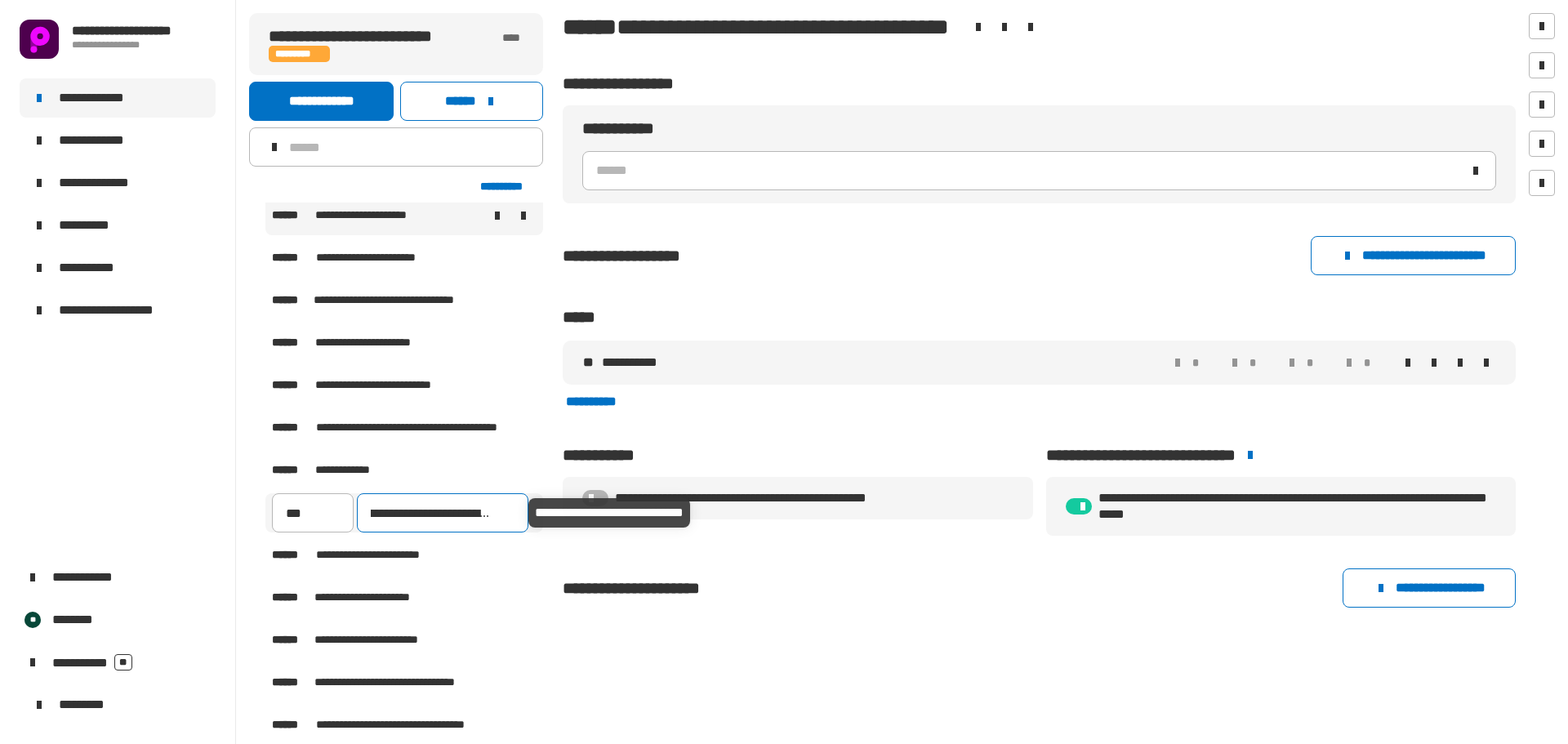 type on "**********" 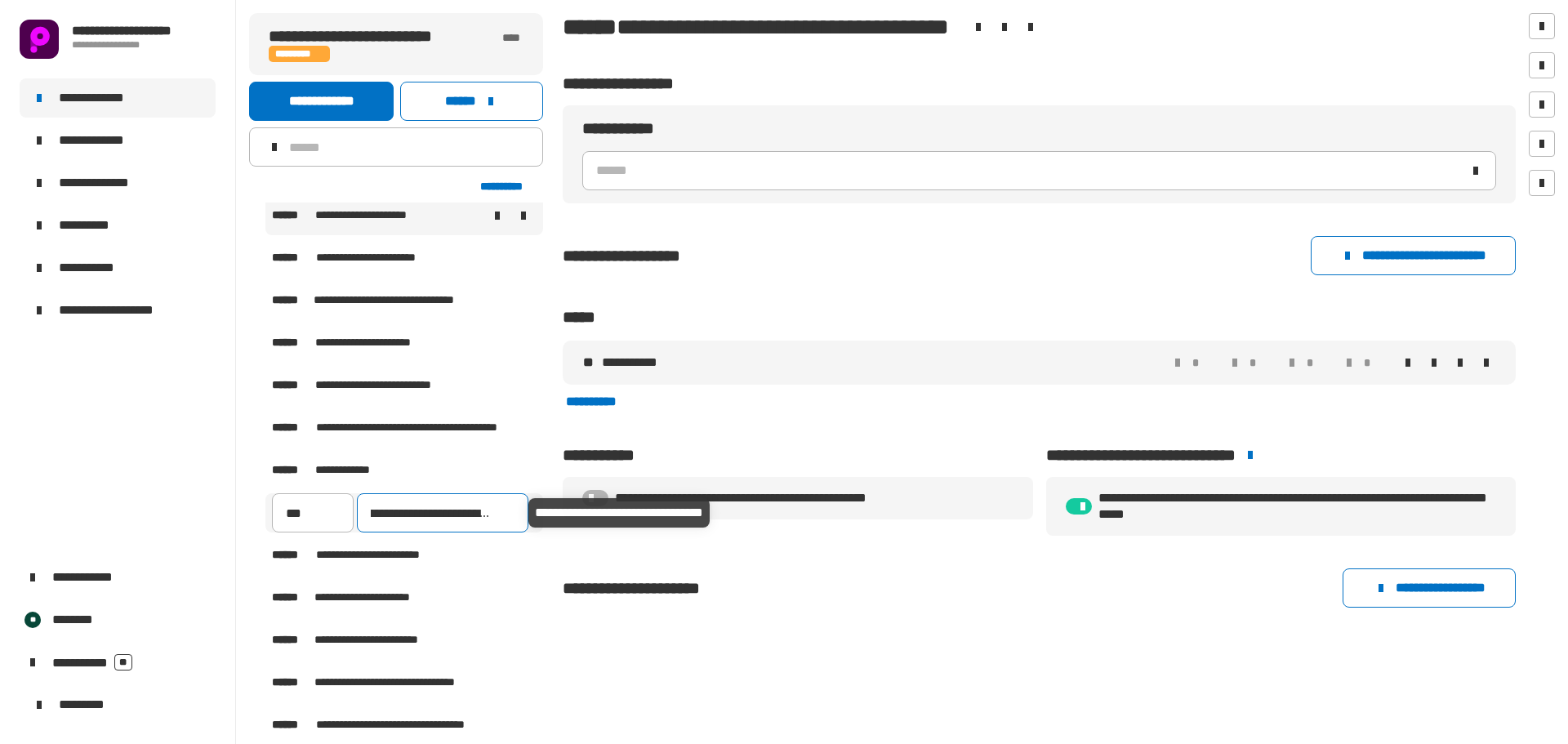 scroll, scrollTop: 0, scrollLeft: 39, axis: horizontal 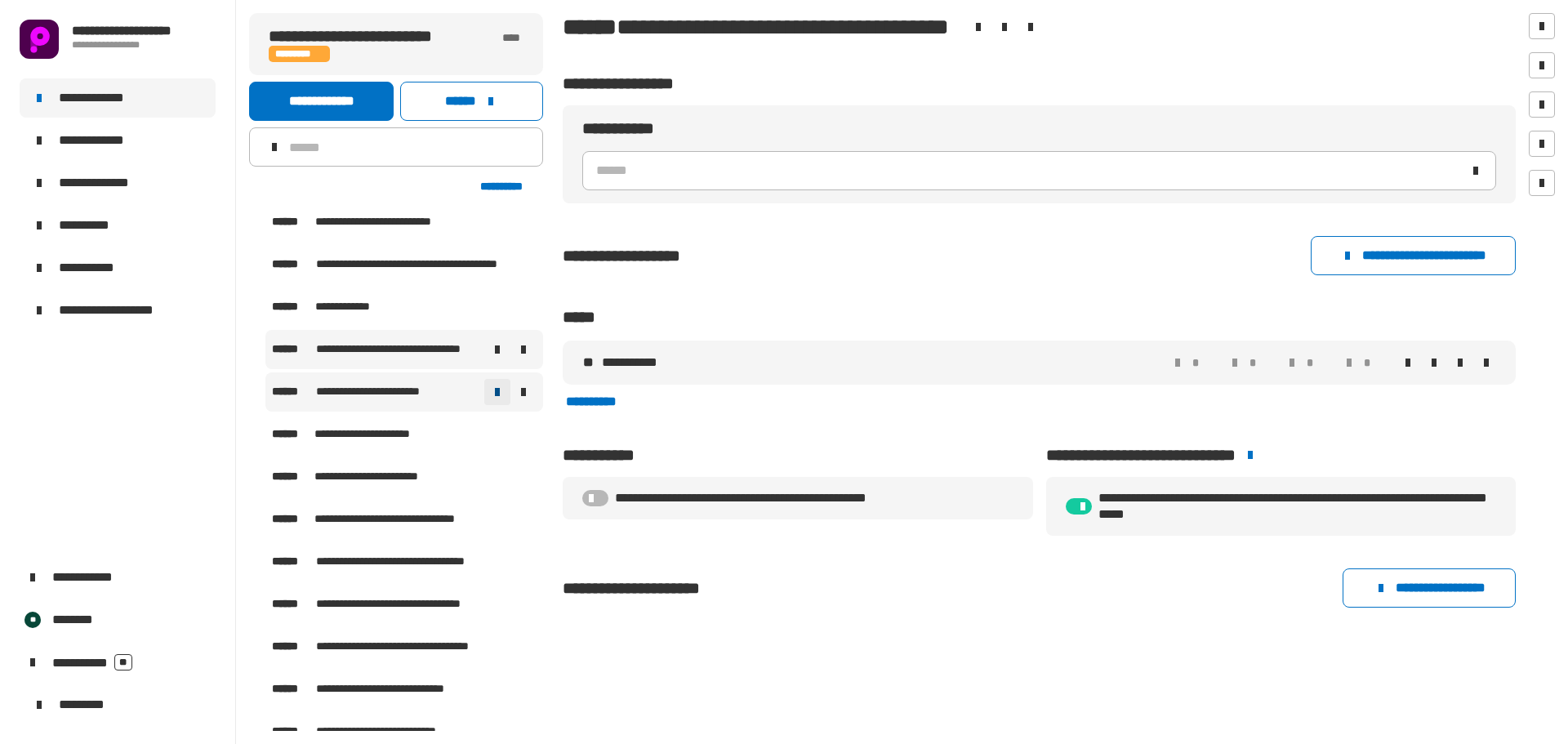 click at bounding box center [497, 392] 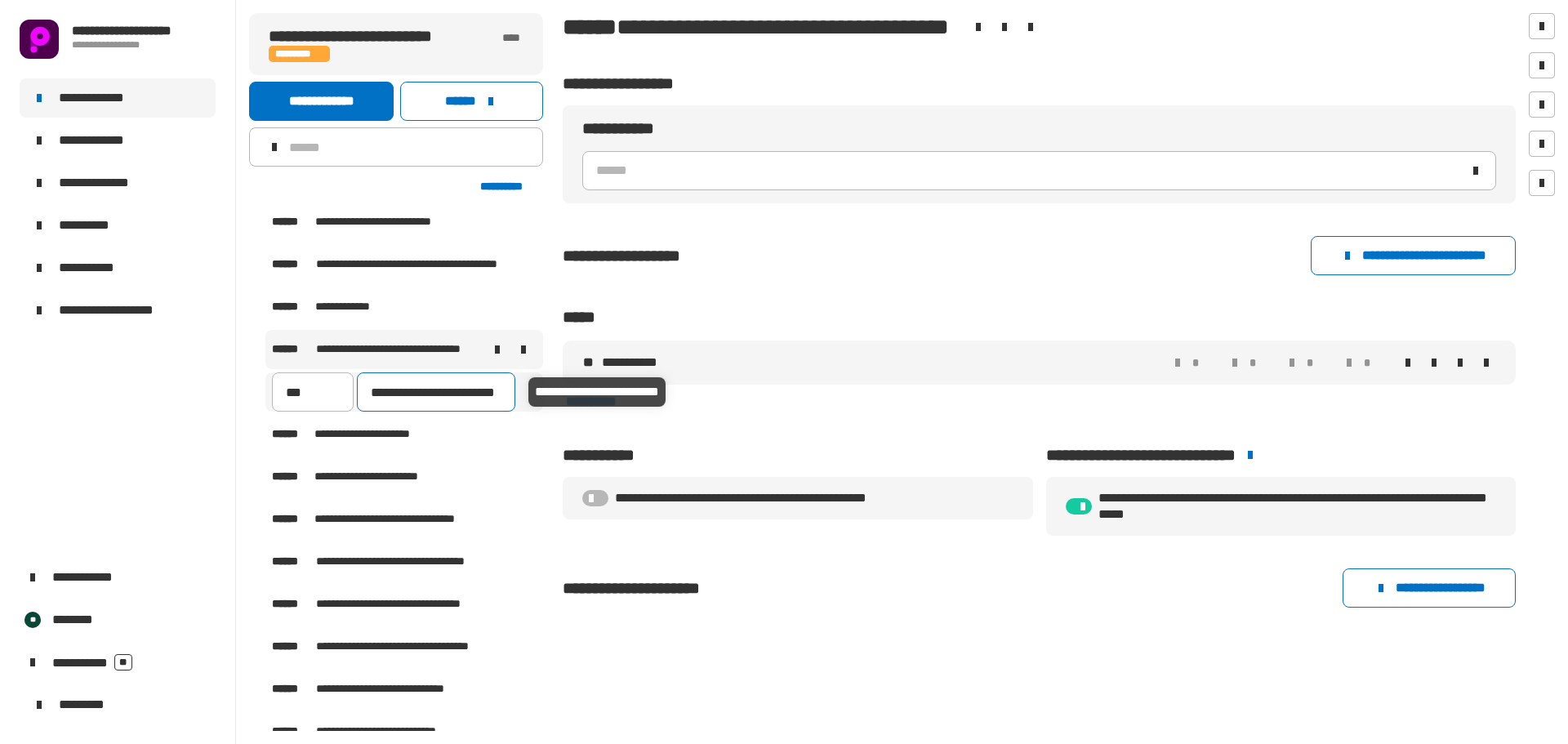 click on "**********" at bounding box center (436, 392) 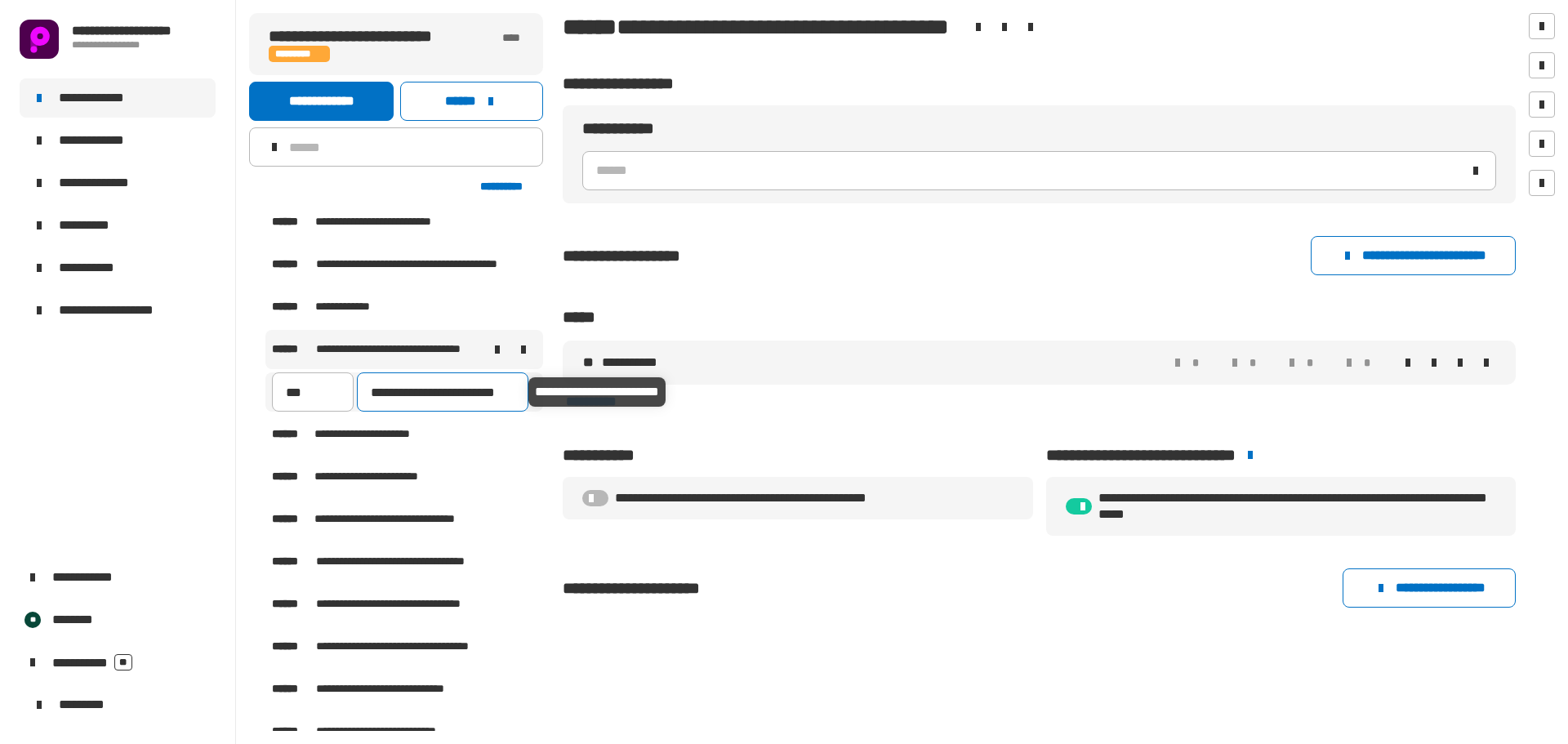 type on "**********" 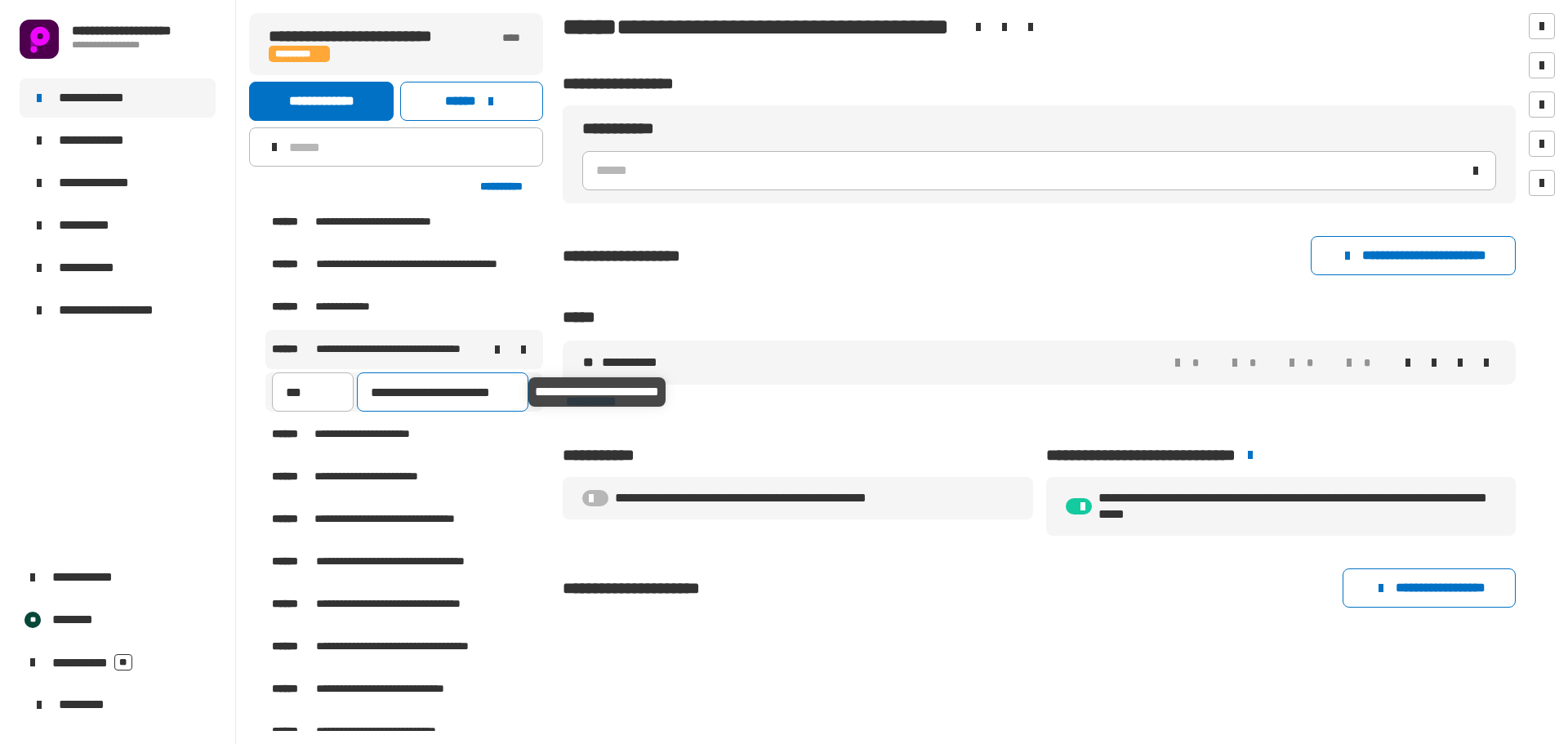 scroll, scrollTop: 0, scrollLeft: 1, axis: horizontal 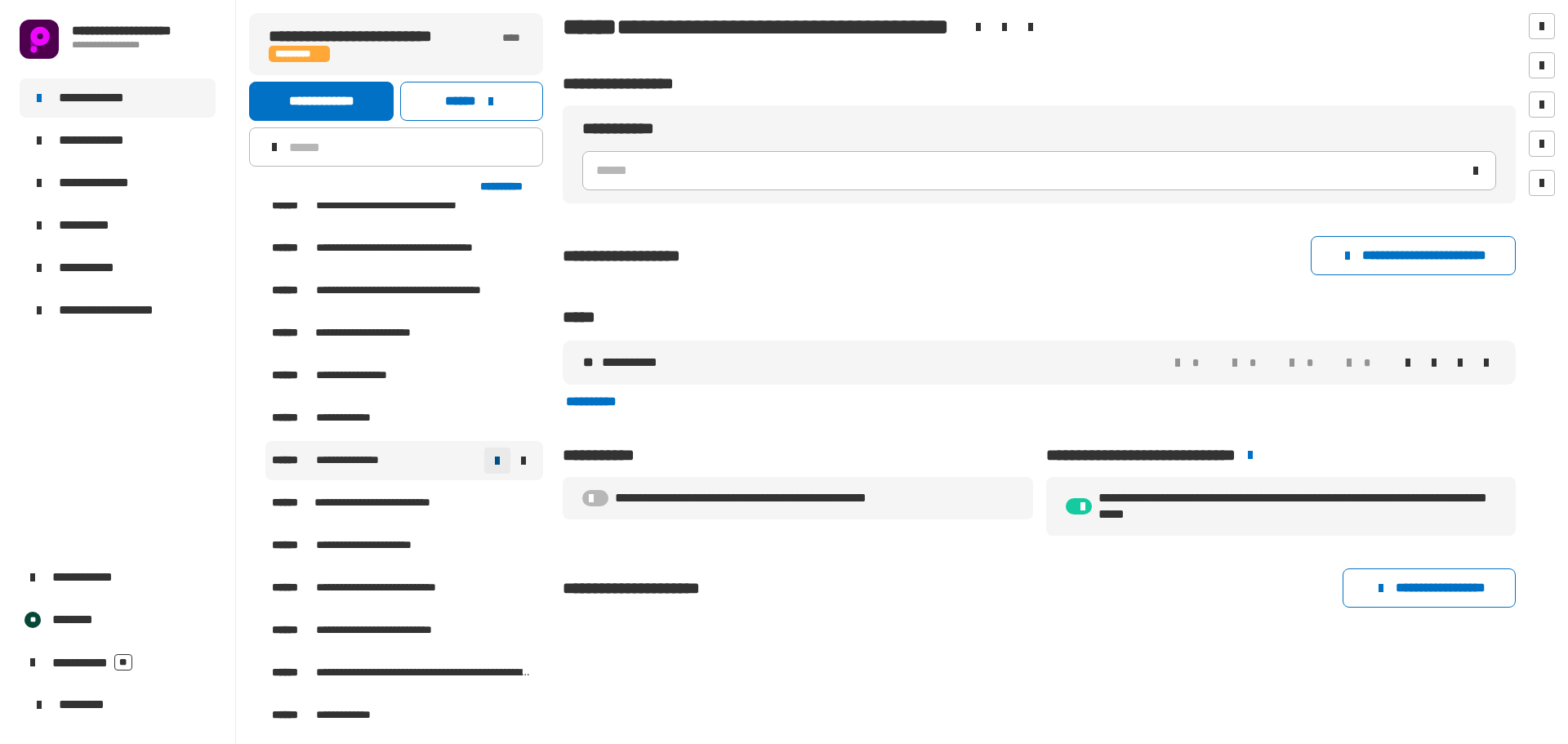 click at bounding box center (497, 461) 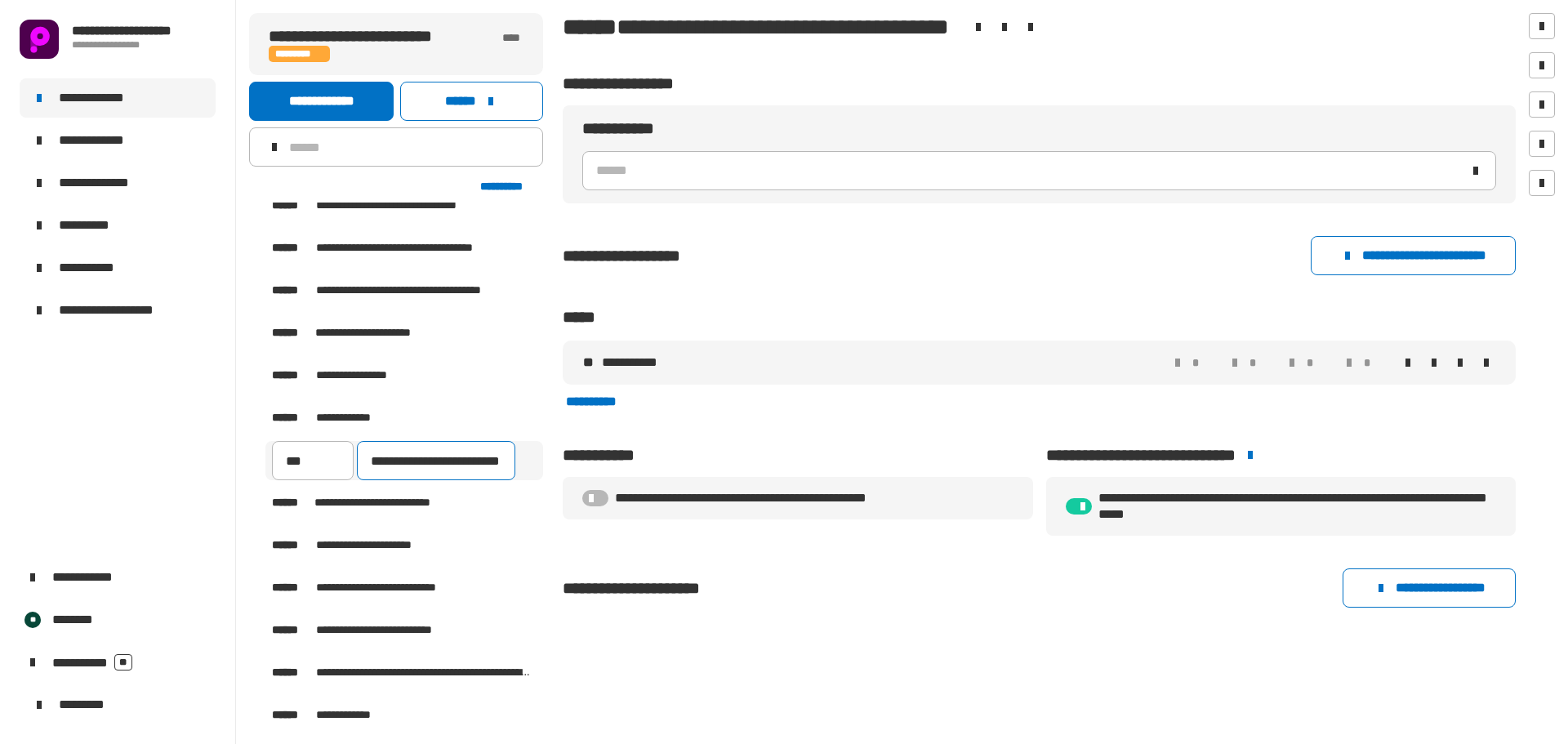 type on "**********" 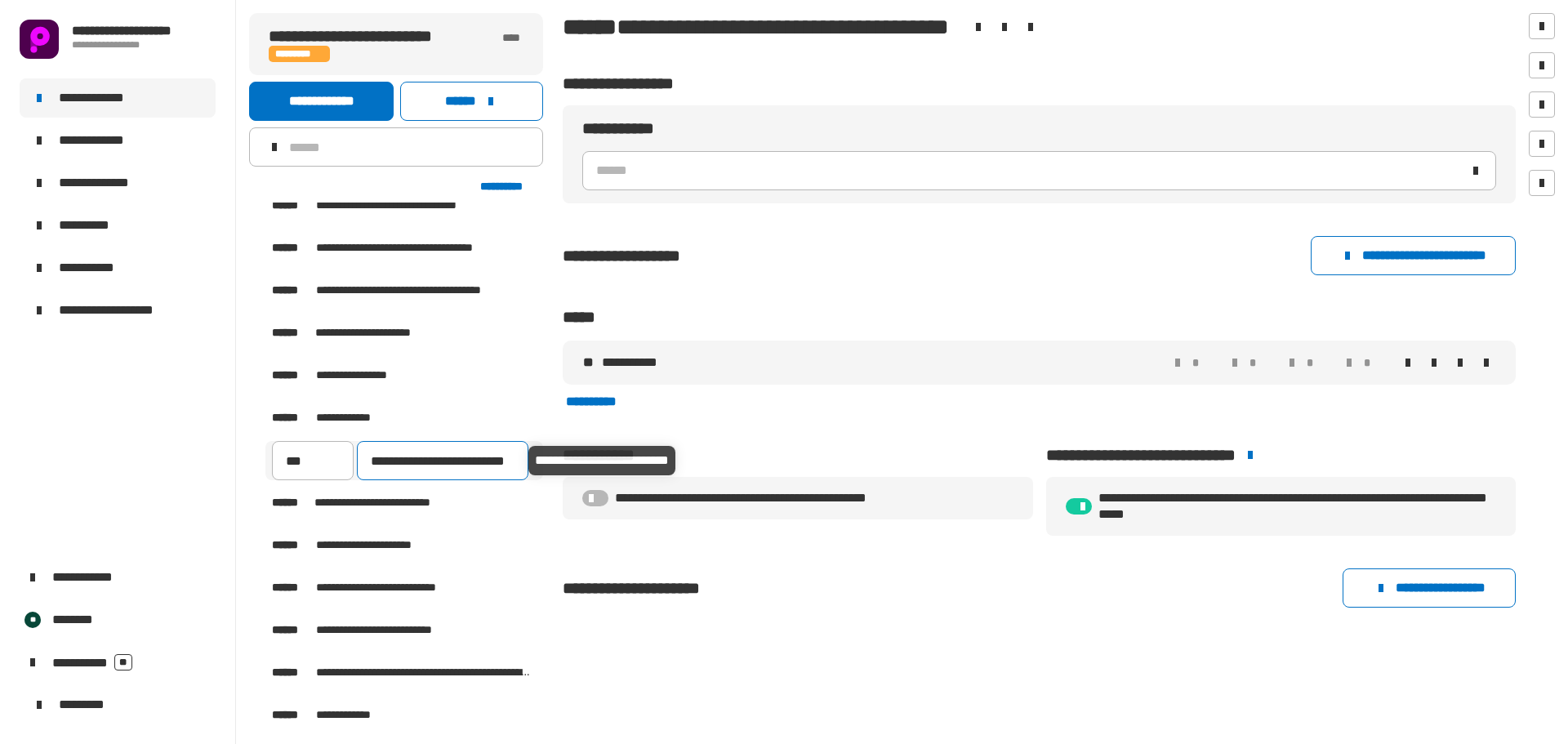 scroll, scrollTop: 0, scrollLeft: 8, axis: horizontal 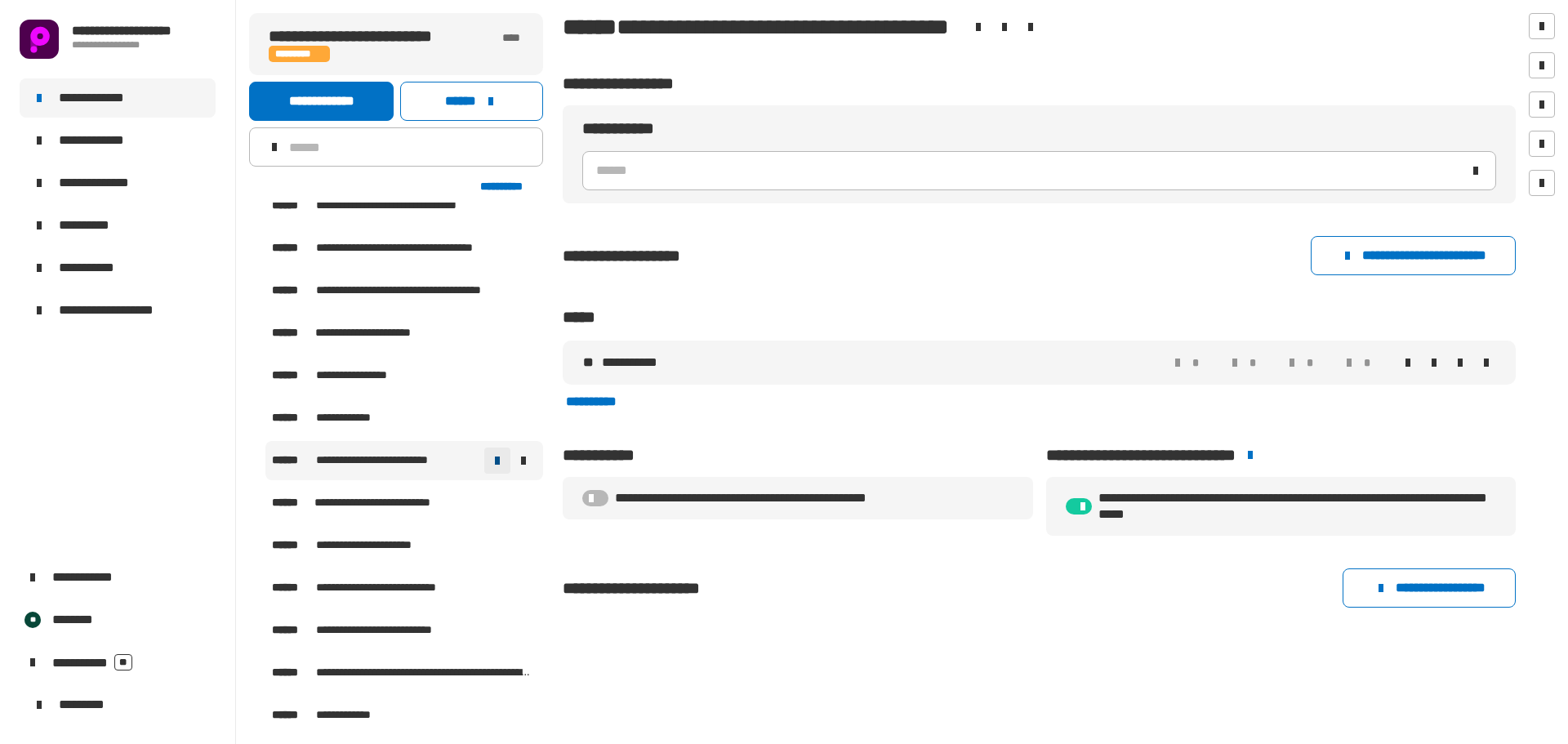click at bounding box center [497, 461] 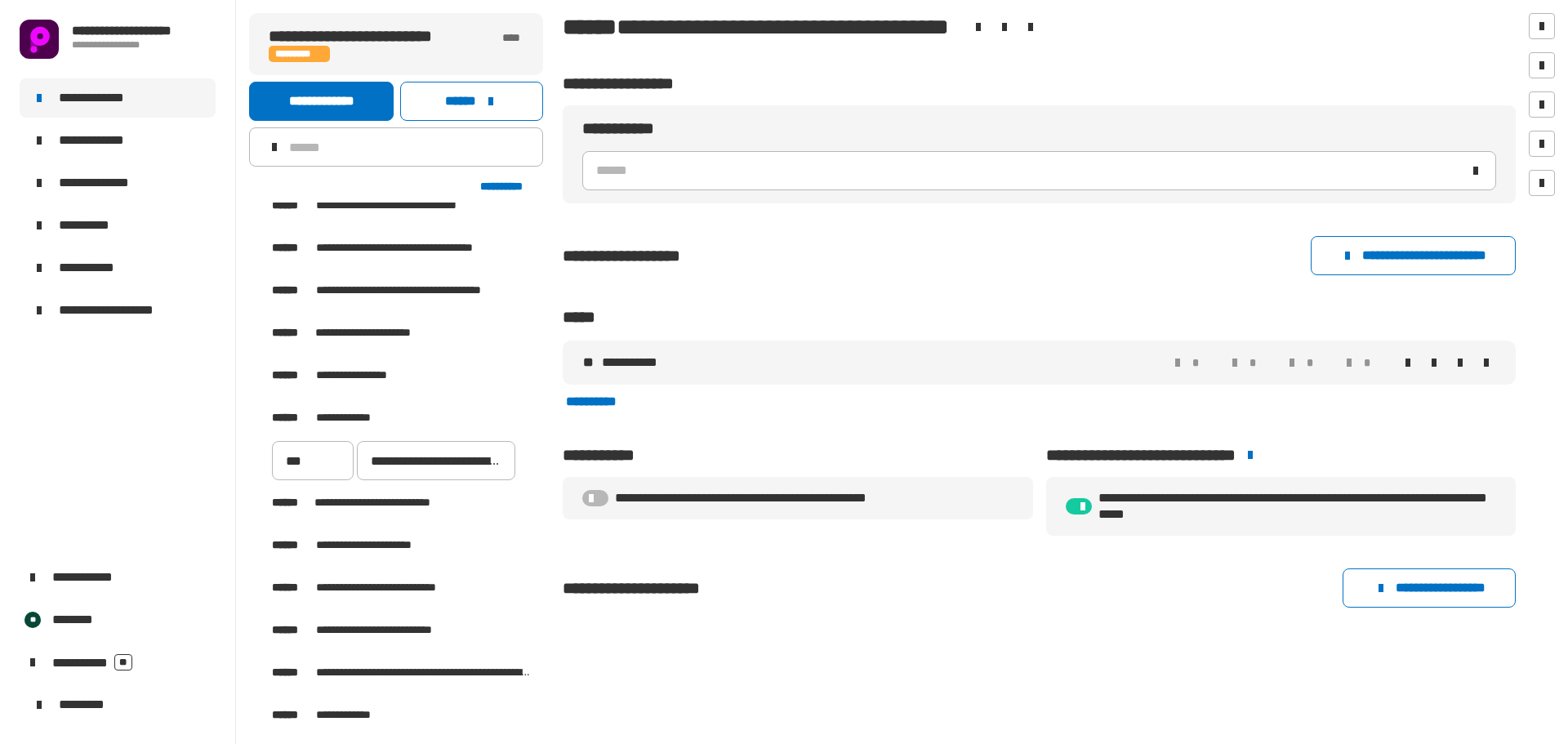 scroll, scrollTop: 0, scrollLeft: 9, axis: horizontal 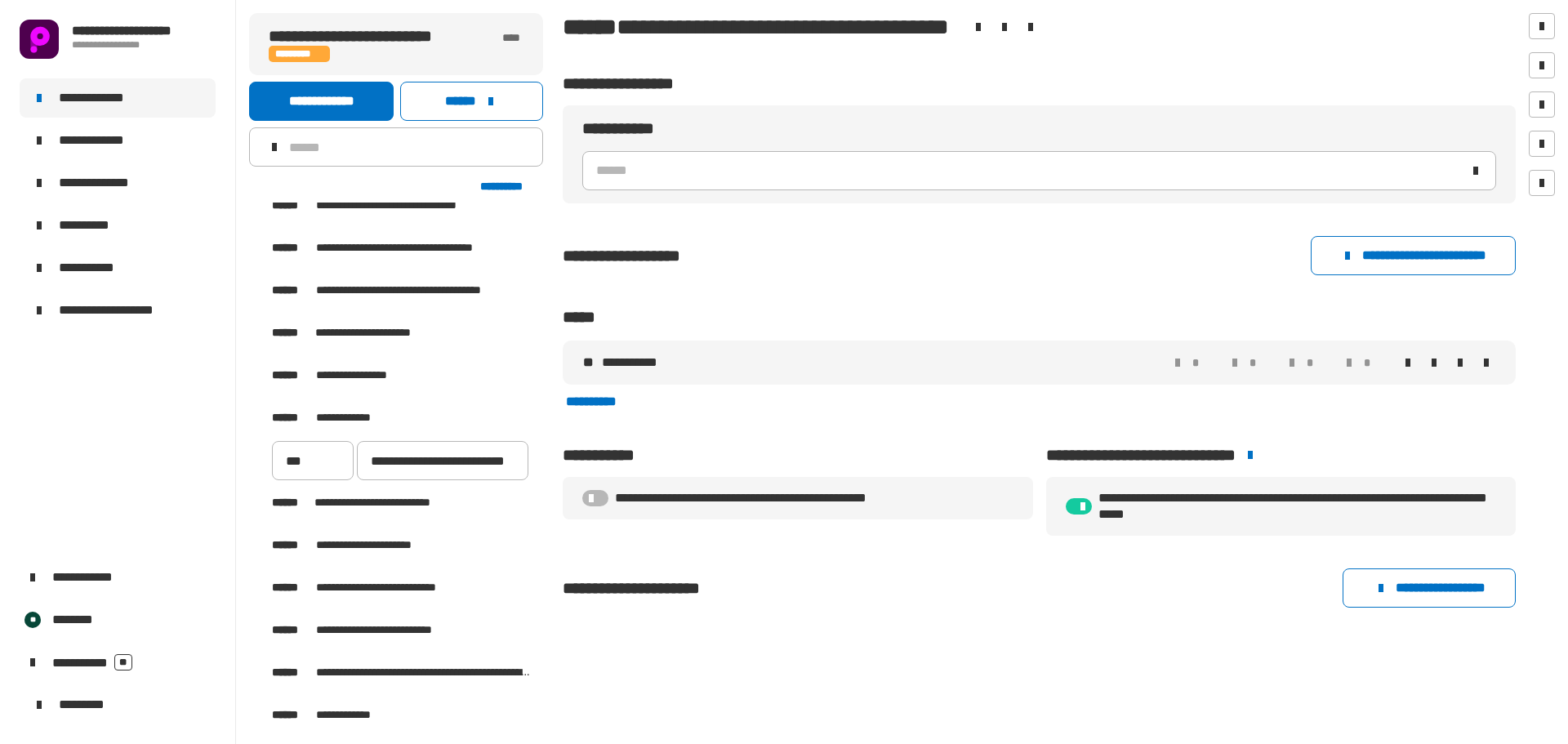drag, startPoint x: 465, startPoint y: 462, endPoint x: 734, endPoint y: 471, distance: 269.1505 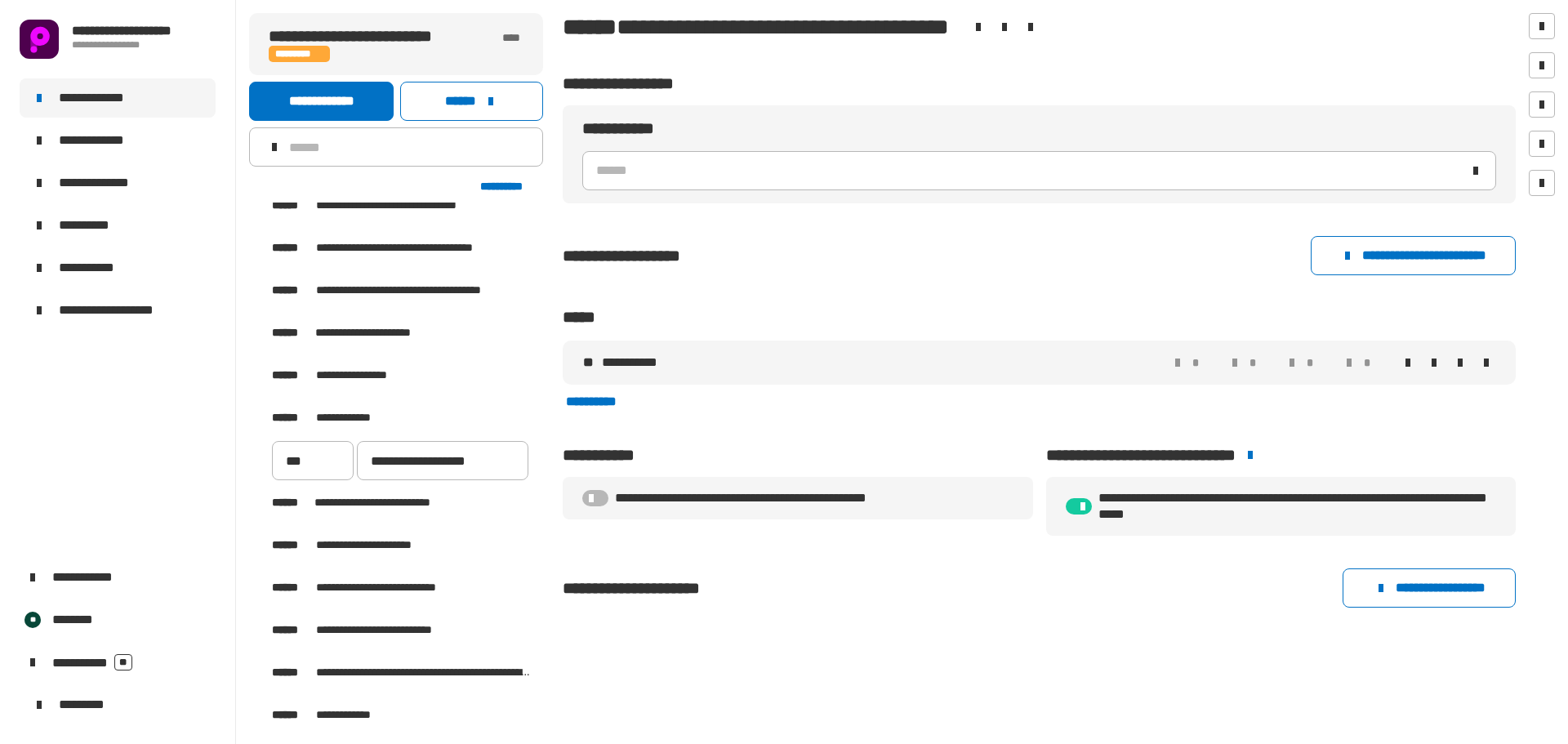 scroll, scrollTop: 0, scrollLeft: 0, axis: both 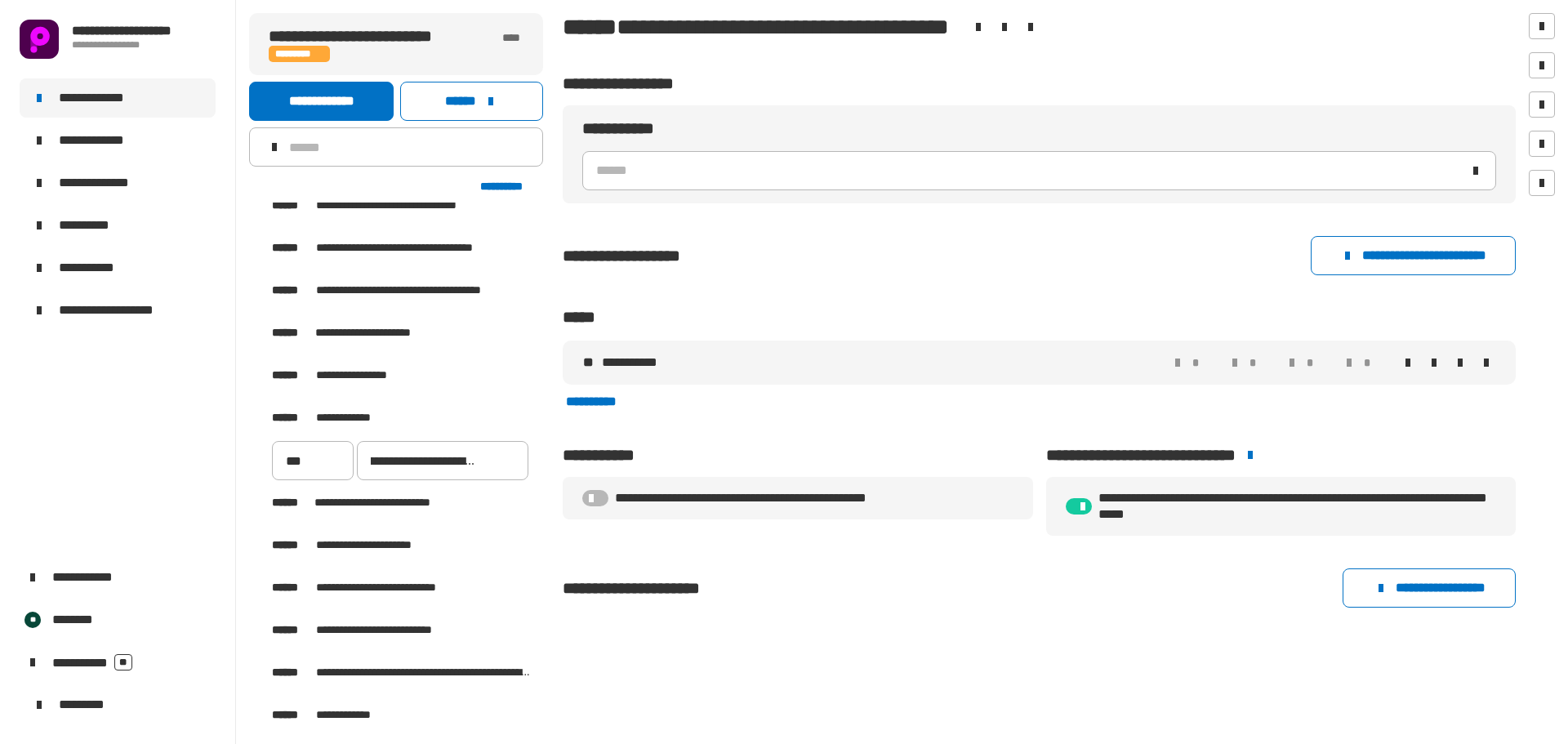 type on "**********" 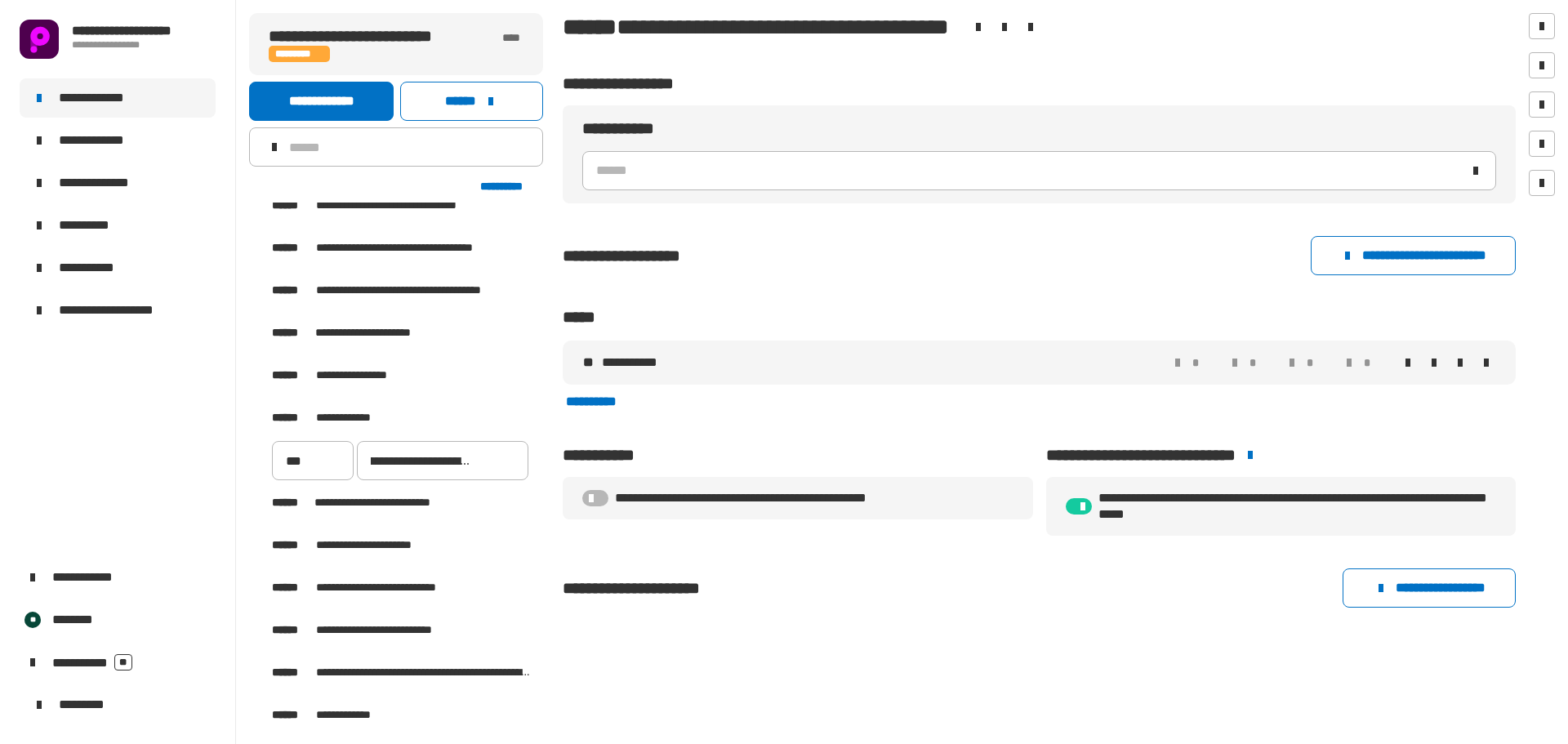 scroll, scrollTop: 0, scrollLeft: 74, axis: horizontal 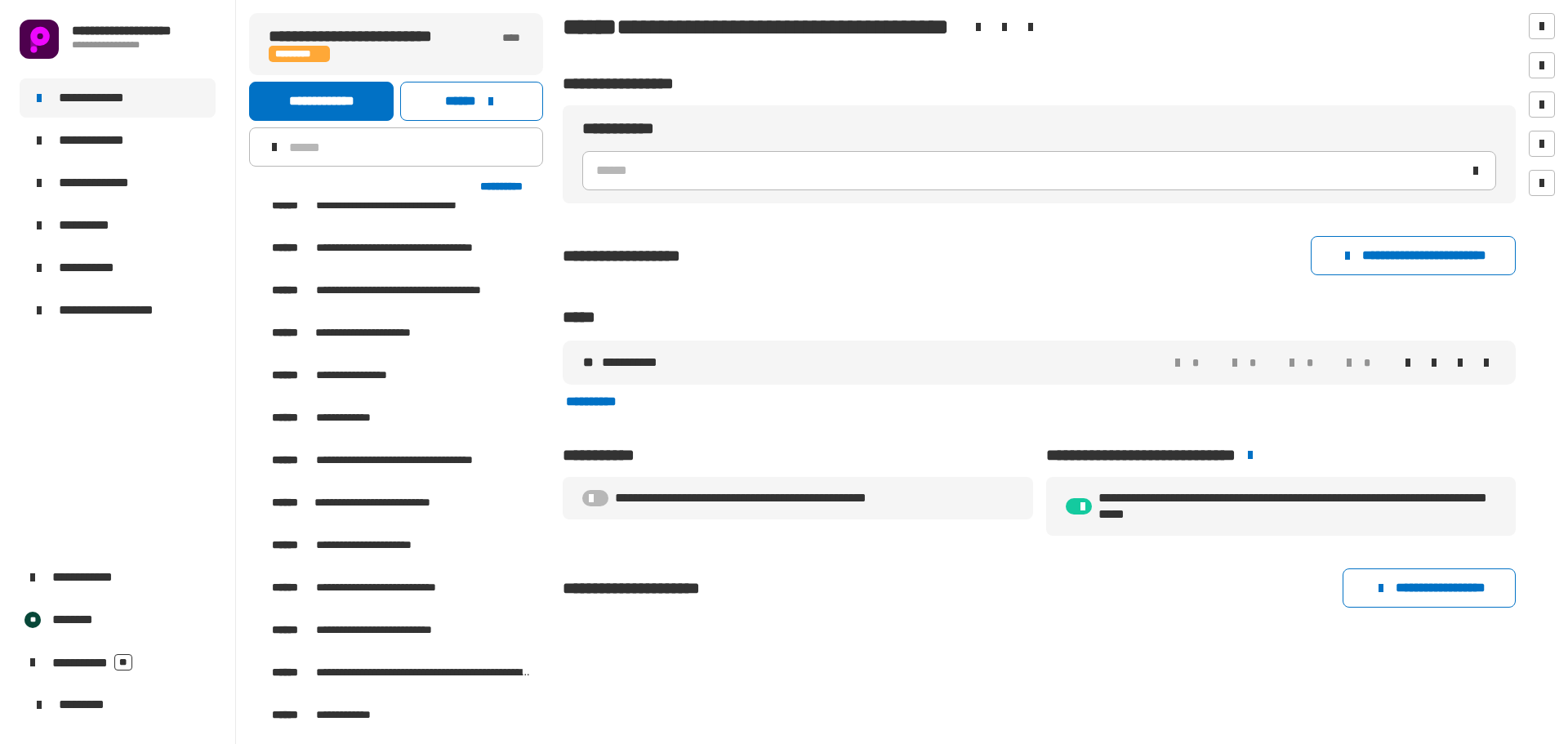 click on "**********" 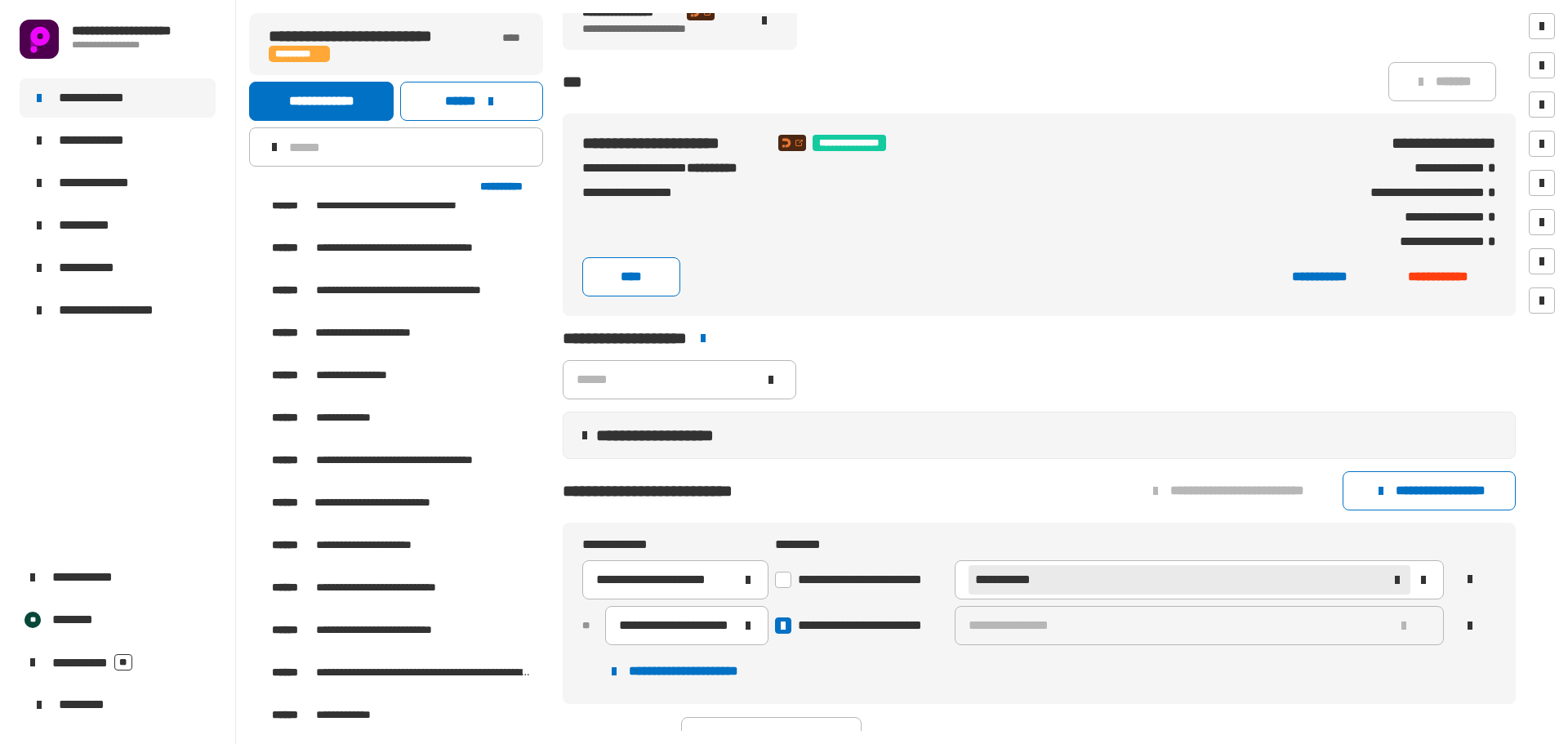 scroll, scrollTop: 495, scrollLeft: 0, axis: vertical 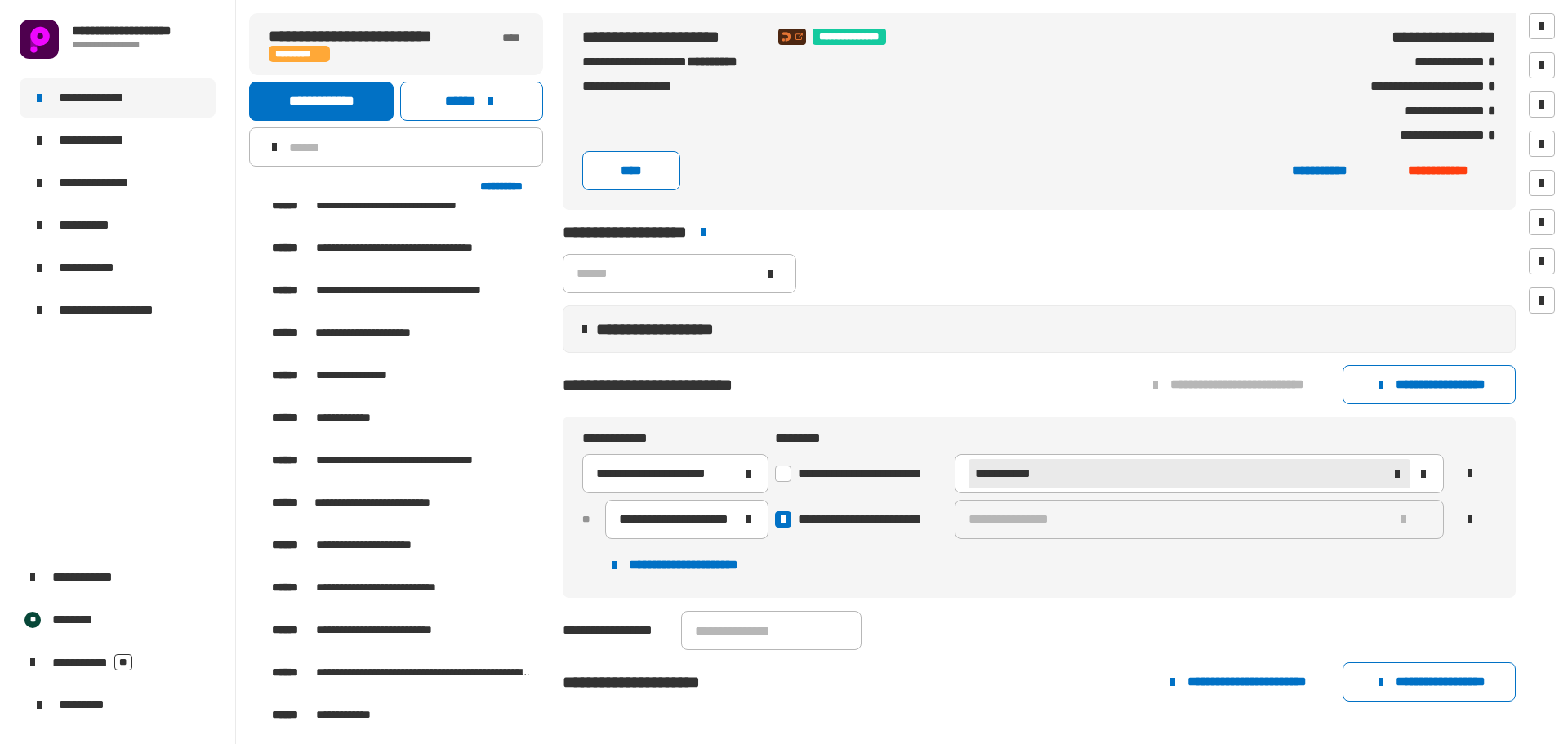click on "**********" 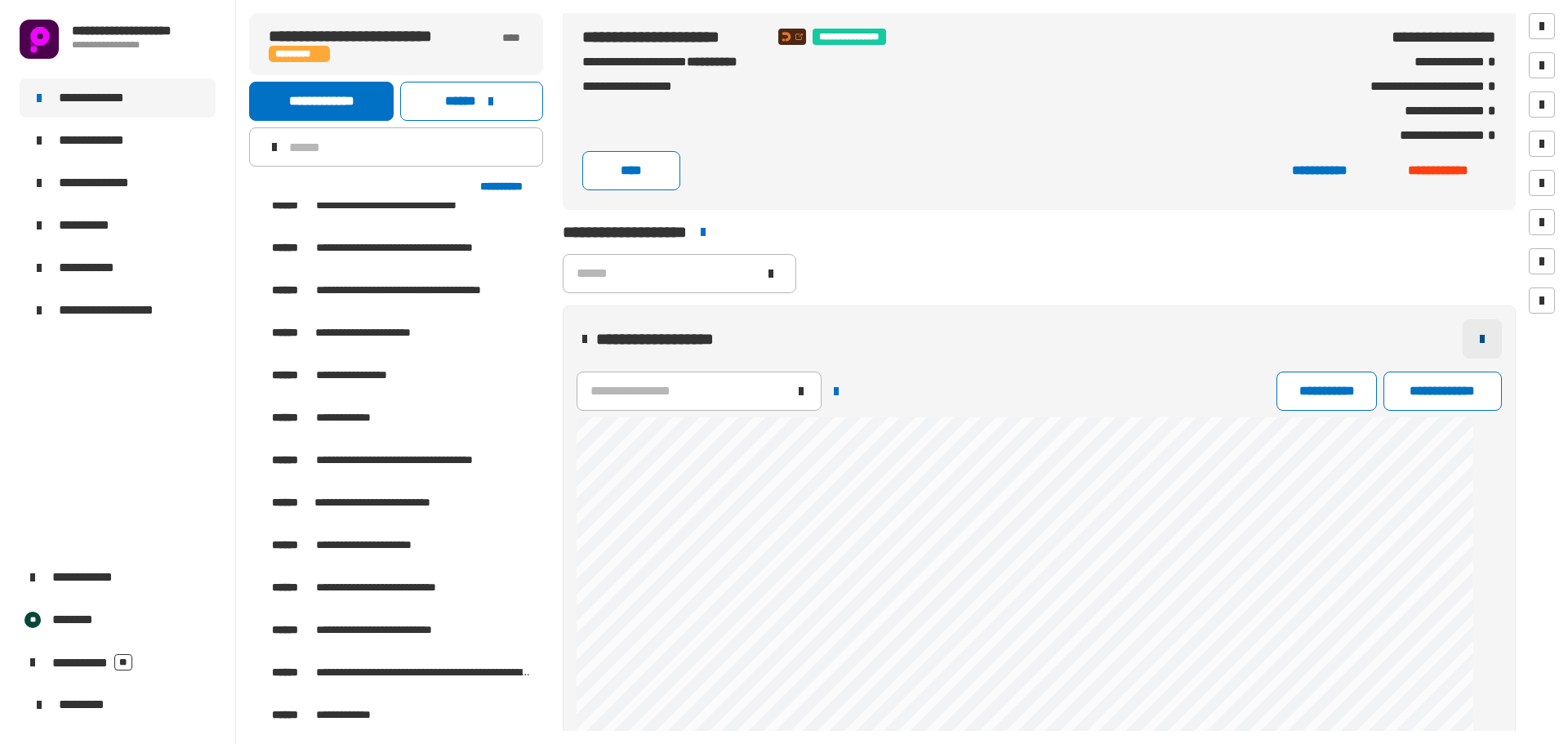 click 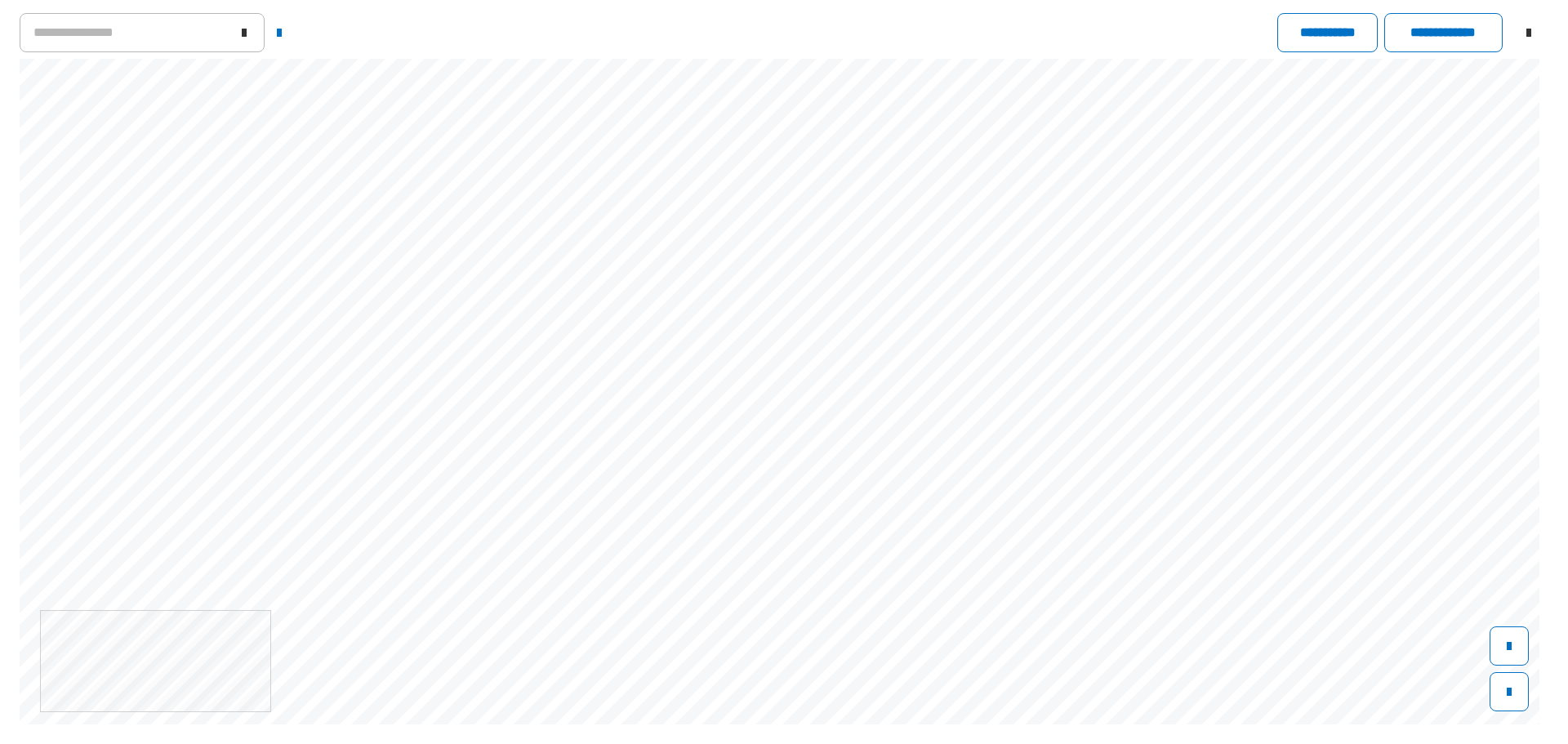 scroll, scrollTop: 1552, scrollLeft: 0, axis: vertical 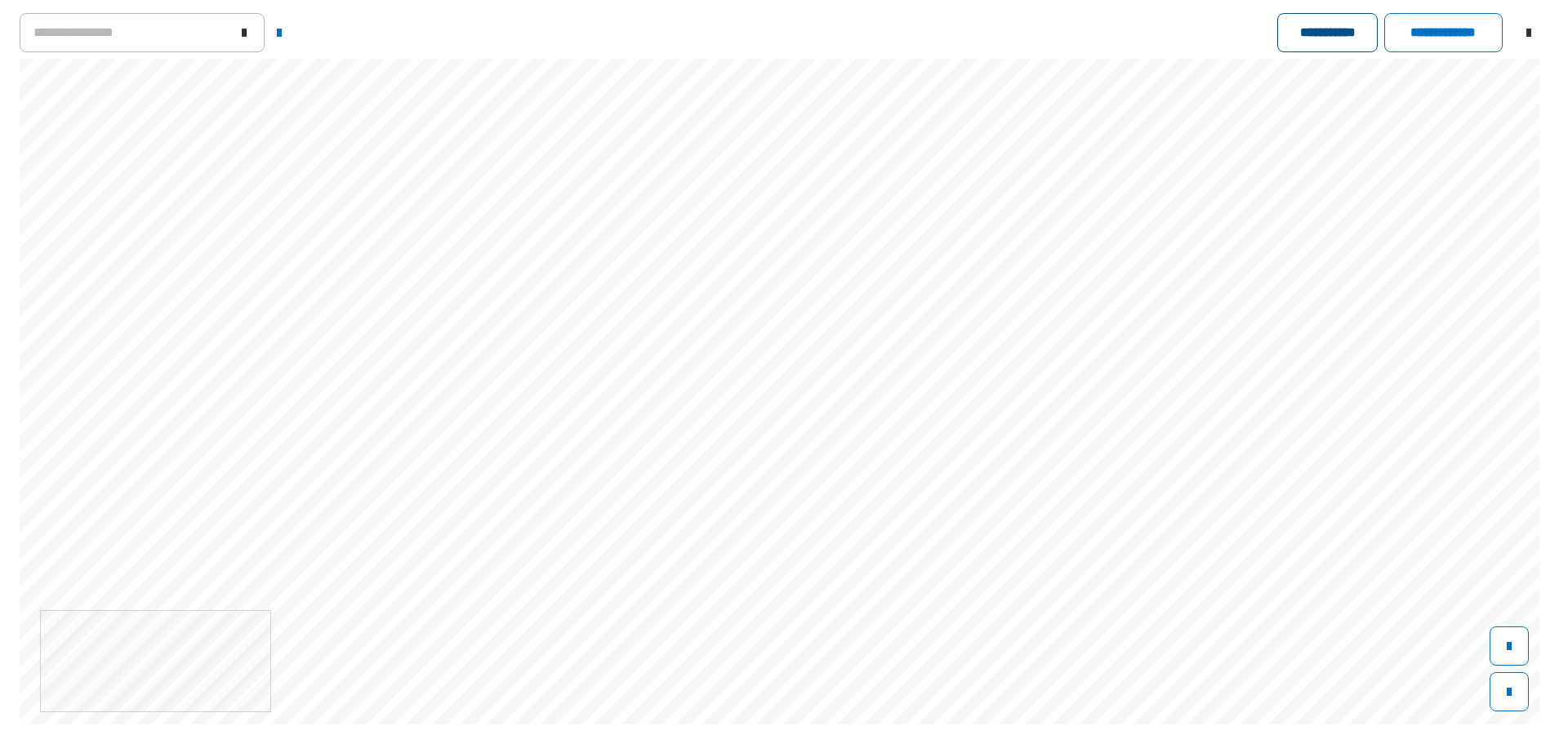 click on "**********" 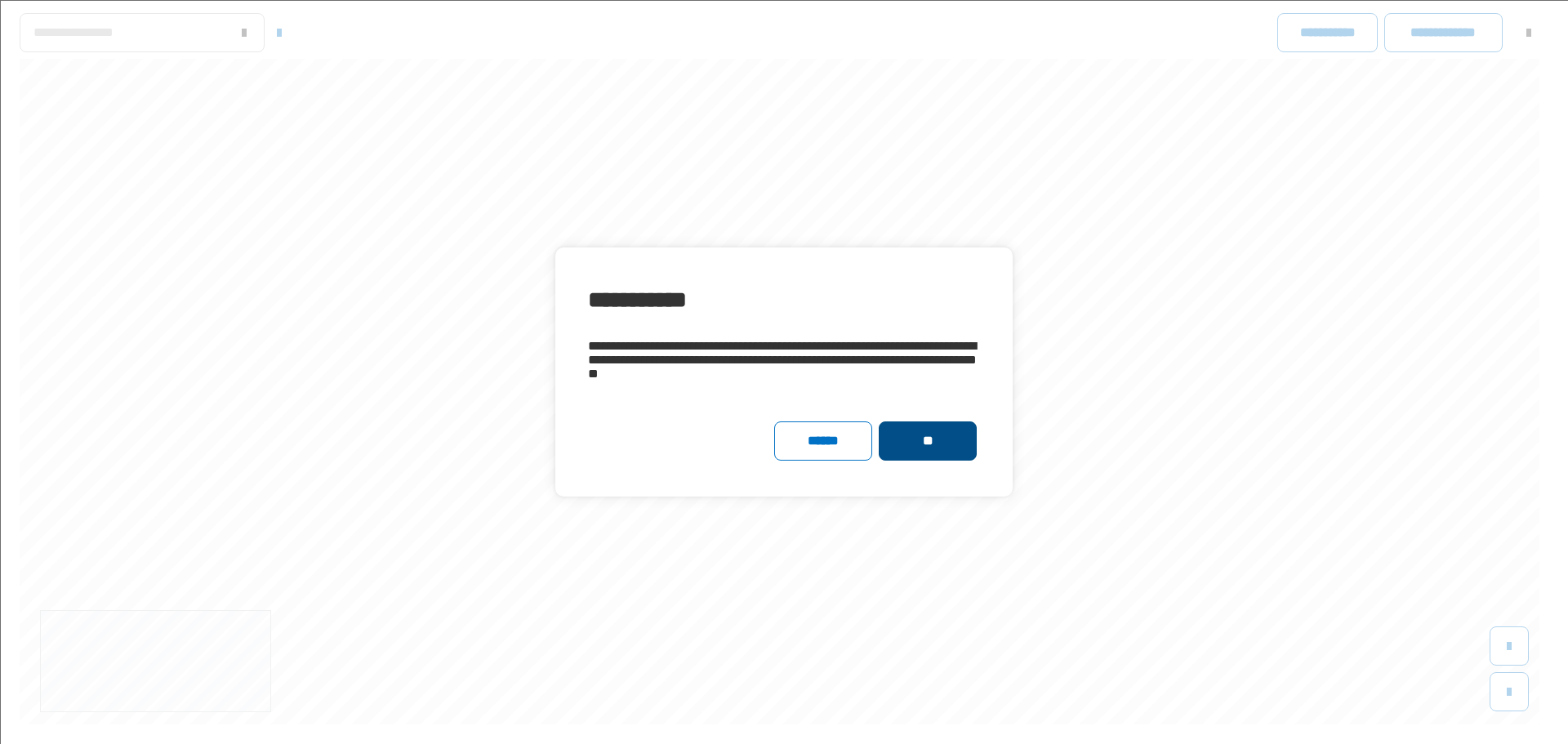 click on "**" 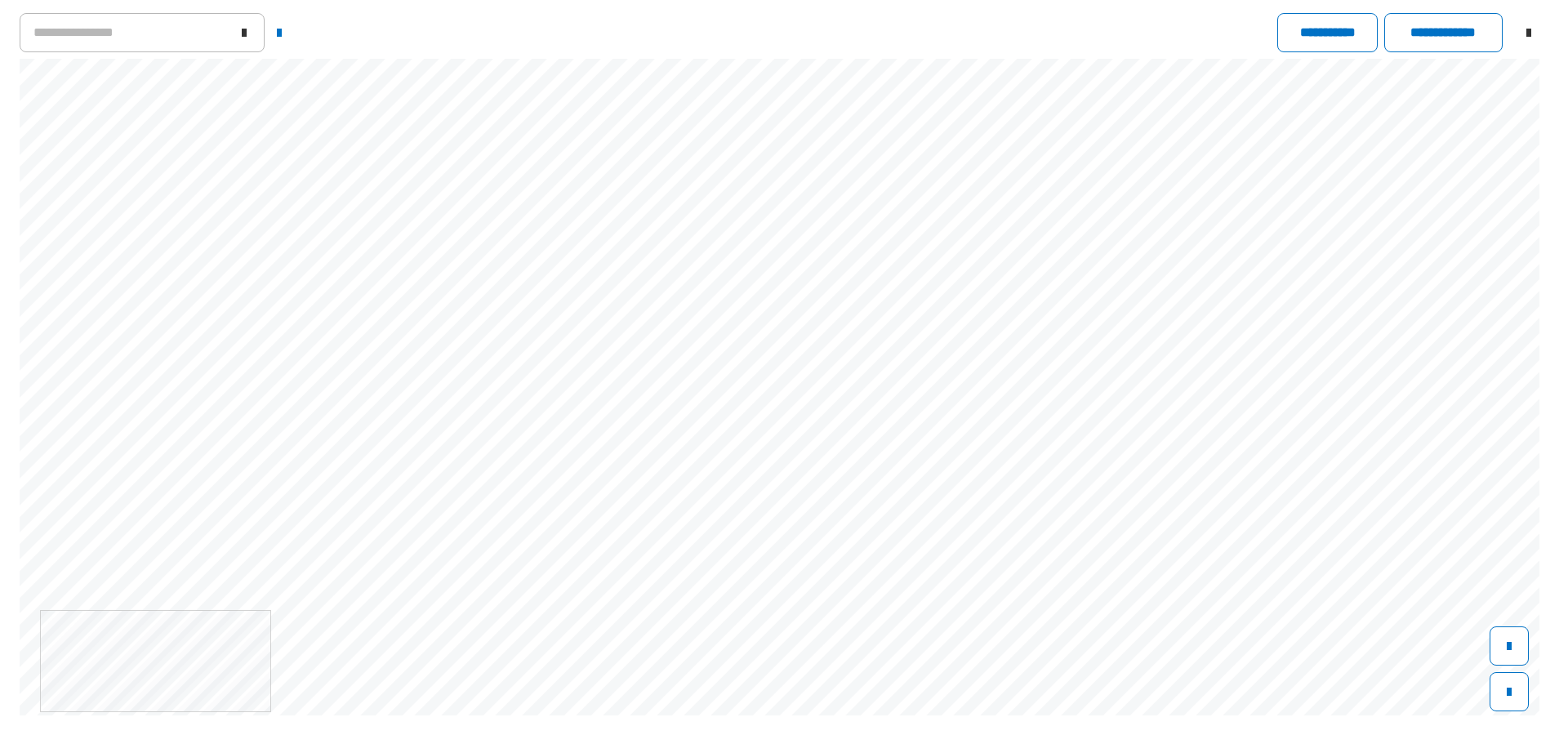 scroll, scrollTop: 572, scrollLeft: 17, axis: both 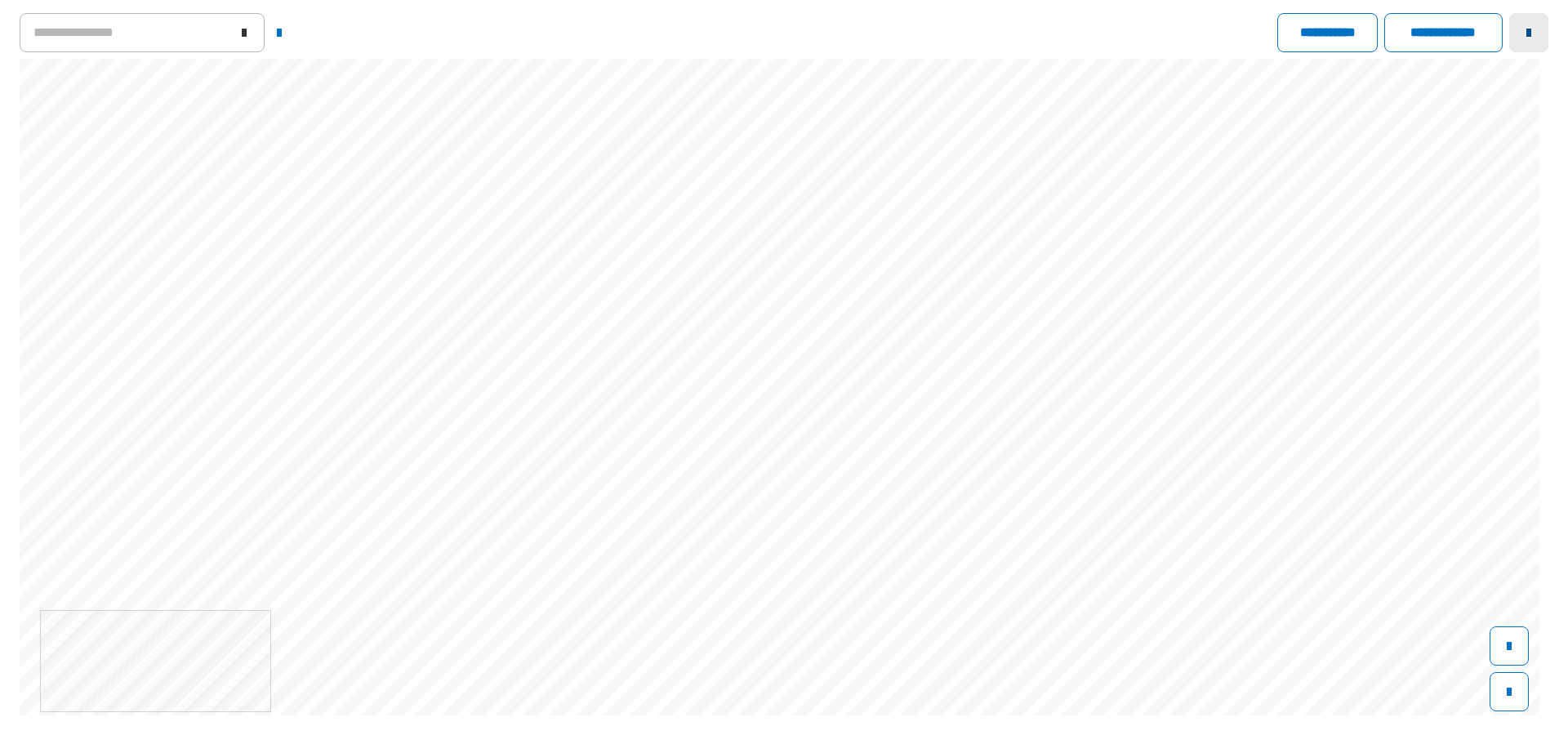 click 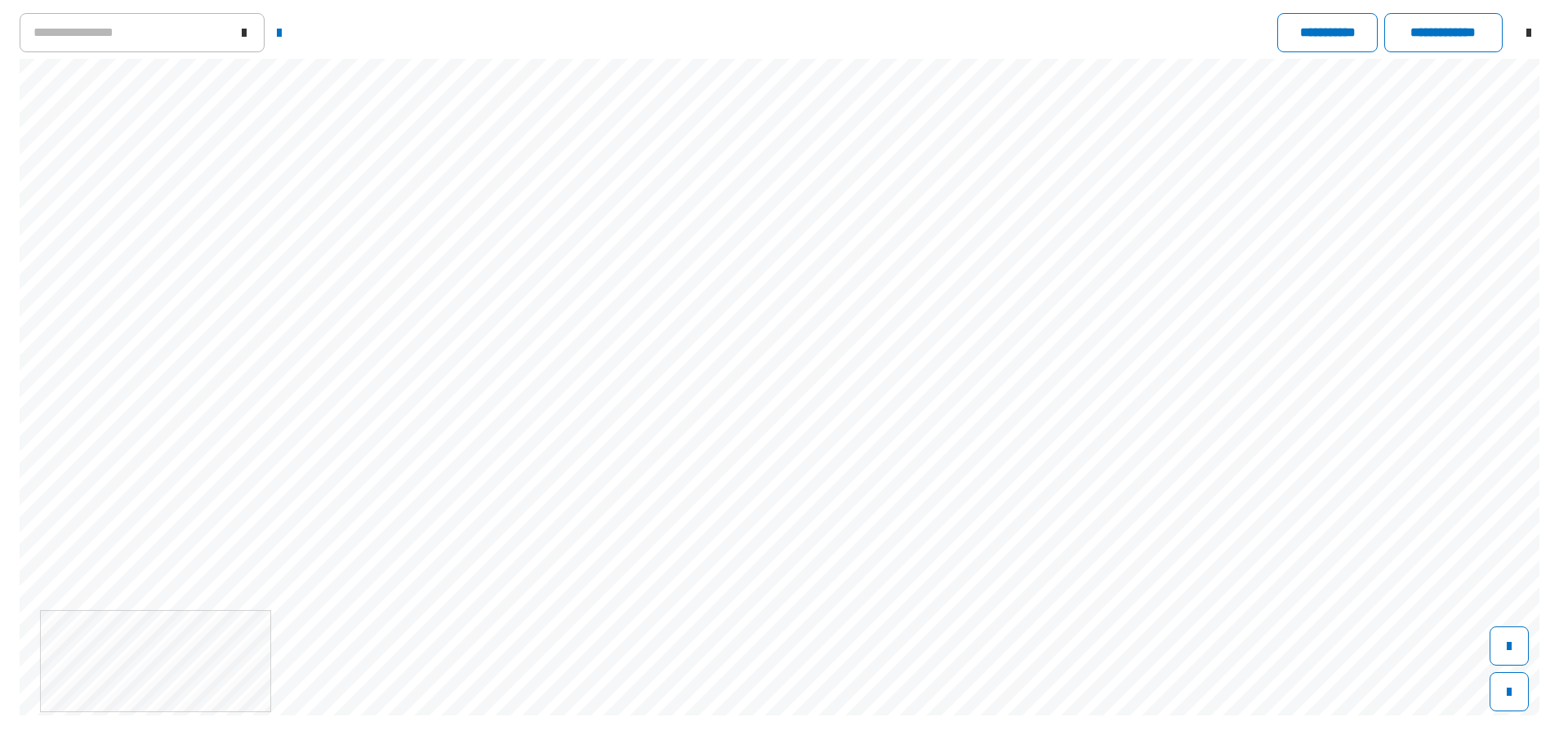 scroll, scrollTop: 578, scrollLeft: 0, axis: vertical 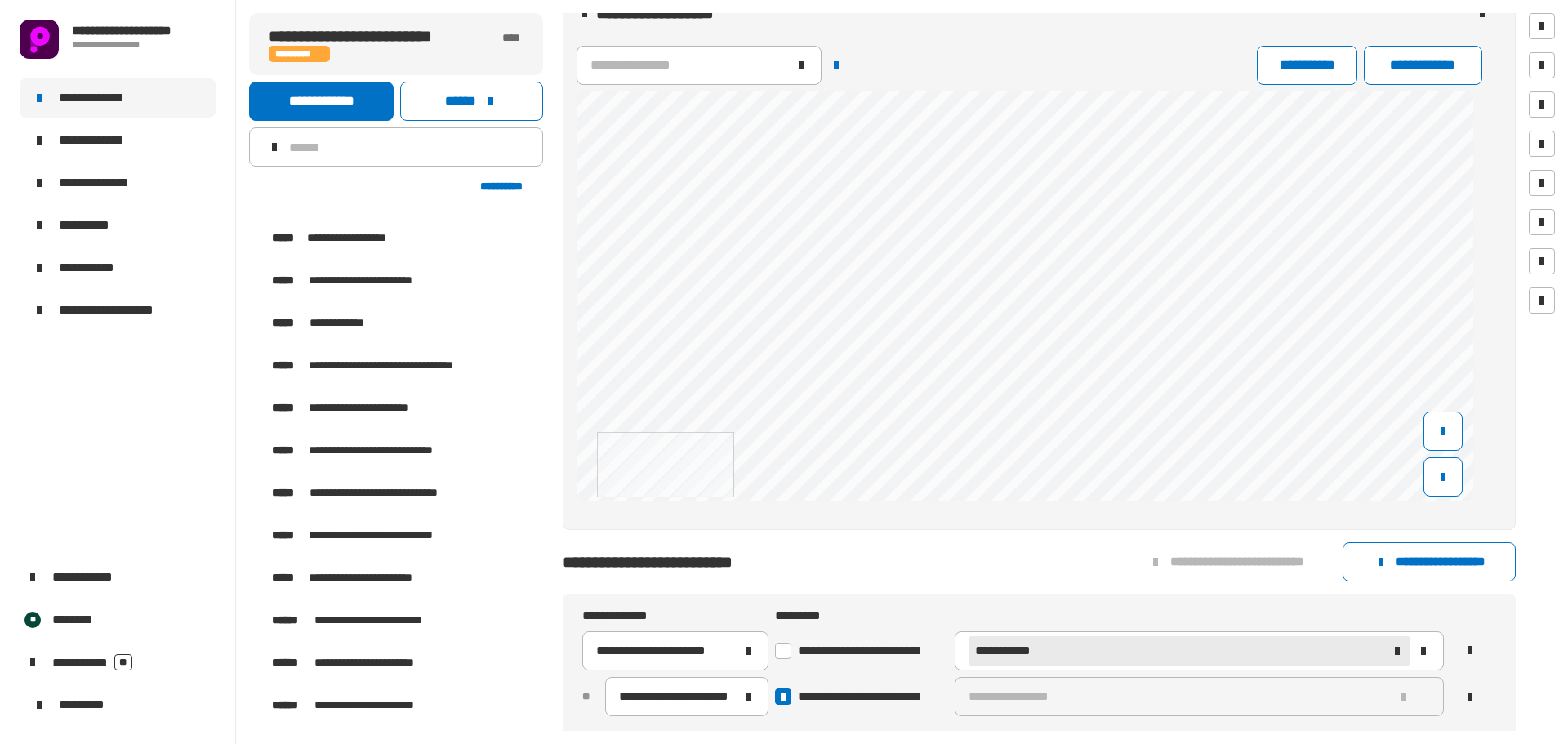 click at bounding box center [257, 451] 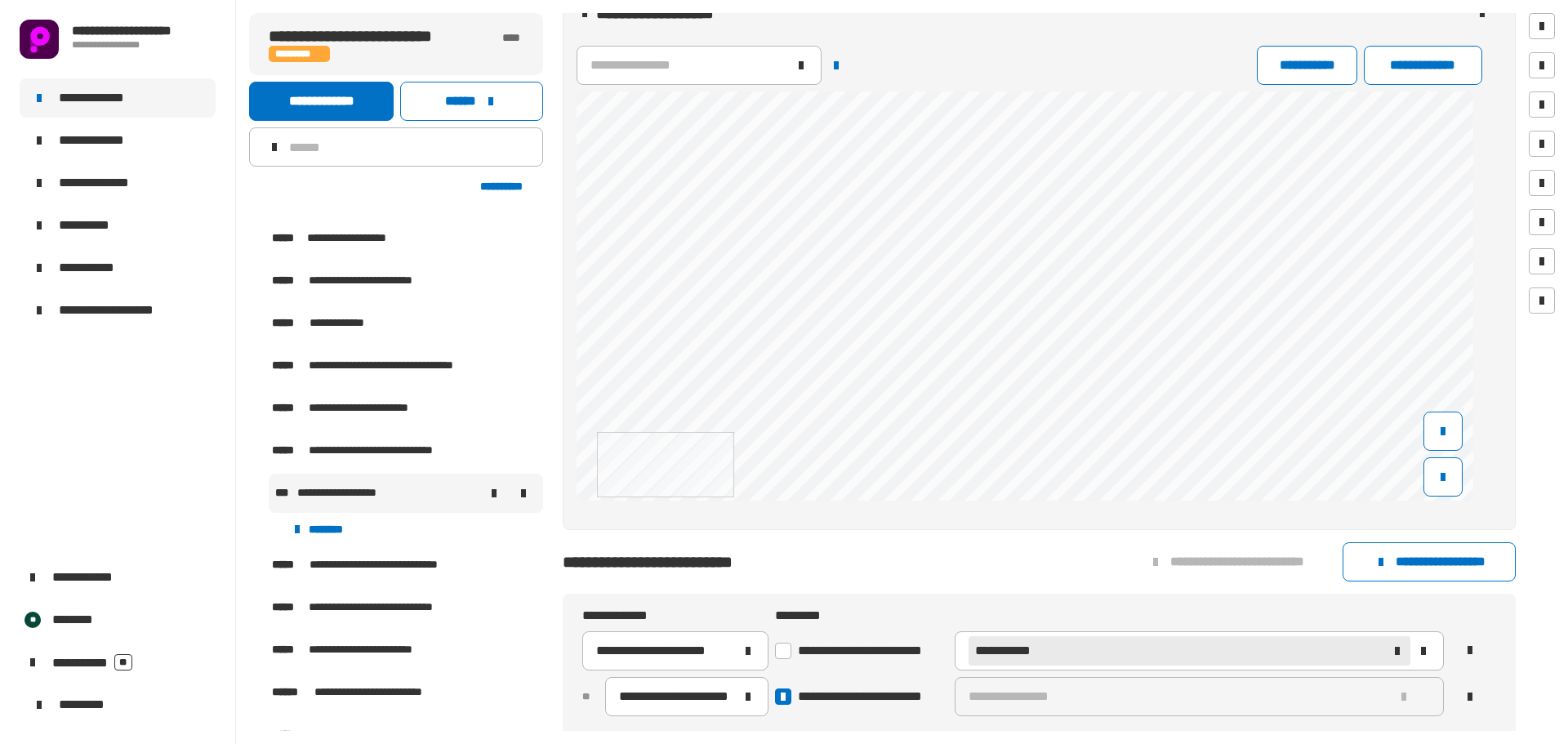 click on "**********" at bounding box center [349, 493] 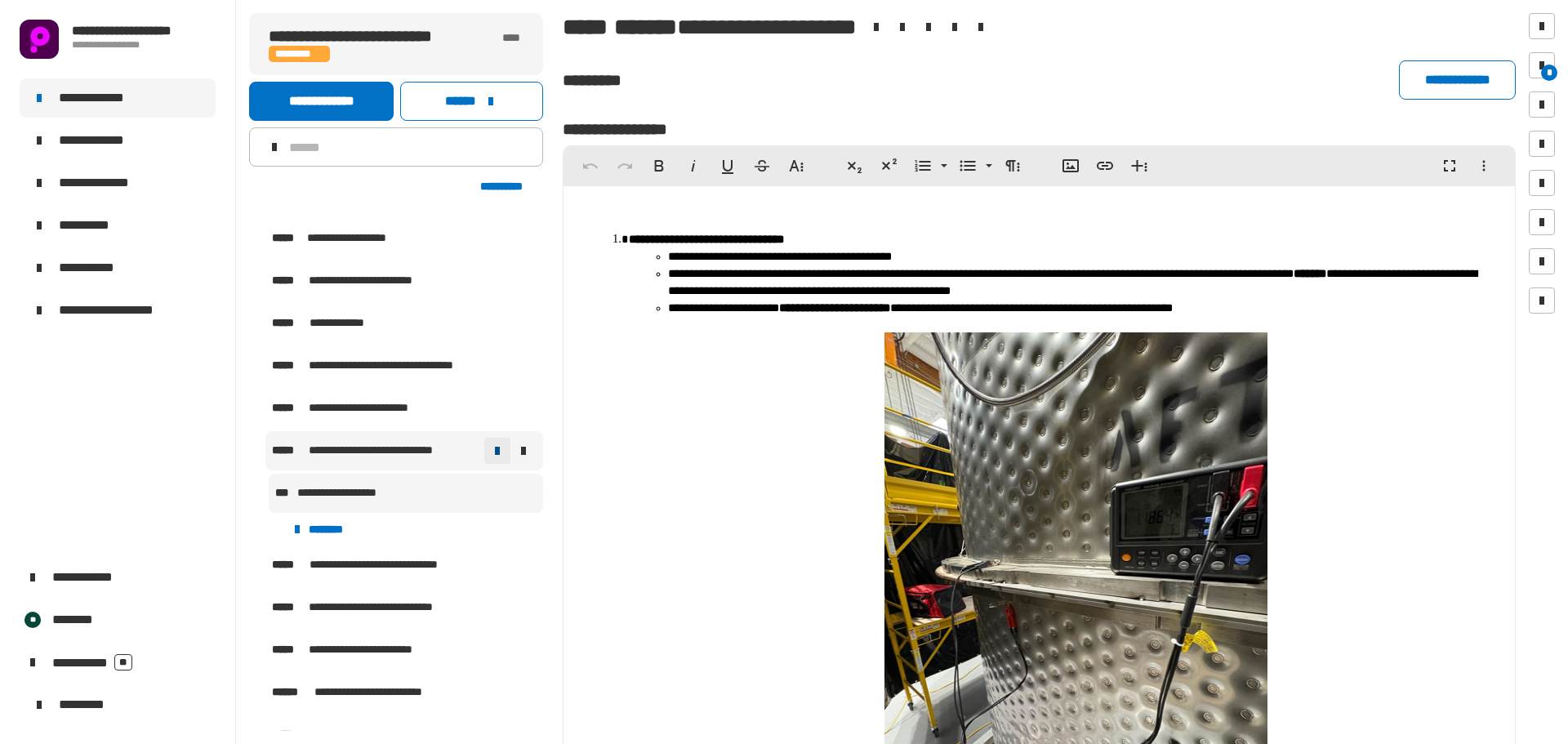 click at bounding box center [497, 451] 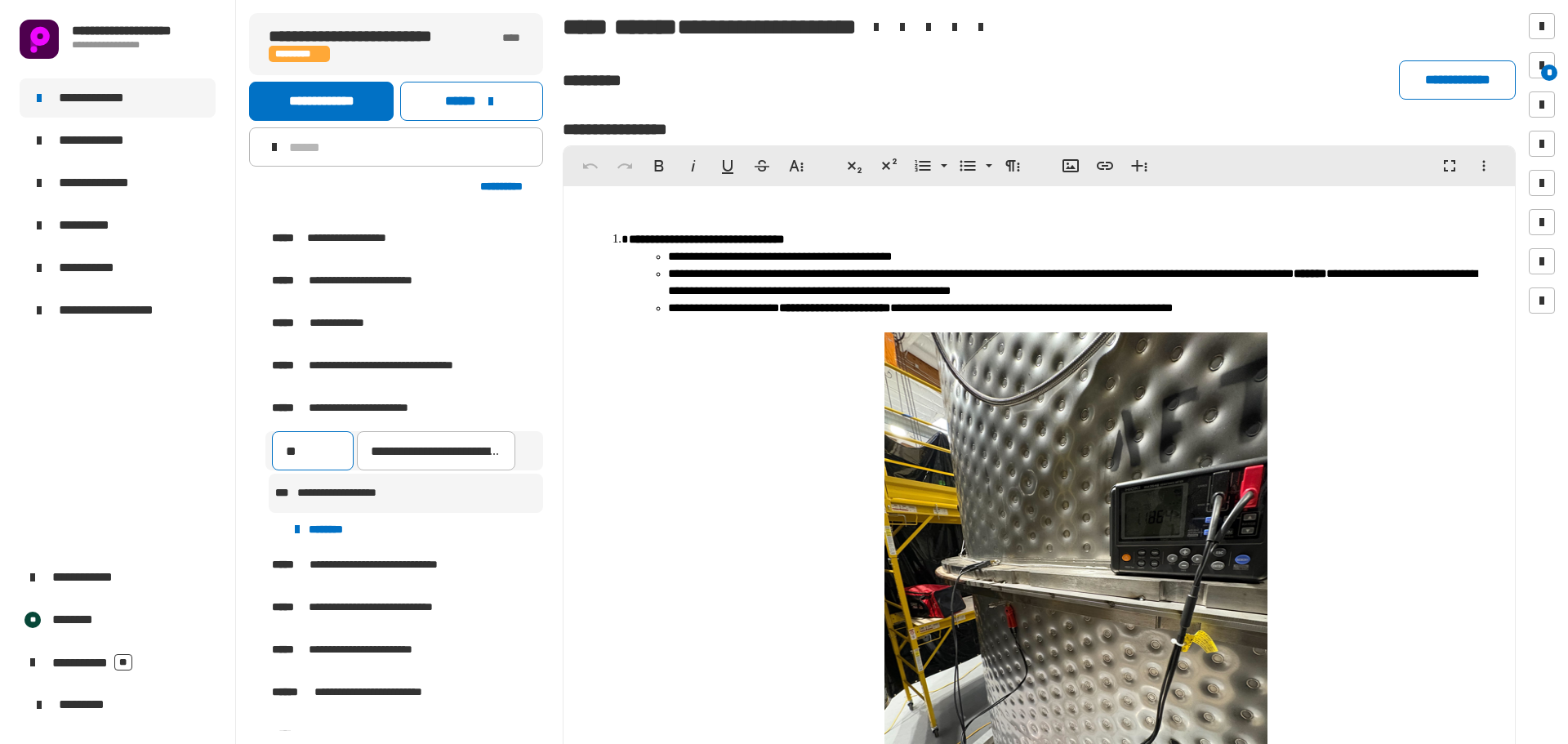click on "**" at bounding box center [313, 451] 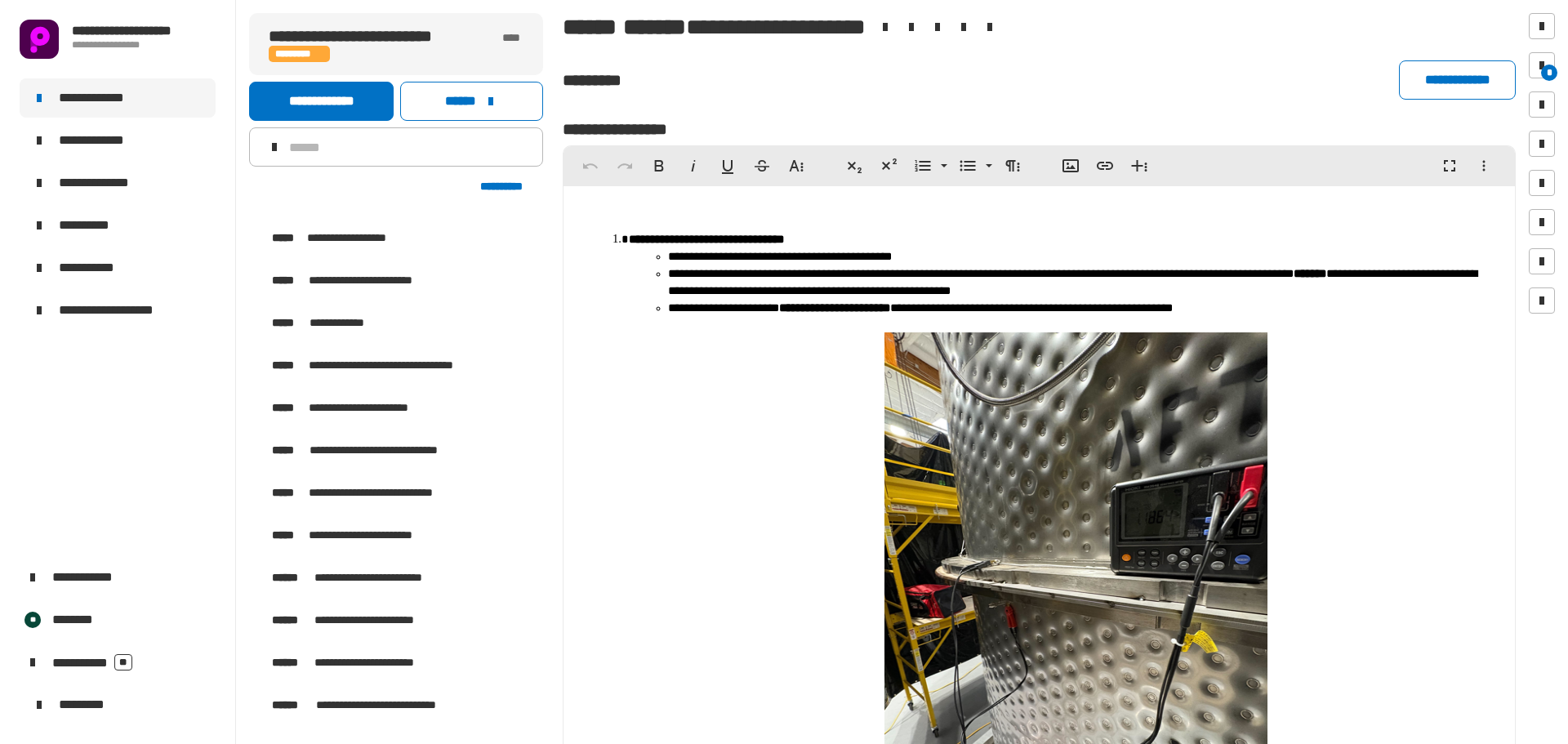 click on "*********" 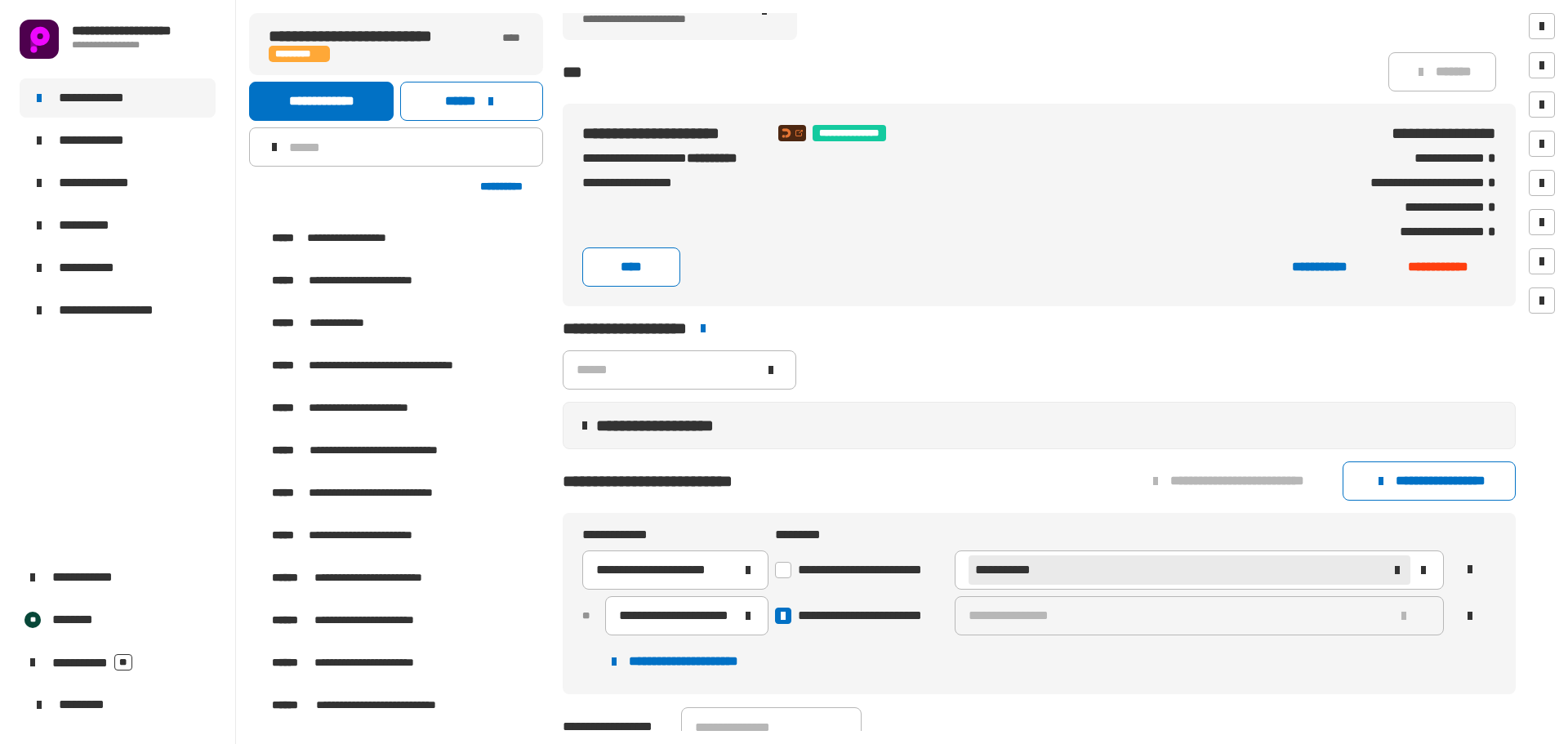 scroll, scrollTop: 490, scrollLeft: 0, axis: vertical 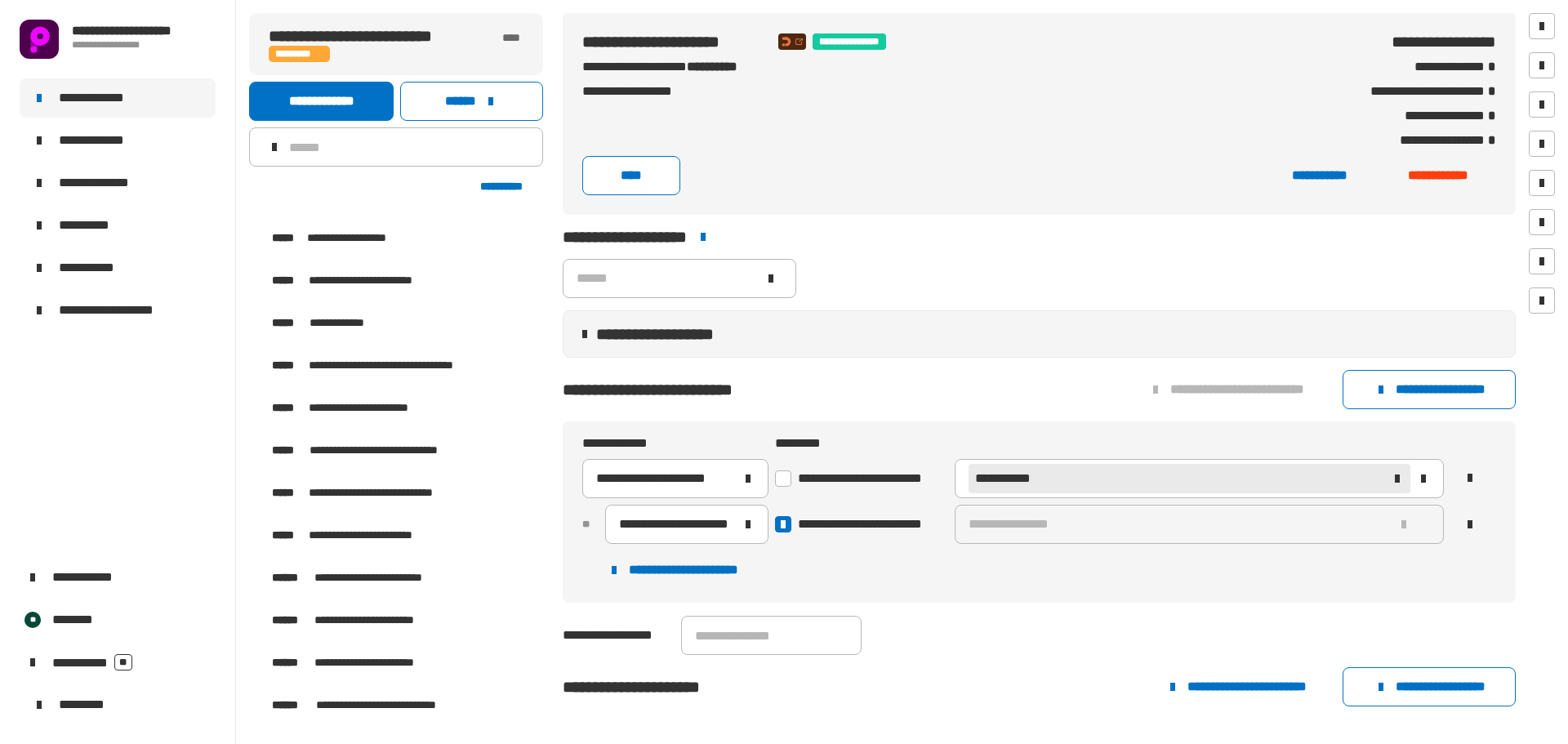 click on "**********" 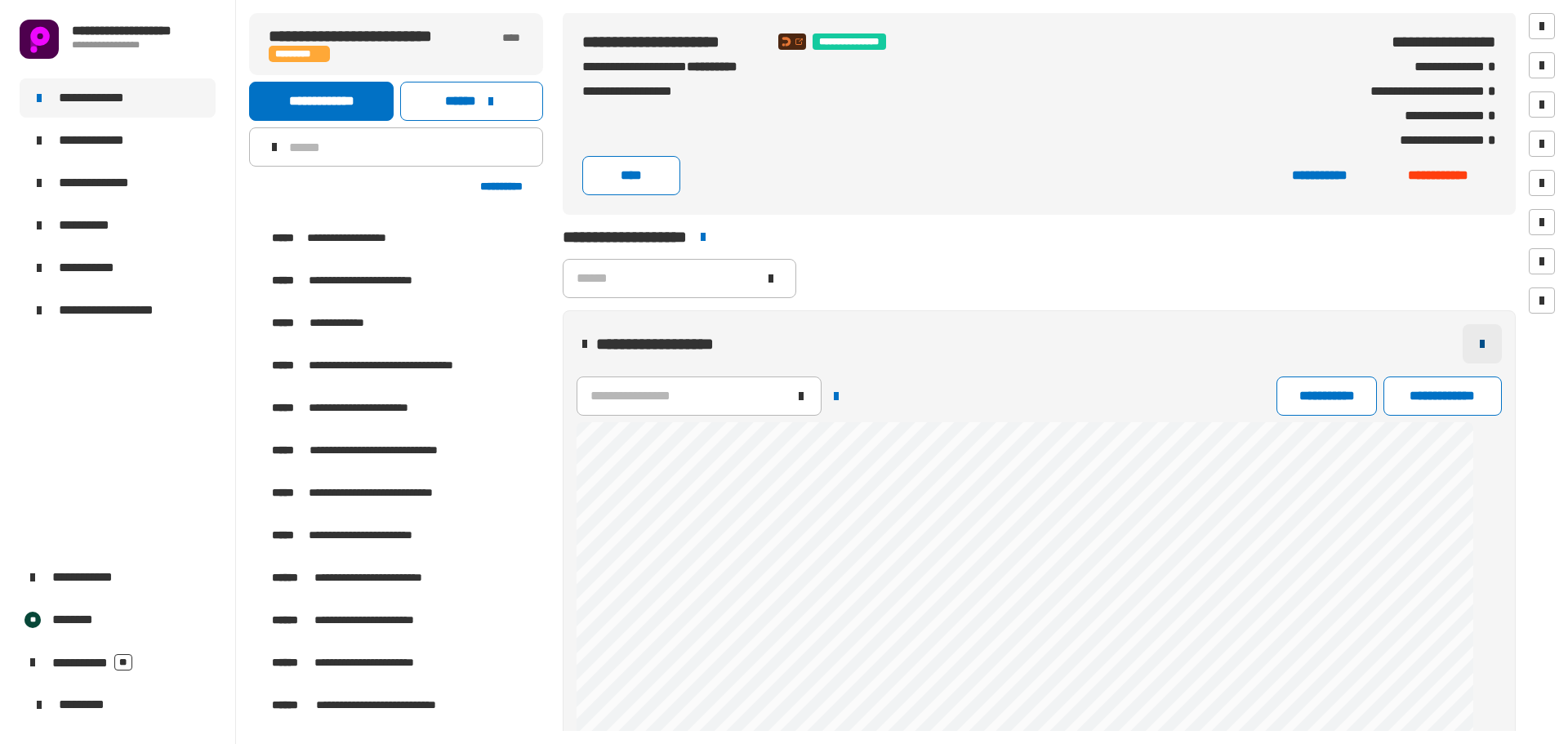 click 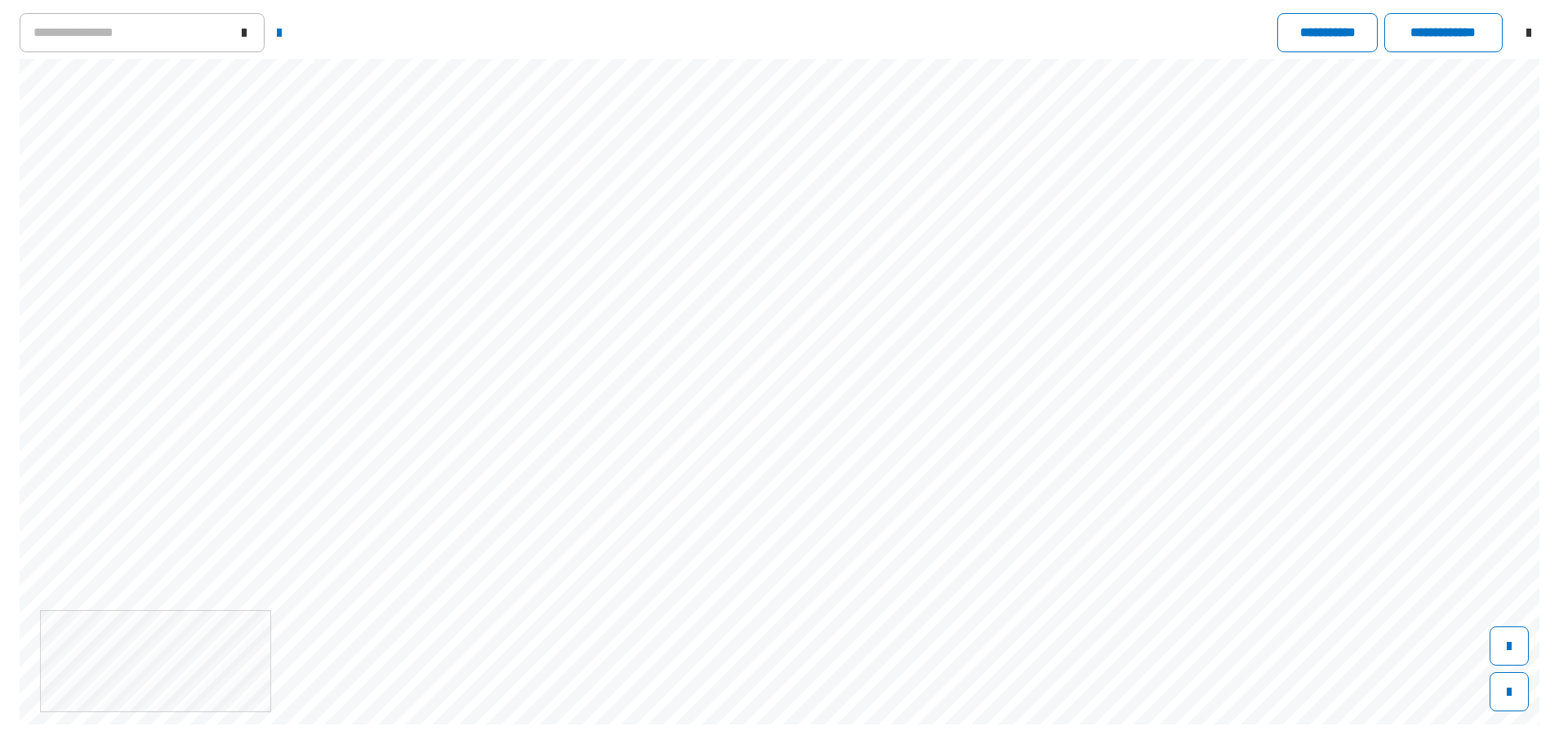 scroll, scrollTop: 572, scrollLeft: 0, axis: vertical 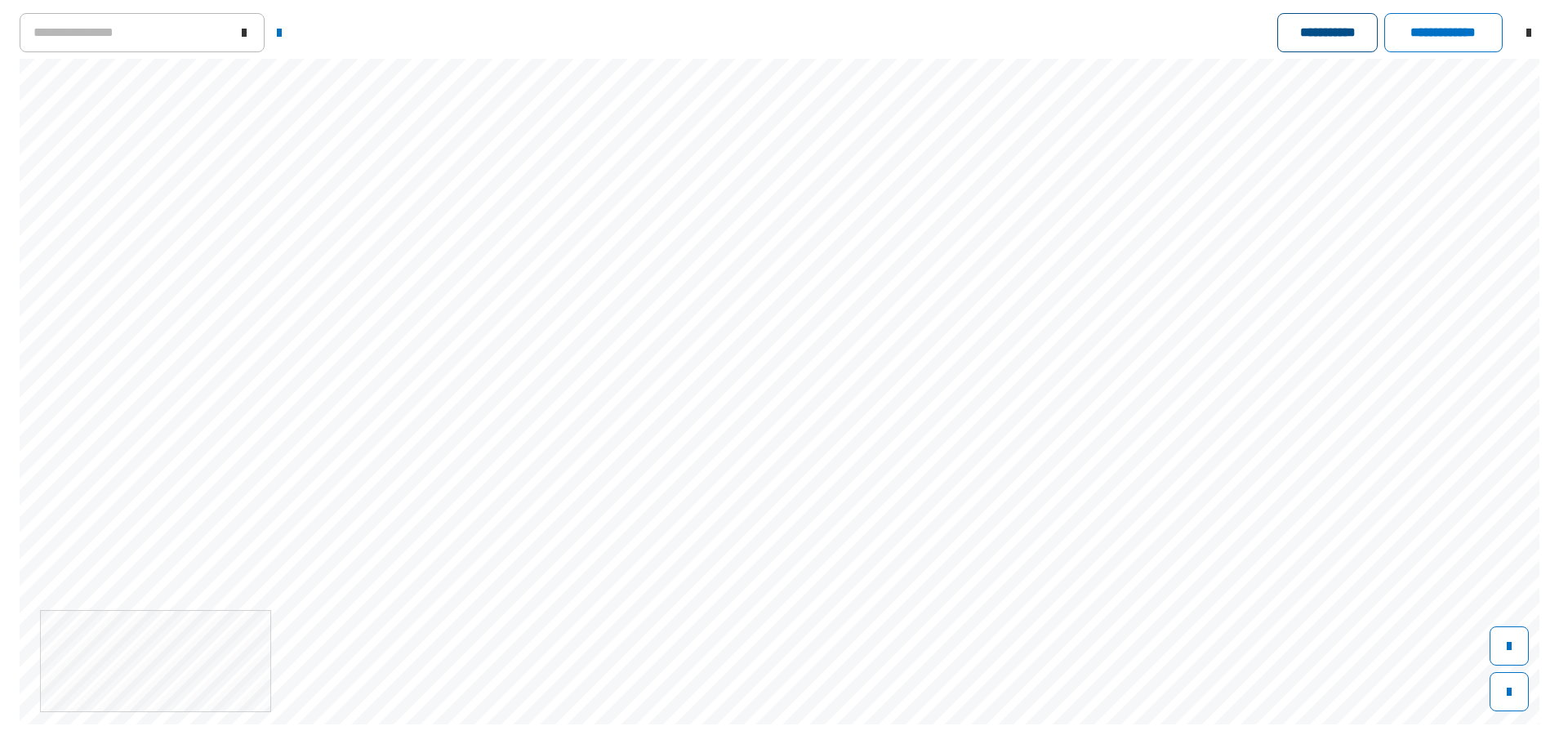 click on "**********" 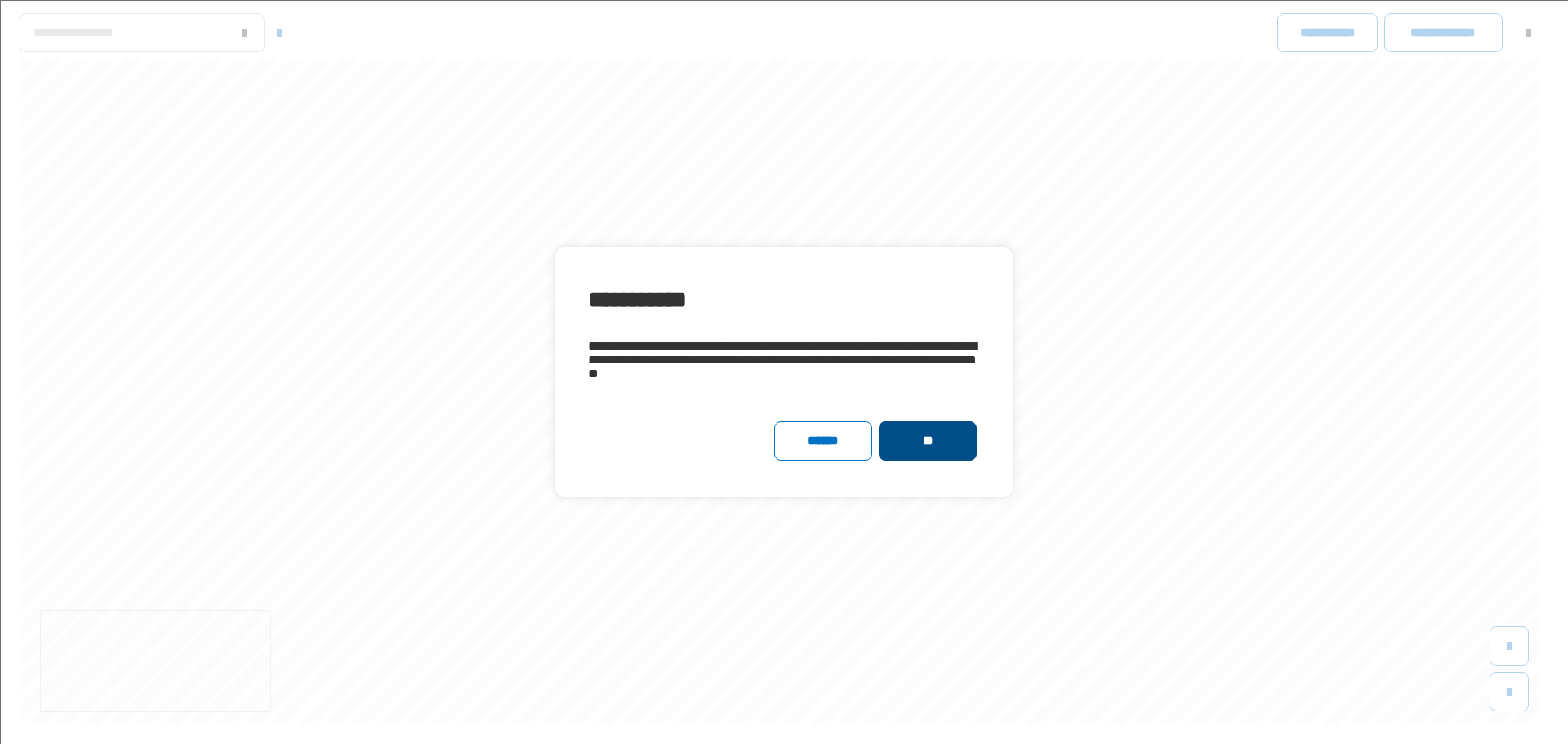 click on "**" 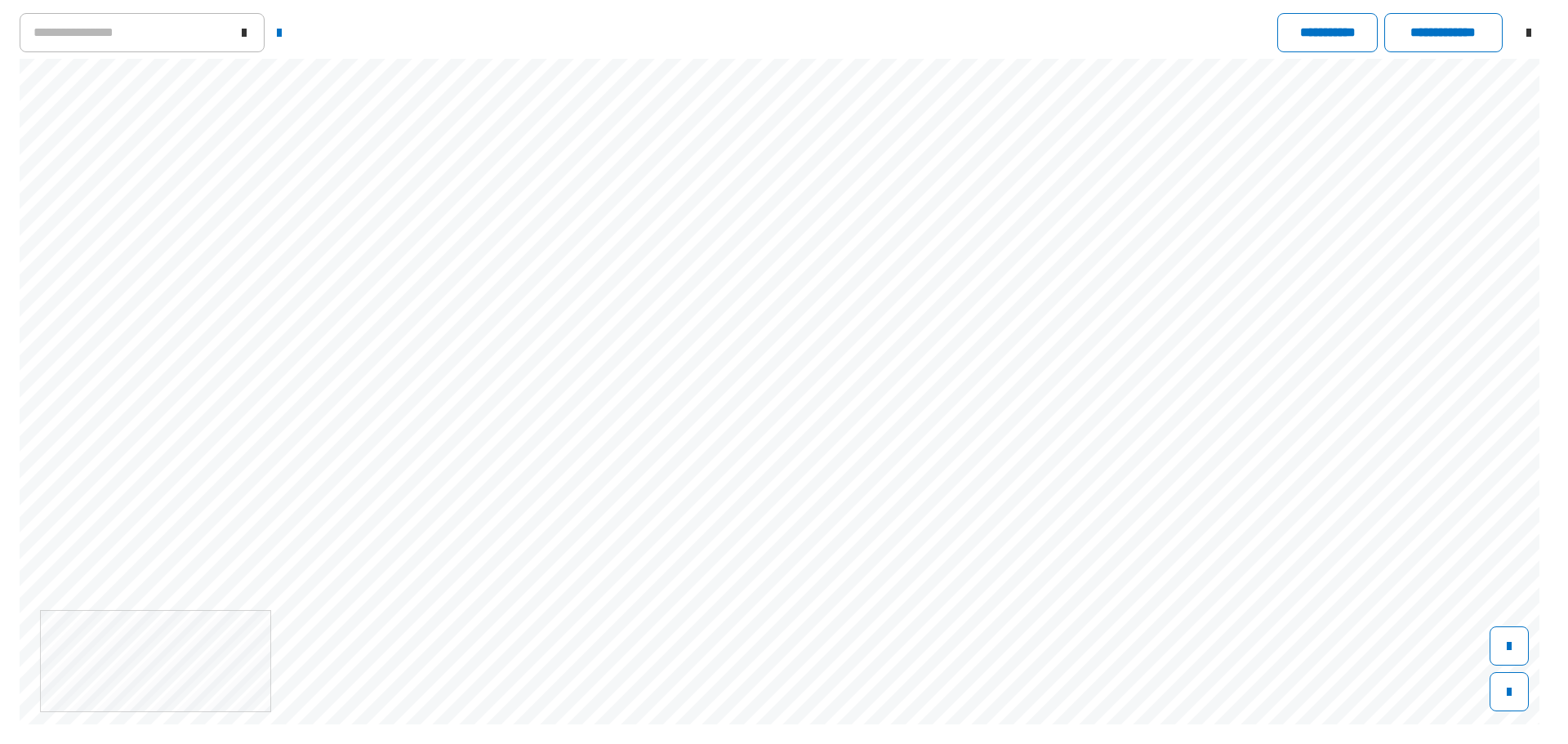 scroll, scrollTop: 653, scrollLeft: 0, axis: vertical 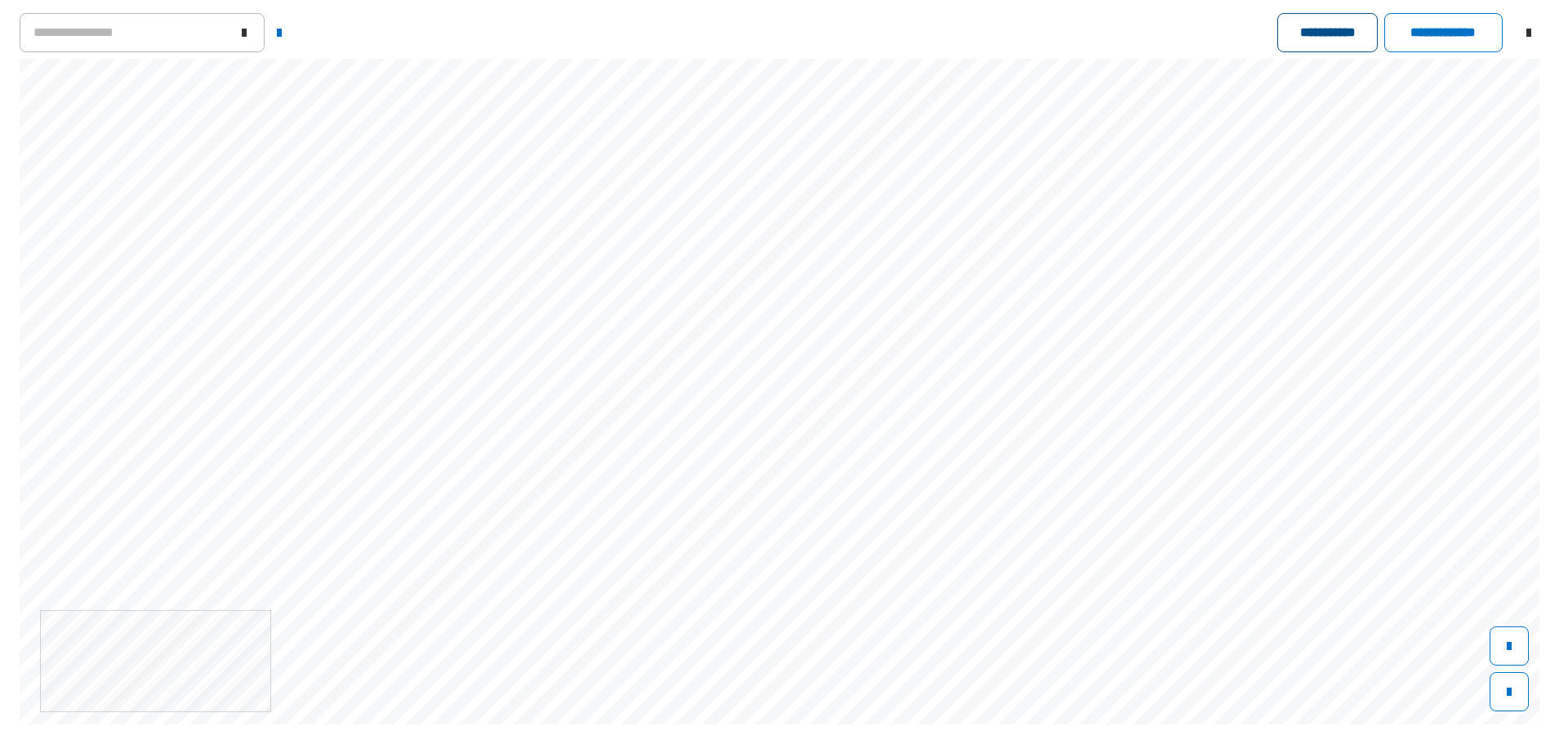 click on "**********" 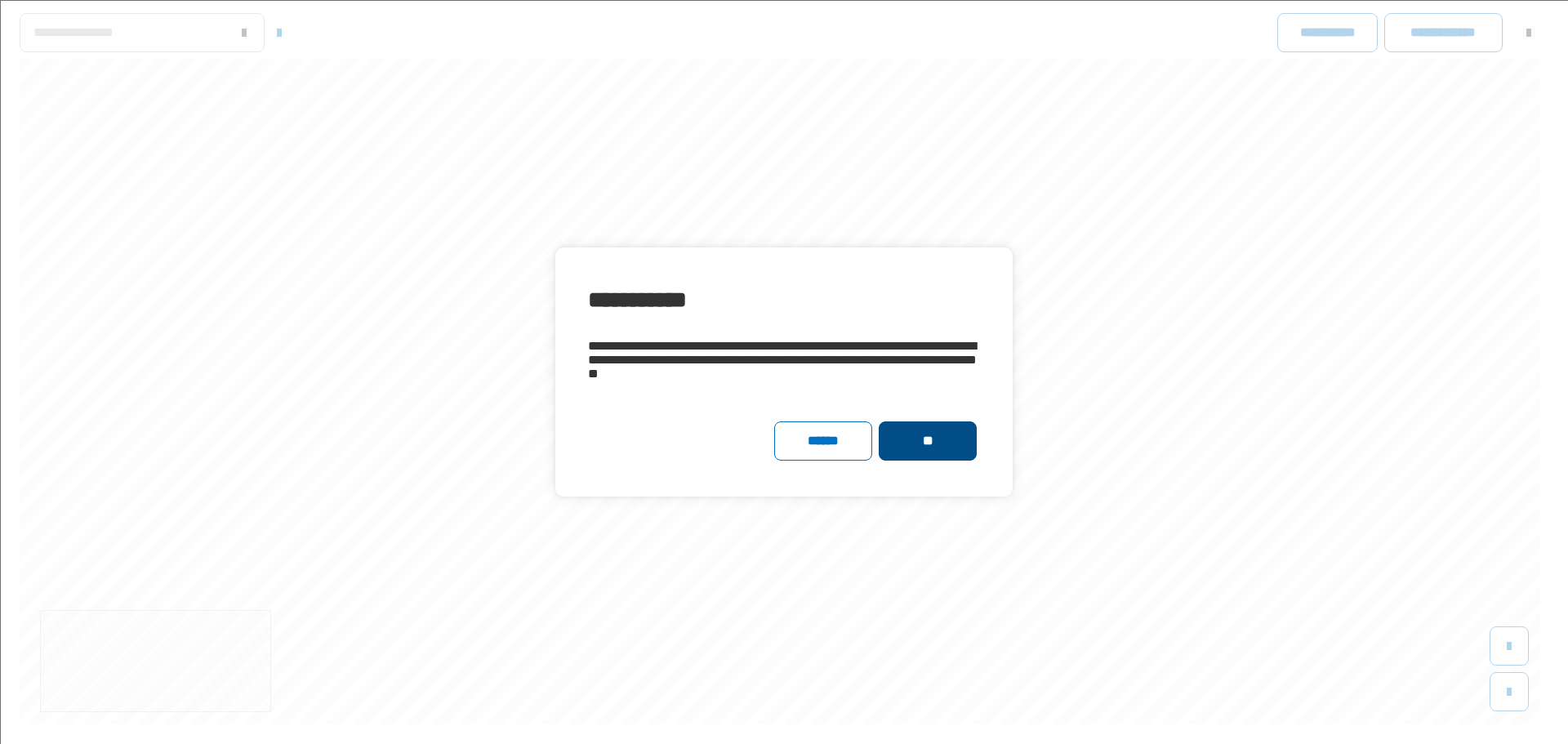 click on "**" 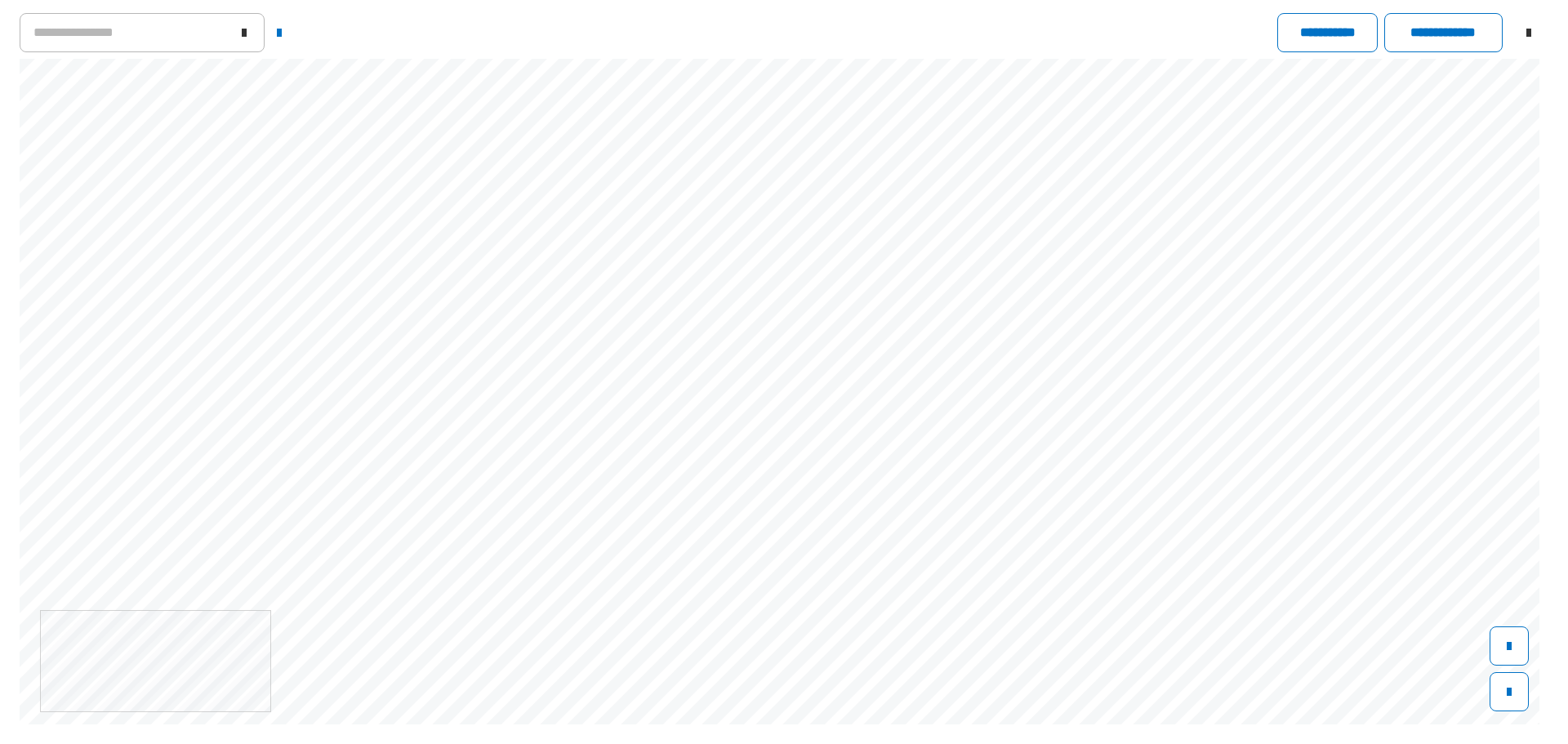 scroll, scrollTop: 817, scrollLeft: 0, axis: vertical 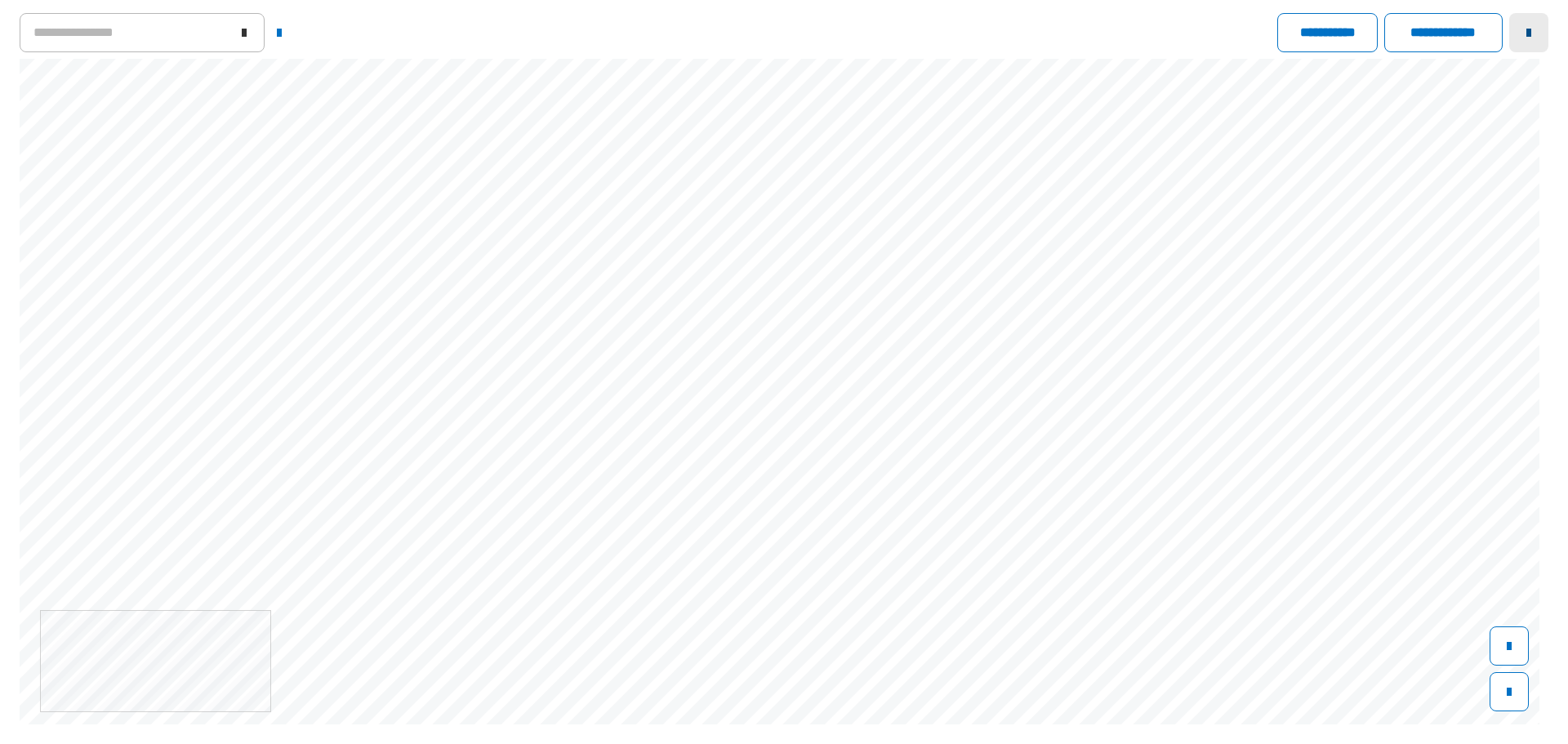 click 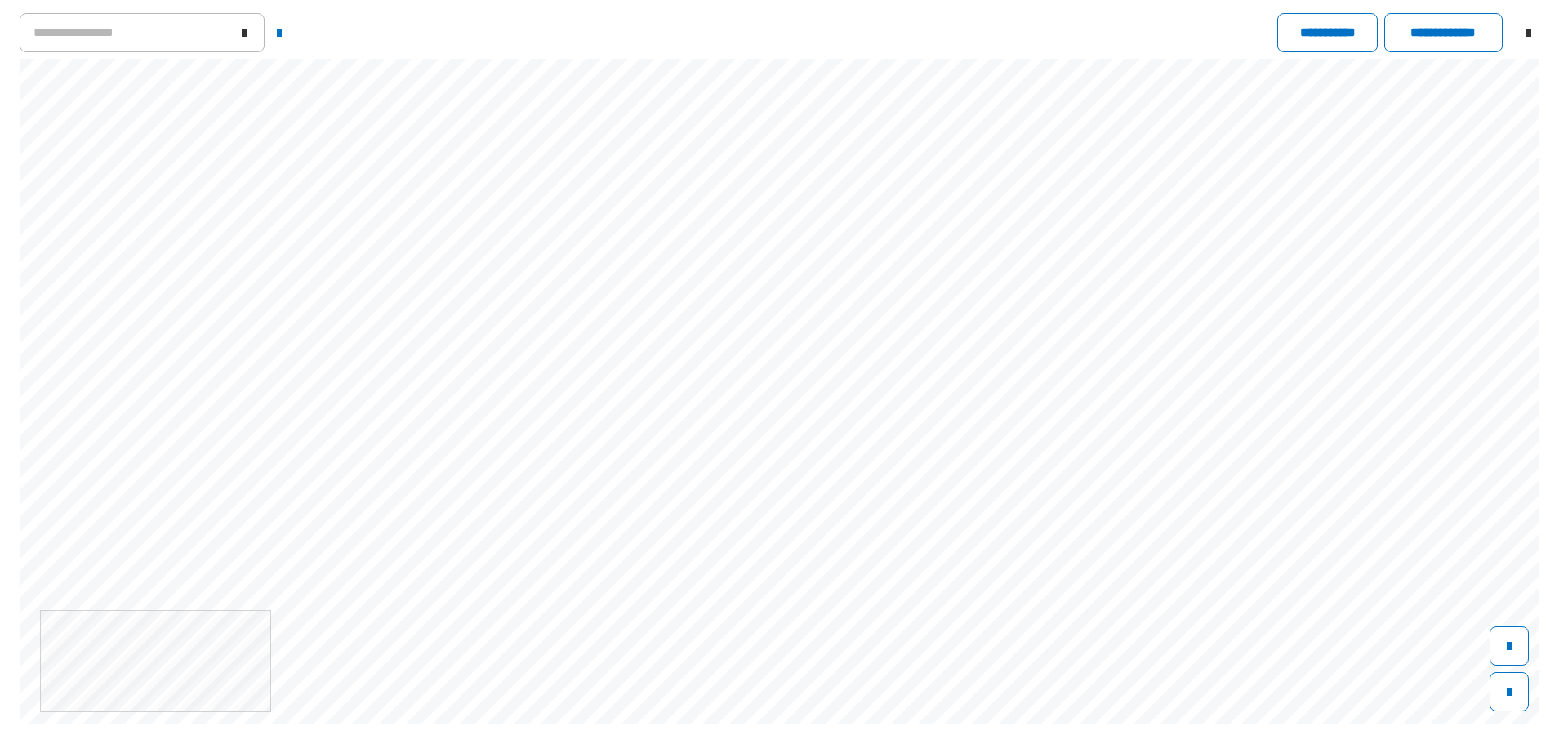 scroll, scrollTop: 13, scrollLeft: 0, axis: vertical 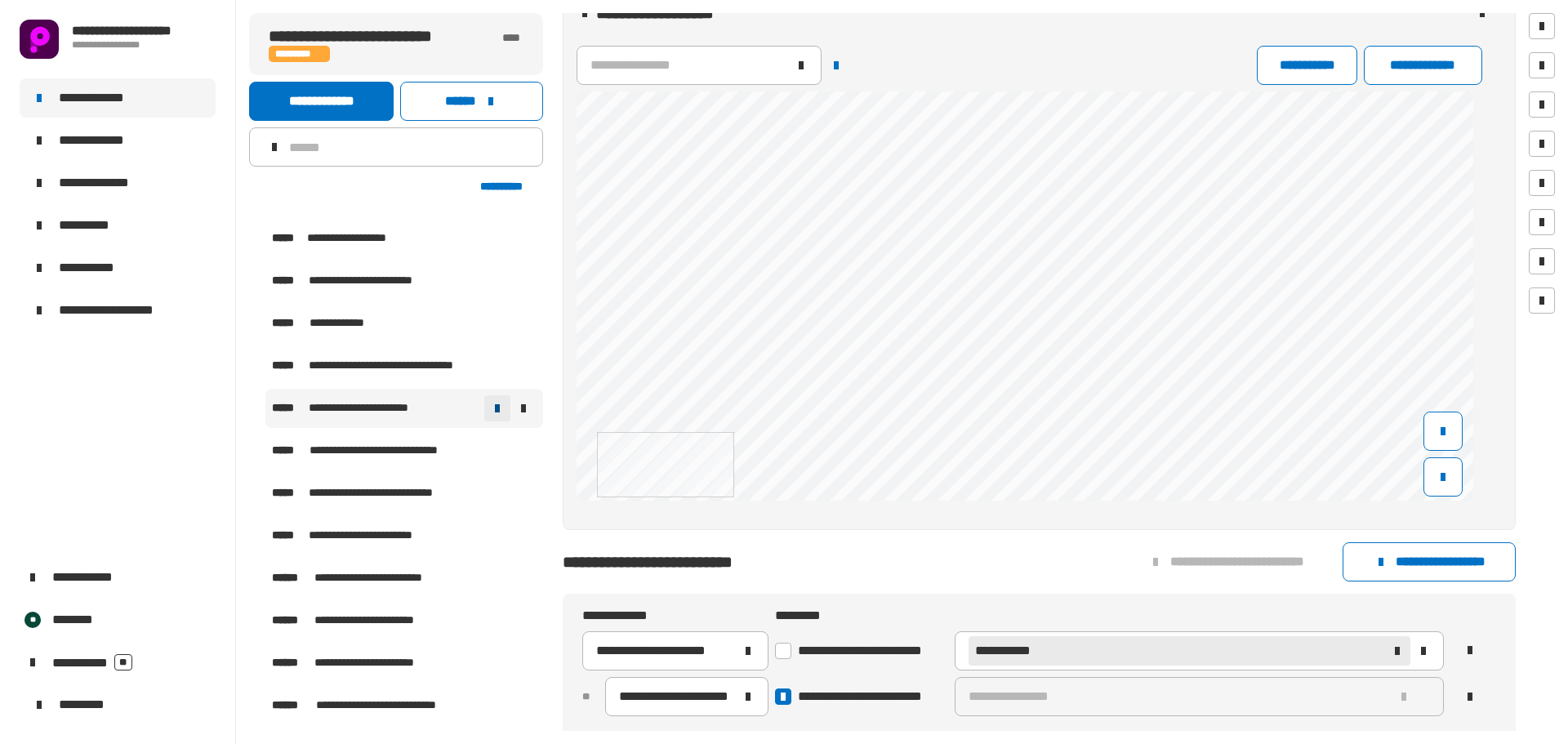click at bounding box center [497, 408] 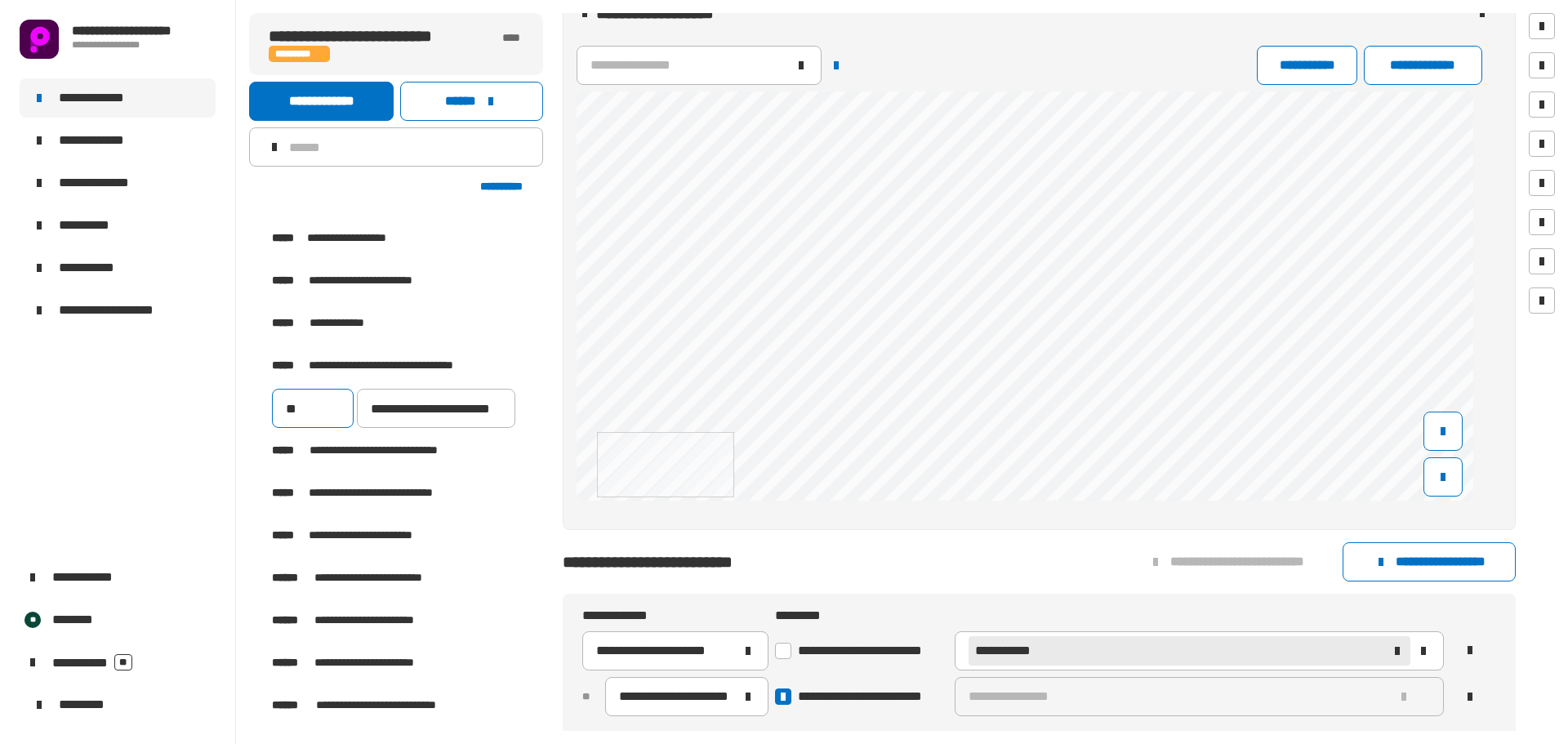 drag, startPoint x: 324, startPoint y: 405, endPoint x: 230, endPoint y: 403, distance: 94.02127 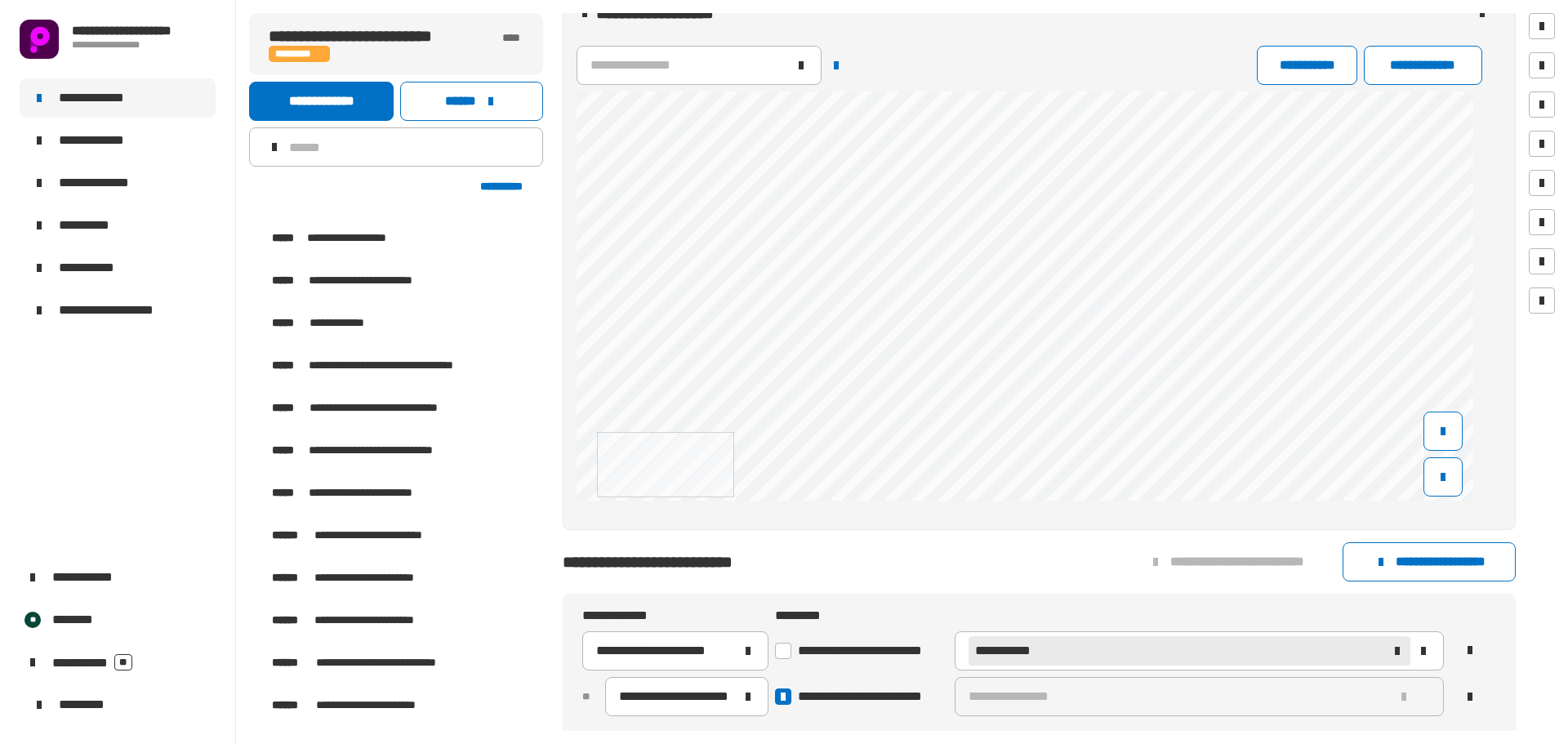 click on "**********" 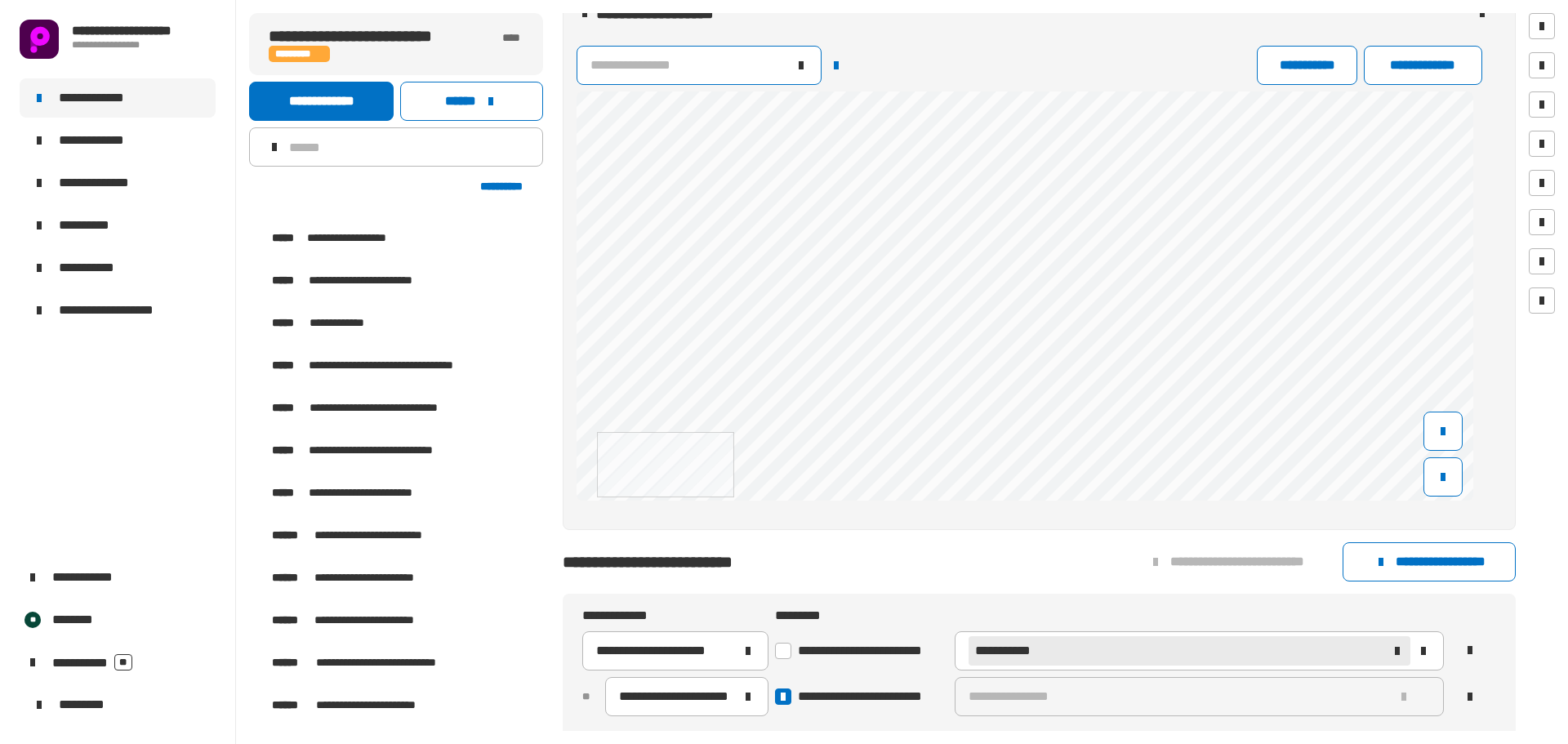 scroll, scrollTop: 898, scrollLeft: 0, axis: vertical 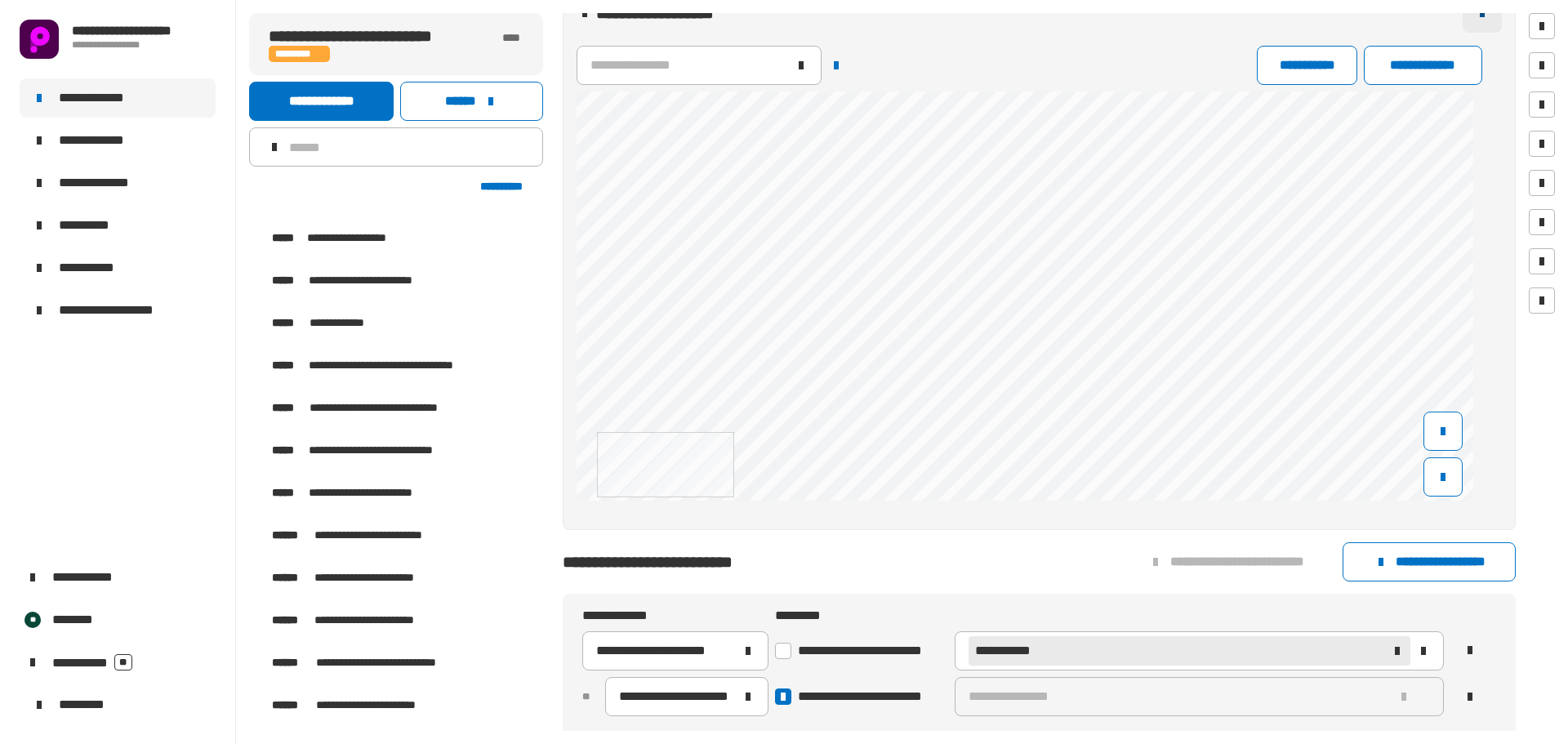 click 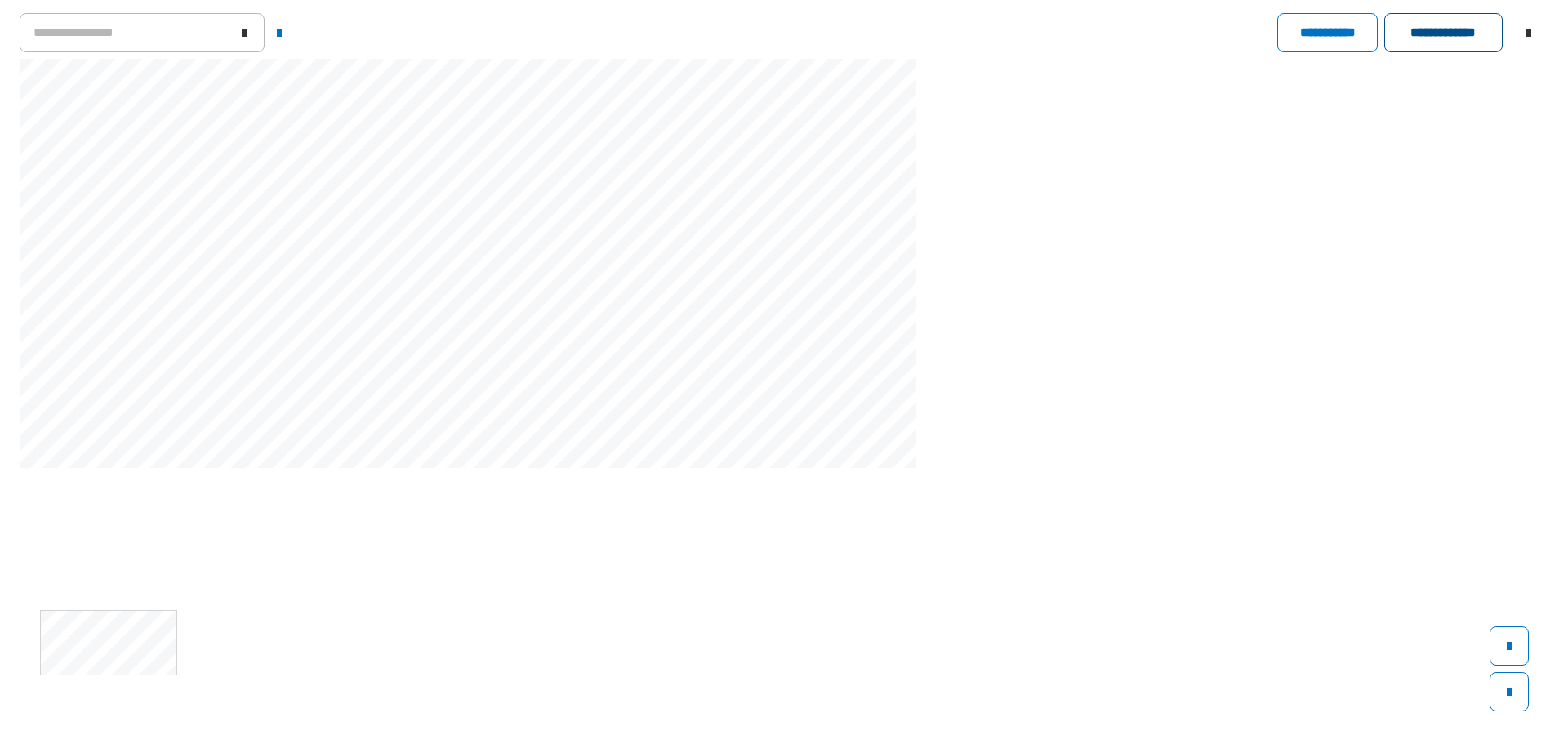 scroll, scrollTop: 811, scrollLeft: 0, axis: vertical 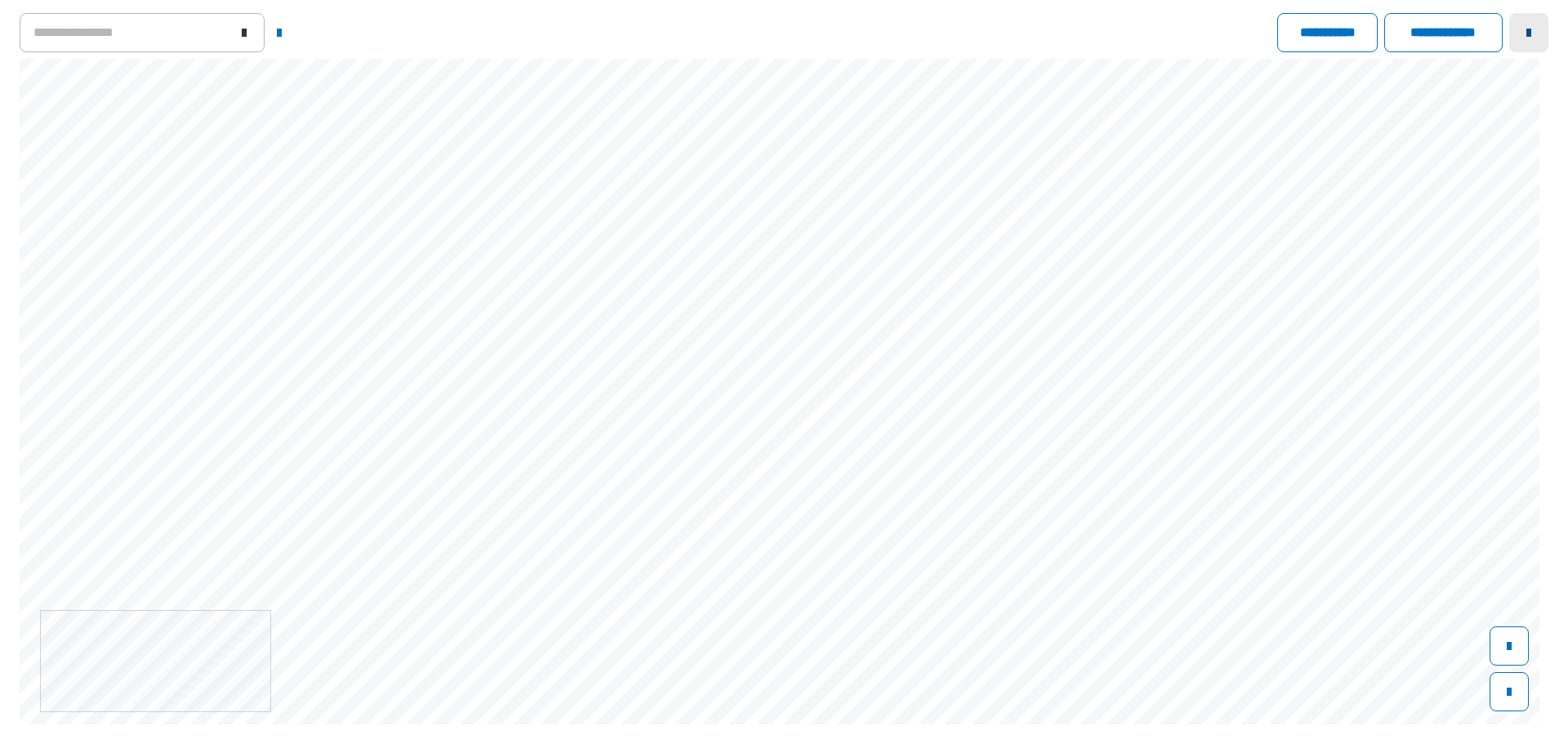 click 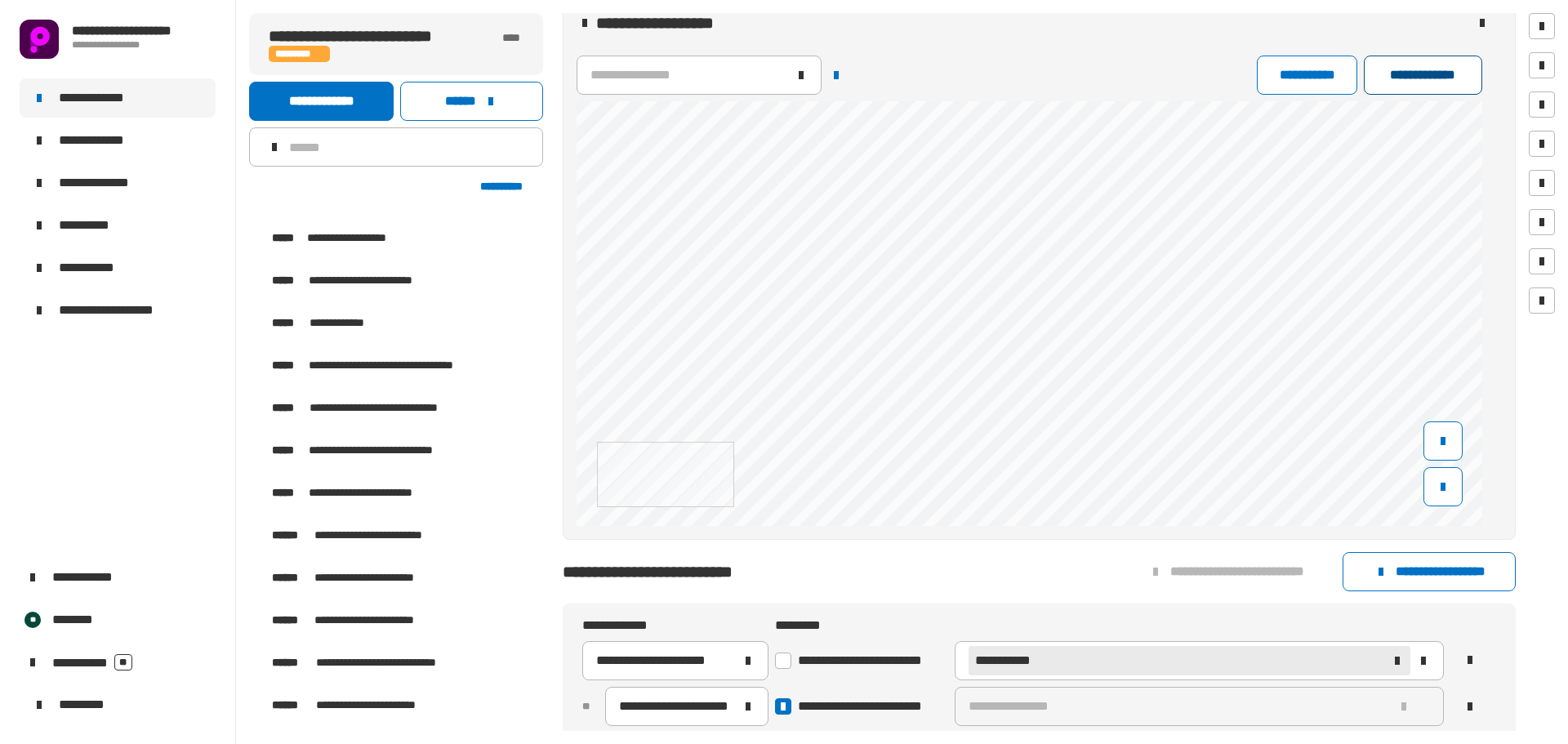 scroll, scrollTop: 821, scrollLeft: 0, axis: vertical 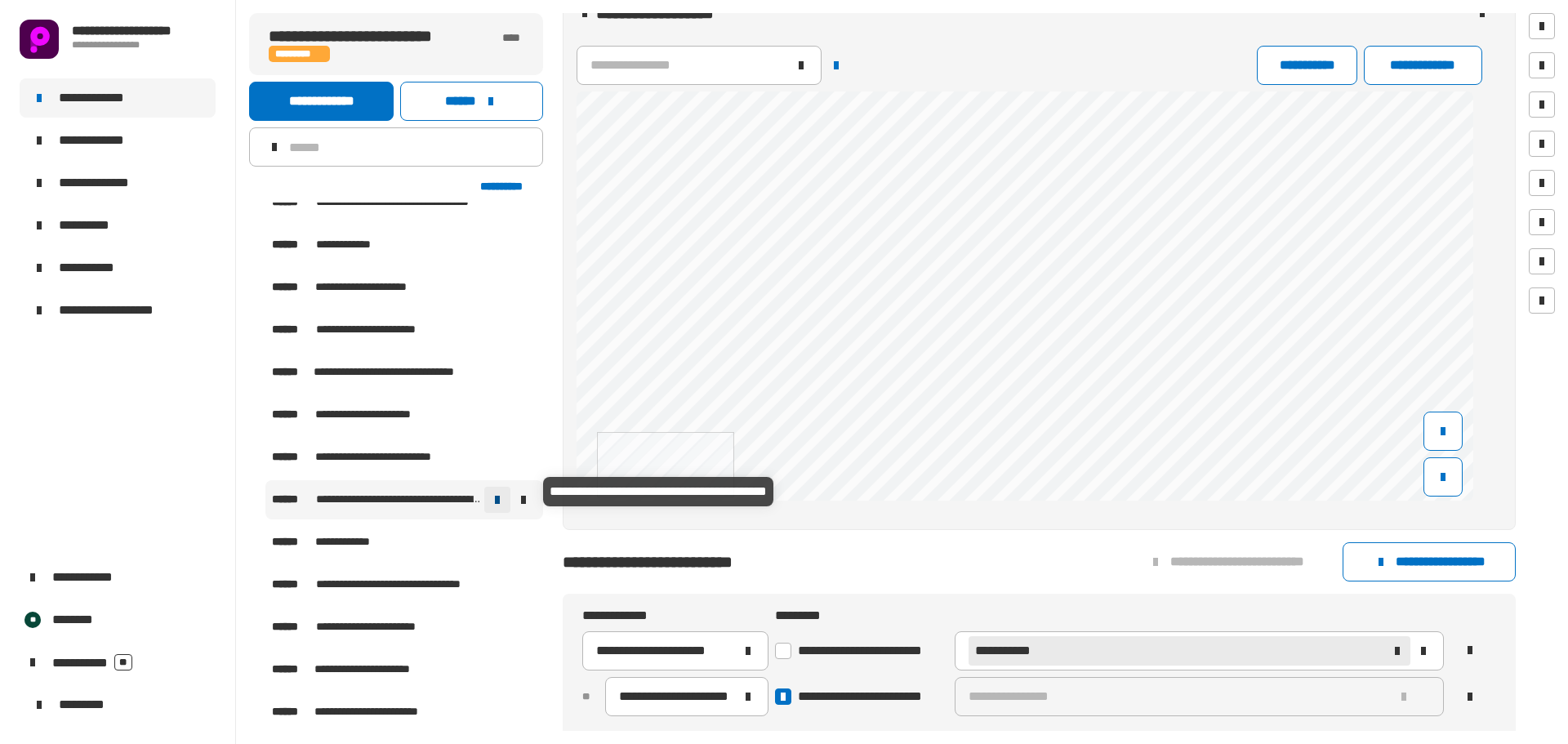 click at bounding box center (497, 500) 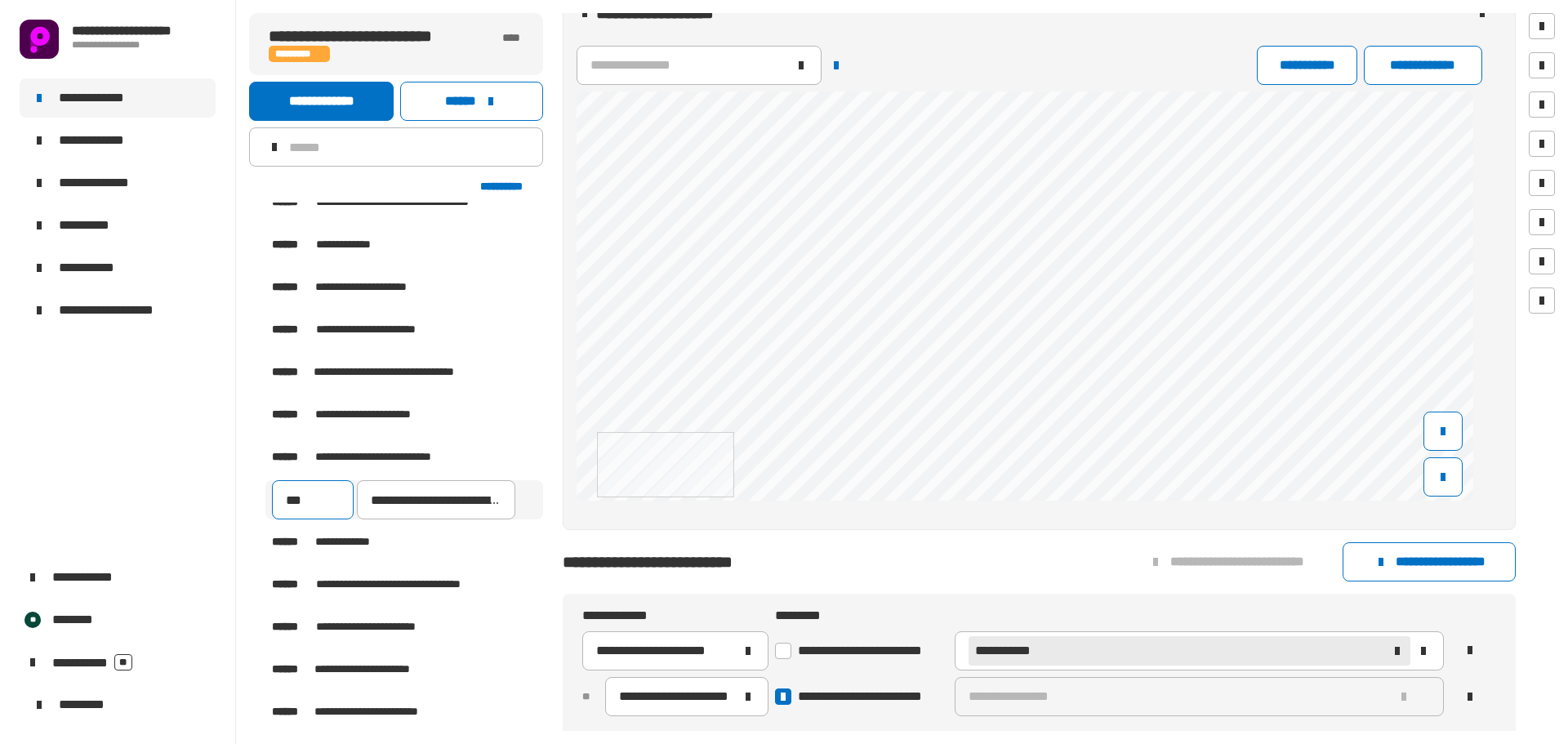drag, startPoint x: 313, startPoint y: 500, endPoint x: 287, endPoint y: 501, distance: 26.01922 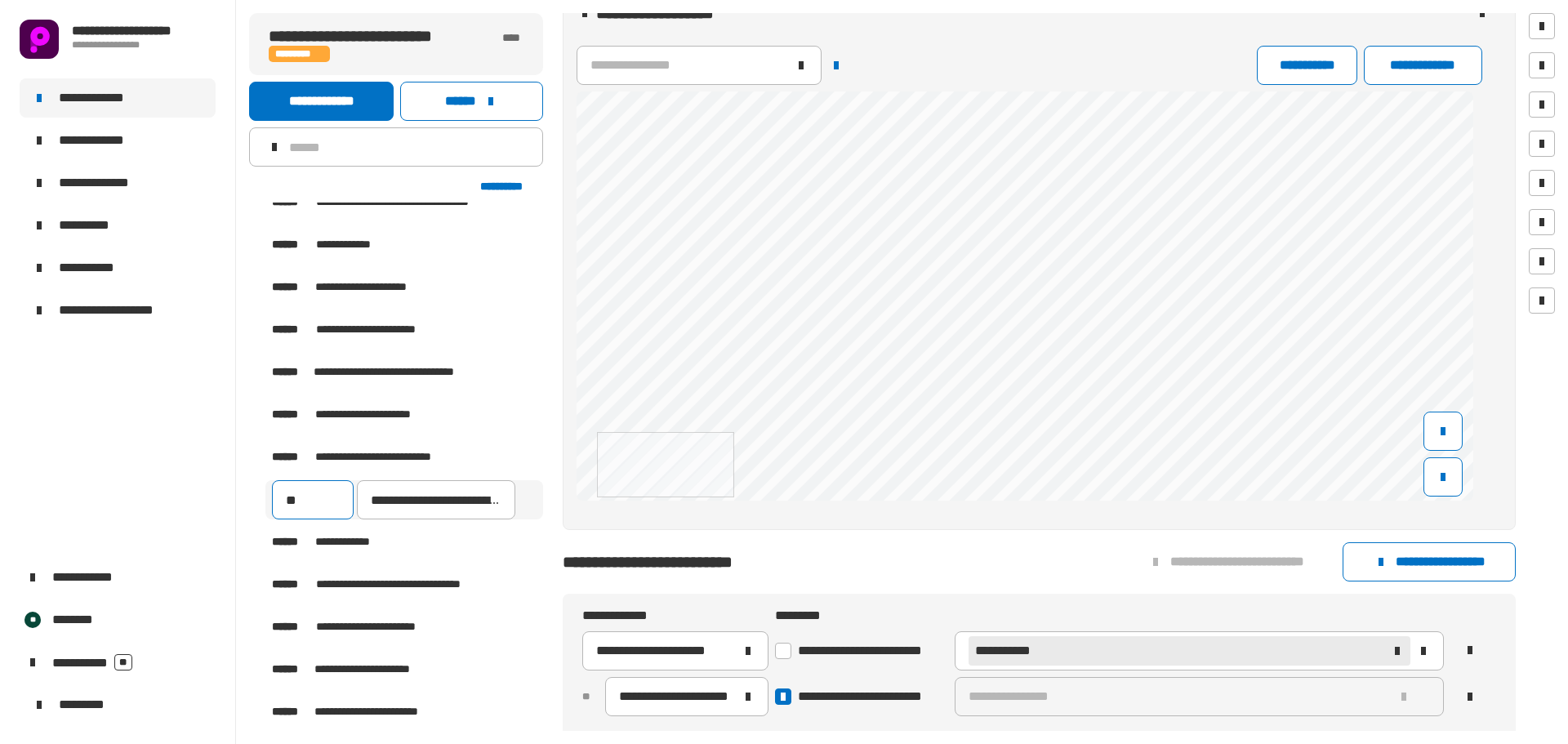 type on "***" 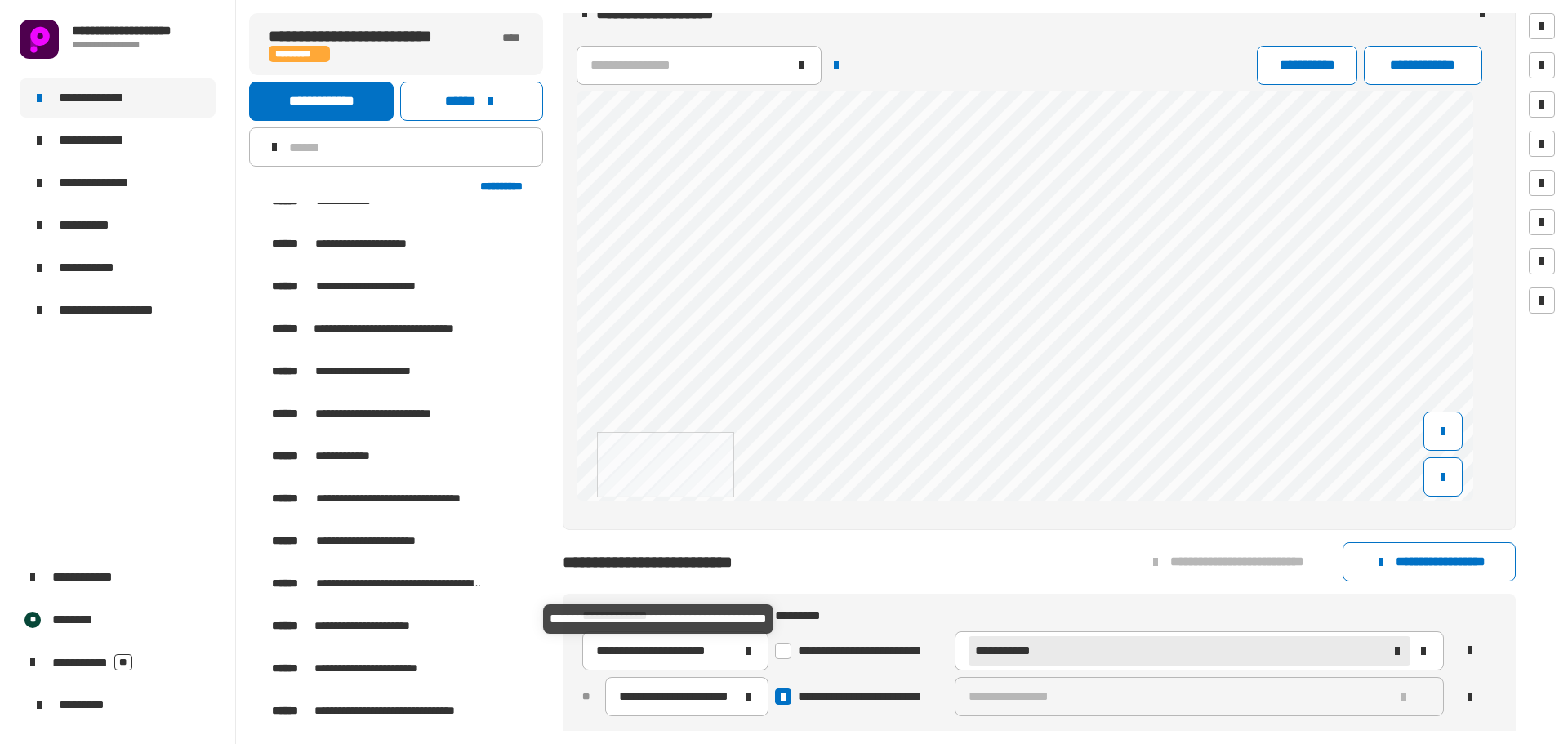 scroll, scrollTop: 2613, scrollLeft: 0, axis: vertical 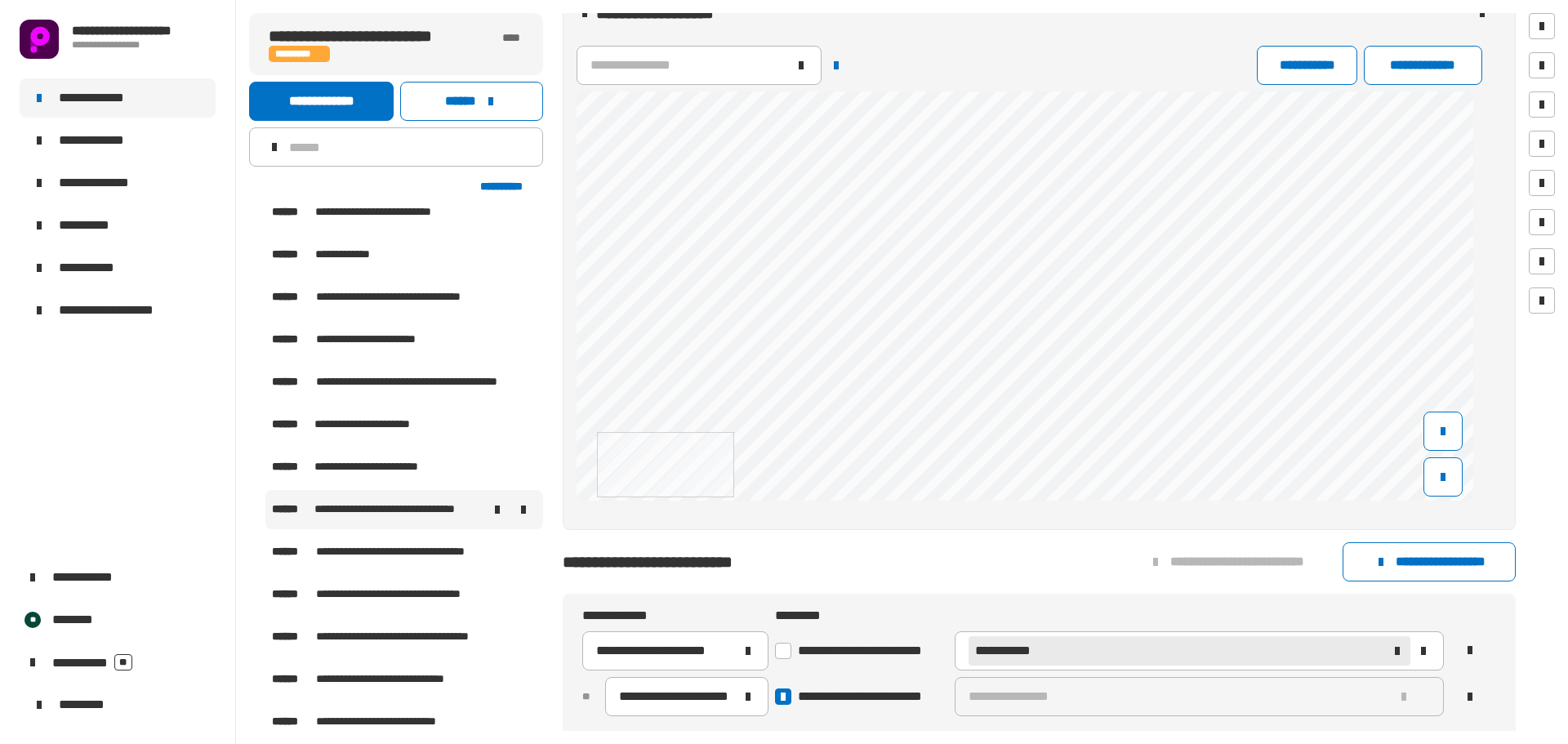 click on "**********" at bounding box center [397, 510] 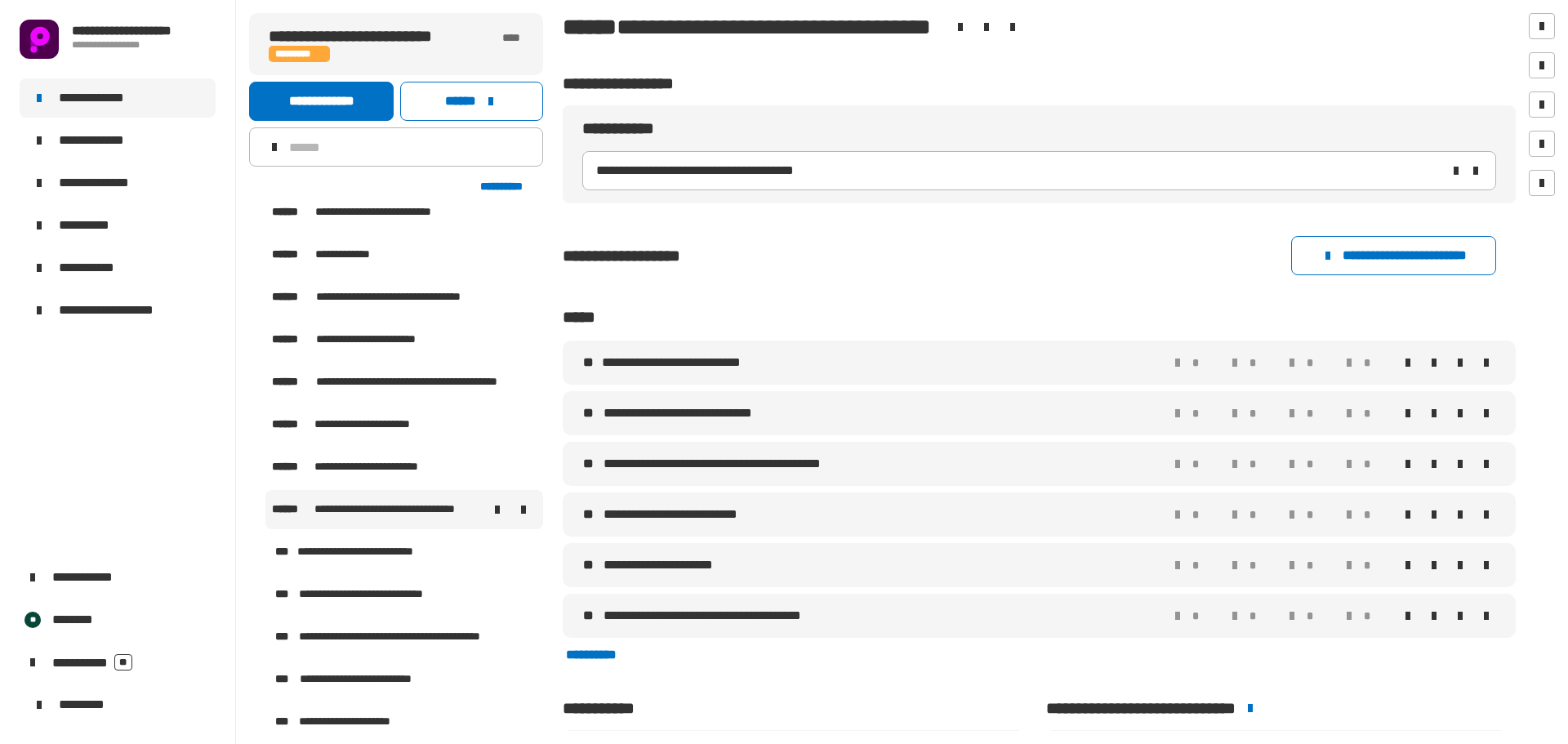 scroll, scrollTop: 2858, scrollLeft: 0, axis: vertical 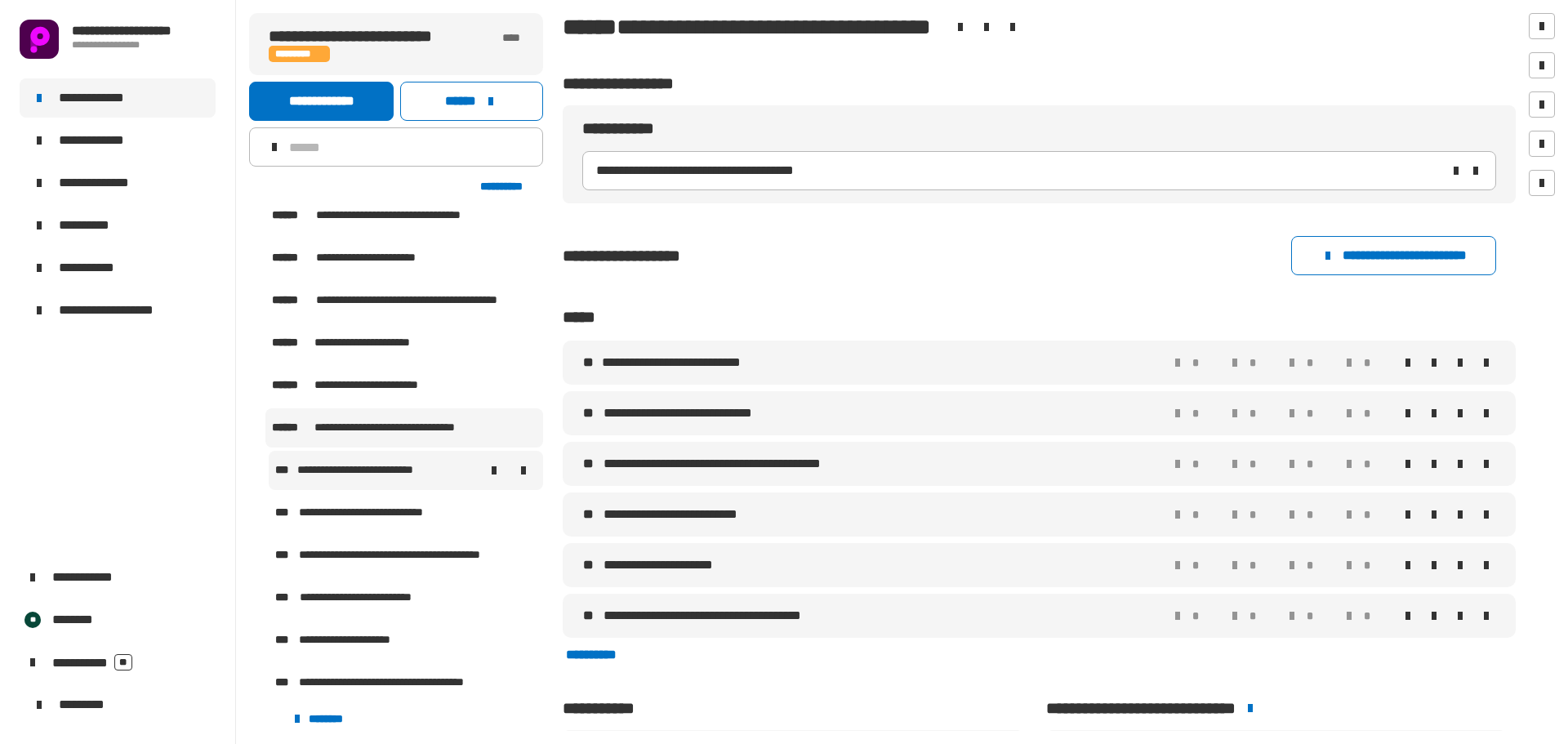 click on "**********" at bounding box center (365, 470) 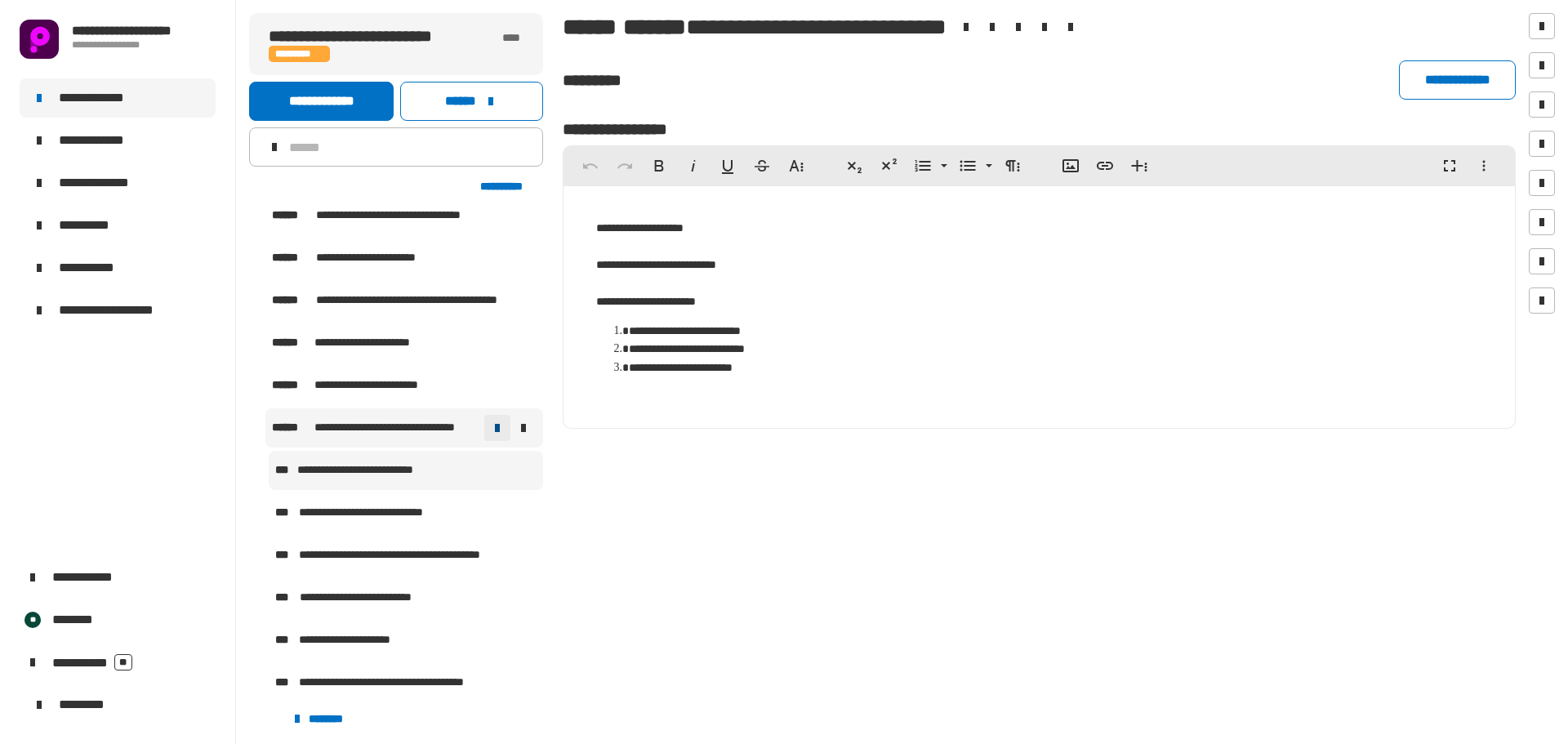 click at bounding box center (497, 428) 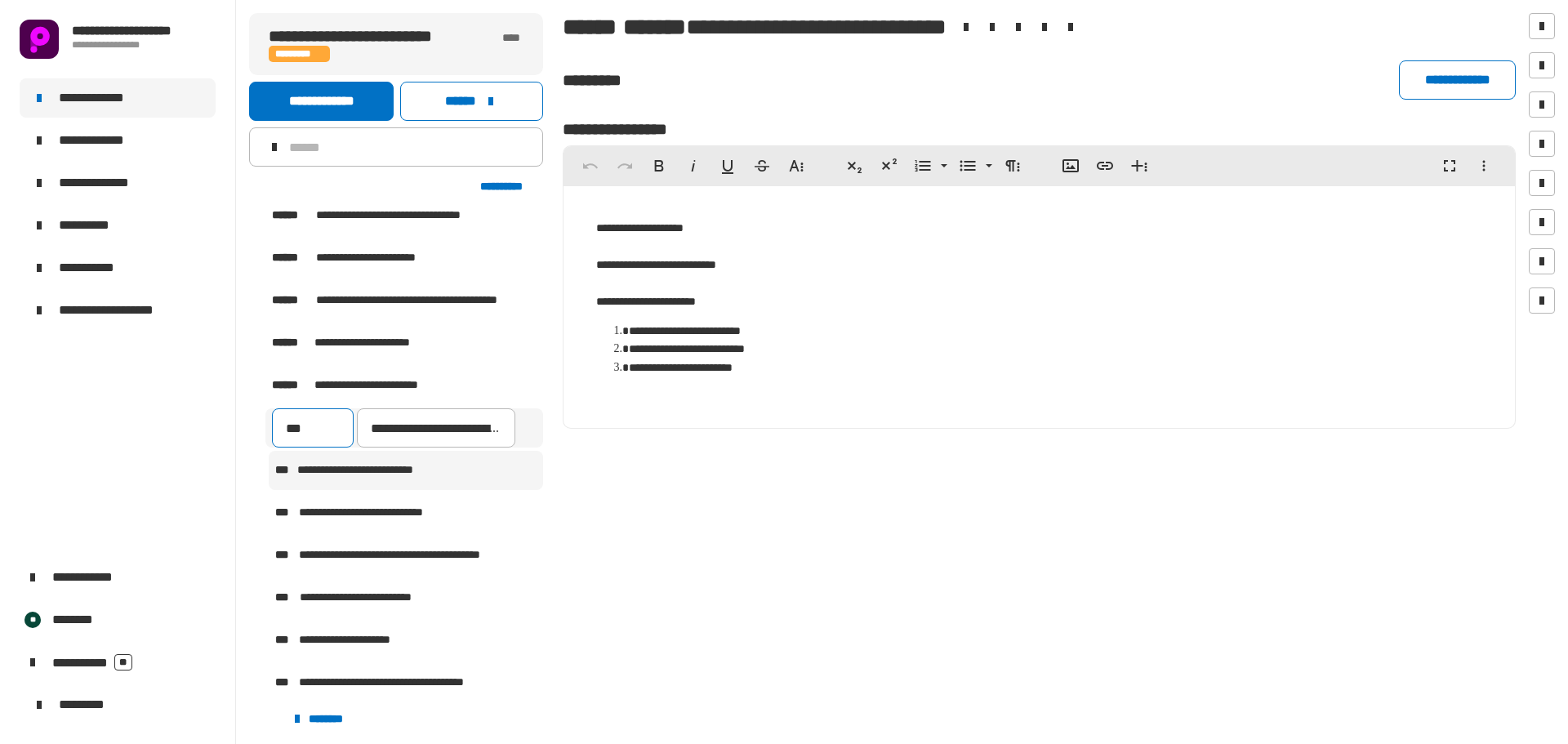drag, startPoint x: 301, startPoint y: 428, endPoint x: 291, endPoint y: 434, distance: 11.661904 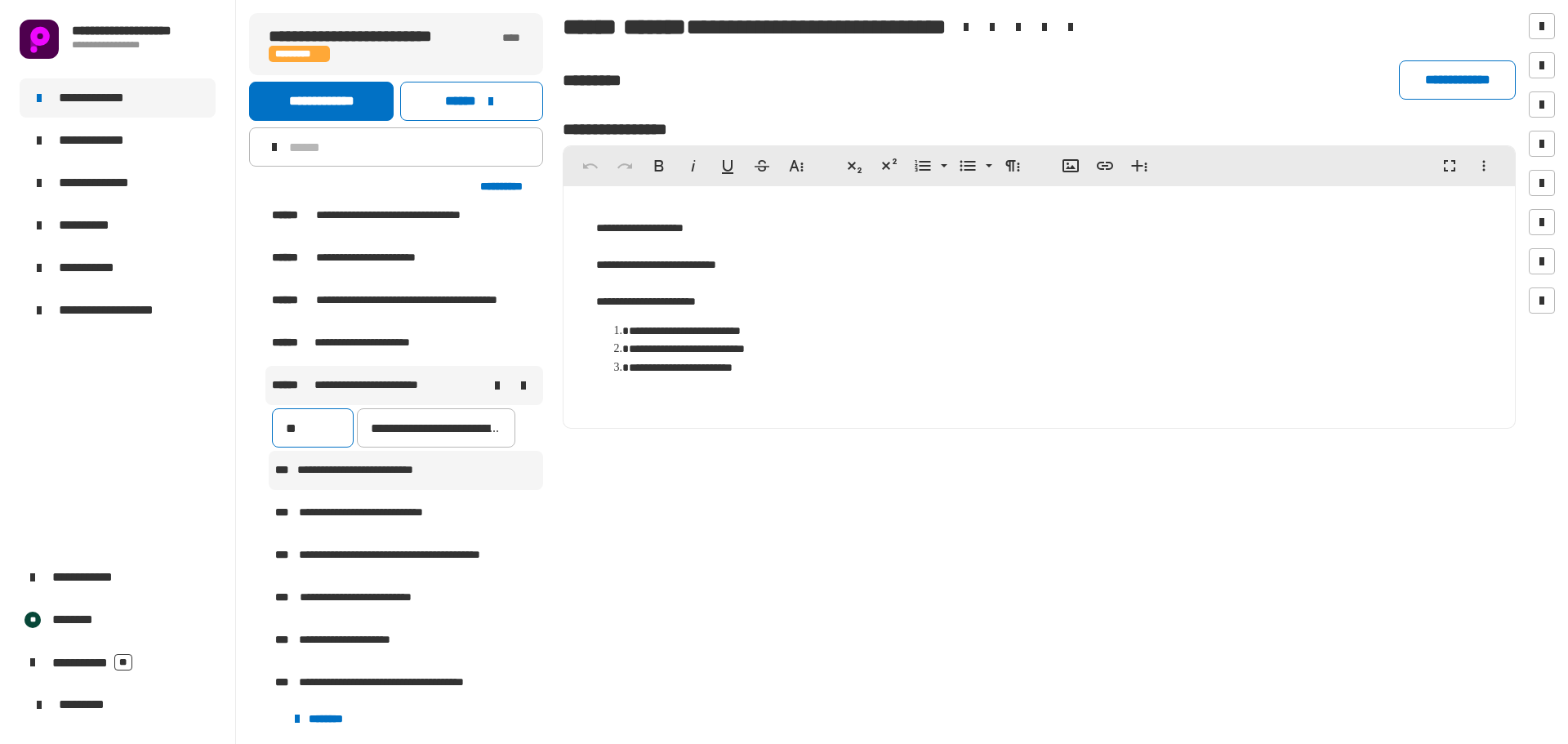 type on "***" 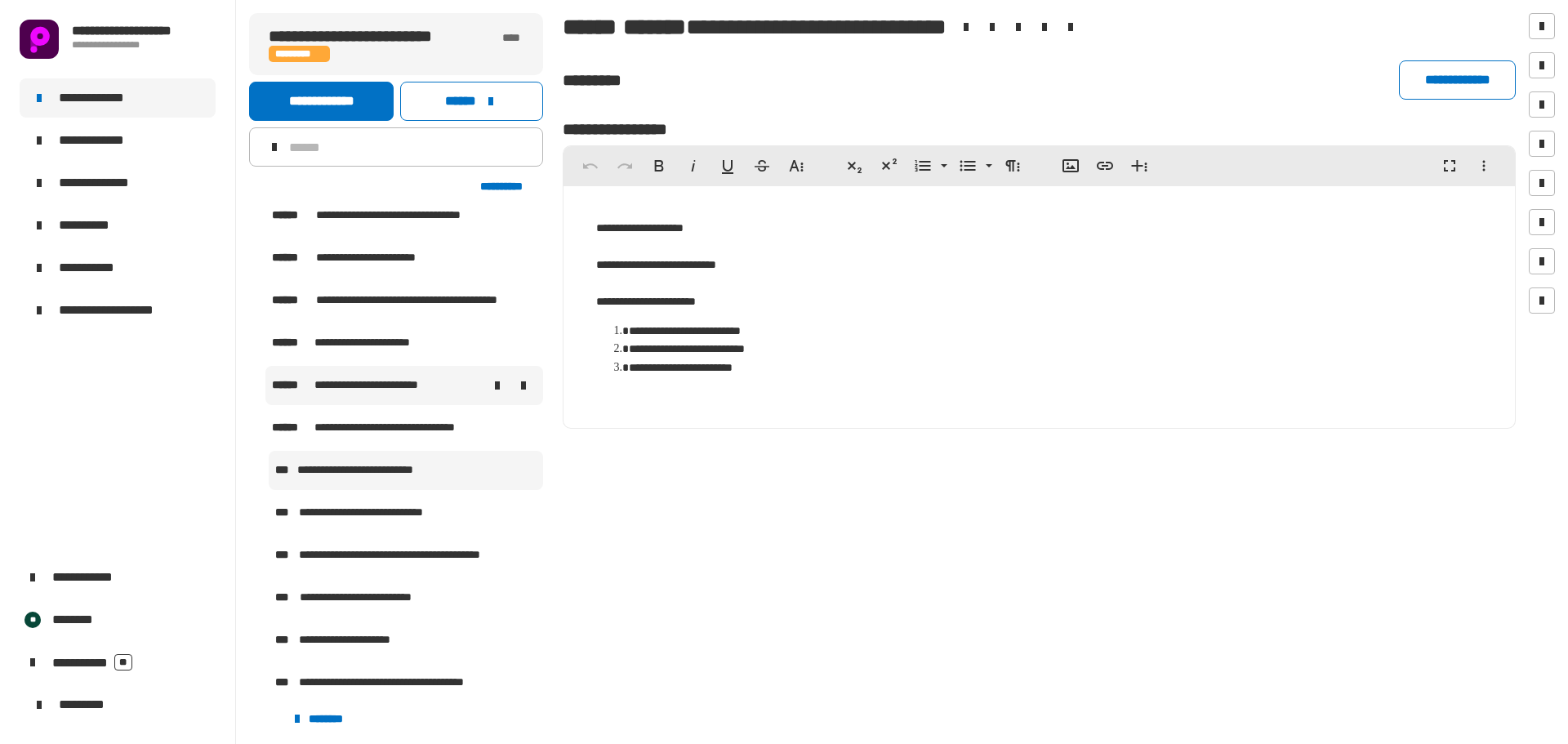 scroll, scrollTop: 2901, scrollLeft: 0, axis: vertical 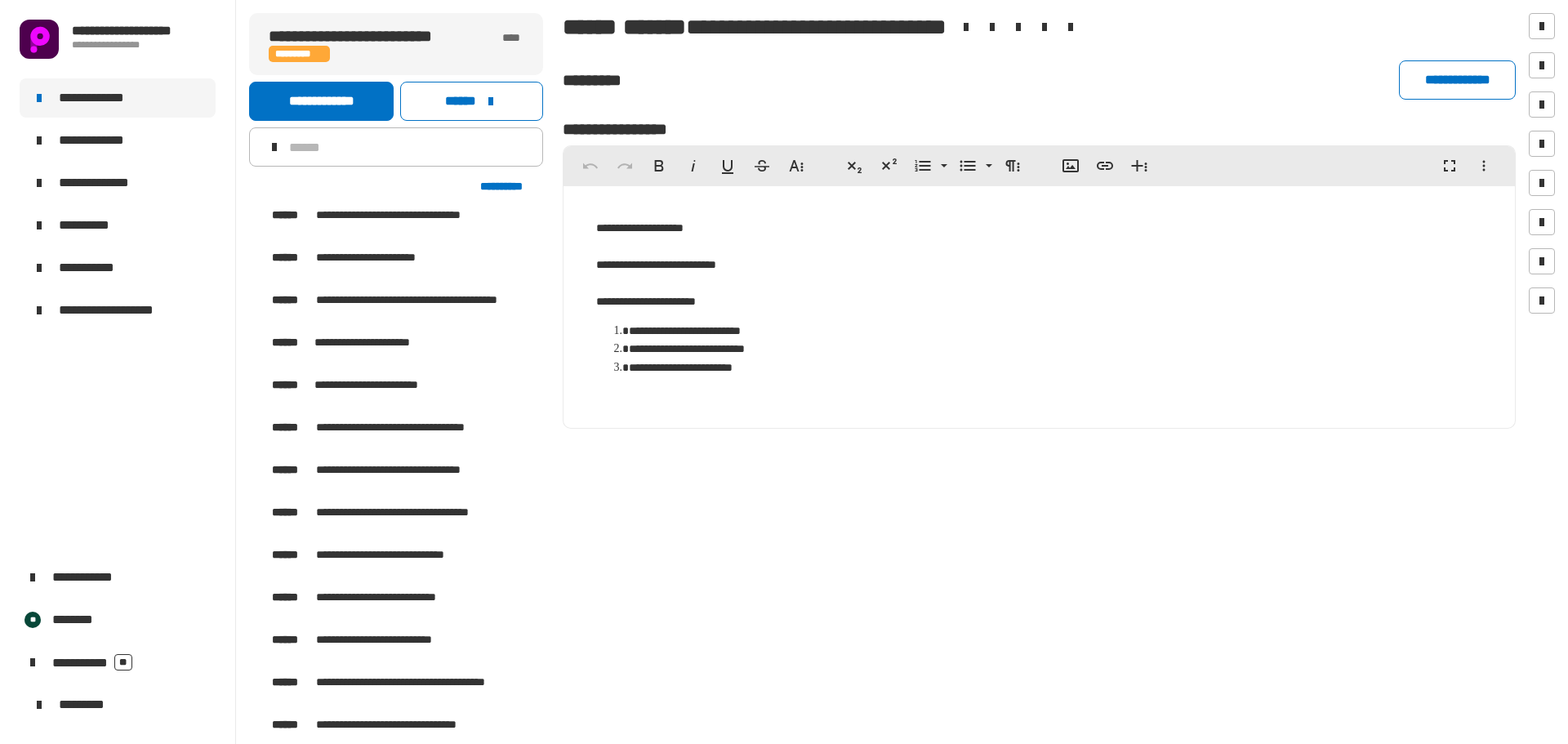 drag, startPoint x: 408, startPoint y: 51, endPoint x: 491, endPoint y: 73, distance: 85.86617 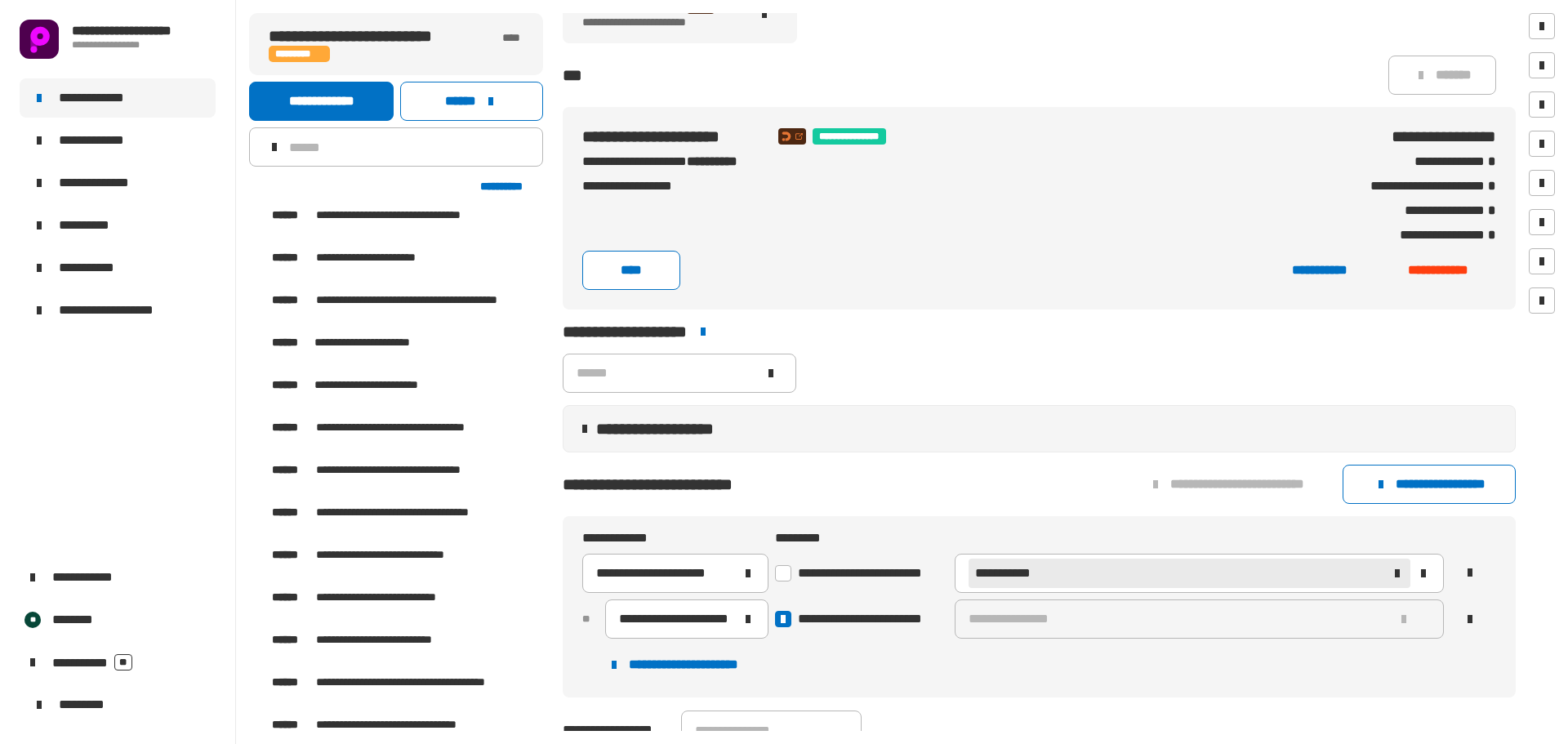 scroll, scrollTop: 490, scrollLeft: 0, axis: vertical 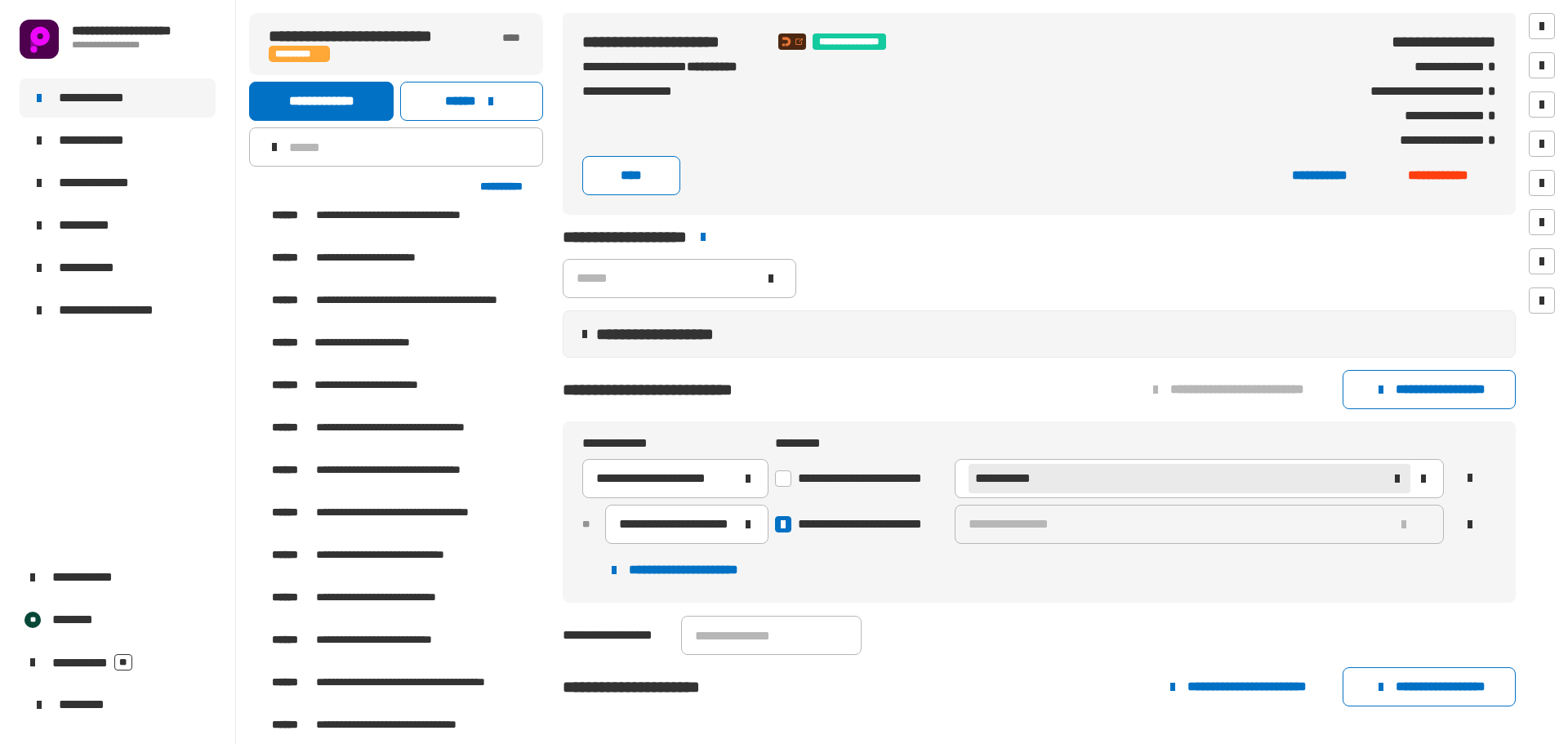 click on "**********" 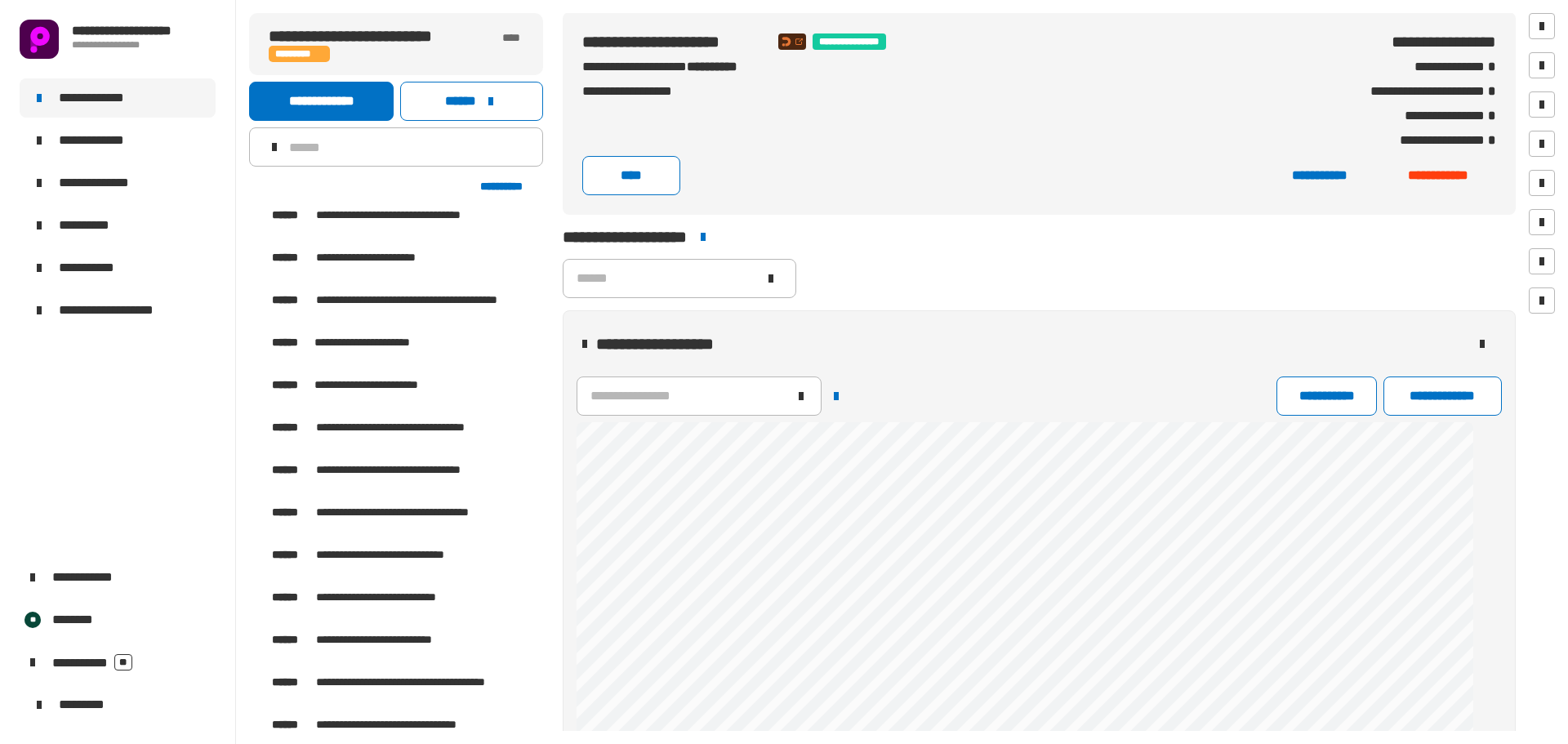 click 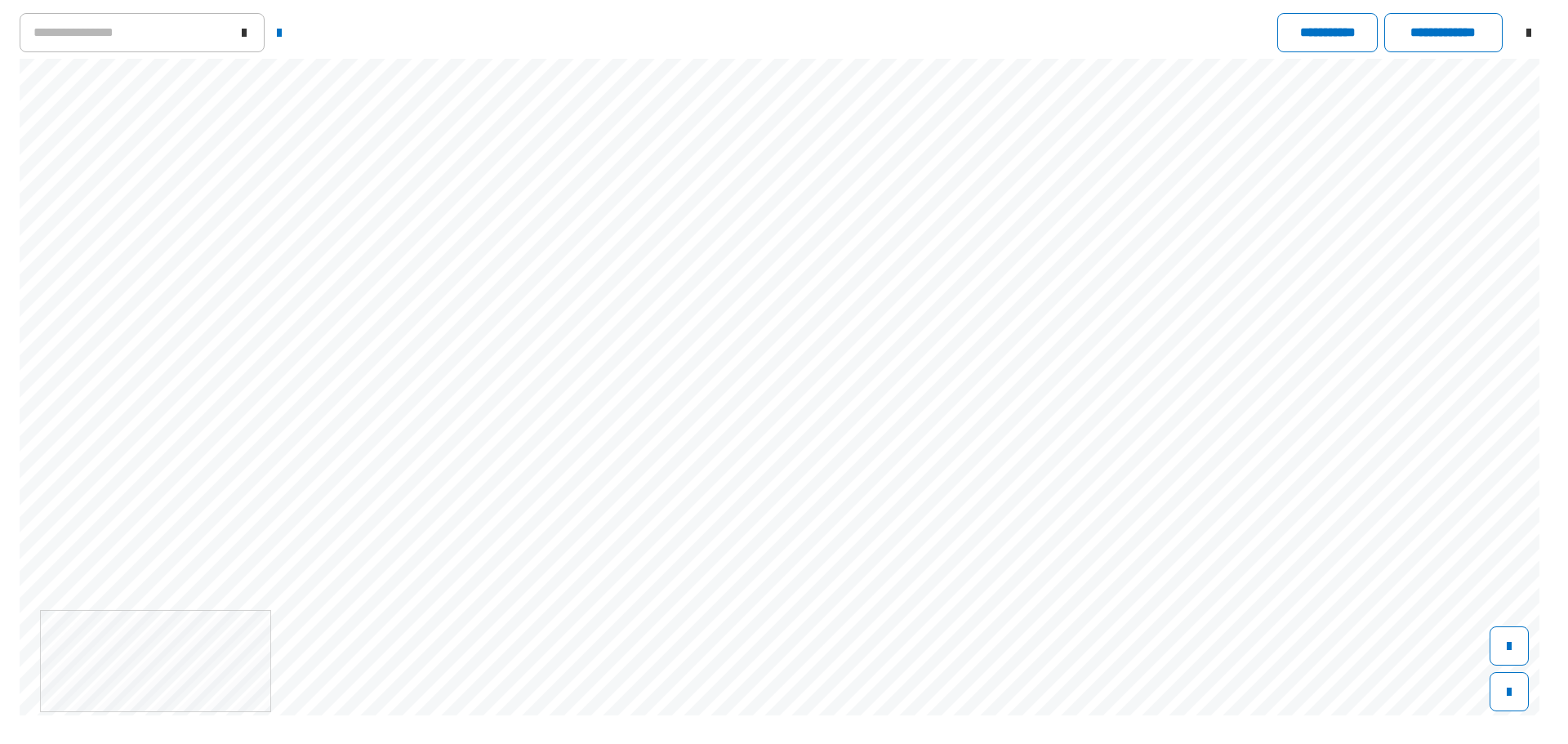 scroll, scrollTop: 3103, scrollLeft: 0, axis: vertical 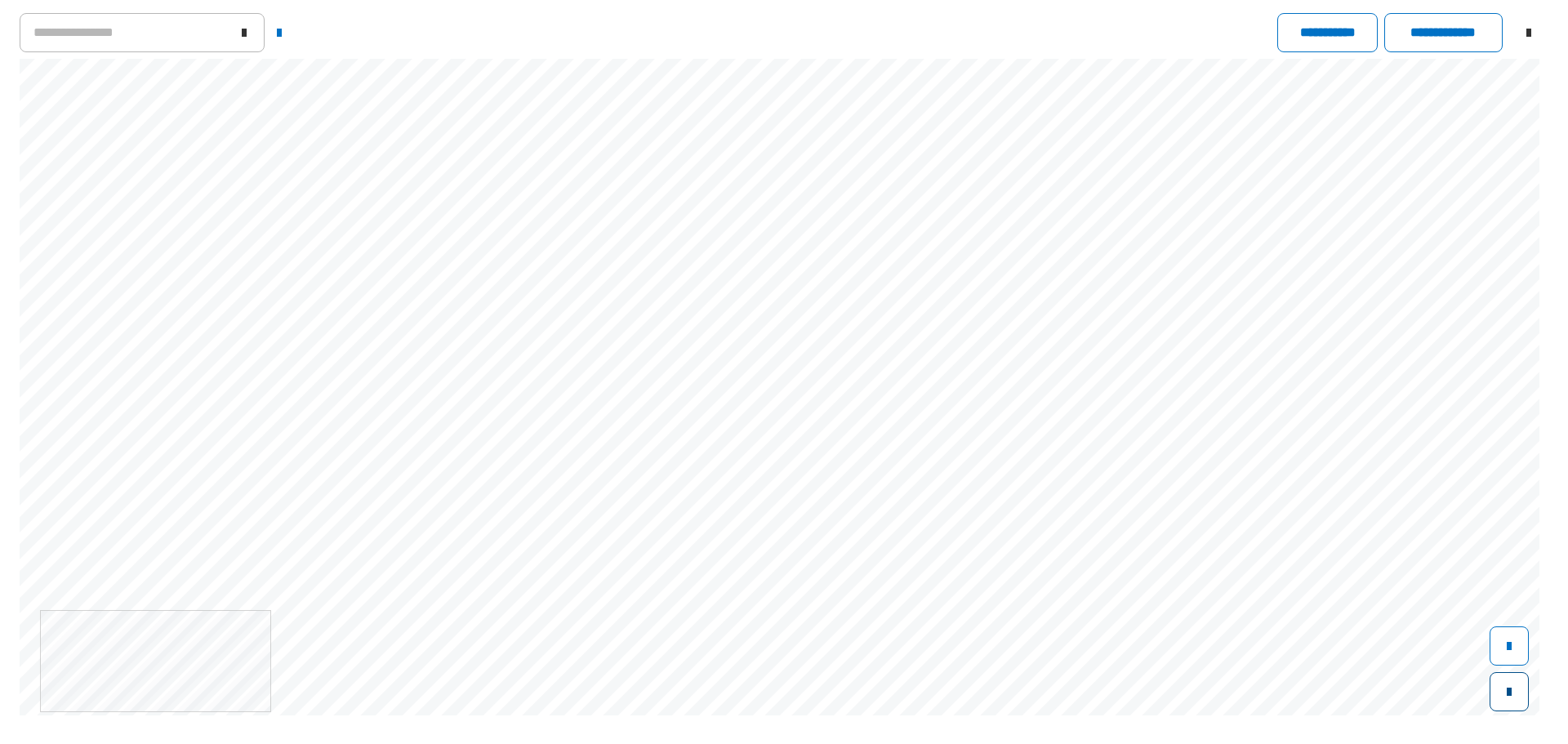click 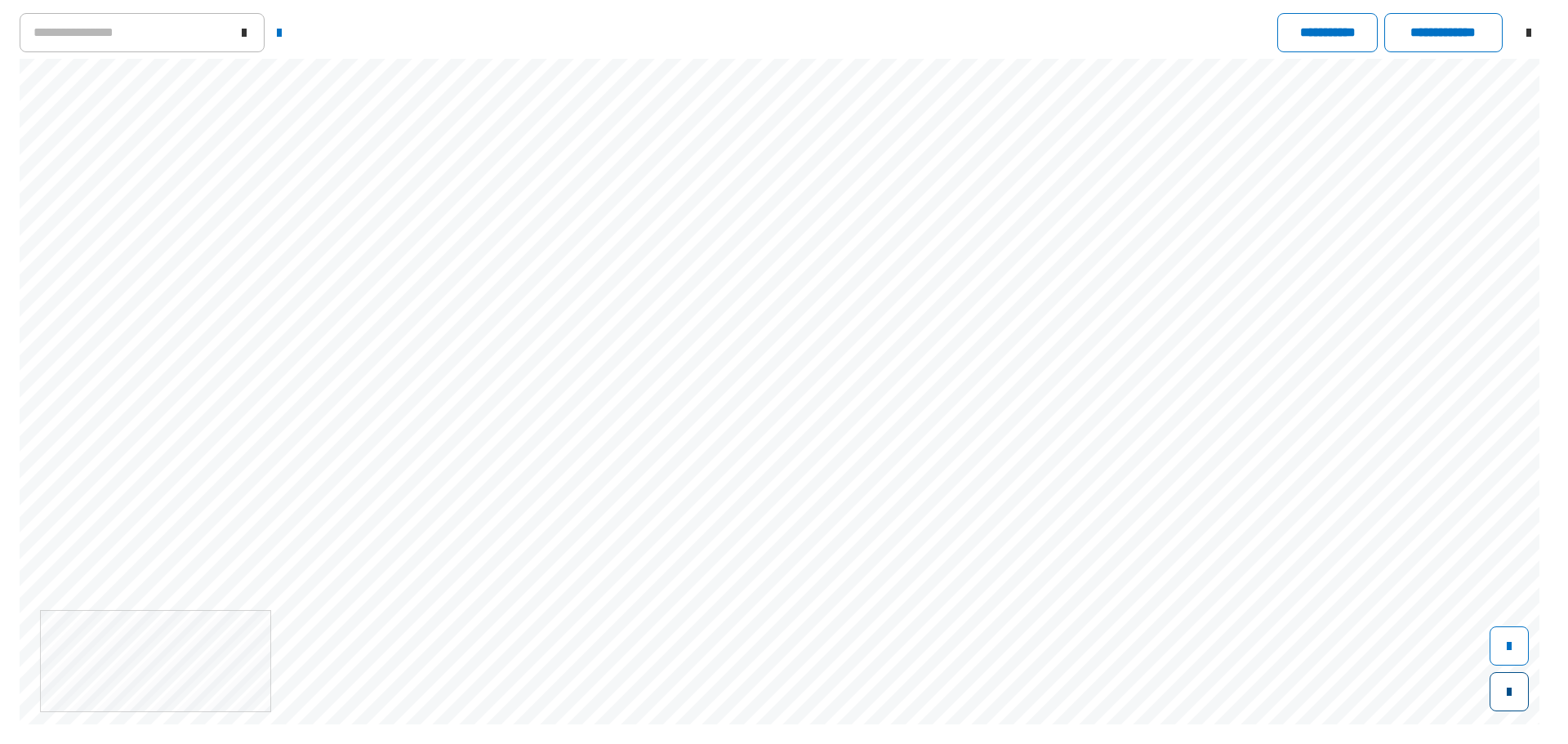 click 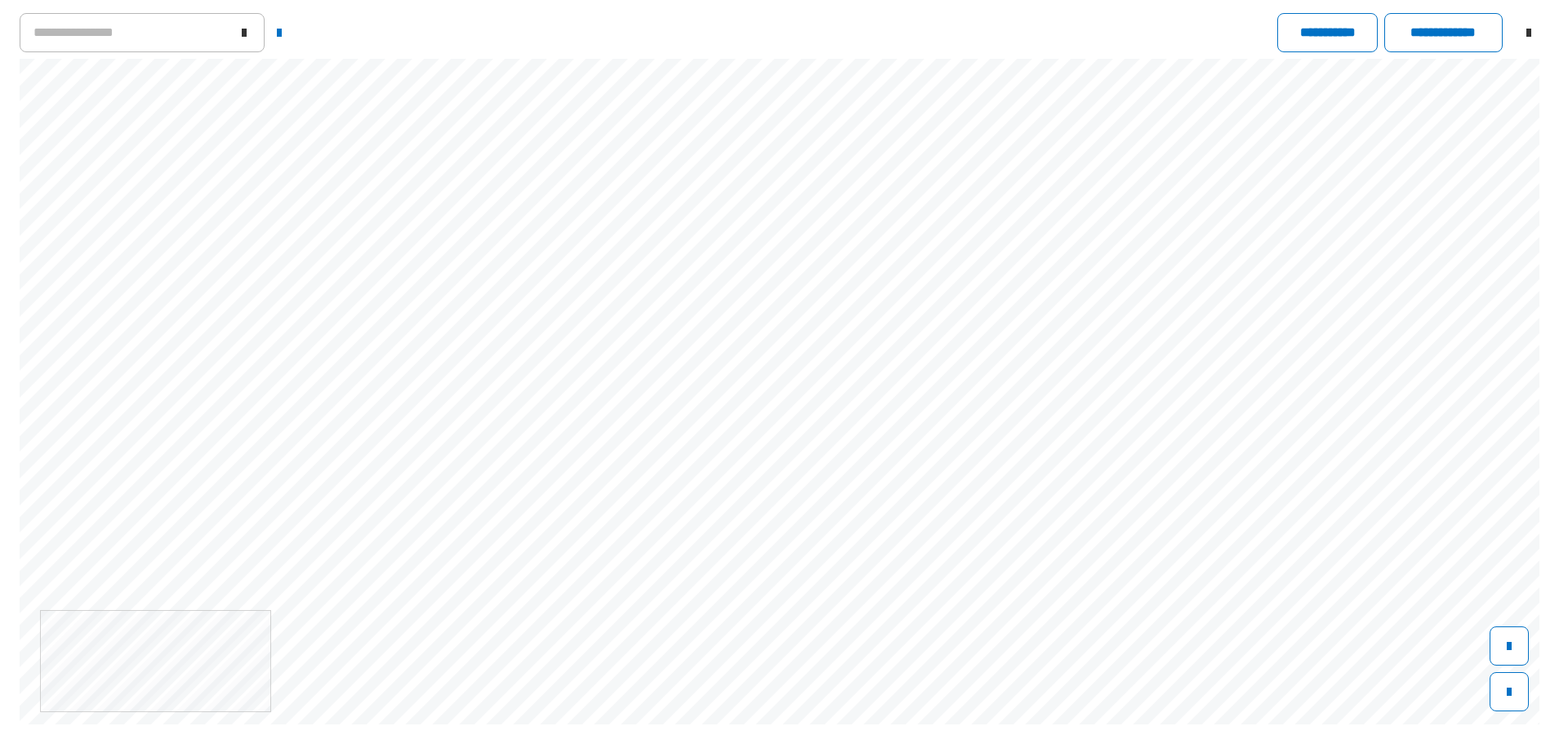 scroll, scrollTop: 53, scrollLeft: 0, axis: vertical 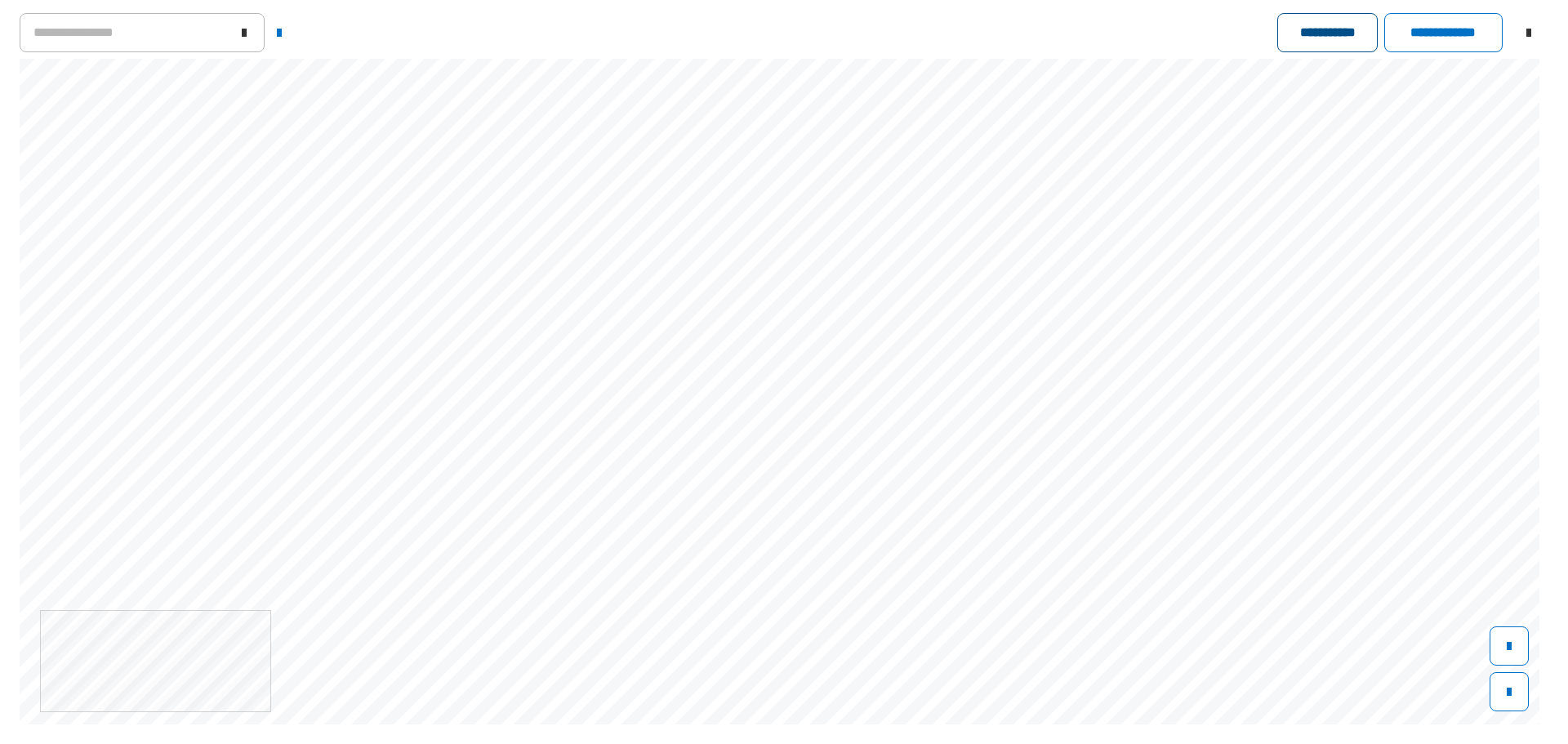 click on "**********" 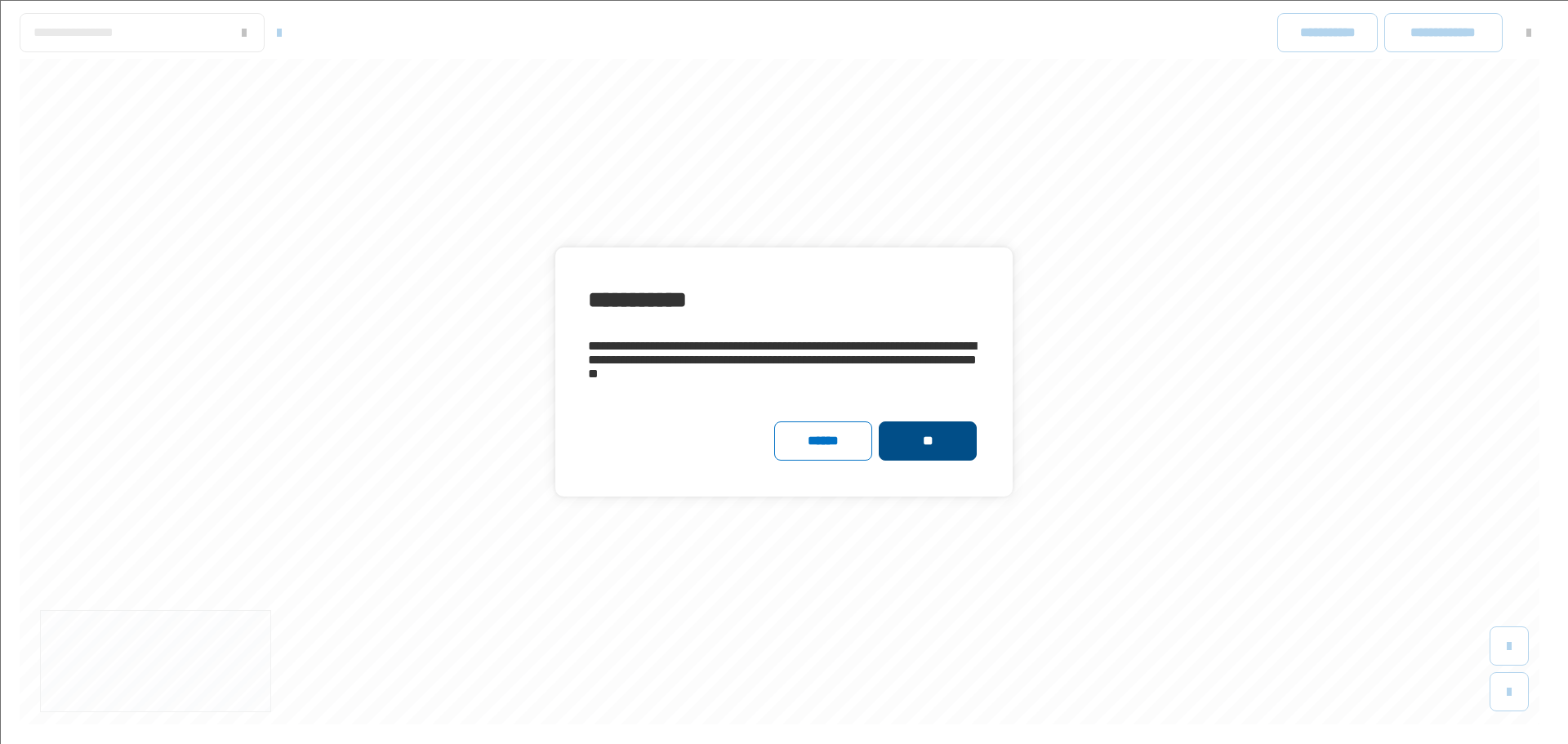 click on "**" 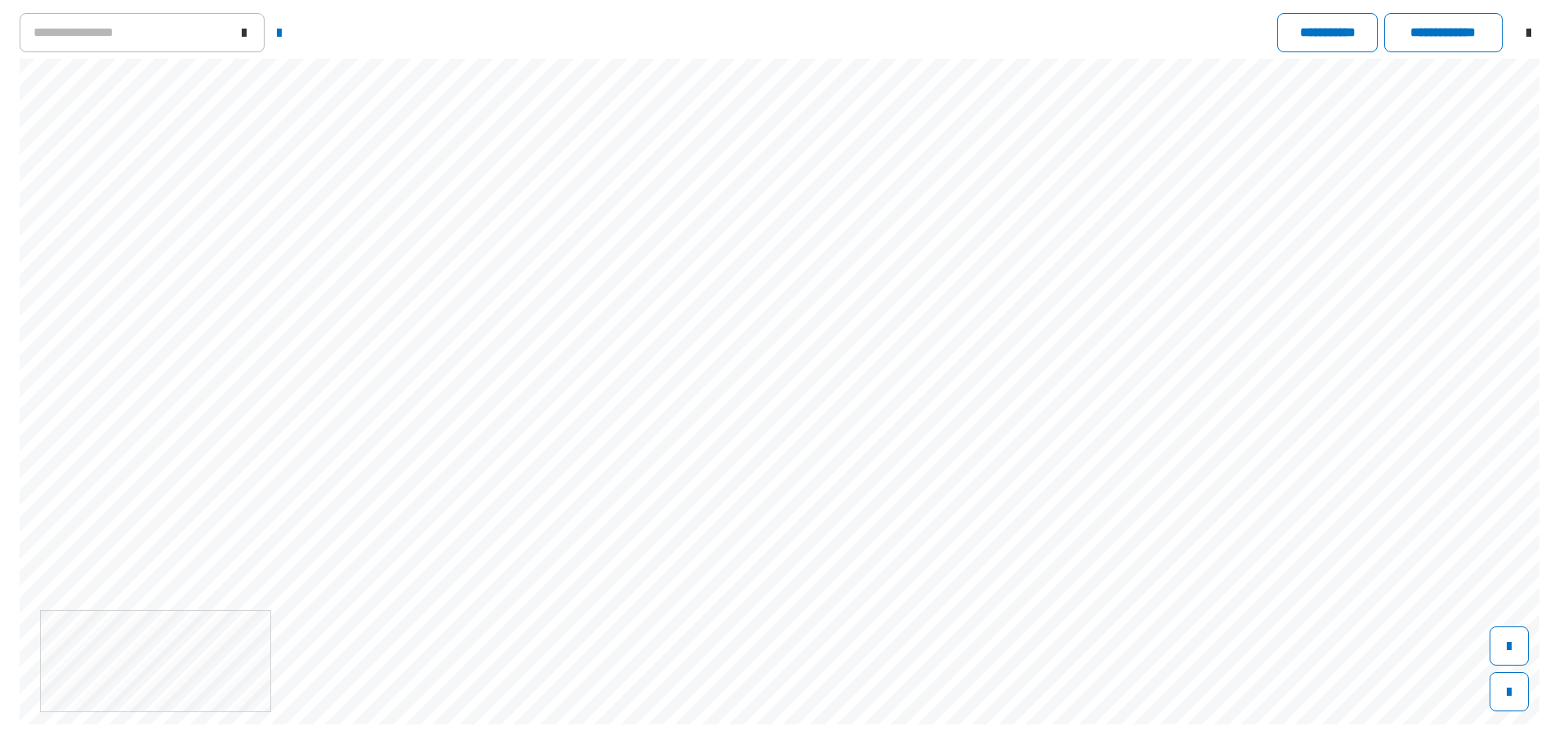 scroll, scrollTop: 0, scrollLeft: 0, axis: both 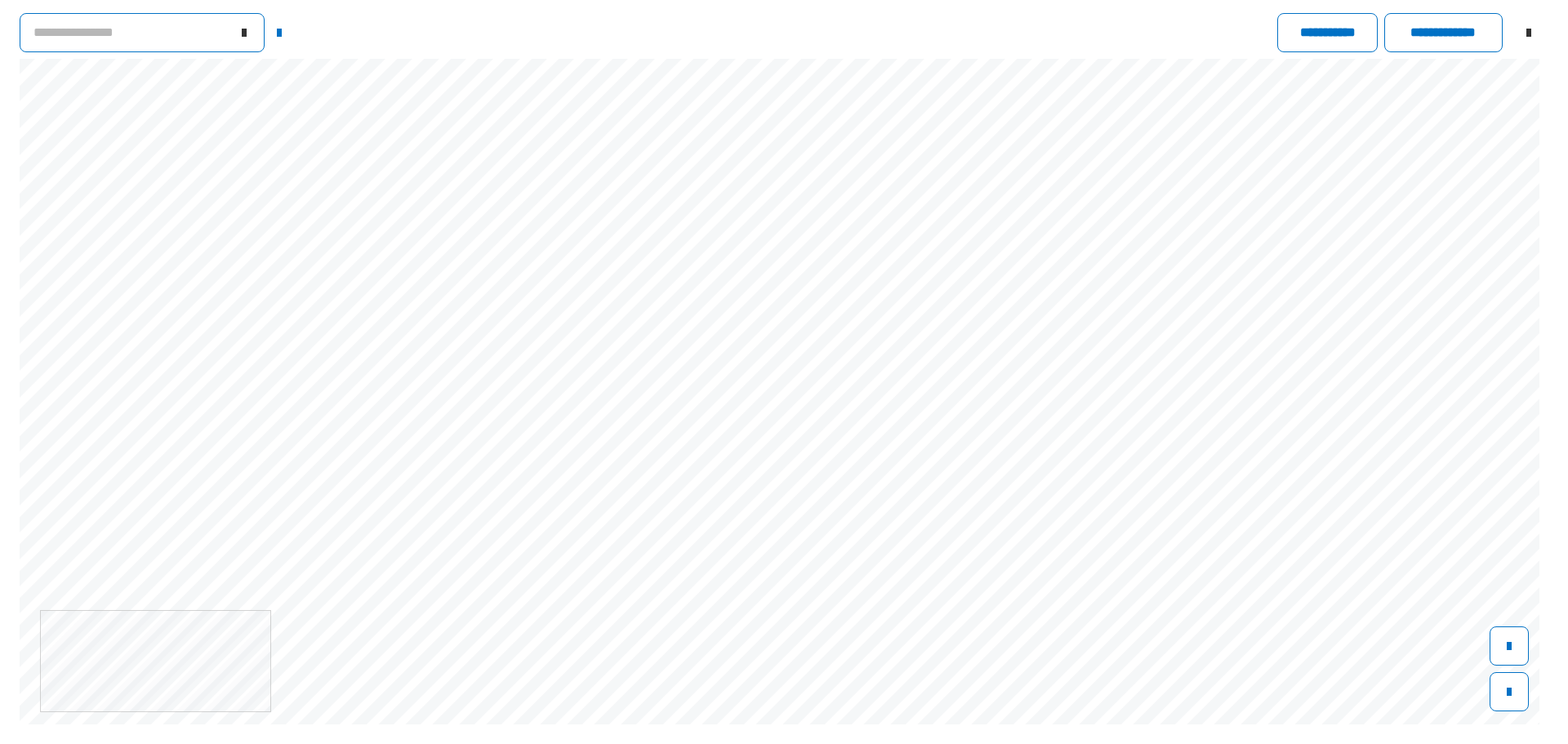 click on "**********" 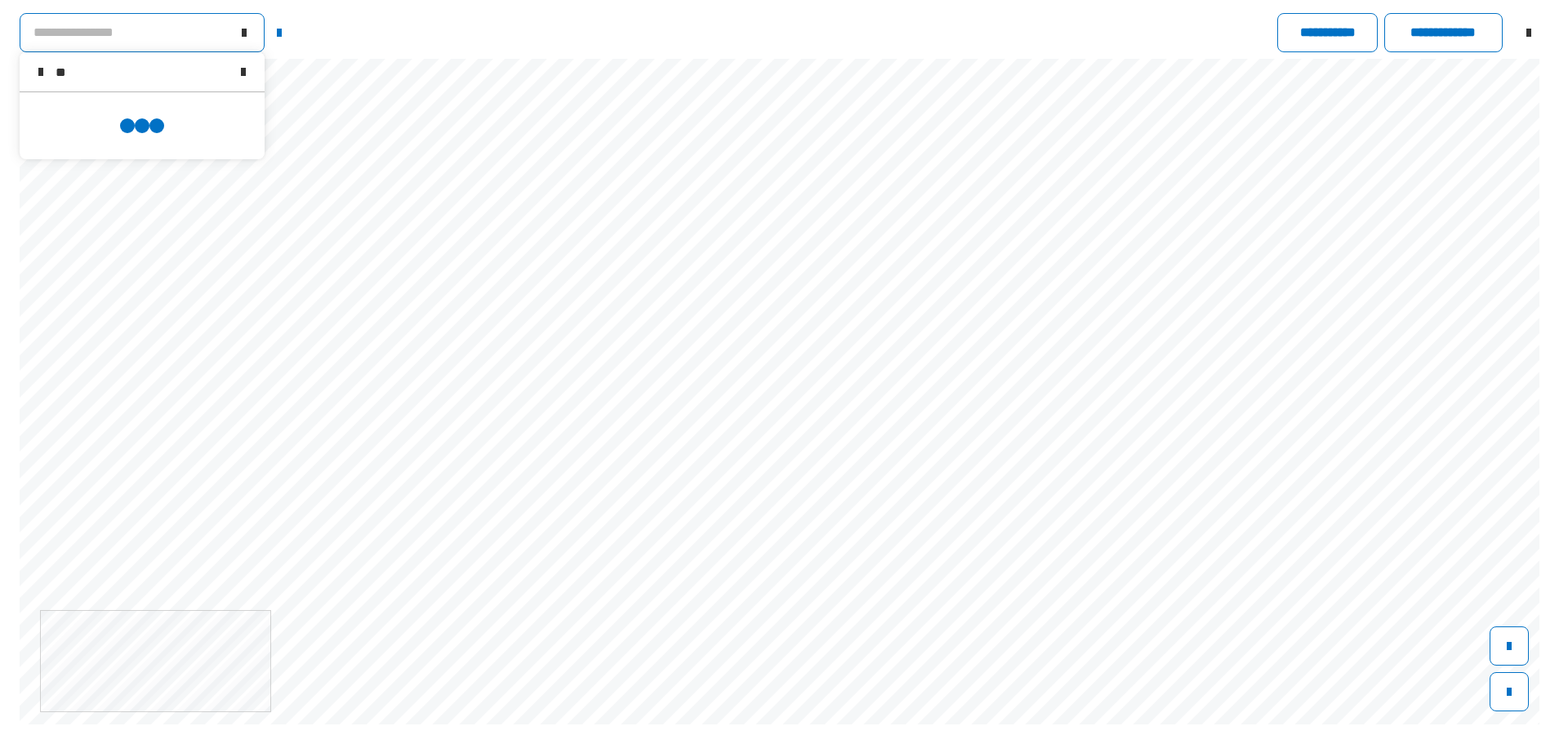 scroll, scrollTop: 0, scrollLeft: 0, axis: both 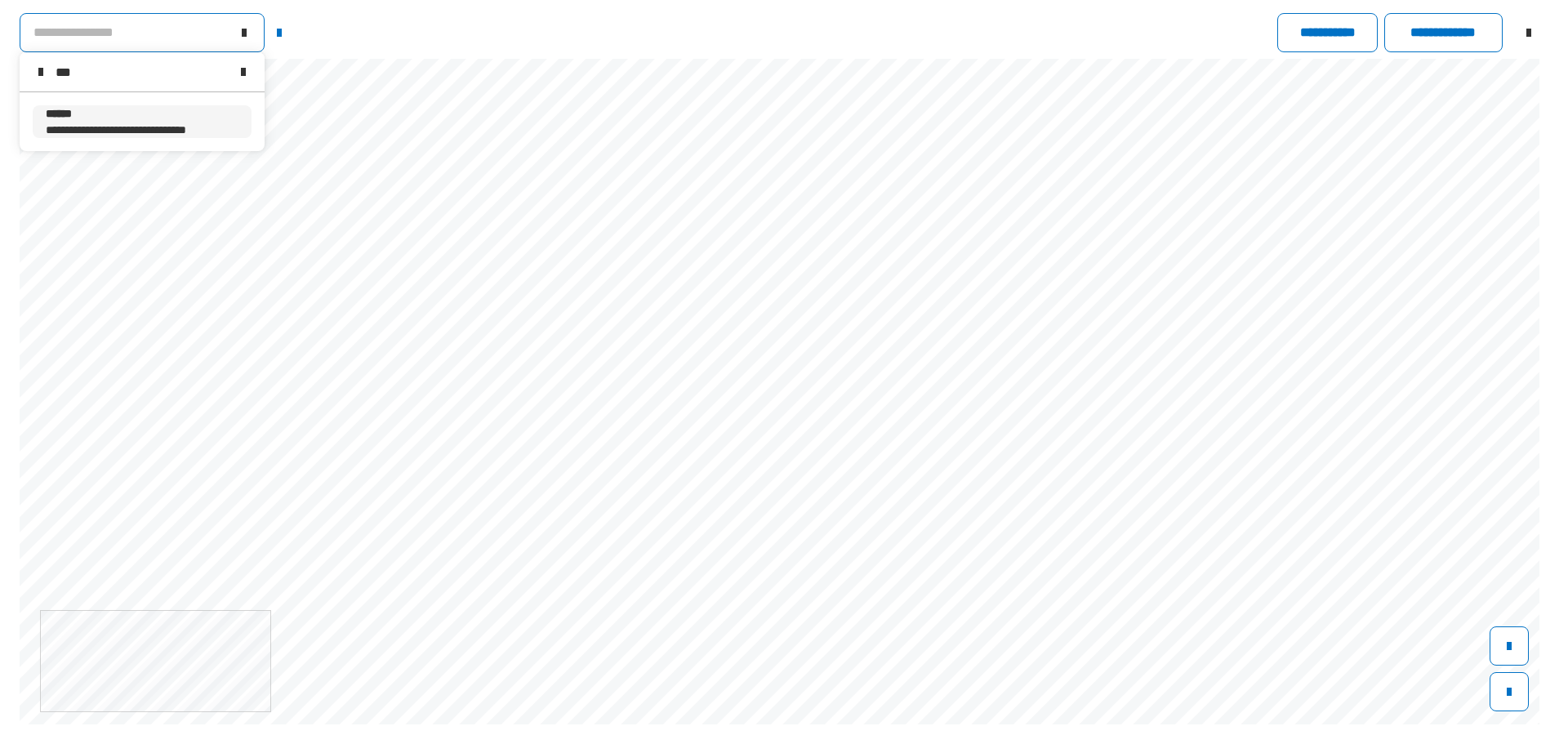 type on "***" 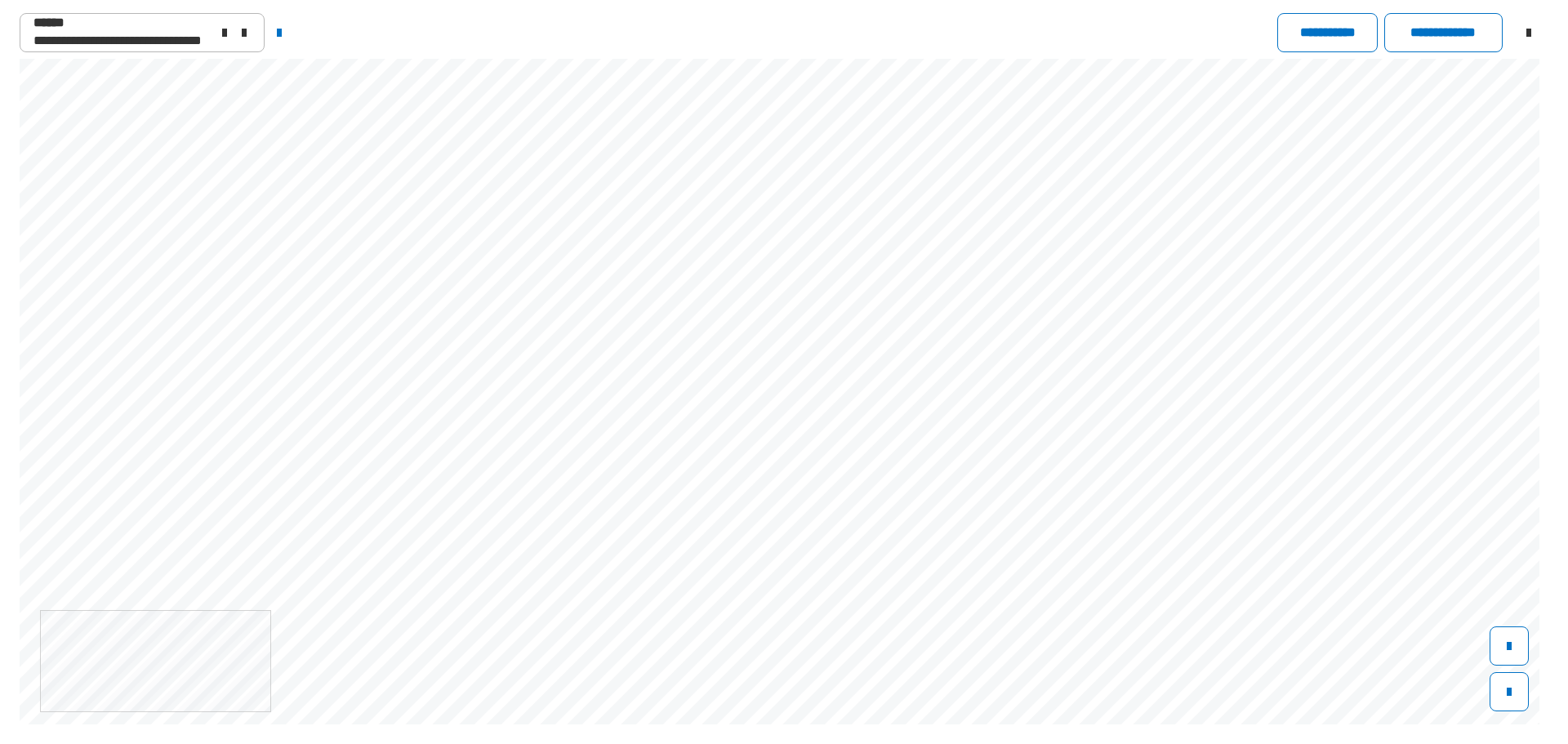 scroll, scrollTop: 0, scrollLeft: 0, axis: both 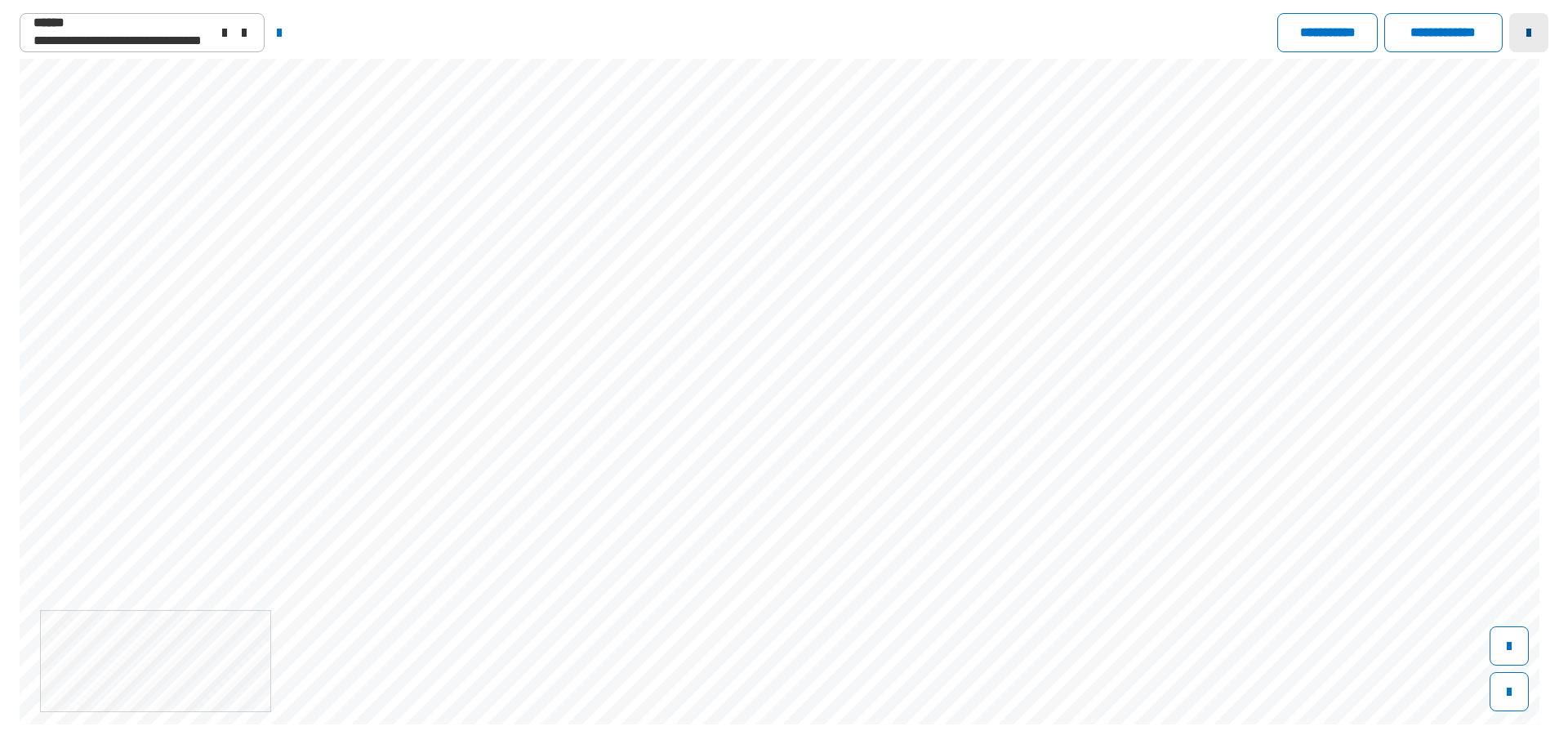click 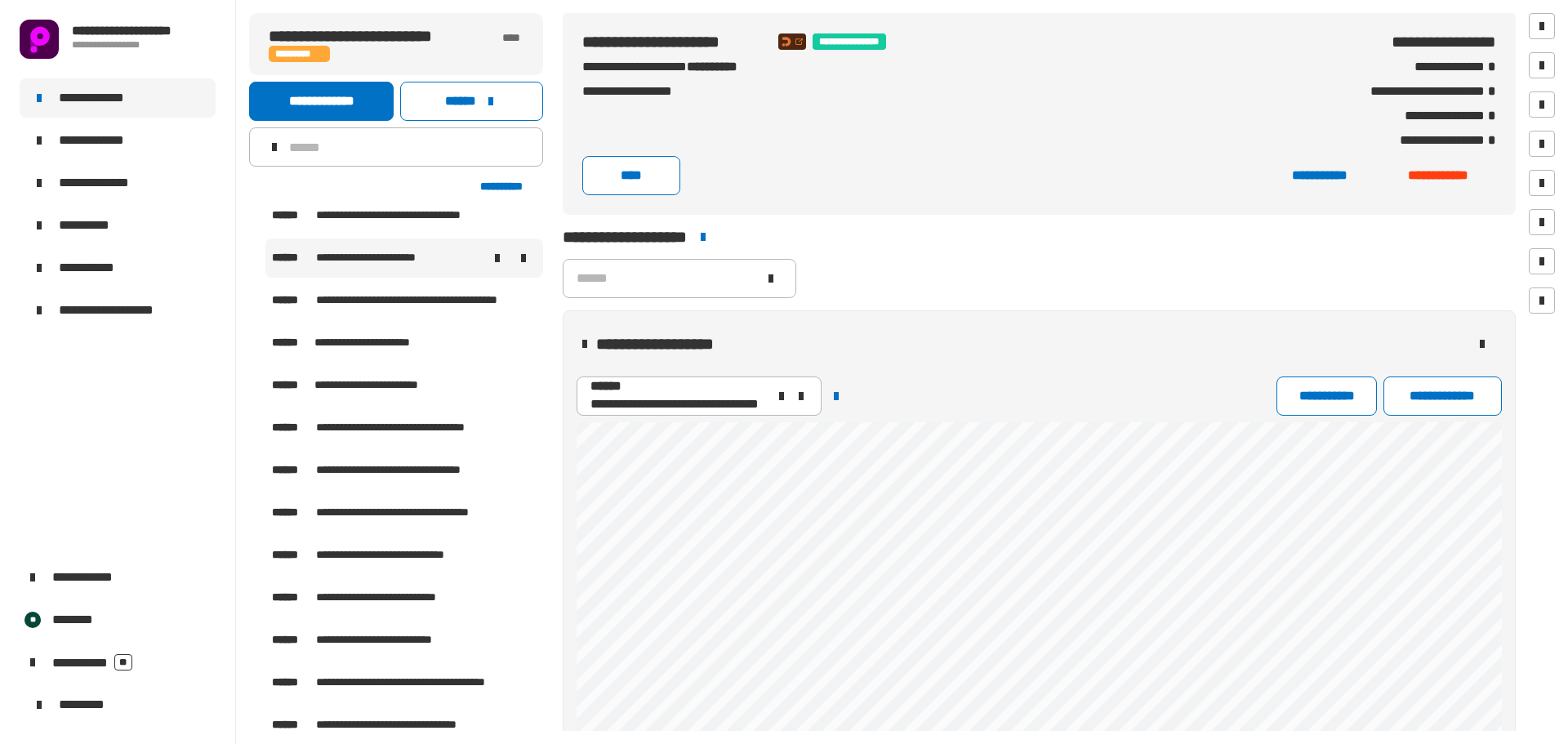 scroll, scrollTop: 573, scrollLeft: 0, axis: vertical 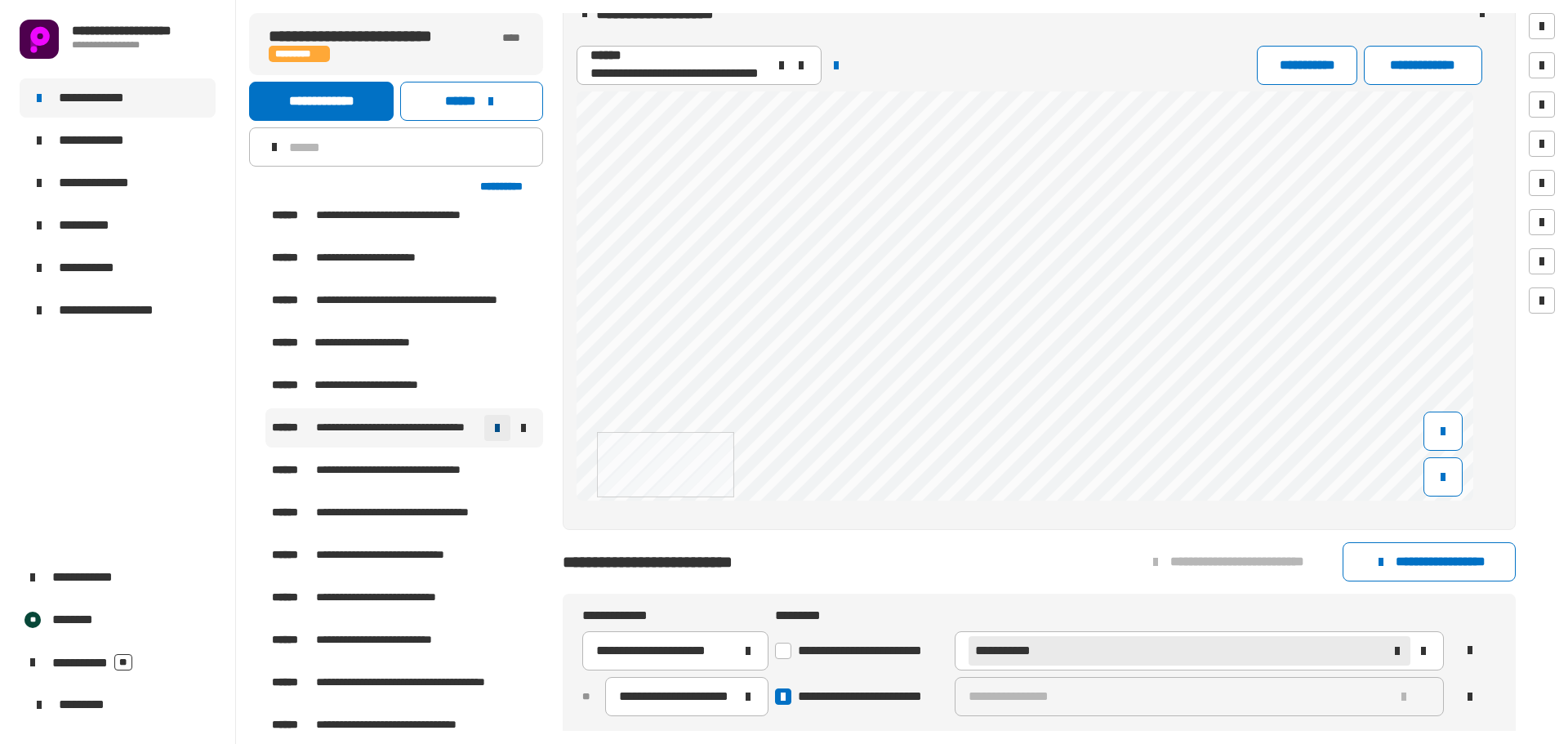 click at bounding box center [497, 428] 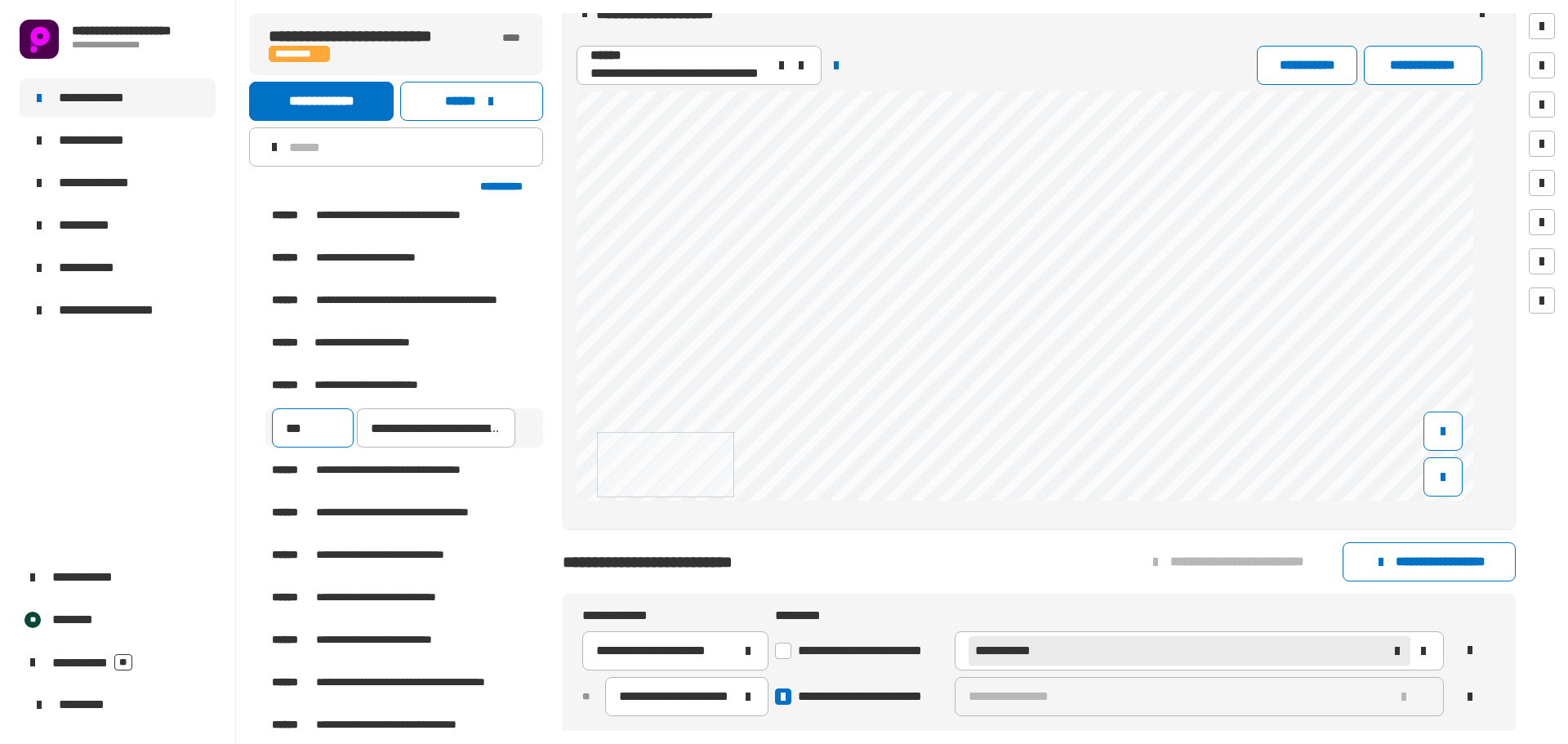 click on "***" at bounding box center [313, 428] 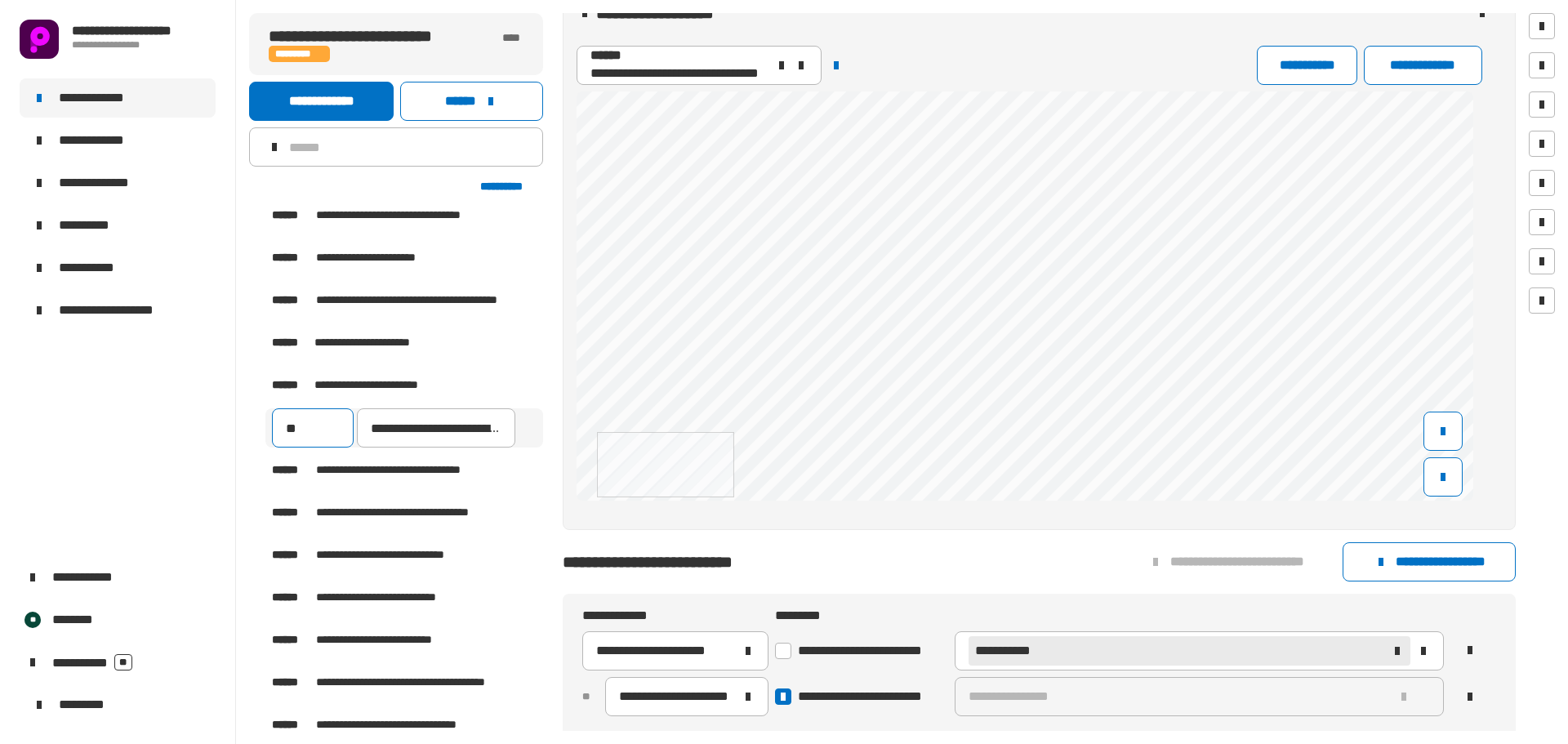 type on "***" 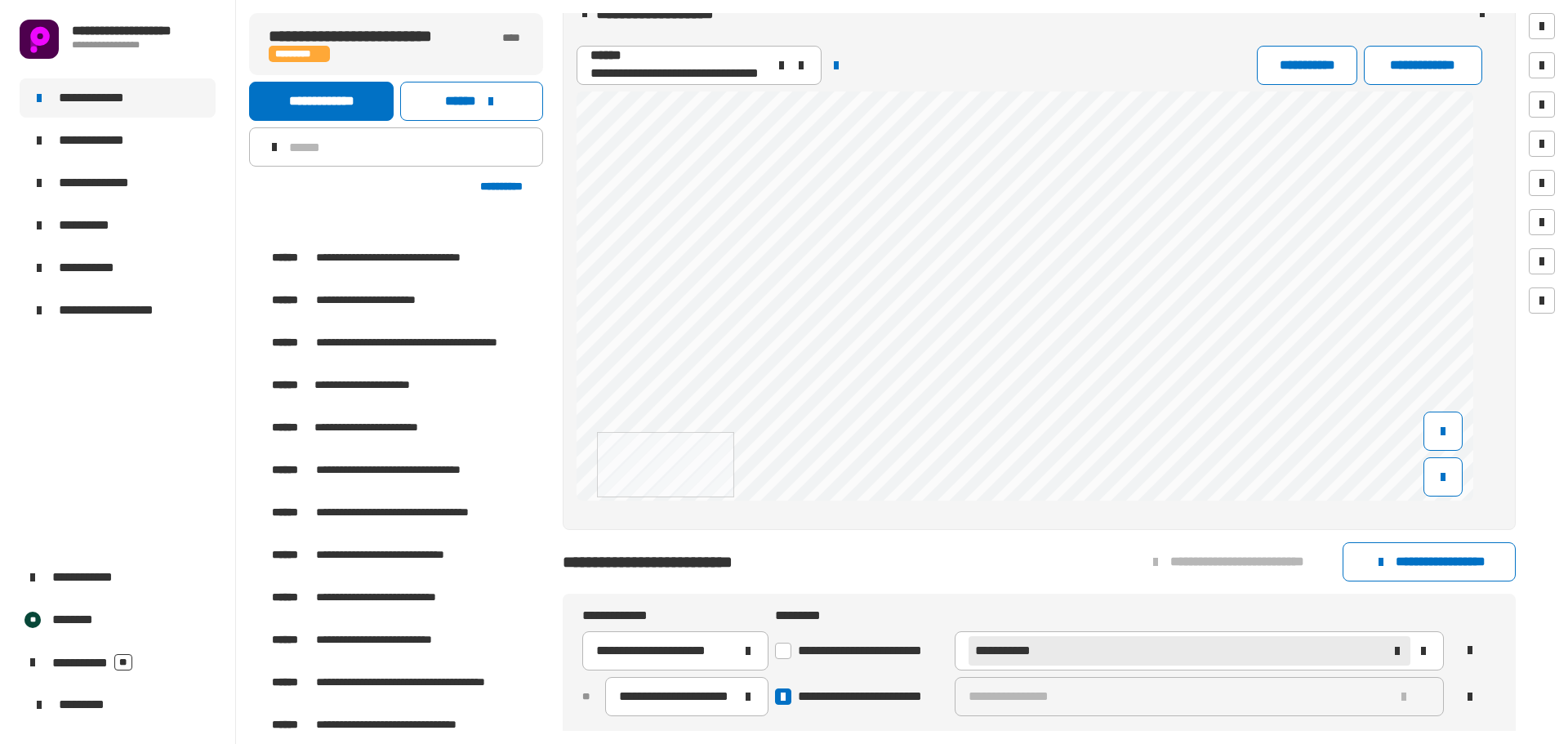 scroll, scrollTop: 2943, scrollLeft: 0, axis: vertical 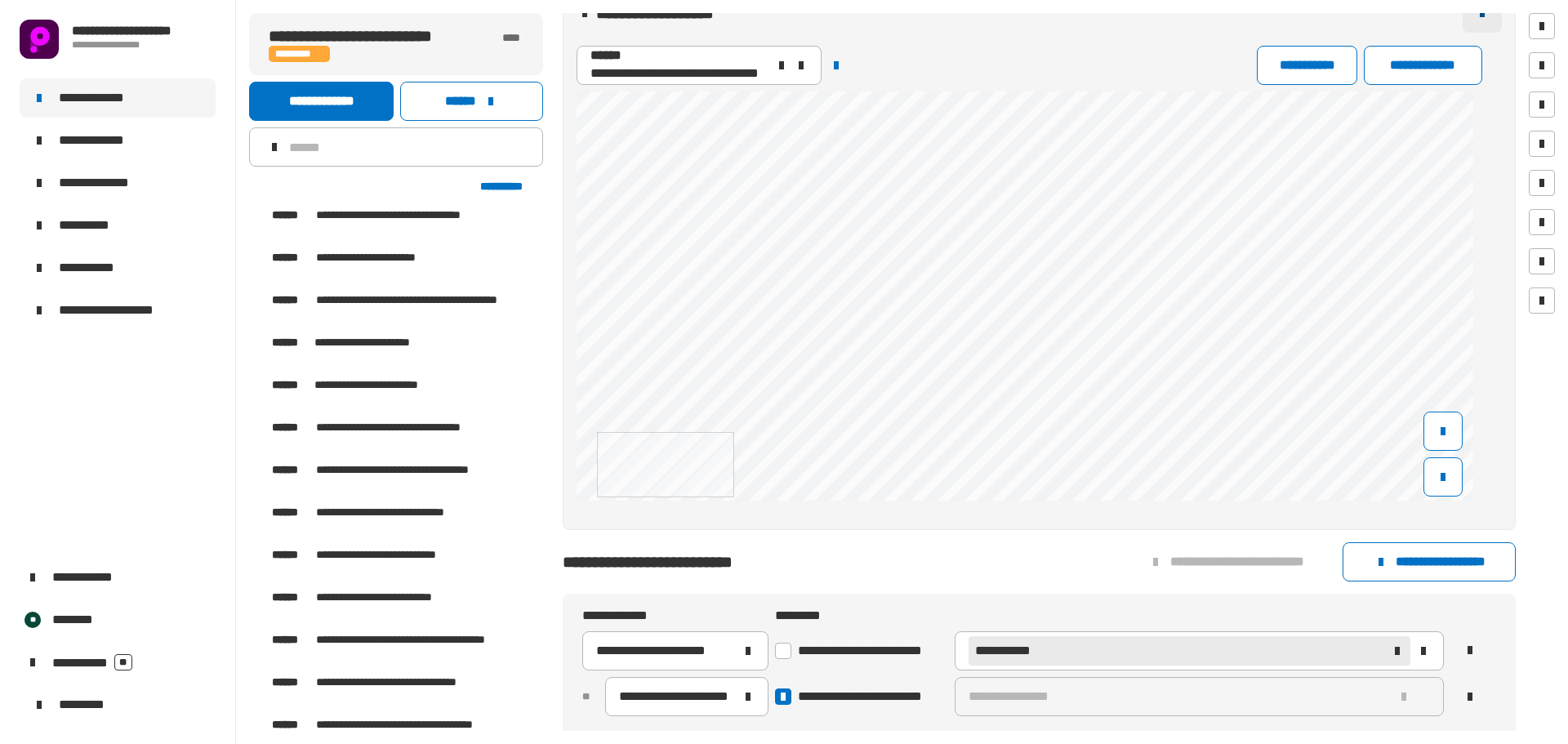click 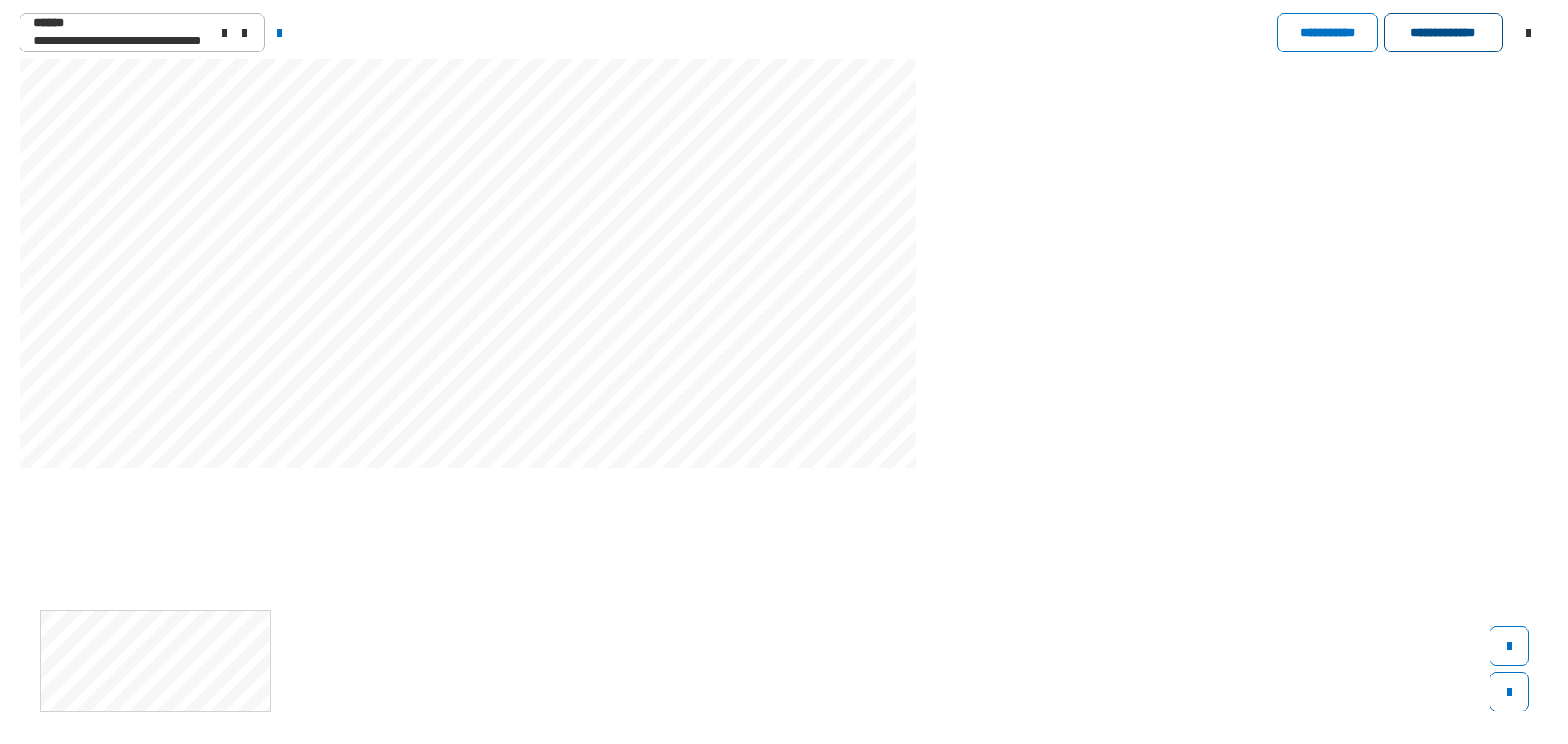 scroll, scrollTop: 811, scrollLeft: 0, axis: vertical 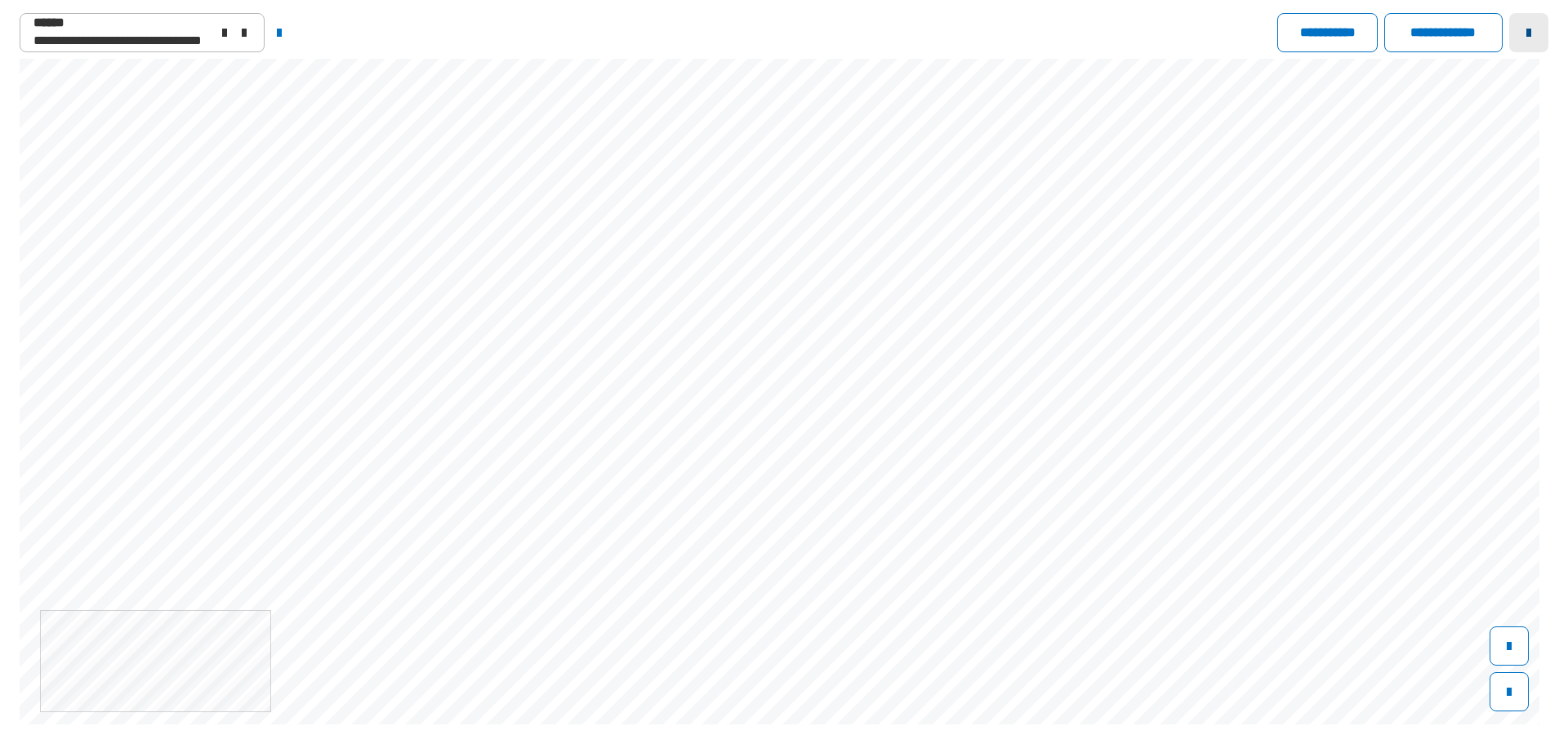 click 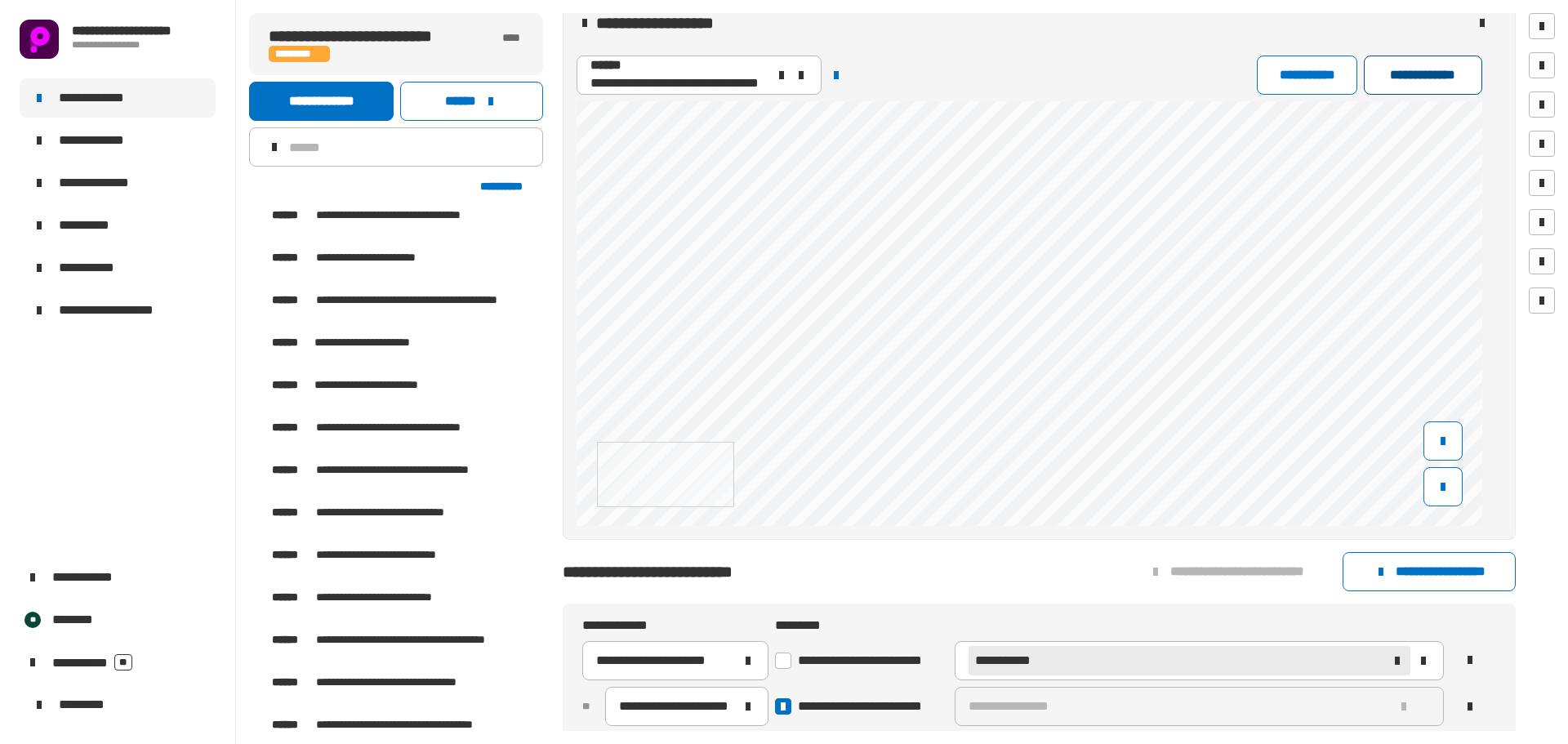scroll, scrollTop: 821, scrollLeft: 0, axis: vertical 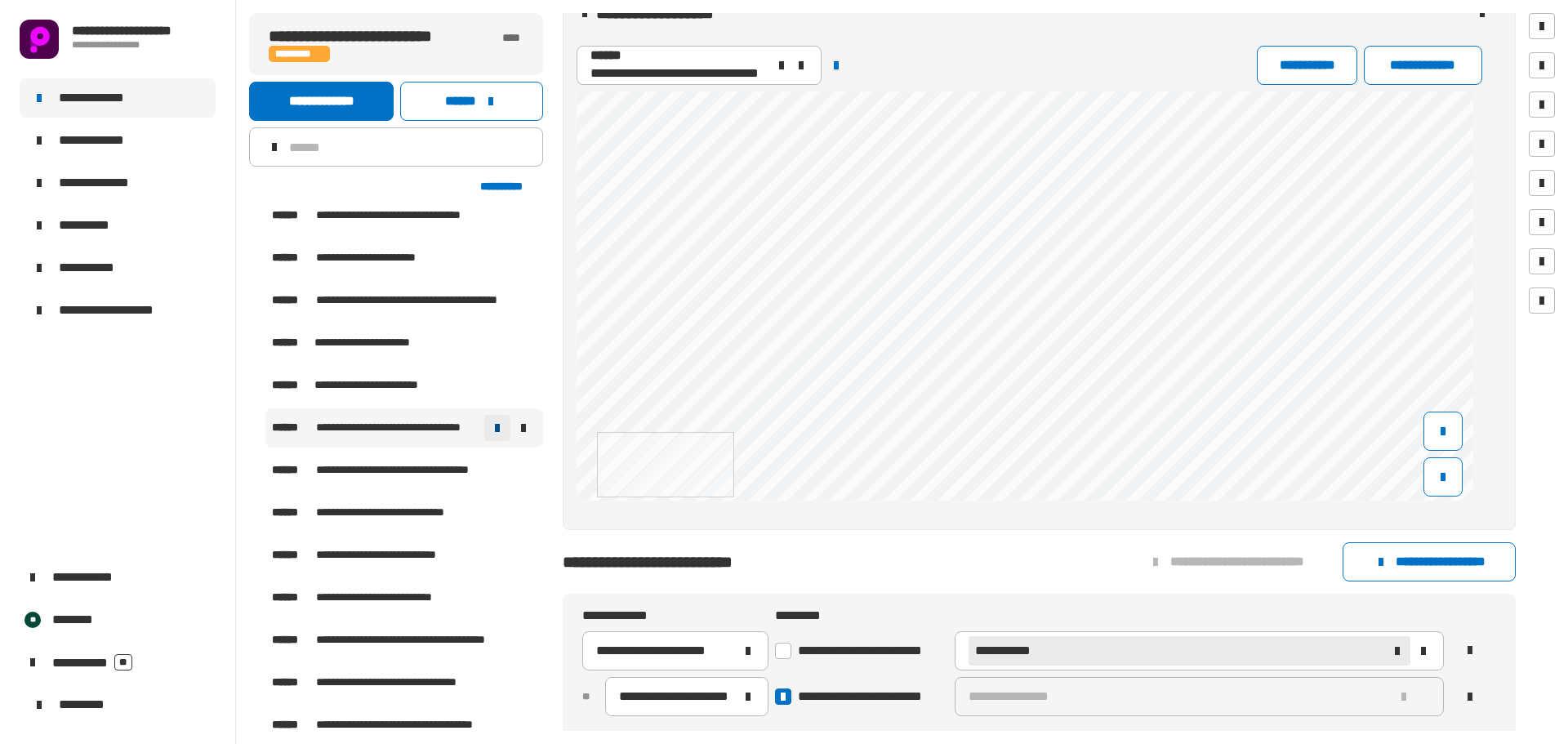 click at bounding box center (497, 428) 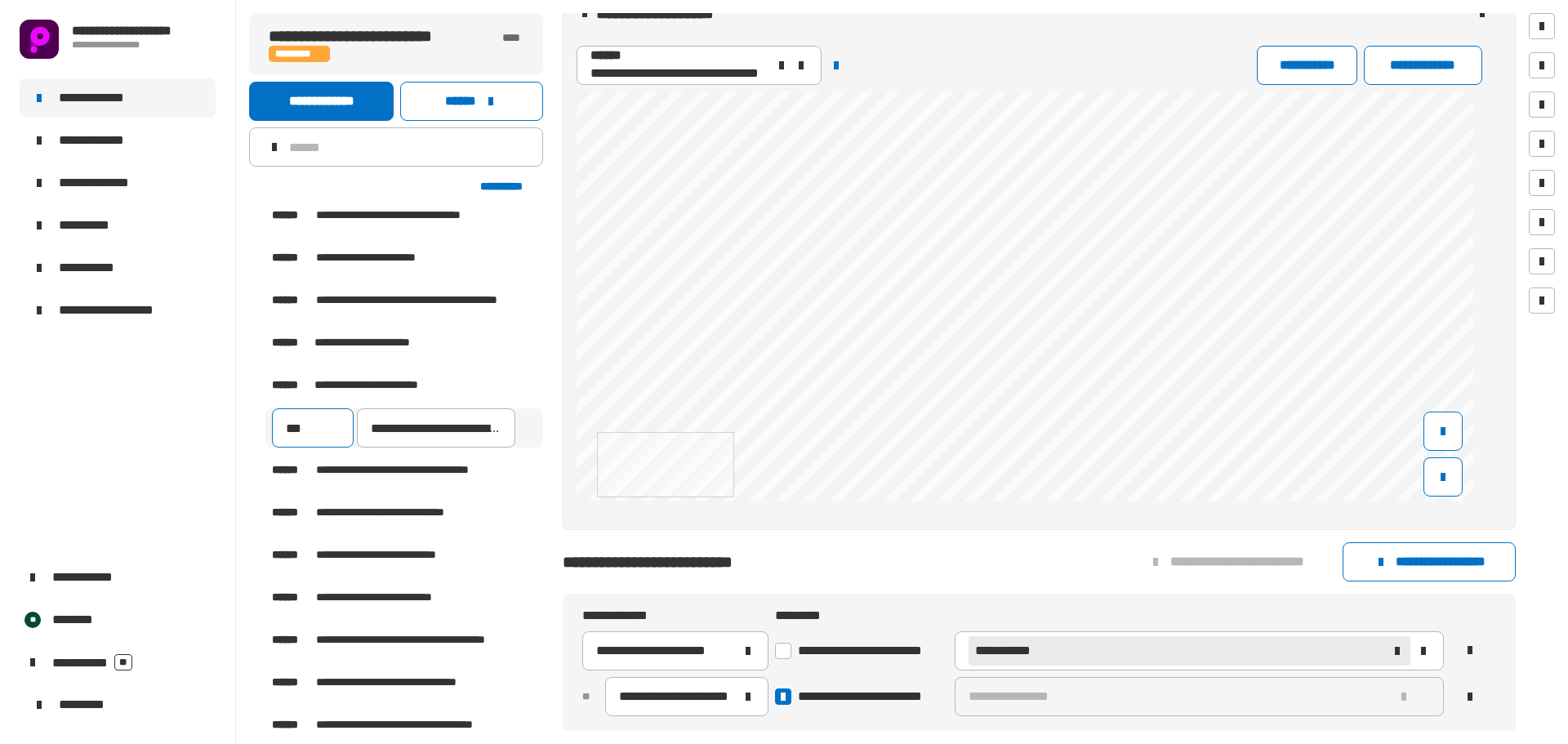 click on "***" at bounding box center (313, 428) 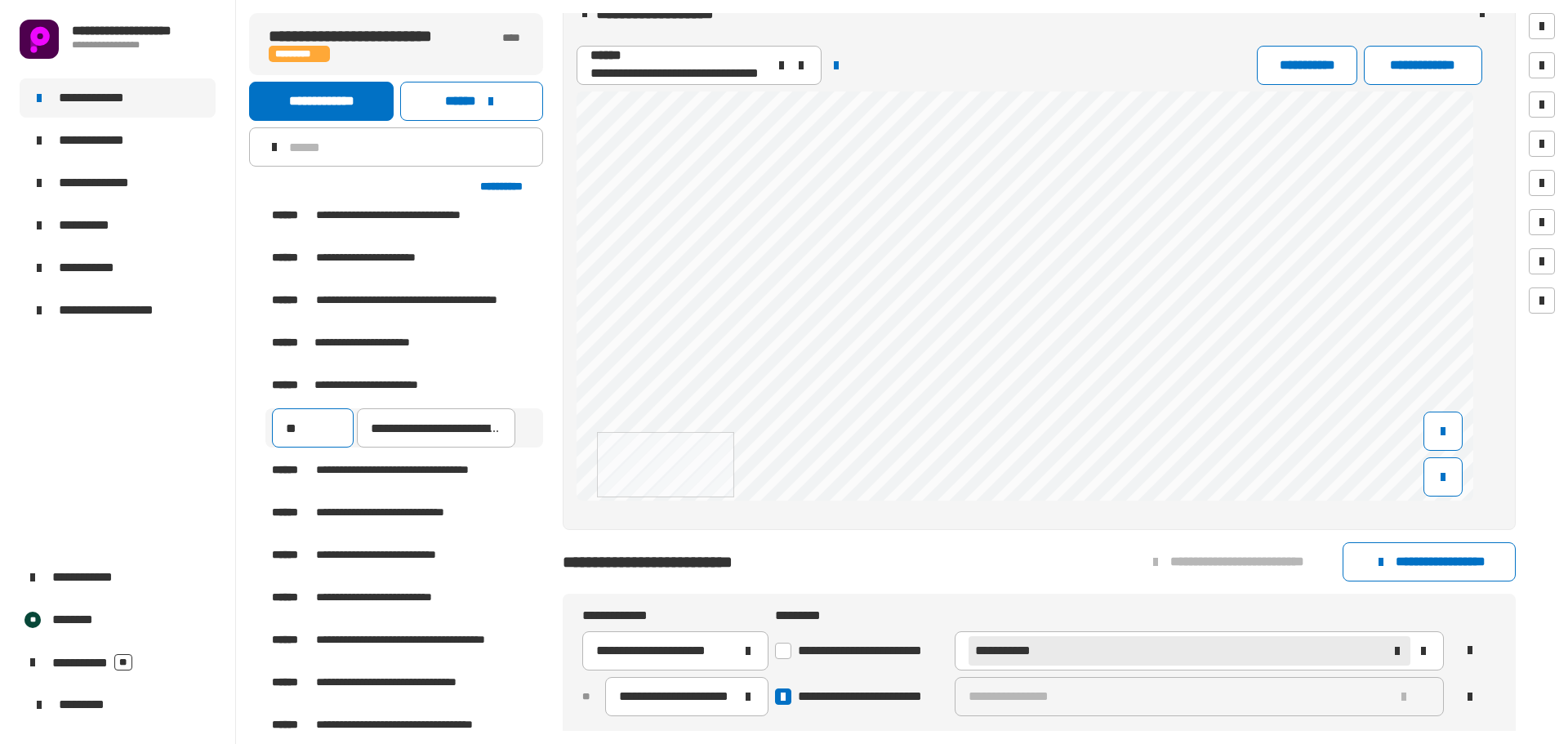 type on "***" 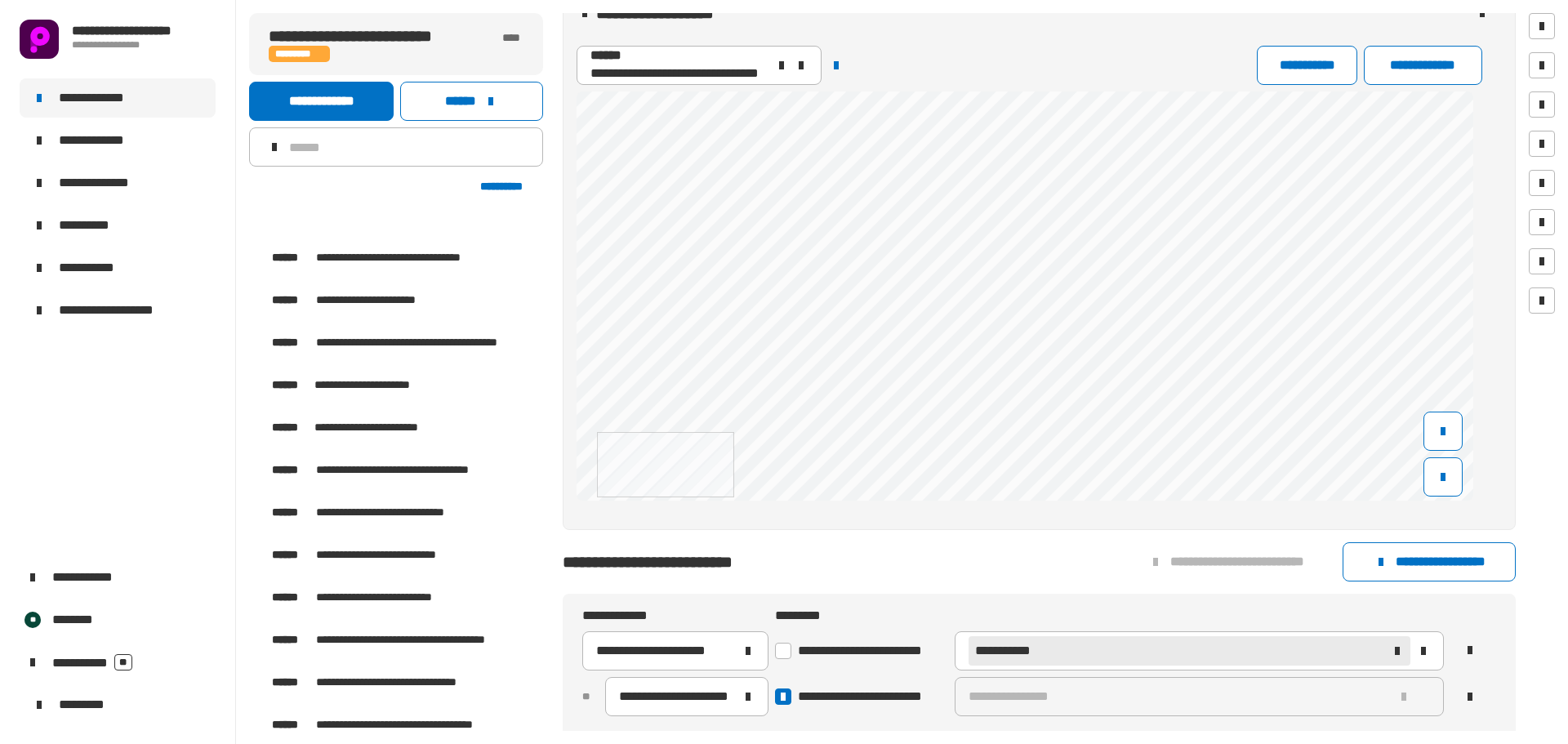 scroll, scrollTop: 2986, scrollLeft: 0, axis: vertical 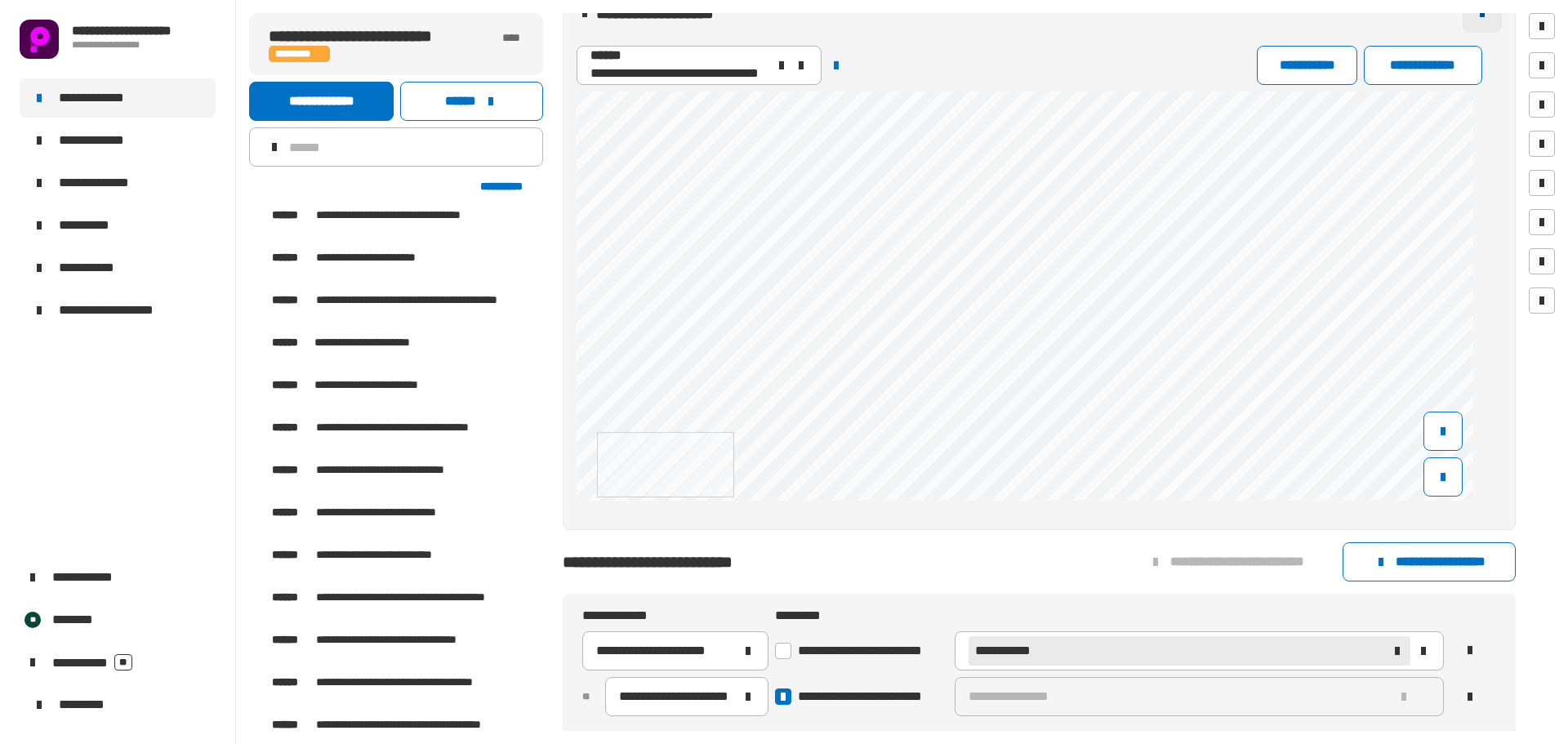 click 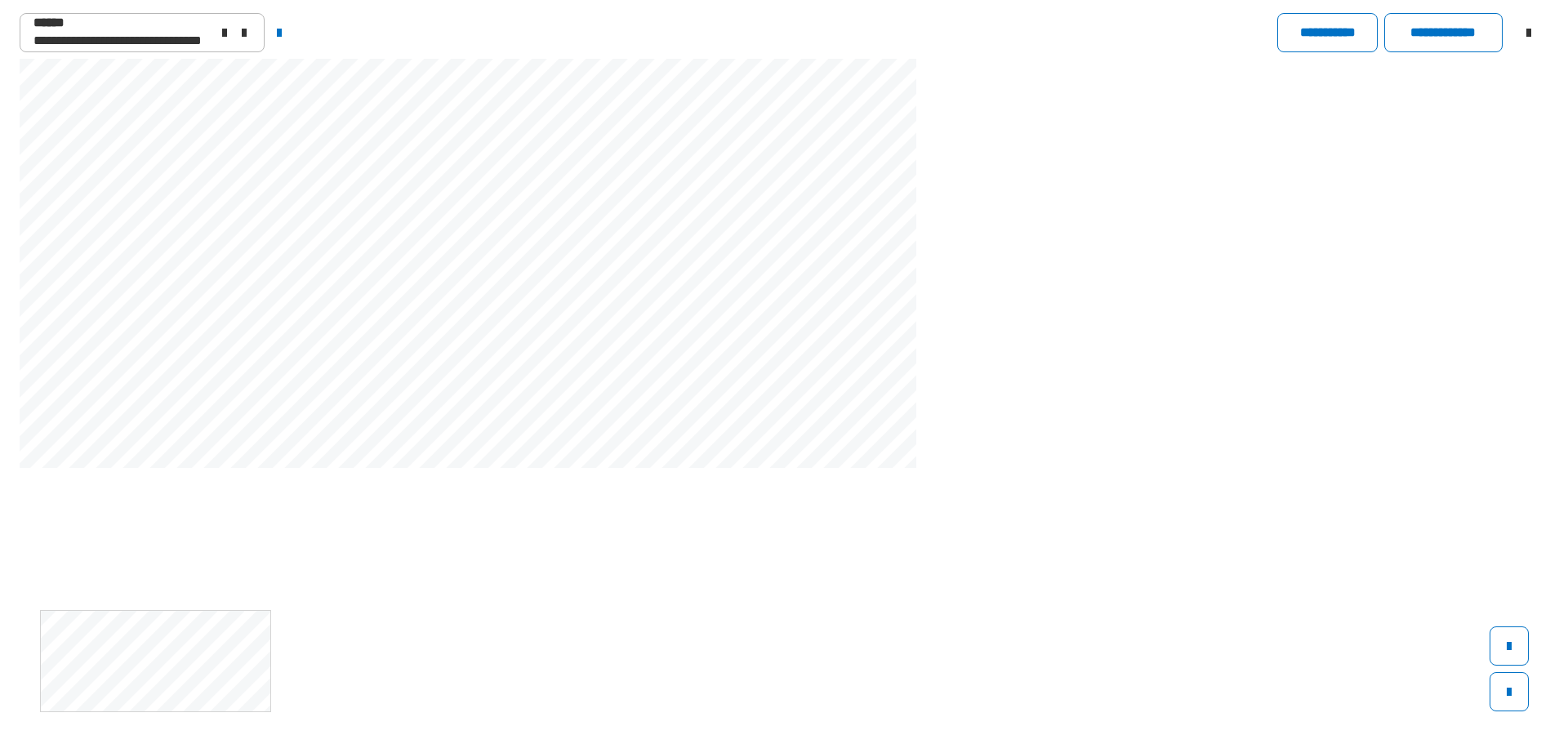 scroll, scrollTop: 811, scrollLeft: 0, axis: vertical 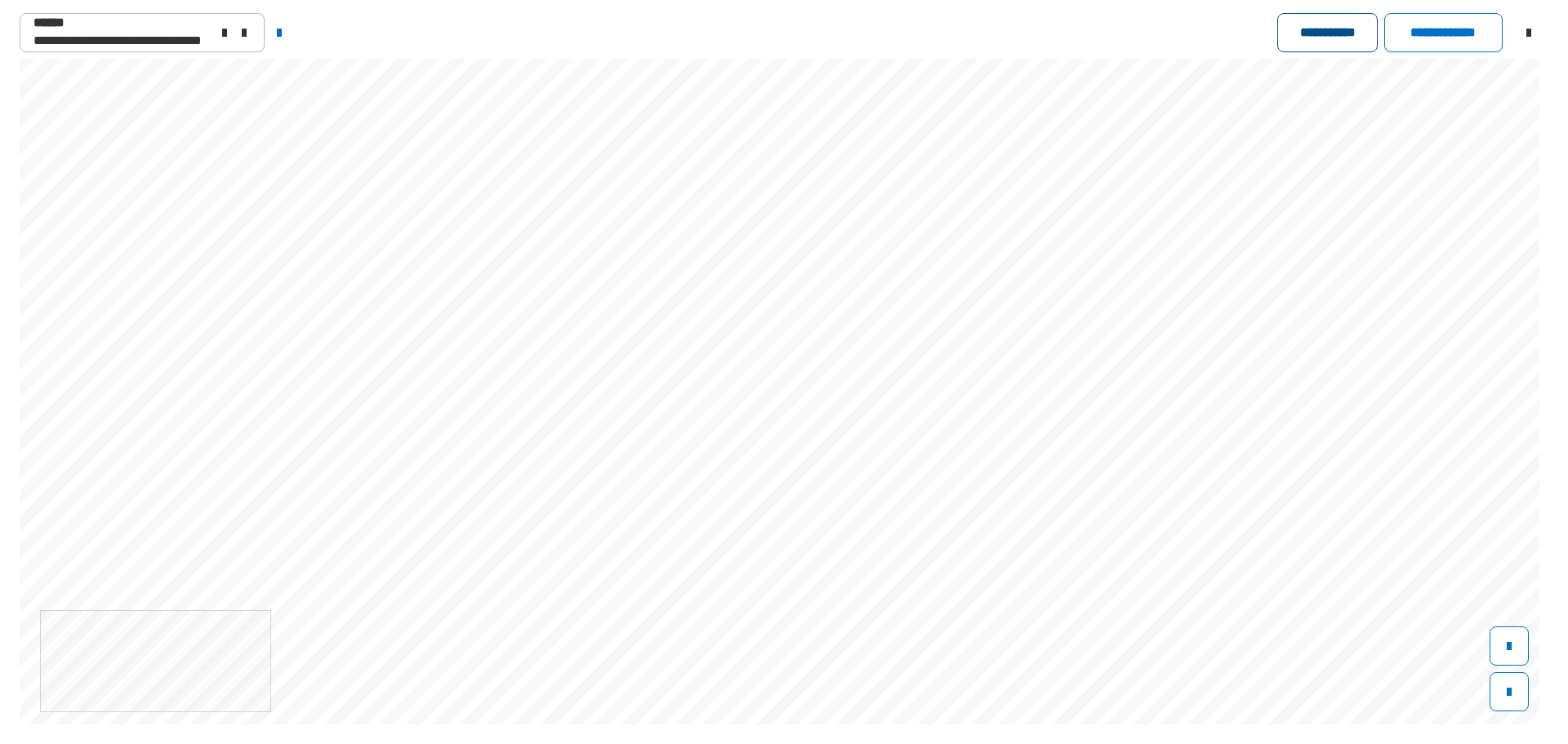 click on "**********" 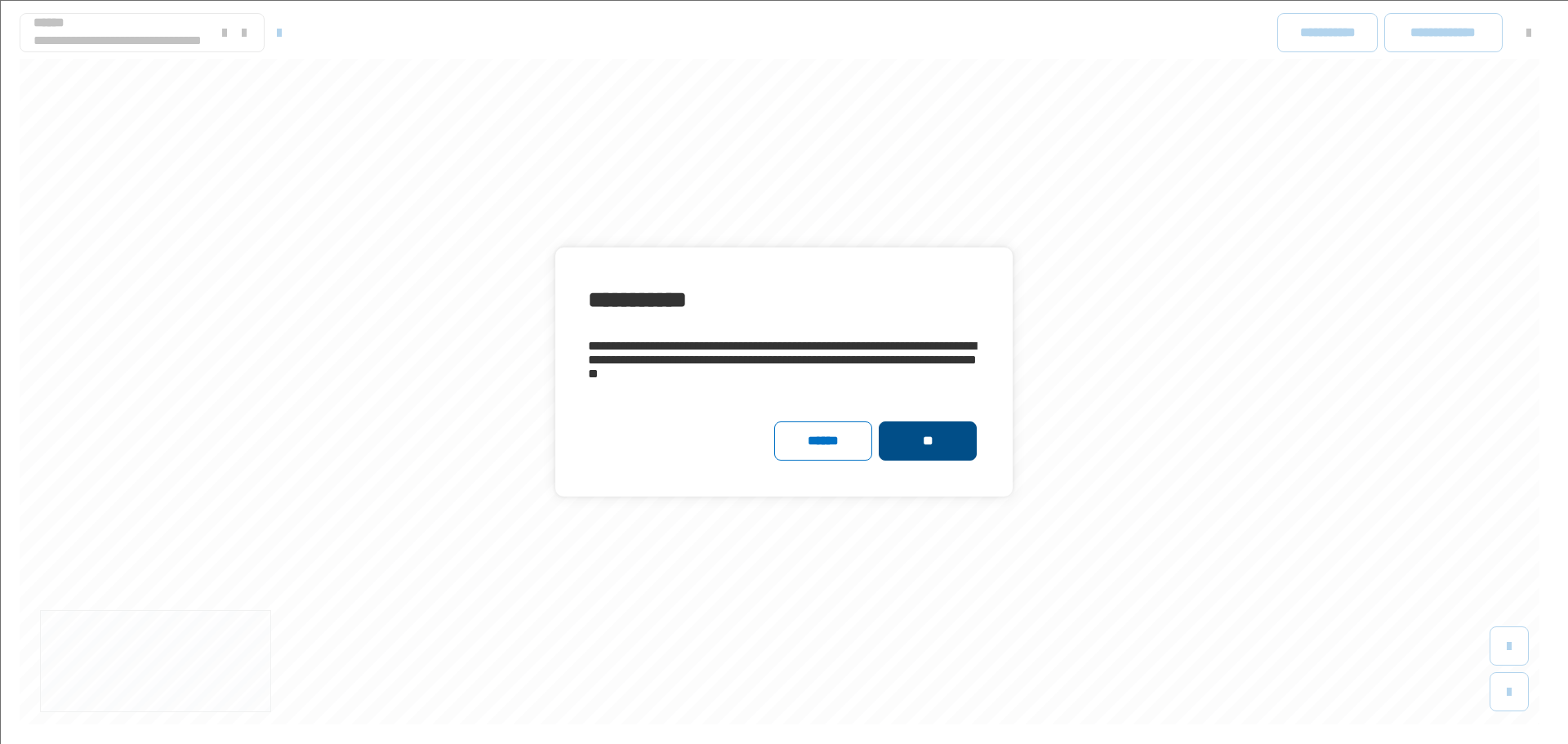 click on "**" 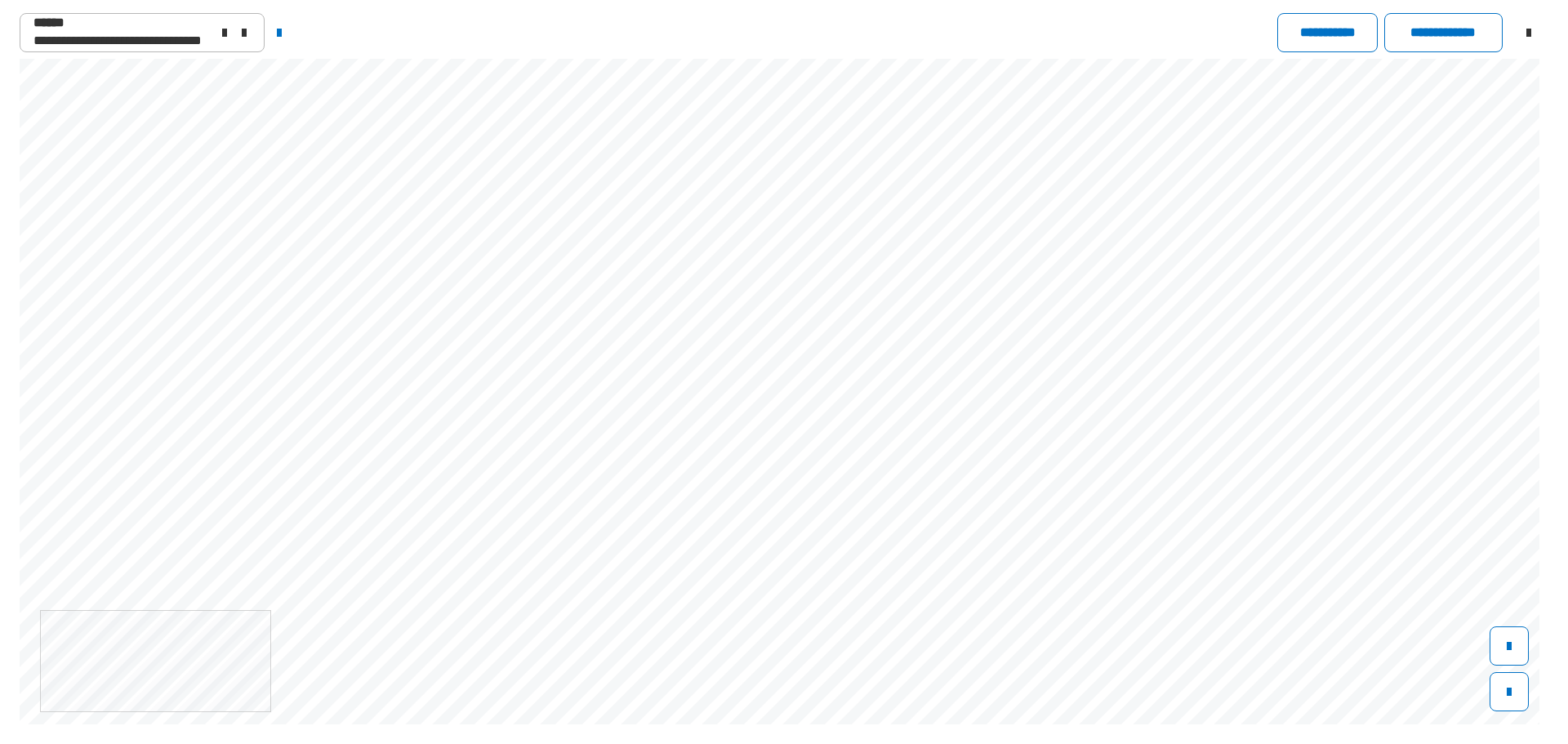 scroll, scrollTop: 898, scrollLeft: 0, axis: vertical 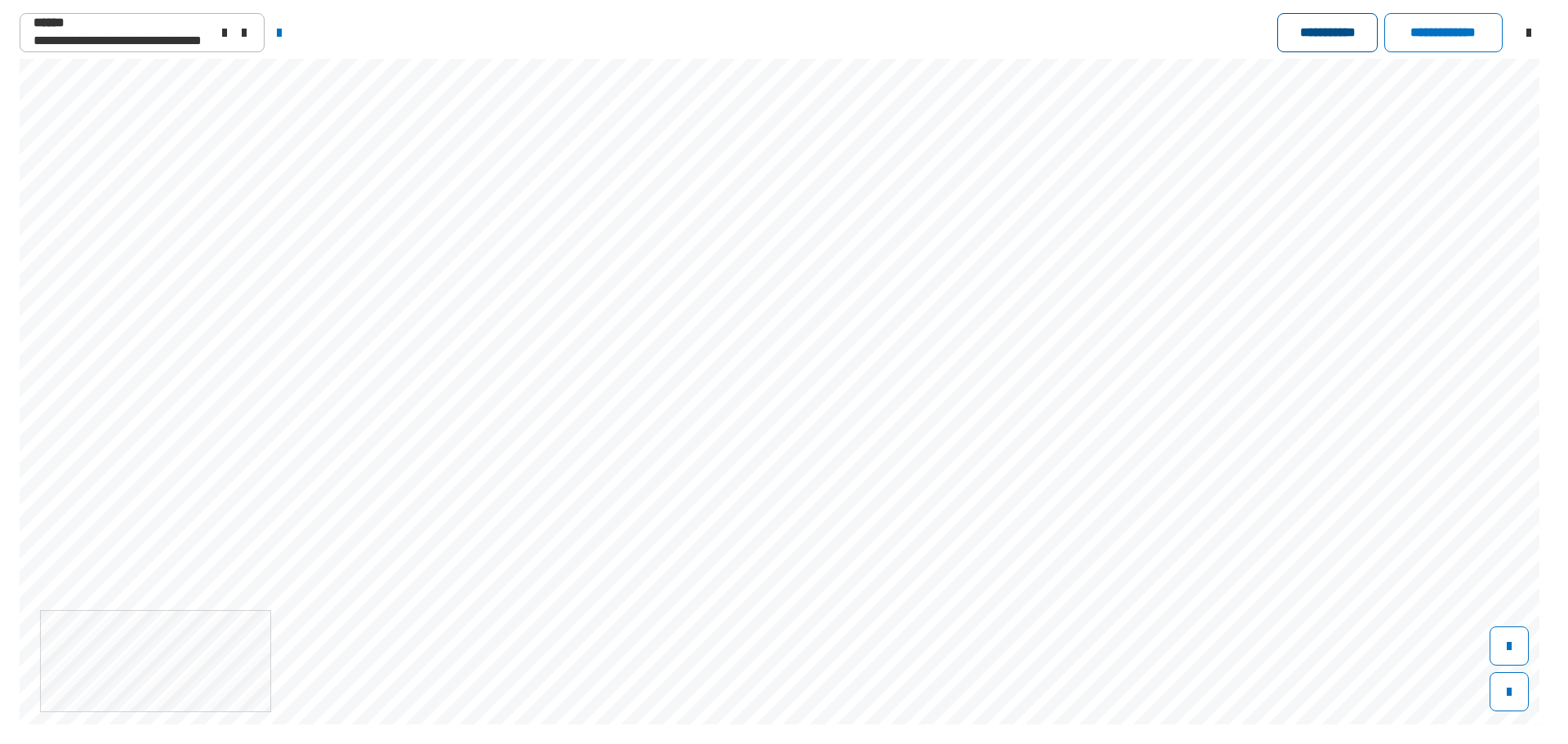 click on "**********" 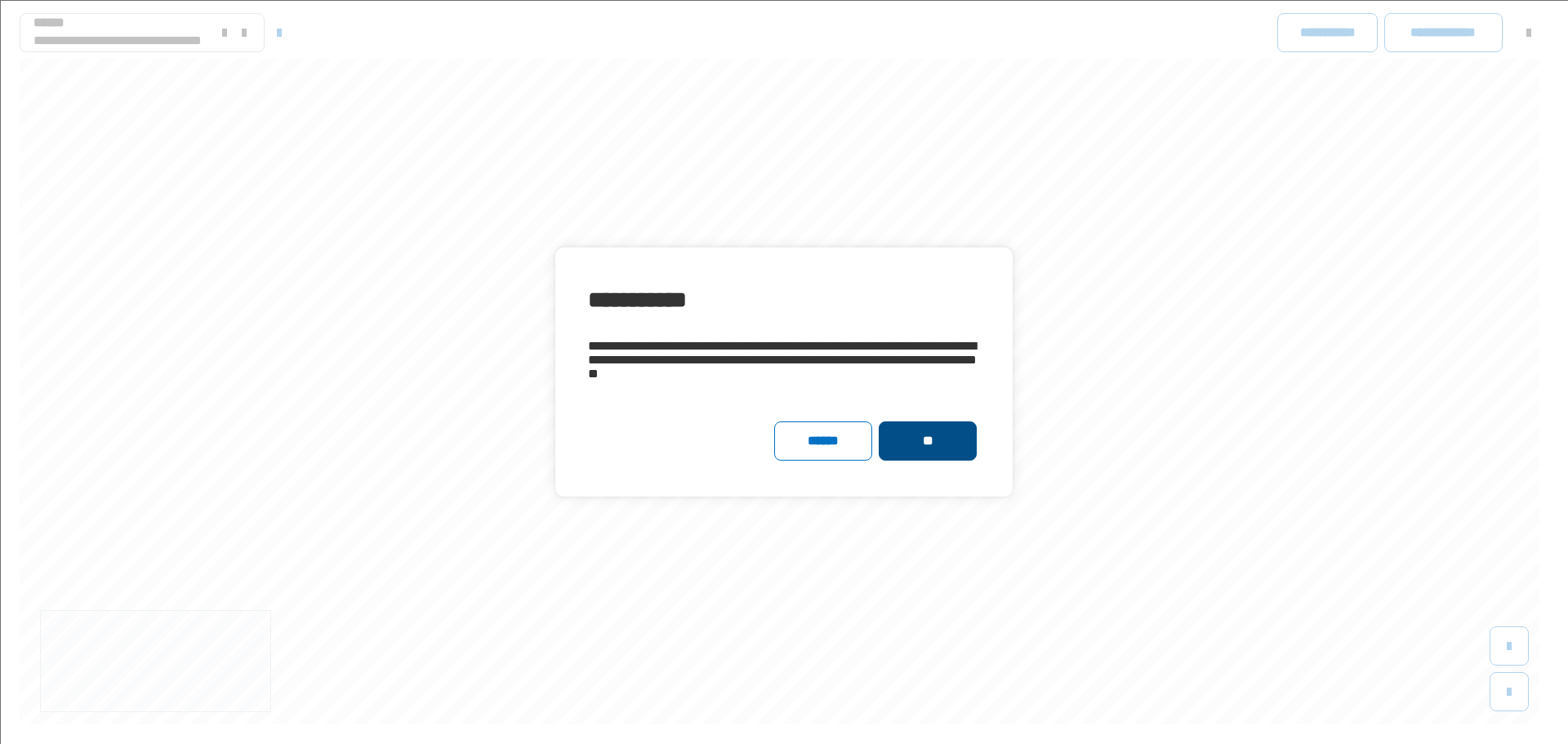 click on "**" 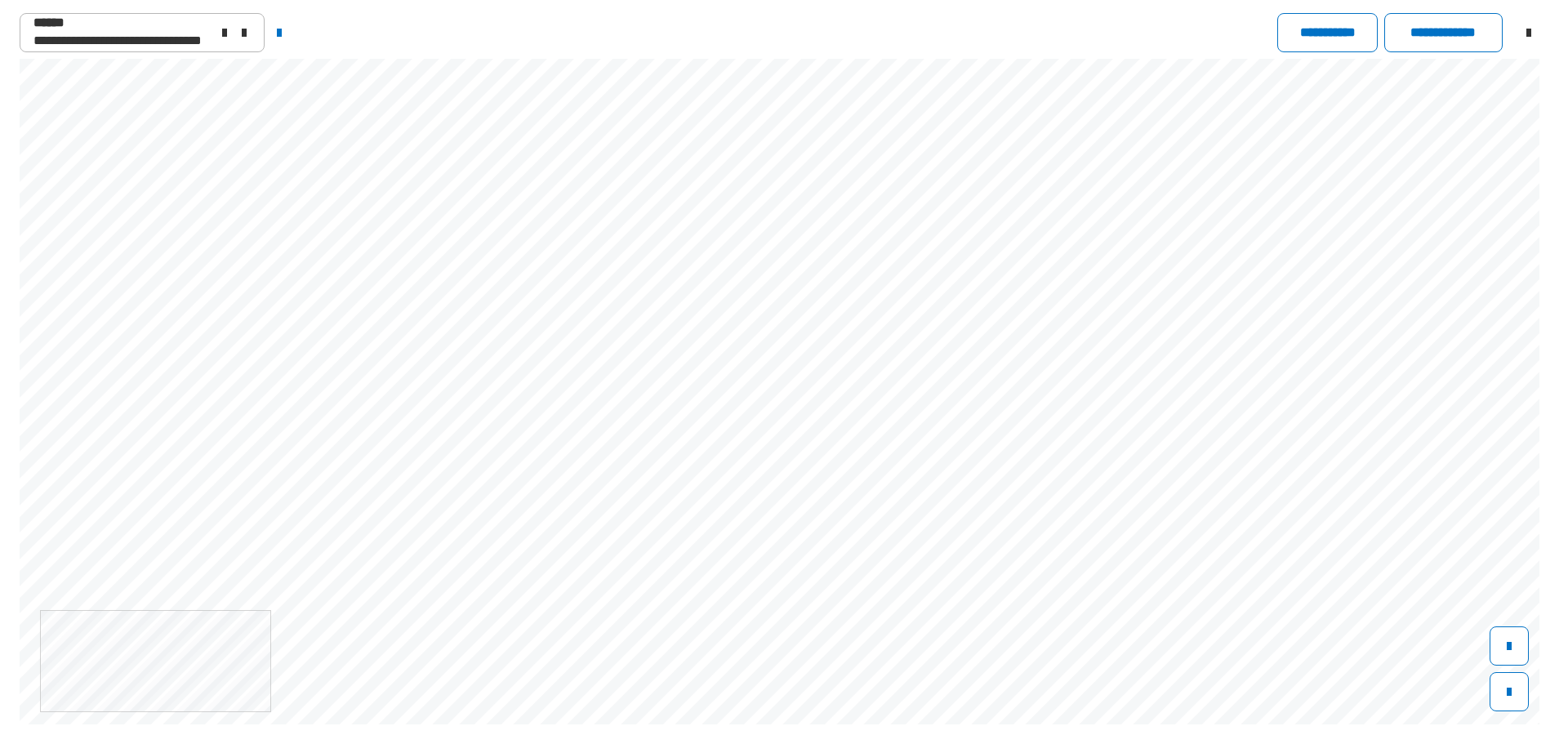 scroll, scrollTop: 1056, scrollLeft: 0, axis: vertical 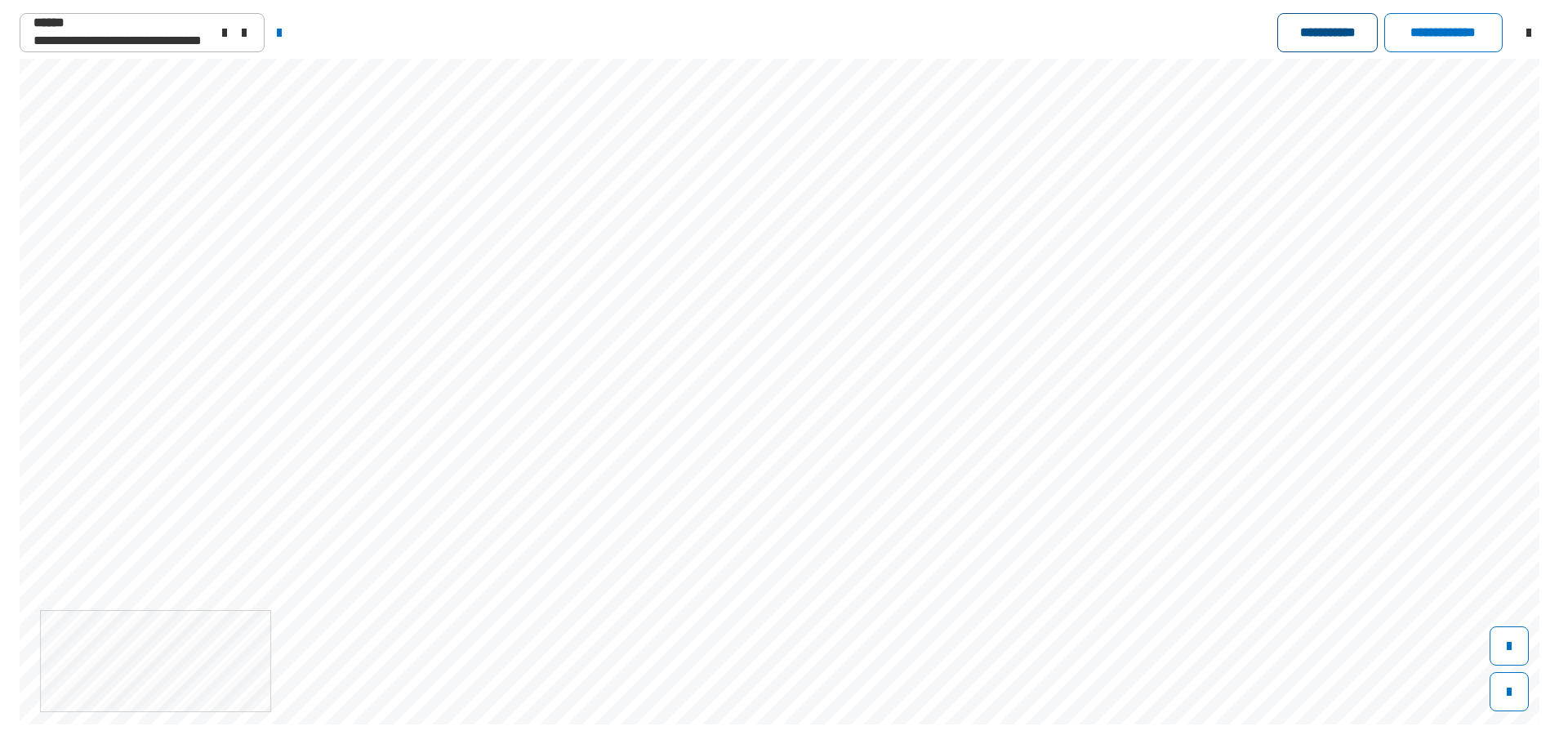 click on "**********" 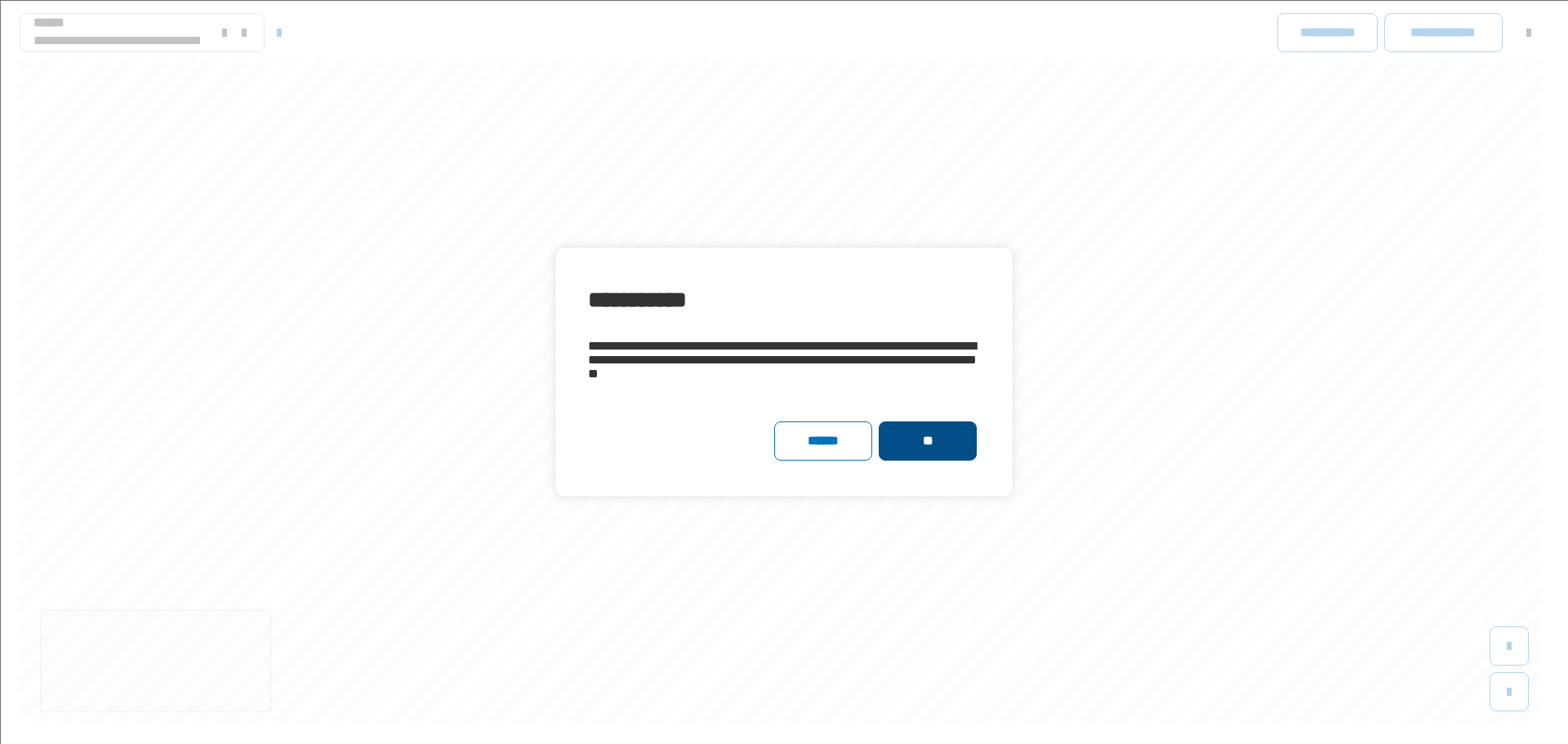 click on "**" 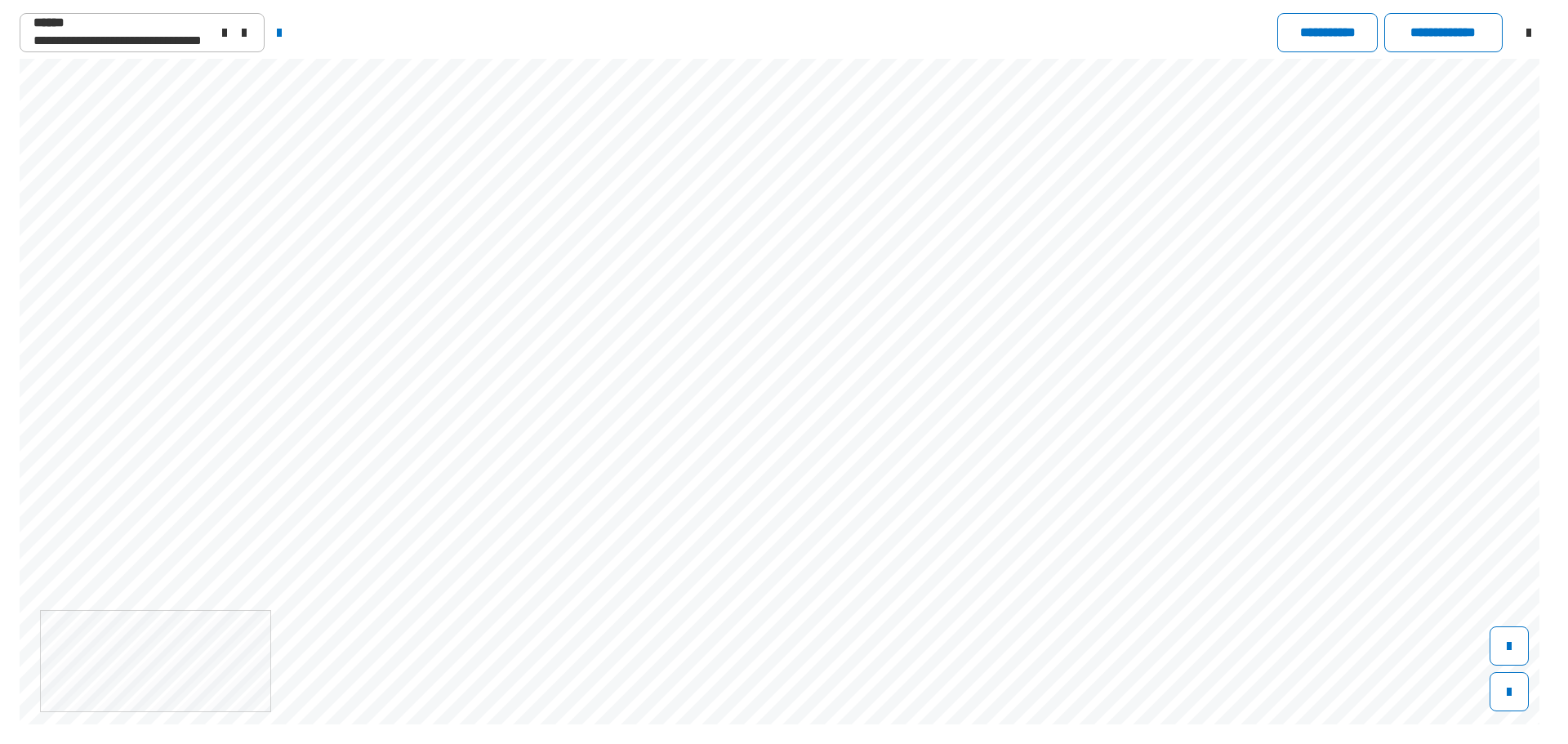 scroll, scrollTop: 1062, scrollLeft: 0, axis: vertical 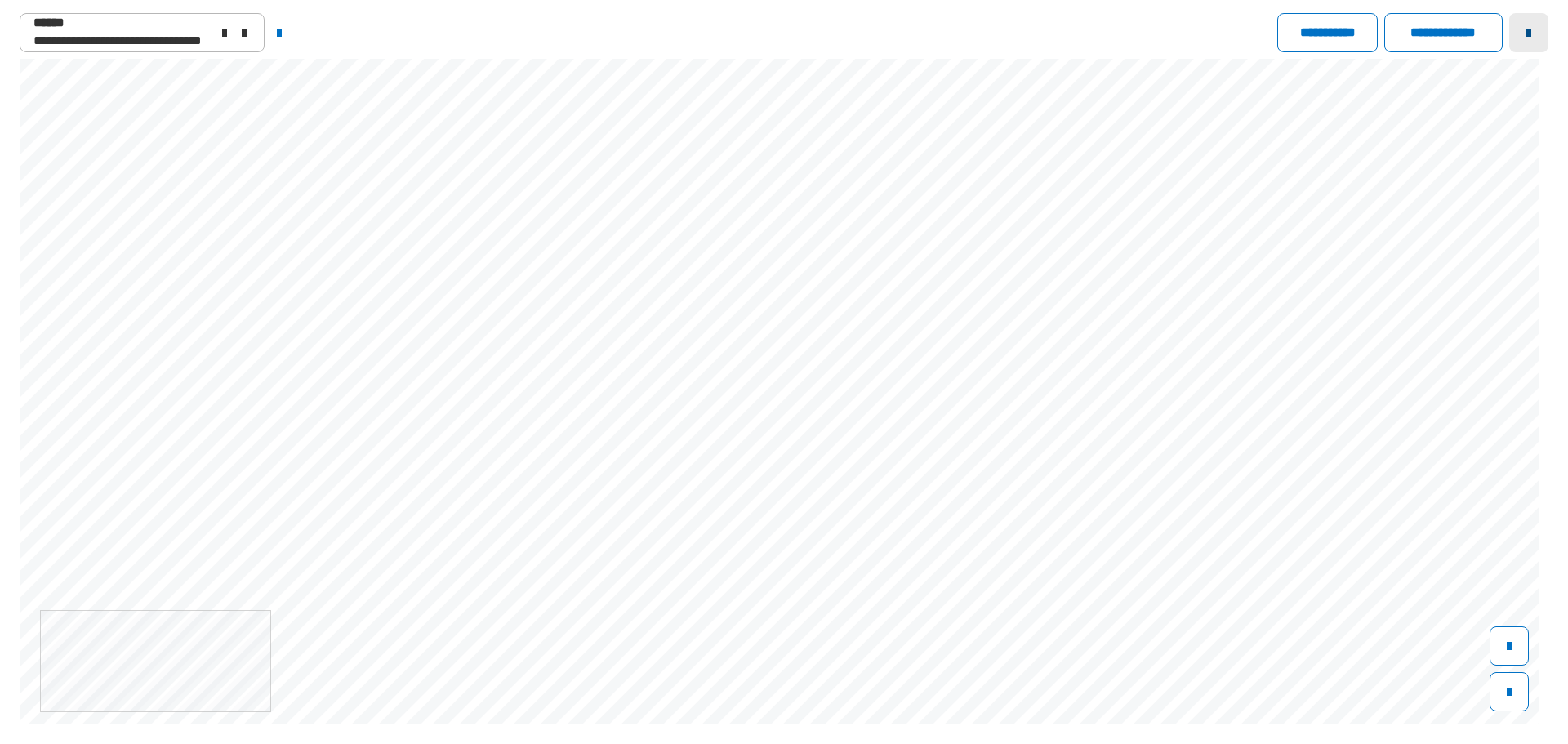 click 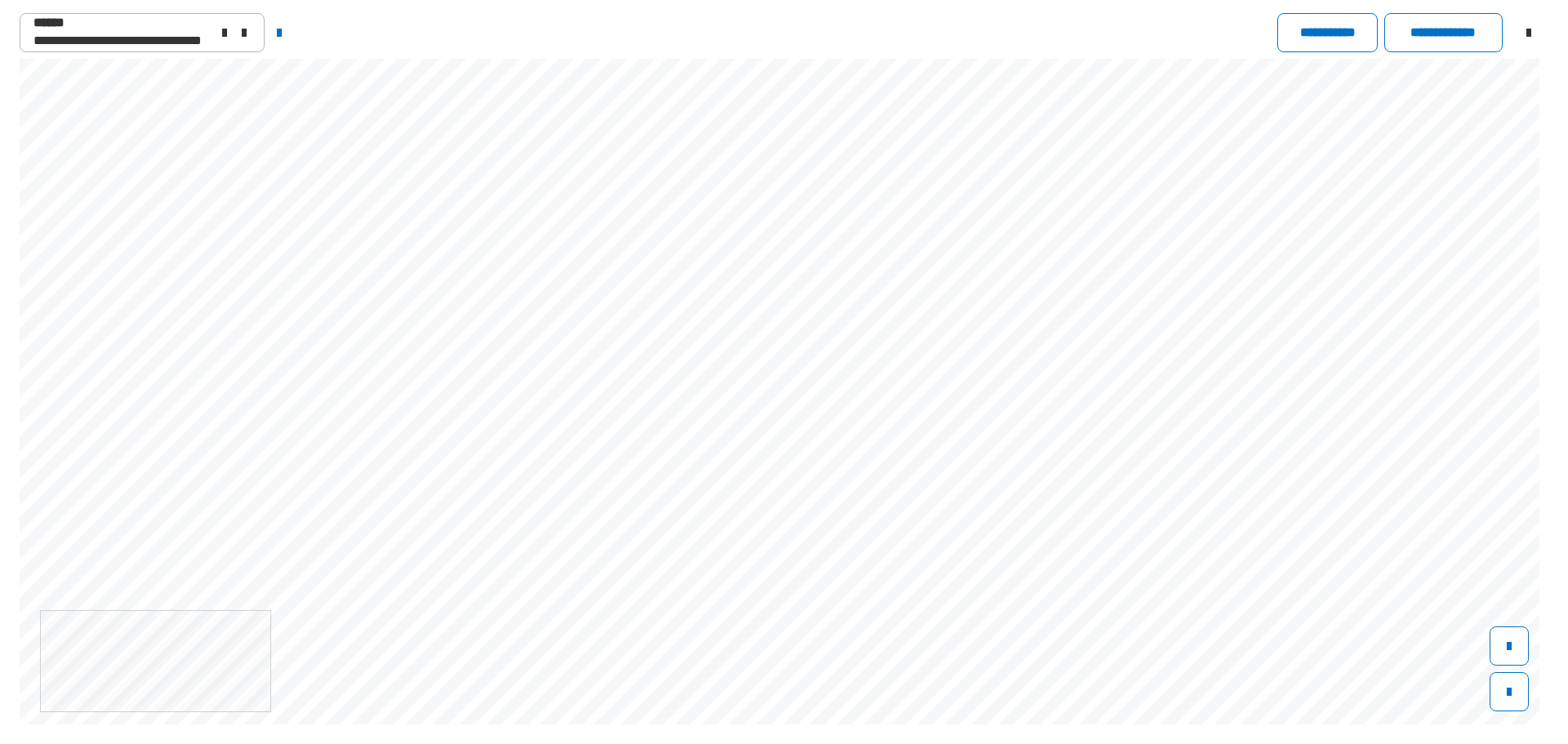 scroll, scrollTop: 821, scrollLeft: 0, axis: vertical 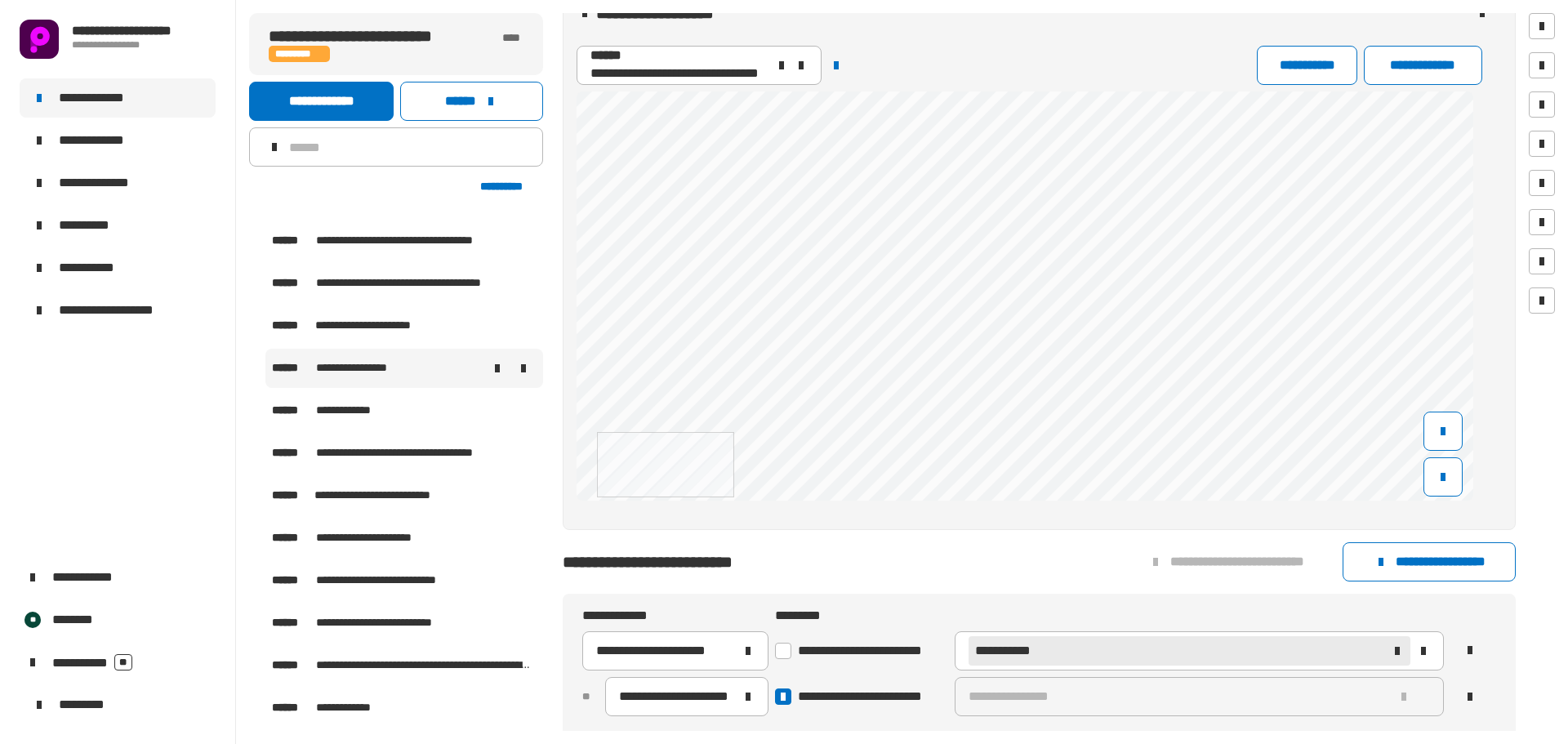 click on "**********" at bounding box center (360, 368) 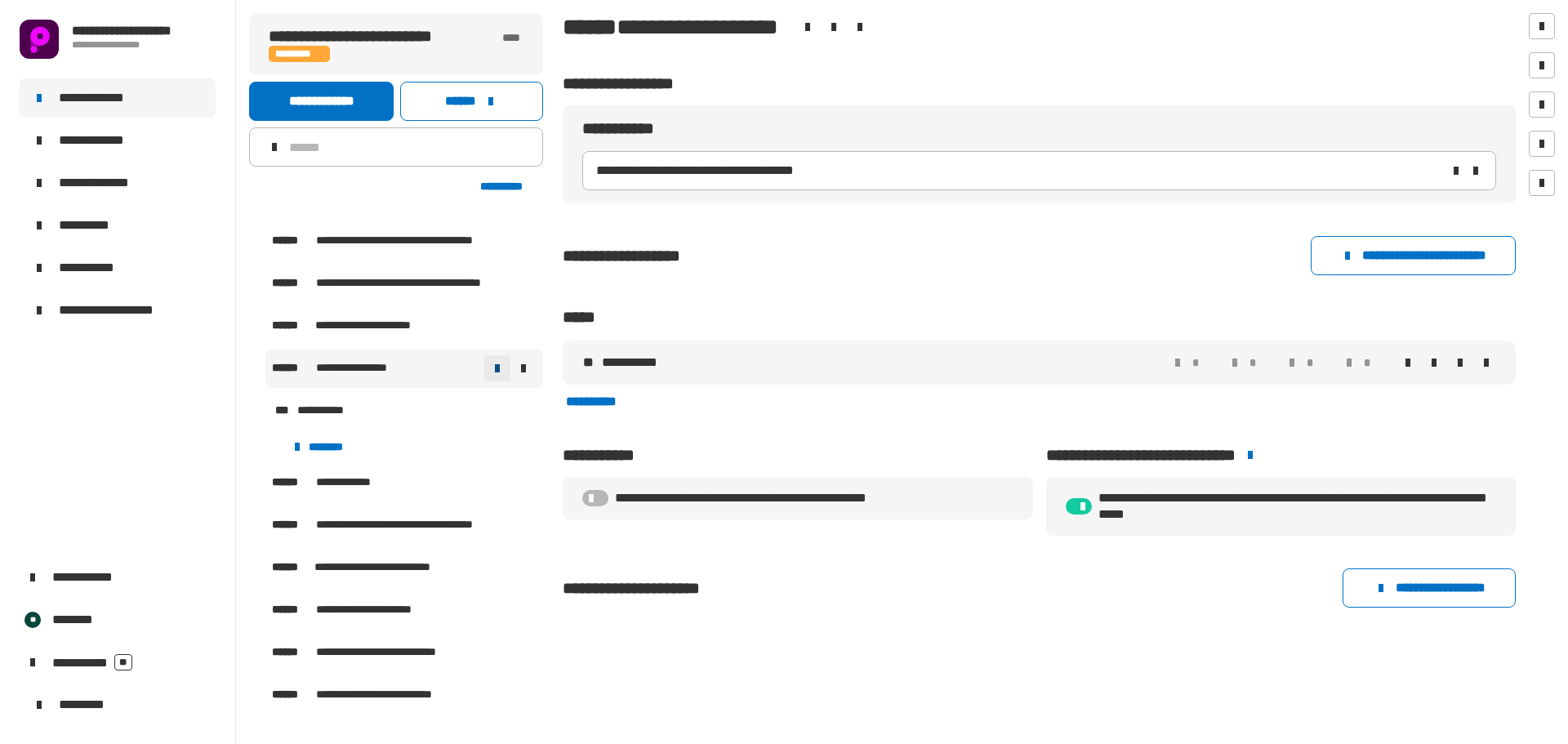 click at bounding box center (497, 368) 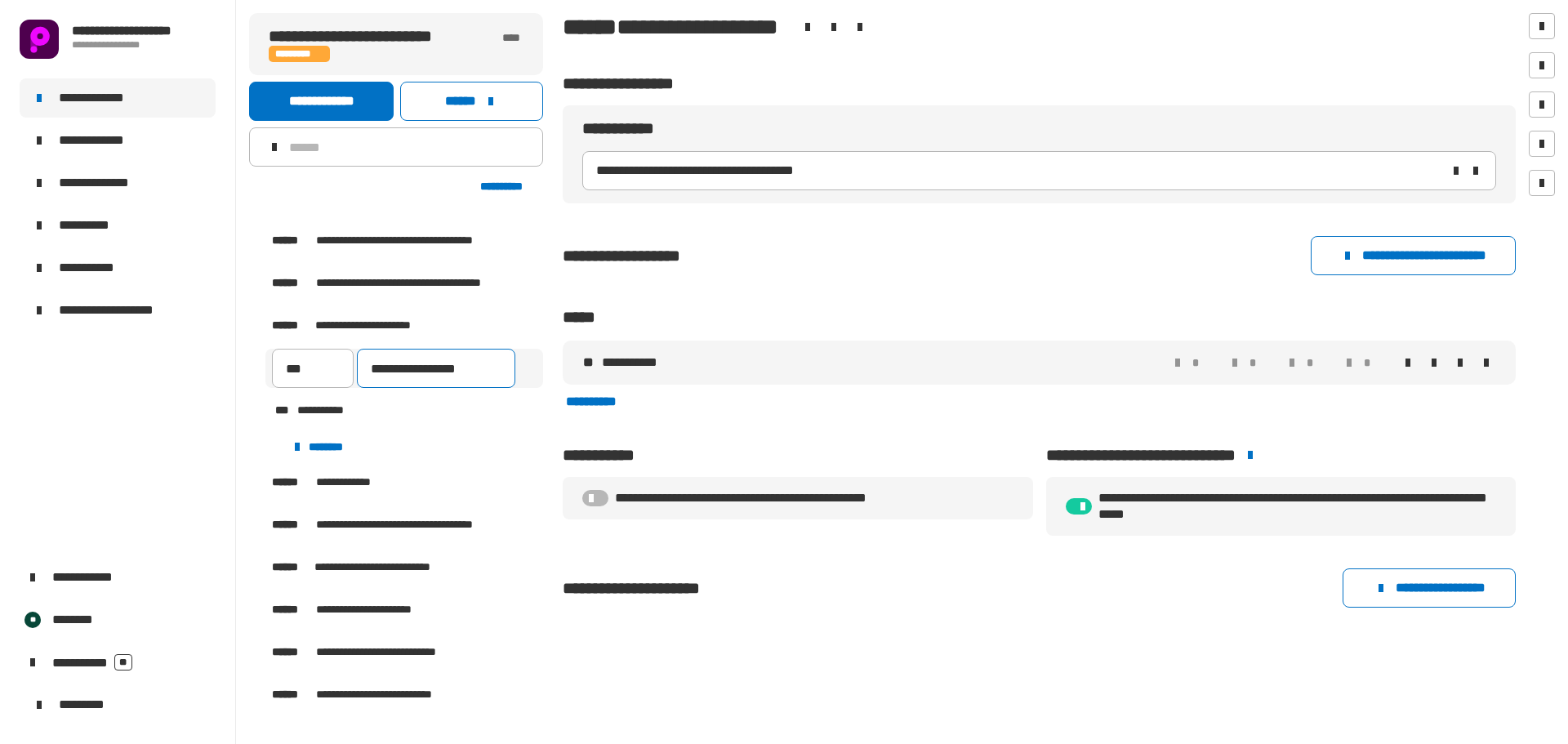 click on "**********" at bounding box center [436, 368] 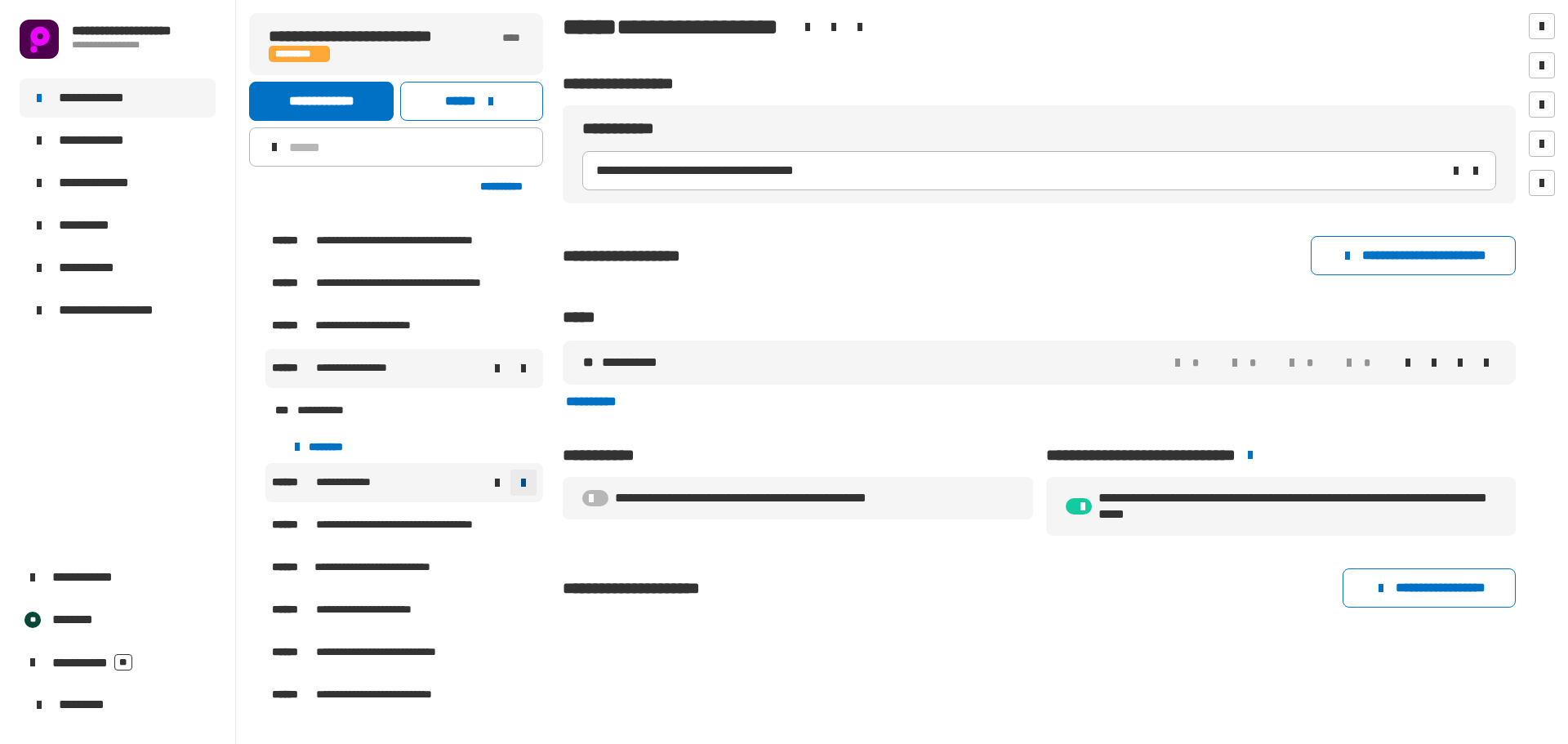 click at bounding box center (523, 483) 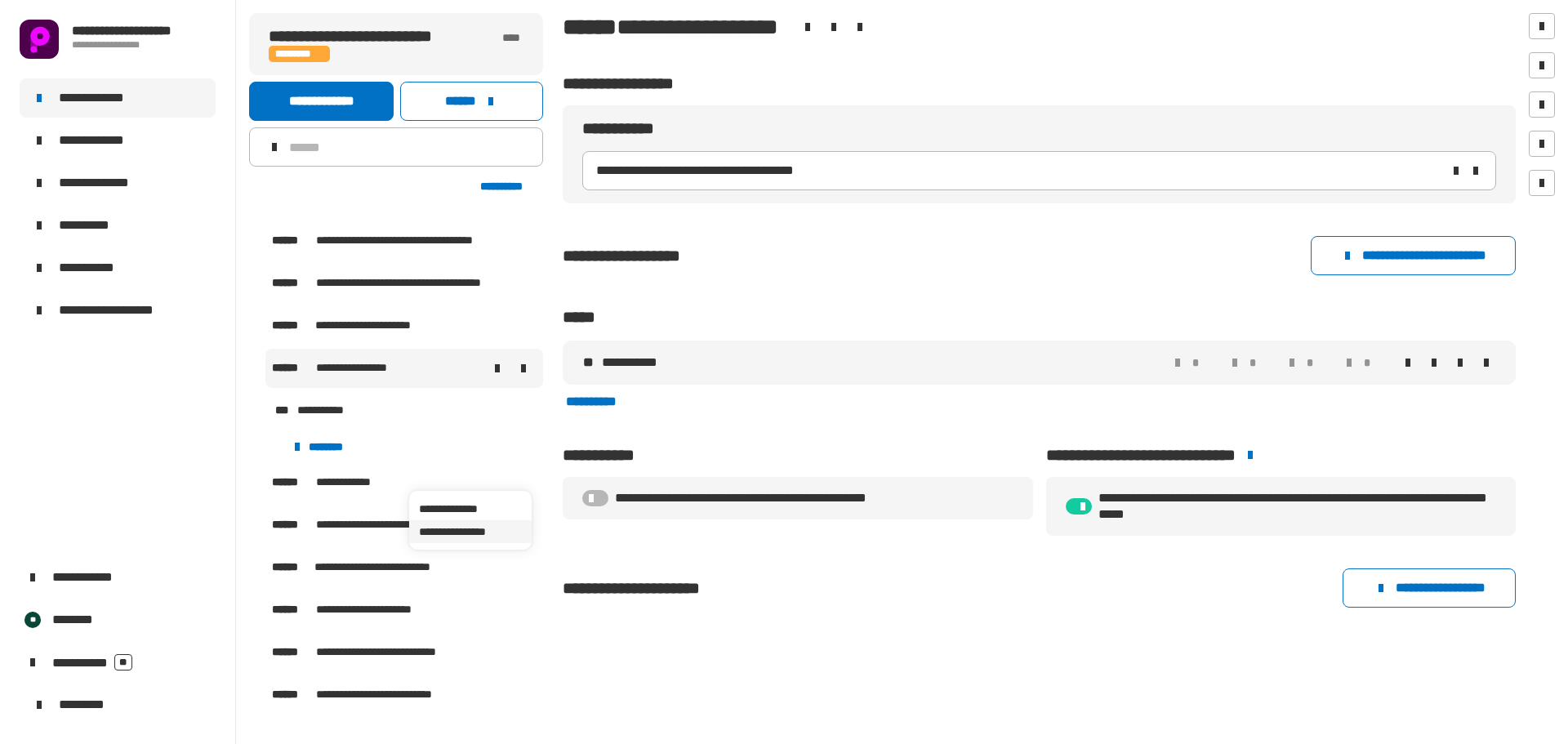 click on "**********" at bounding box center [470, 532] 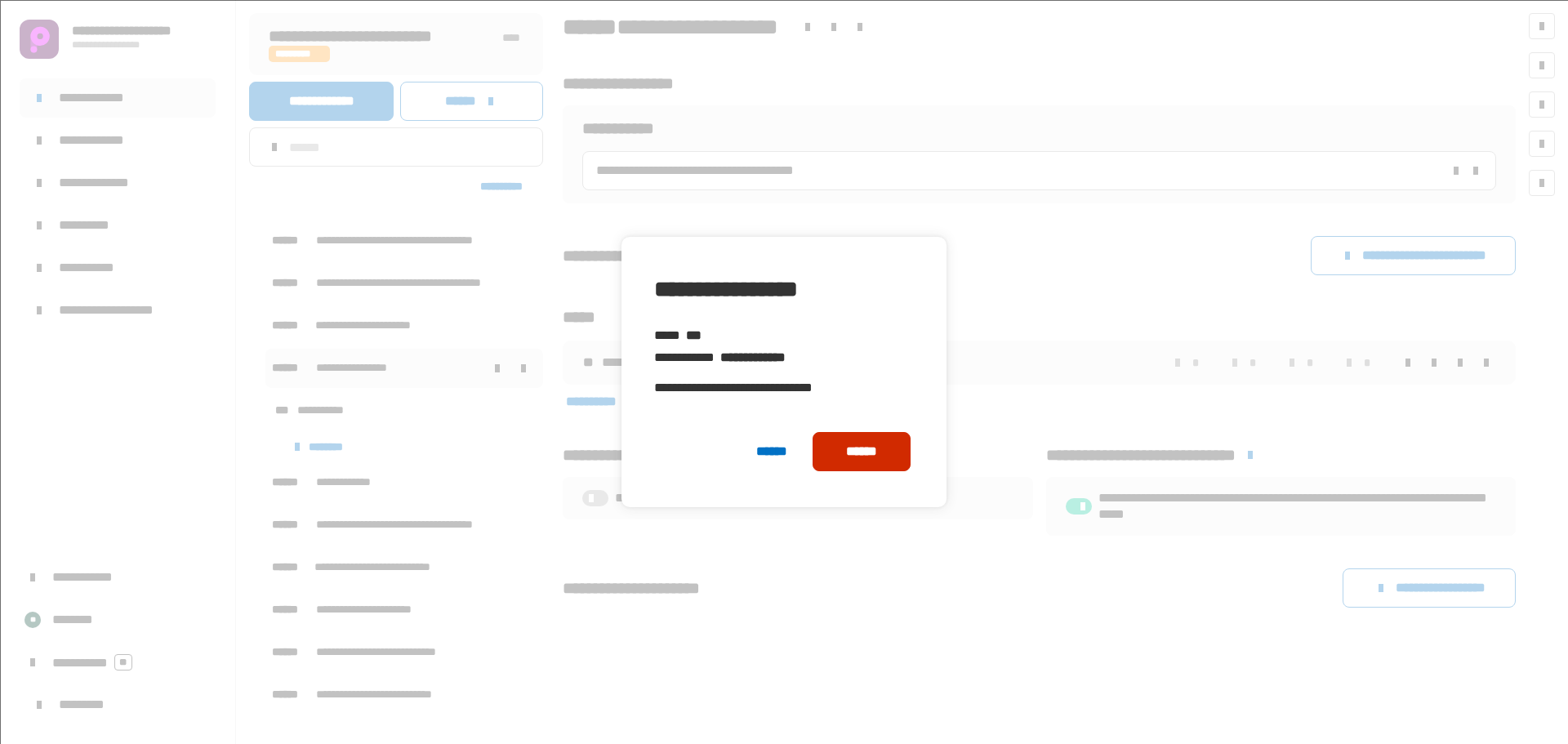 click on "******" 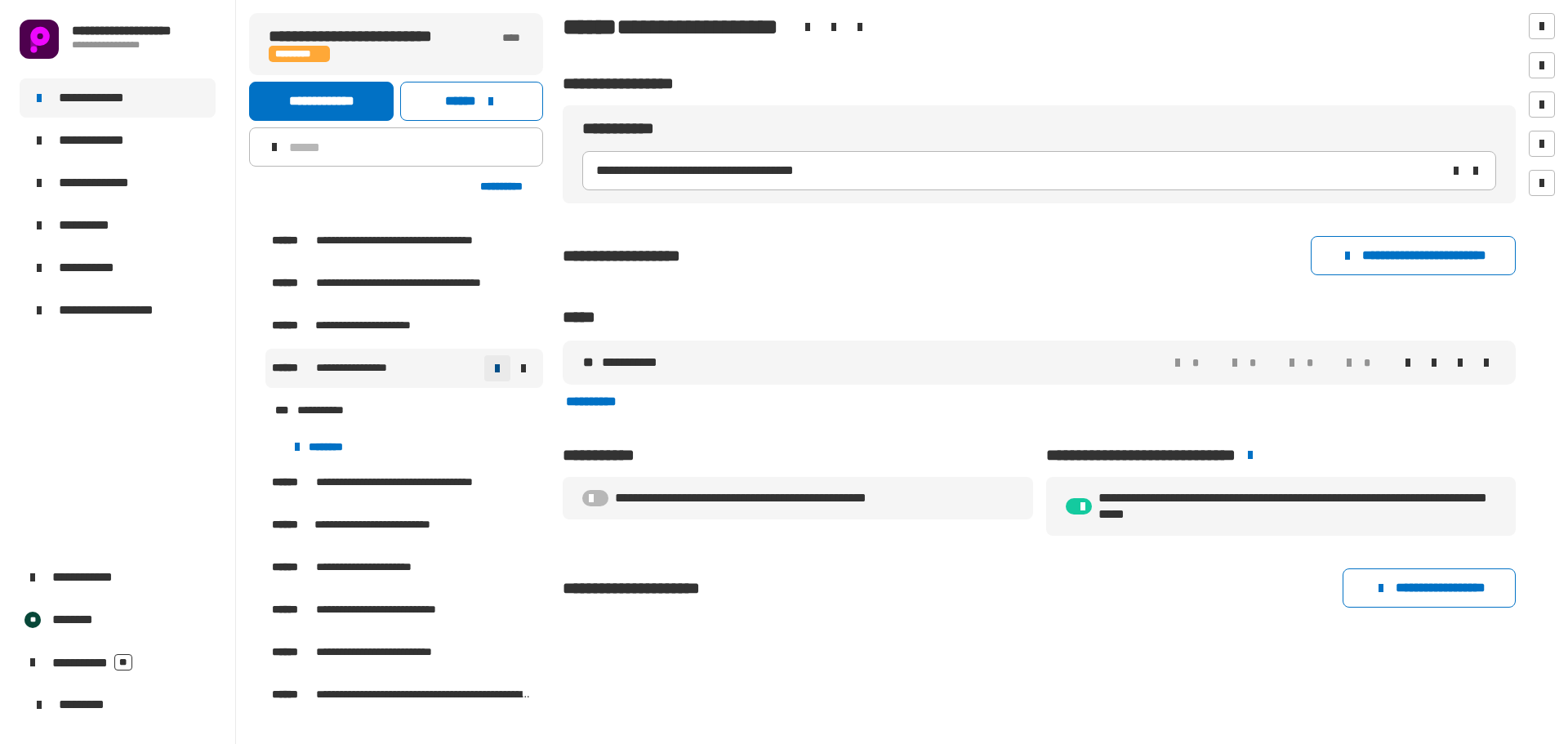 click at bounding box center (497, 368) 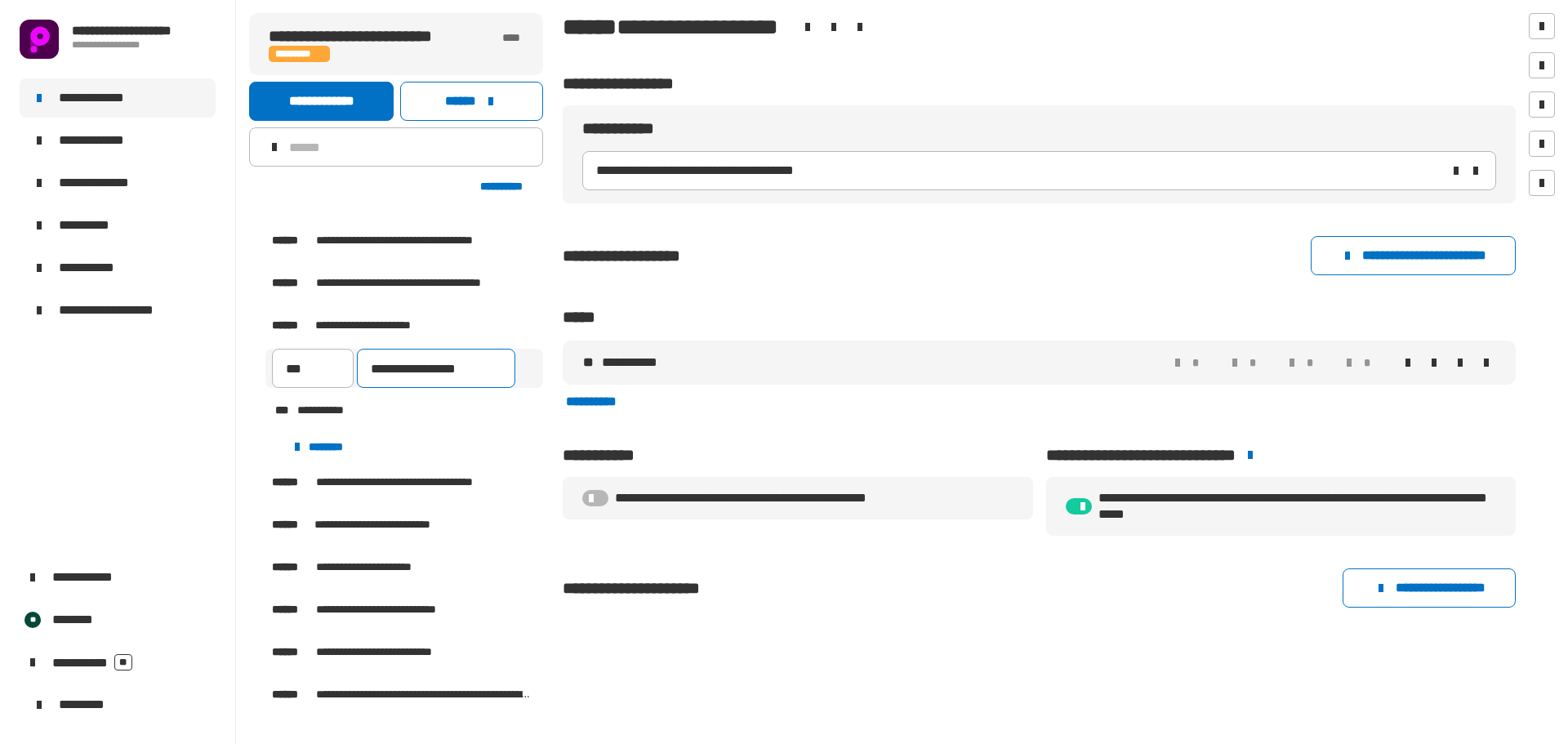 click on "**********" at bounding box center [436, 368] 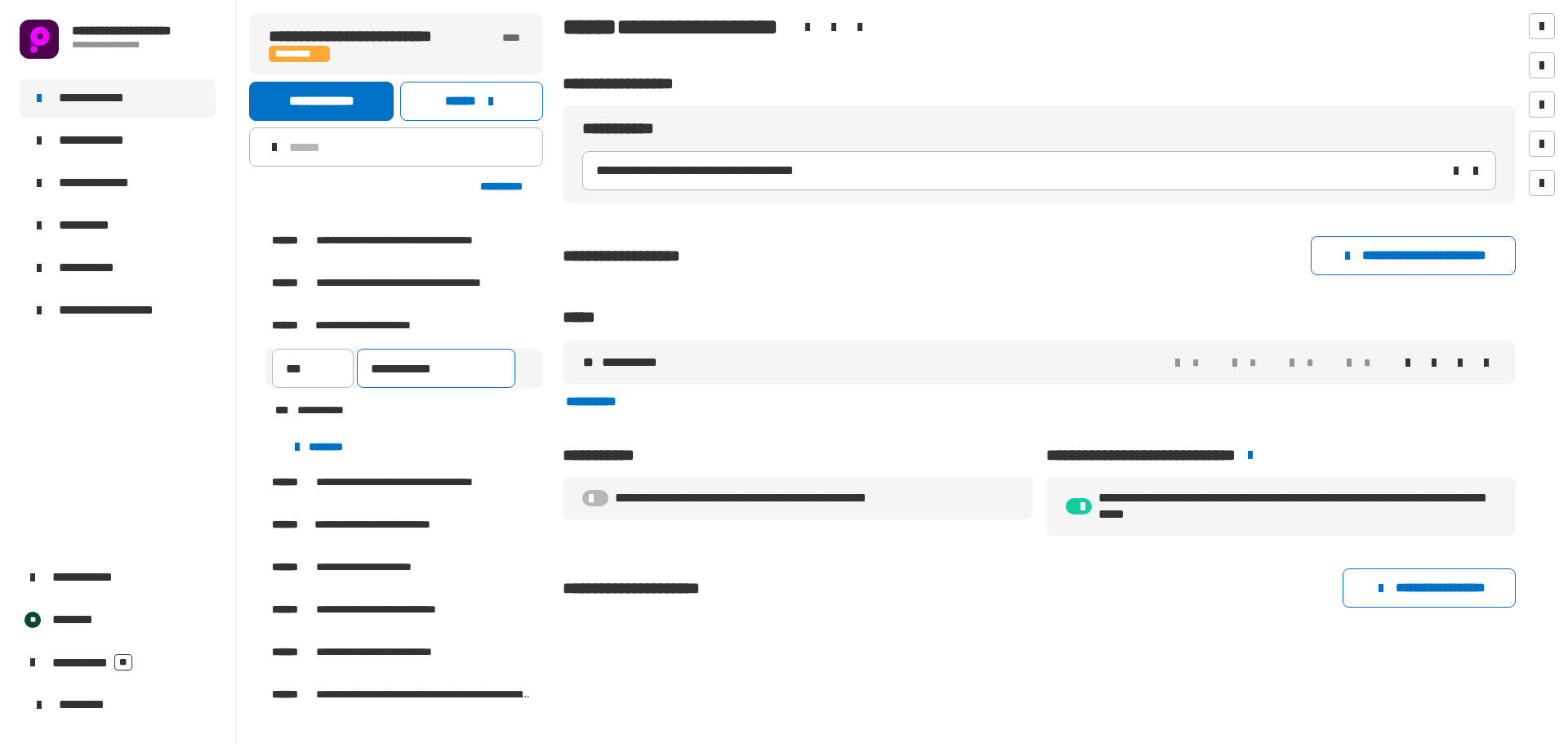 type on "**********" 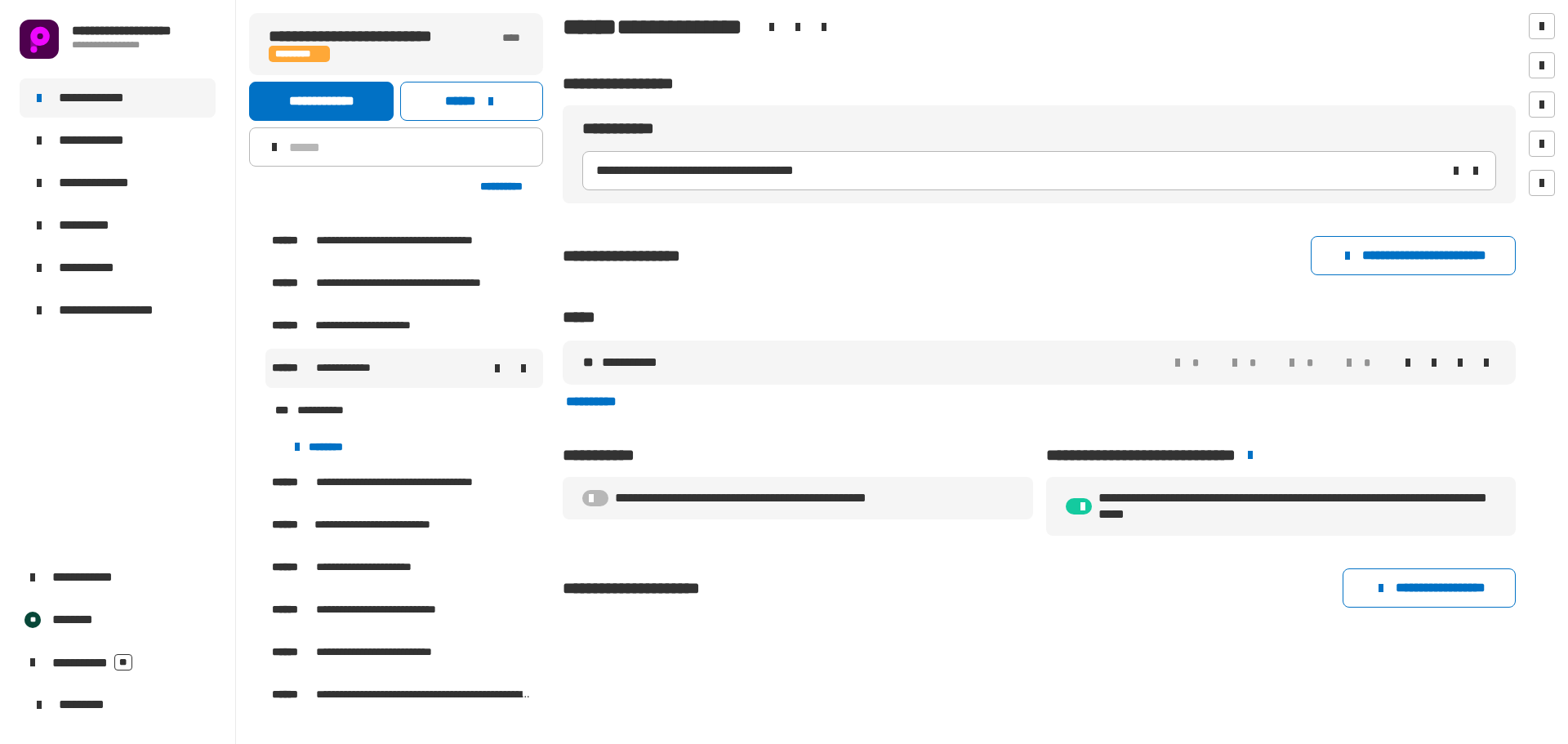 click on "*********" 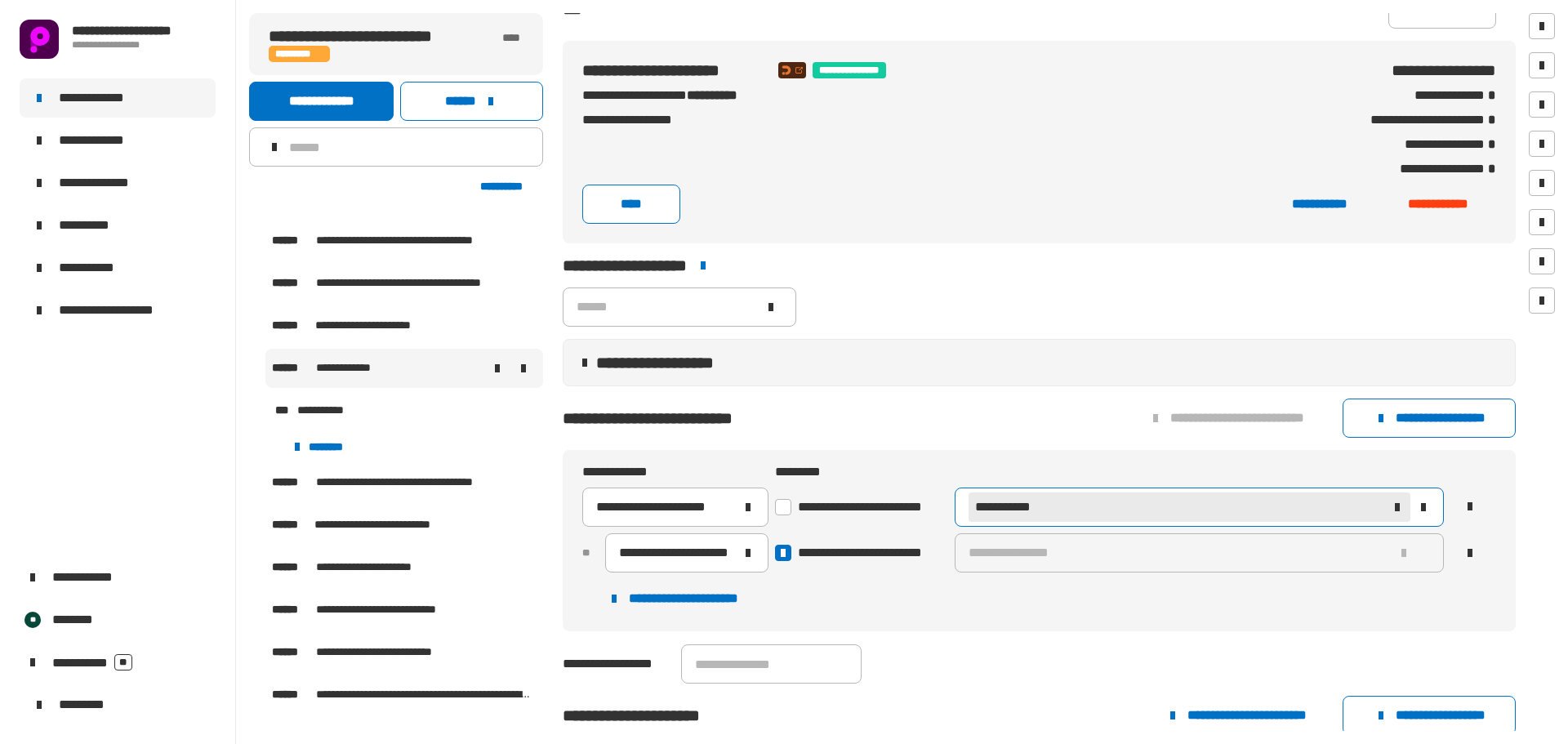 scroll, scrollTop: 490, scrollLeft: 0, axis: vertical 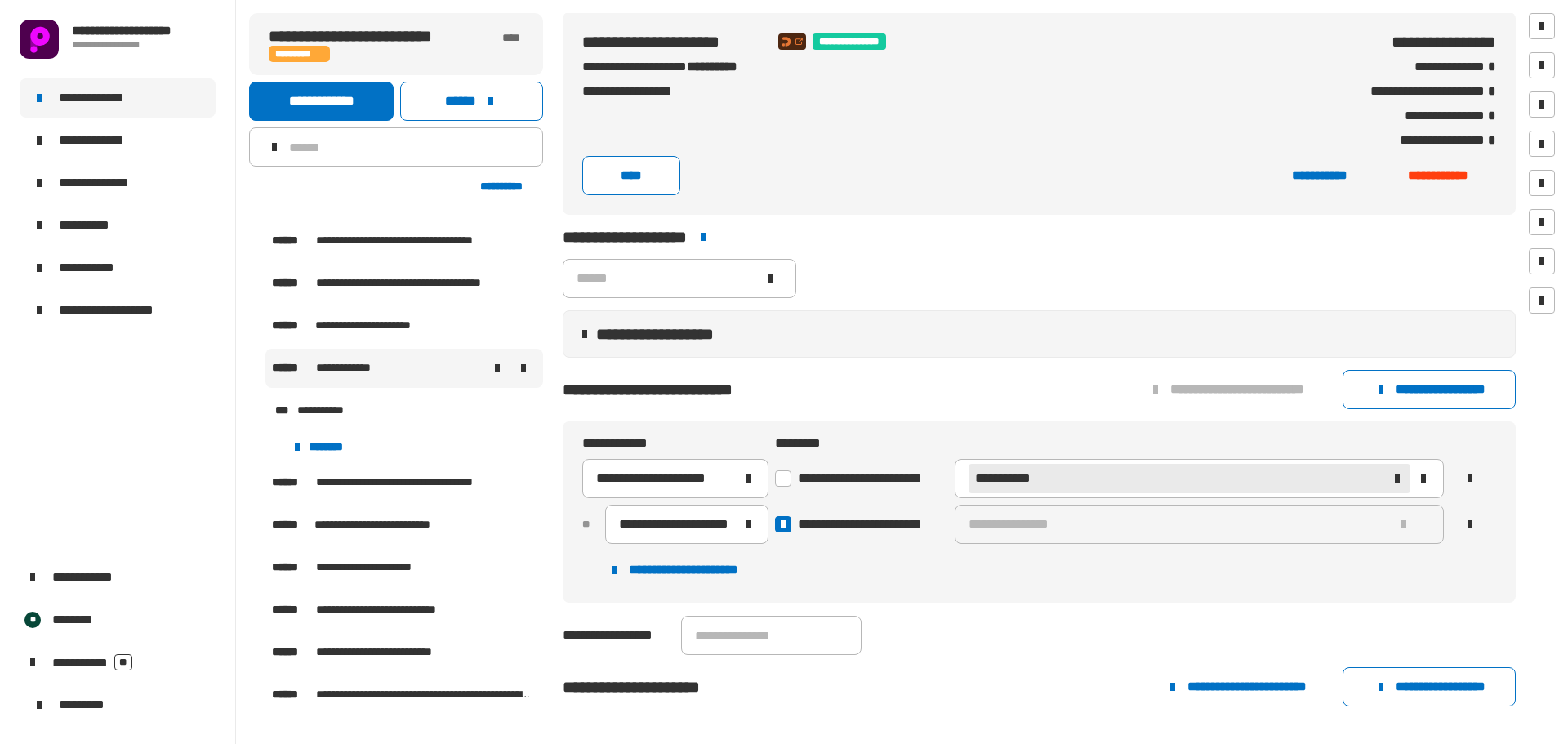 click on "**********" 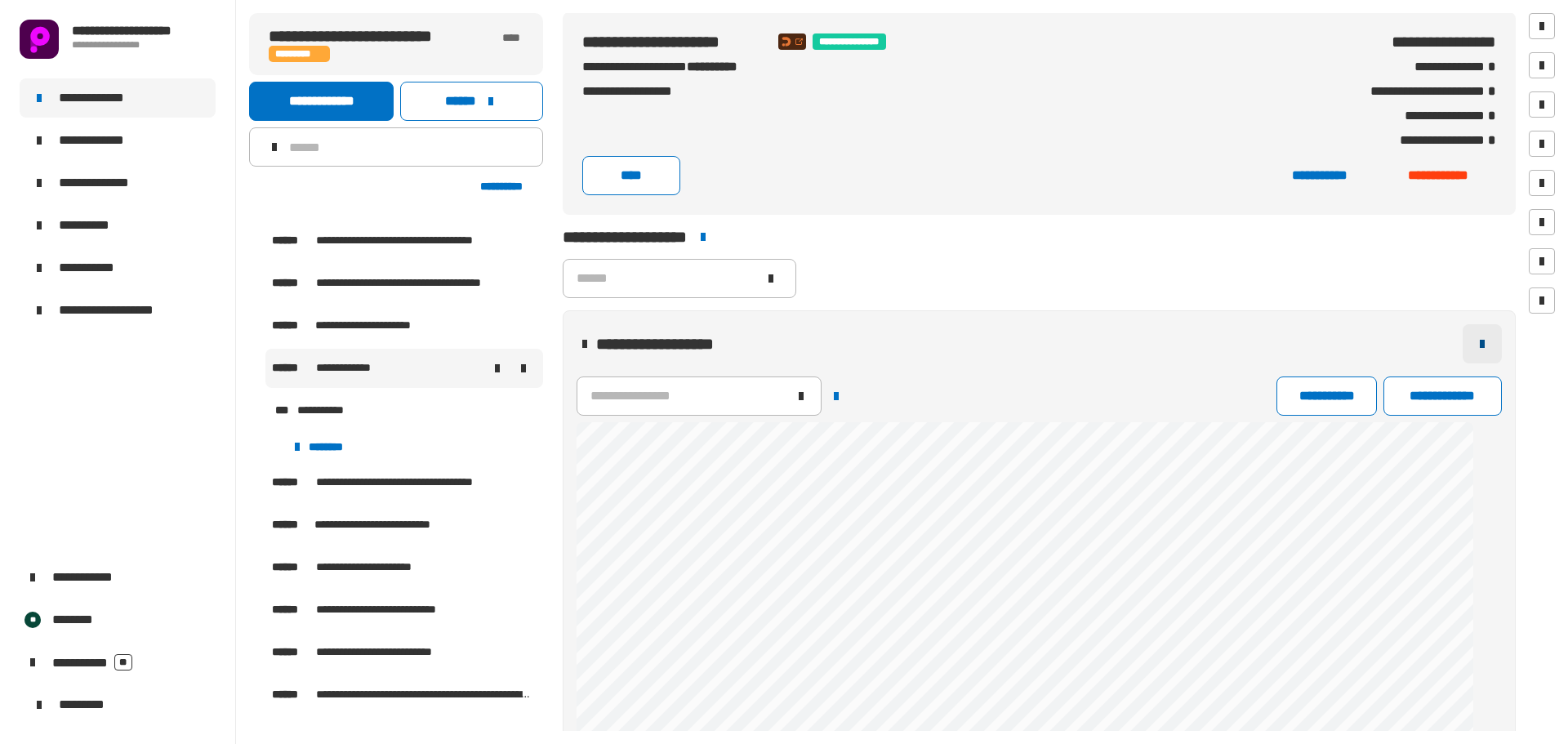 click 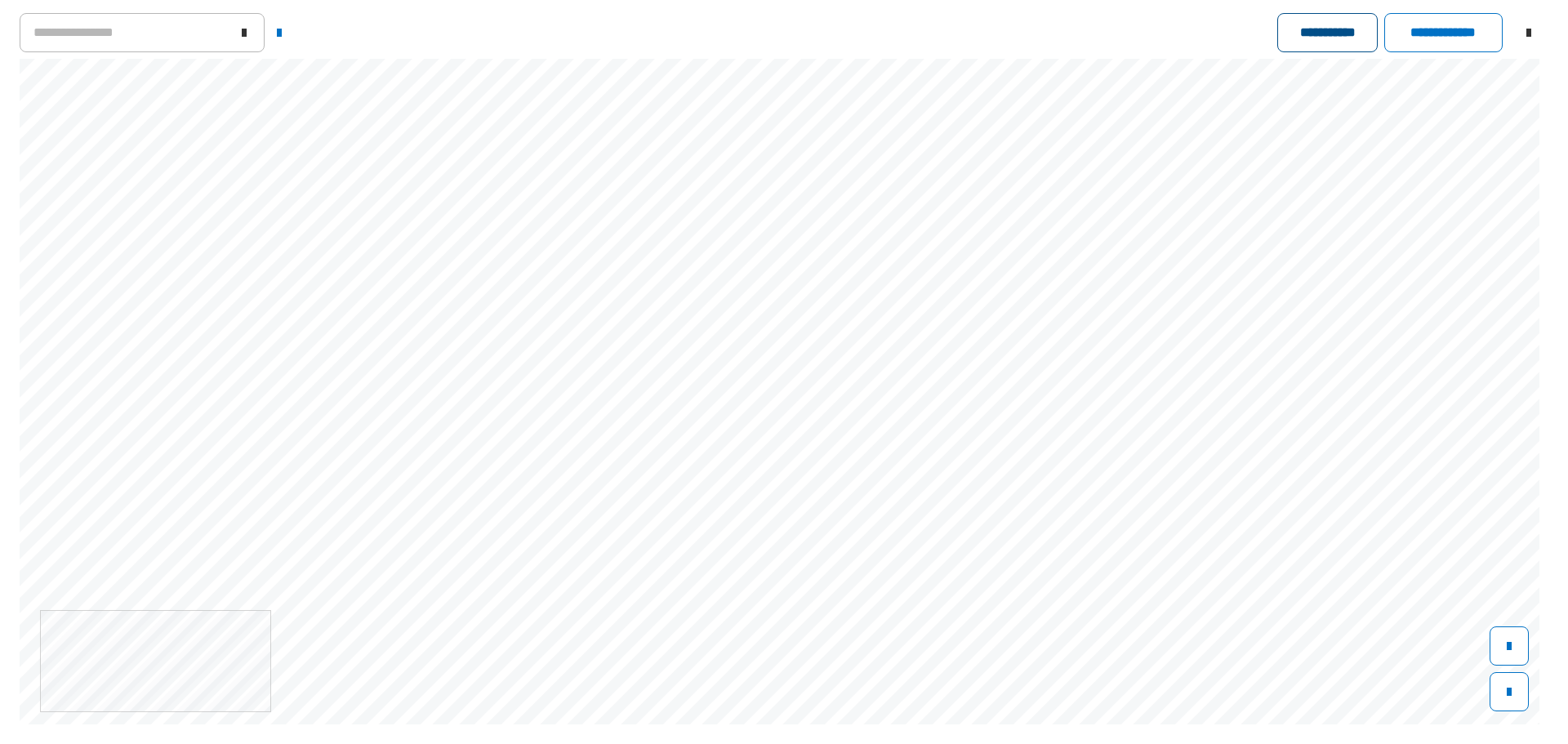 scroll, scrollTop: 809, scrollLeft: 0, axis: vertical 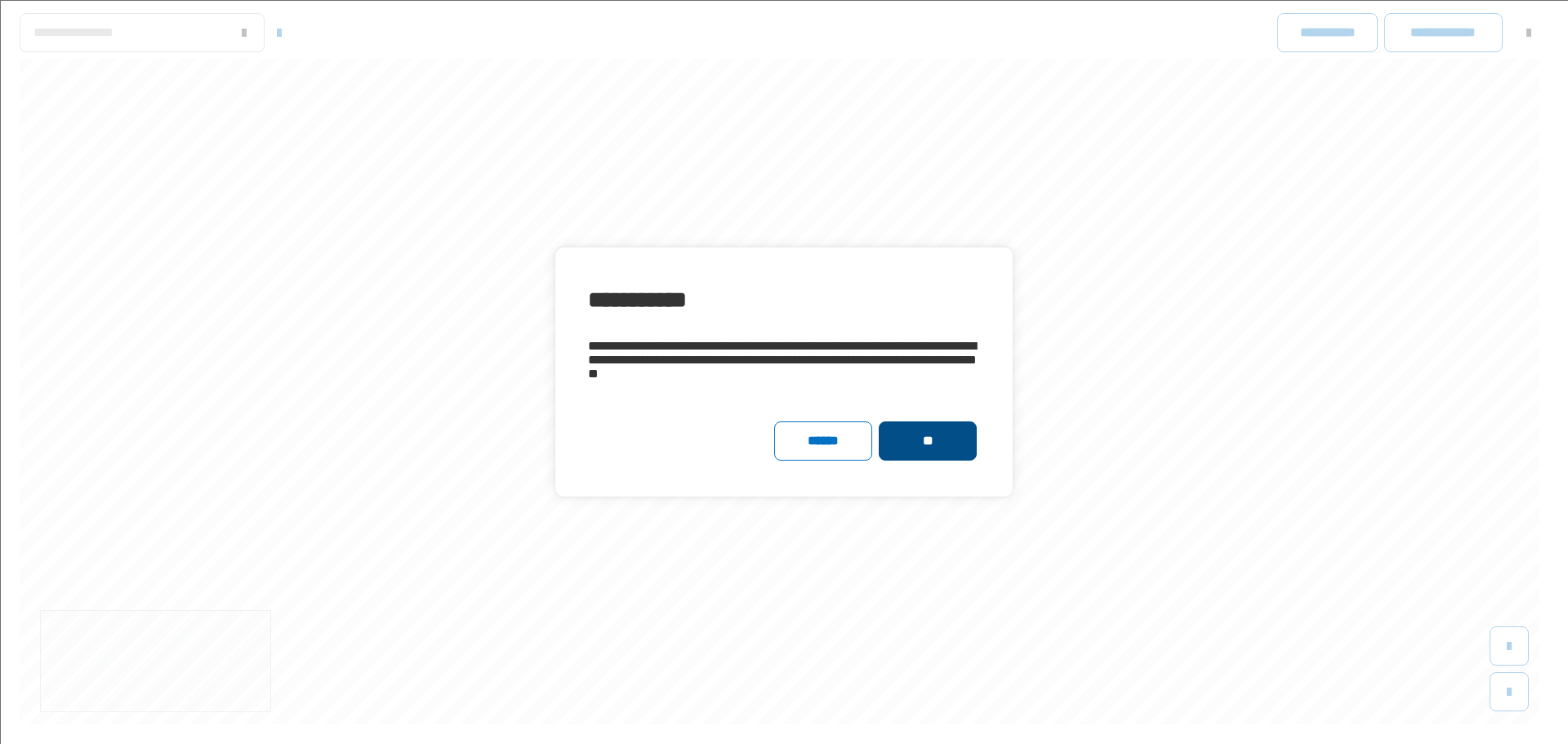 click on "**" 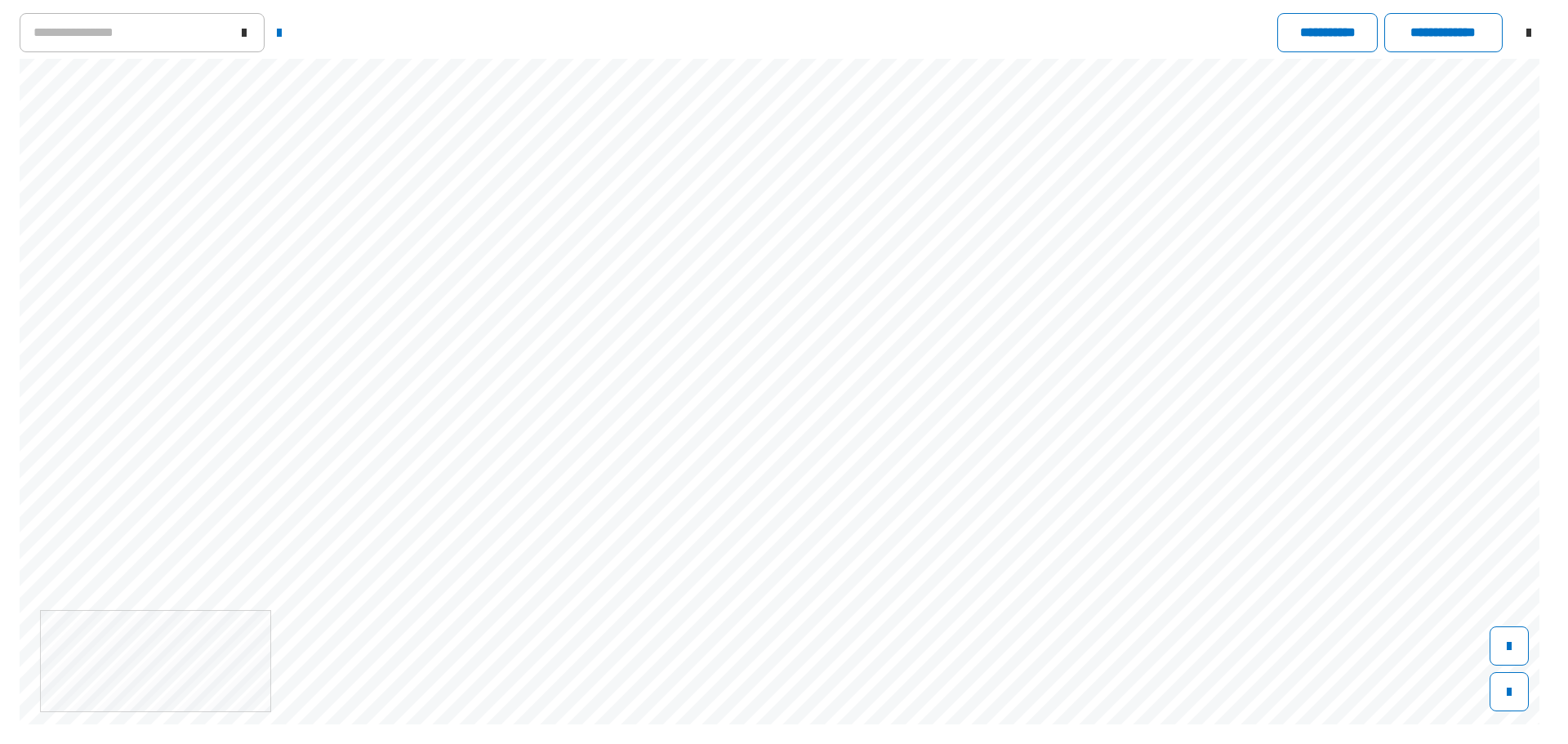 scroll, scrollTop: 3189, scrollLeft: 0, axis: vertical 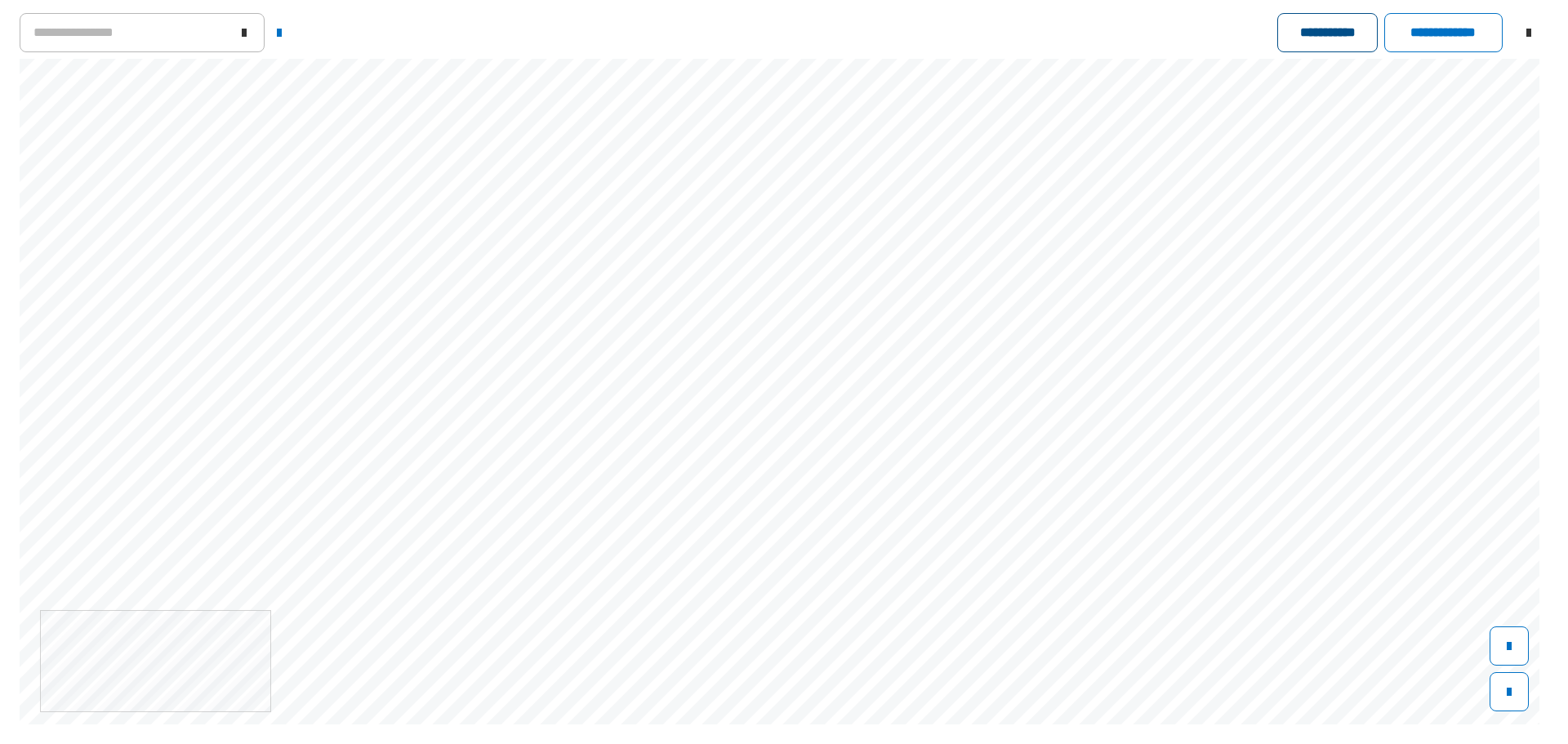 click on "**********" 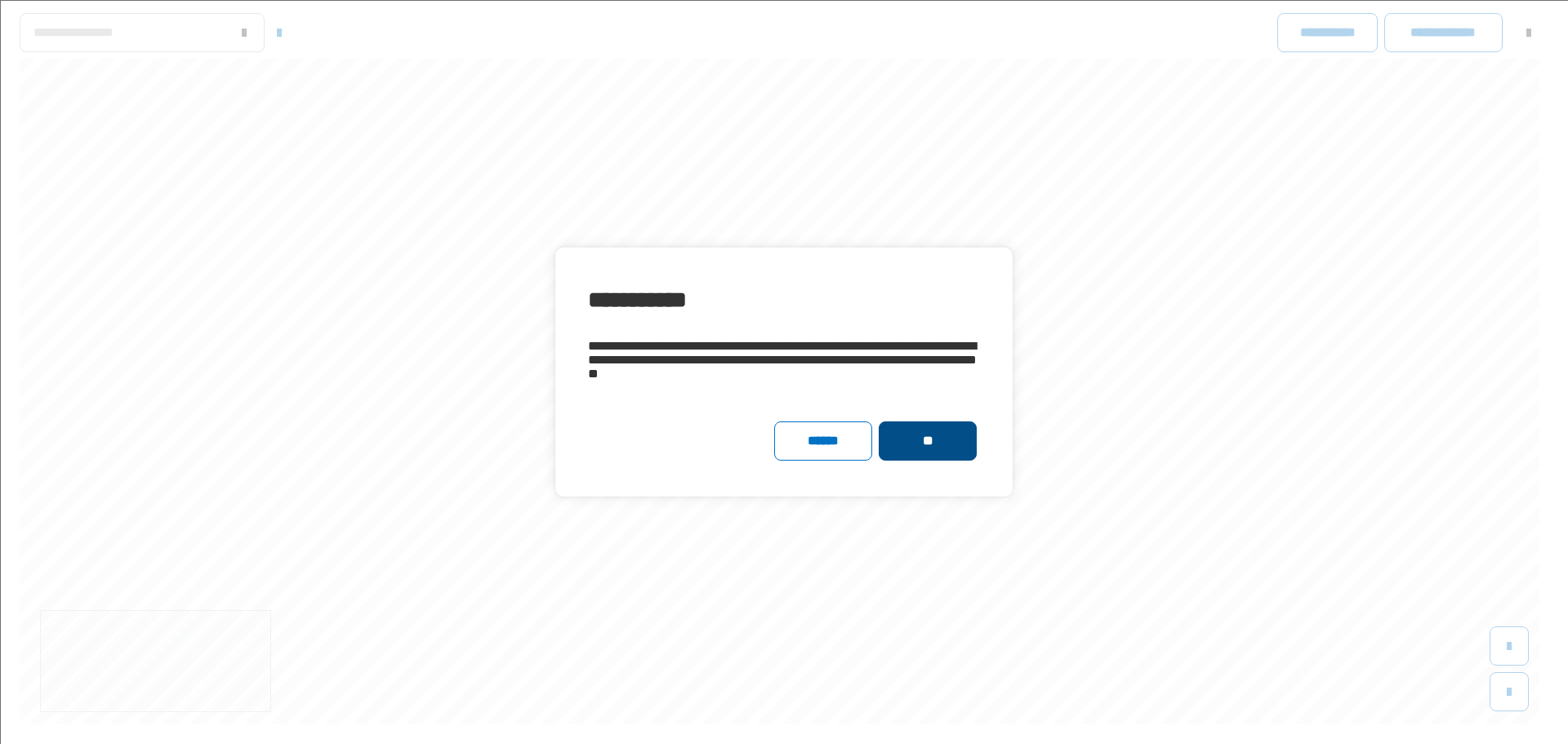 click on "**" 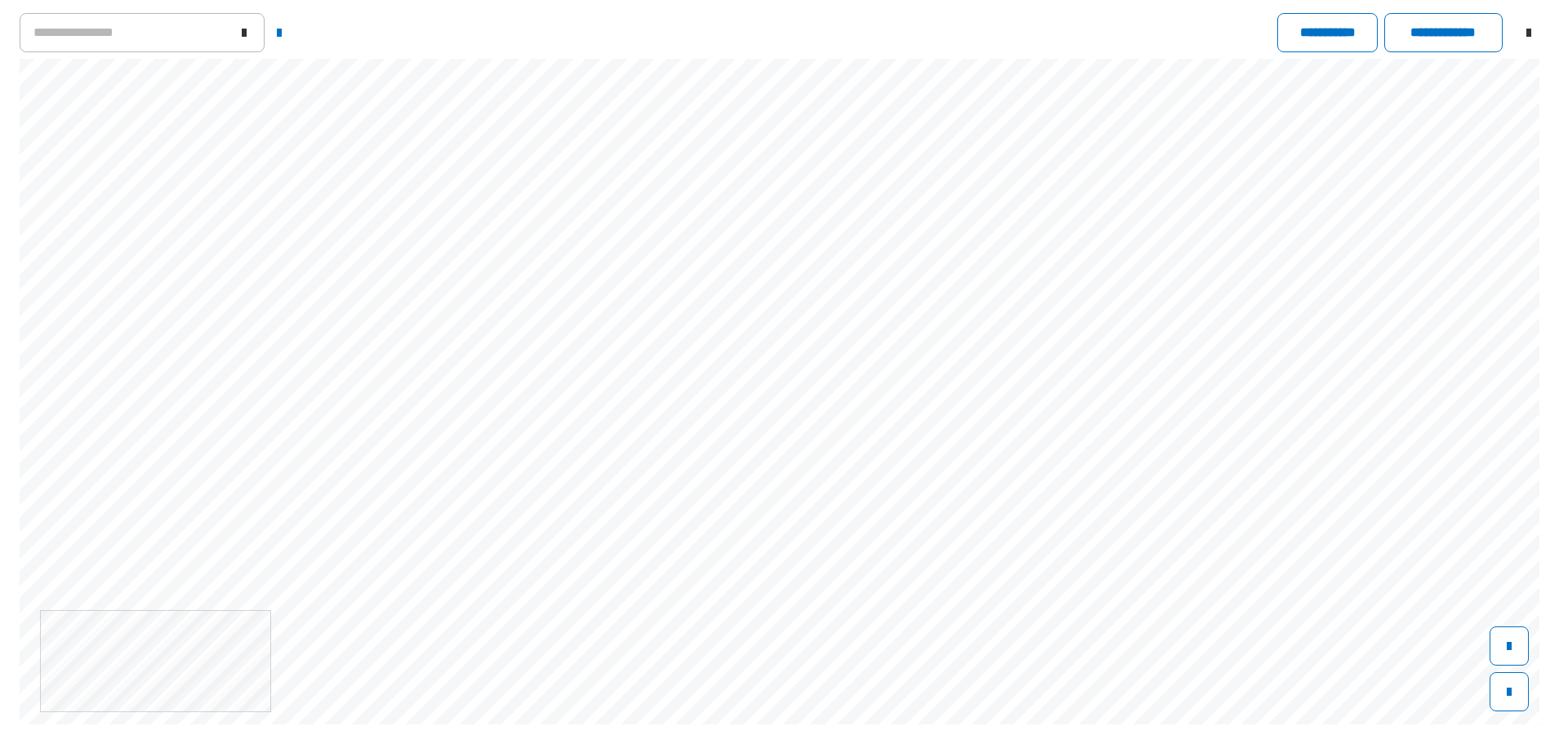 scroll, scrollTop: 1421, scrollLeft: 0, axis: vertical 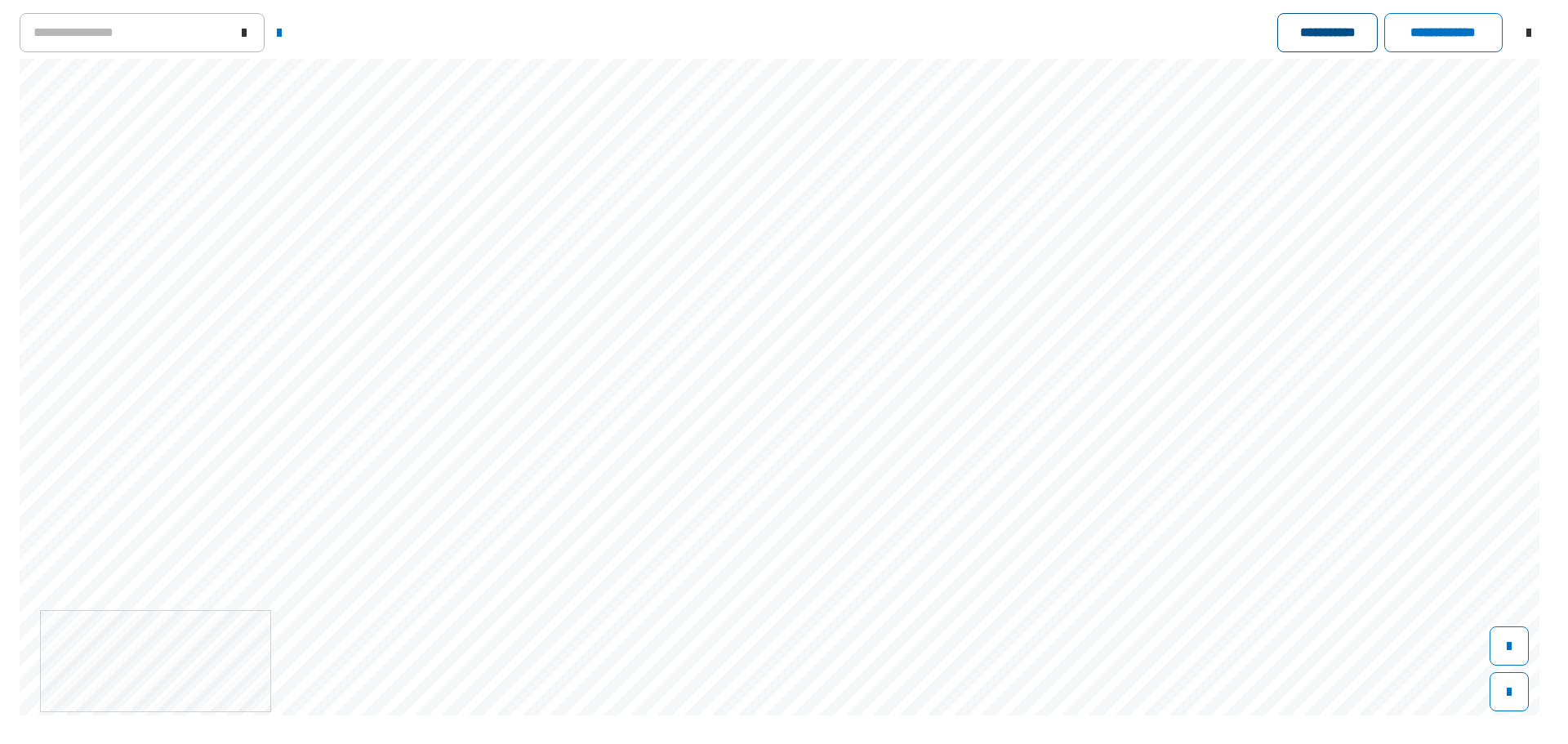 click on "**********" 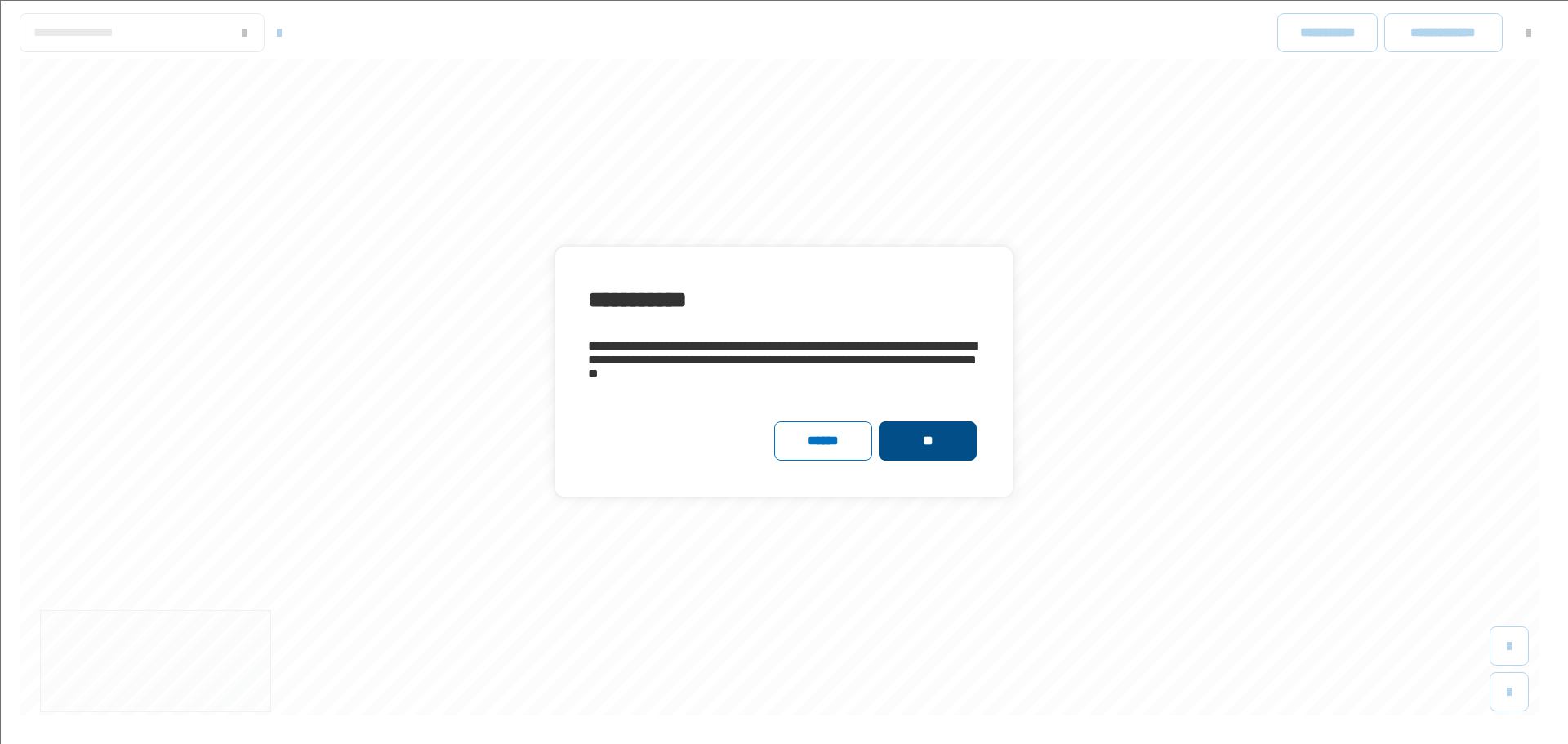 click on "**" 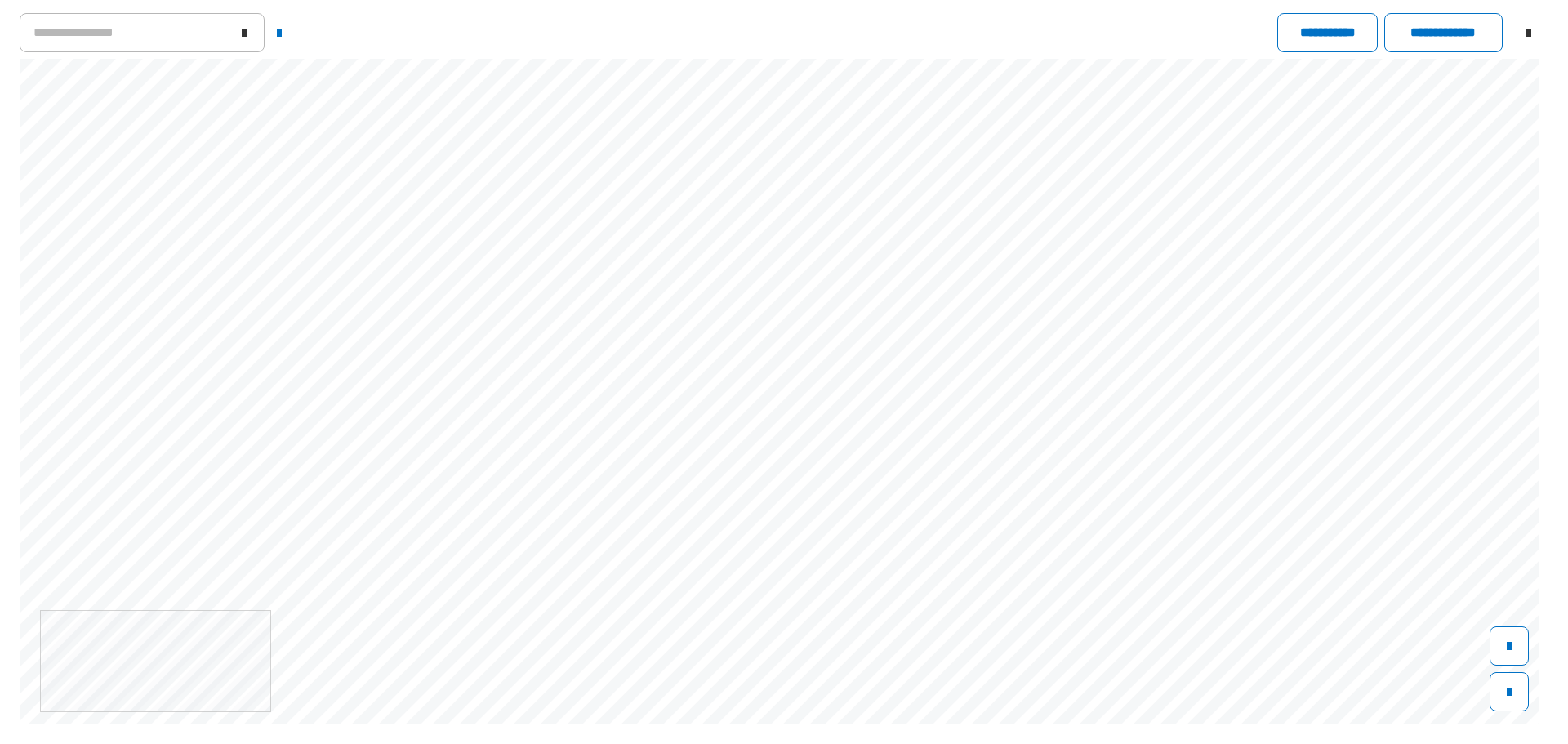 scroll, scrollTop: 82, scrollLeft: 0, axis: vertical 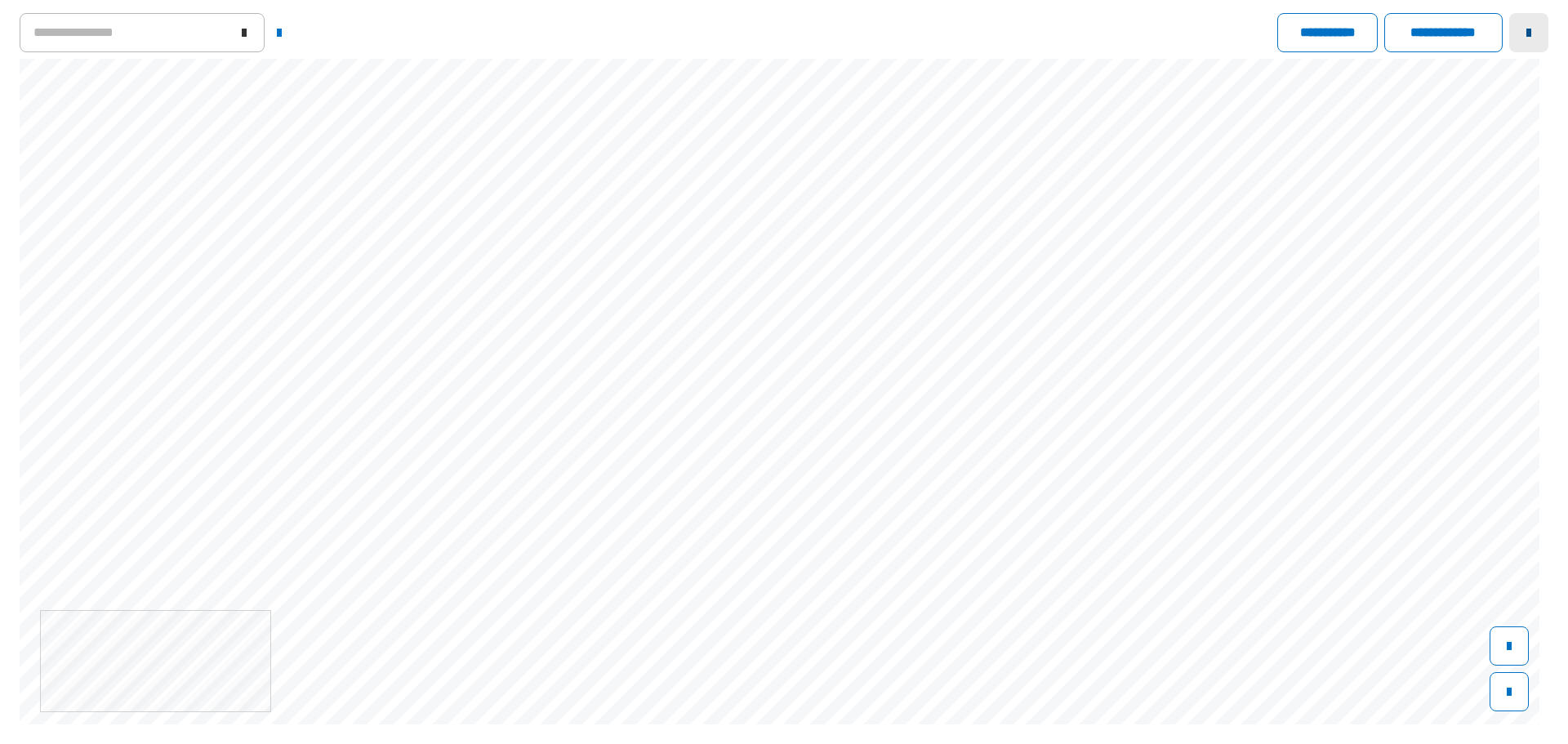 click 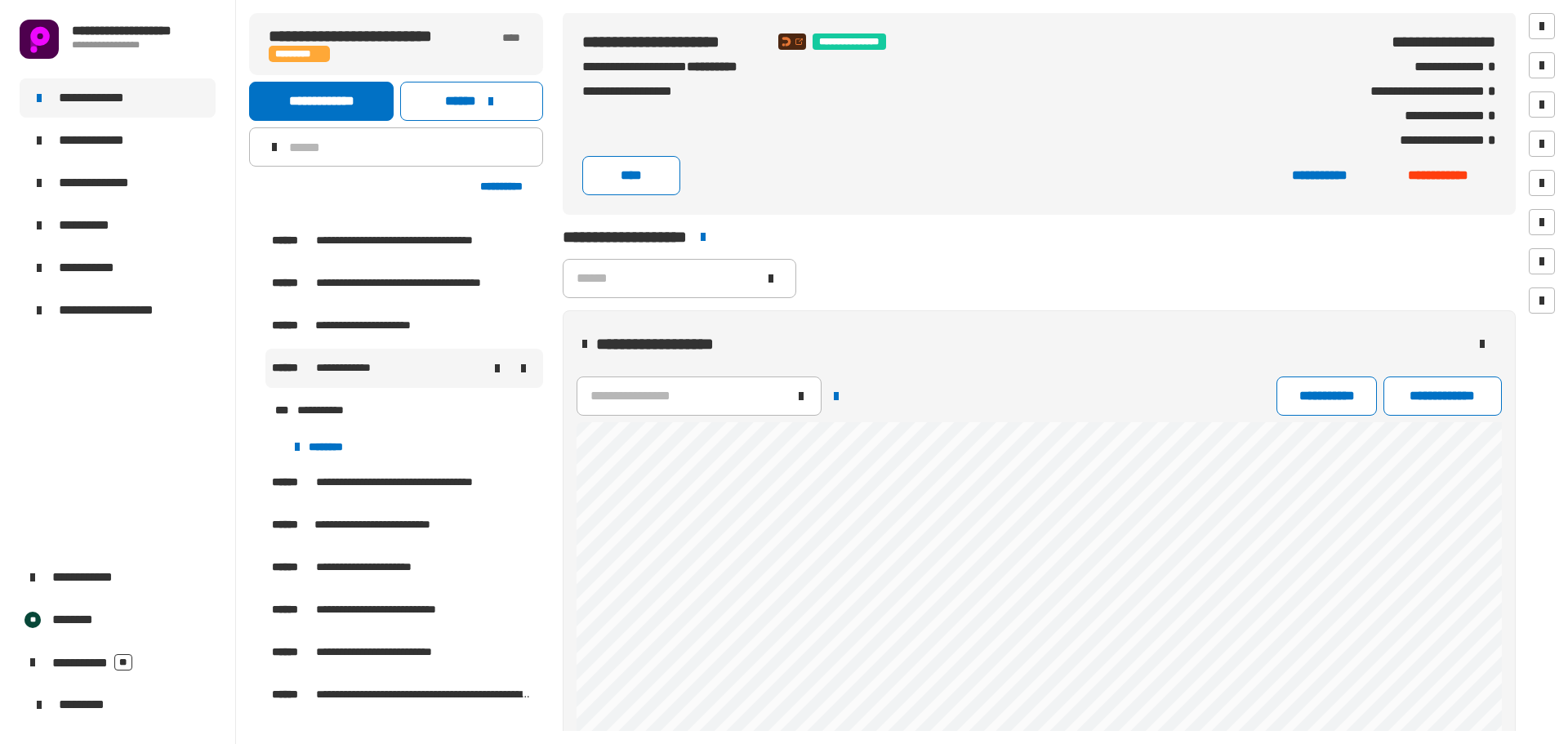 scroll, scrollTop: 13, scrollLeft: 0, axis: vertical 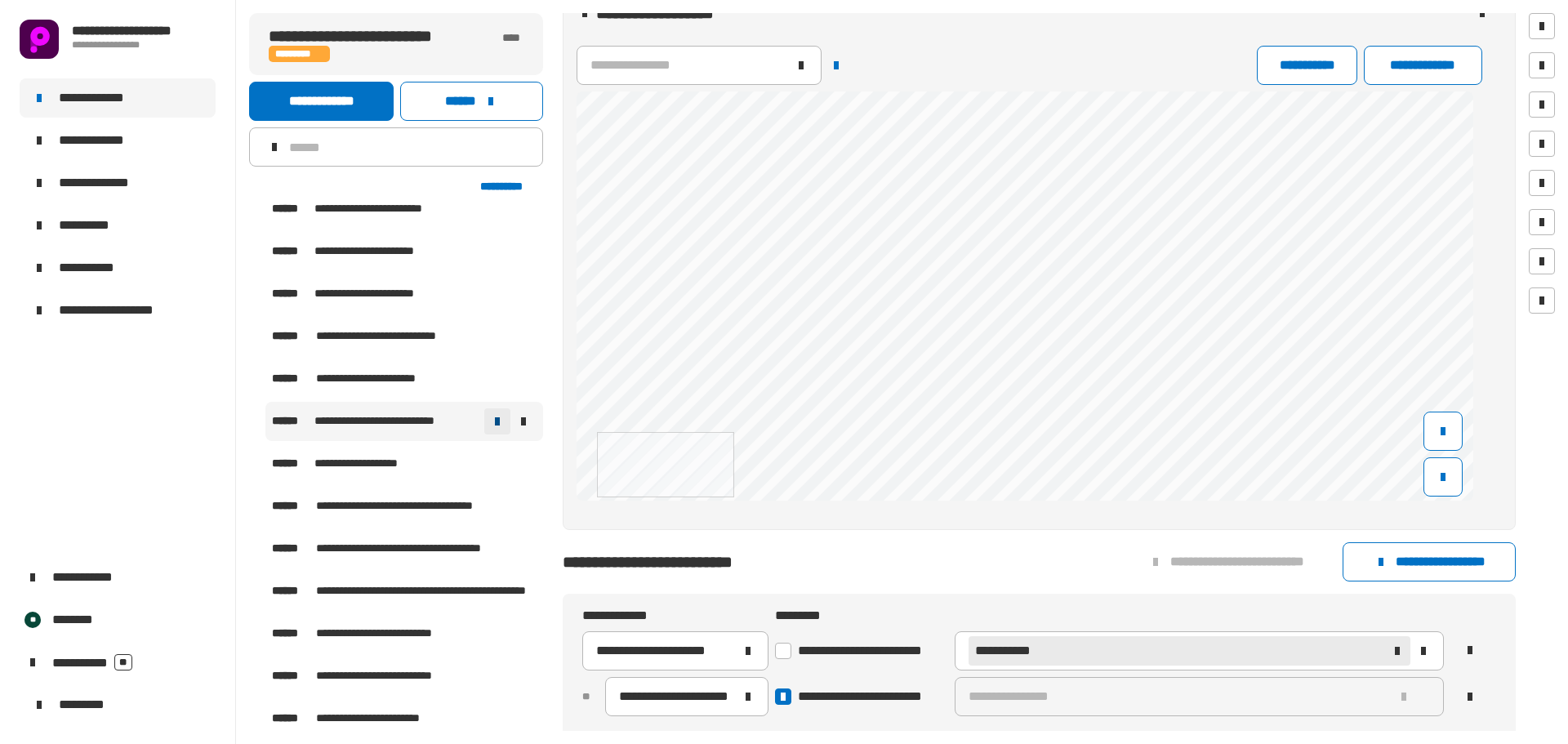 click at bounding box center (497, 421) 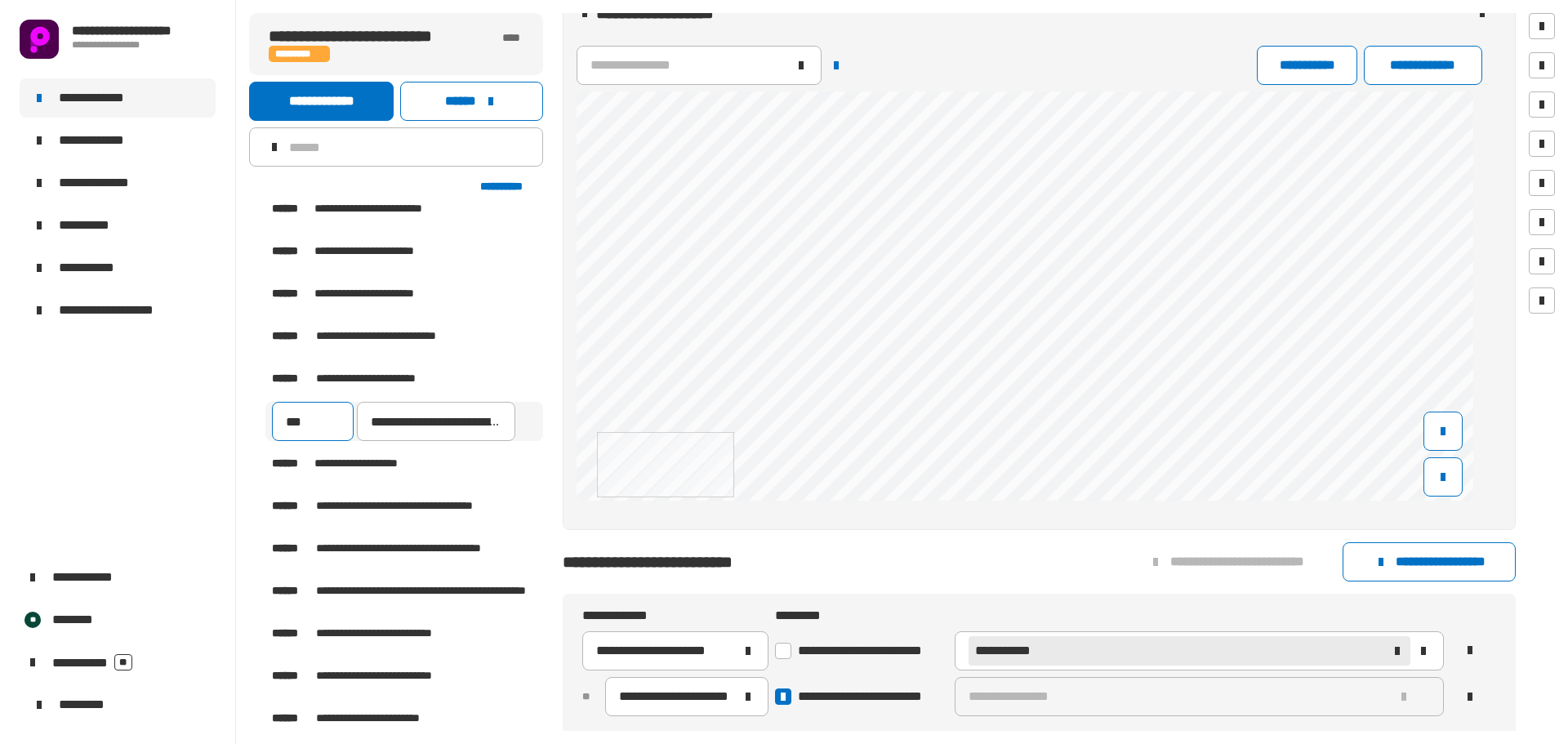 click on "***" at bounding box center [313, 421] 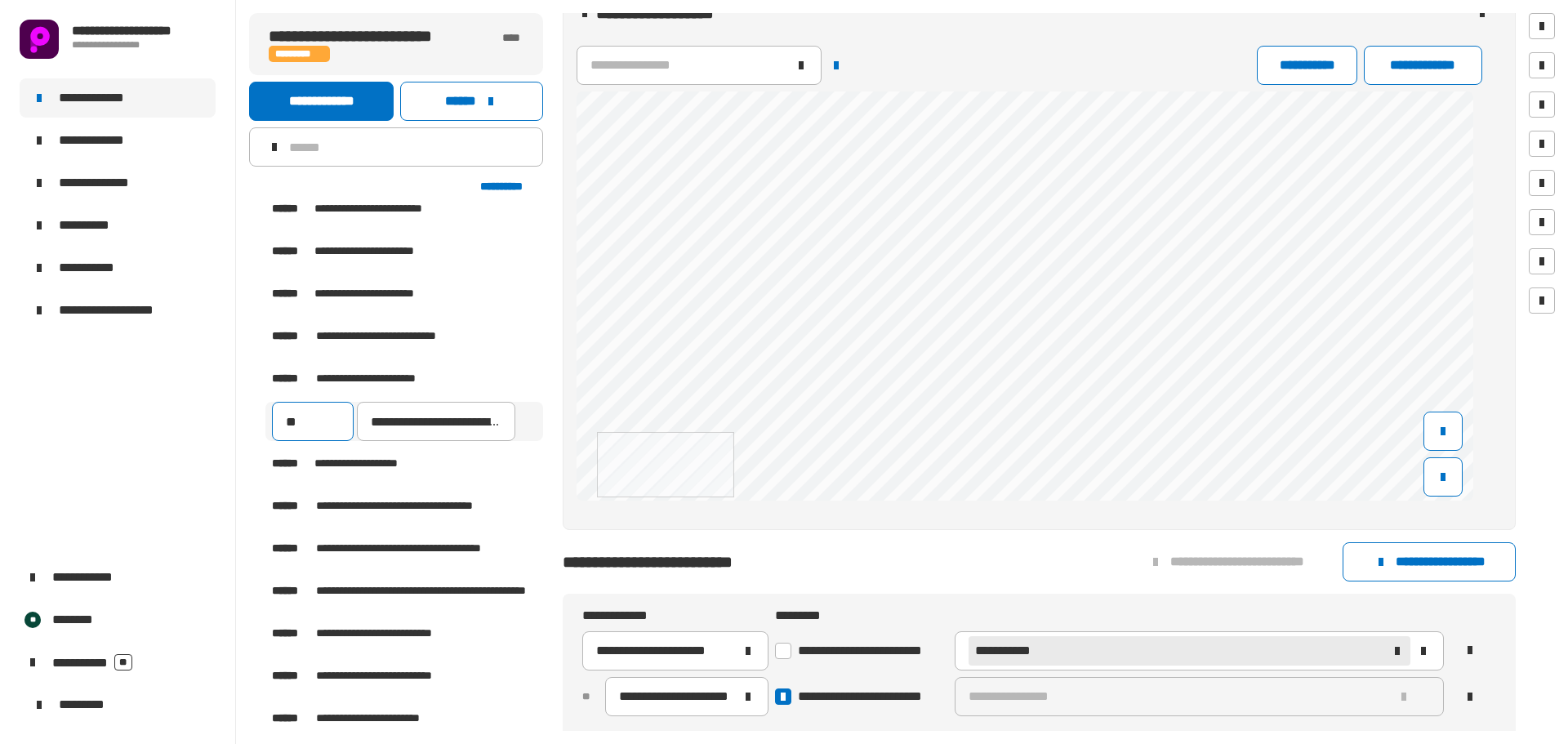 type on "*" 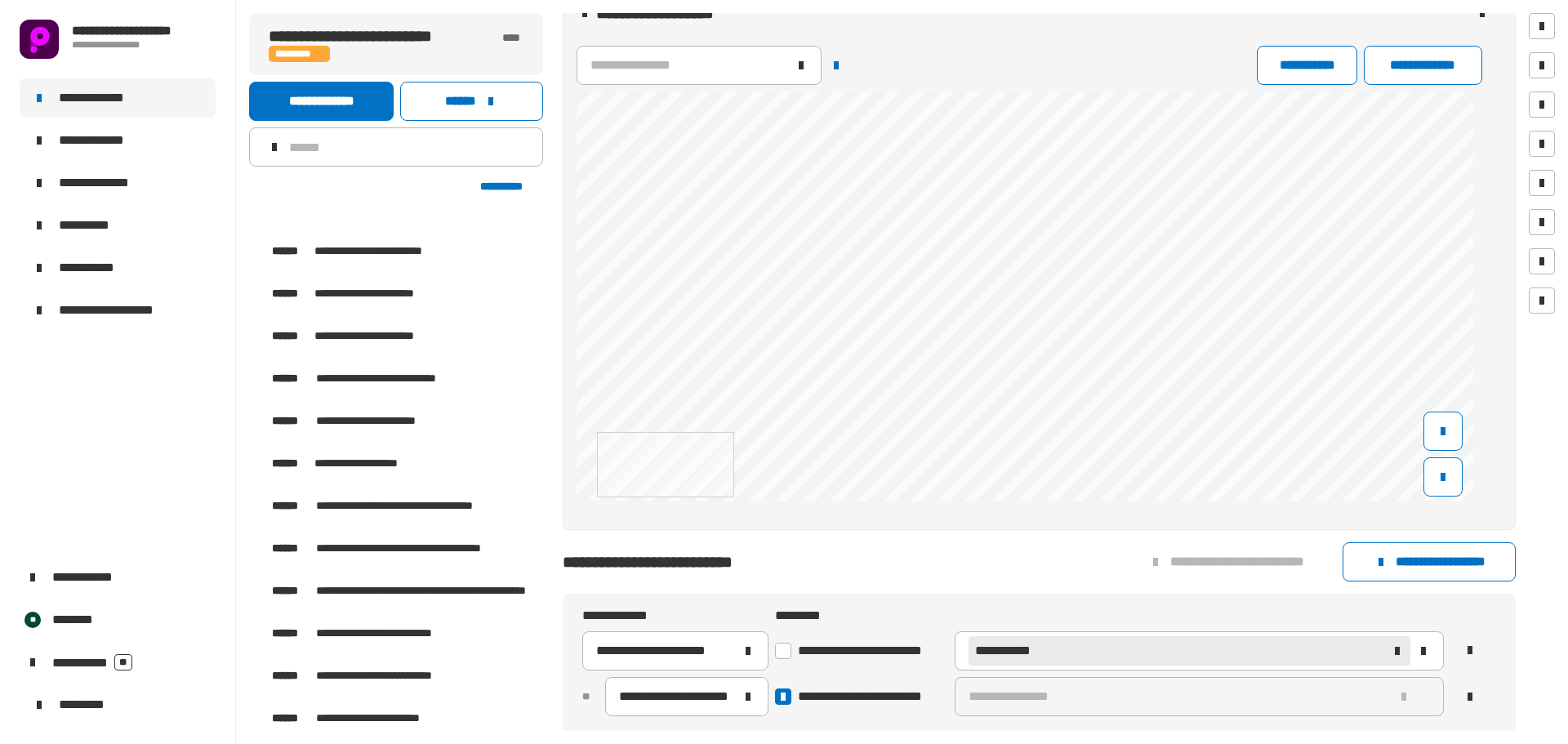 scroll, scrollTop: 696, scrollLeft: 0, axis: vertical 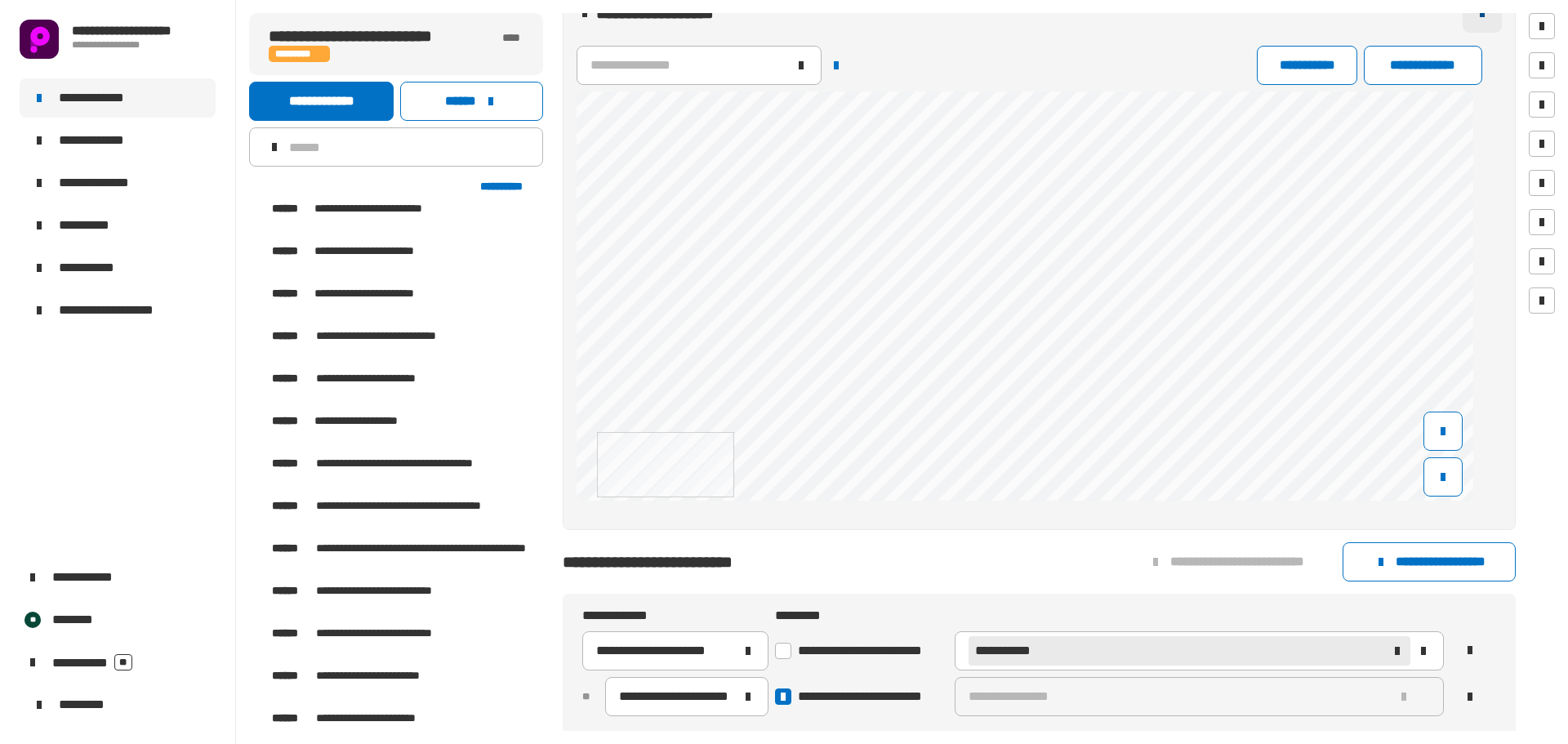 click 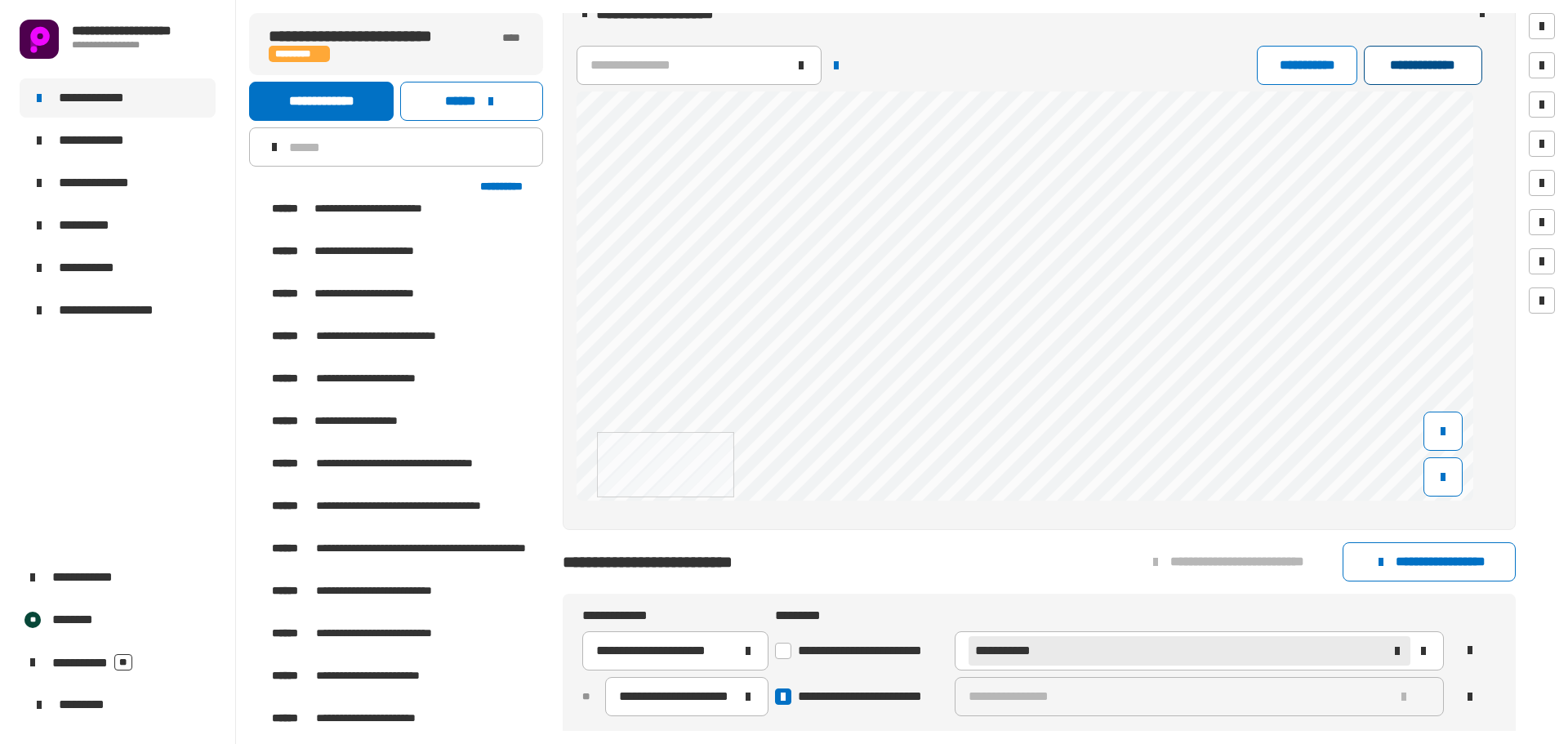 scroll, scrollTop: 811, scrollLeft: 0, axis: vertical 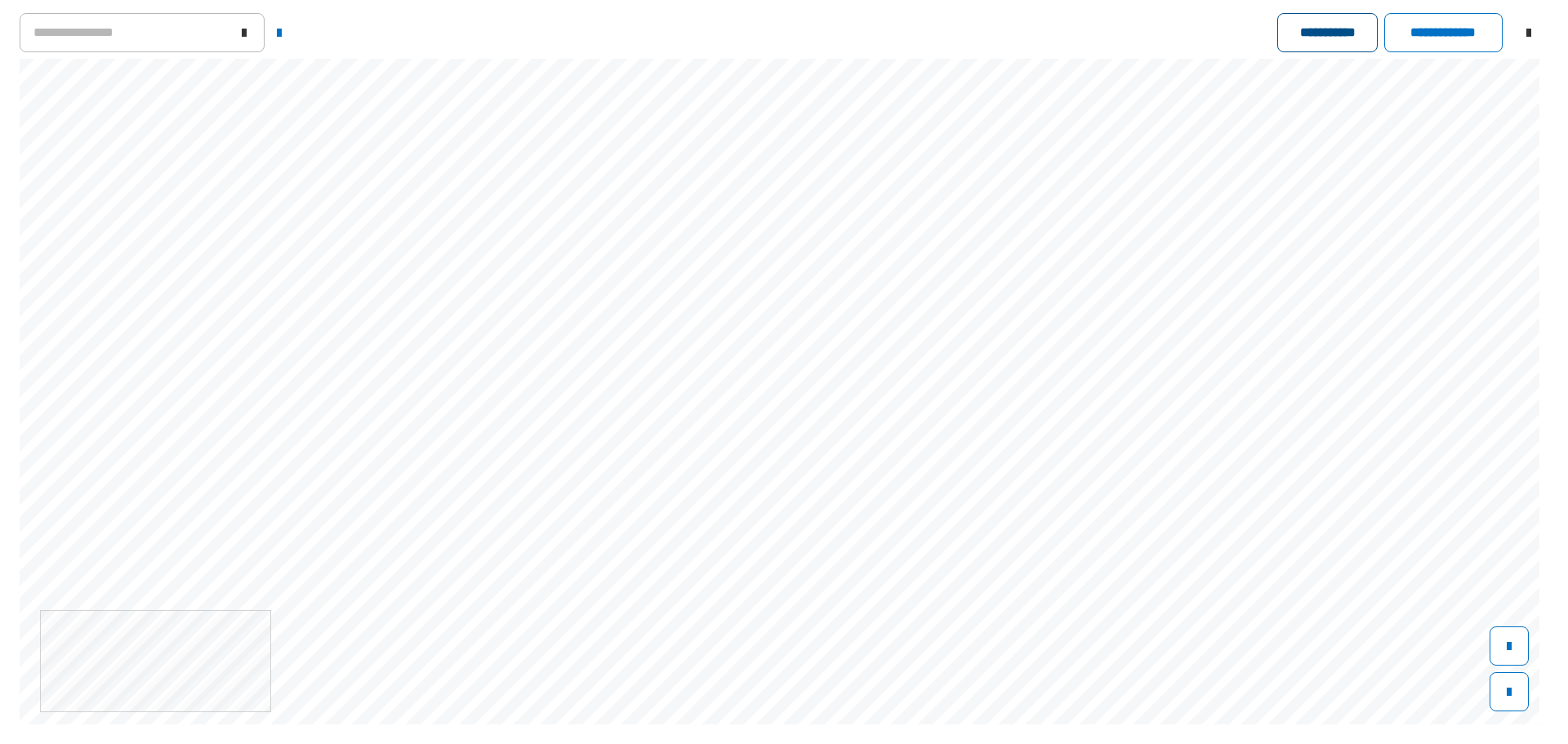 click on "**********" 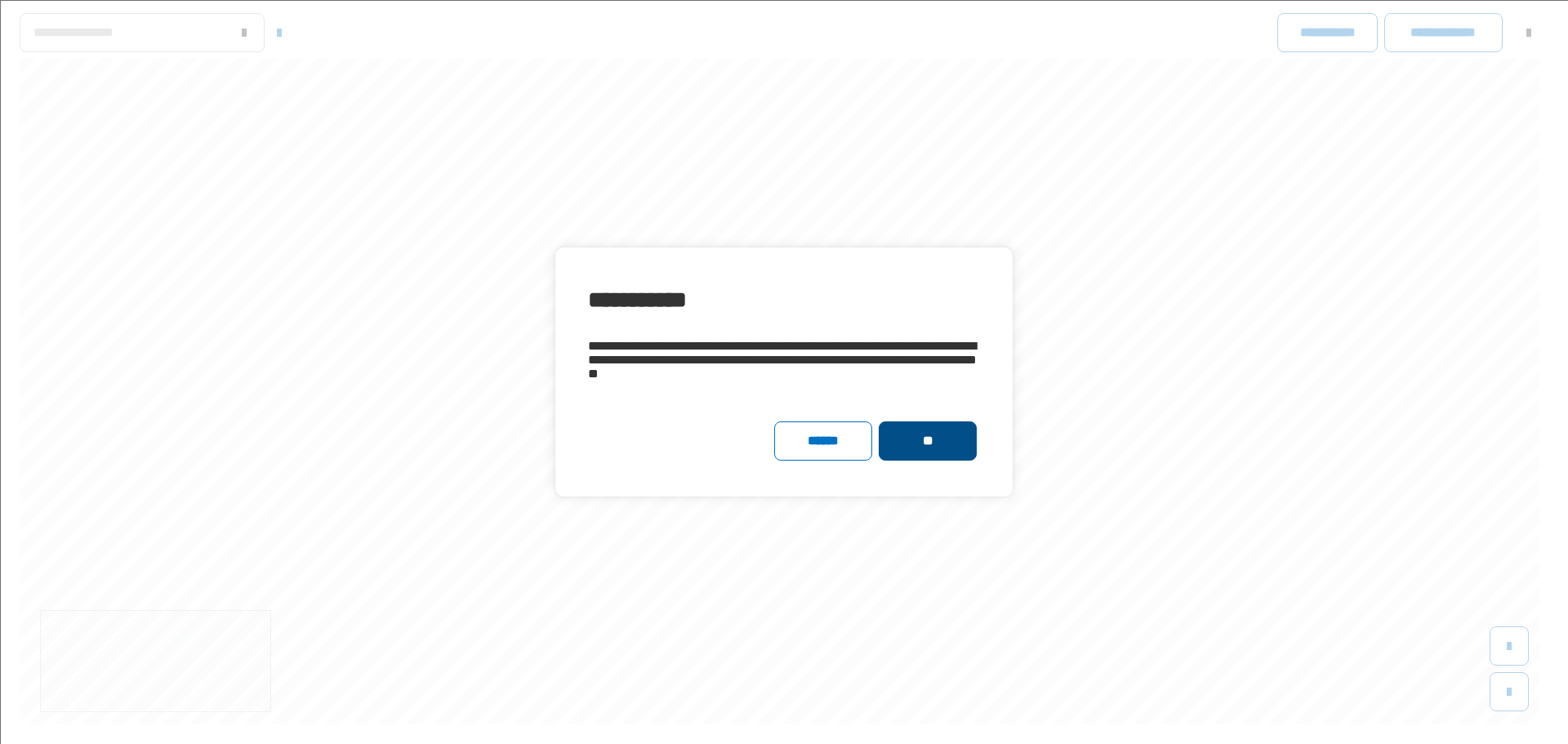 click on "**" 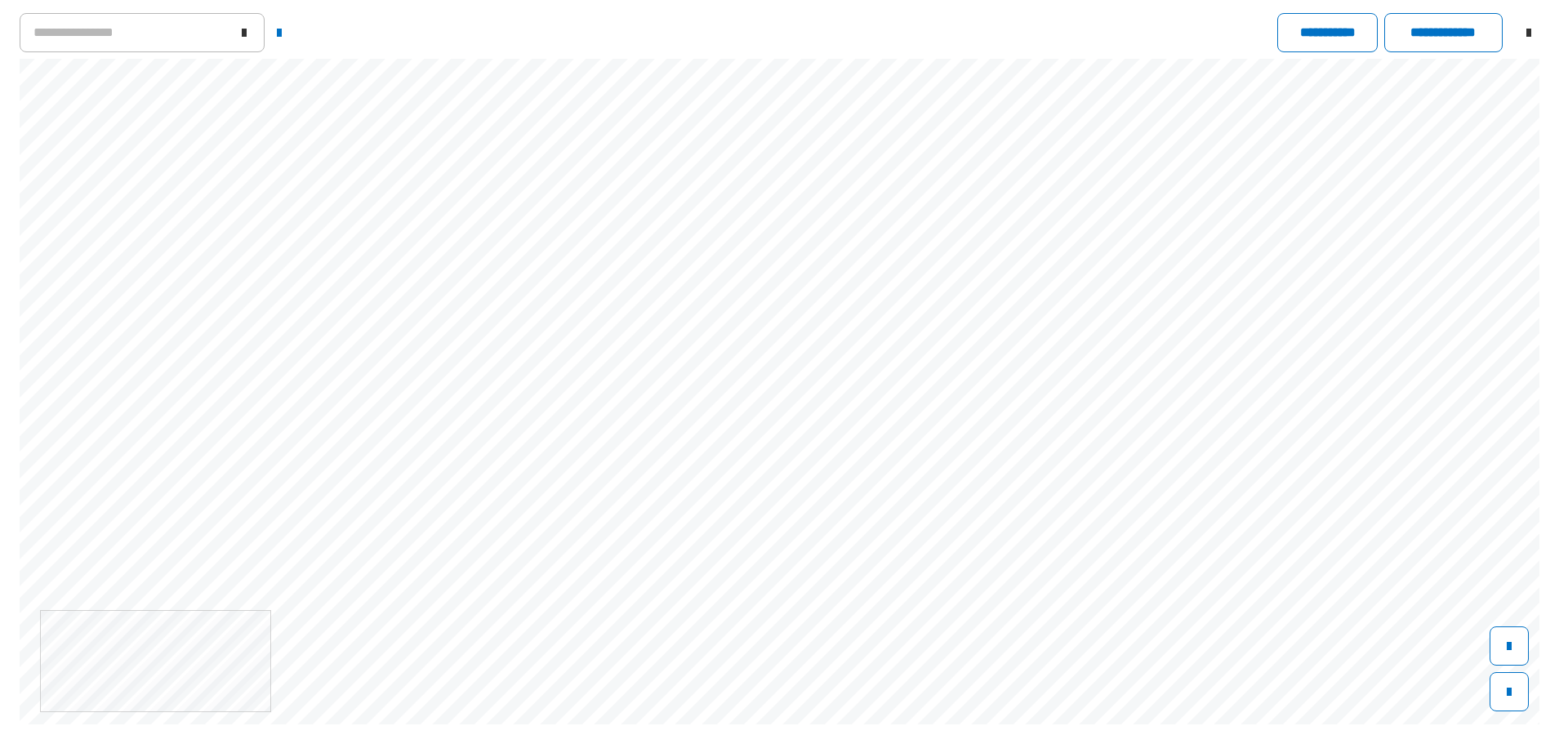 scroll, scrollTop: 572, scrollLeft: 0, axis: vertical 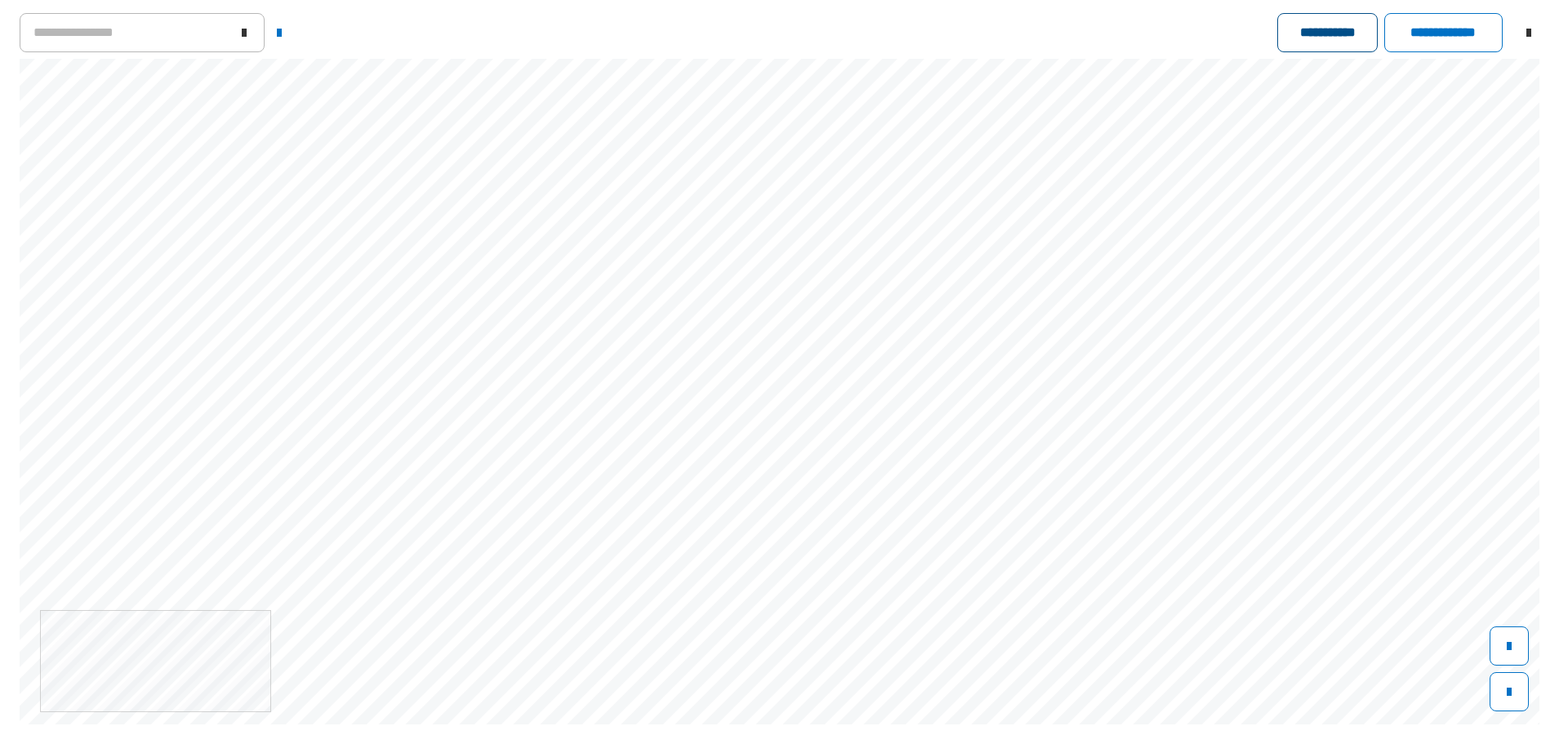 click on "**********" 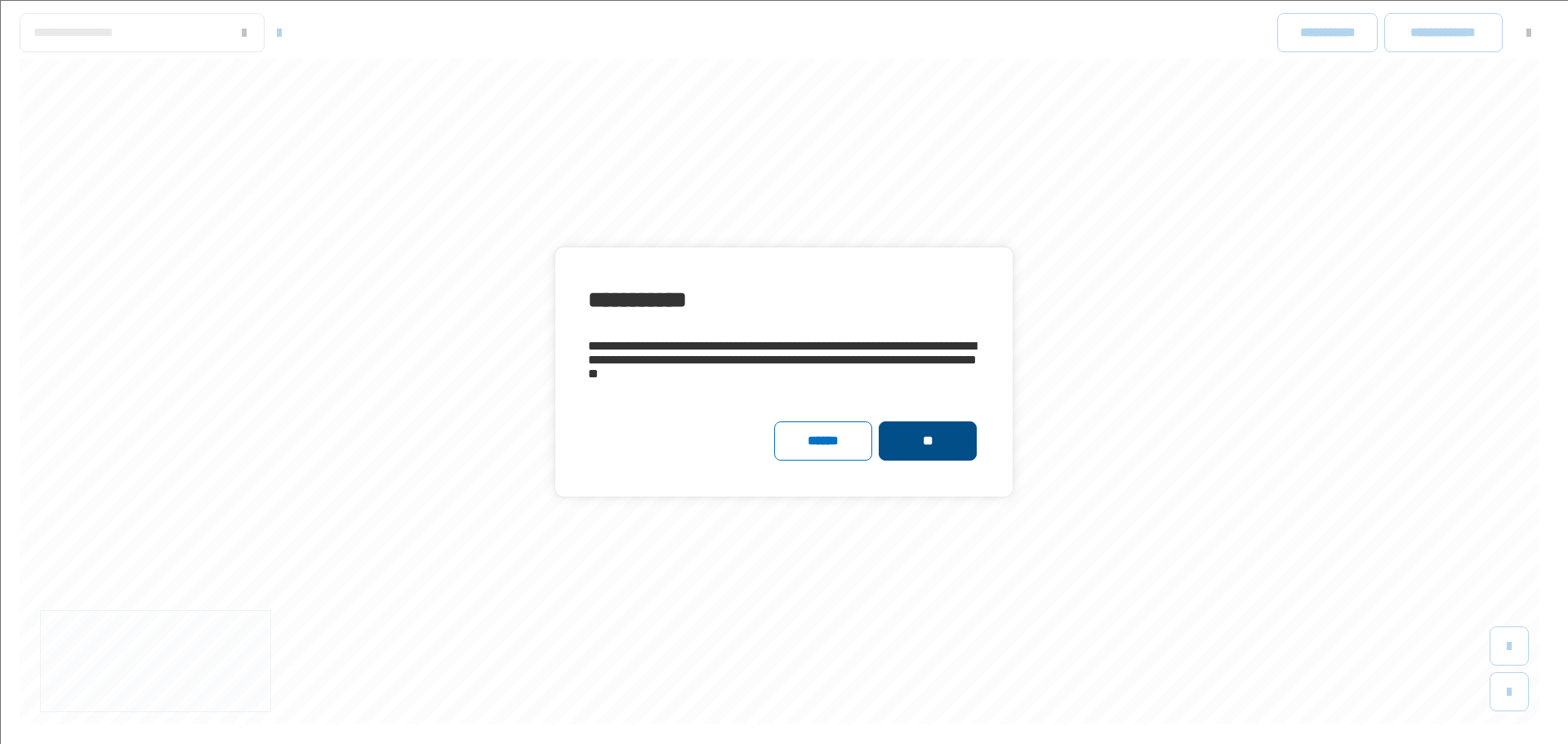 click on "**" 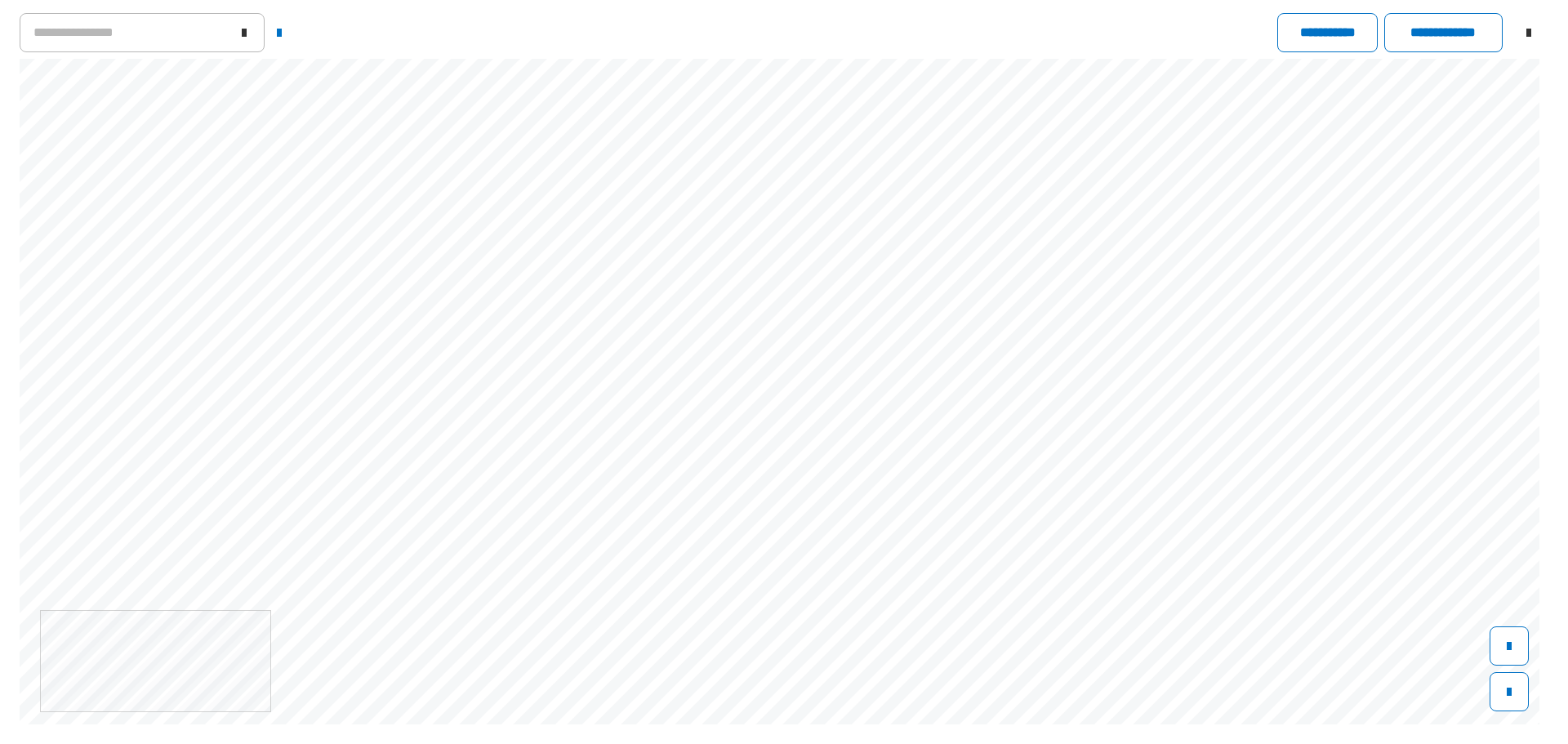 scroll, scrollTop: 286, scrollLeft: 0, axis: vertical 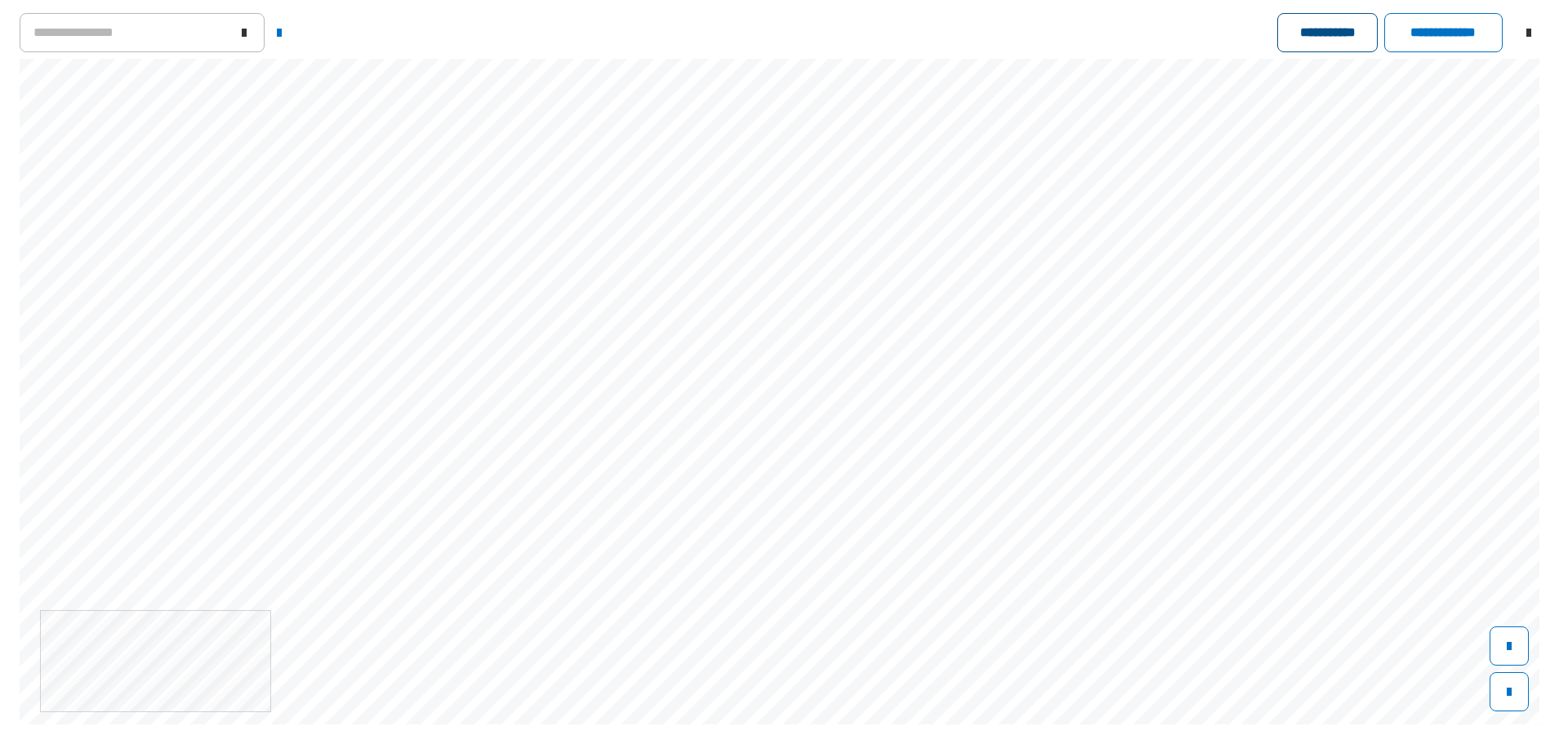 click on "**********" 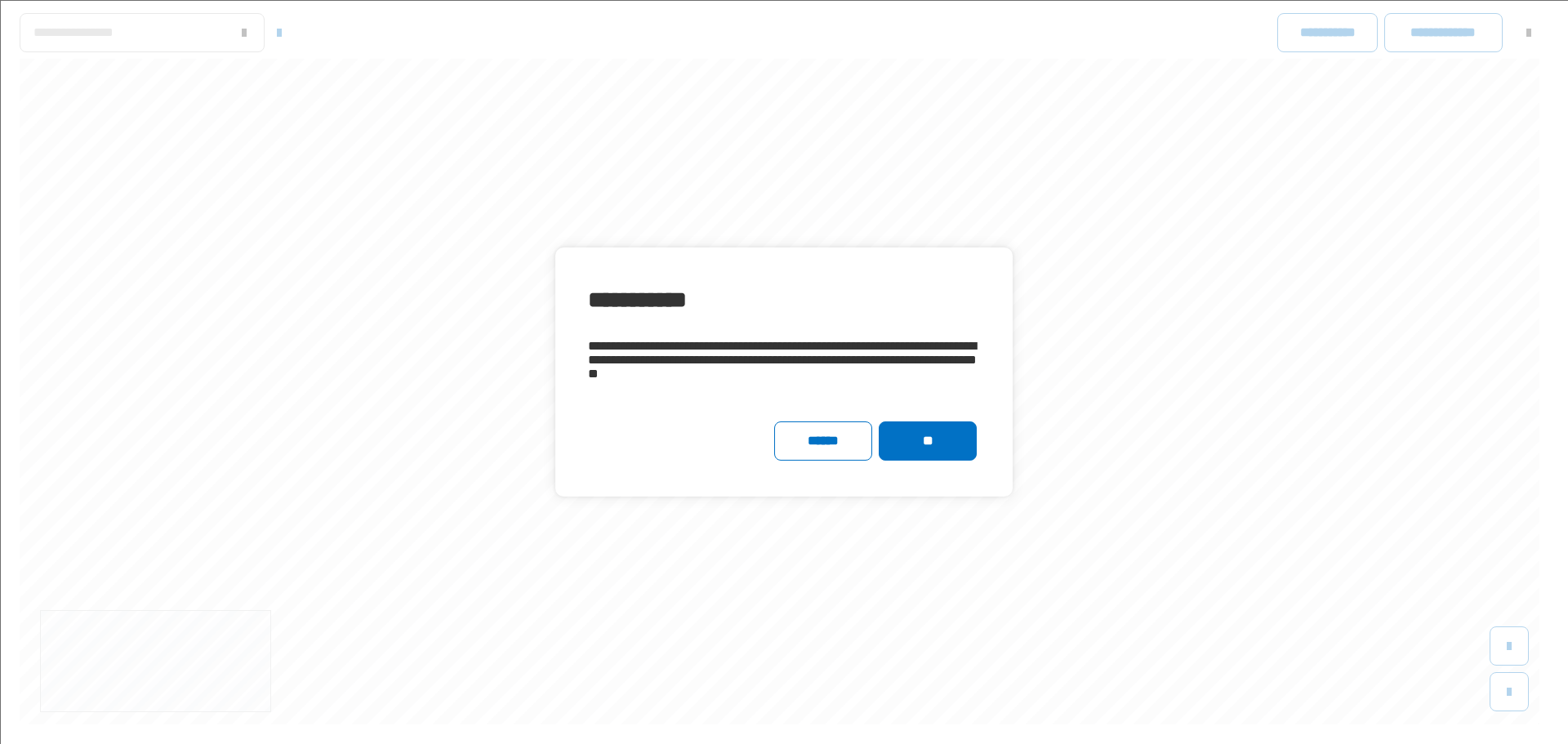click on "**" 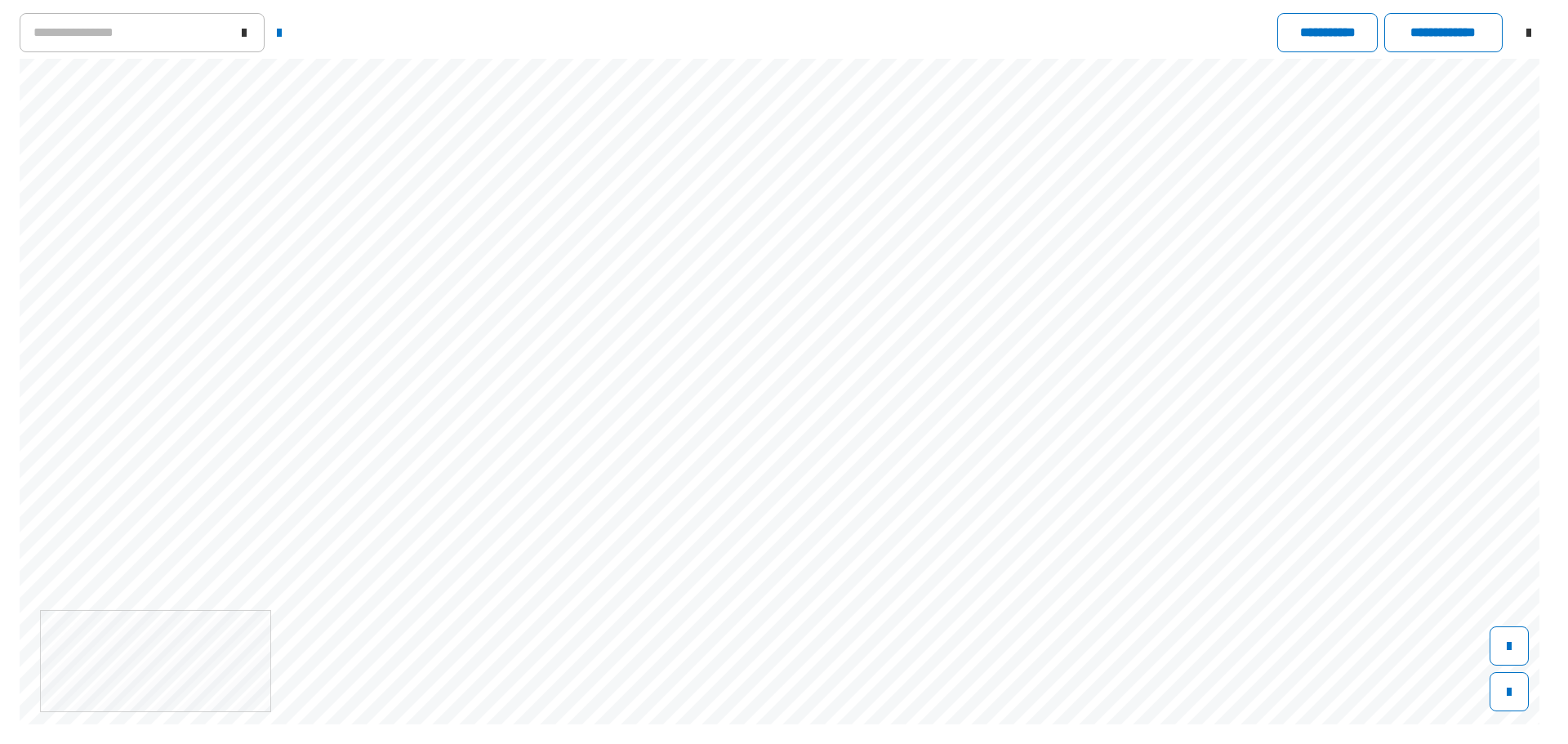 scroll, scrollTop: 0, scrollLeft: 0, axis: both 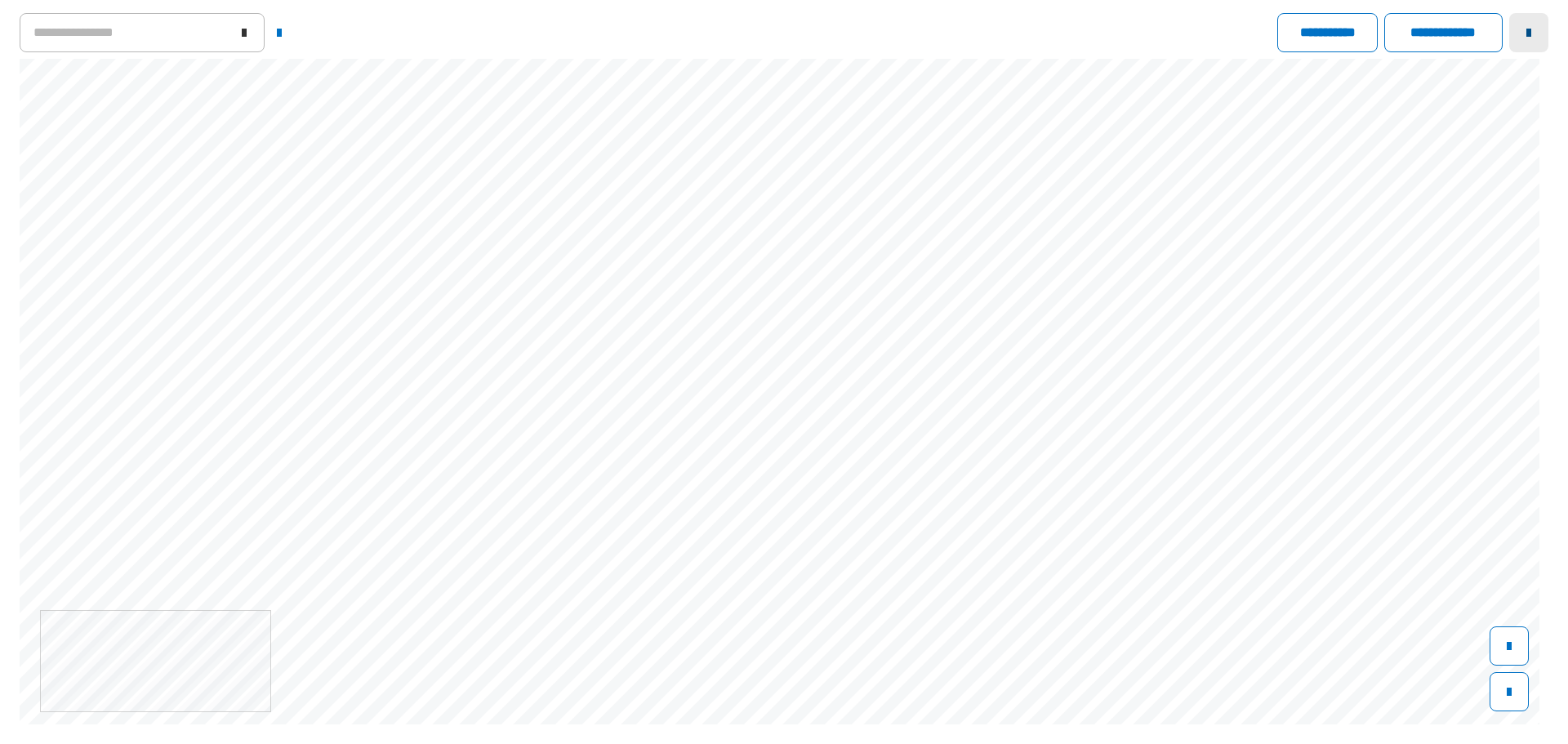 click 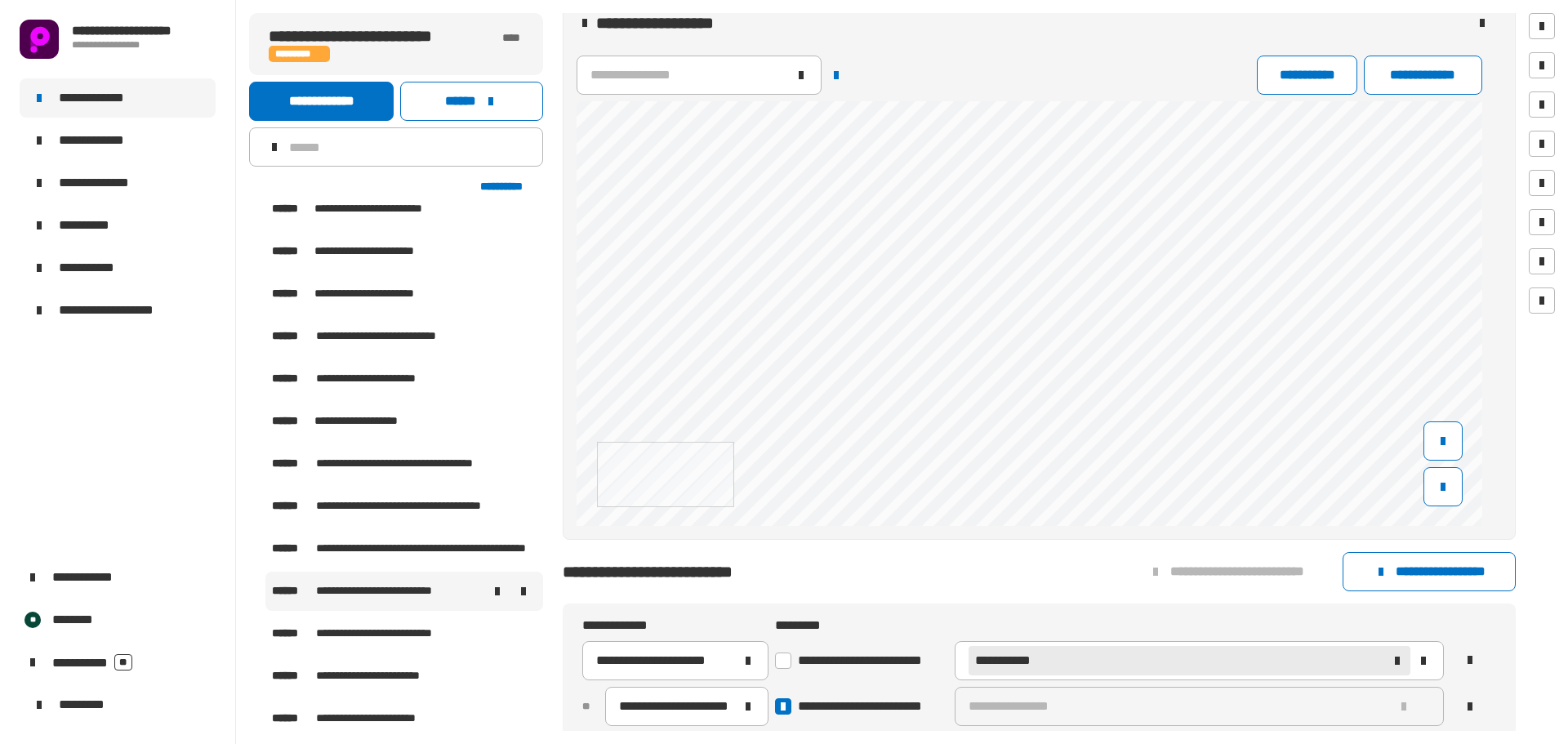 scroll, scrollTop: 821, scrollLeft: 0, axis: vertical 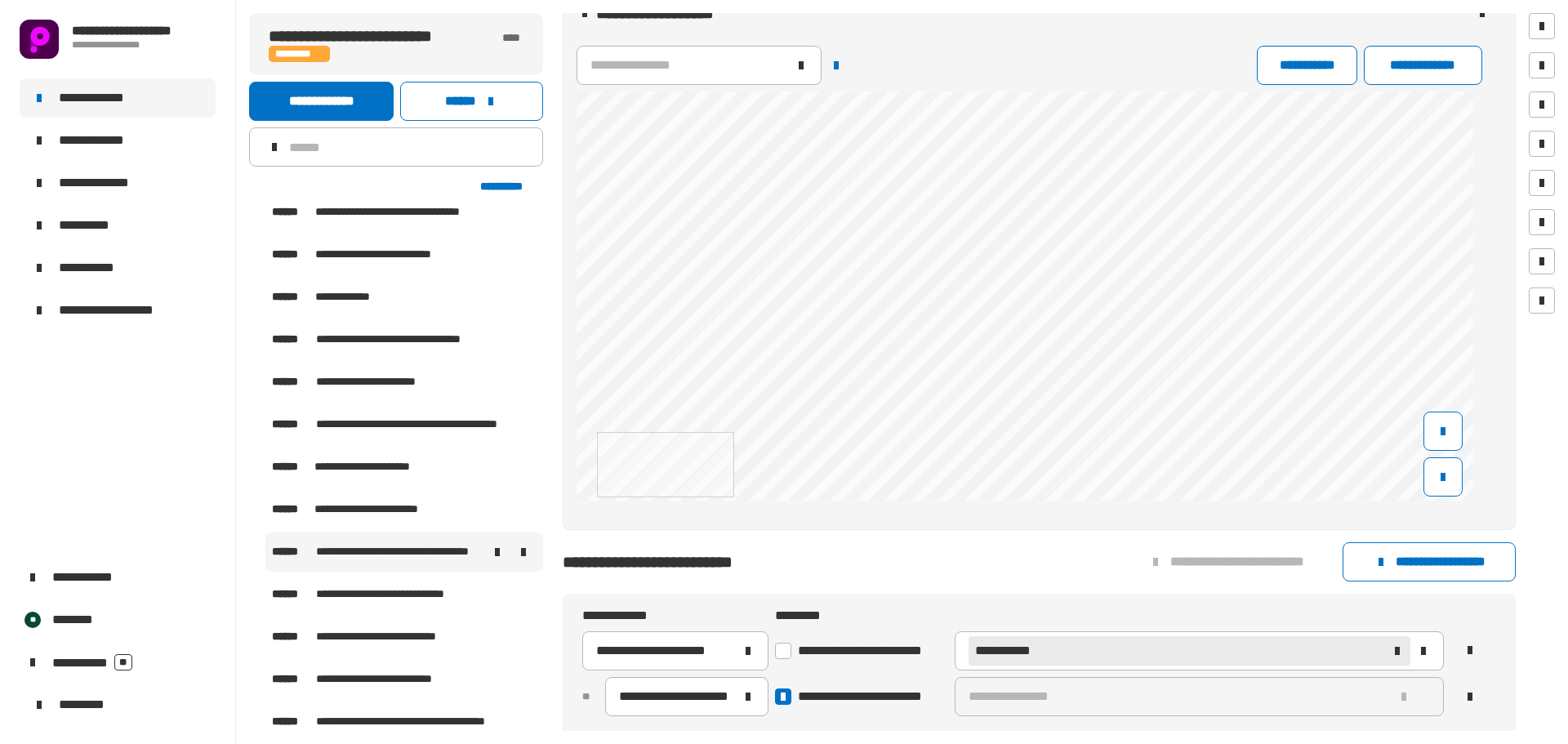 click on "**********" at bounding box center (404, 552) 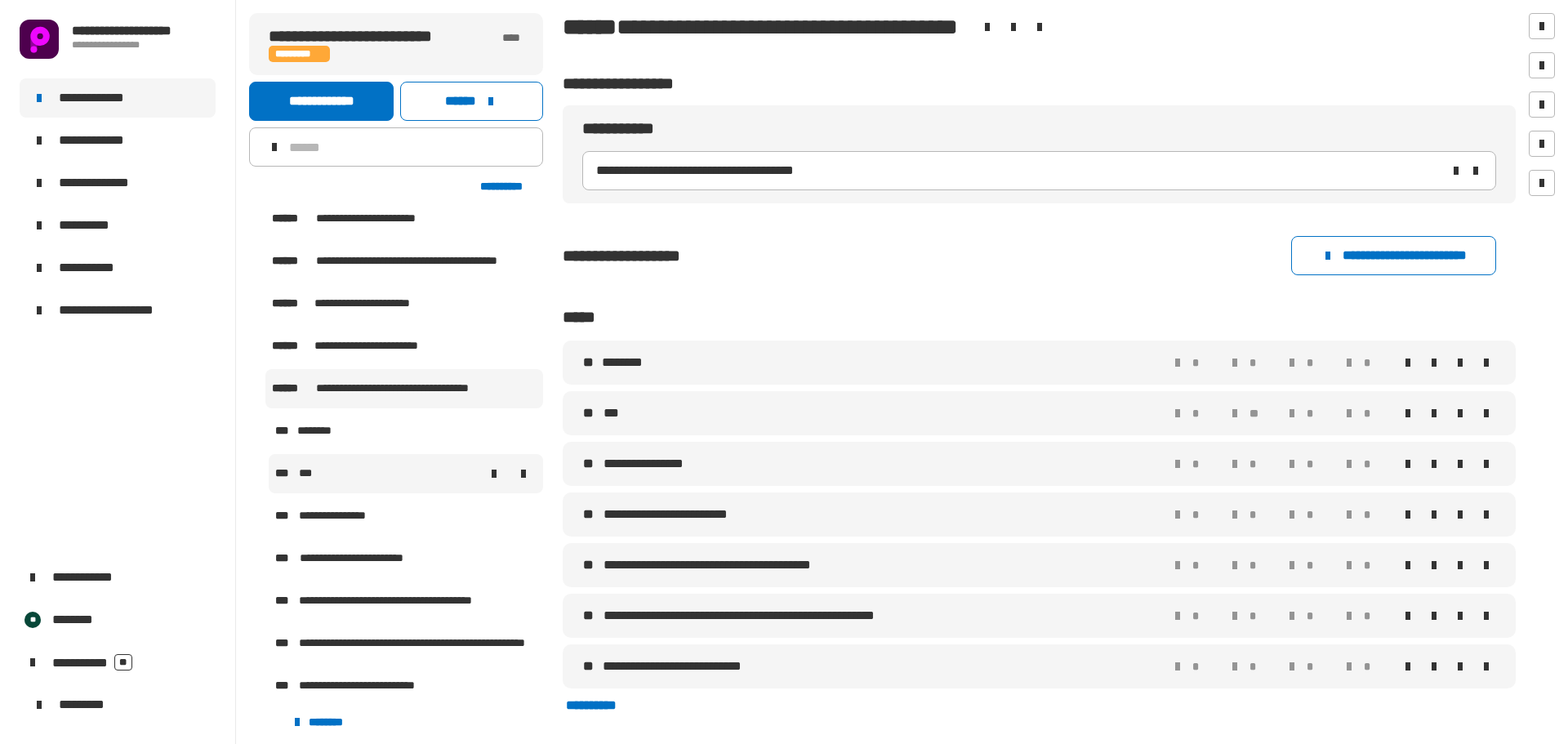 scroll, scrollTop: 3473, scrollLeft: 0, axis: vertical 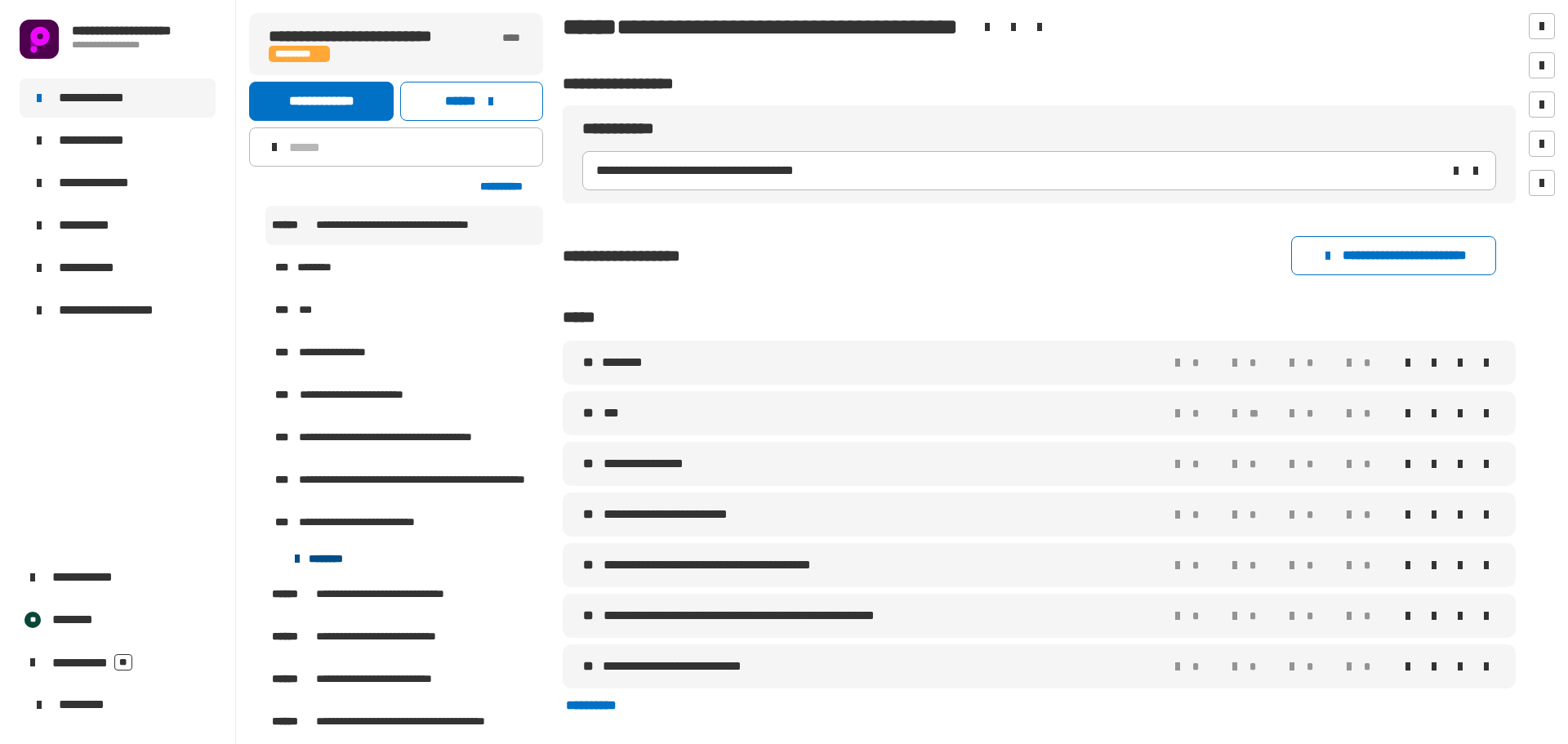 click on "********" at bounding box center (316, 559) 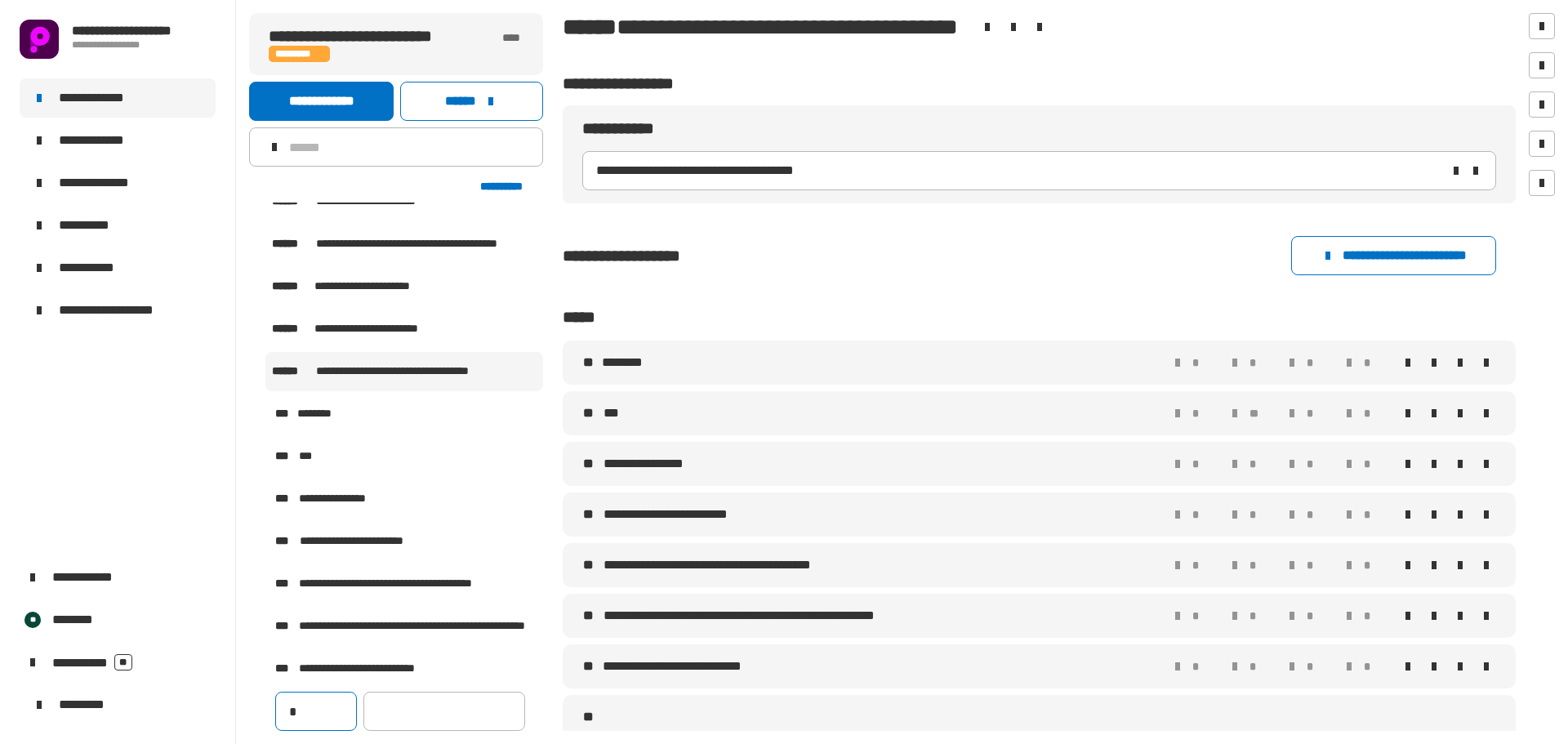 type on "**" 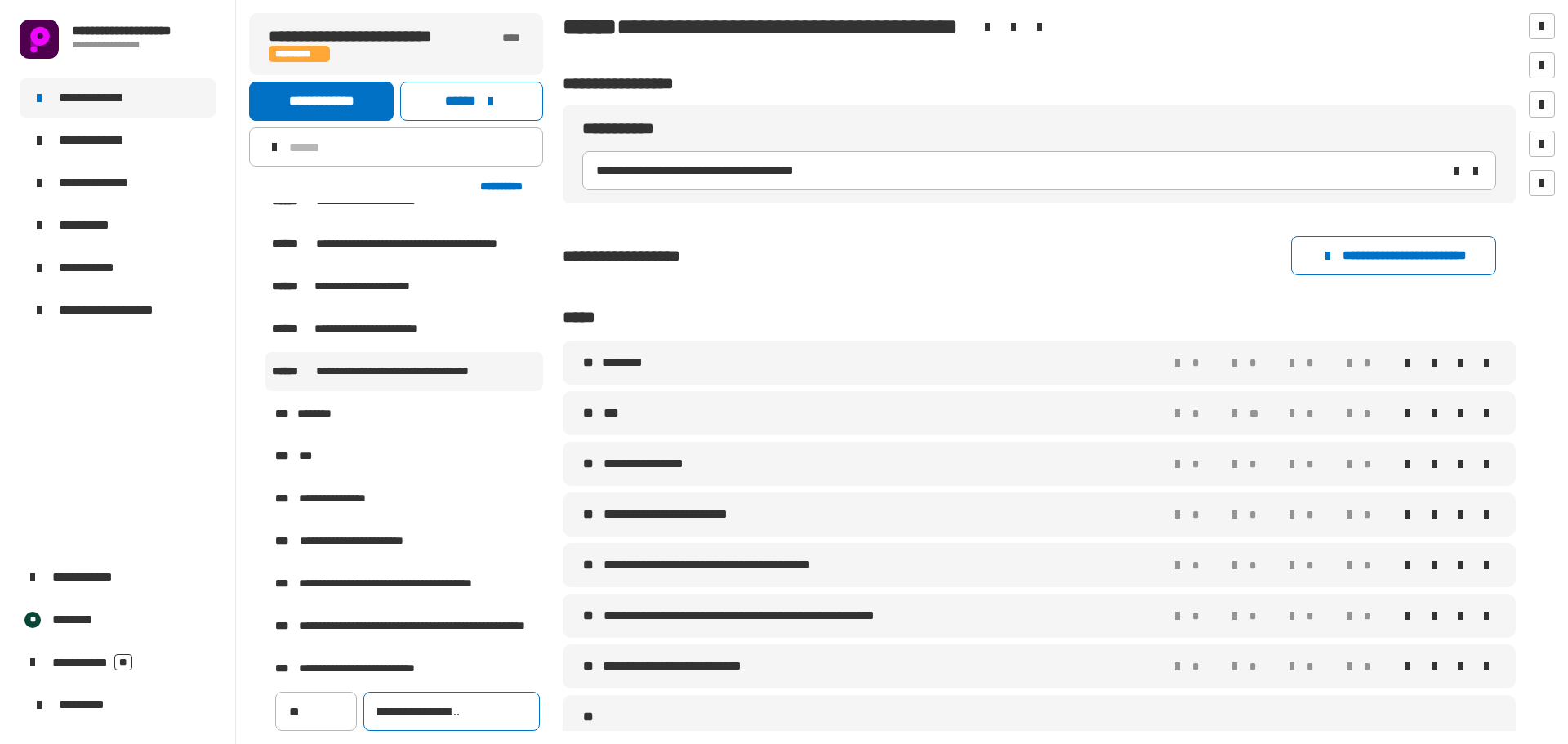 type on "**********" 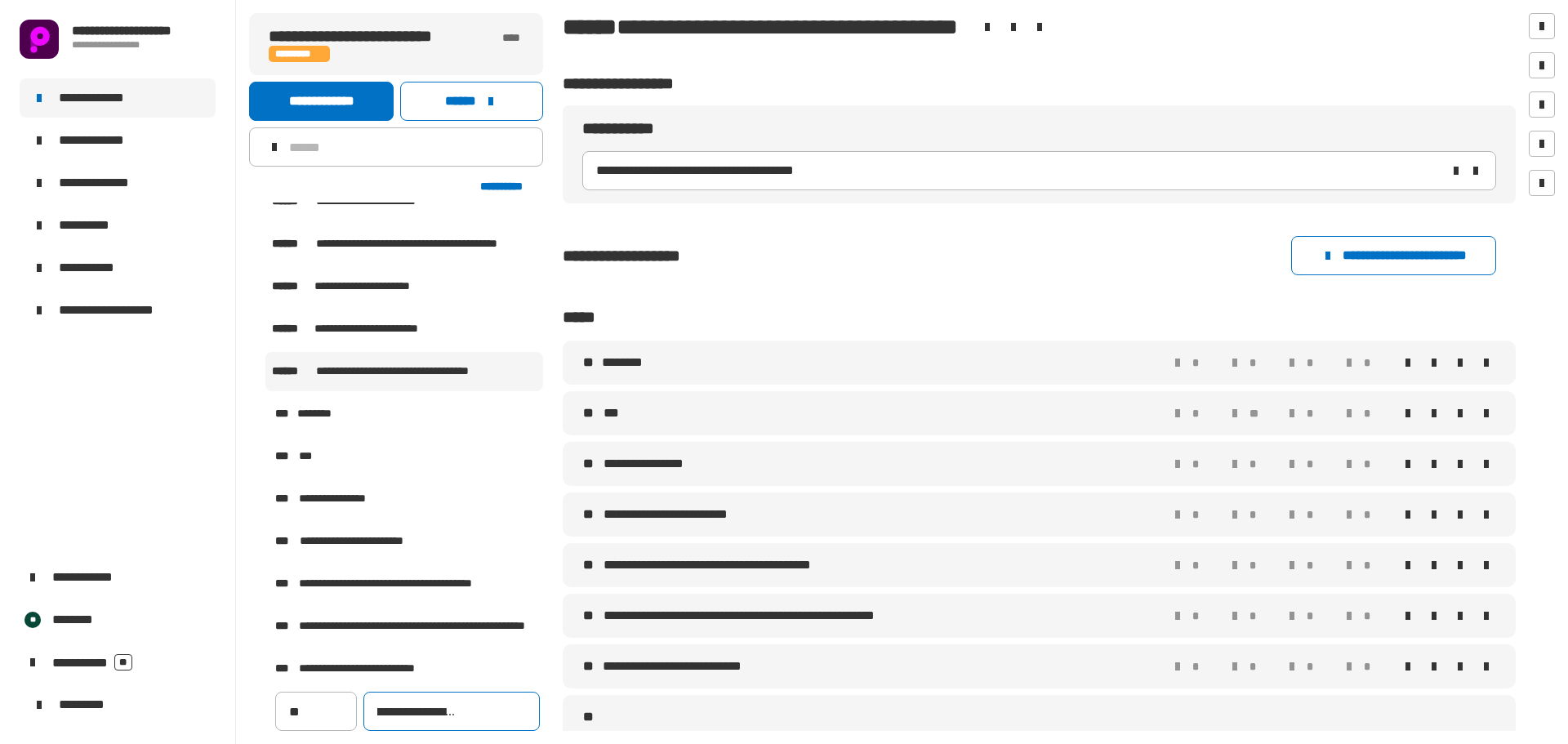 scroll, scrollTop: 0, scrollLeft: 147, axis: horizontal 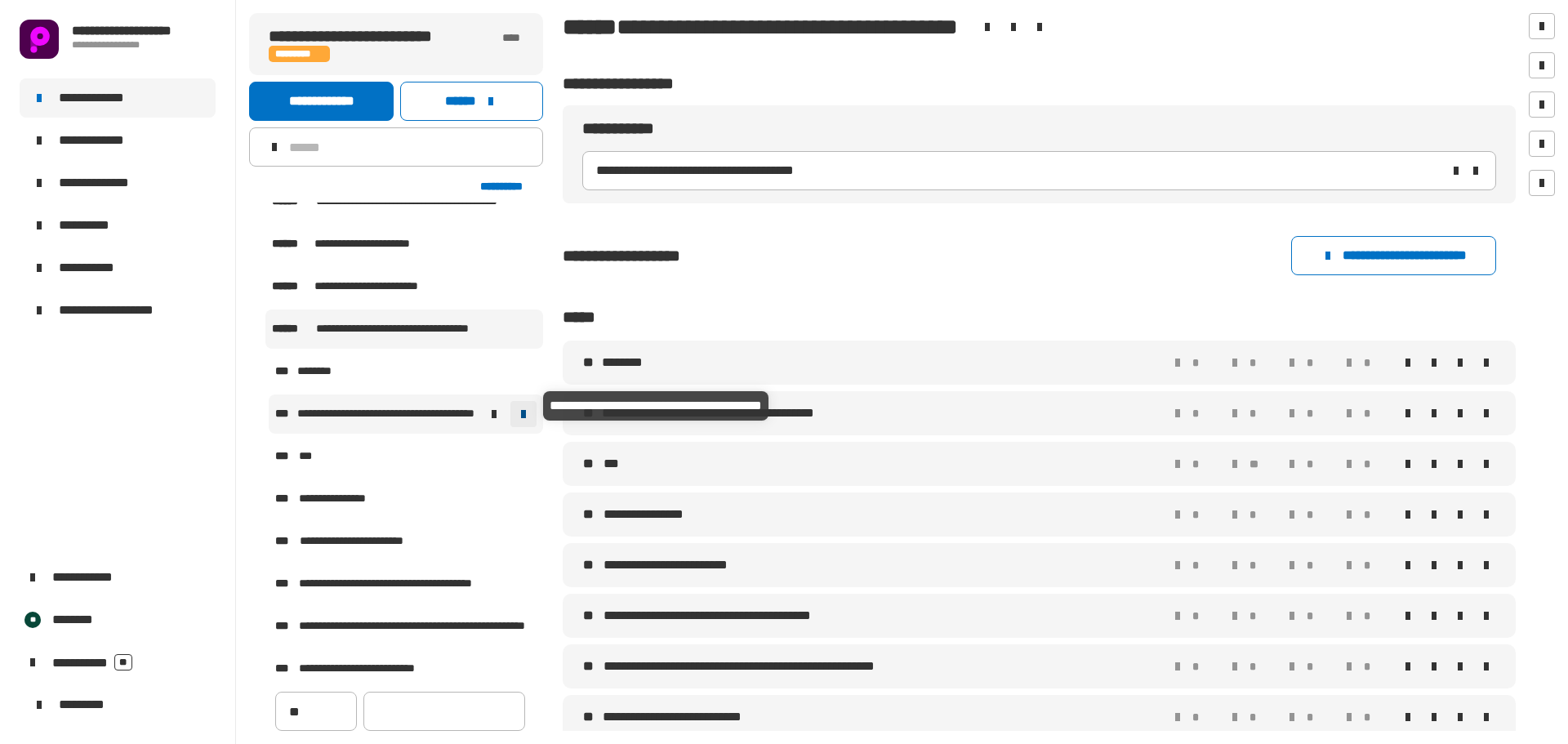 click at bounding box center [523, 414] 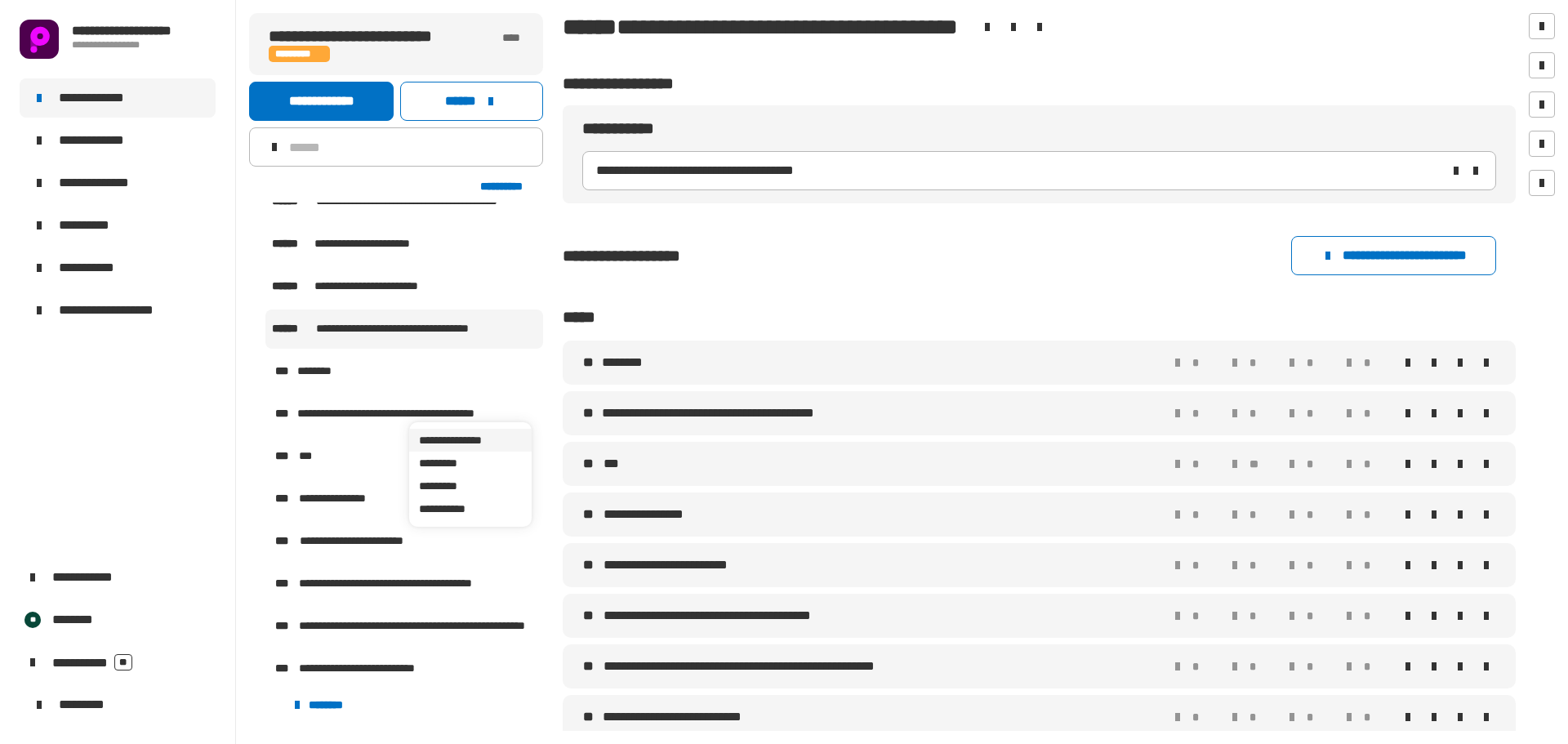 click on "**********" at bounding box center [470, 440] 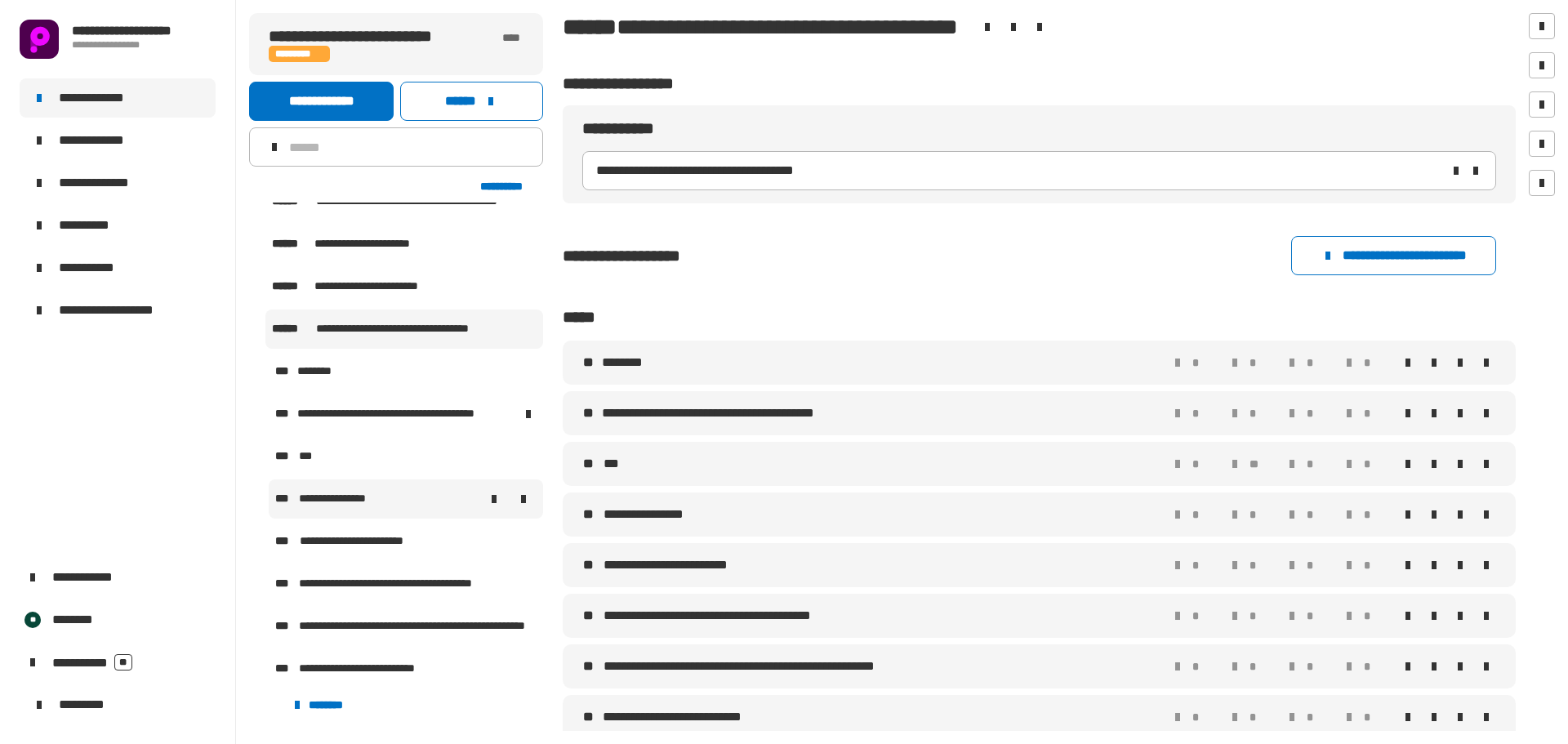 click on "**********" at bounding box center (342, 499) 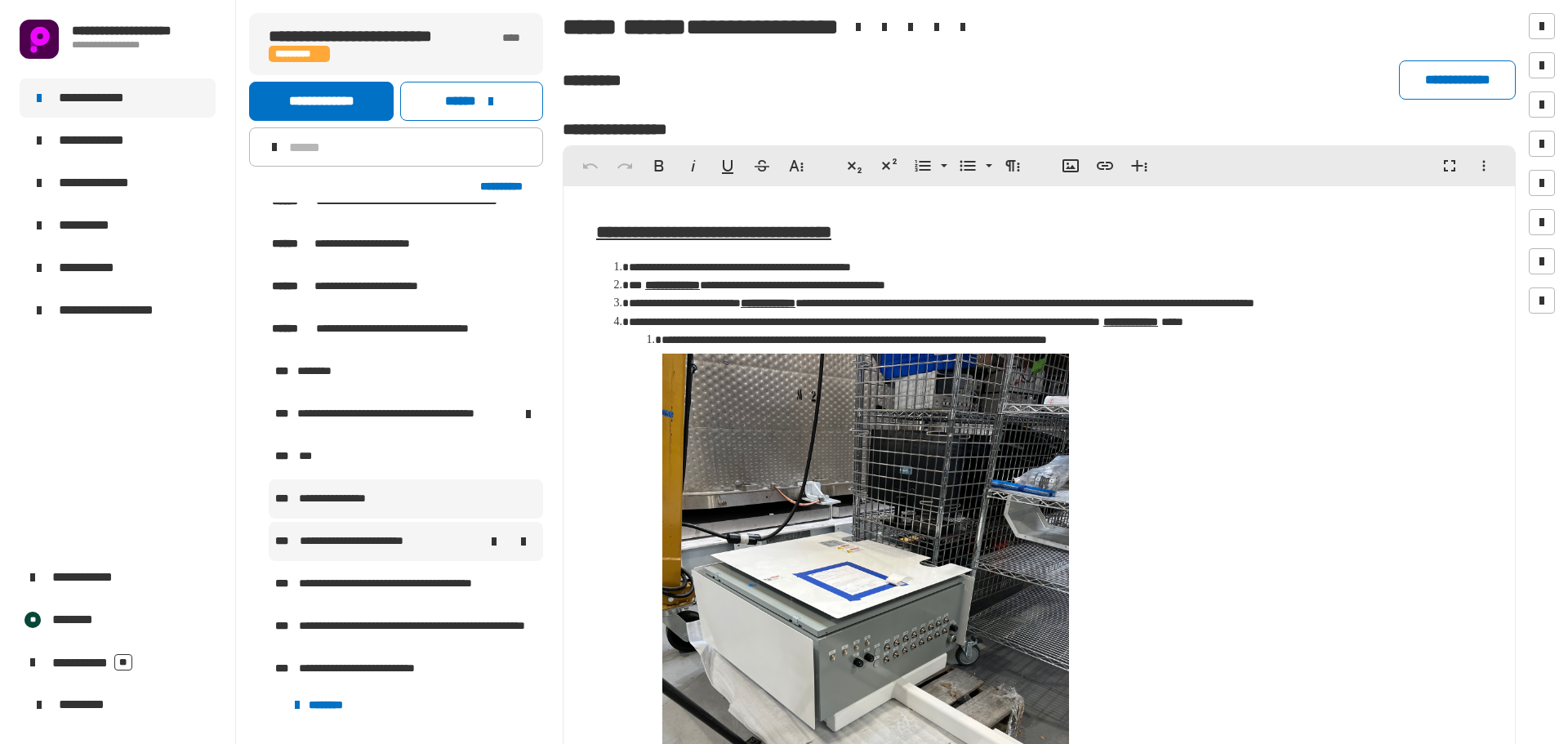 click on "**********" at bounding box center [366, 541] 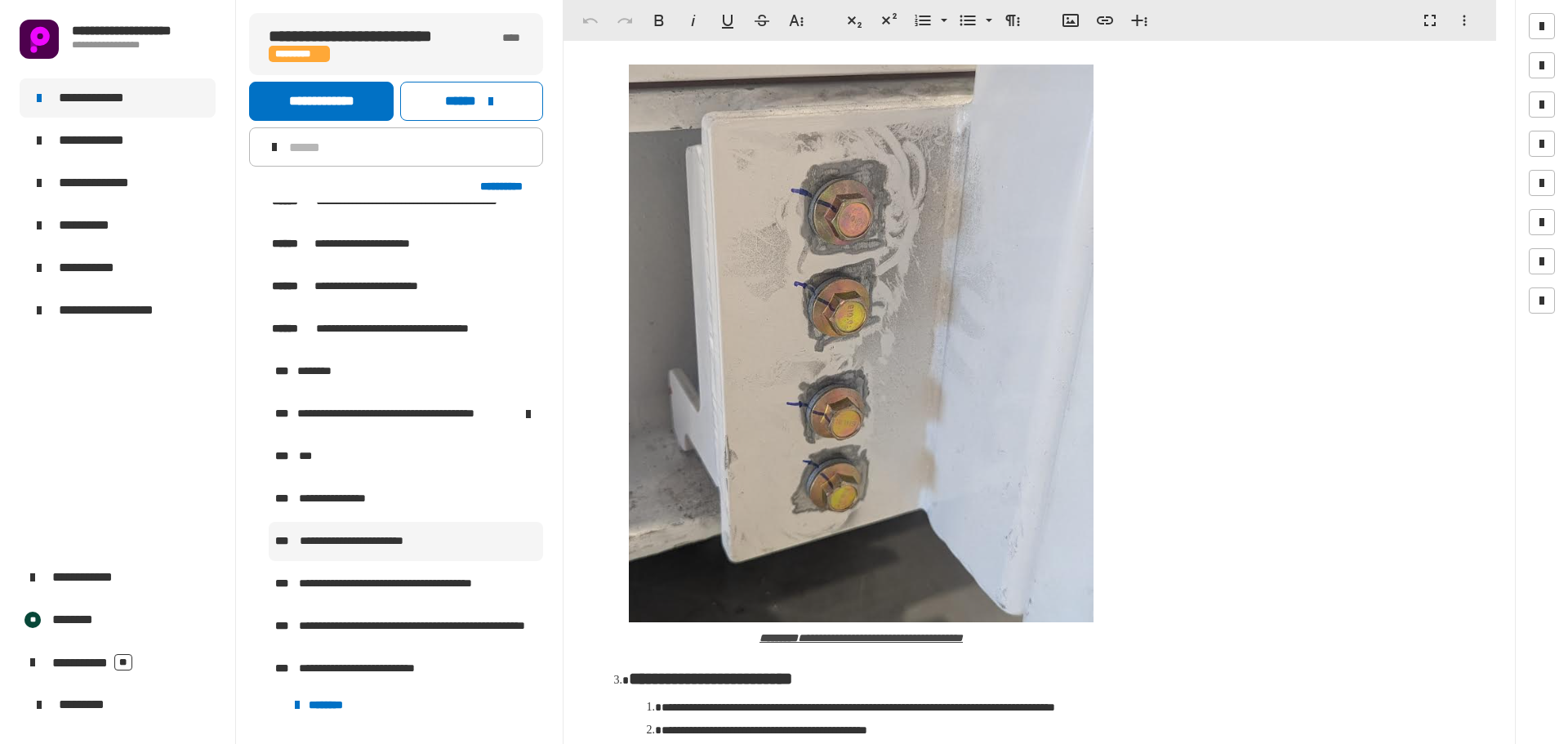 scroll, scrollTop: 408, scrollLeft: 0, axis: vertical 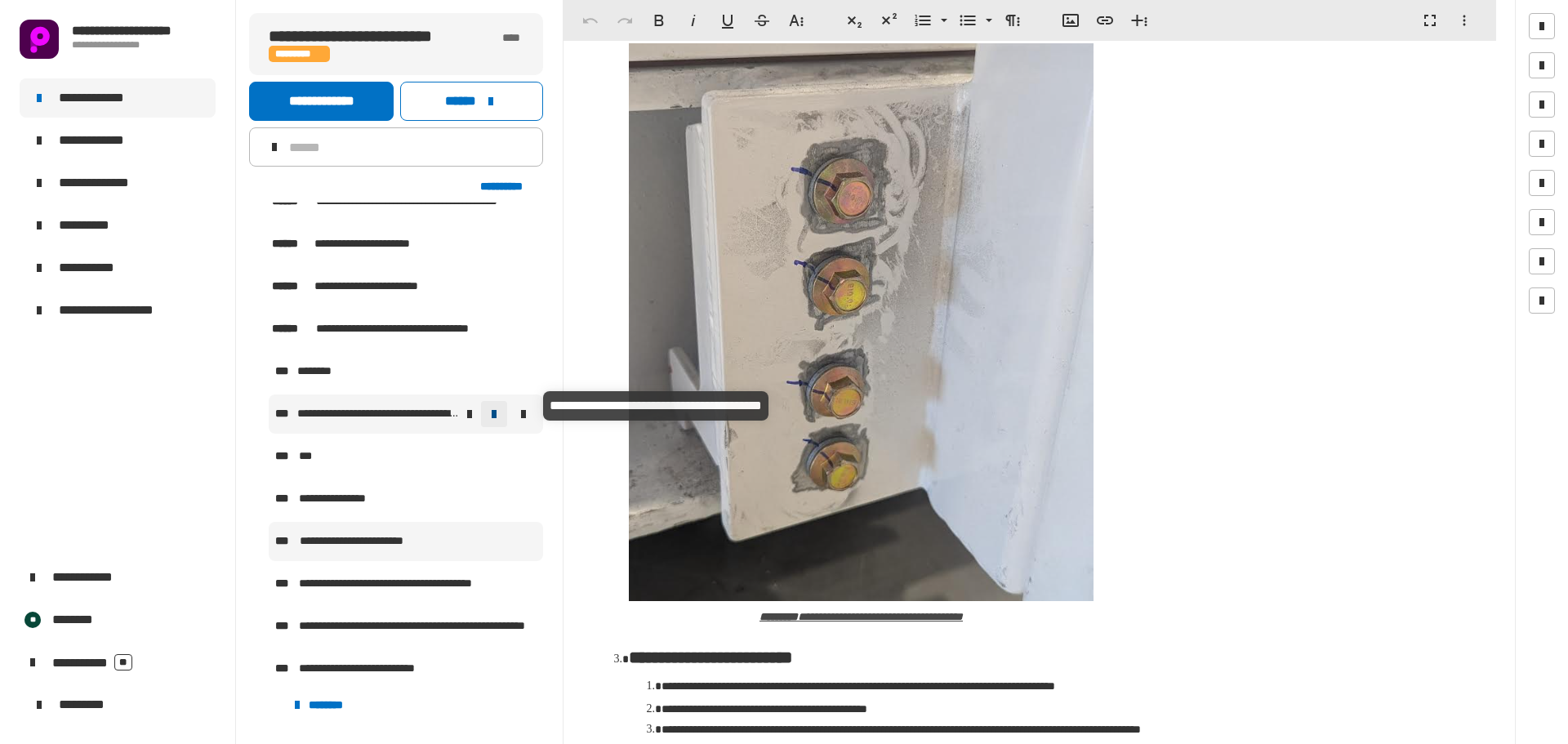 click at bounding box center (494, 414) 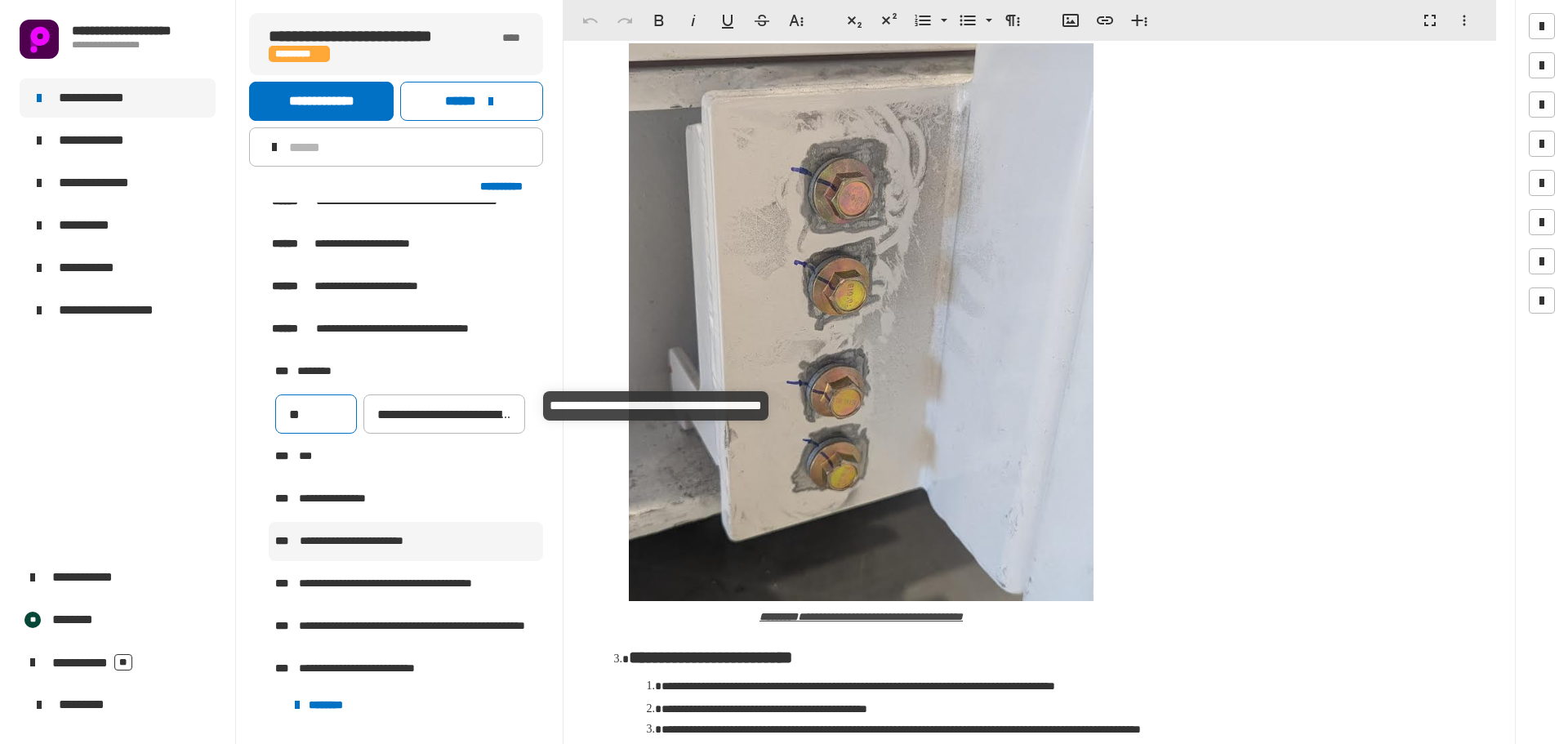 drag, startPoint x: 314, startPoint y: 421, endPoint x: 243, endPoint y: 408, distance: 72.18033 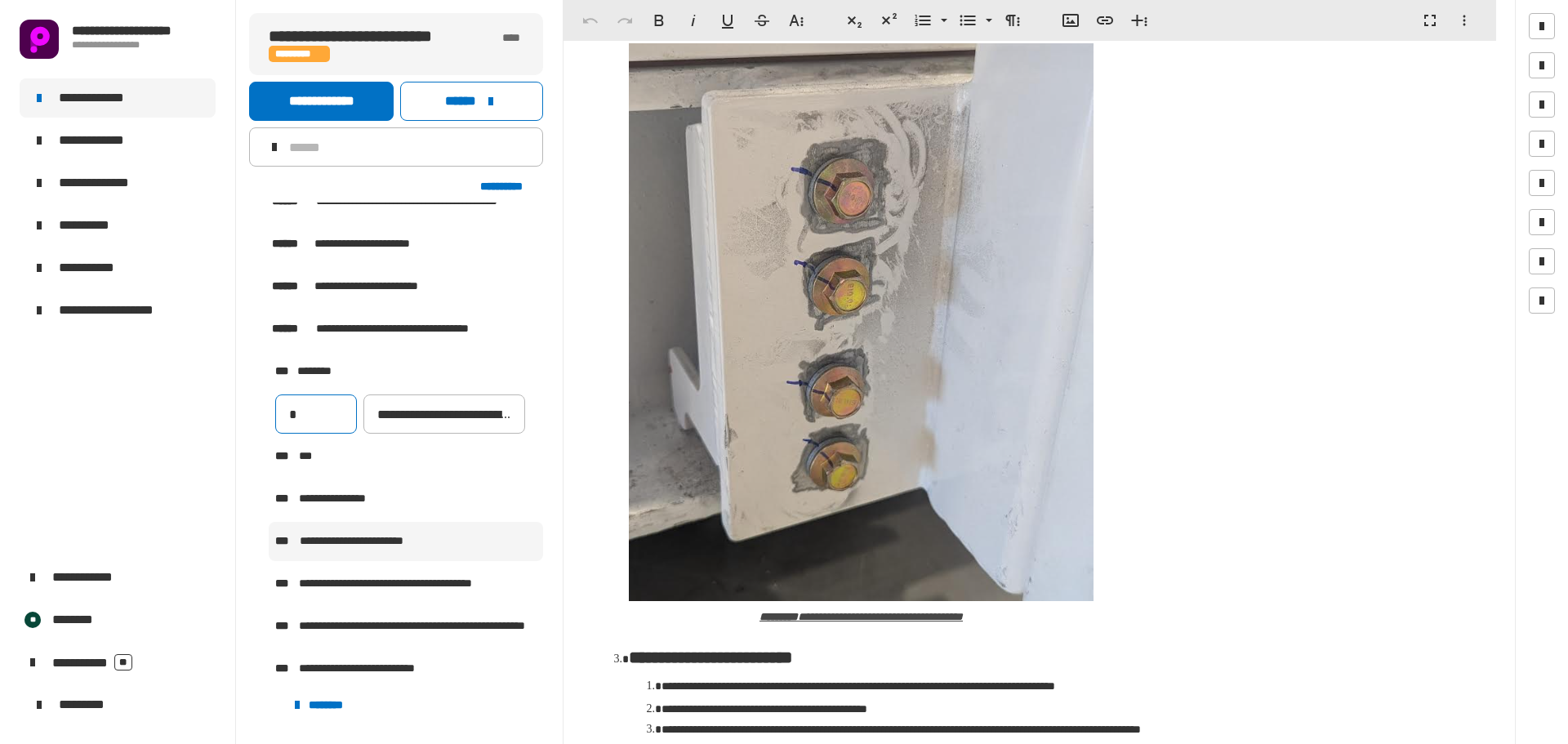 type on "**" 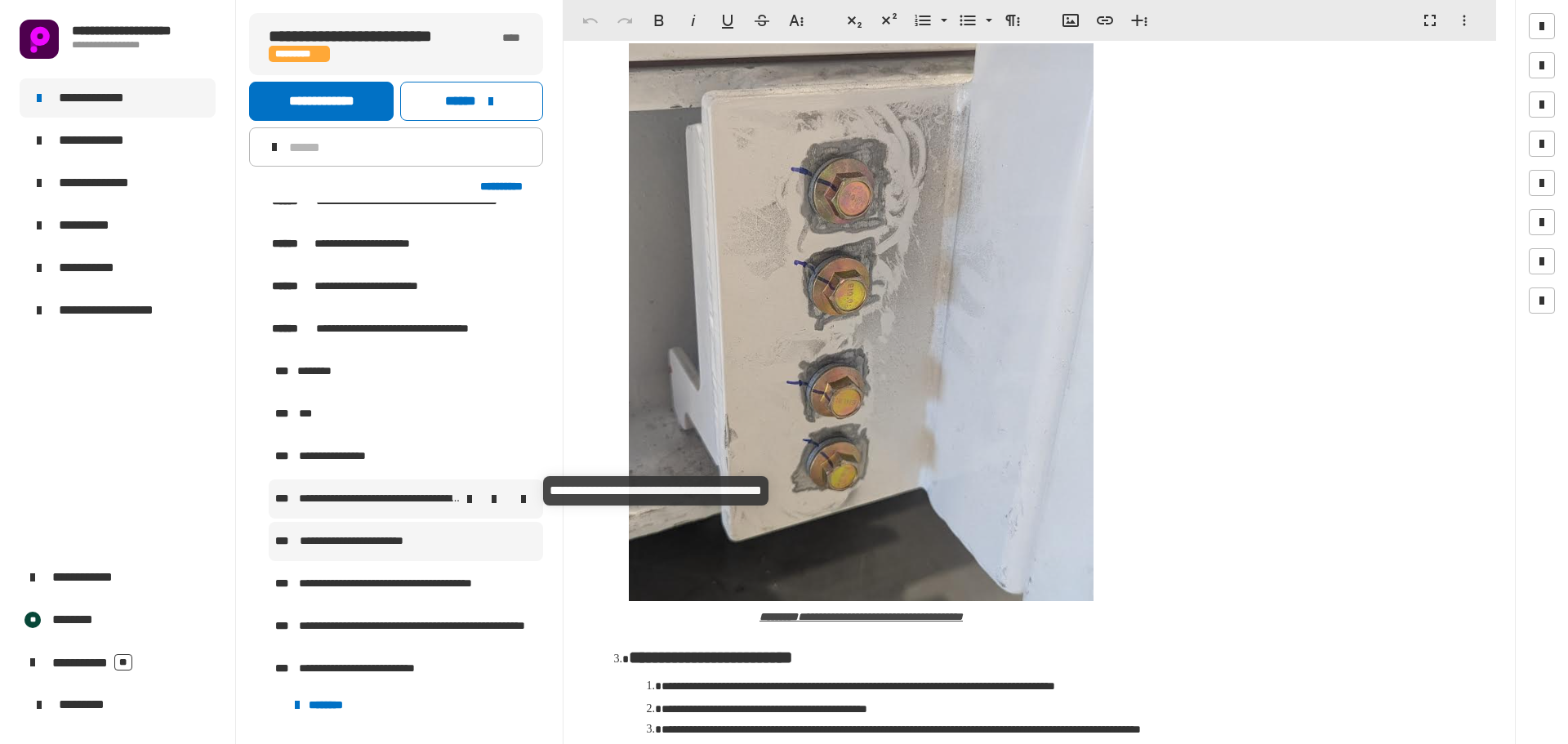 click on "**********" at bounding box center (380, 499) 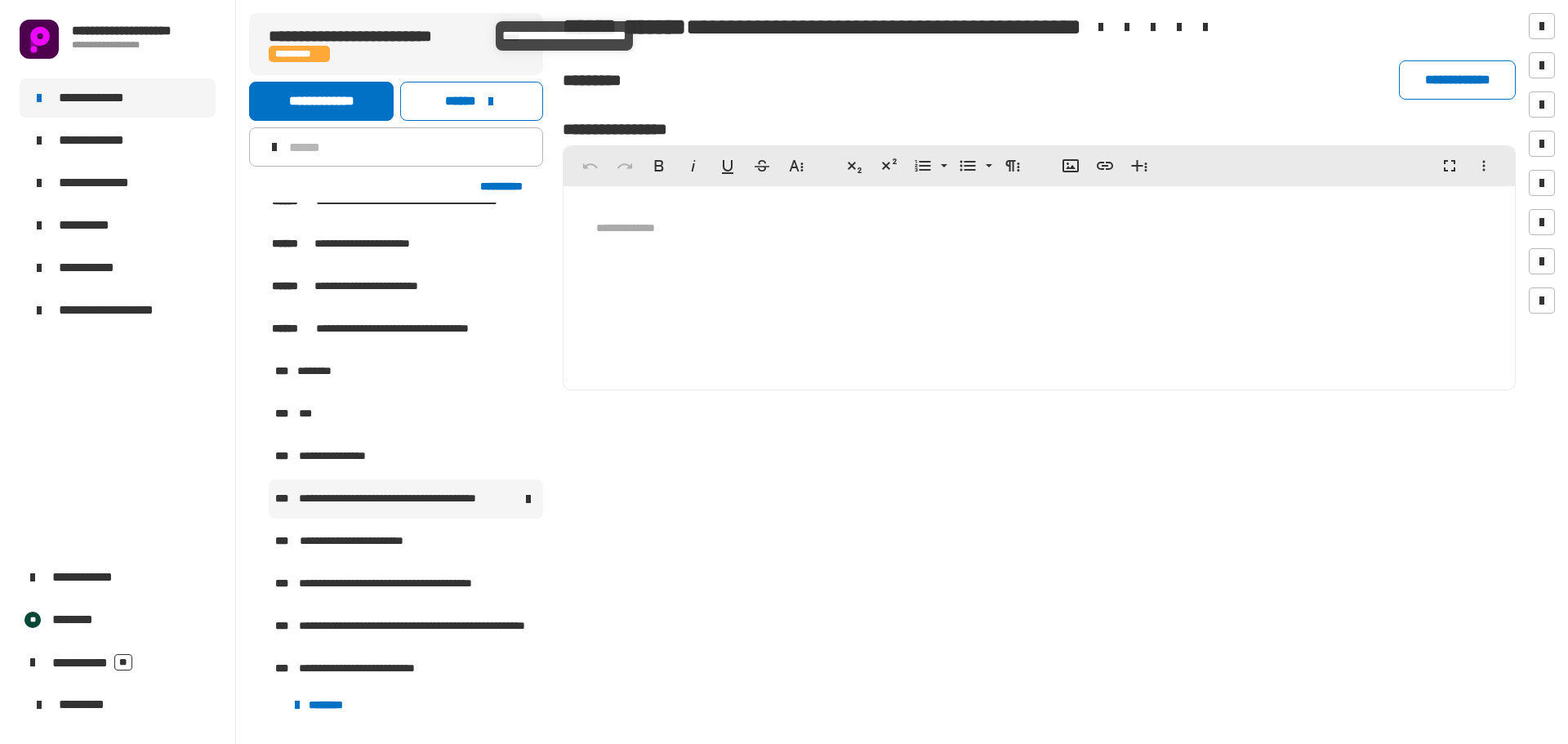click on "**********" 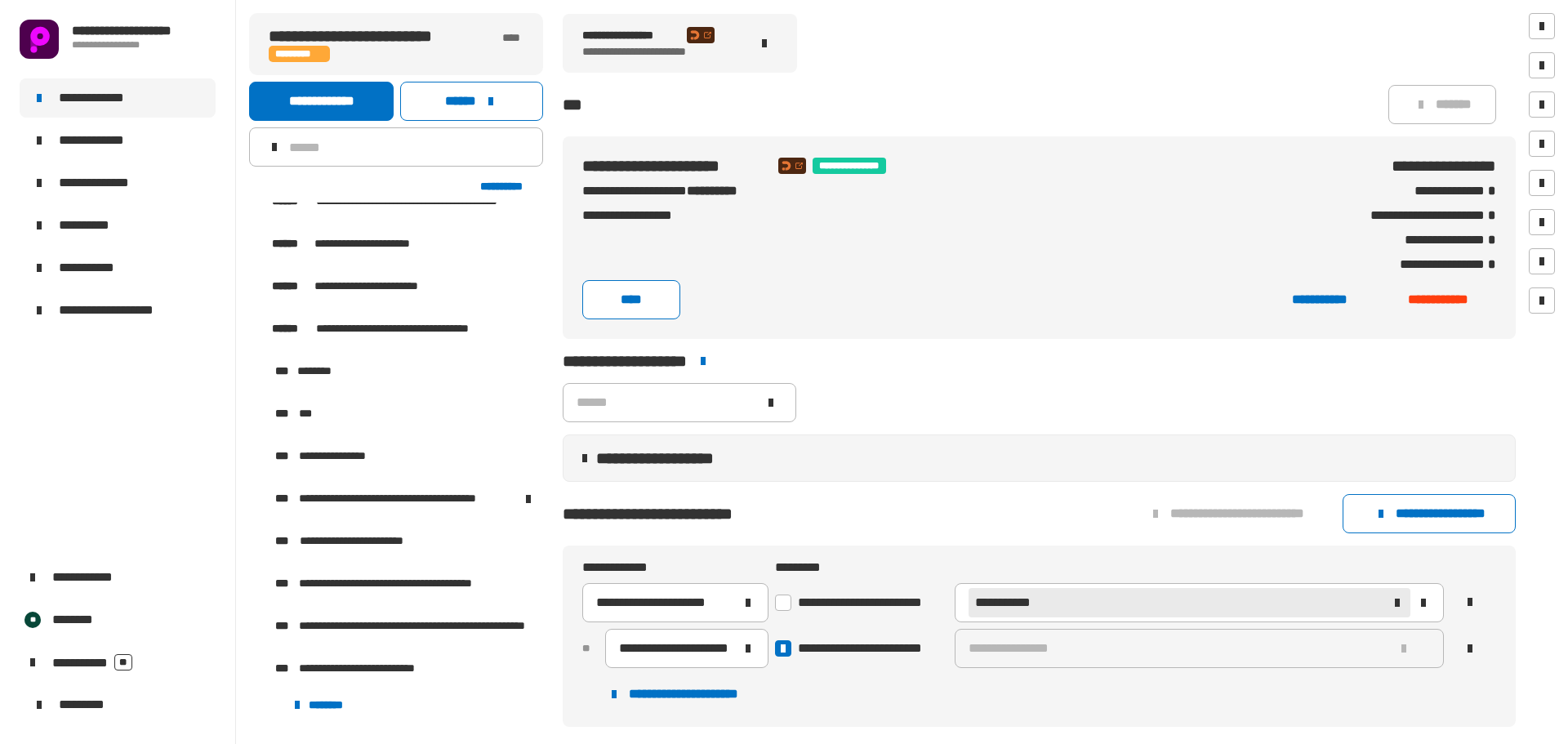 scroll, scrollTop: 408, scrollLeft: 0, axis: vertical 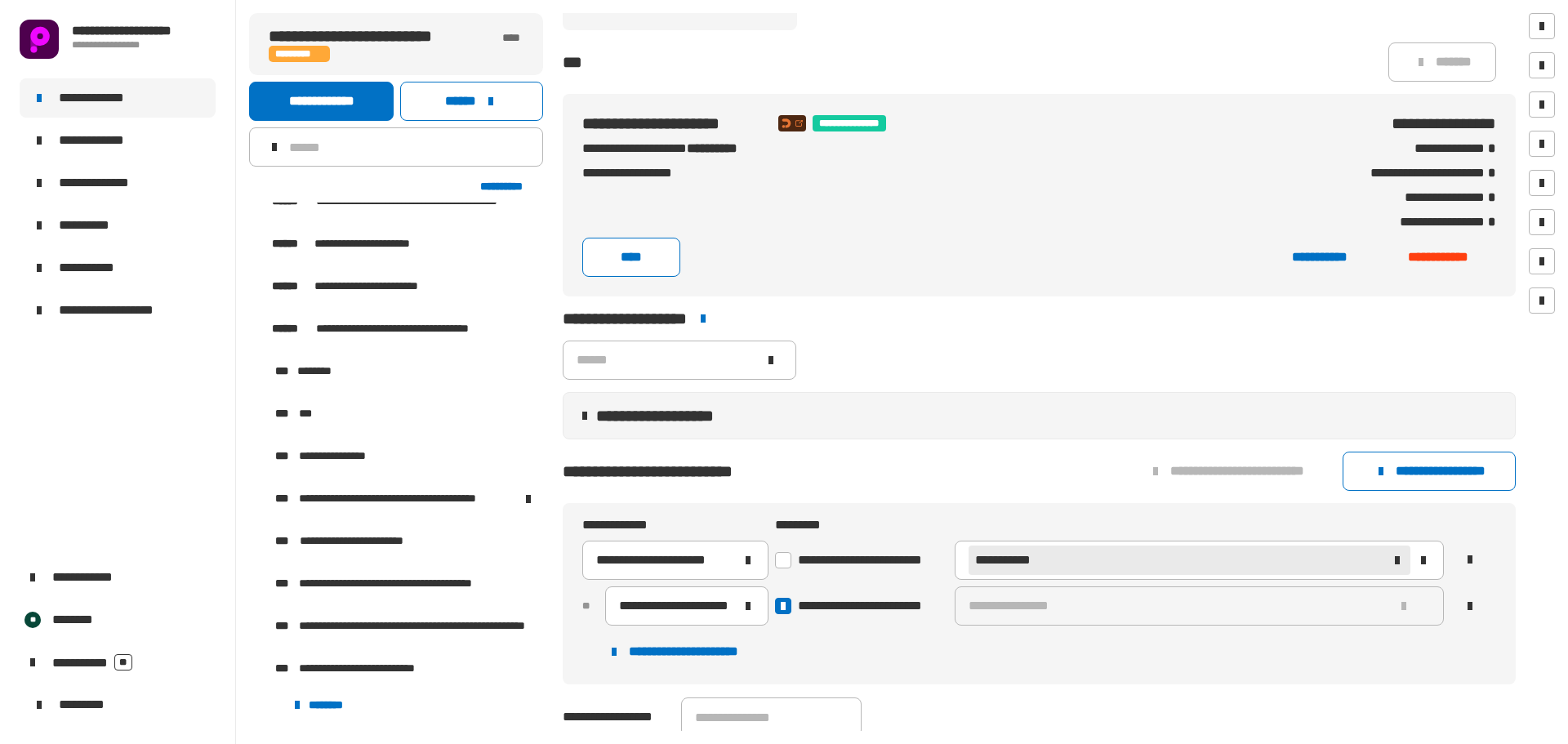 click on "**********" 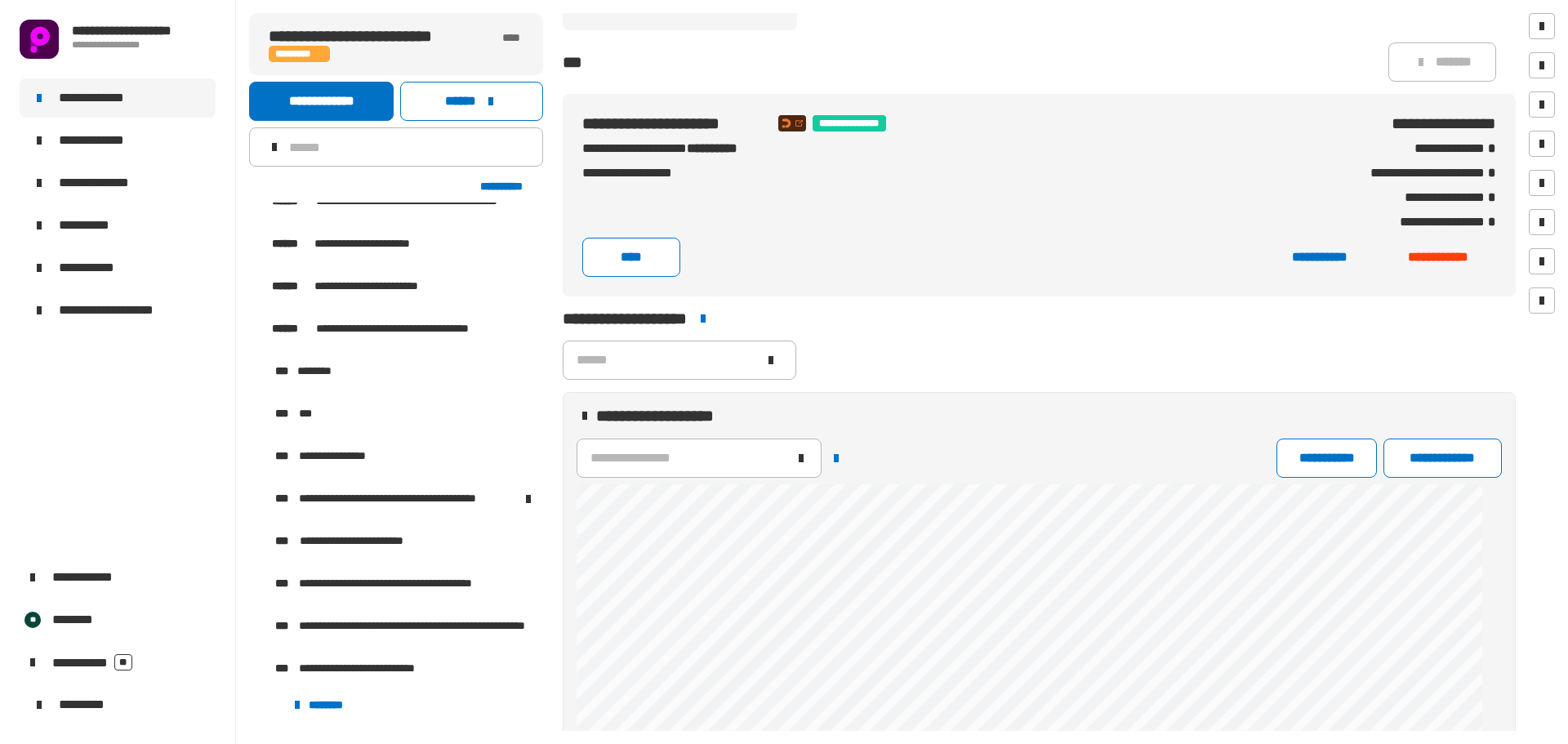 scroll, scrollTop: 0, scrollLeft: 1, axis: horizontal 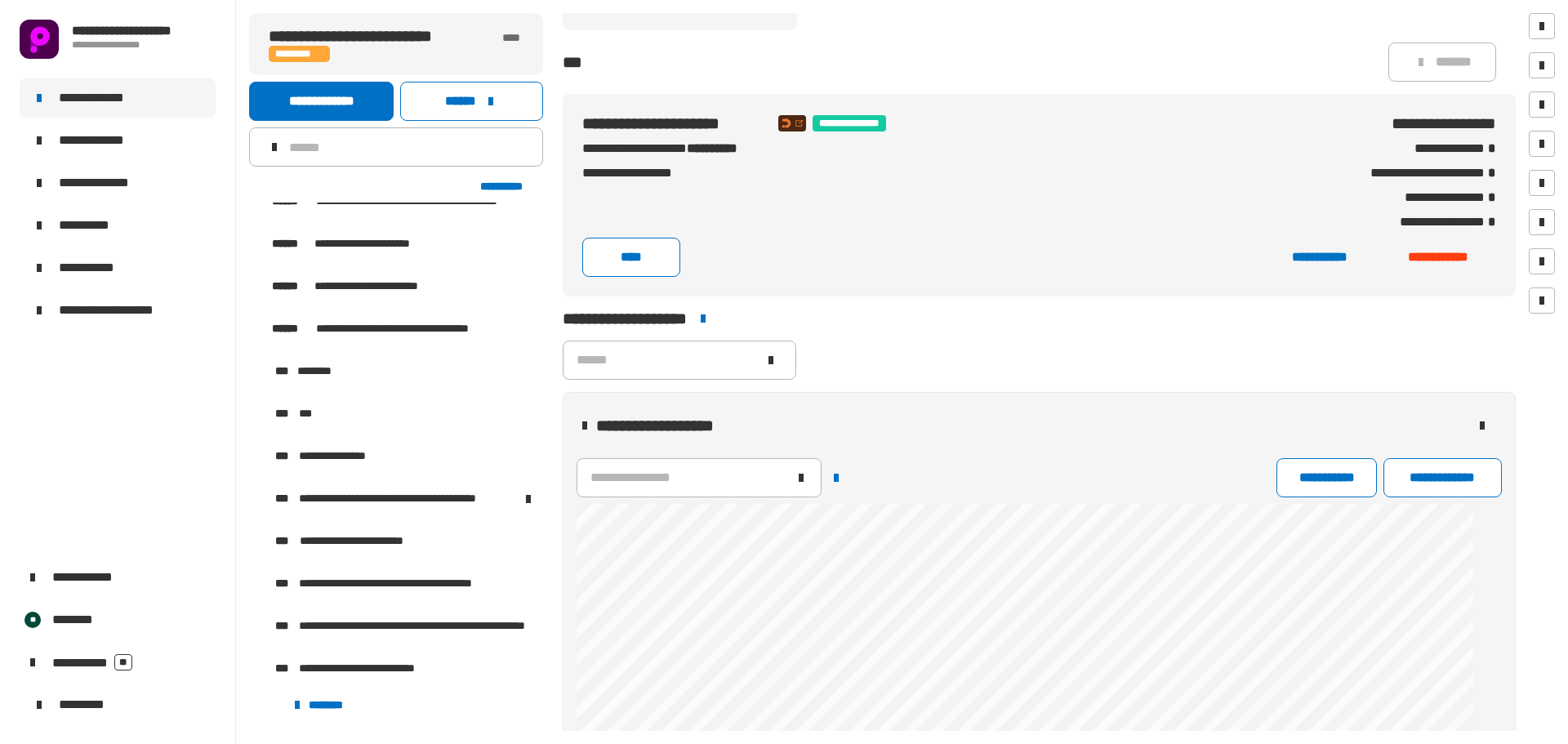 click 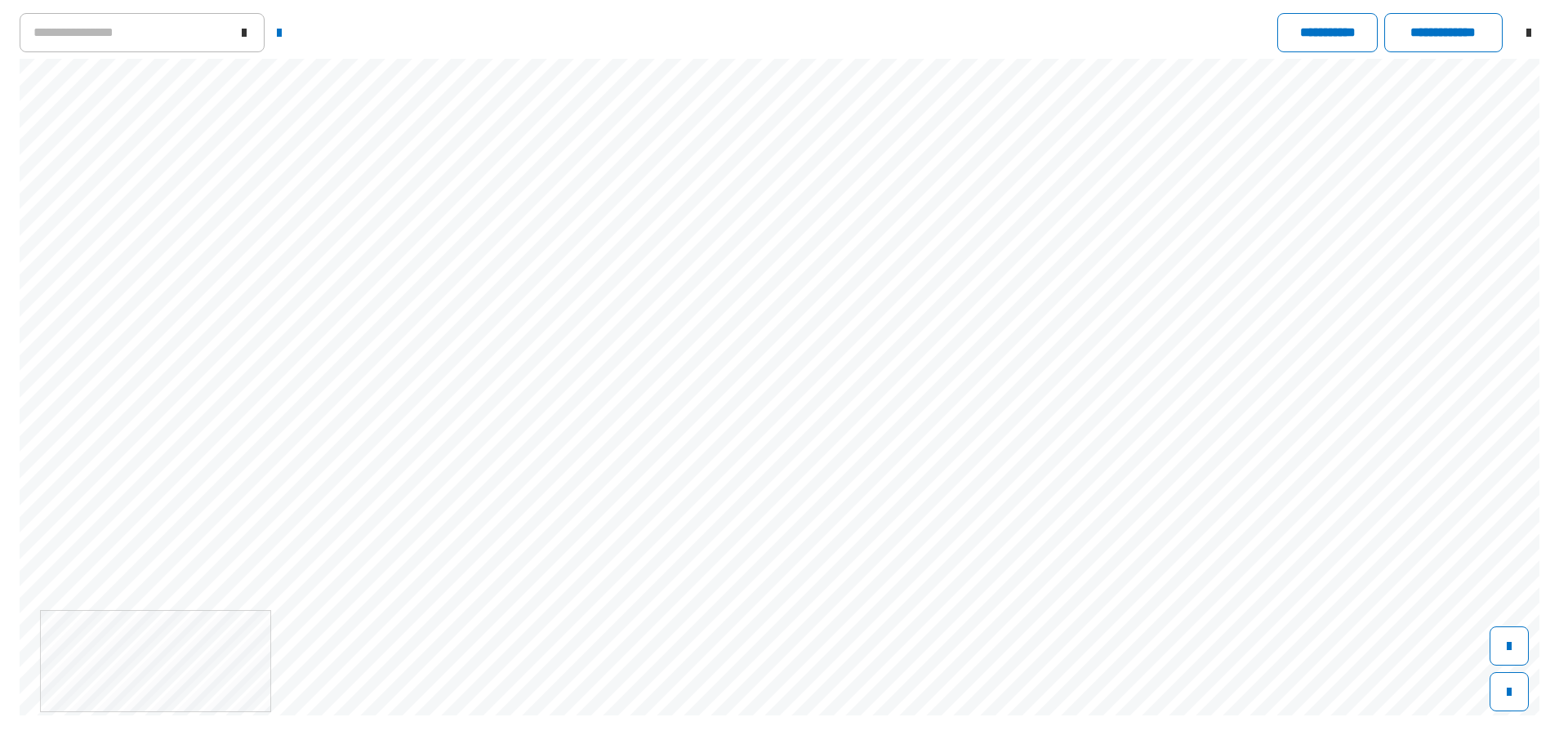 scroll, scrollTop: 0, scrollLeft: 1, axis: horizontal 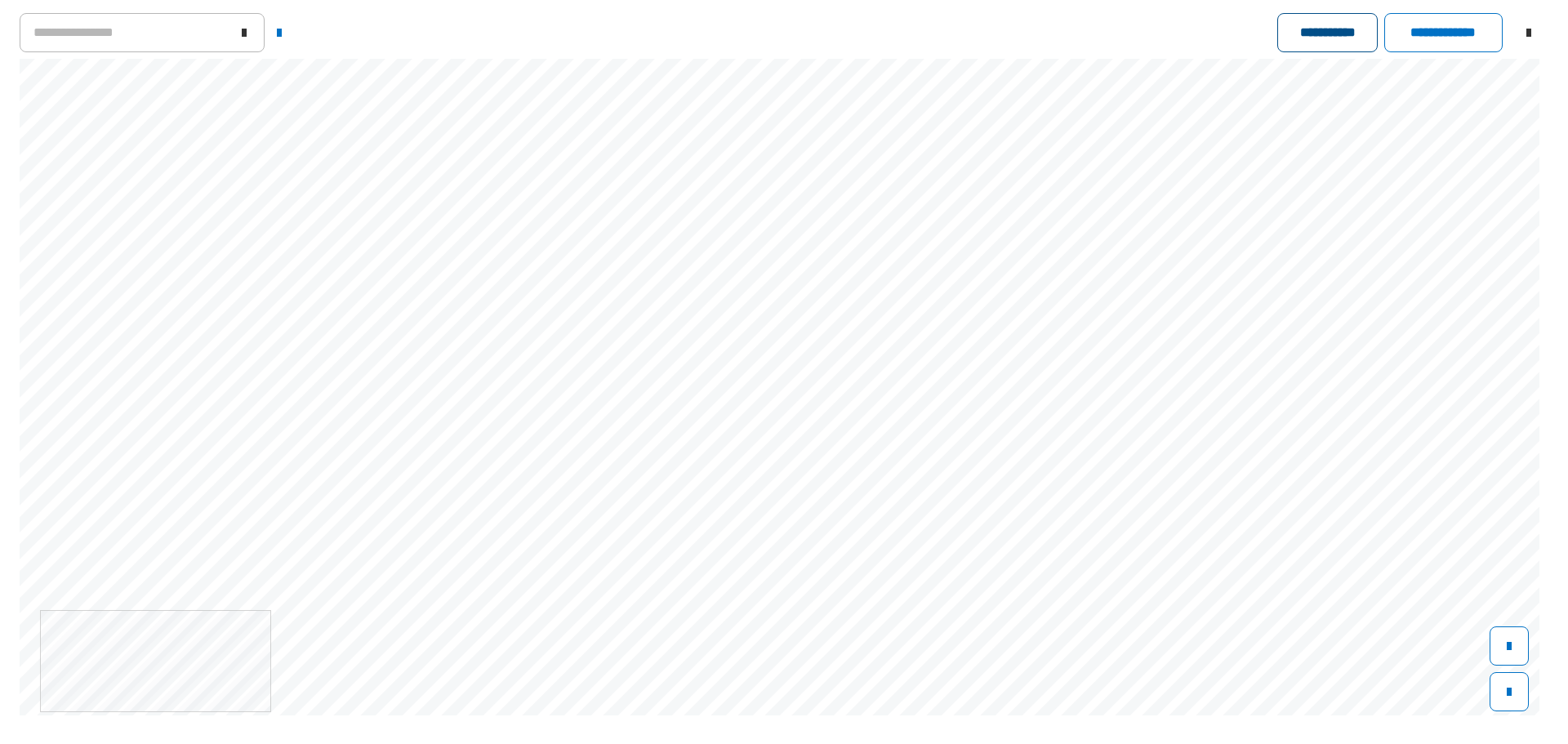 click on "**********" 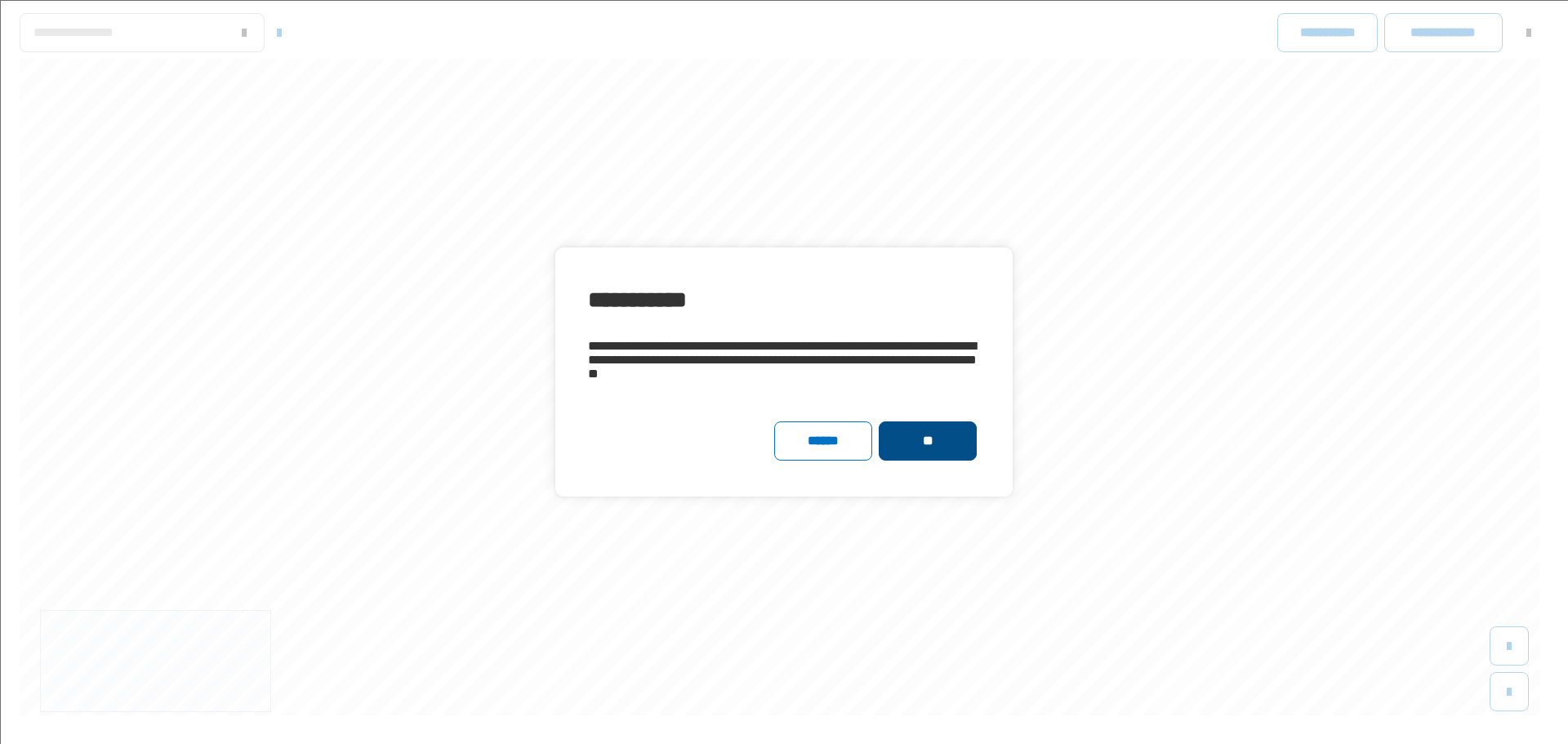 click on "**" 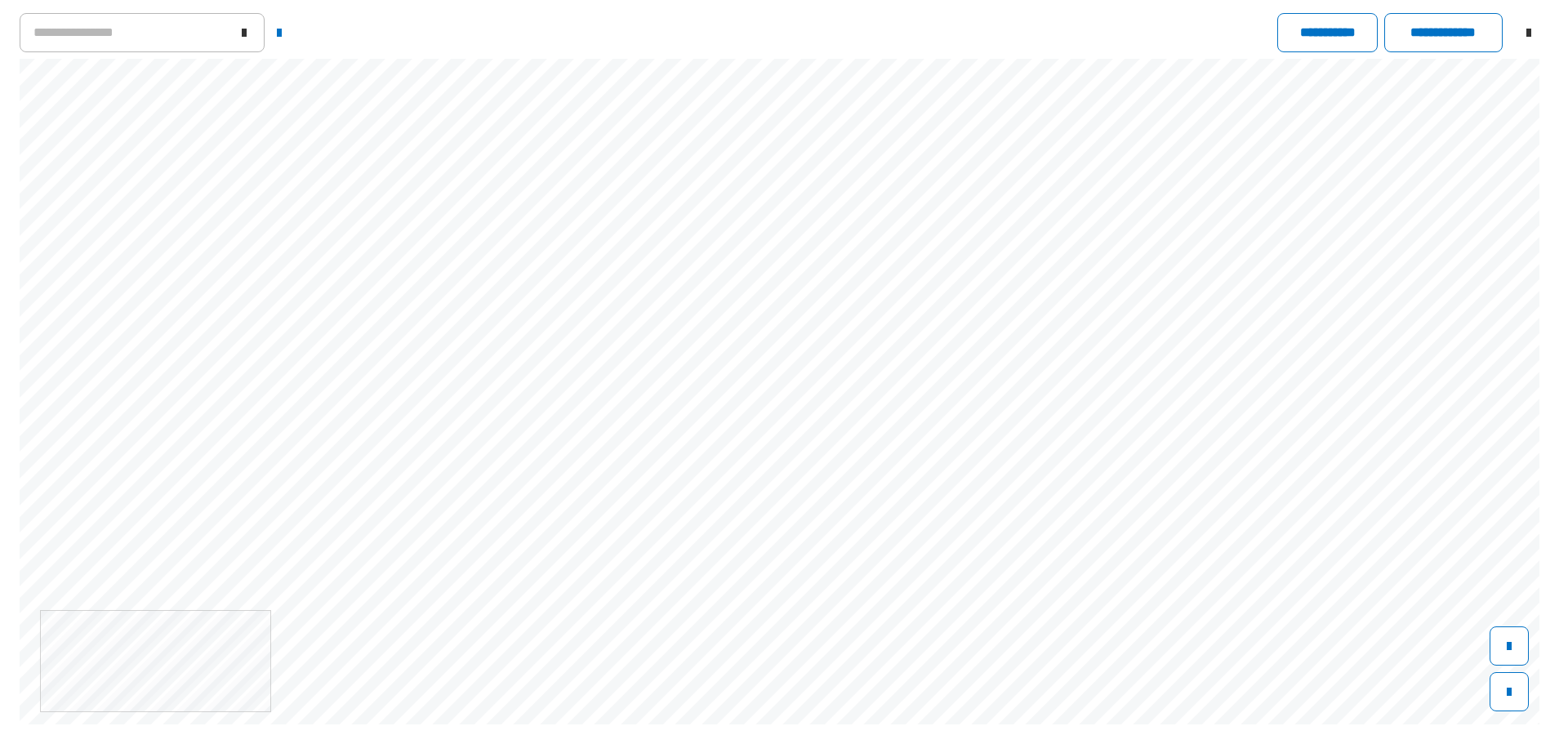 scroll, scrollTop: 0, scrollLeft: 0, axis: both 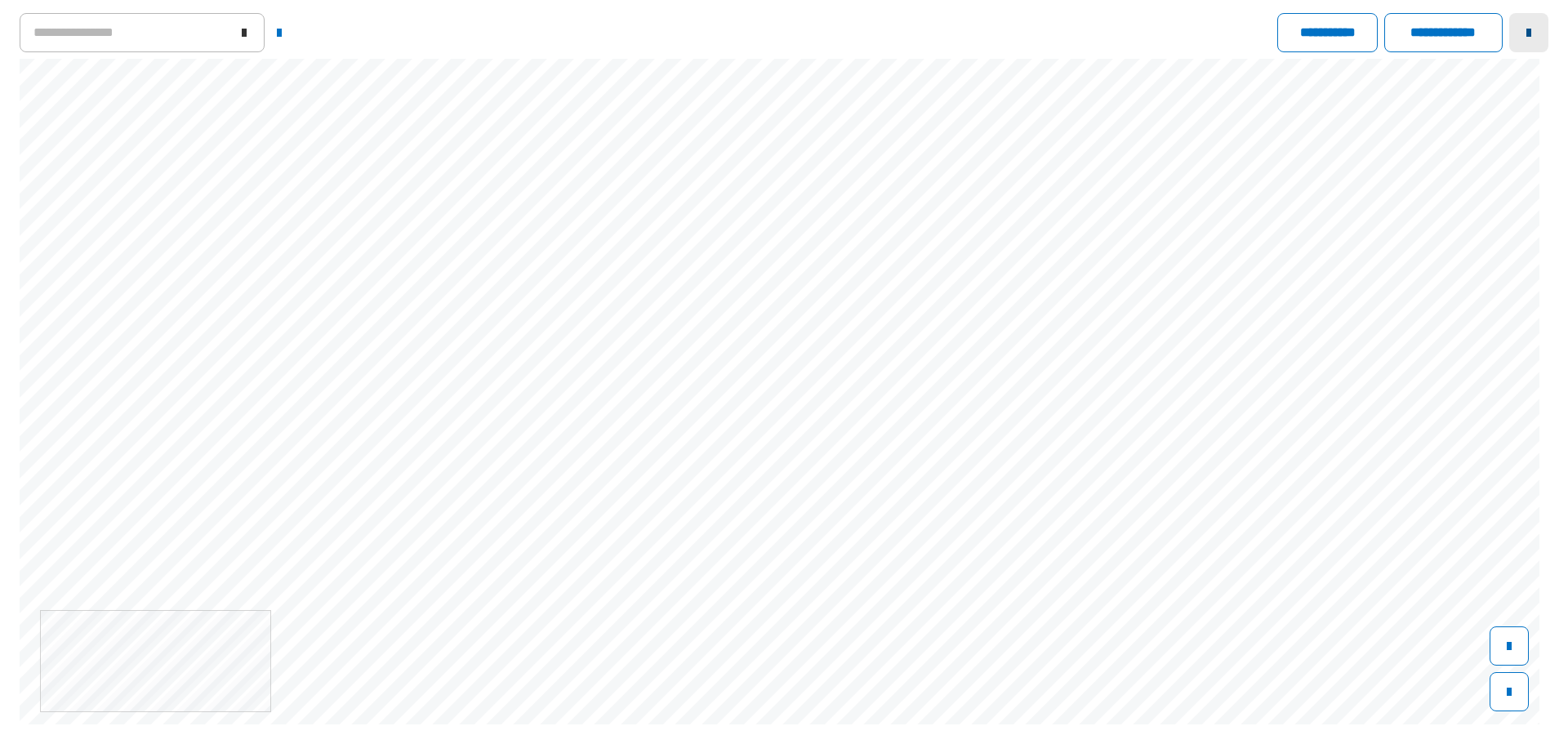 click 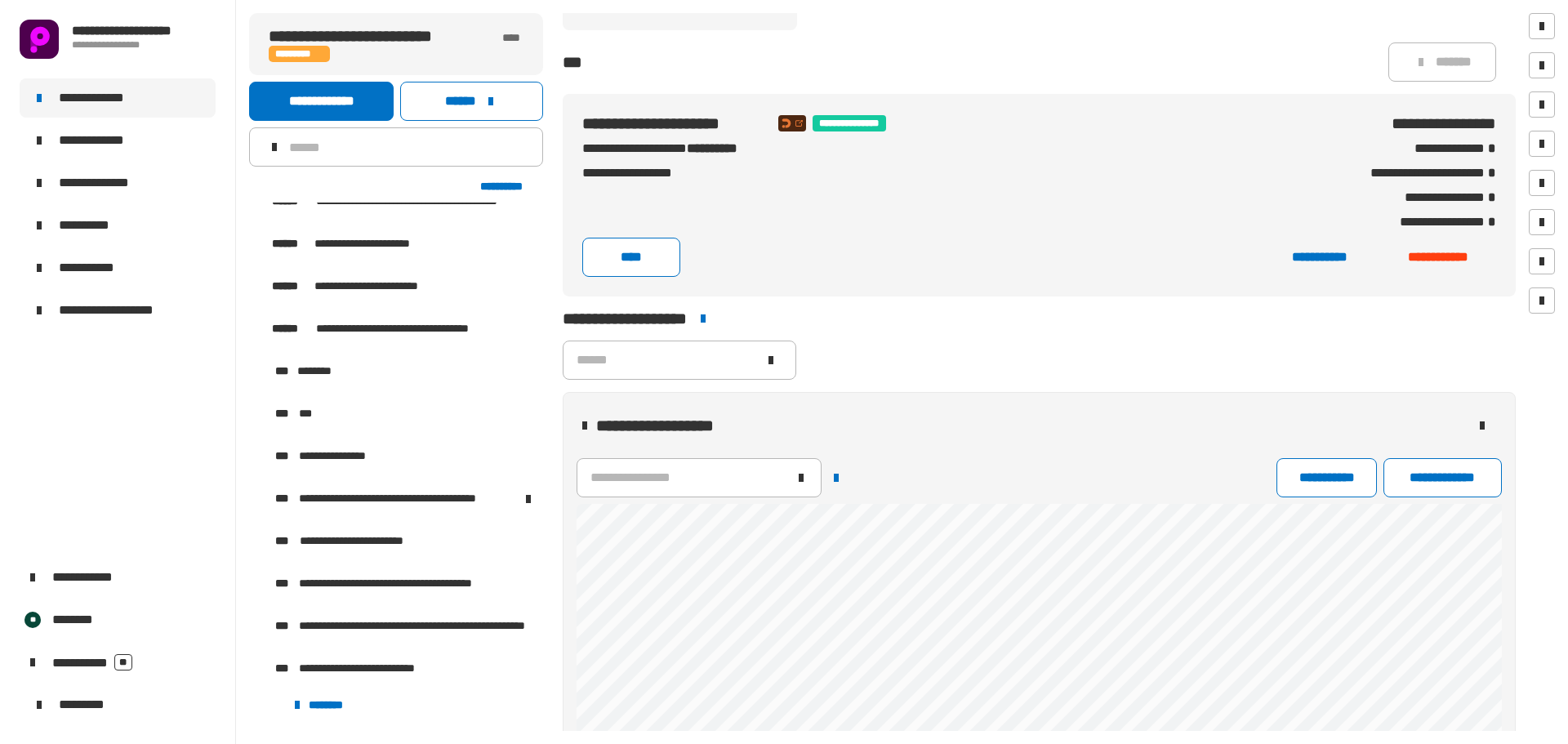 scroll, scrollTop: 13, scrollLeft: 0, axis: vertical 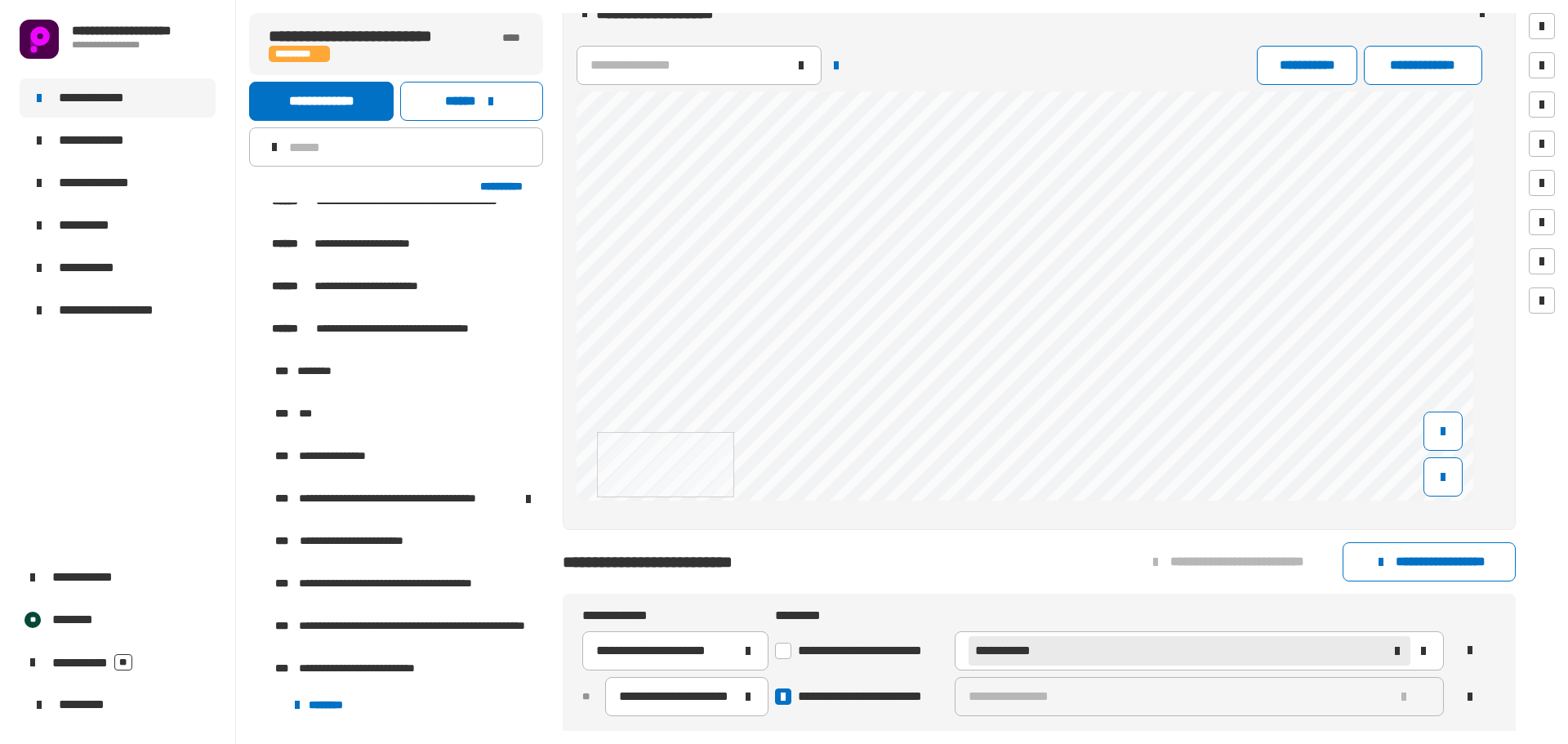 click at bounding box center (257, 329) 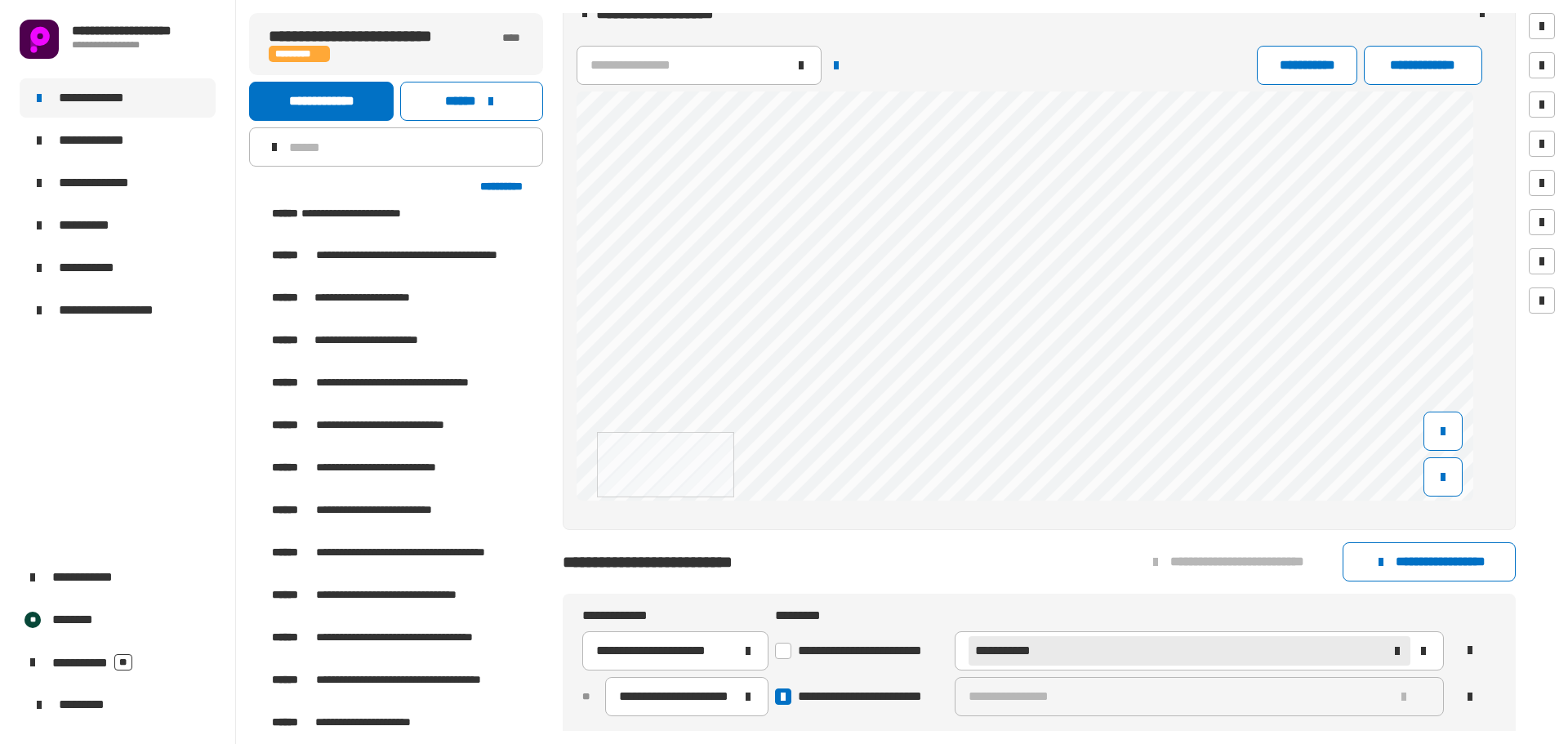 scroll, scrollTop: 3287, scrollLeft: 0, axis: vertical 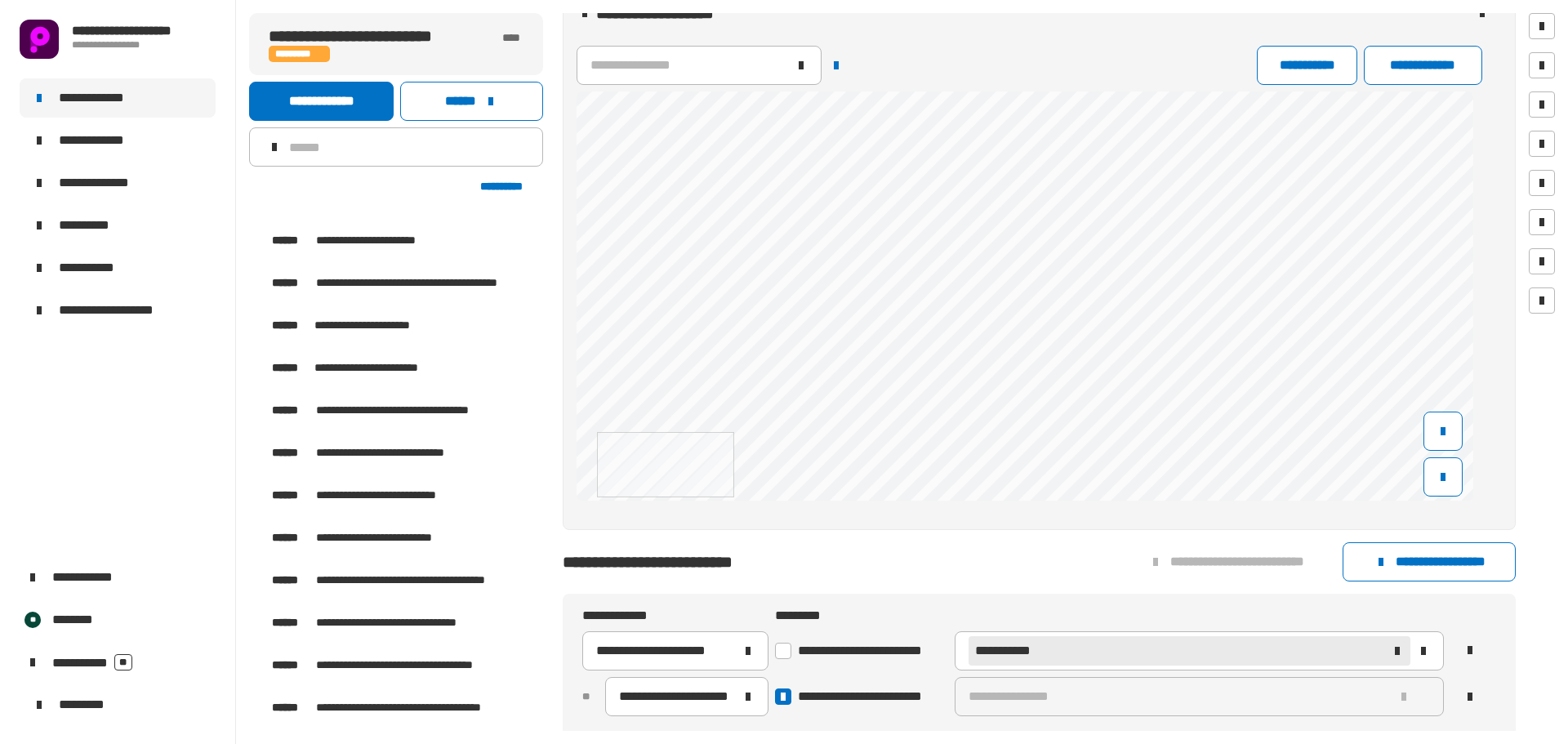 click at bounding box center [257, 283] 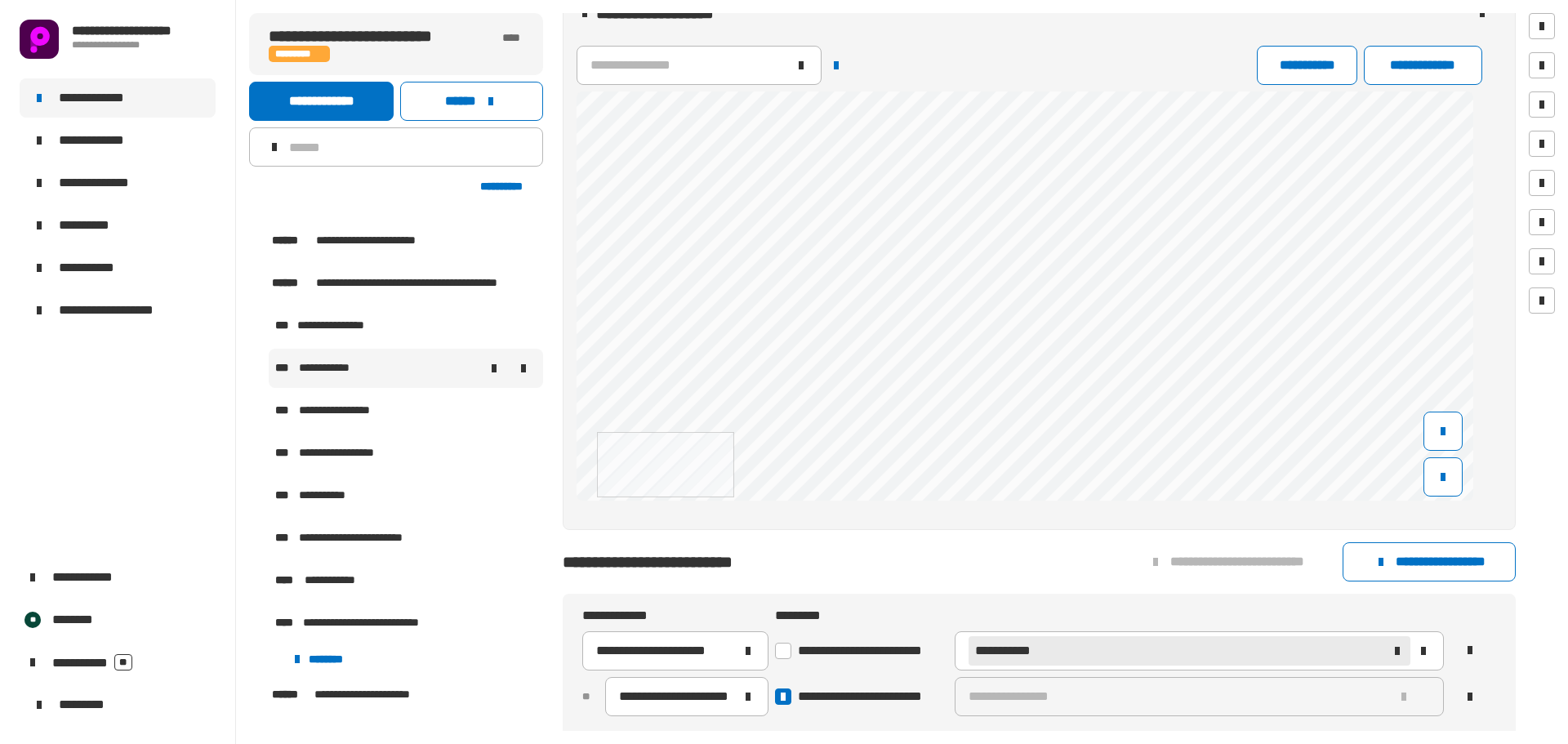 click on "**********" at bounding box center (327, 368) 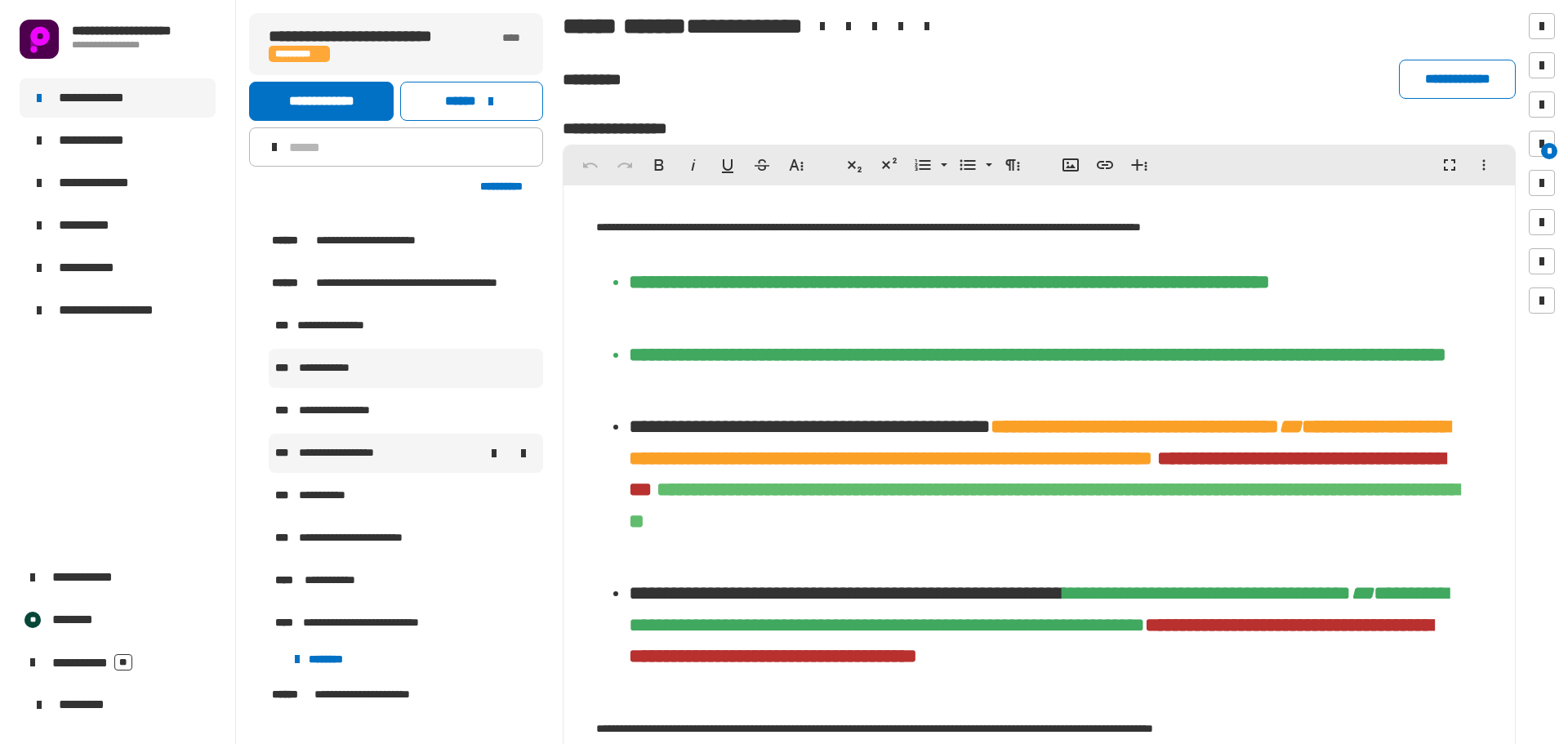 scroll, scrollTop: 0, scrollLeft: 0, axis: both 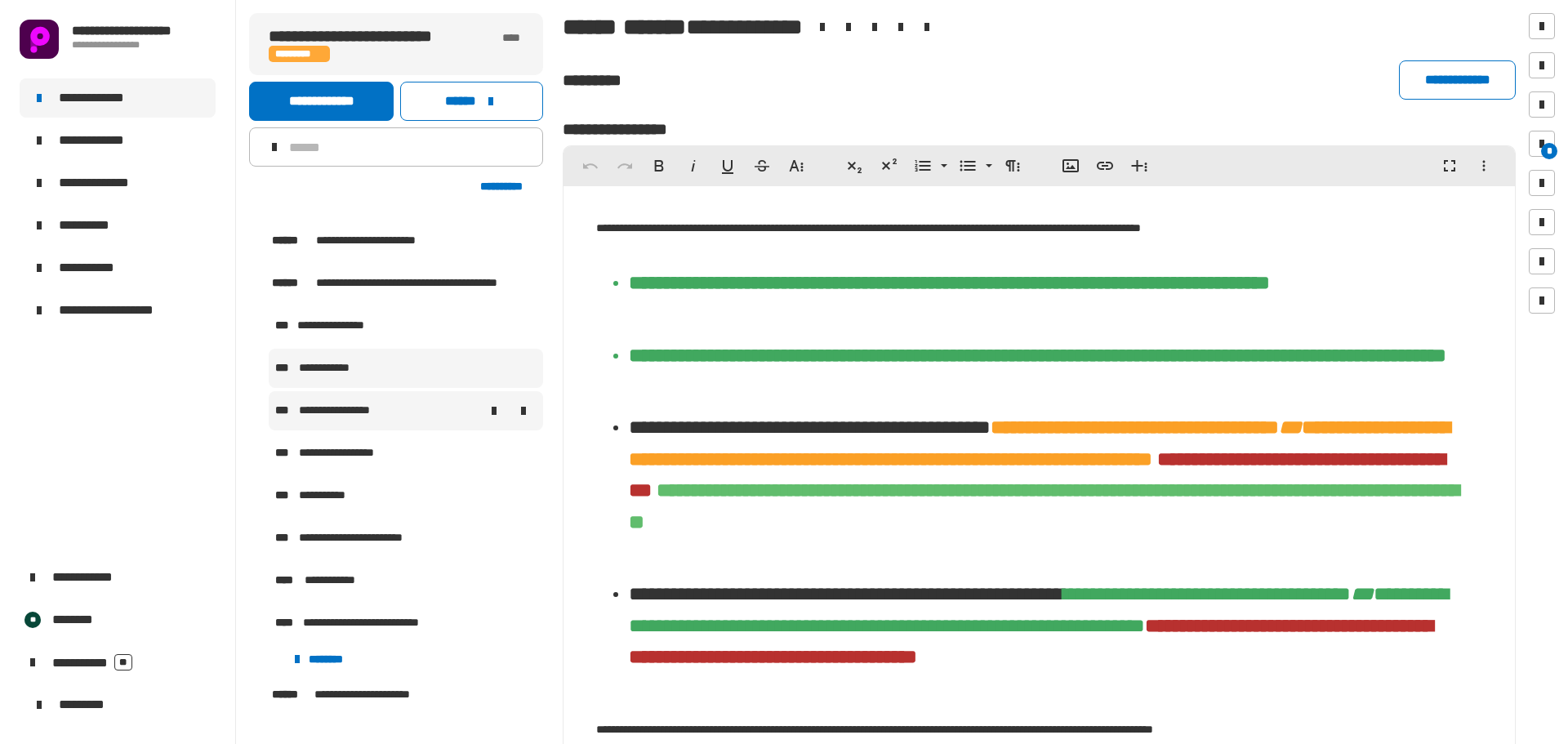 click on "**********" at bounding box center (406, 411) 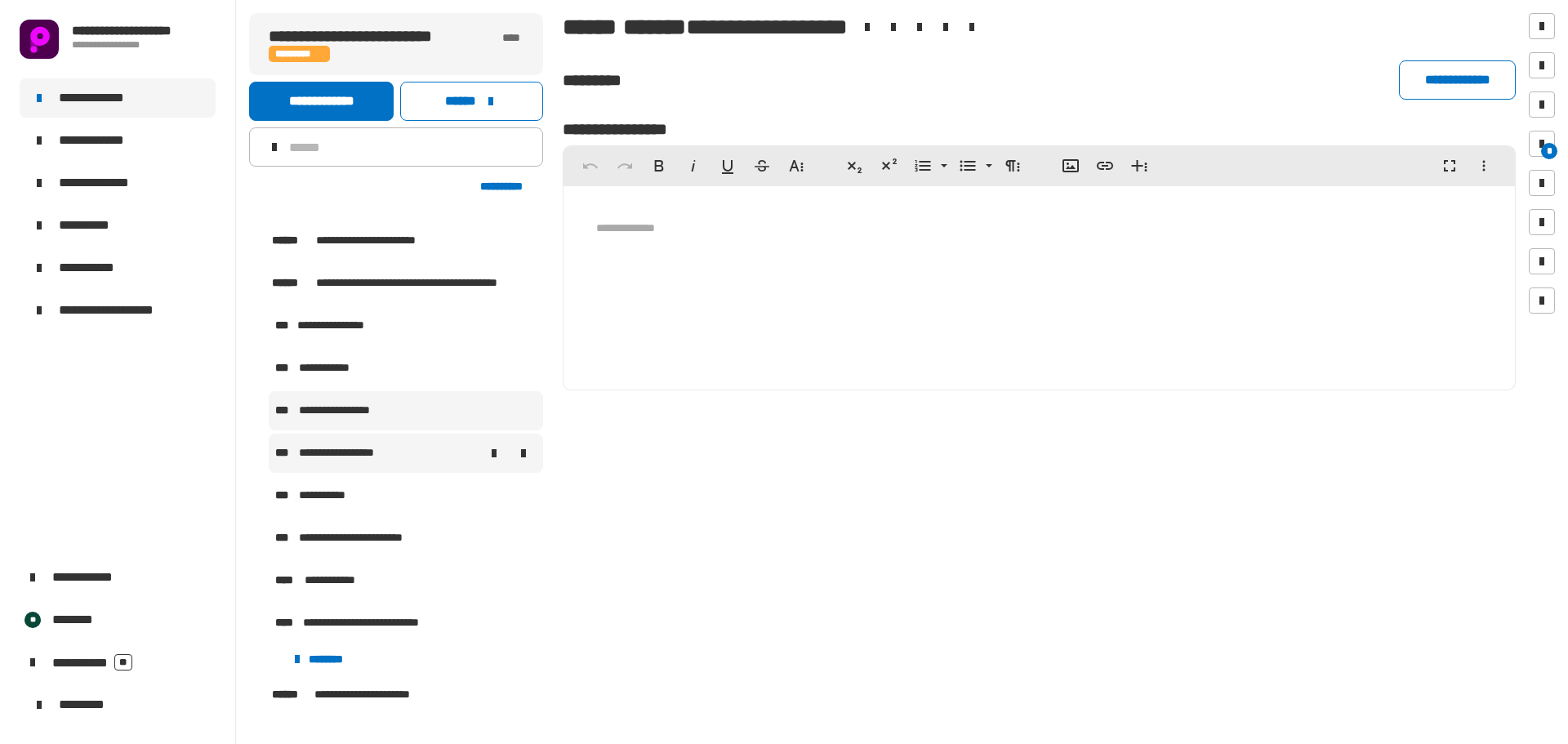 click on "**********" at bounding box center (406, 453) 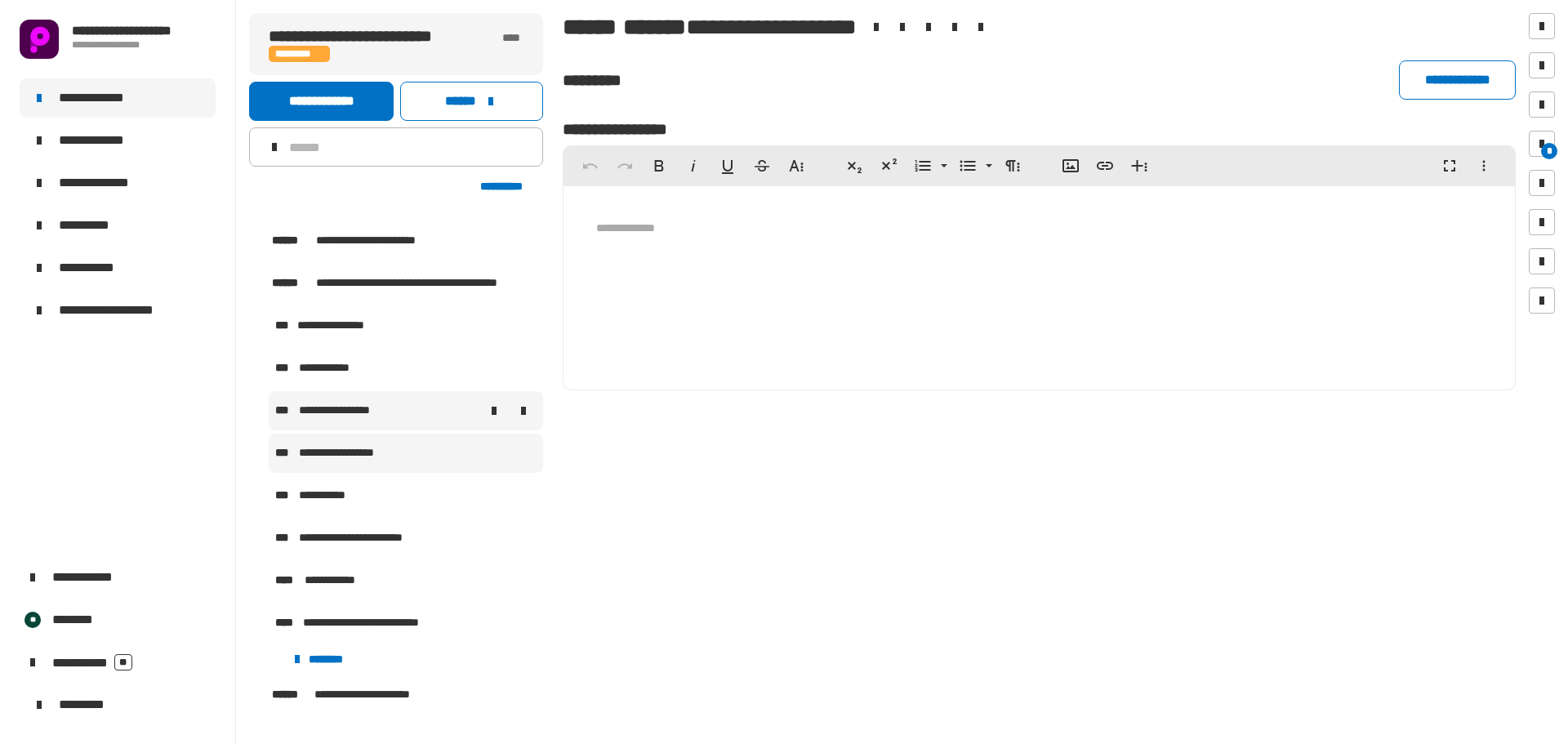 click on "**********" at bounding box center (348, 411) 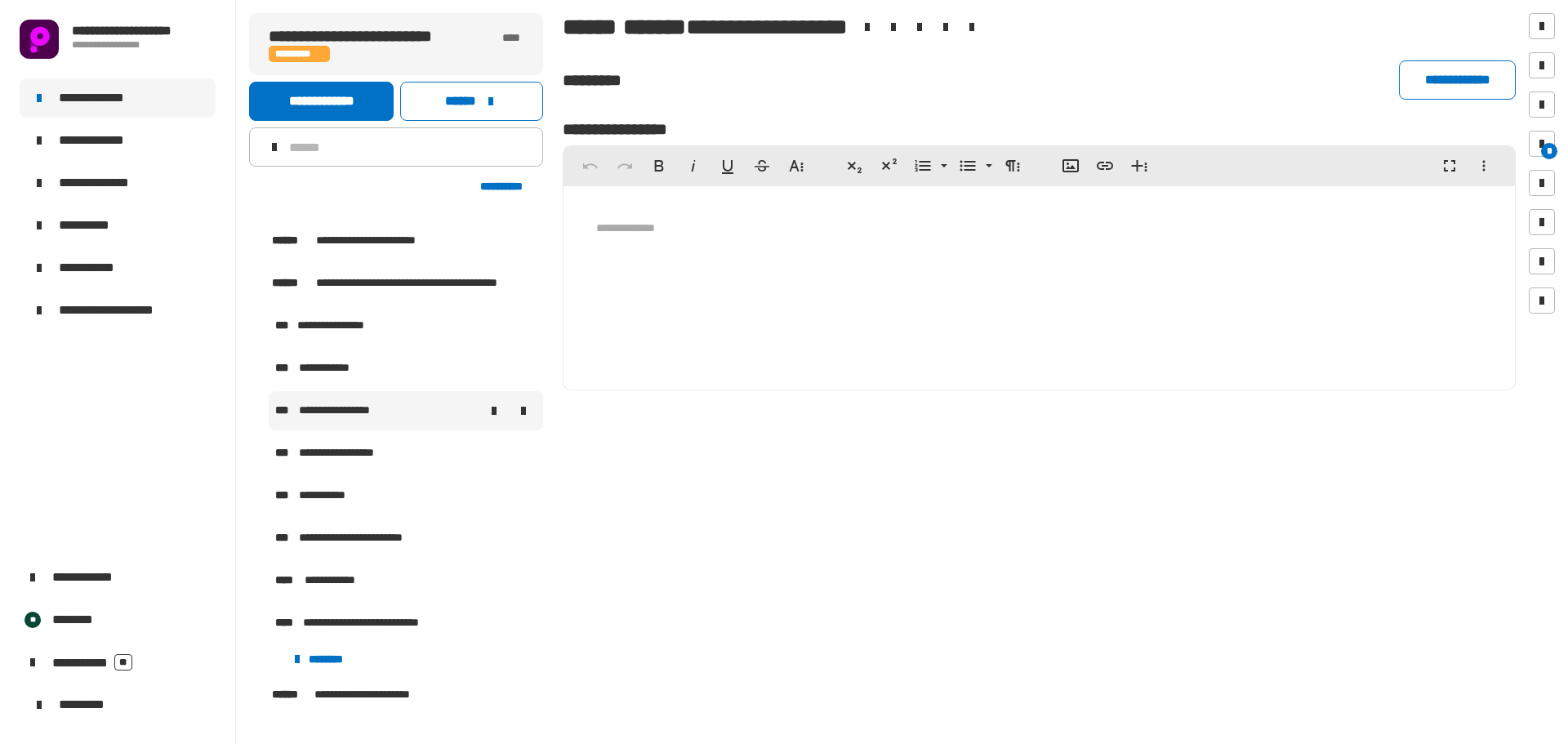 click on "**********" at bounding box center (348, 411) 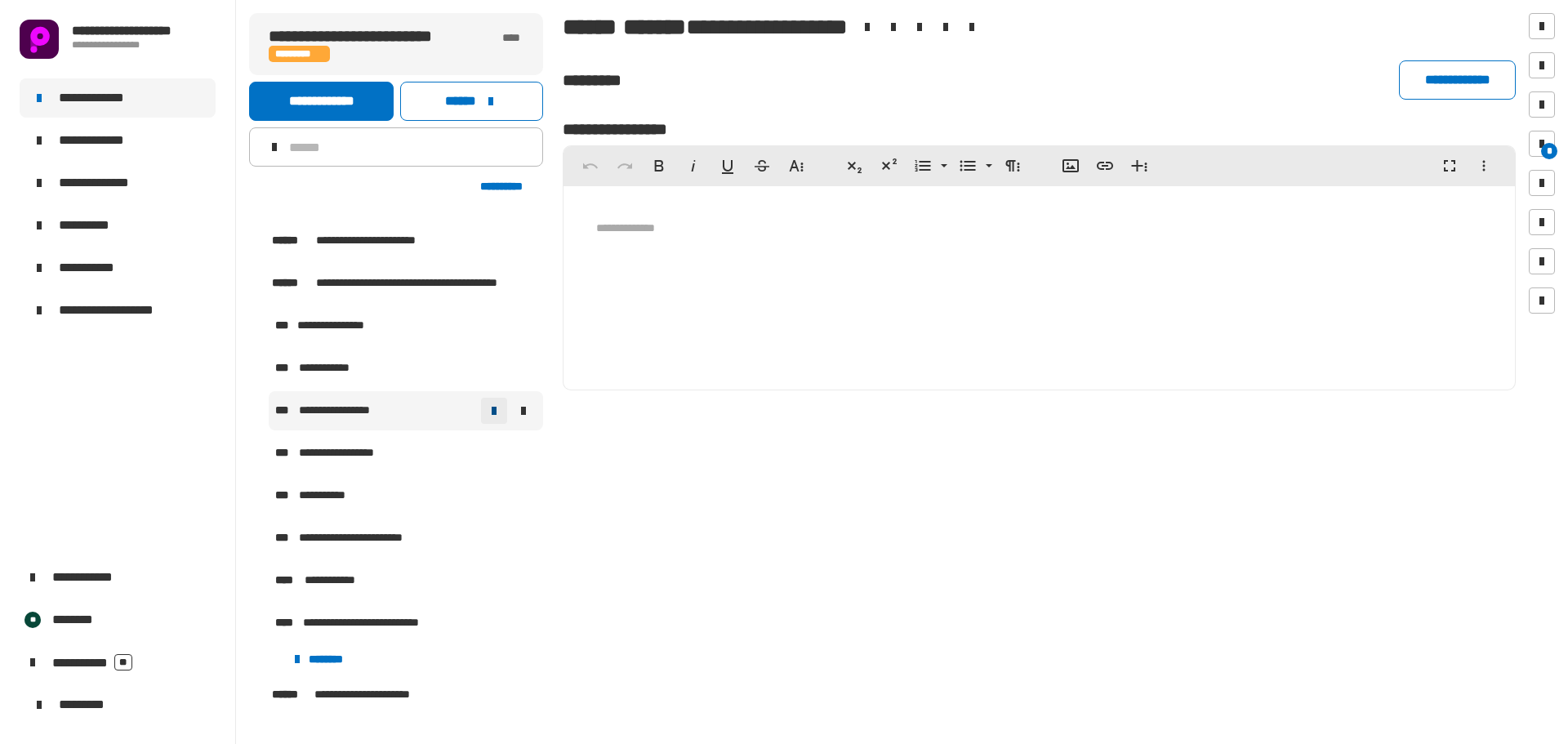 click at bounding box center [494, 411] 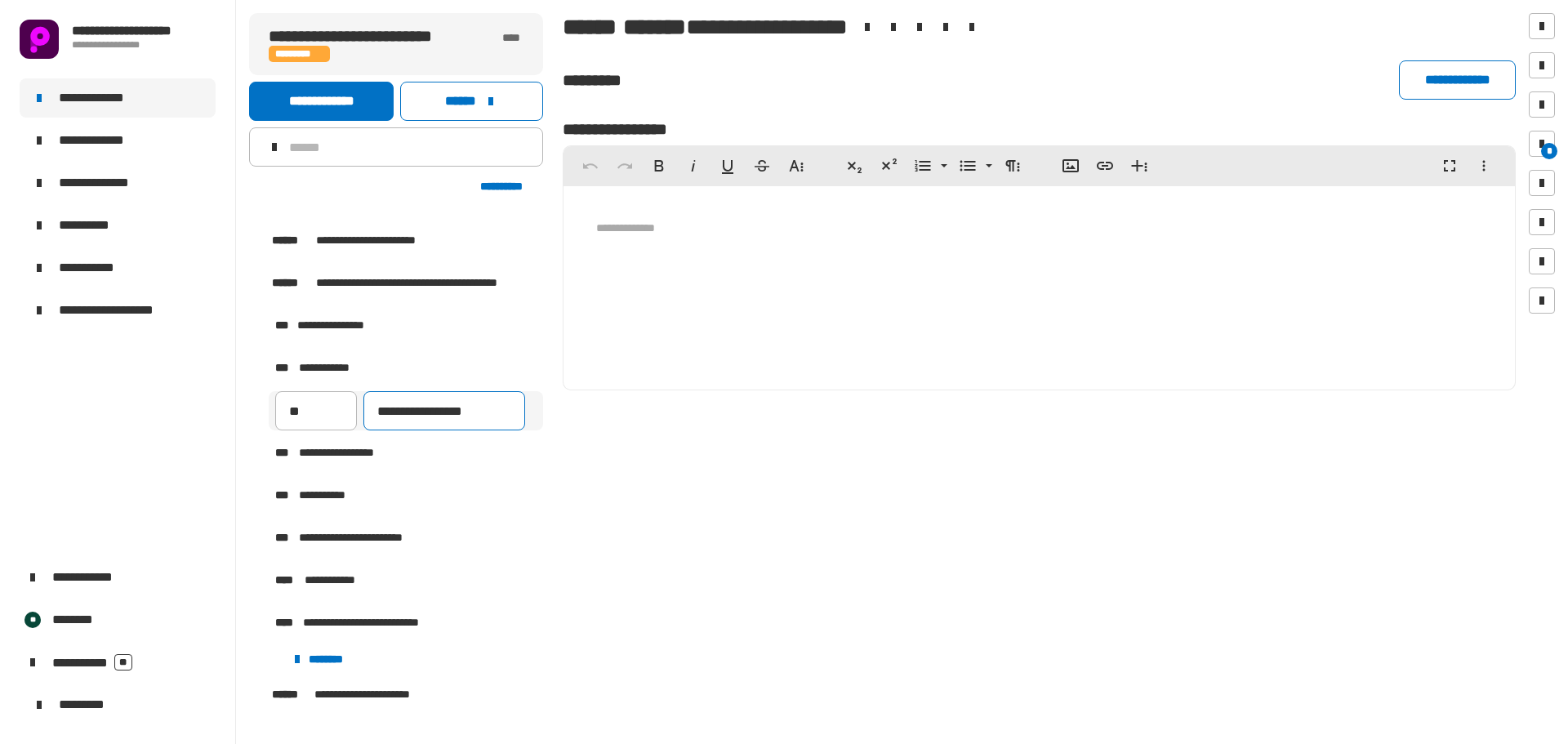 drag, startPoint x: 498, startPoint y: 418, endPoint x: 372, endPoint y: 417, distance: 126.00397 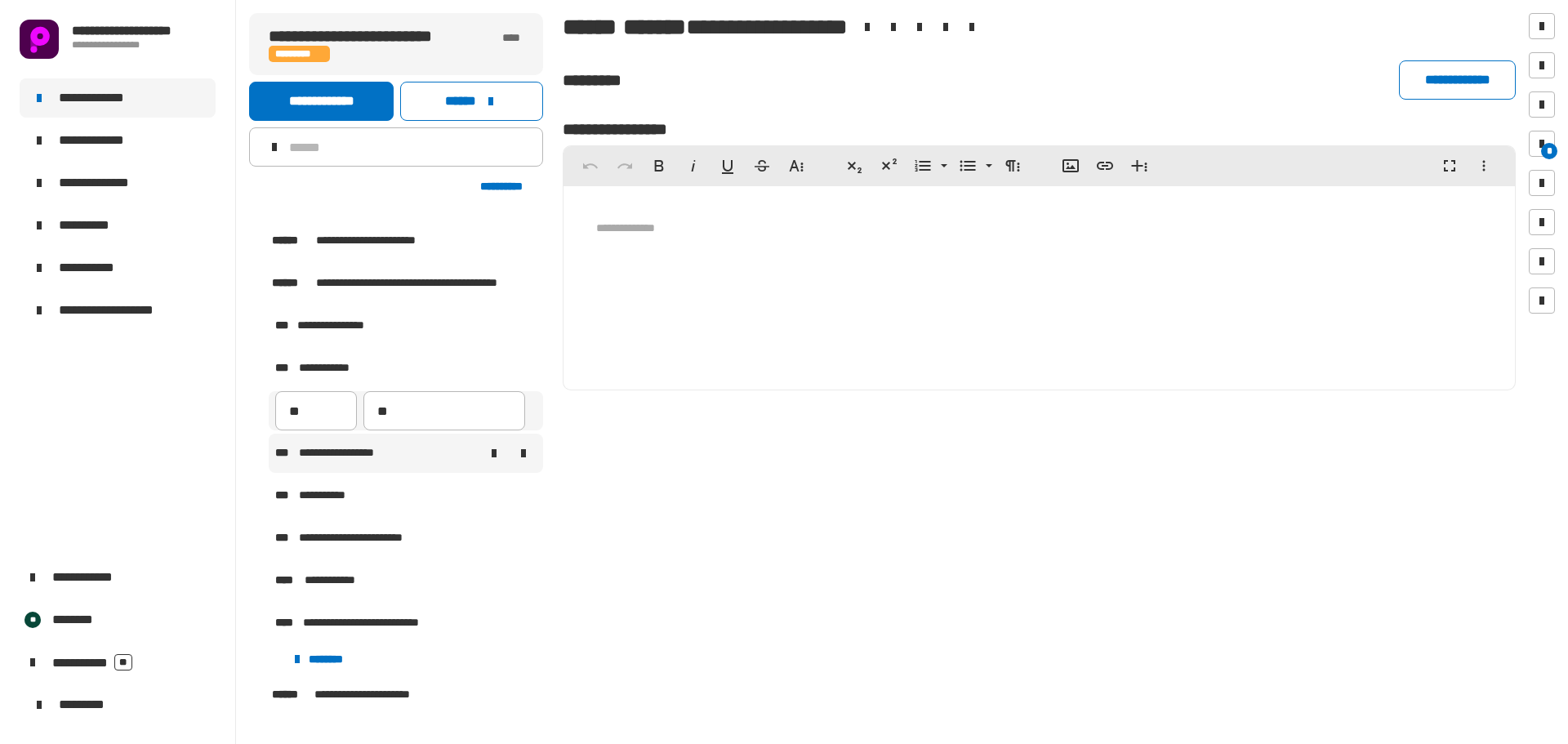 type on "*" 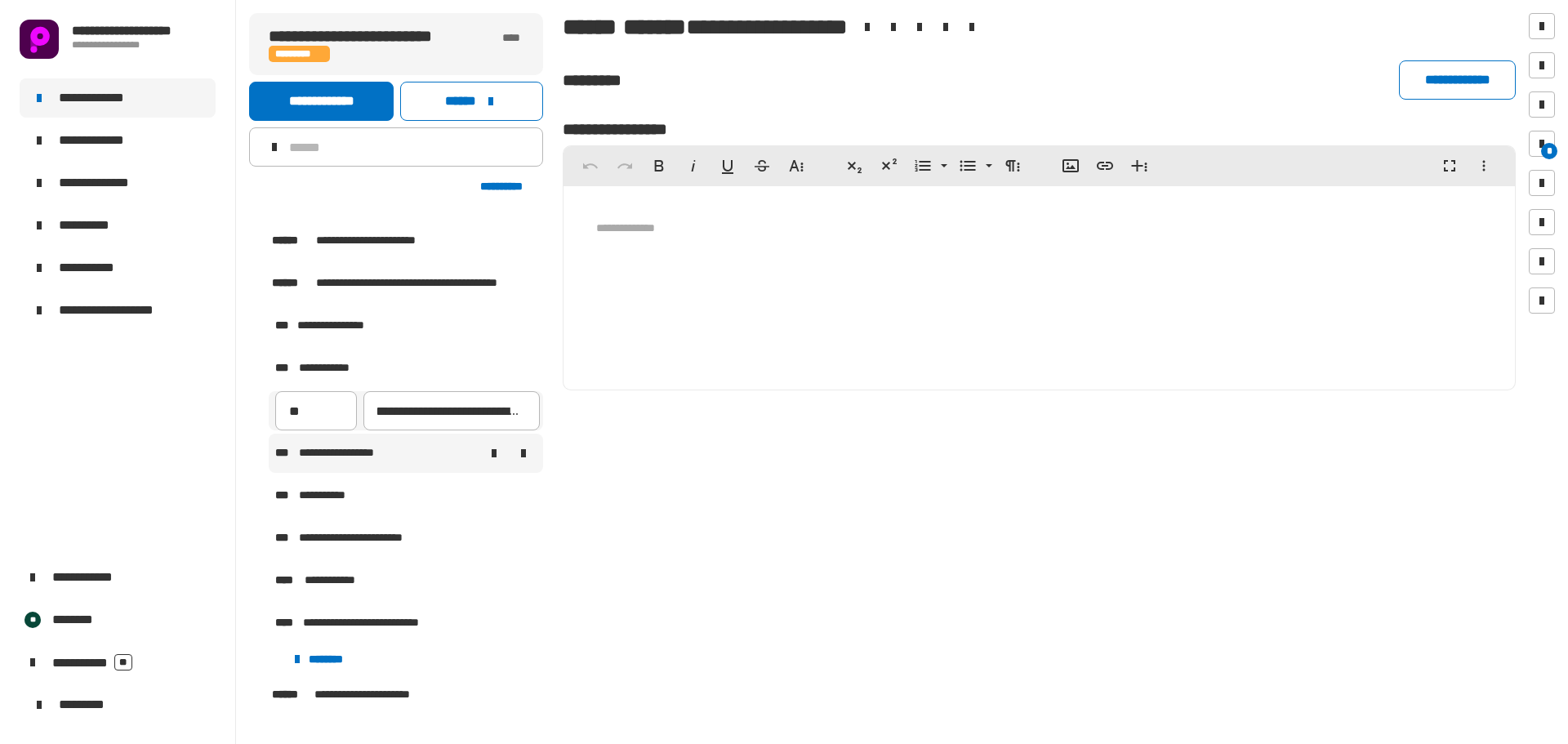 scroll, scrollTop: 0, scrollLeft: 39, axis: horizontal 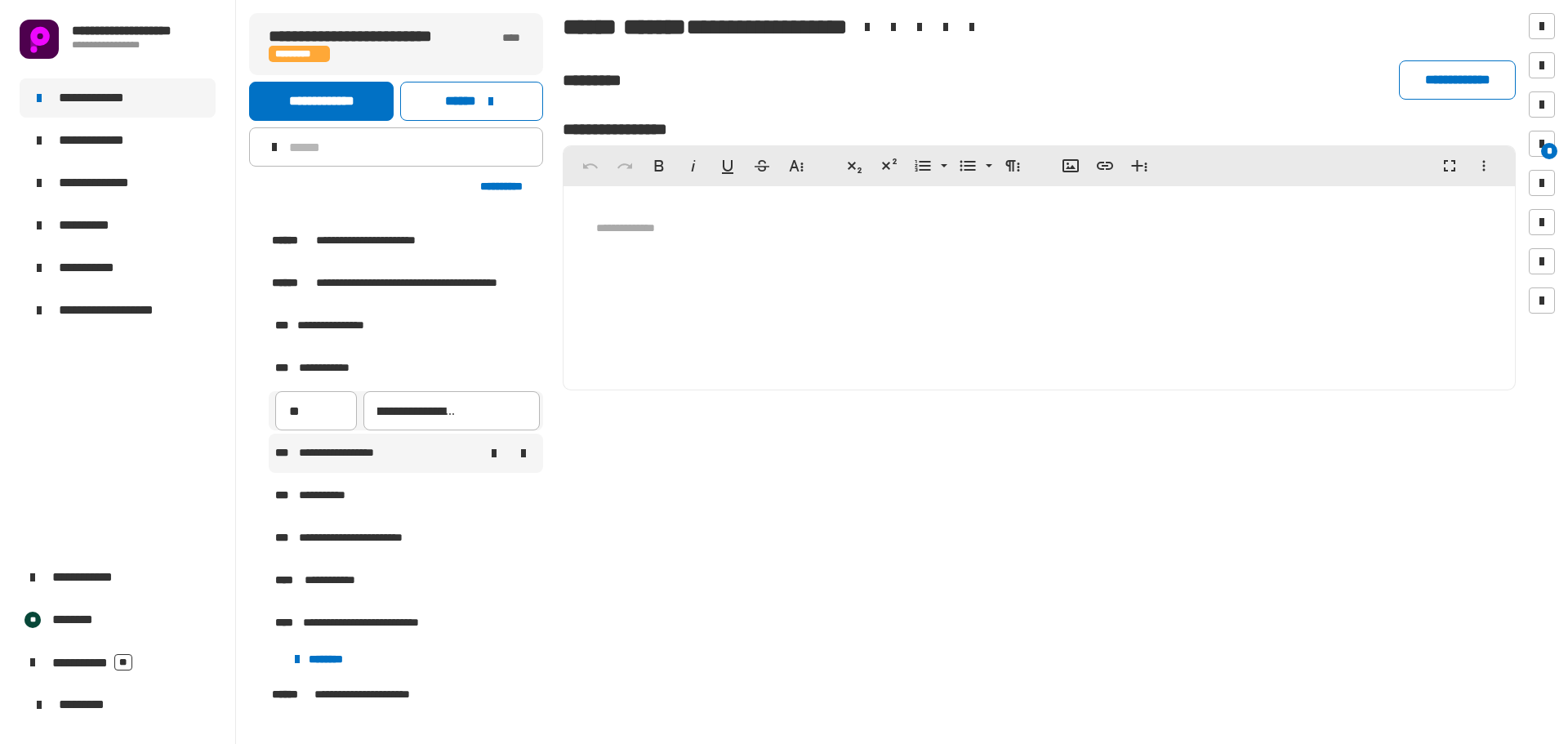 type on "**********" 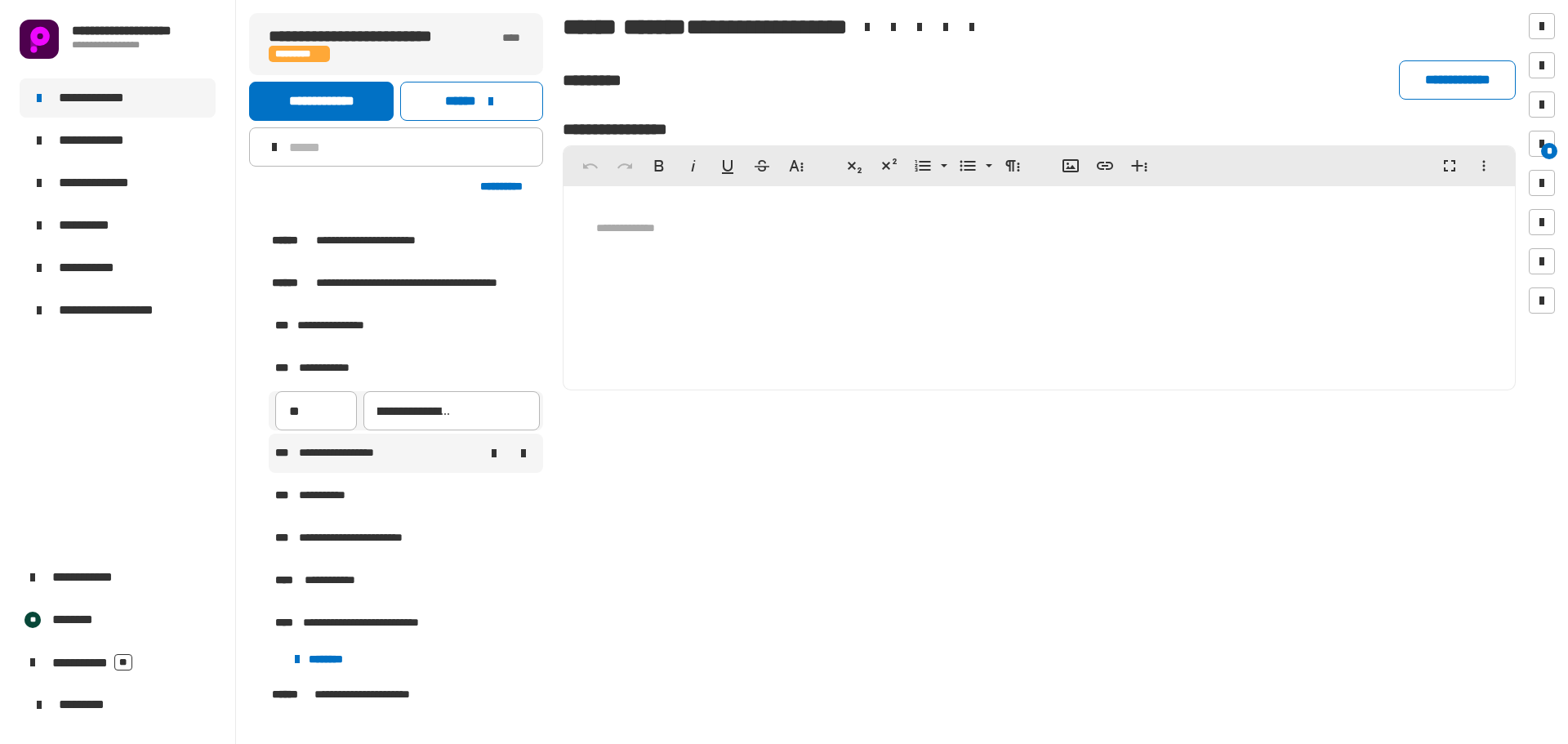 scroll, scrollTop: 0, scrollLeft: 110, axis: horizontal 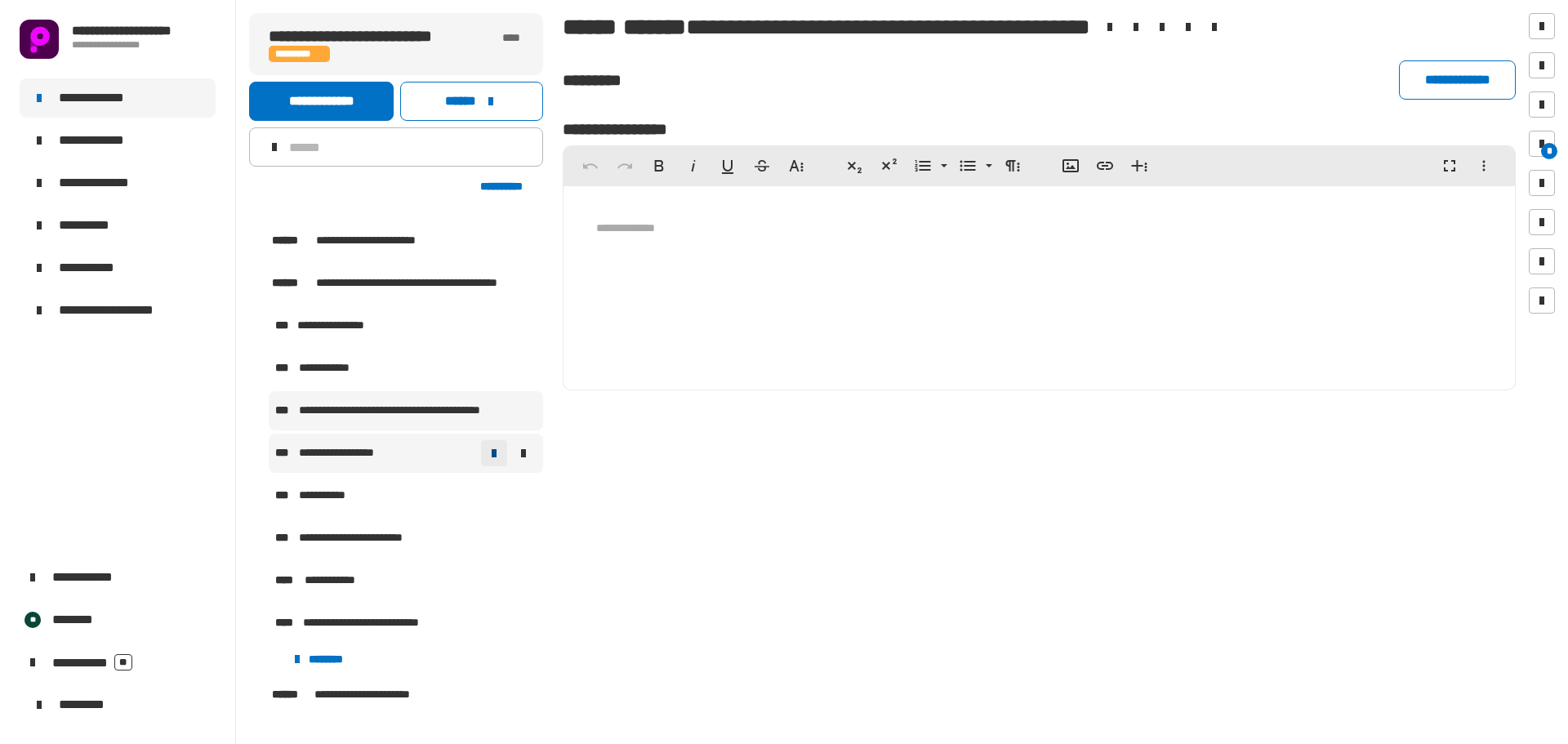 click at bounding box center (494, 453) 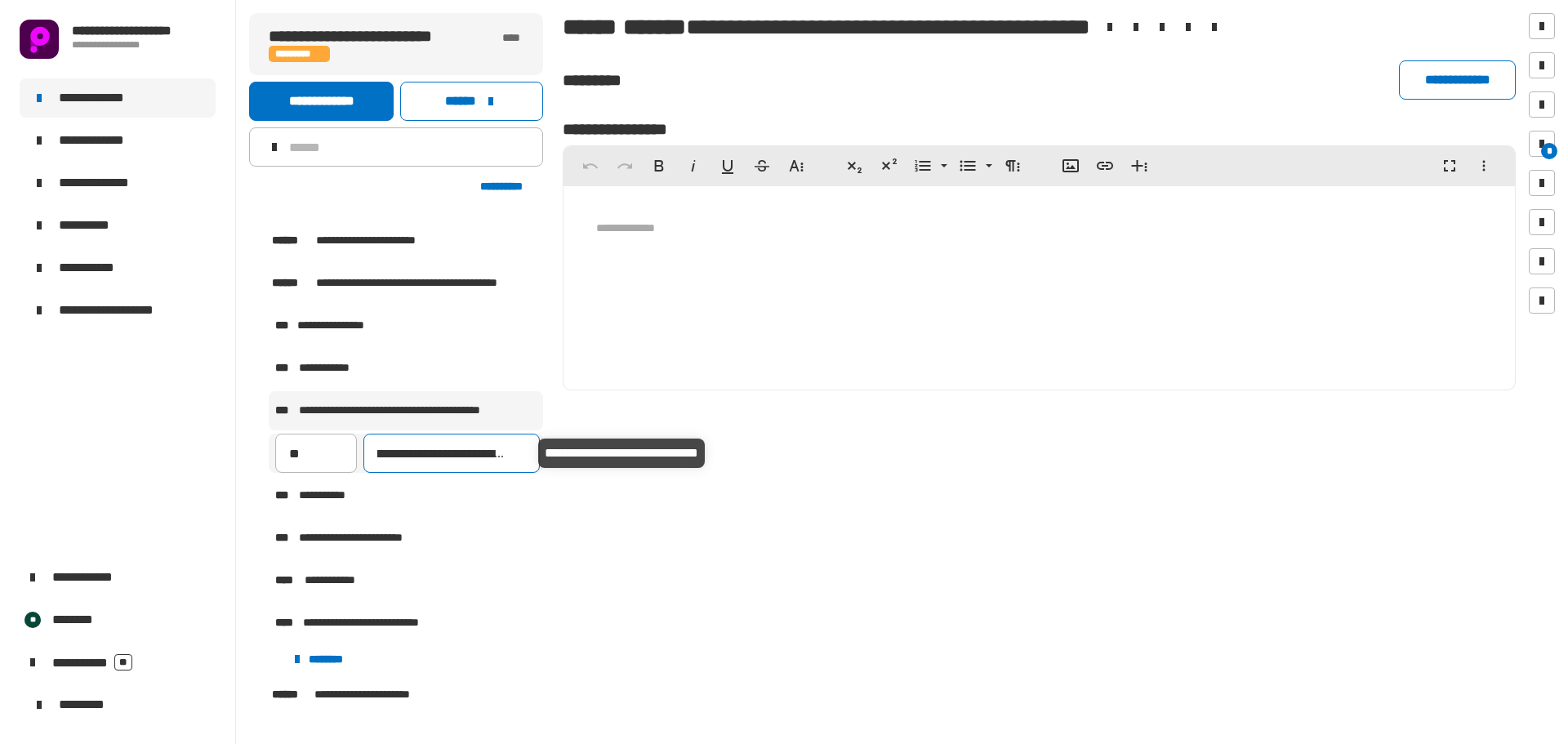 type on "**********" 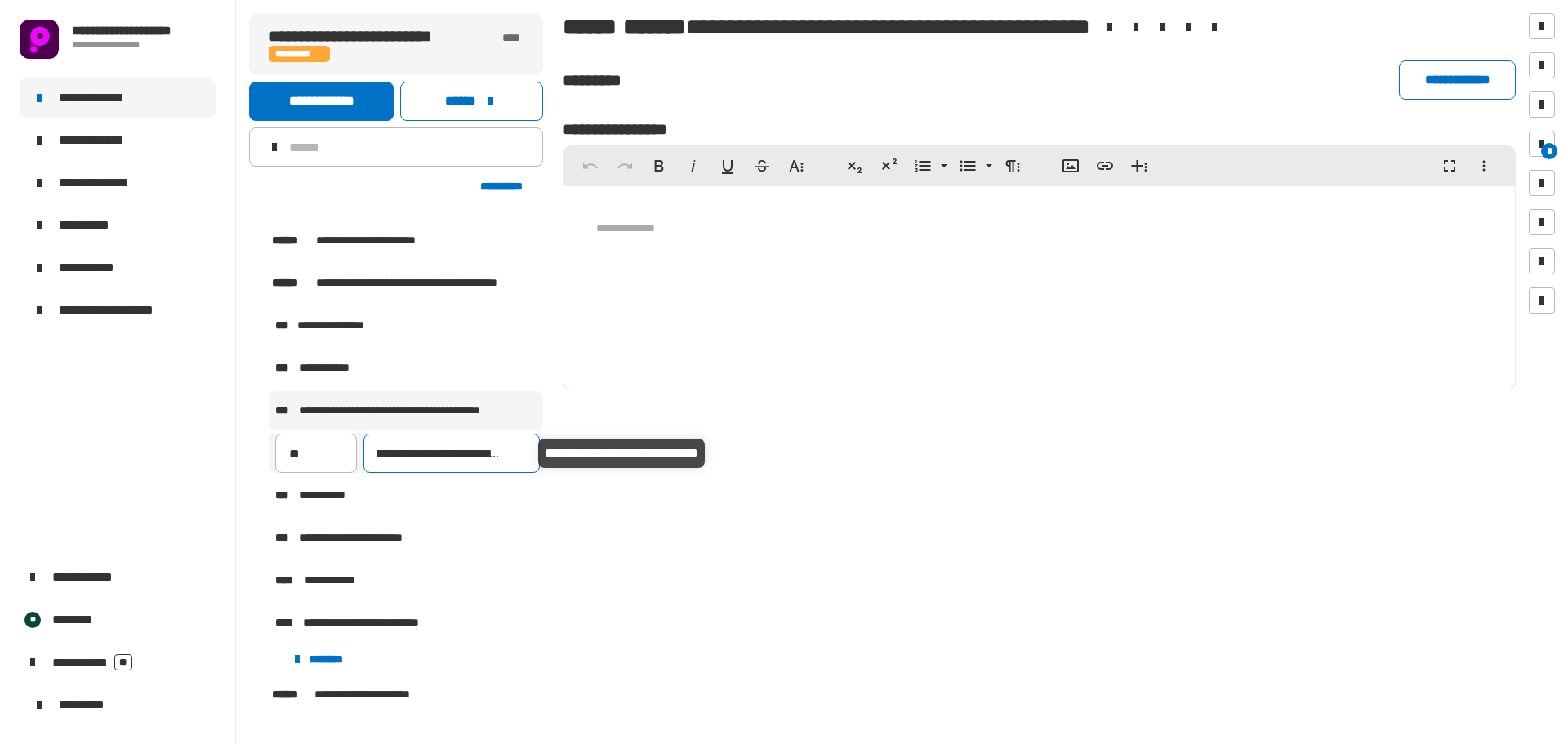 scroll, scrollTop: 0, scrollLeft: 46, axis: horizontal 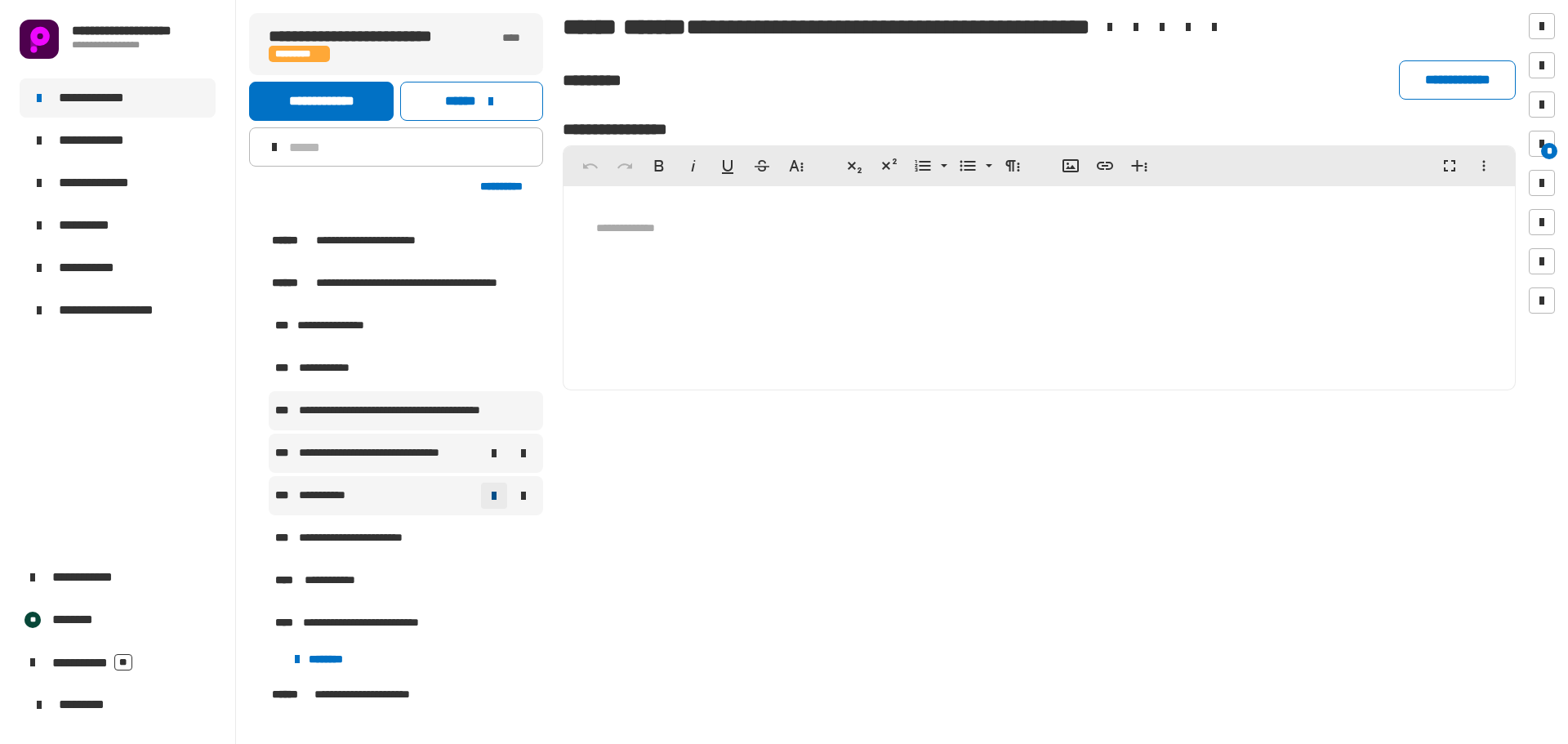 click at bounding box center (494, 496) 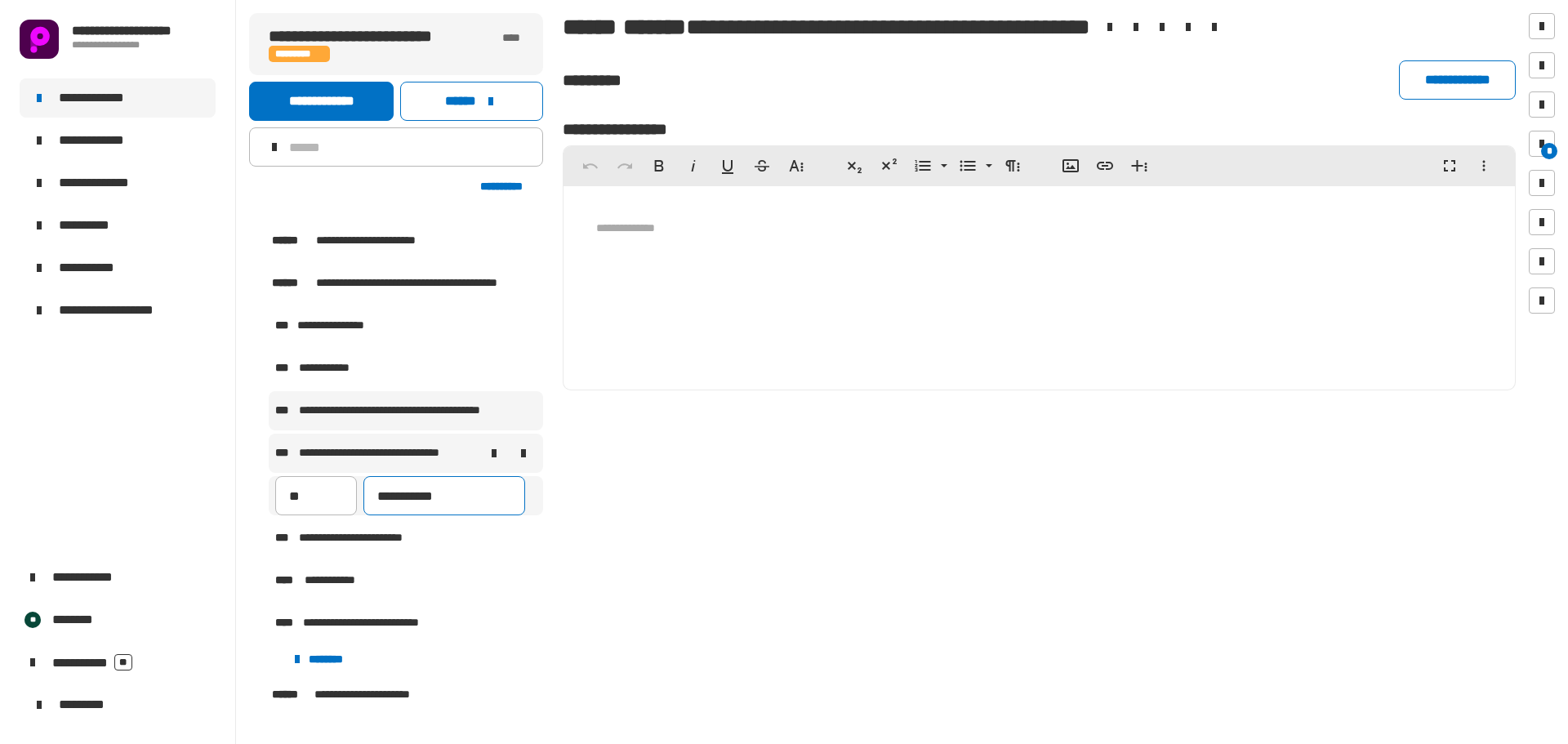 click on "**********" at bounding box center (444, 496) 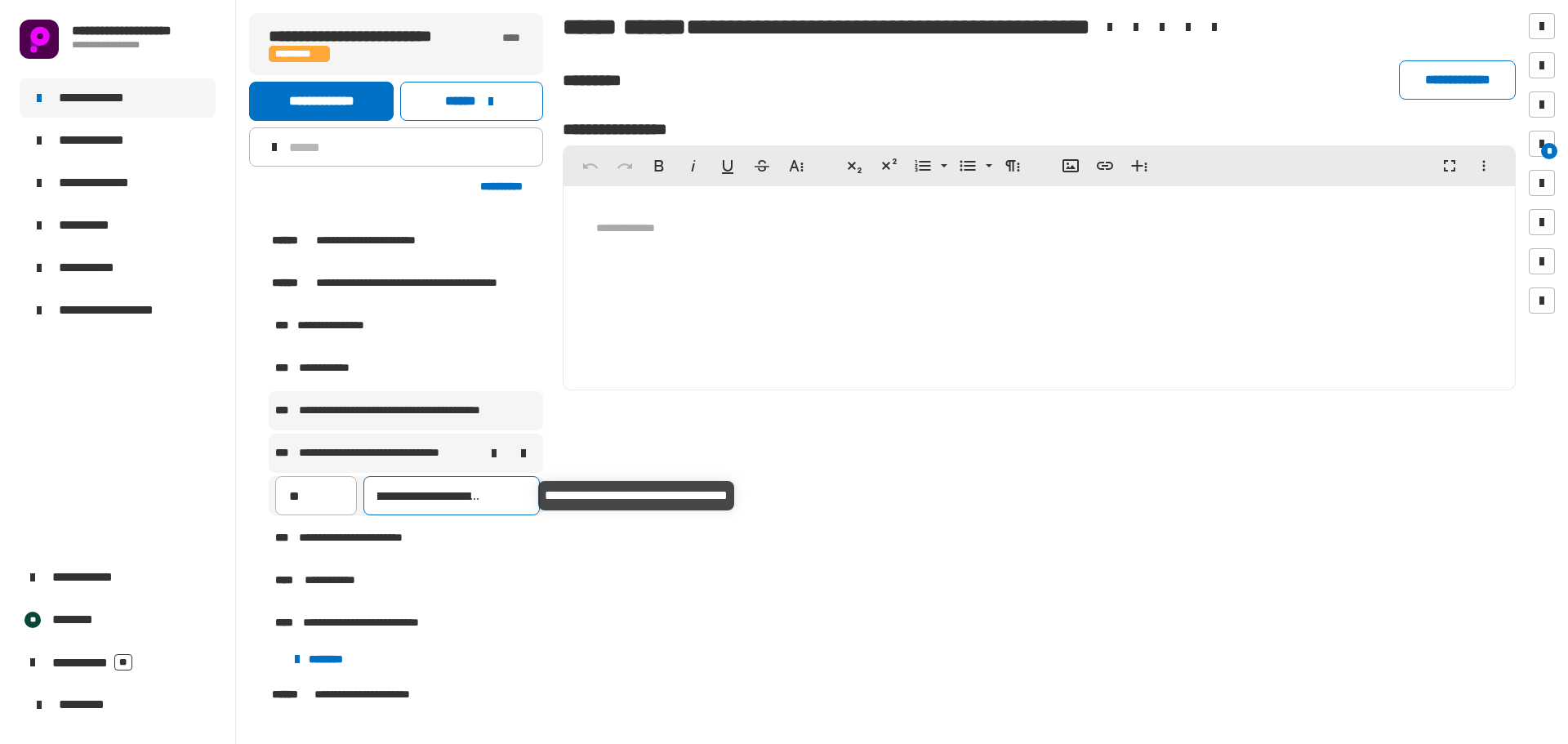 type on "**********" 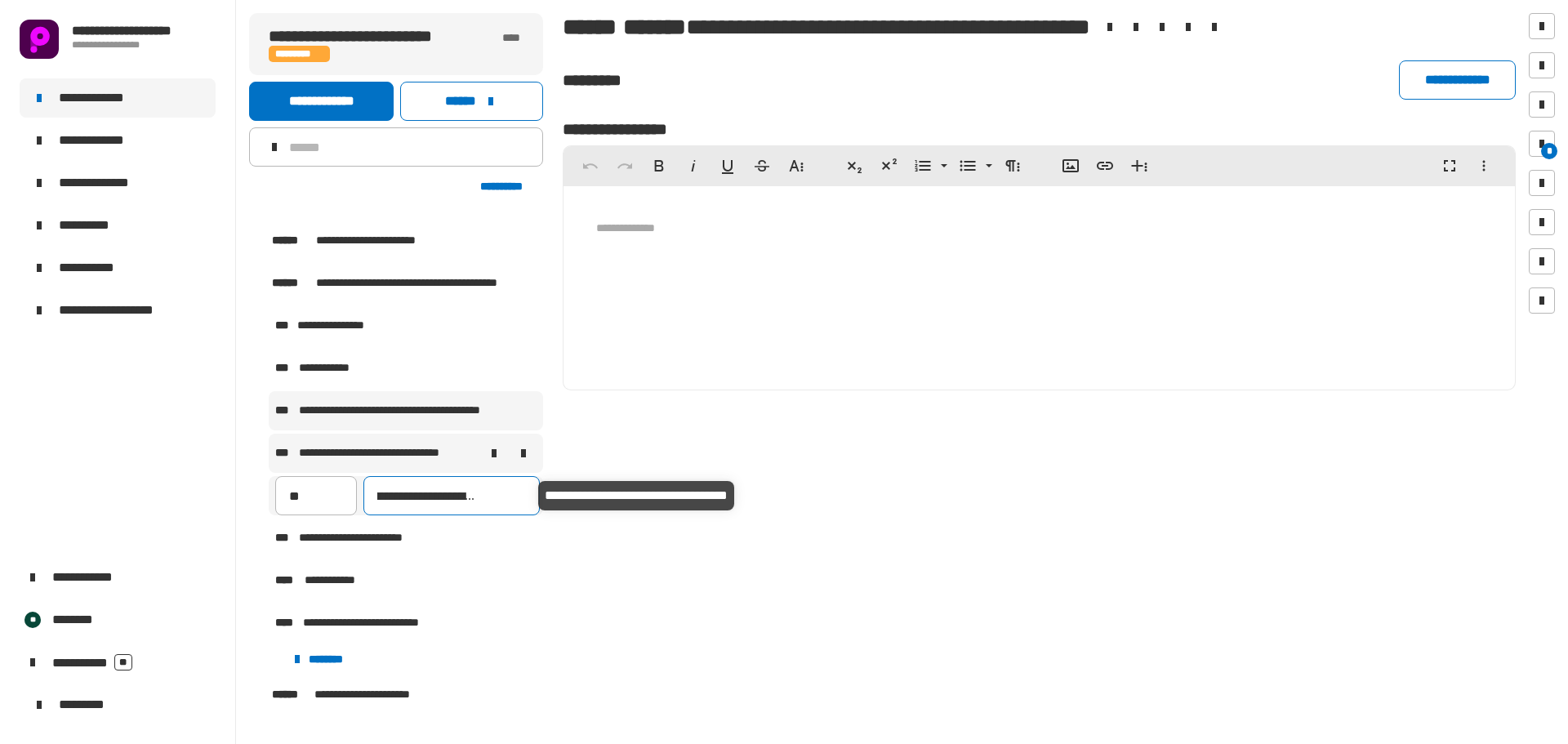 scroll, scrollTop: 0, scrollLeft: 93, axis: horizontal 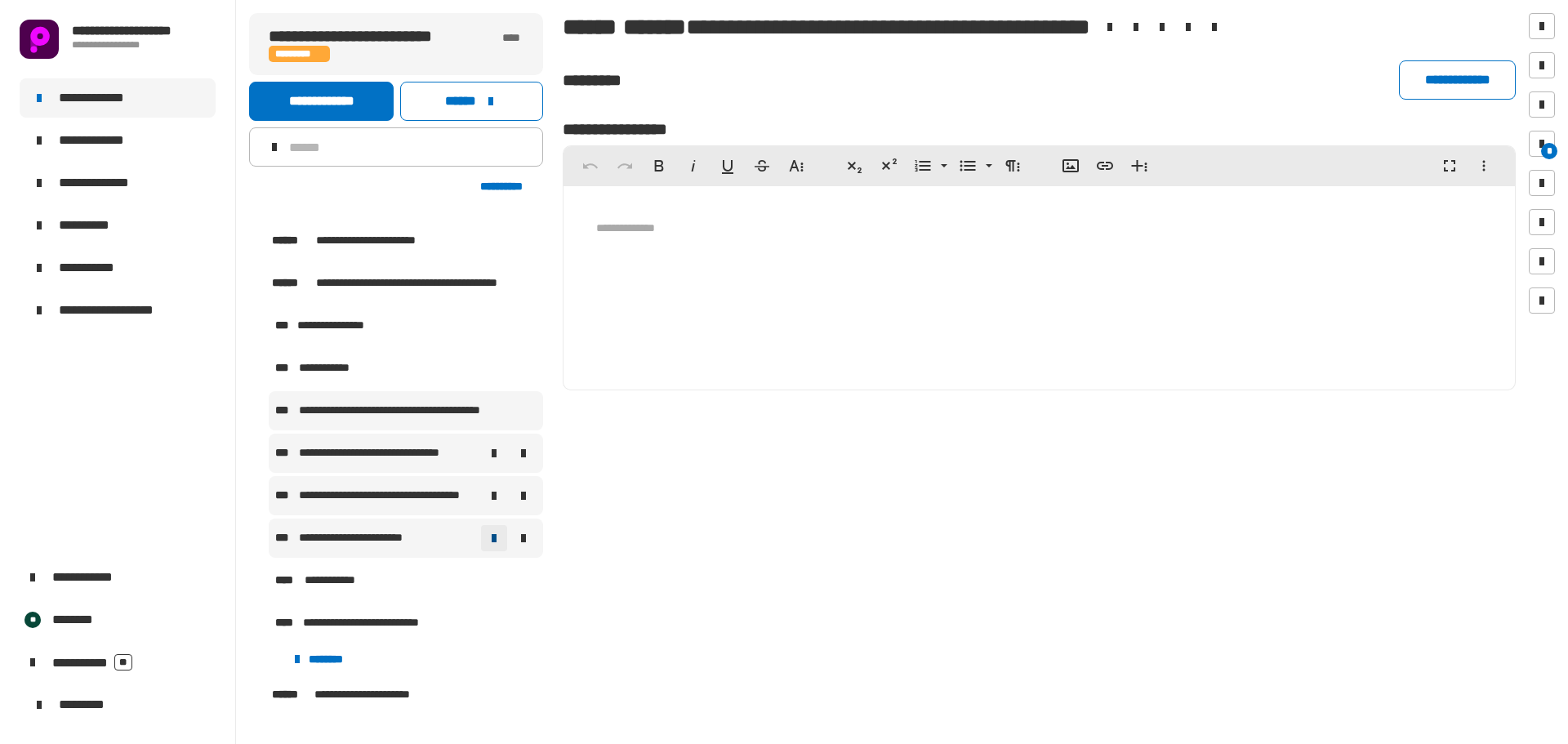 click at bounding box center [494, 538] 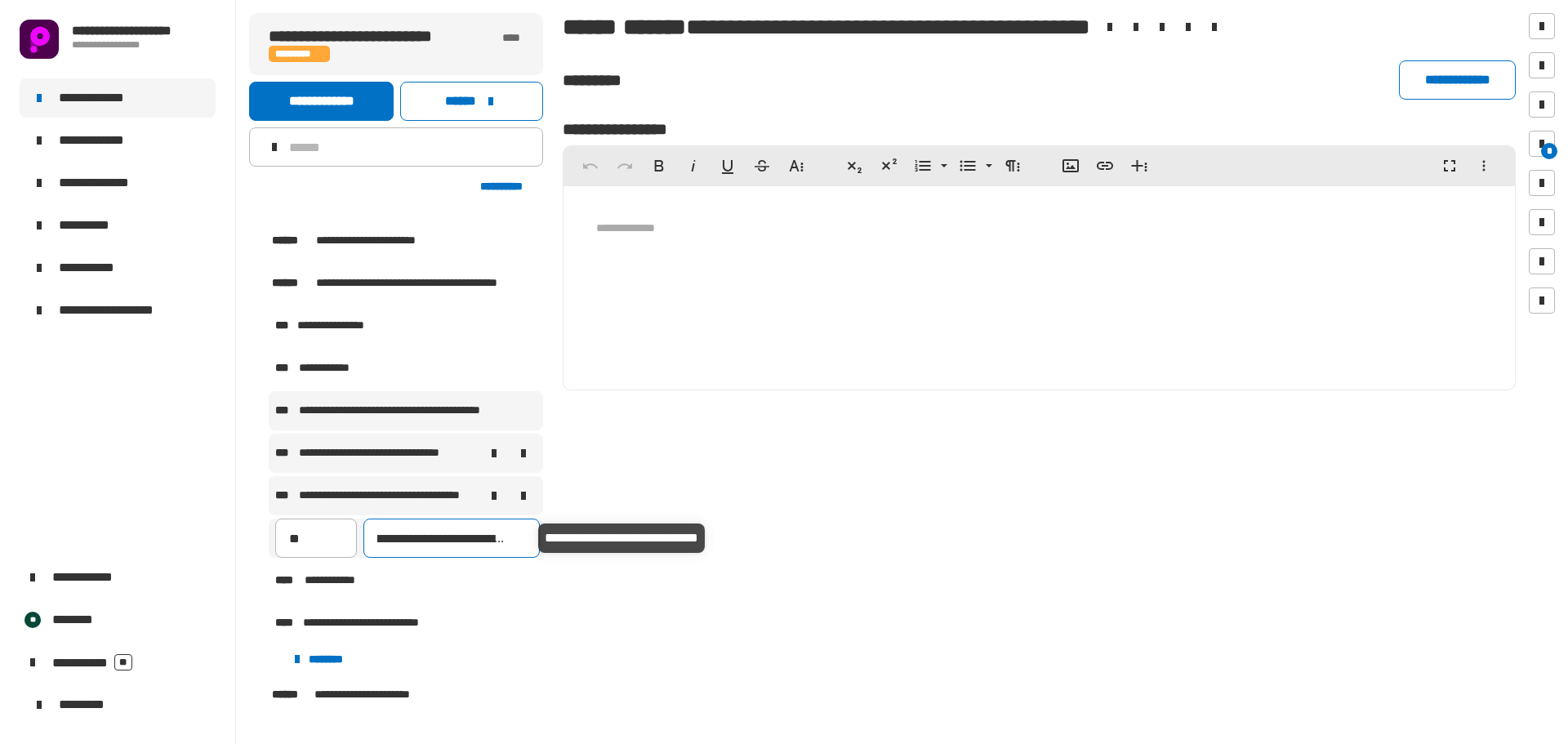type on "**********" 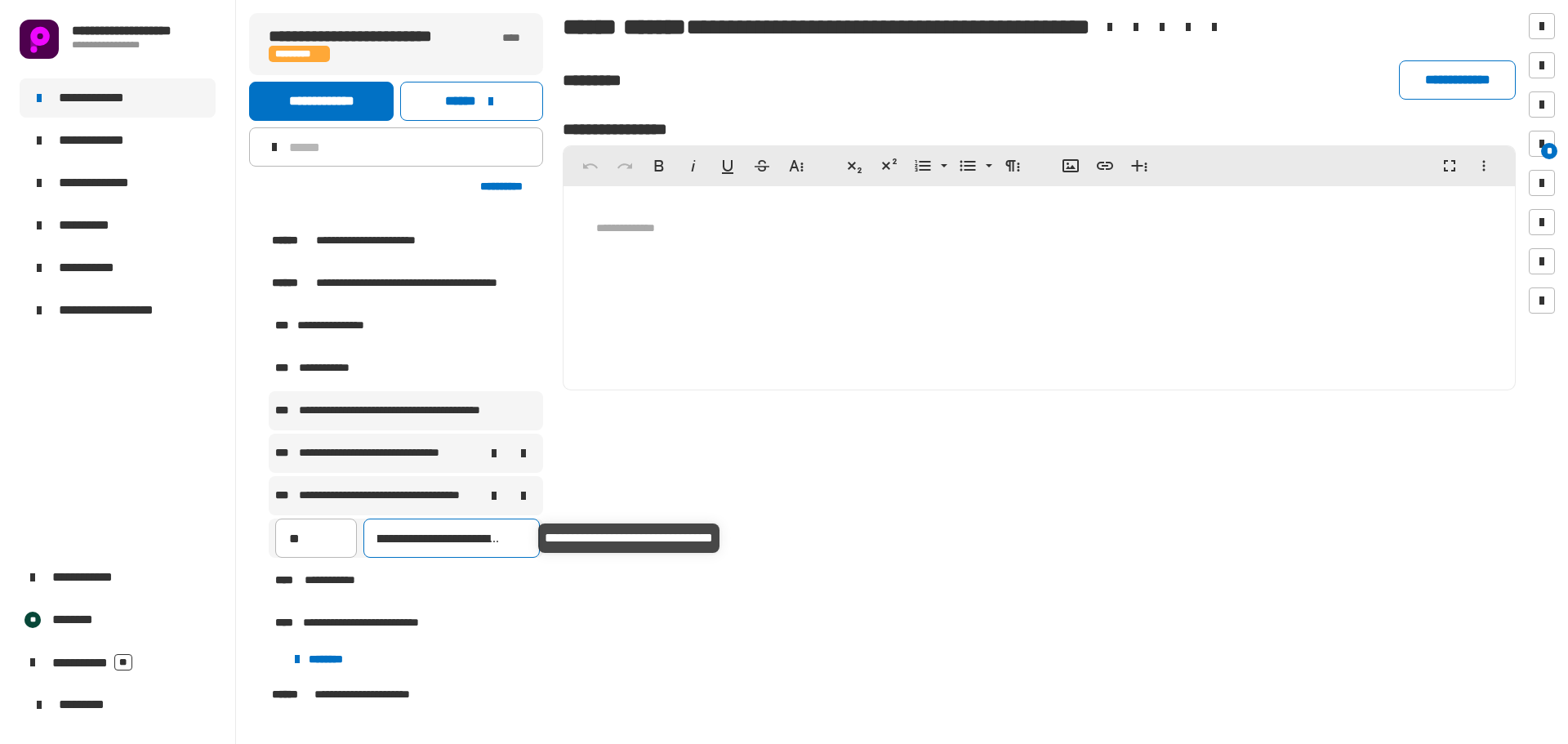 scroll, scrollTop: 0, scrollLeft: 48, axis: horizontal 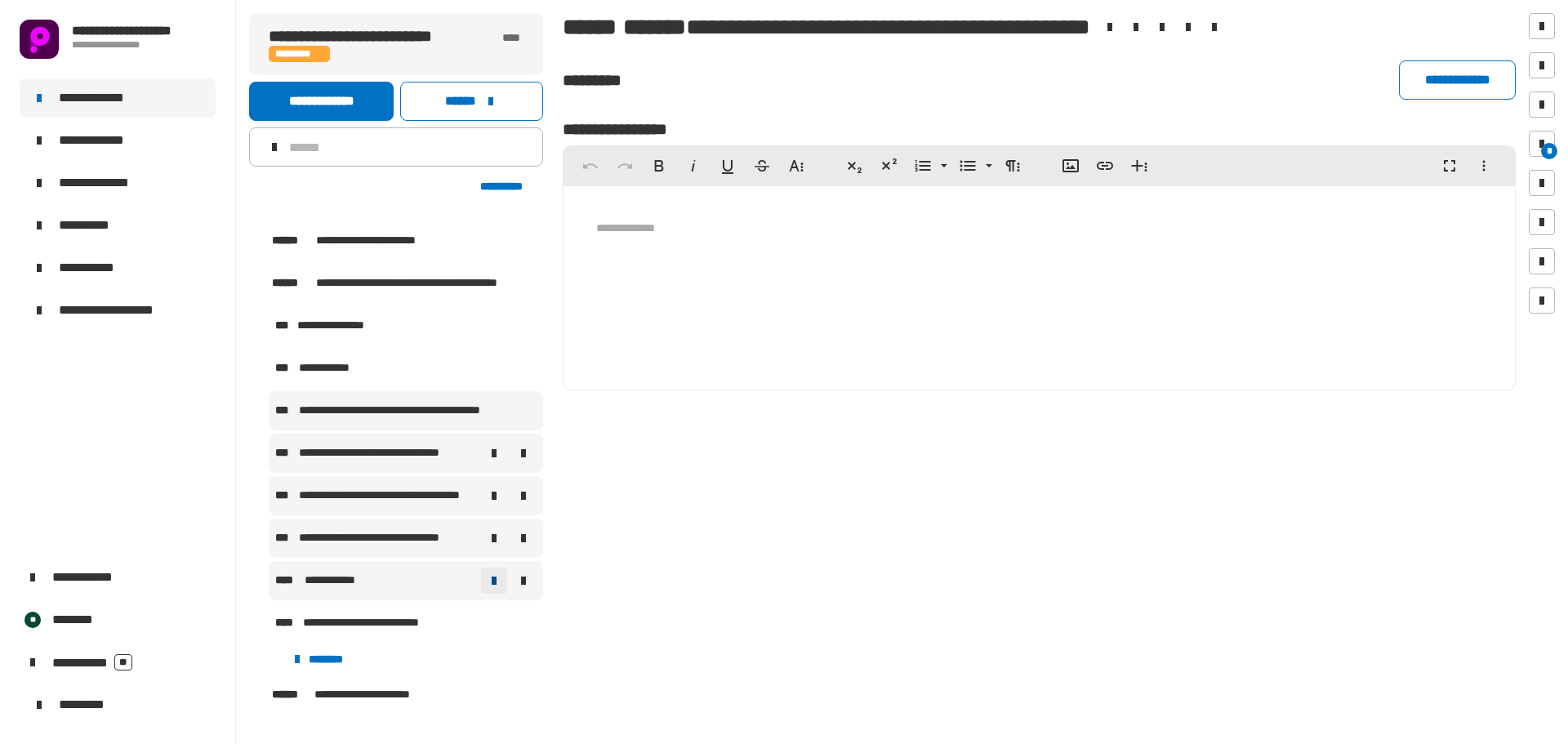 click at bounding box center (494, 581) 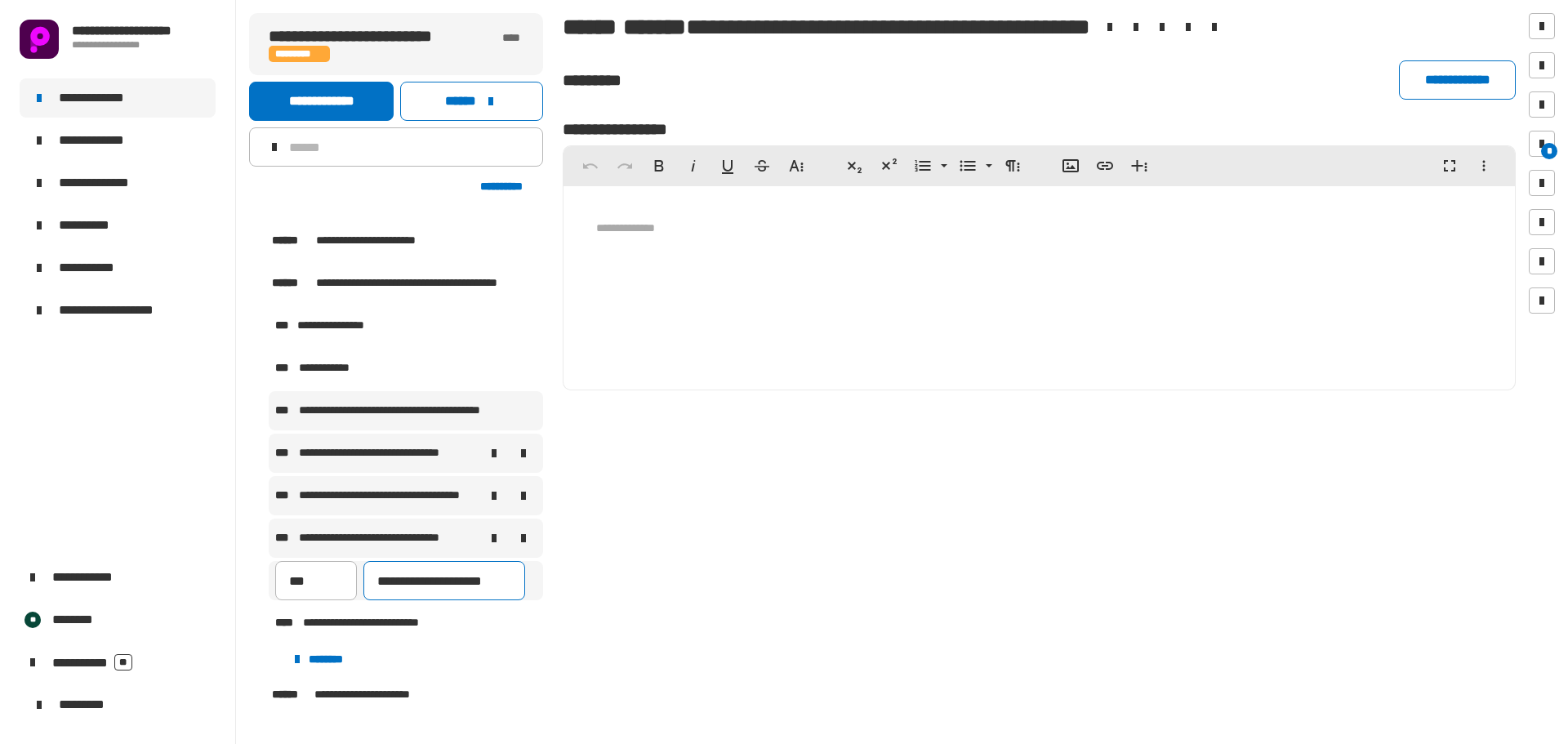 type on "**********" 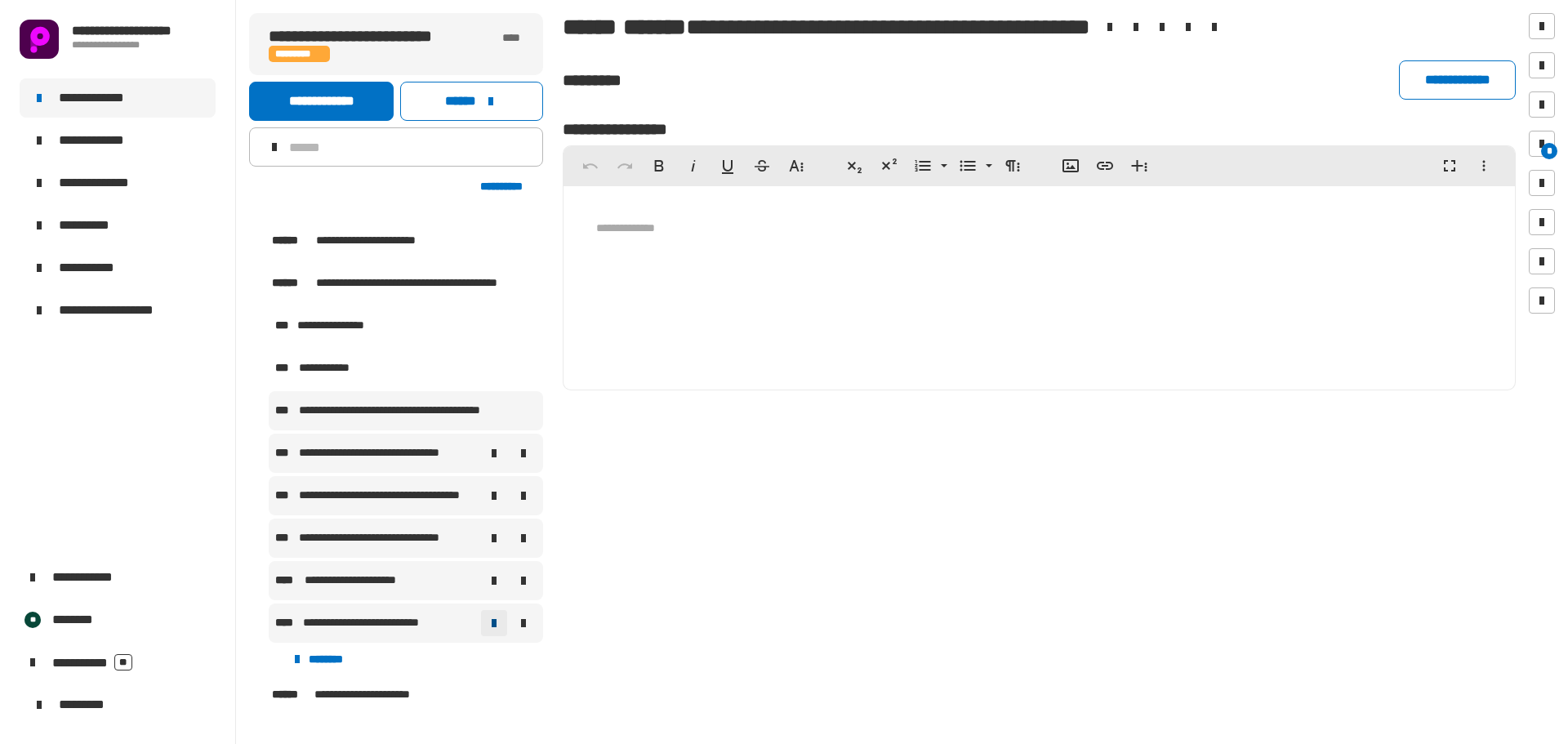 click at bounding box center [494, 623] 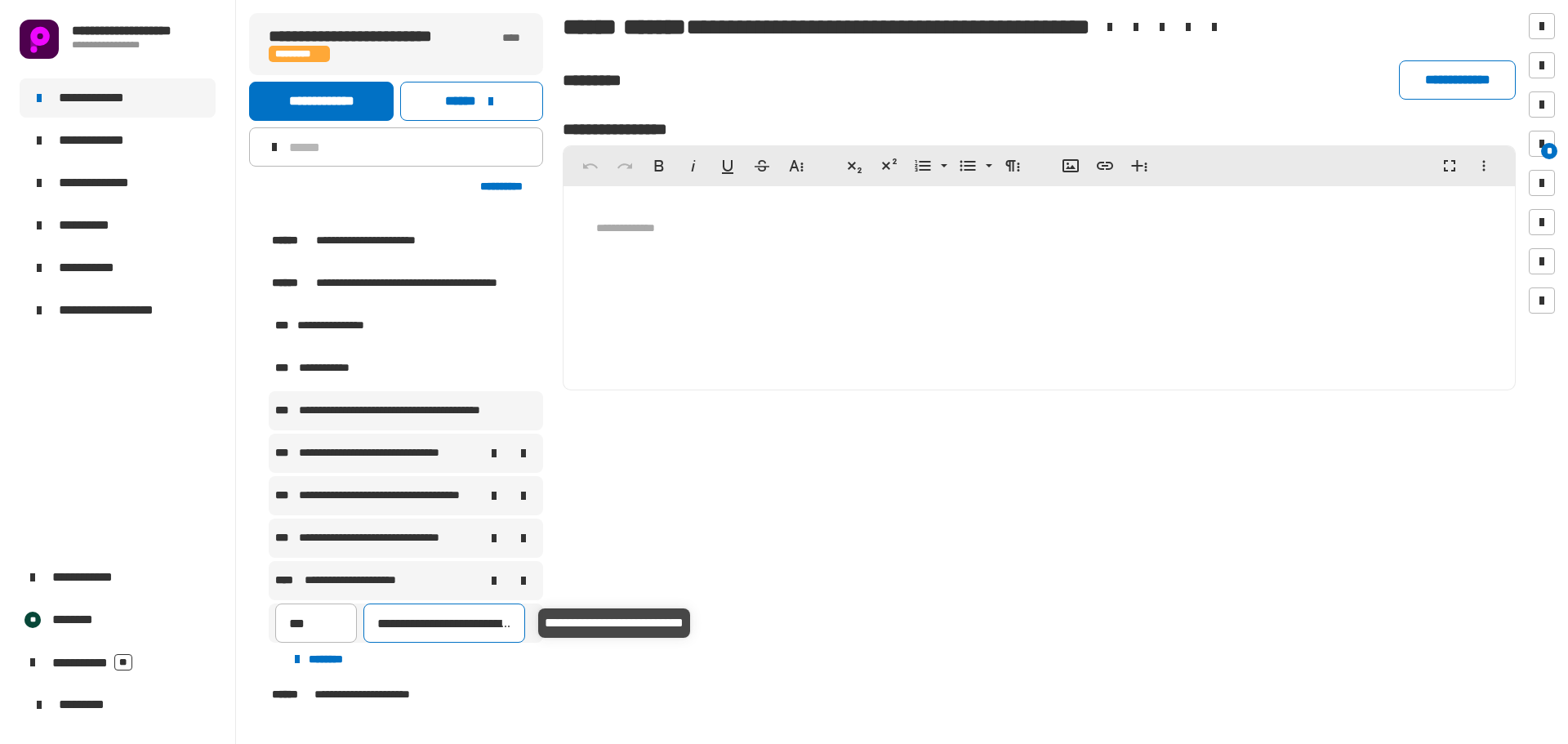 click on "**********" at bounding box center (444, 623) 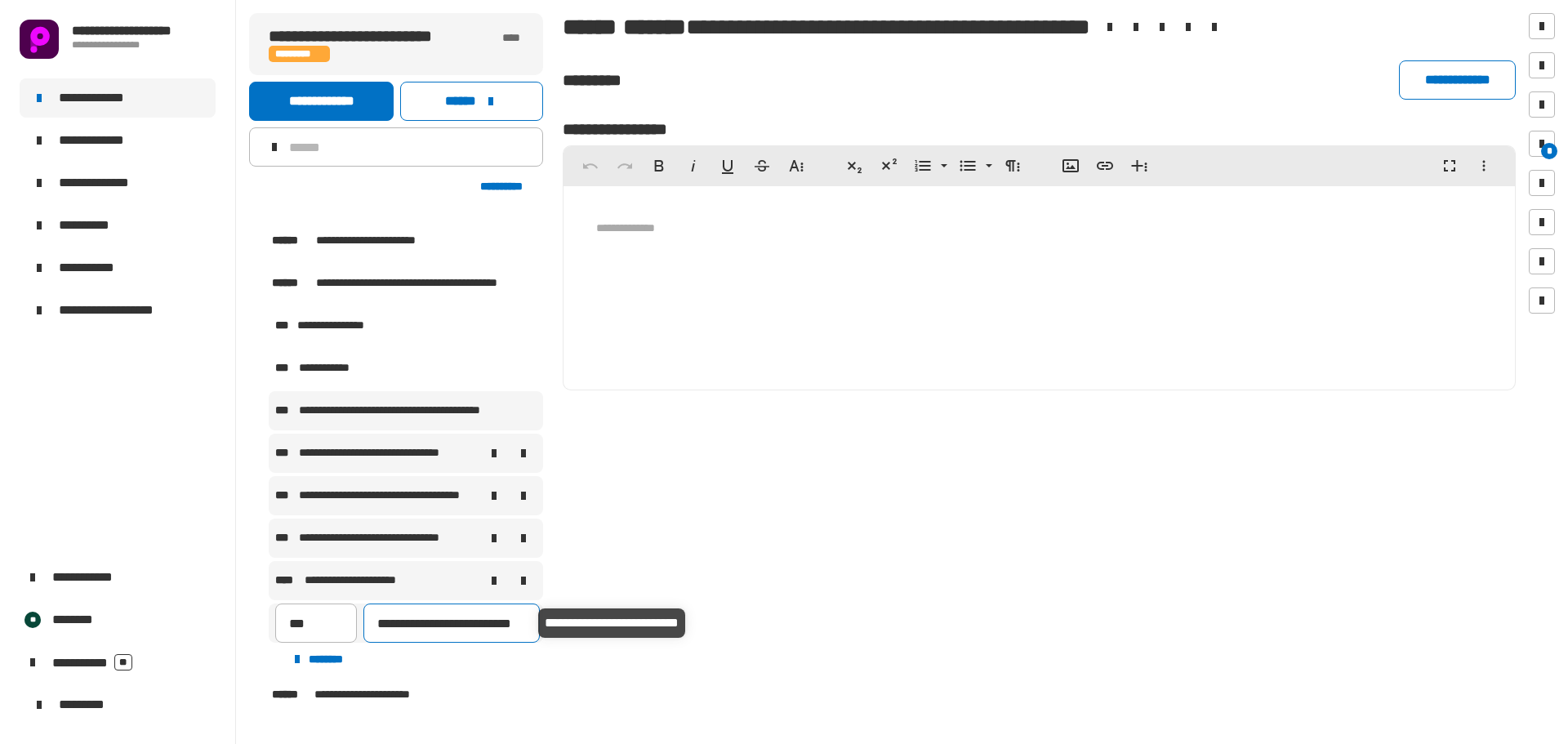 type on "**********" 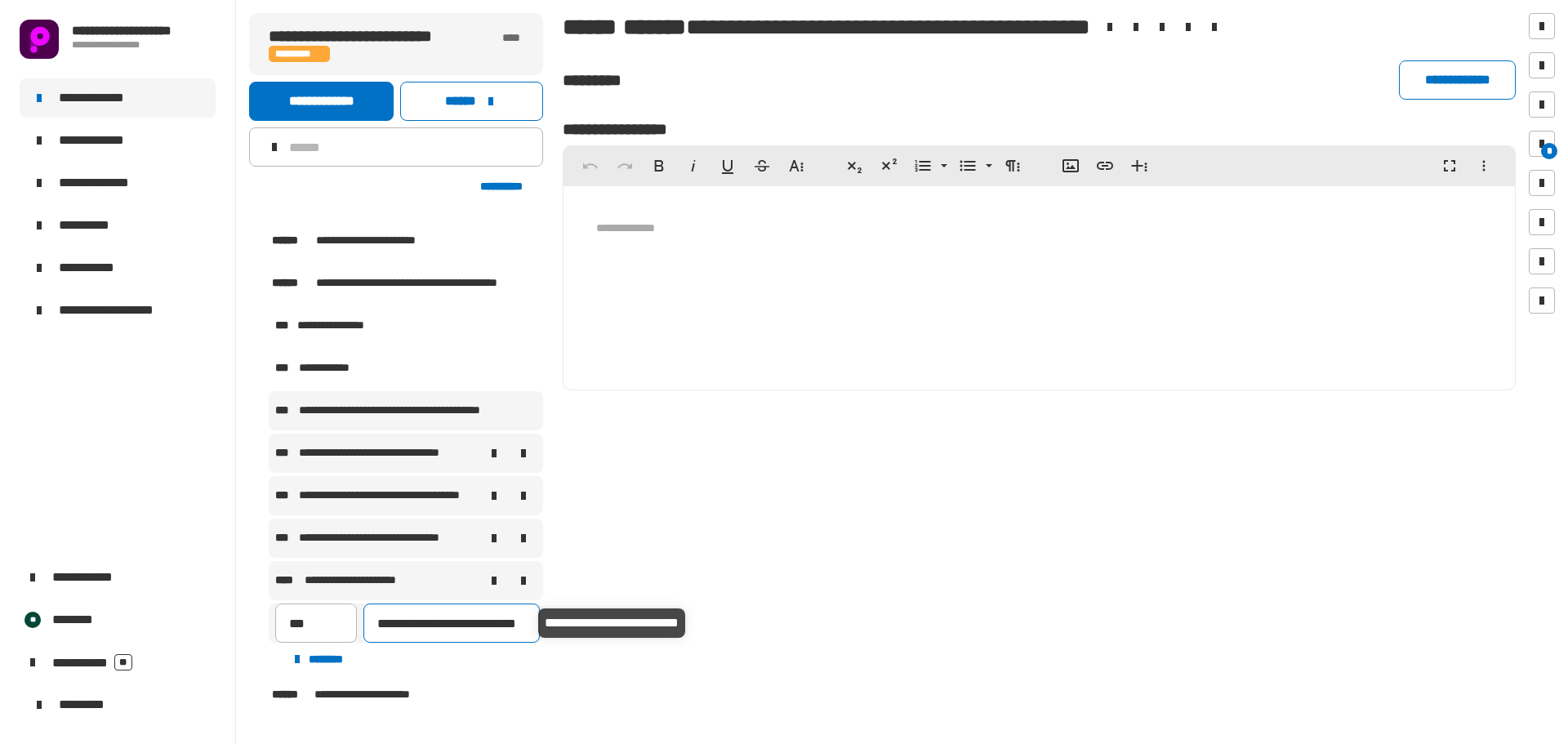 scroll, scrollTop: 0, scrollLeft: 24, axis: horizontal 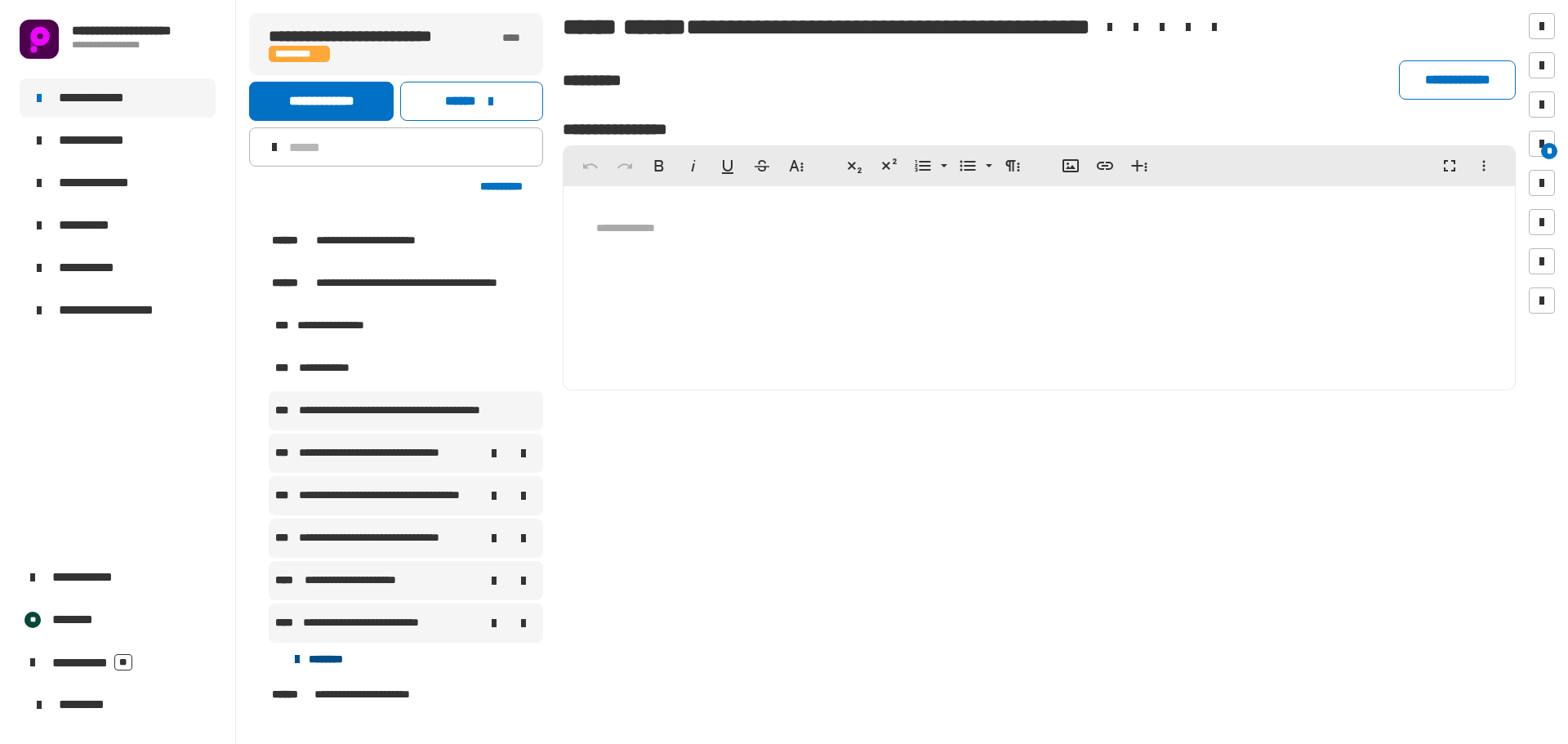 click on "********" at bounding box center [316, 659] 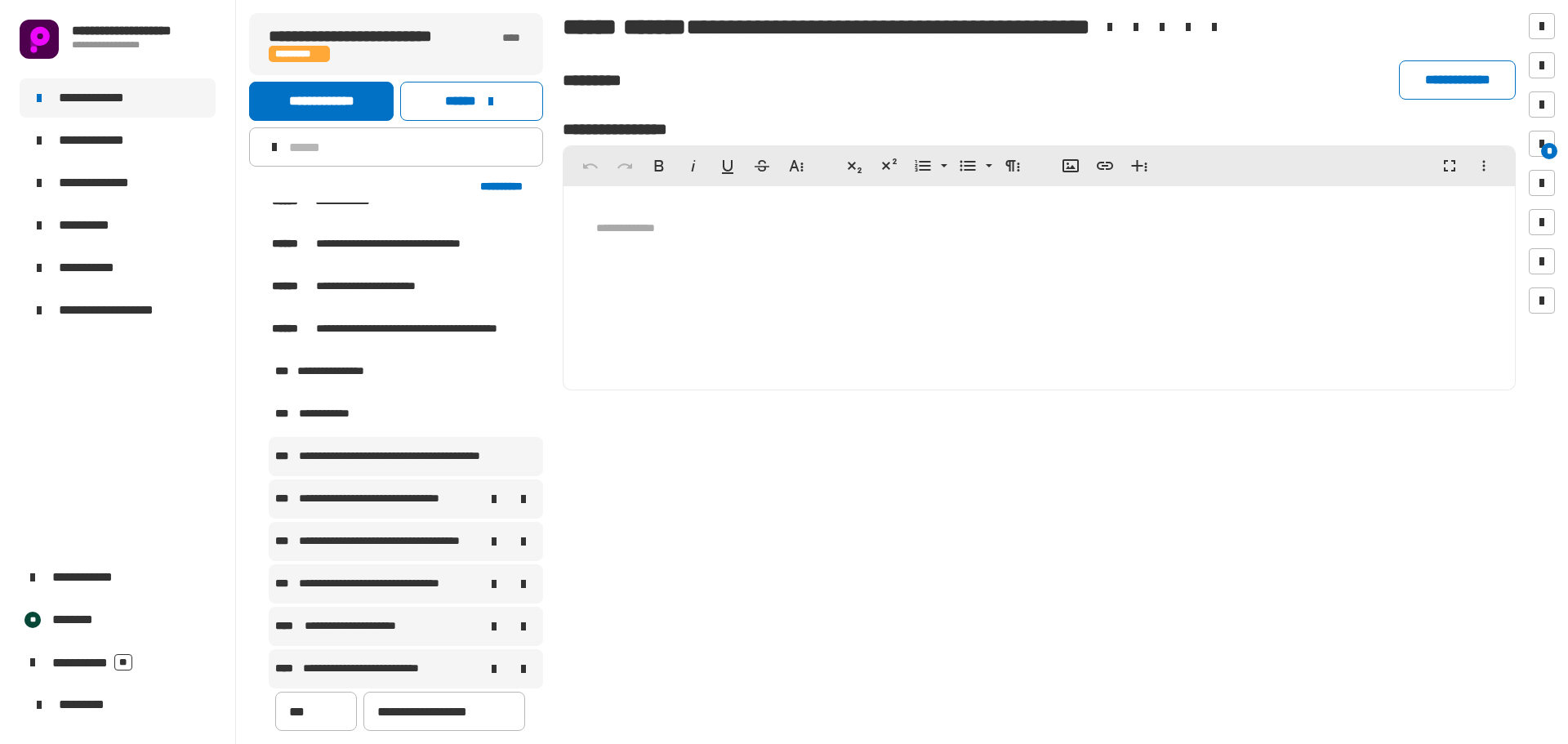 type on "**********" 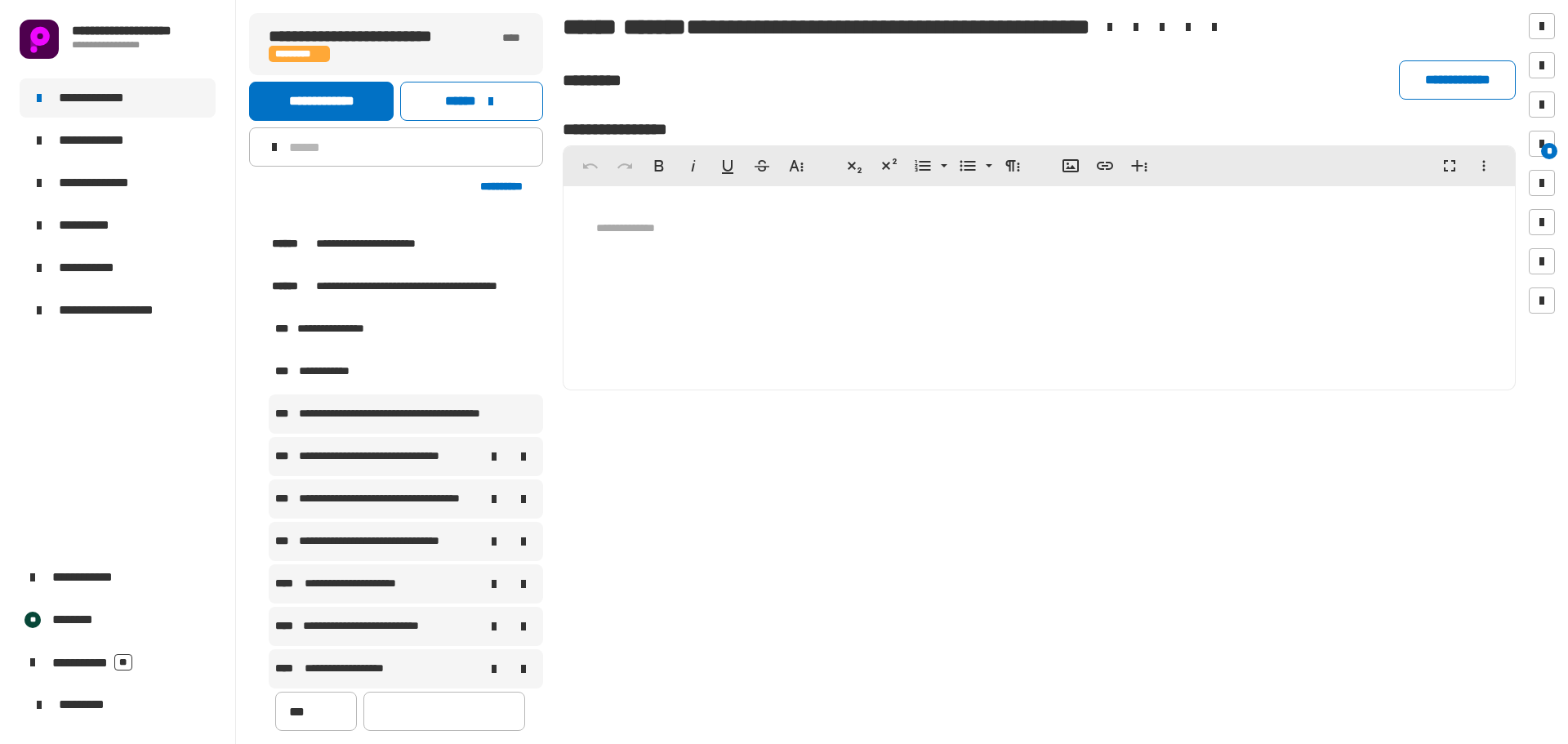 scroll, scrollTop: 3366, scrollLeft: 0, axis: vertical 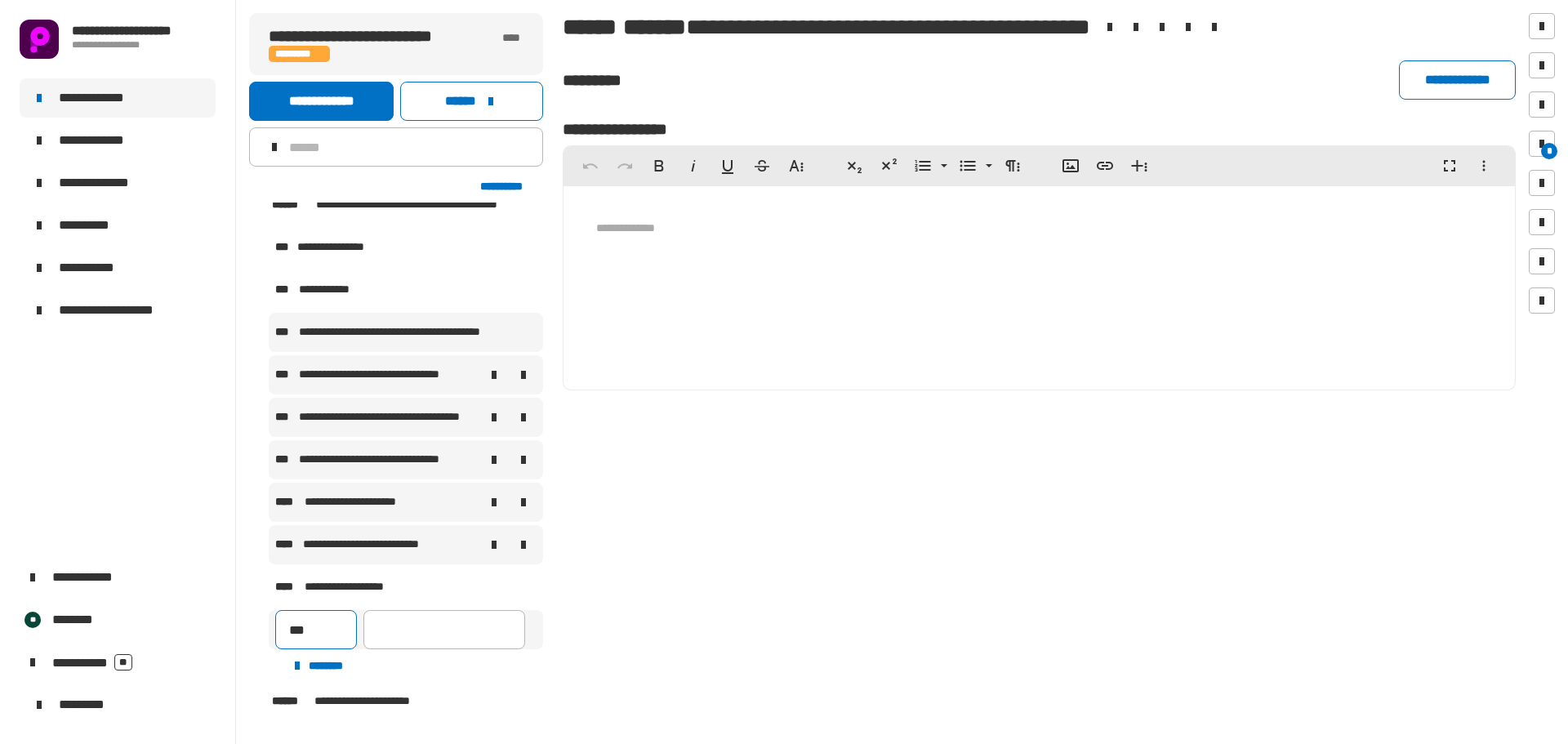 click on "***" at bounding box center (316, 630) 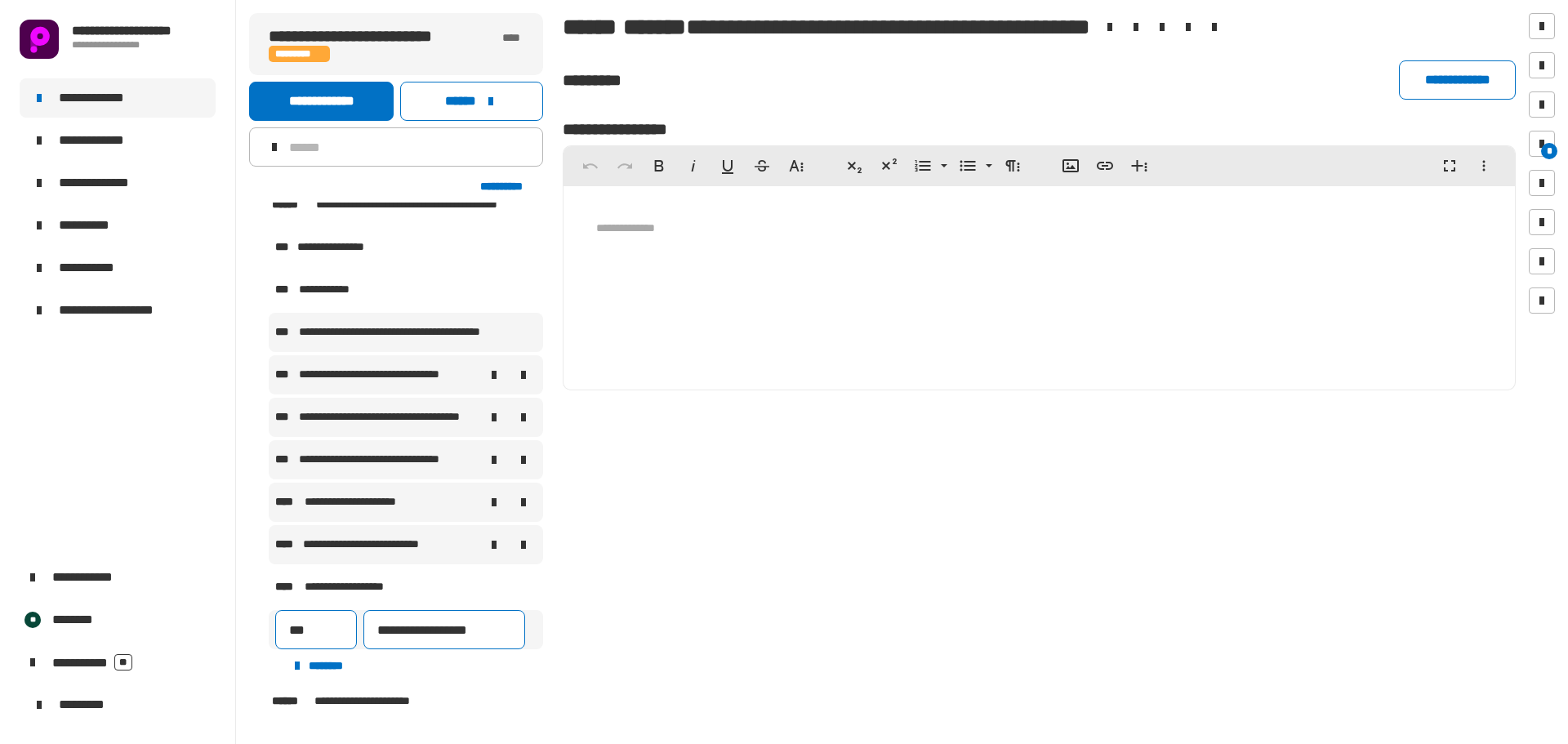 type on "**********" 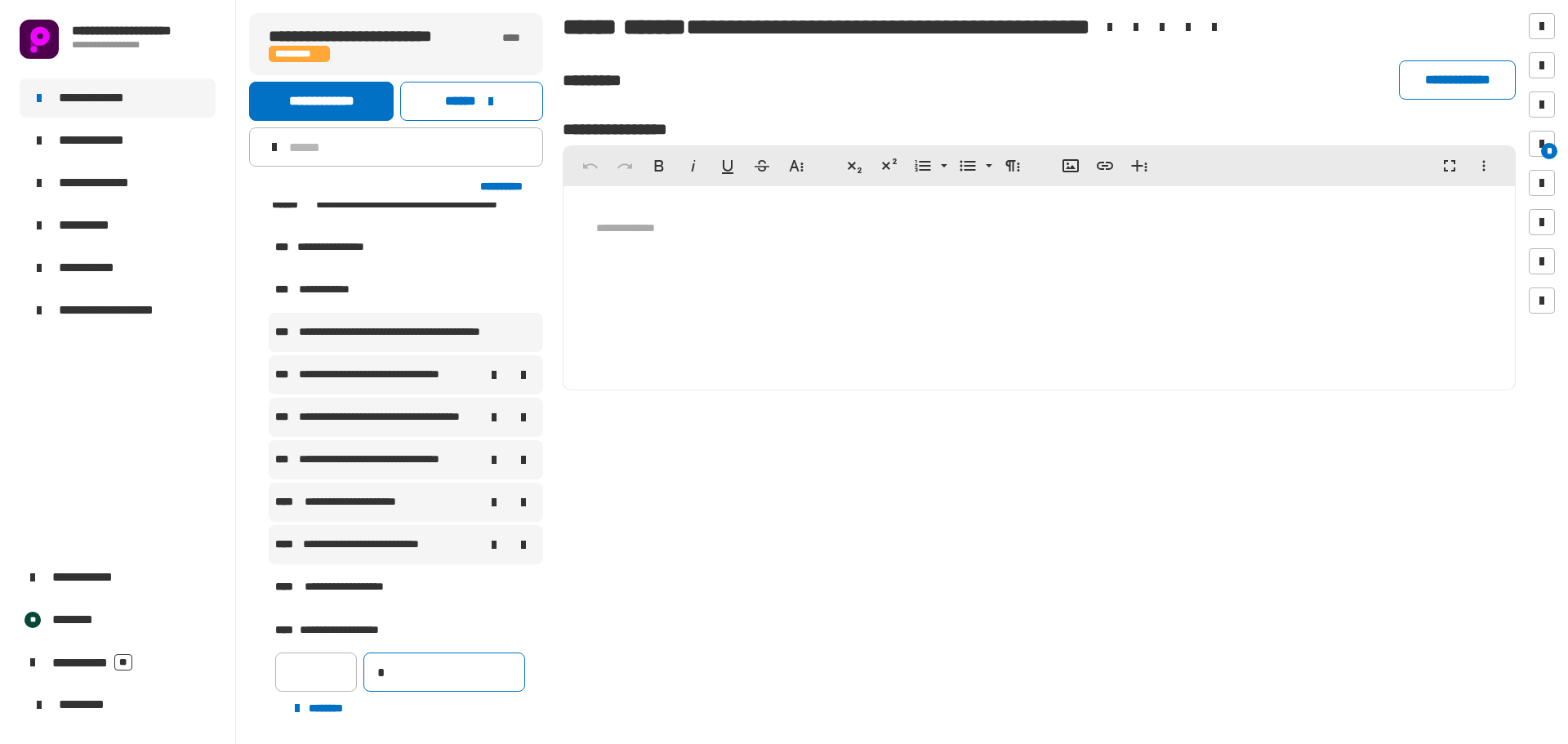 type on "***" 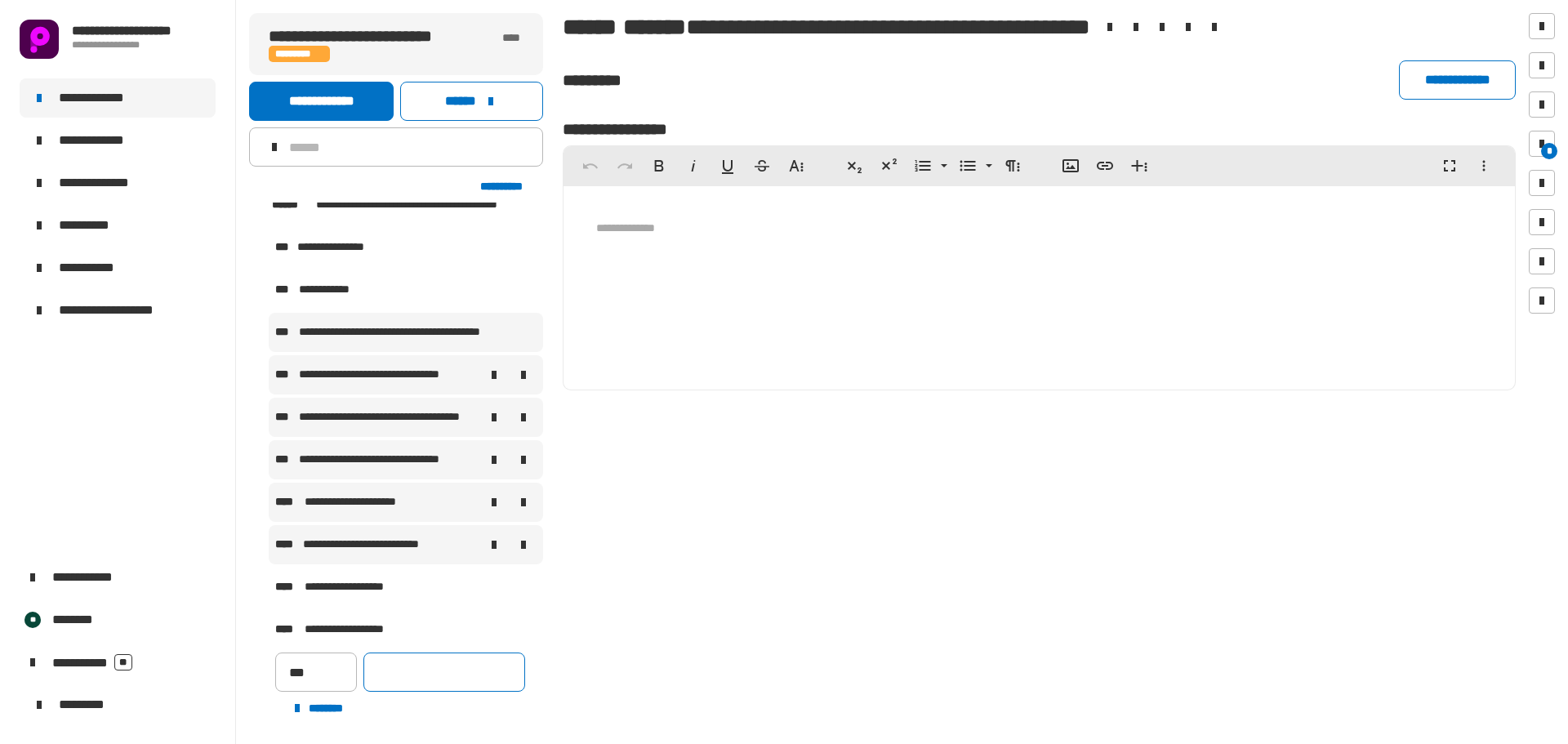 scroll, scrollTop: 3326, scrollLeft: 0, axis: vertical 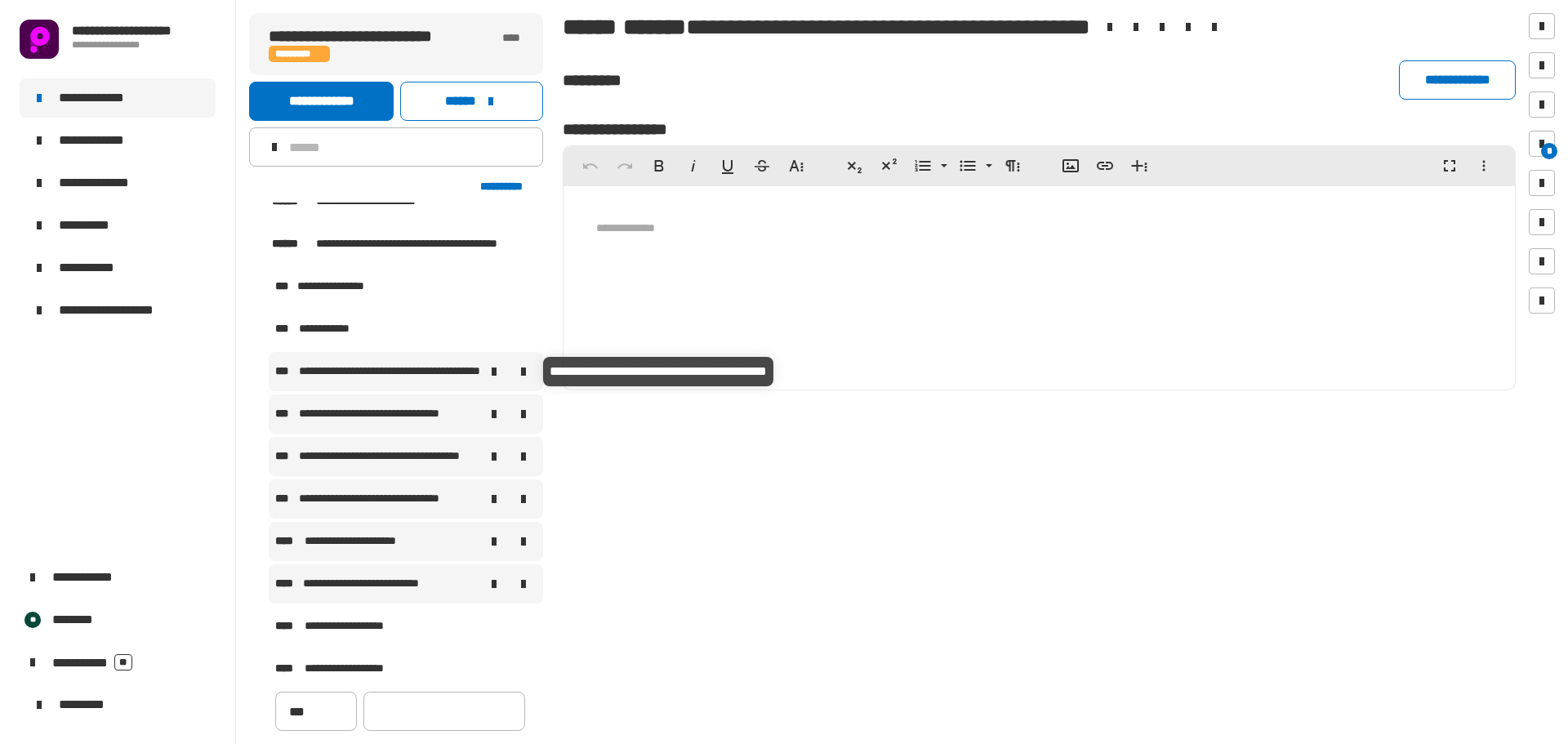 click on "**********" at bounding box center [390, 372] 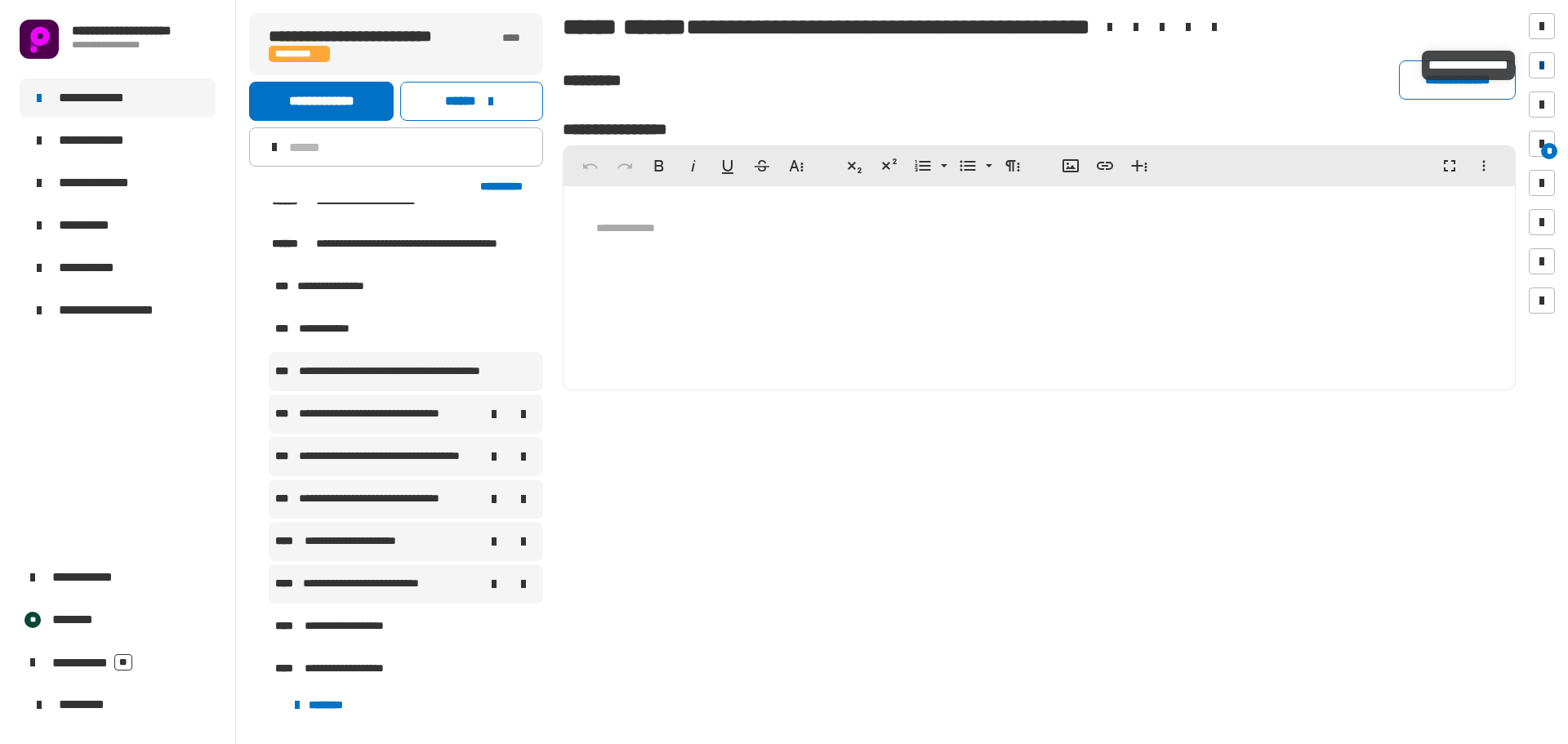 click at bounding box center [1542, 65] 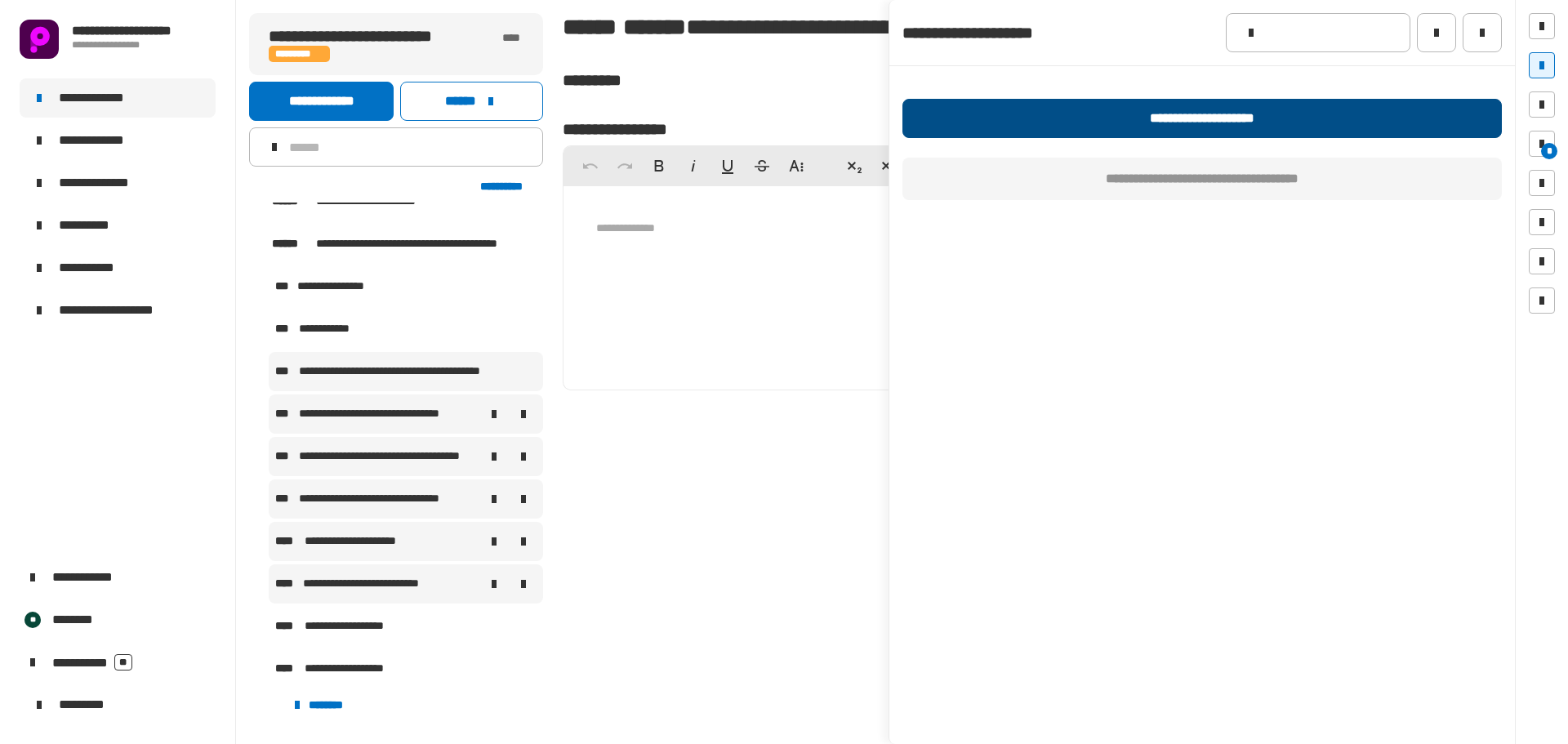 click on "**********" 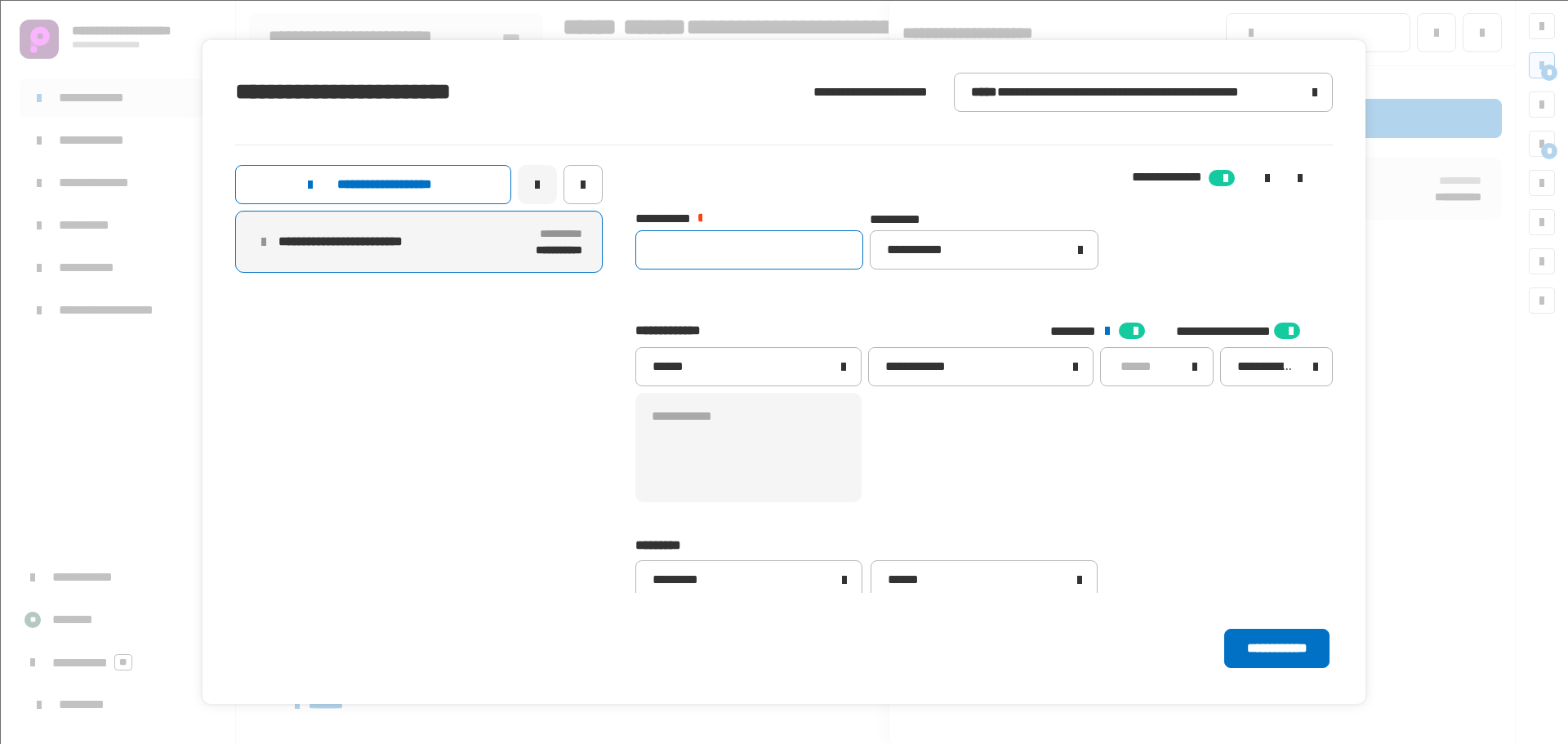 click 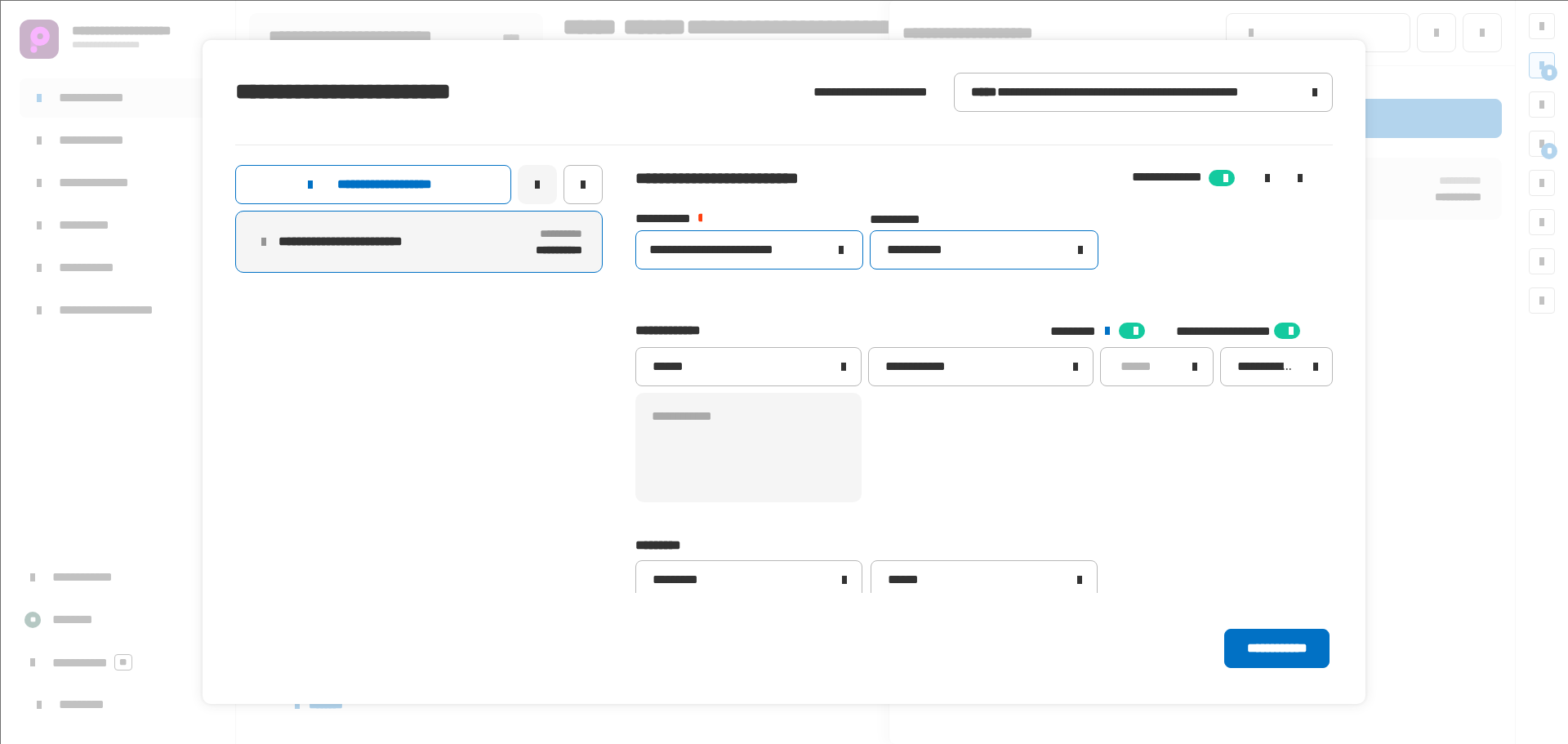 type on "**********" 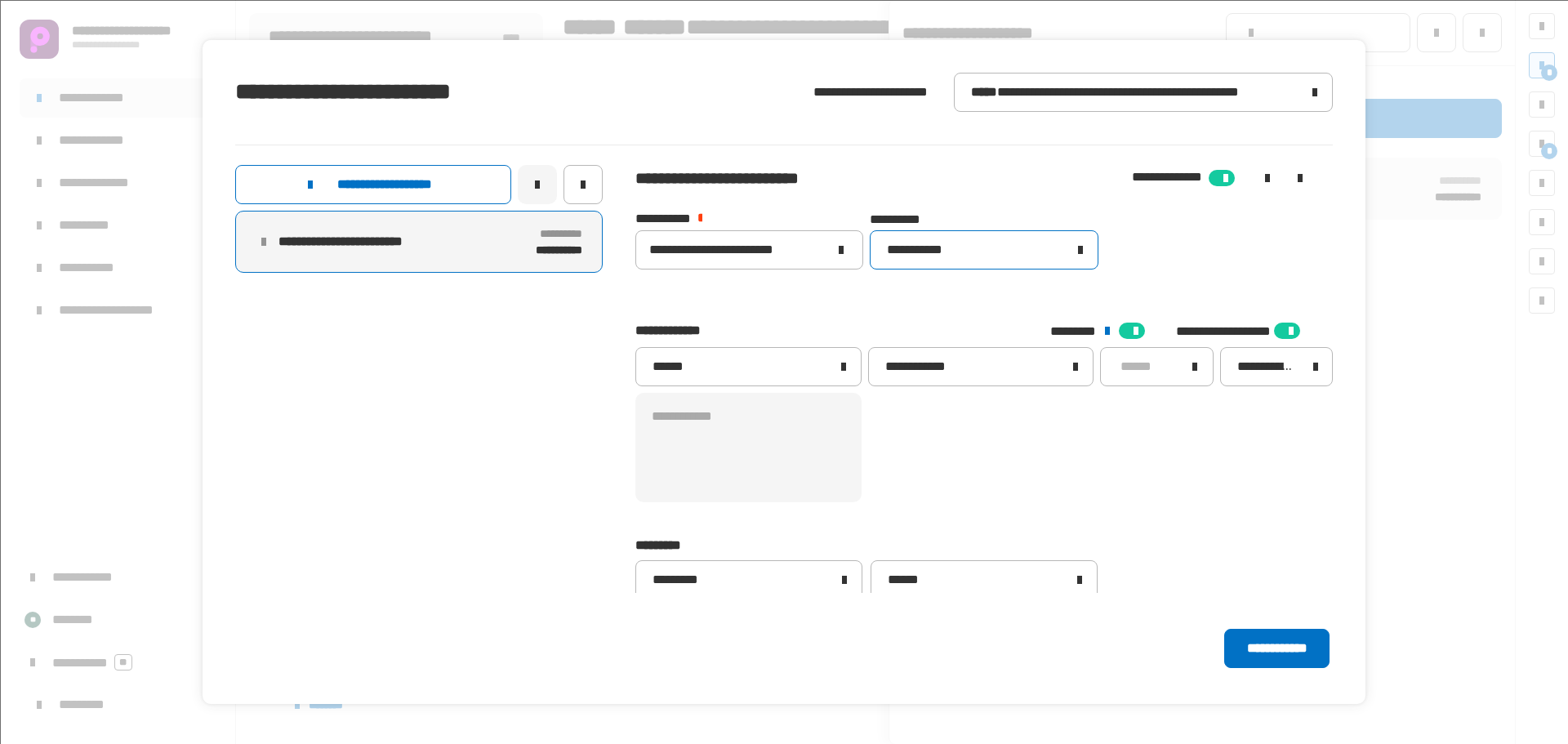 click on "**********" 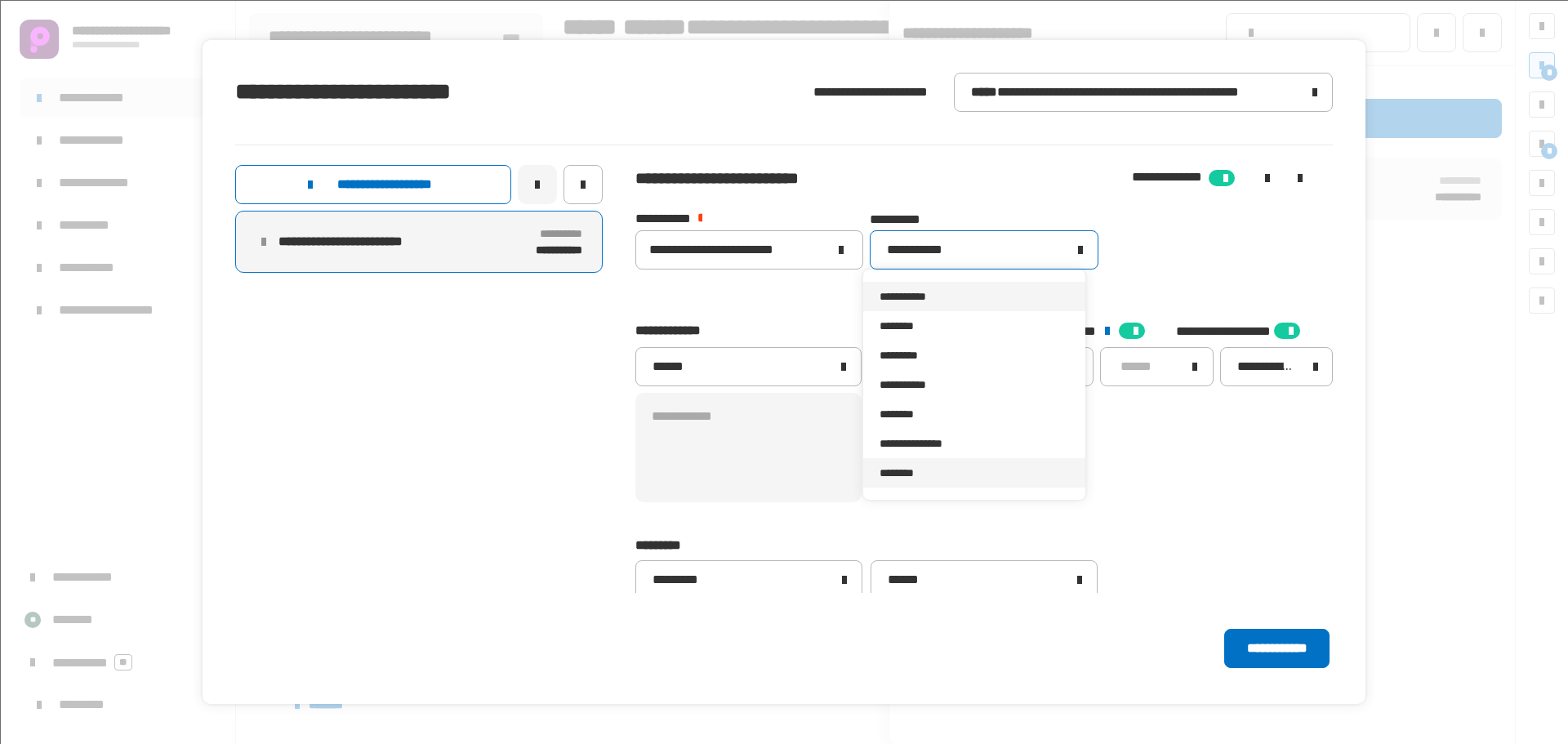 click on "********" at bounding box center (973, 473) 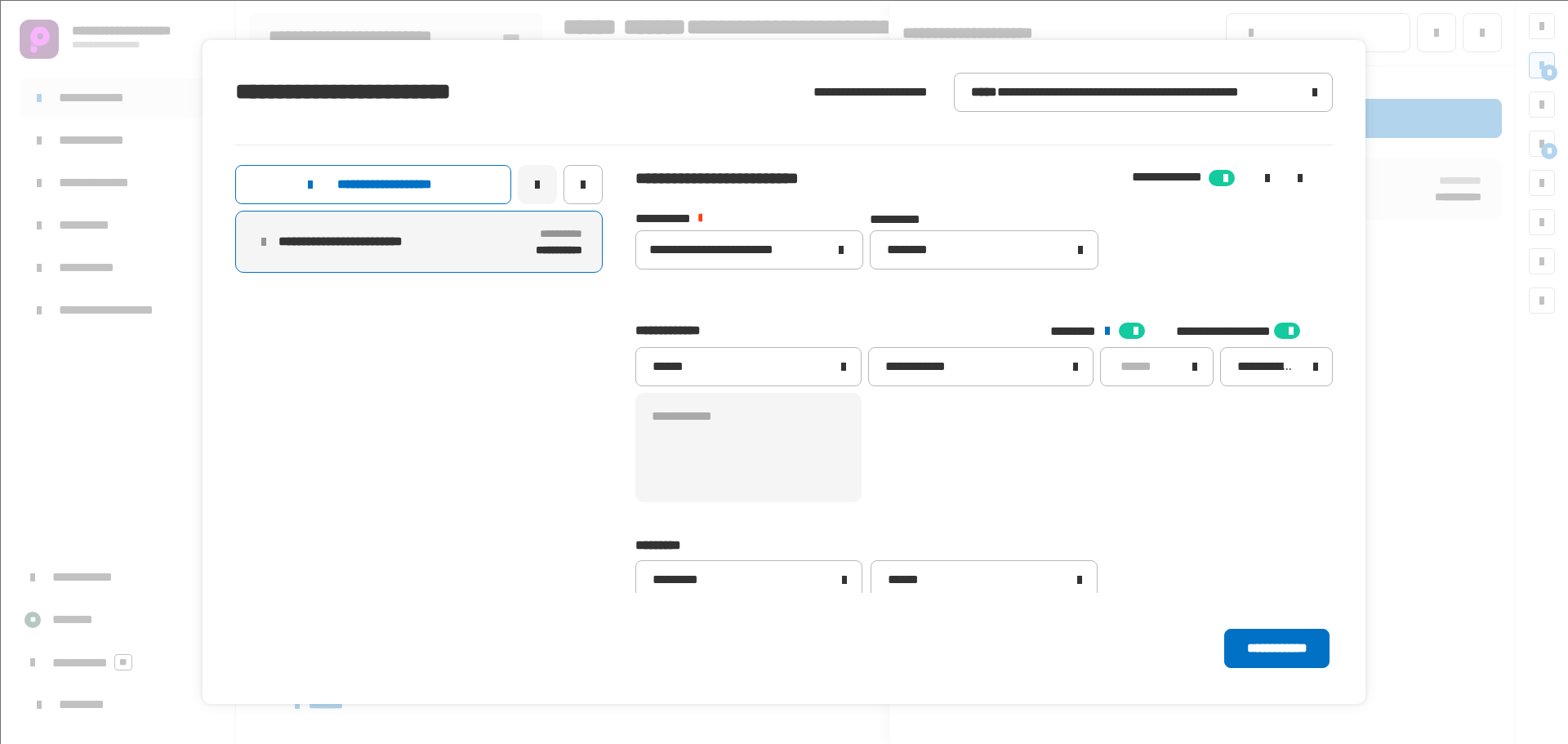 type 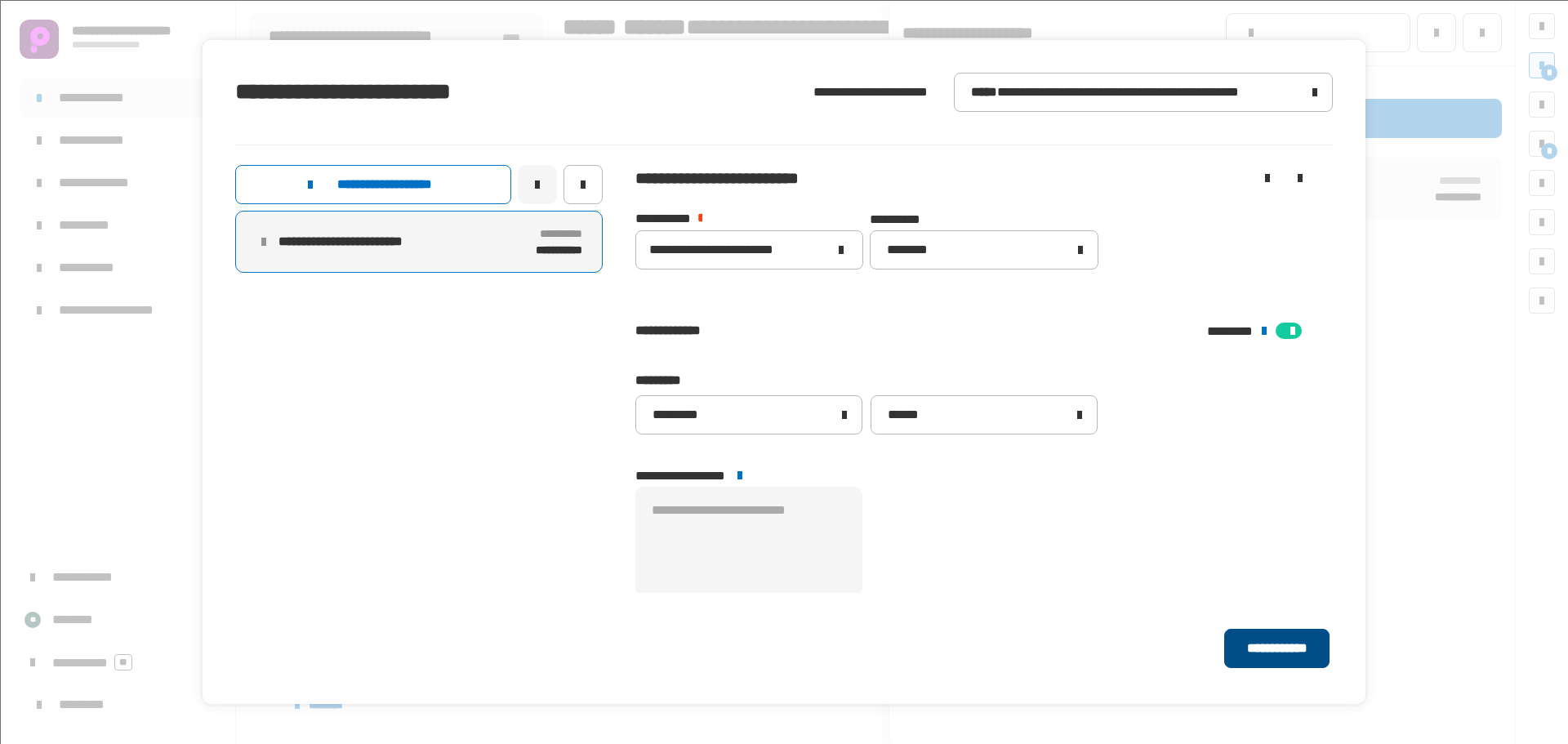 click on "**********" 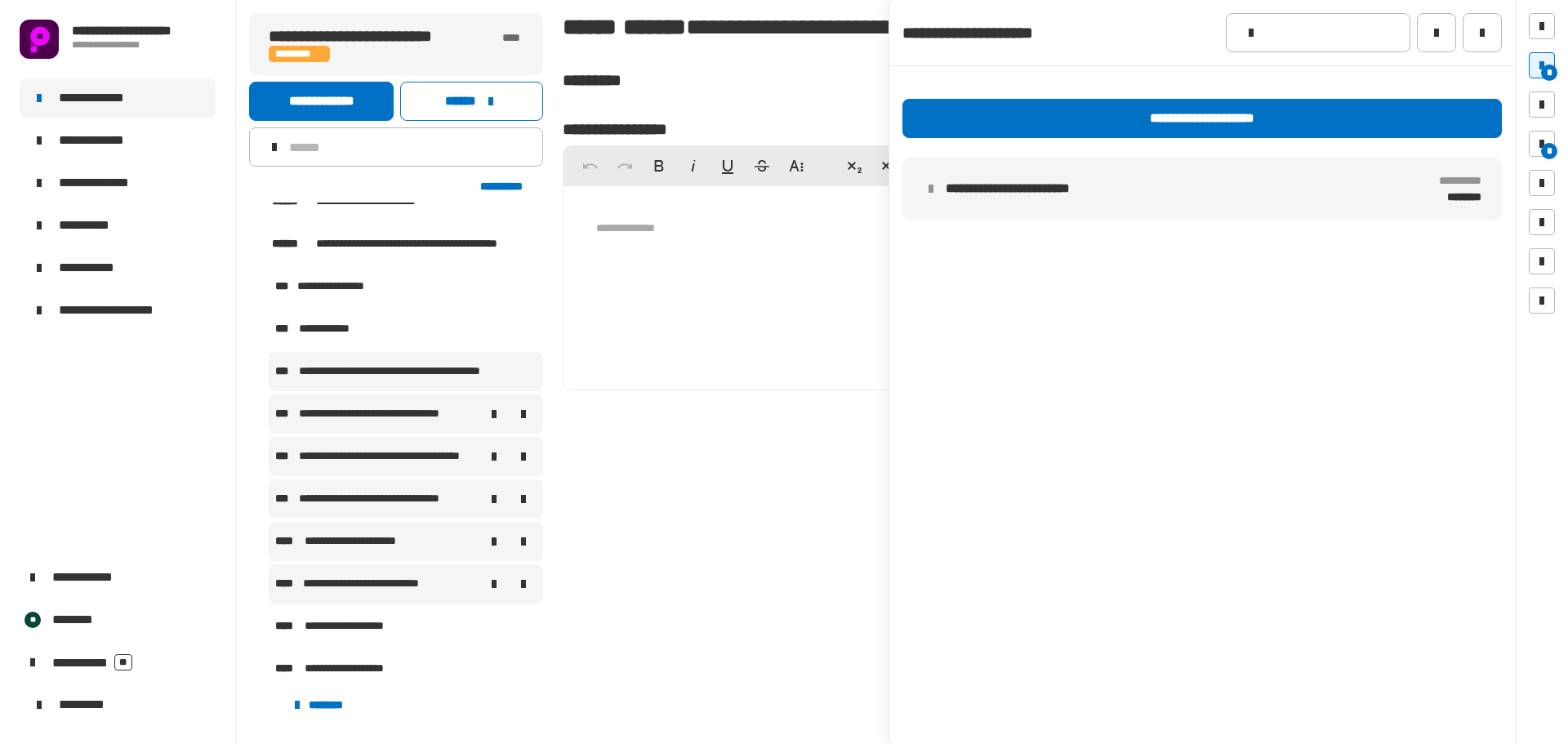 click on "**********" at bounding box center (383, 414) 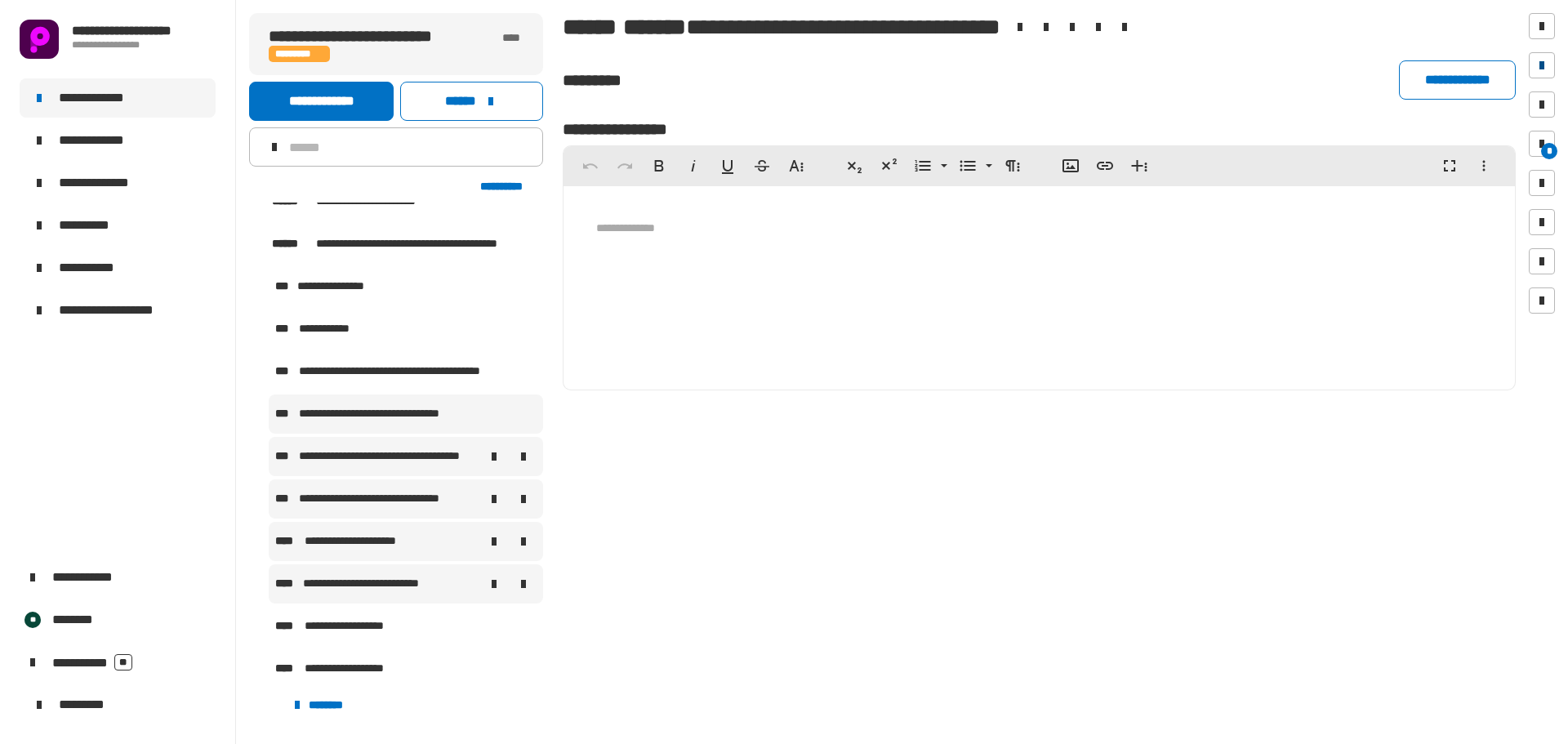click at bounding box center (1542, 65) 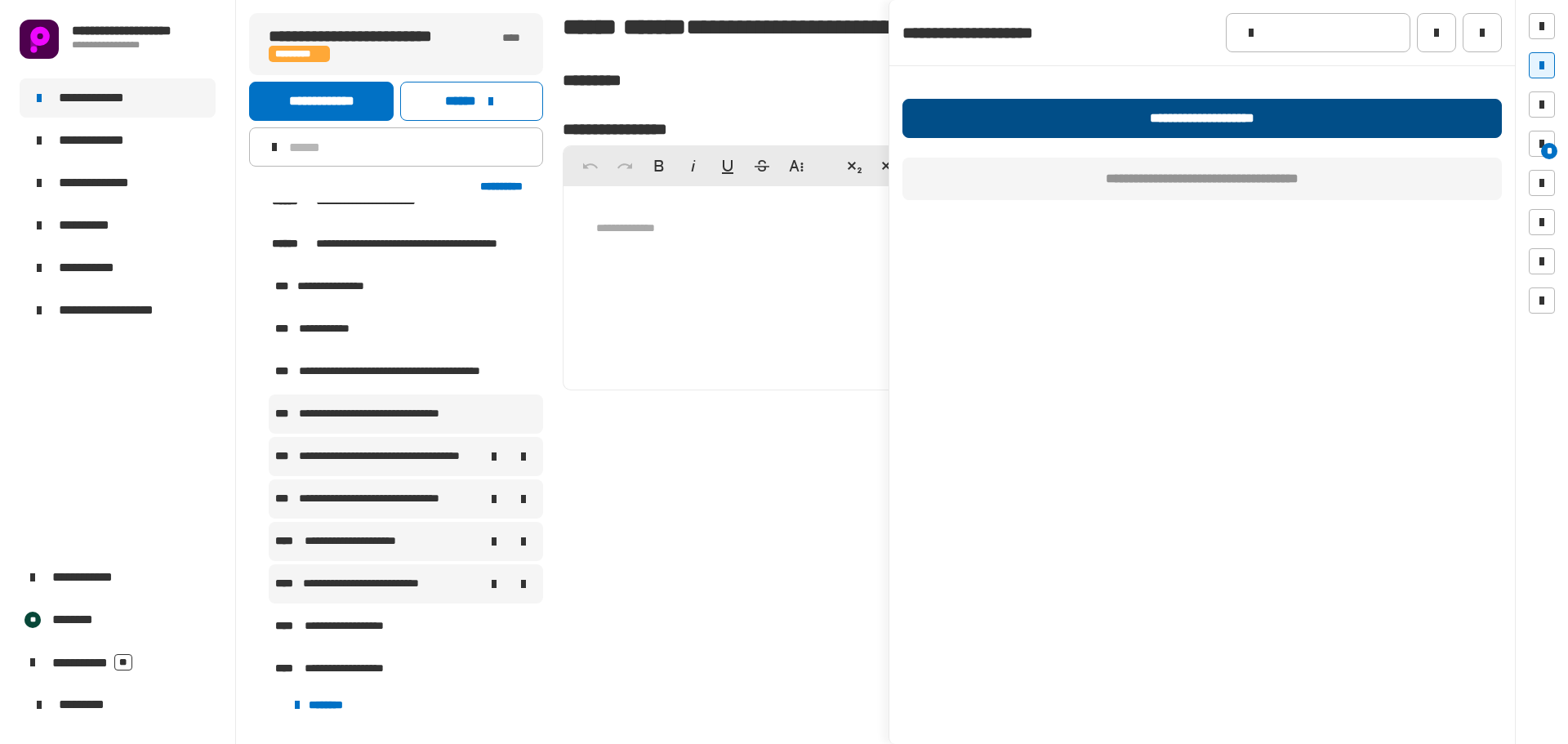 click on "**********" 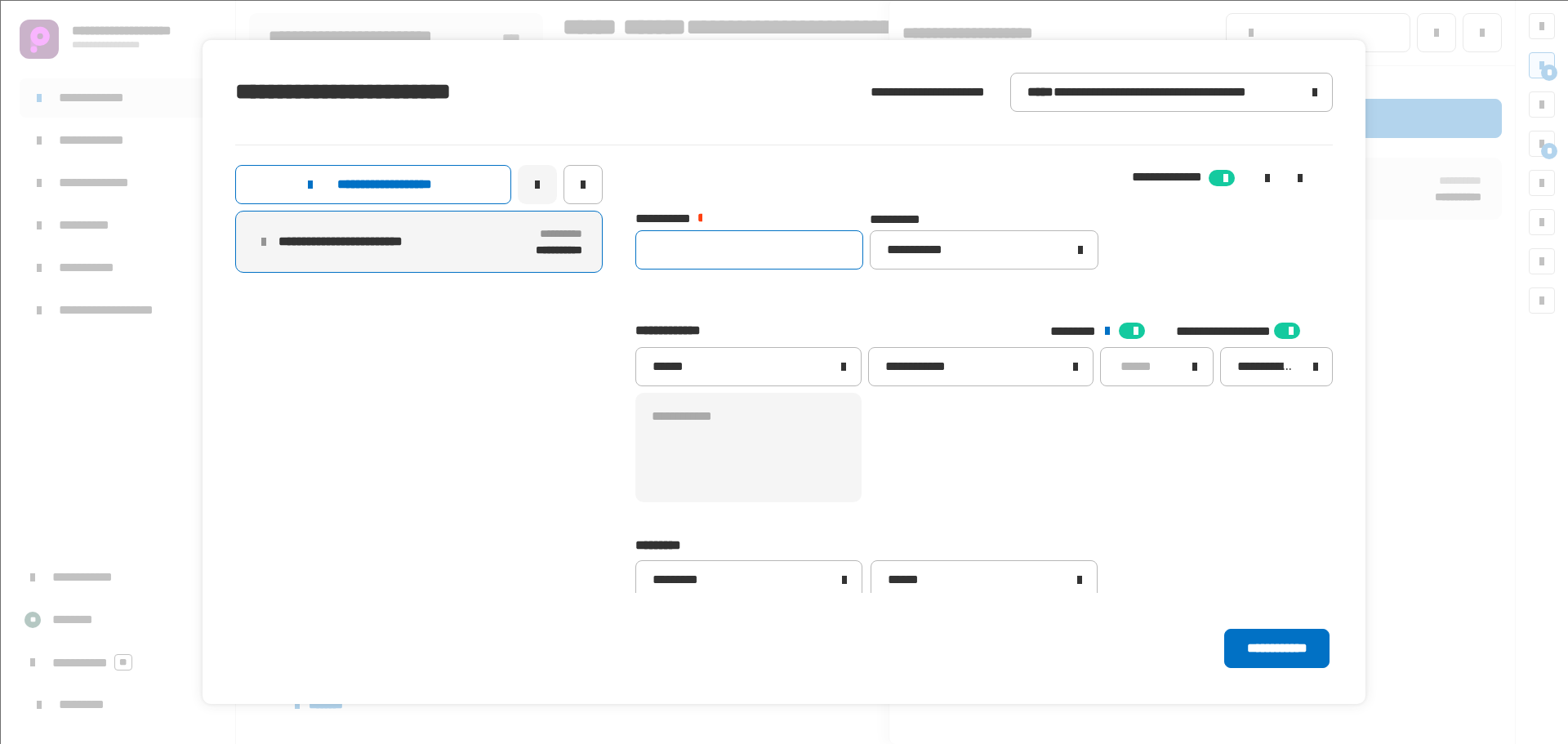 click 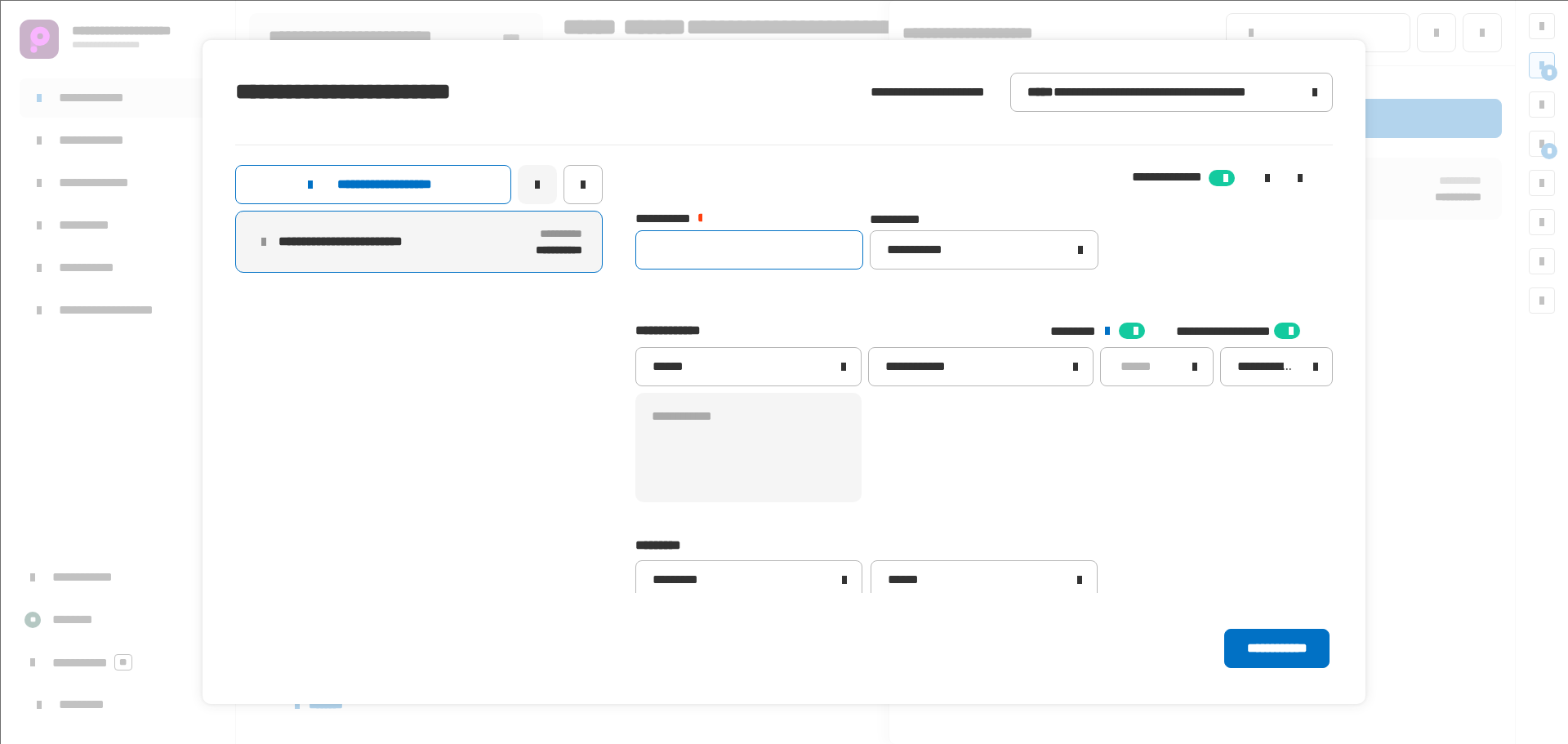 type on "*" 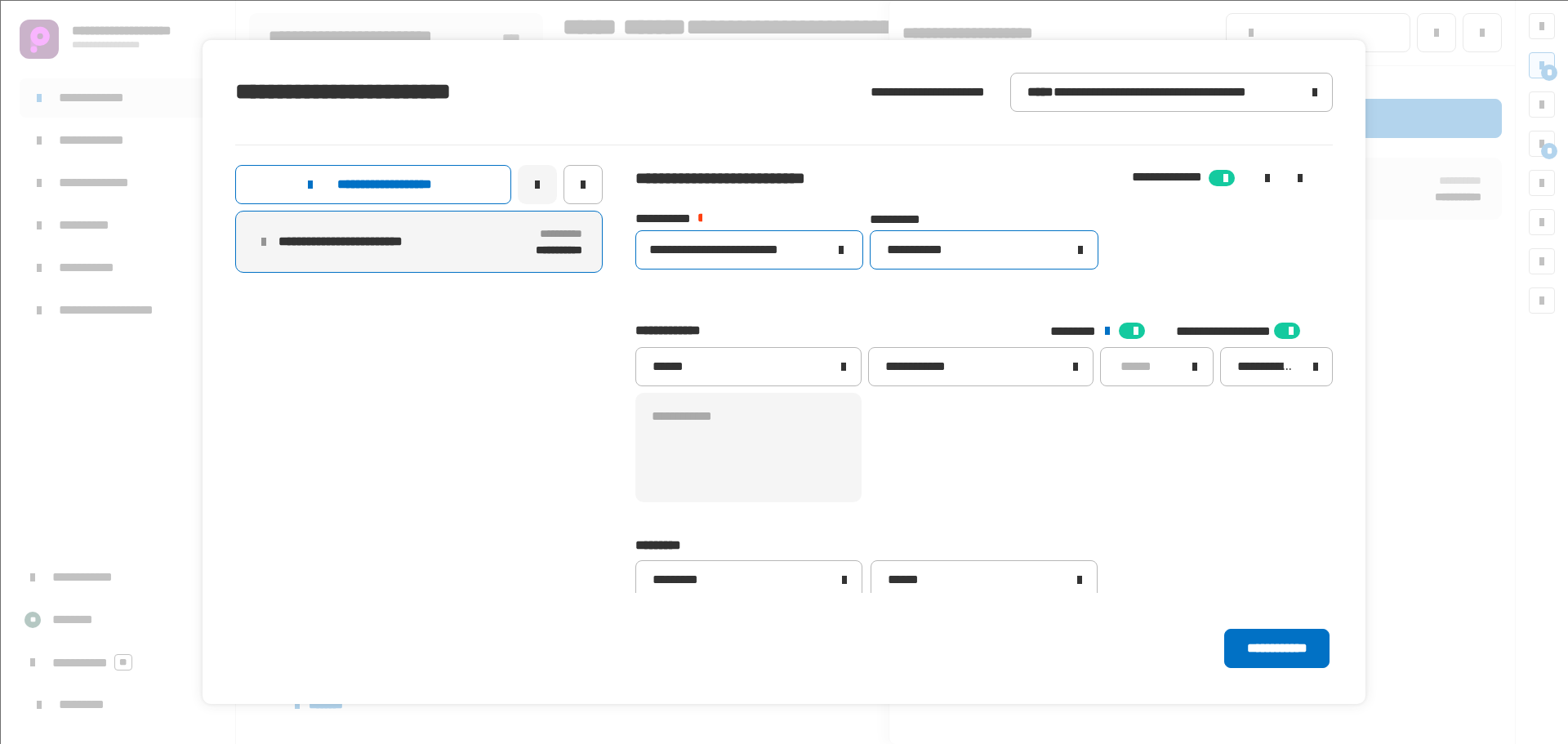 type on "**********" 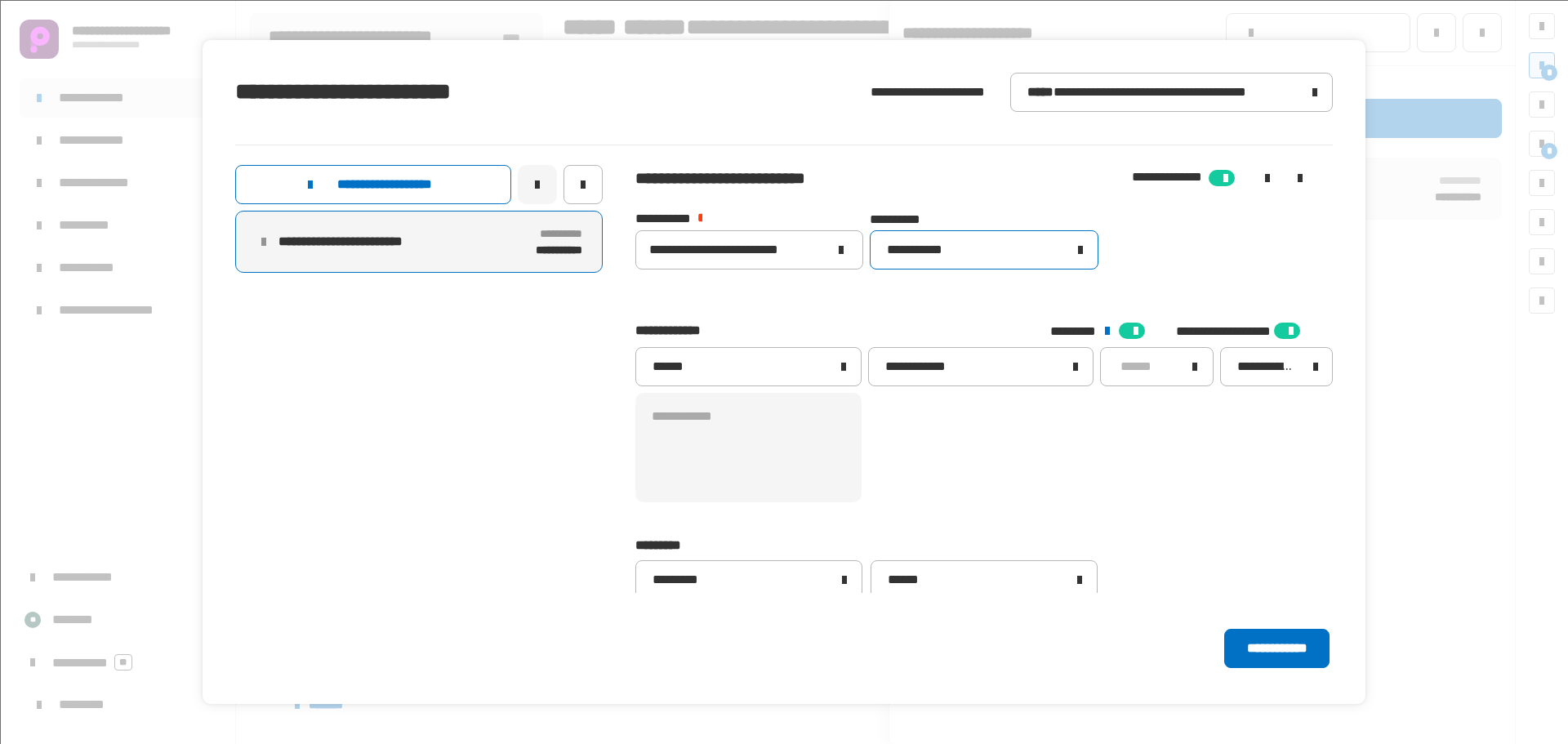 click on "**********" 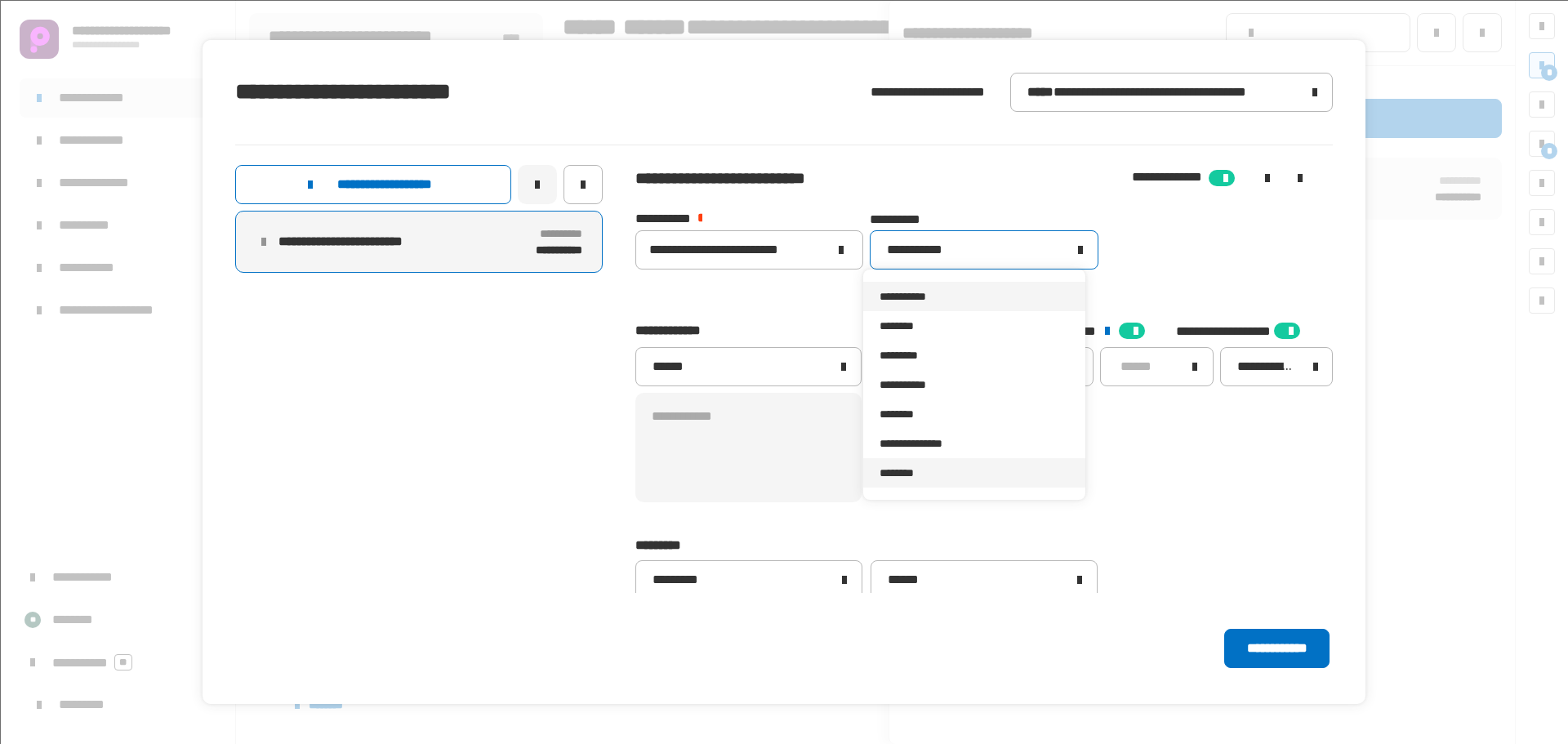click on "********" at bounding box center [973, 473] 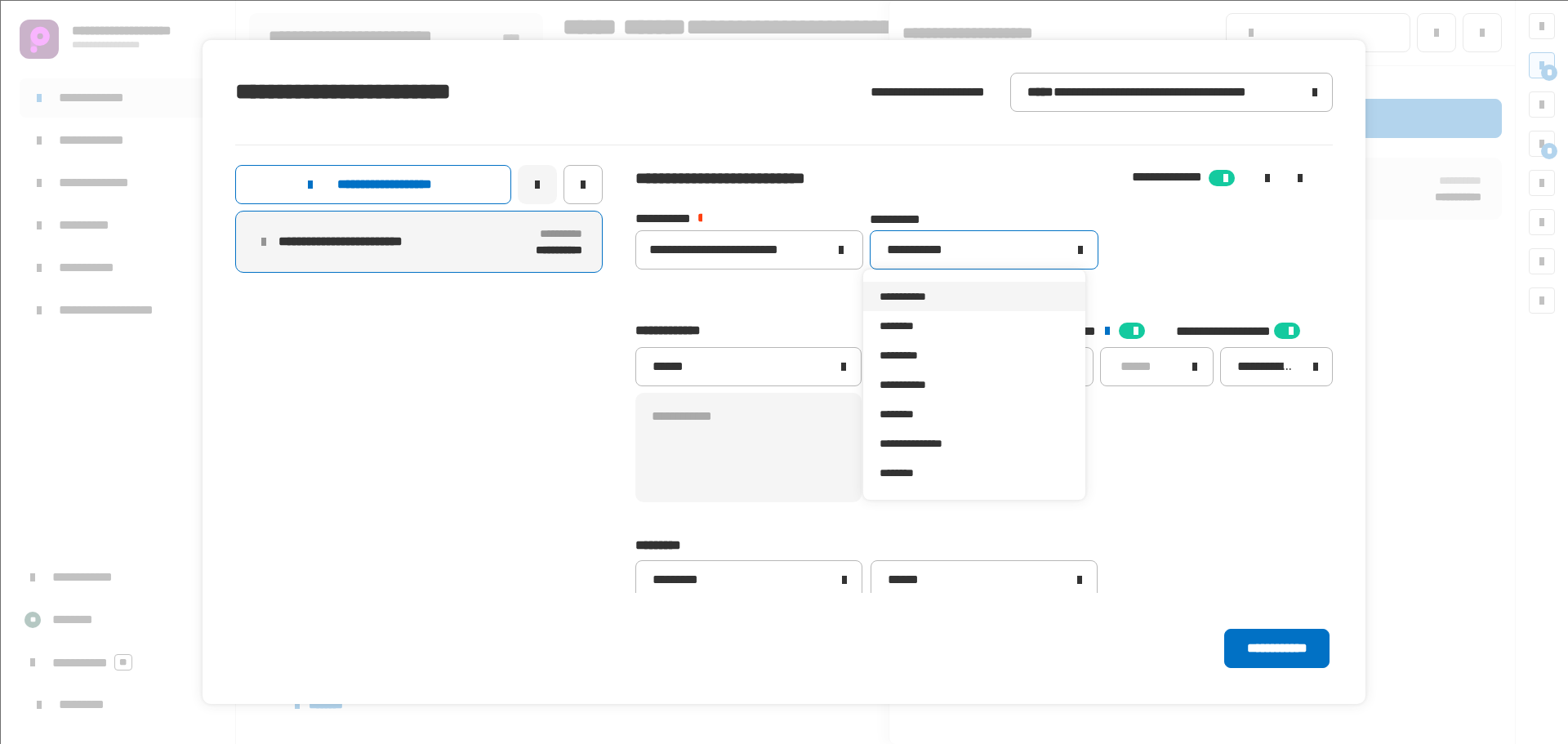 type 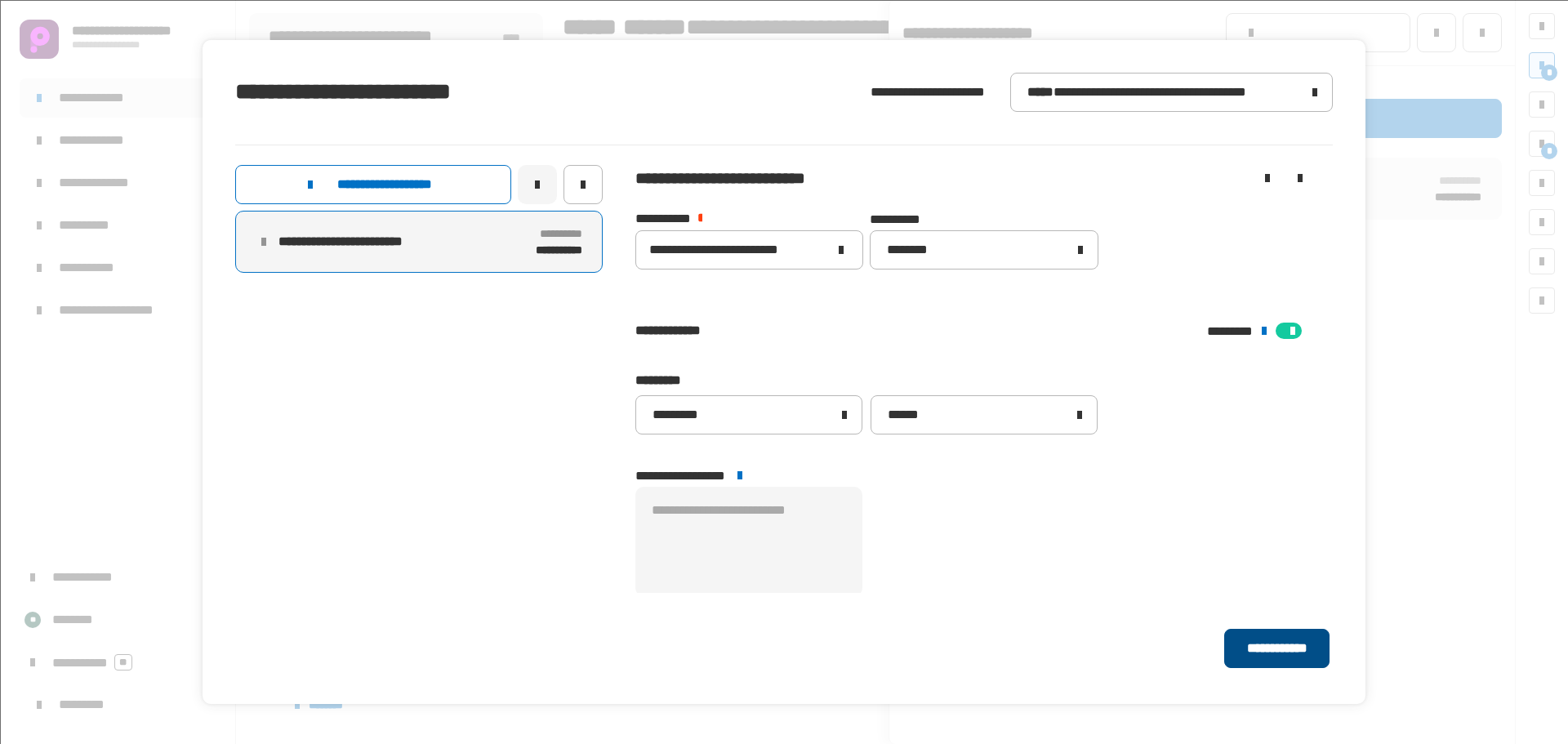 click on "**********" 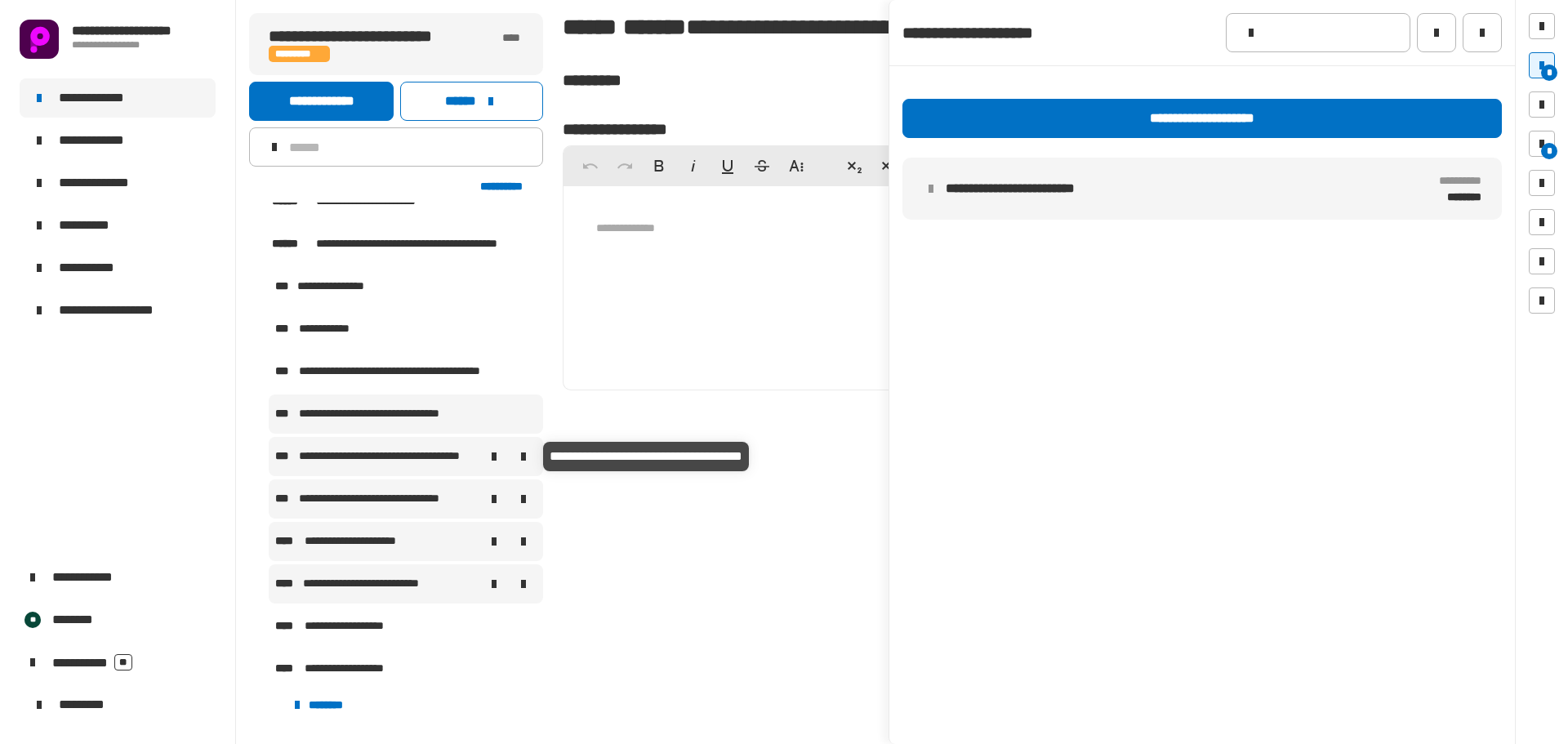 click on "**********" at bounding box center [390, 457] 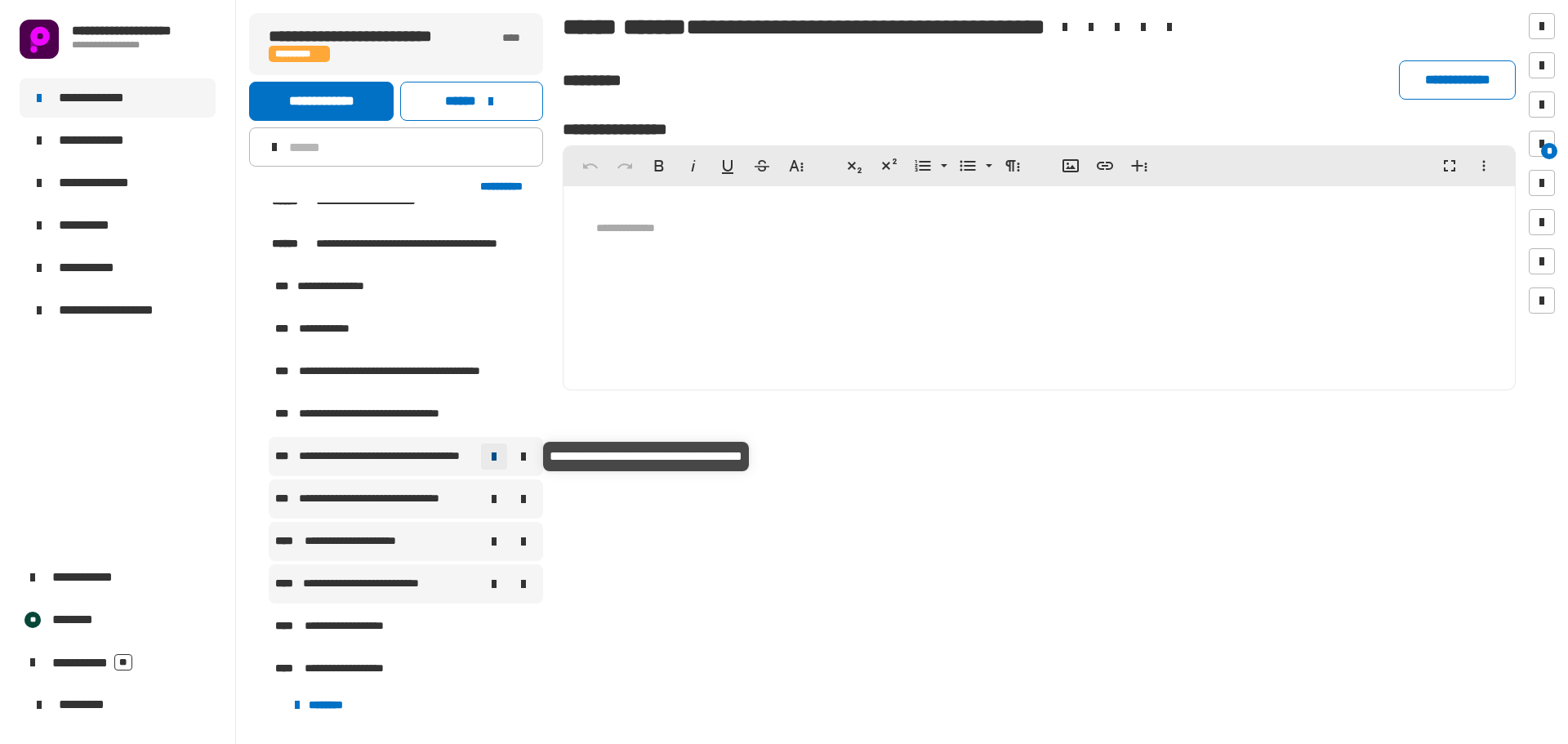 click at bounding box center [494, 457] 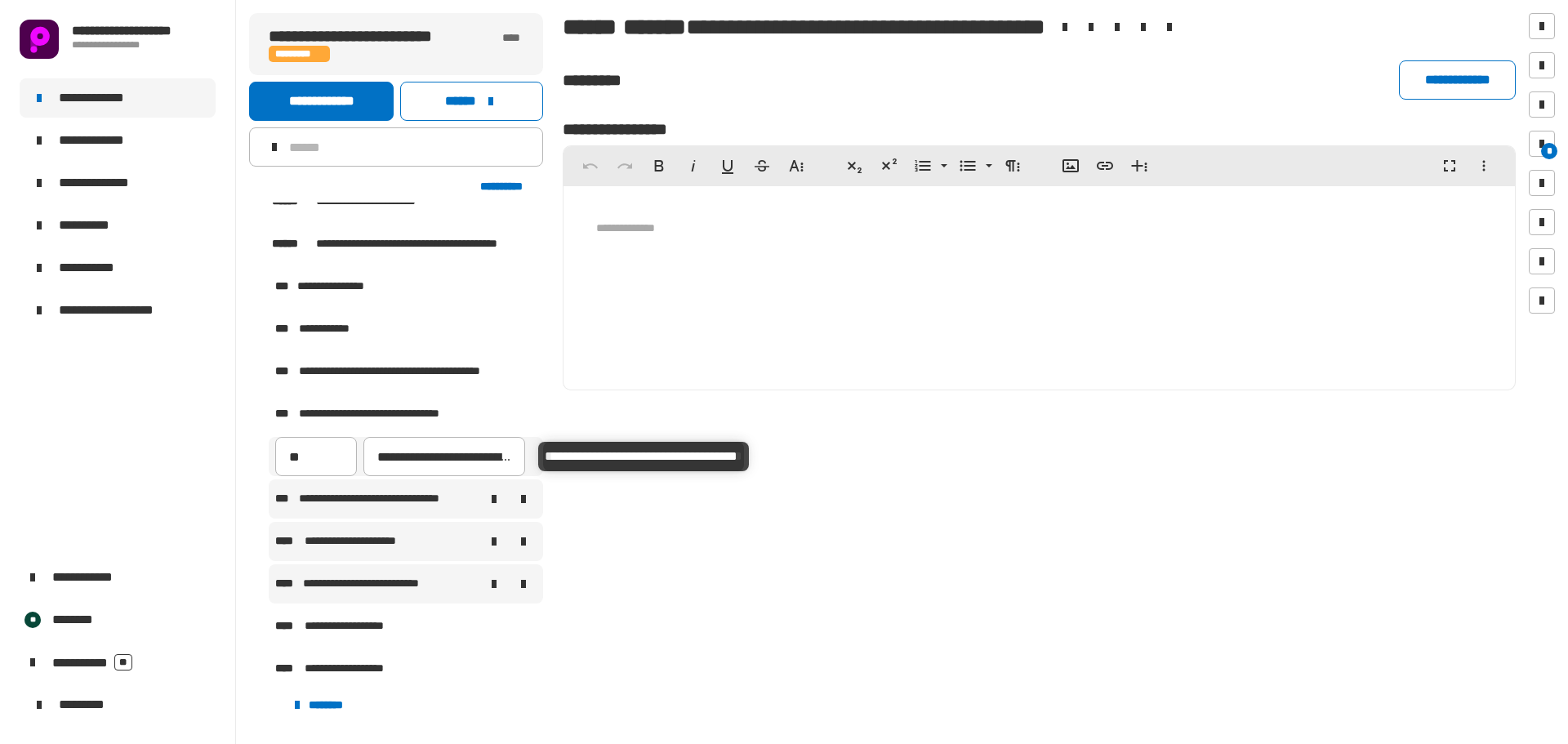 scroll, scrollTop: 0, scrollLeft: 94, axis: horizontal 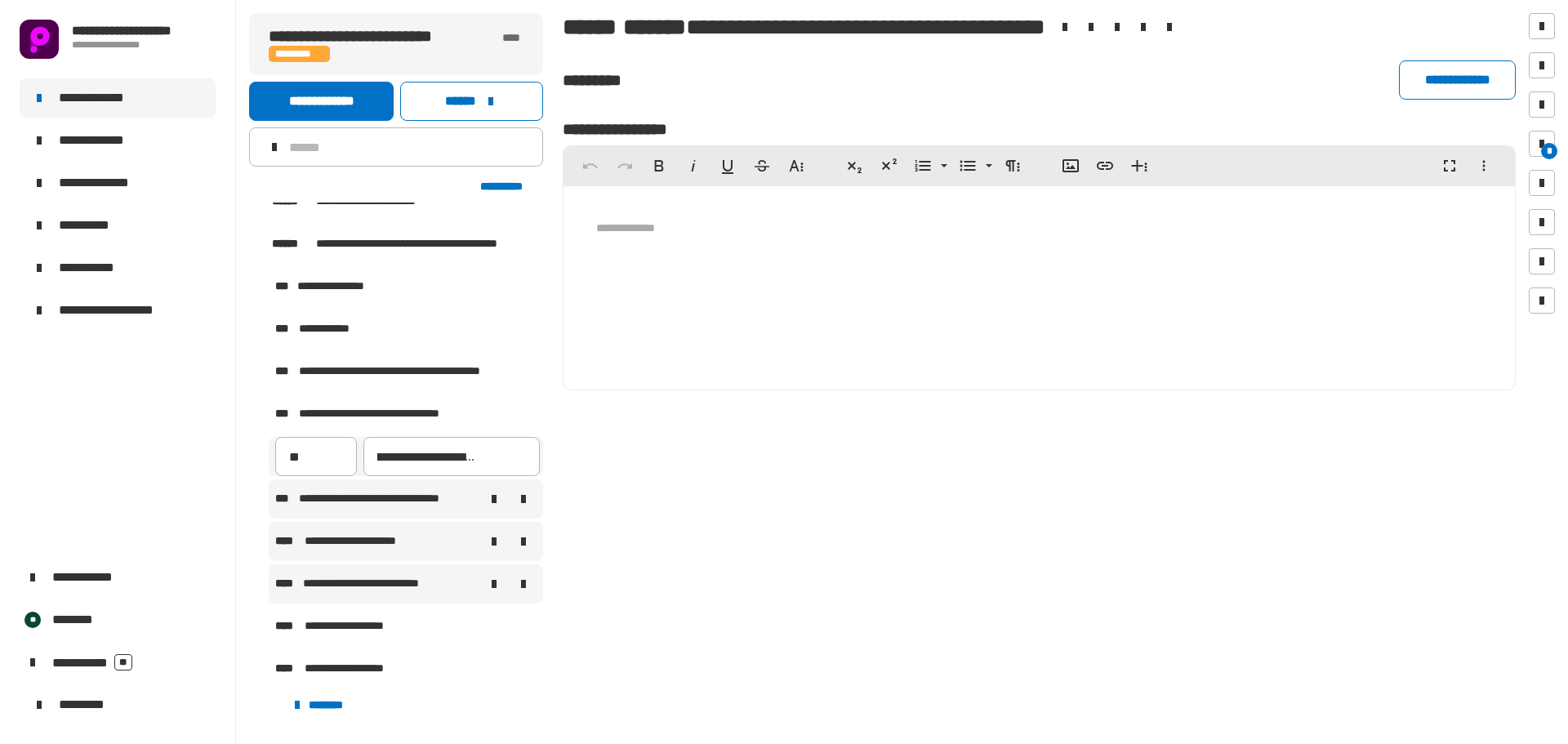 drag, startPoint x: 502, startPoint y: 457, endPoint x: 764, endPoint y: 475, distance: 262.61759 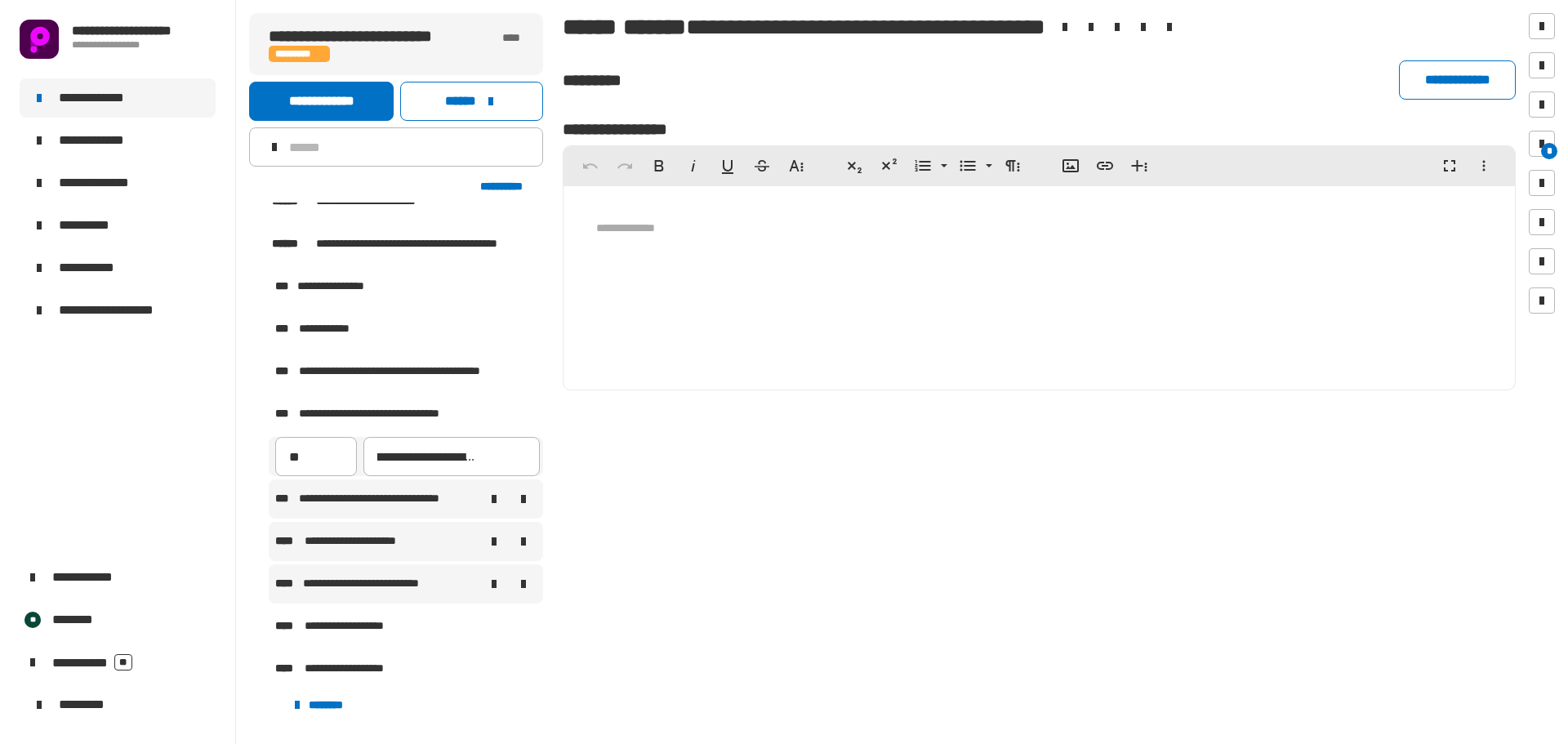 type on "**********" 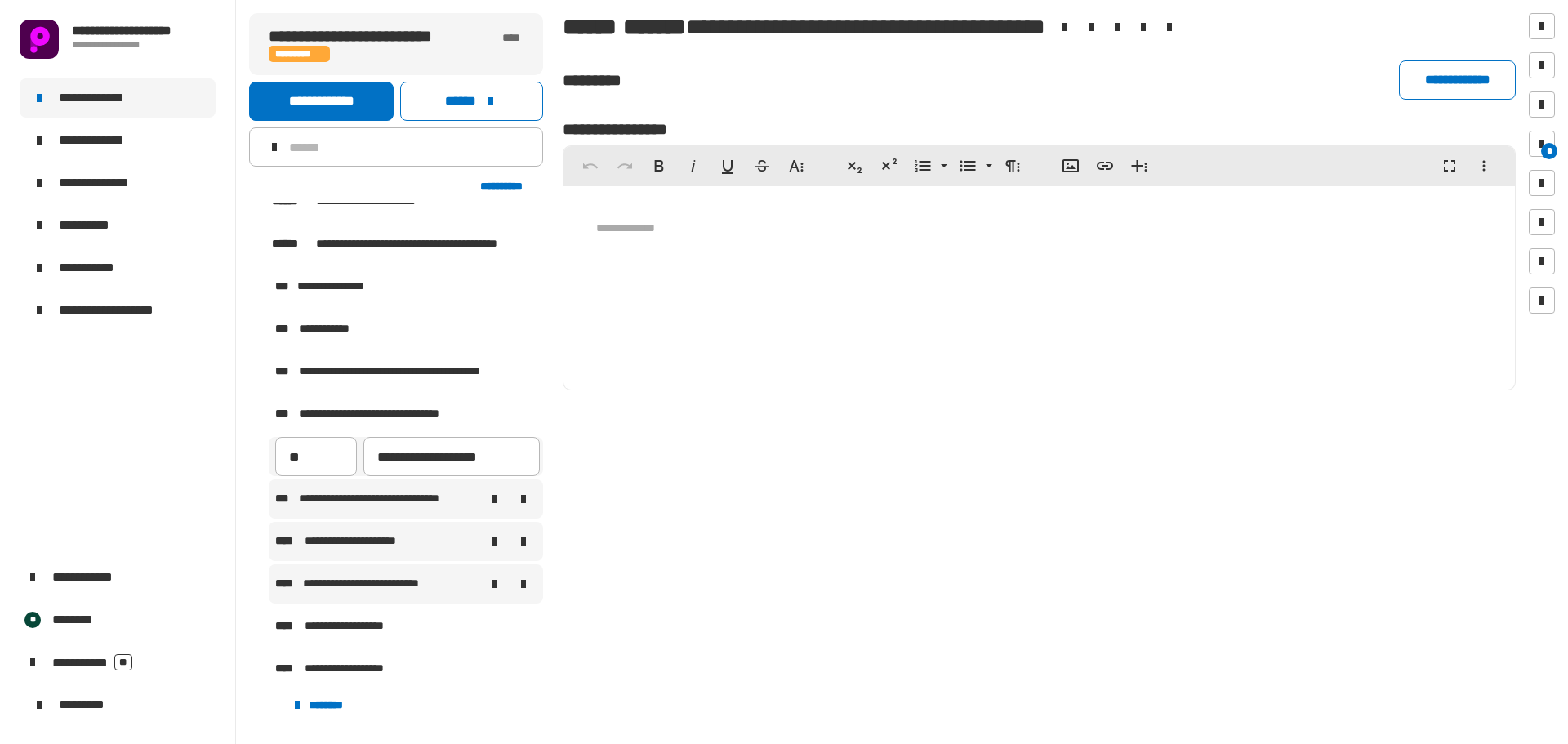 scroll, scrollTop: 0, scrollLeft: 0, axis: both 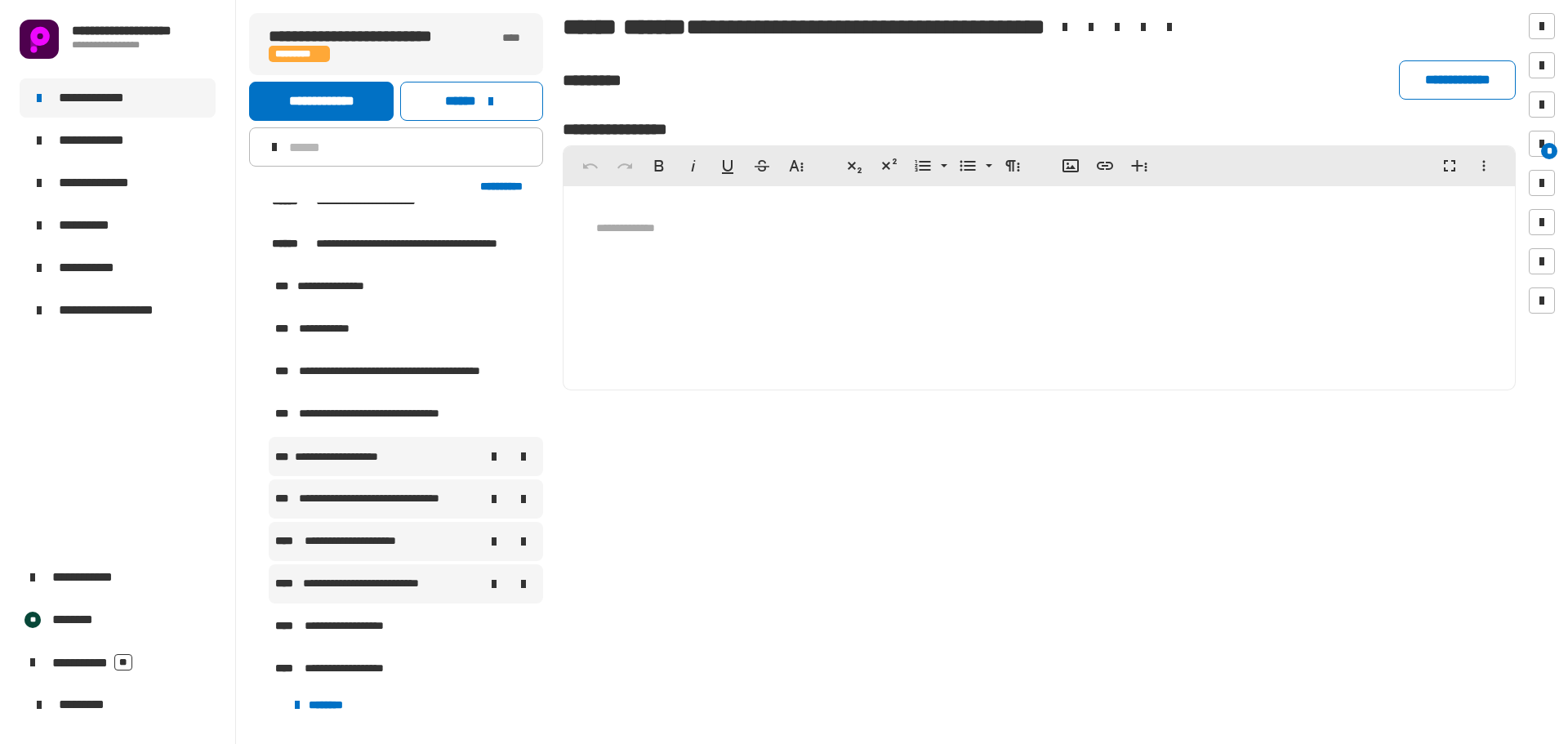 click on "**********" 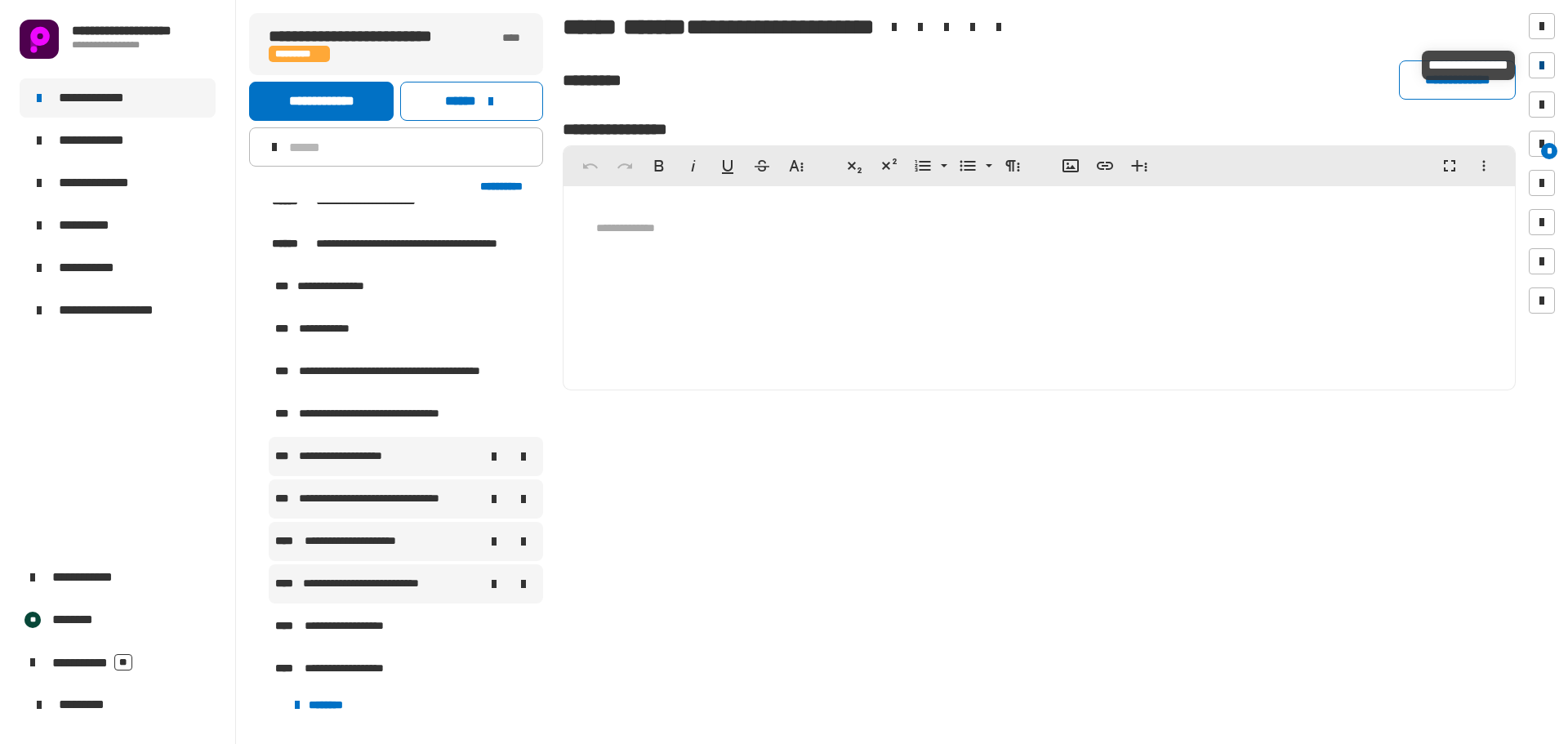 click at bounding box center [1542, 65] 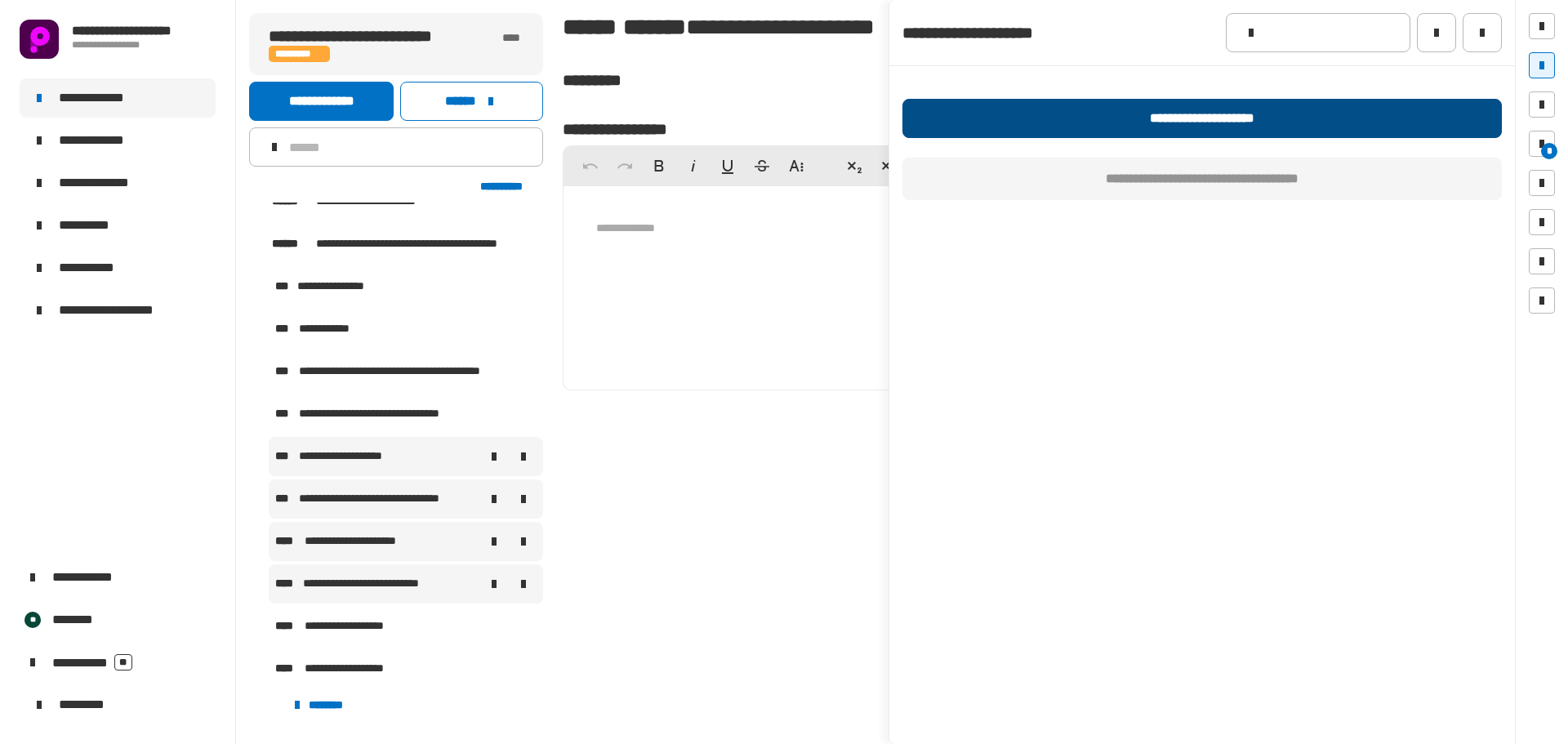 click on "**********" 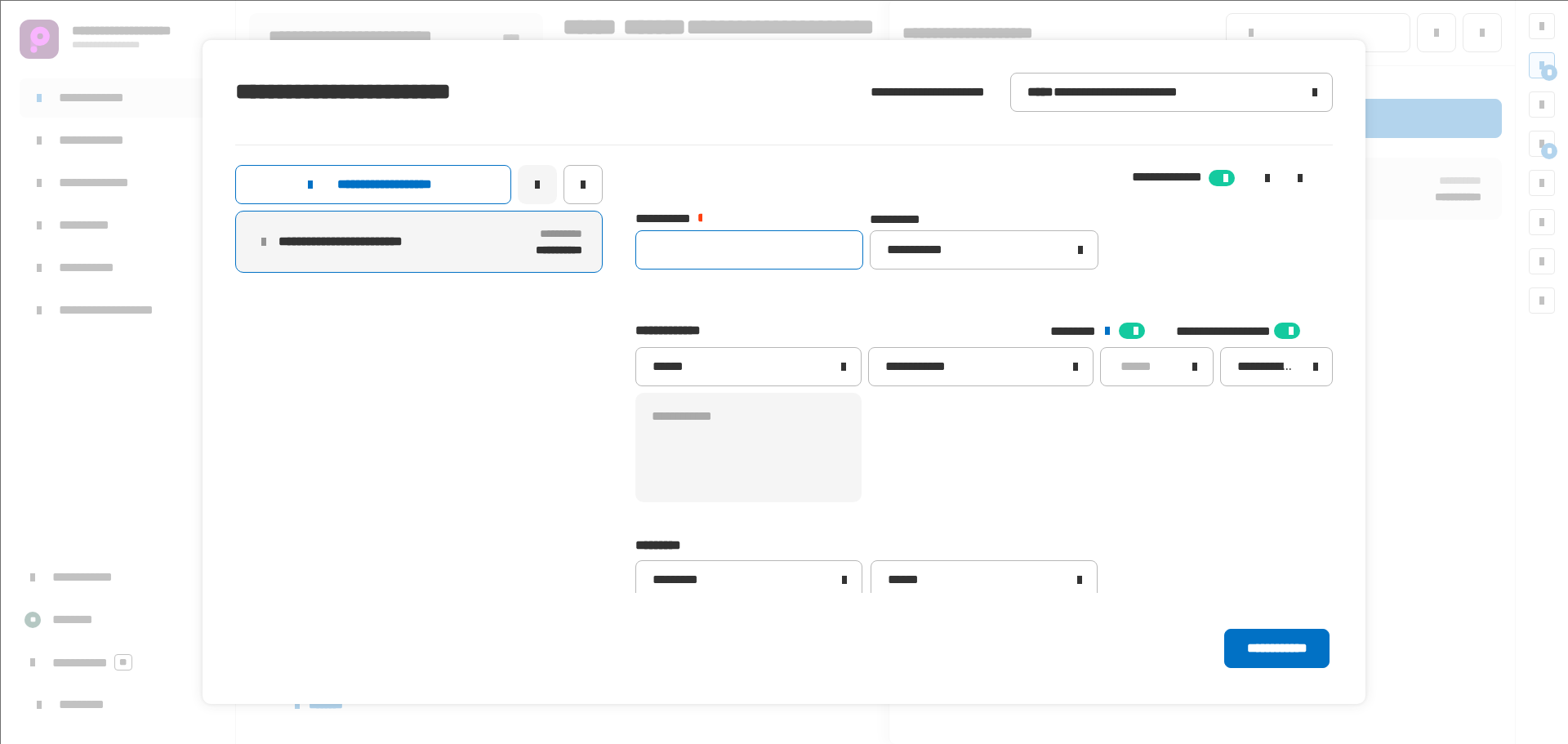 click 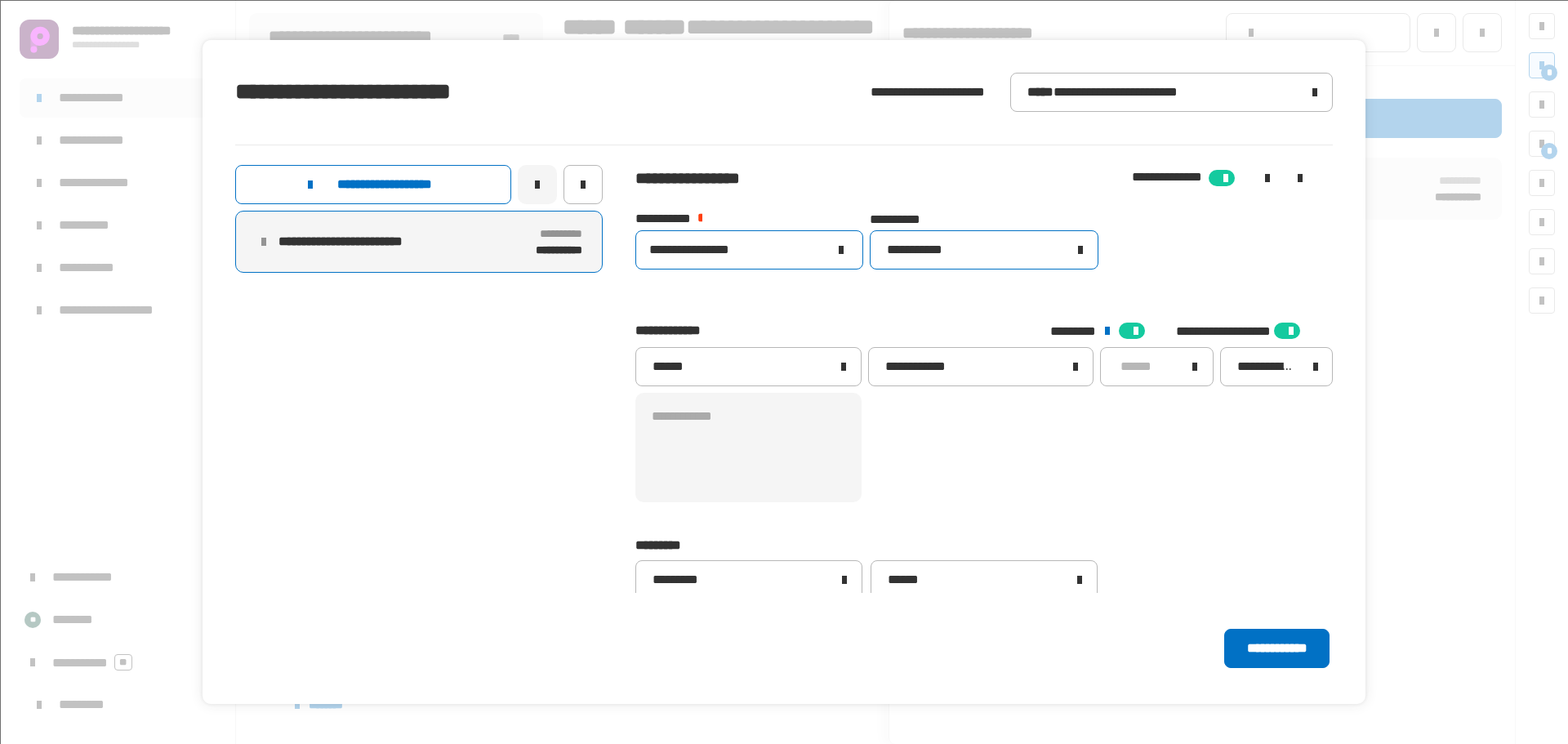 type on "**********" 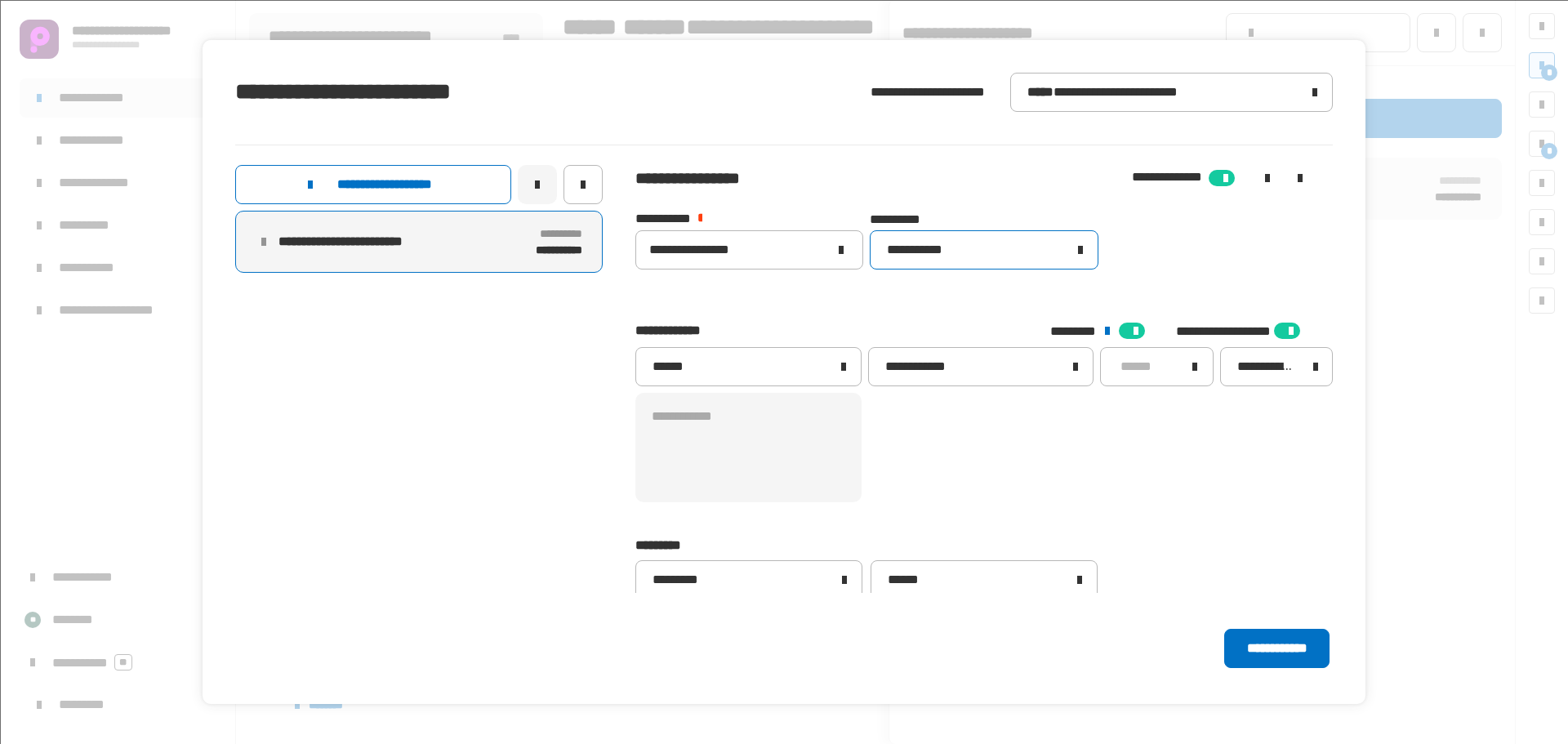 click on "**********" 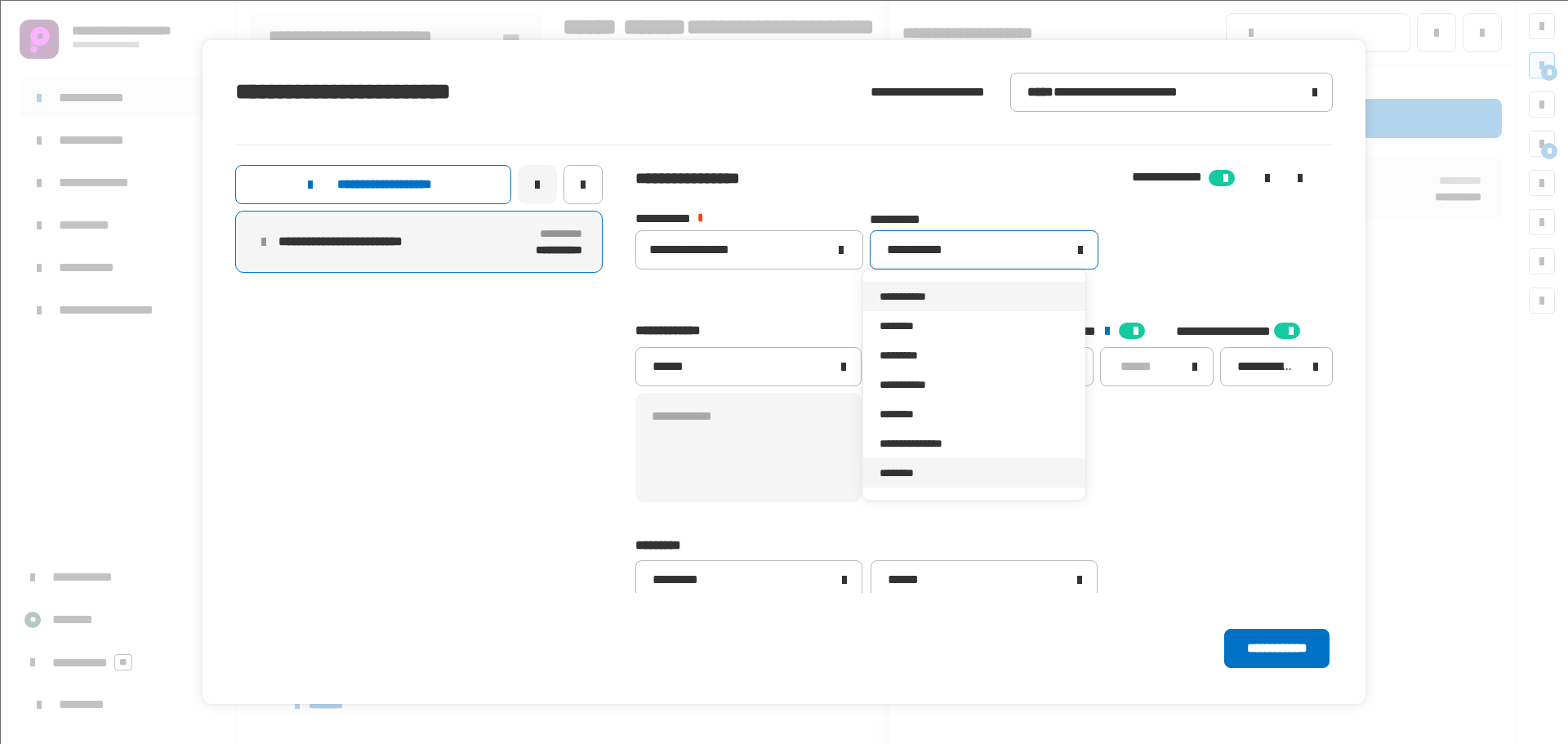 click on "********" at bounding box center [973, 473] 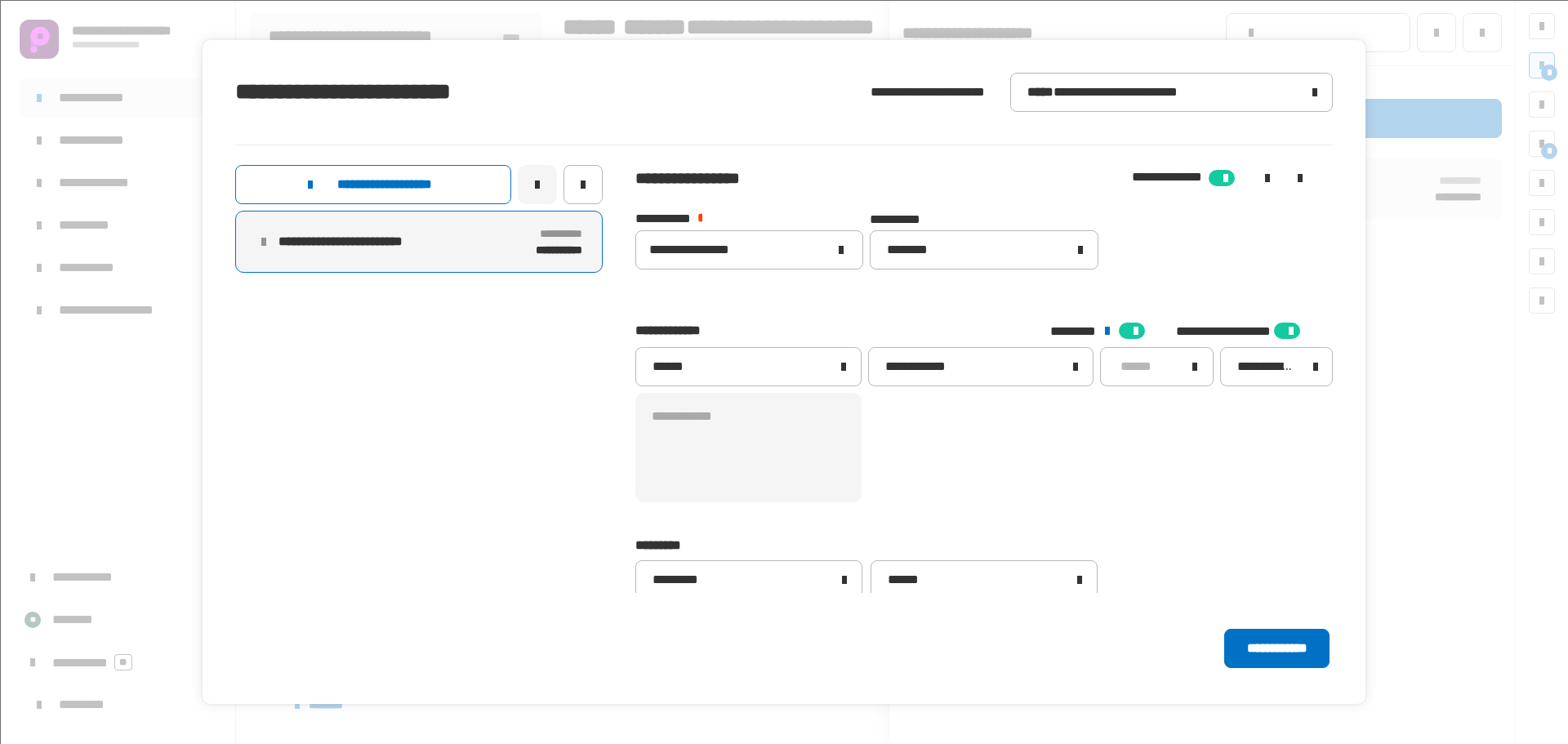 type 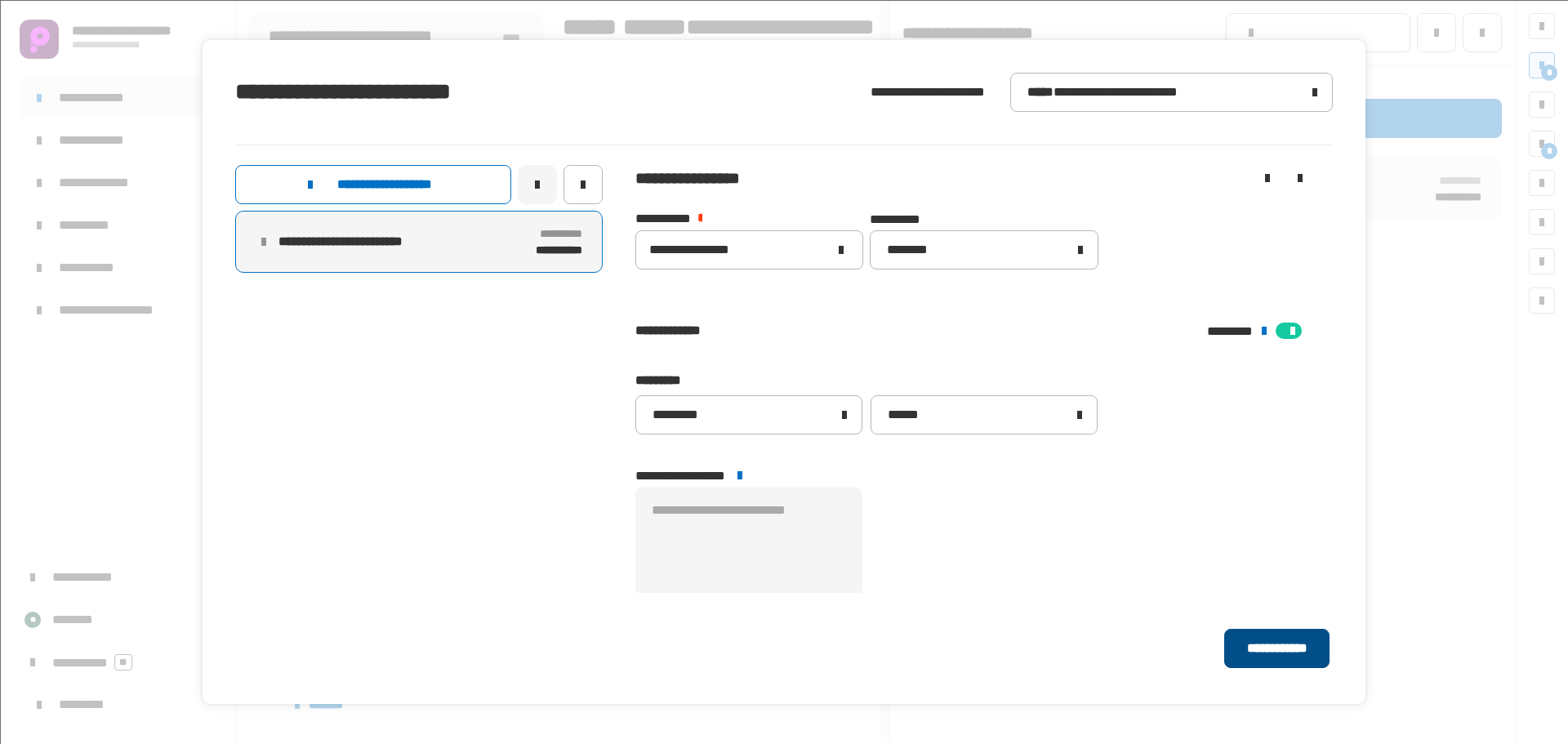 click on "**********" 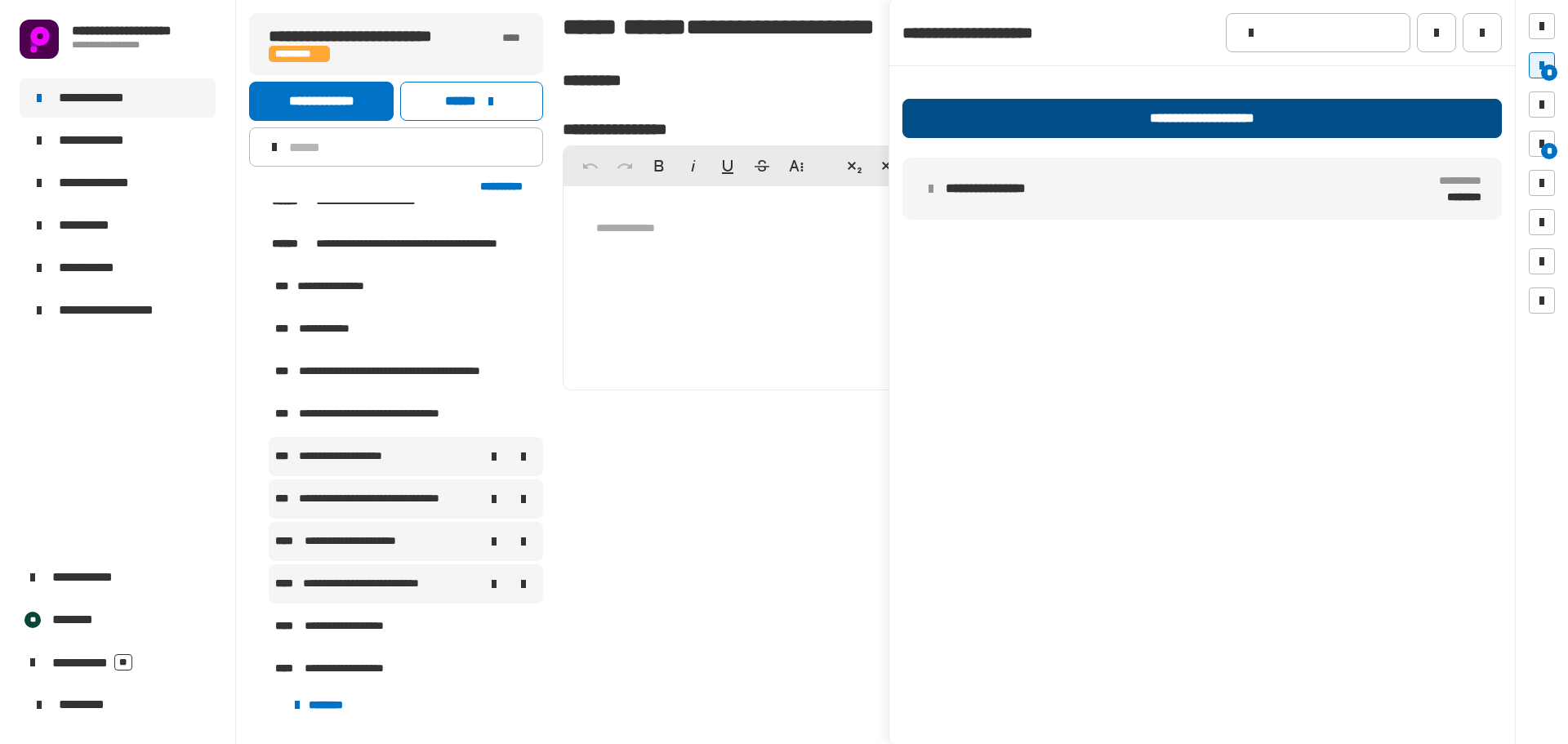 click on "**********" 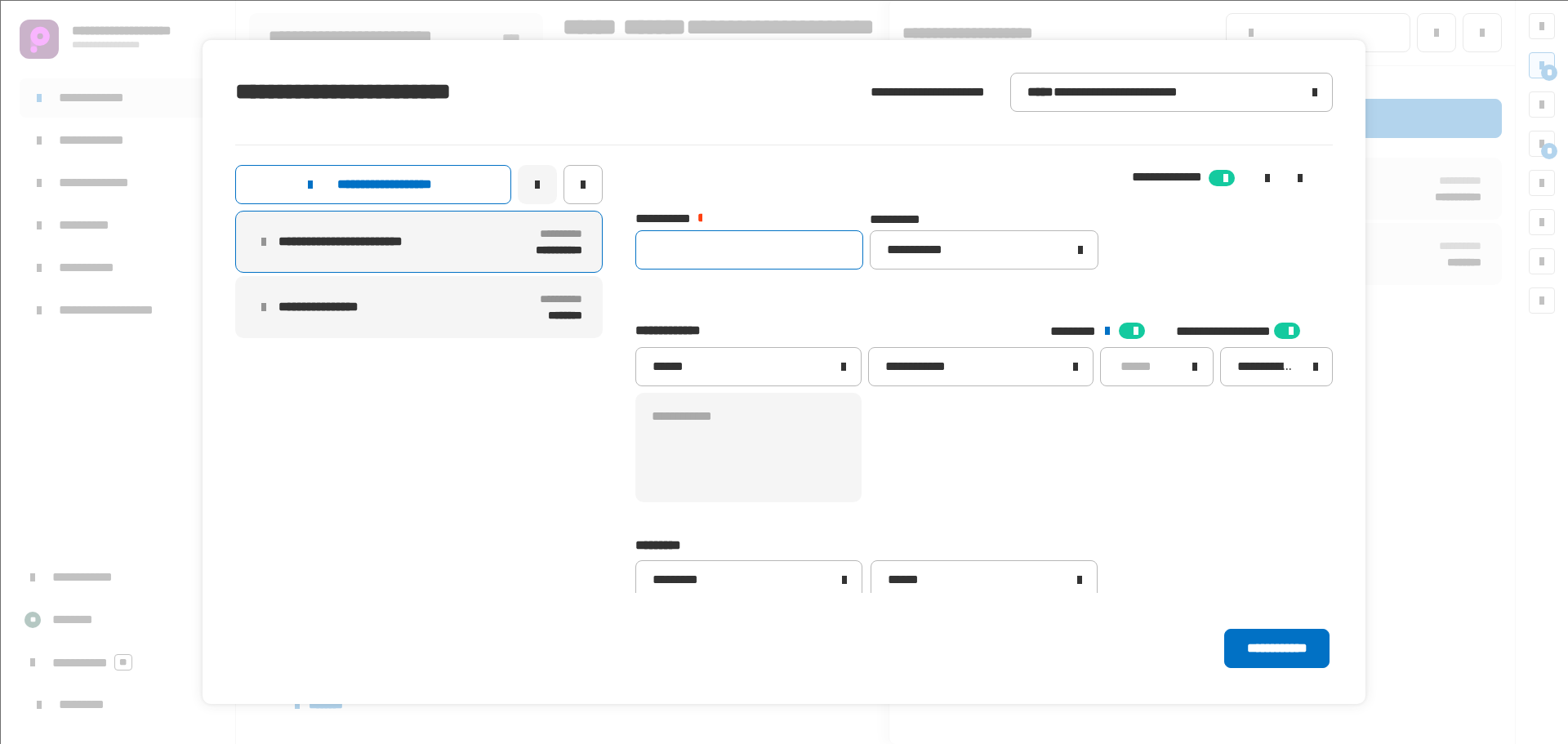 click 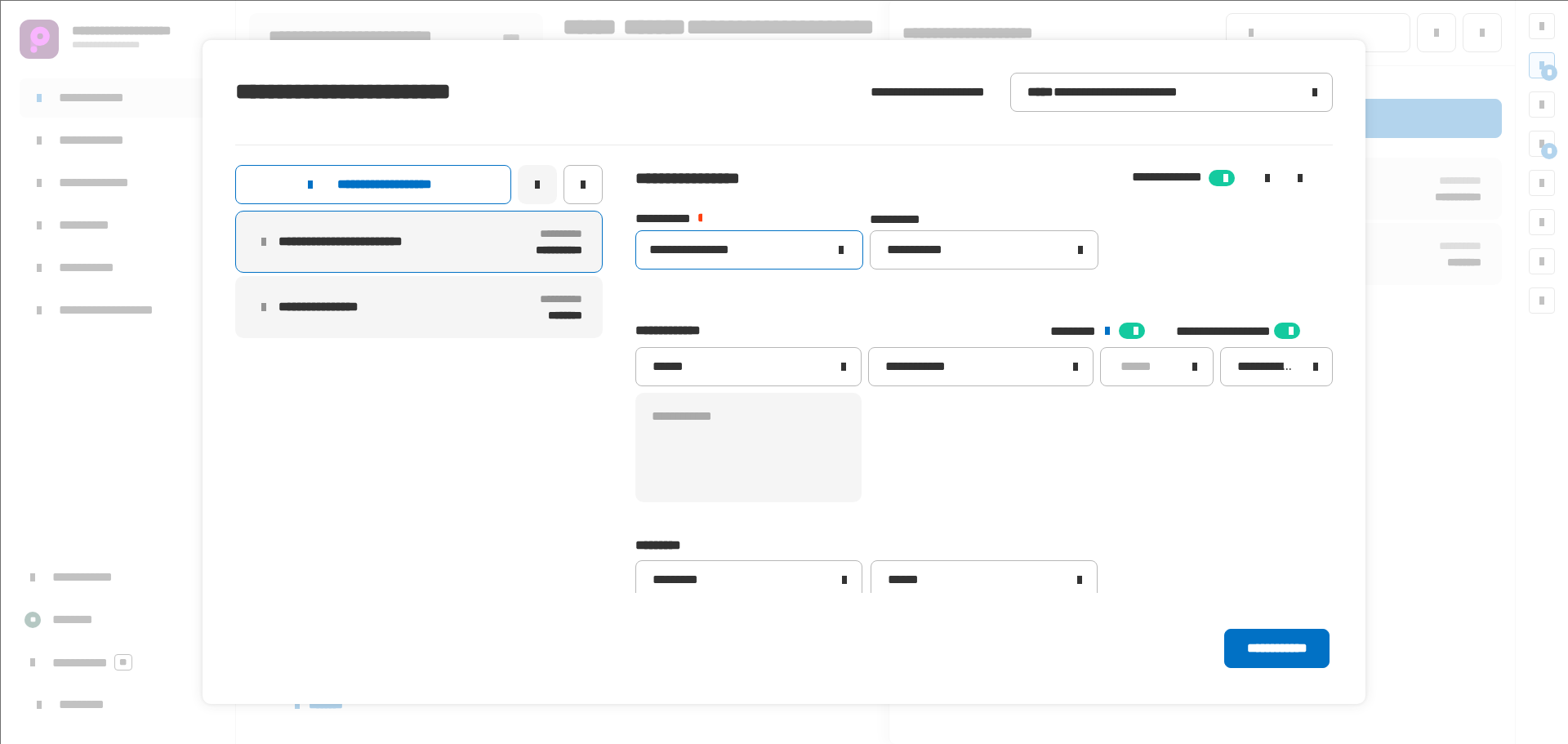 click on "**********" 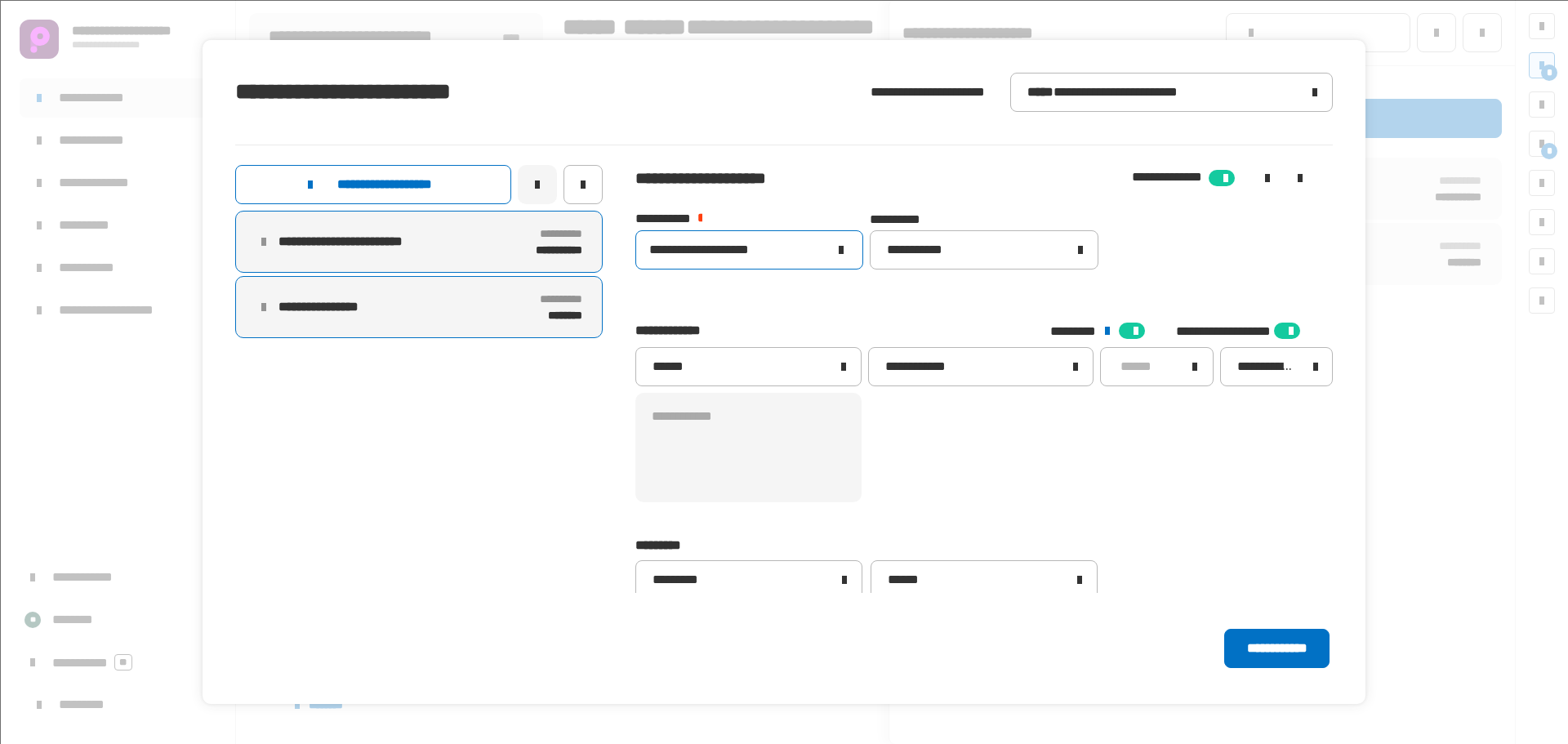 type on "**********" 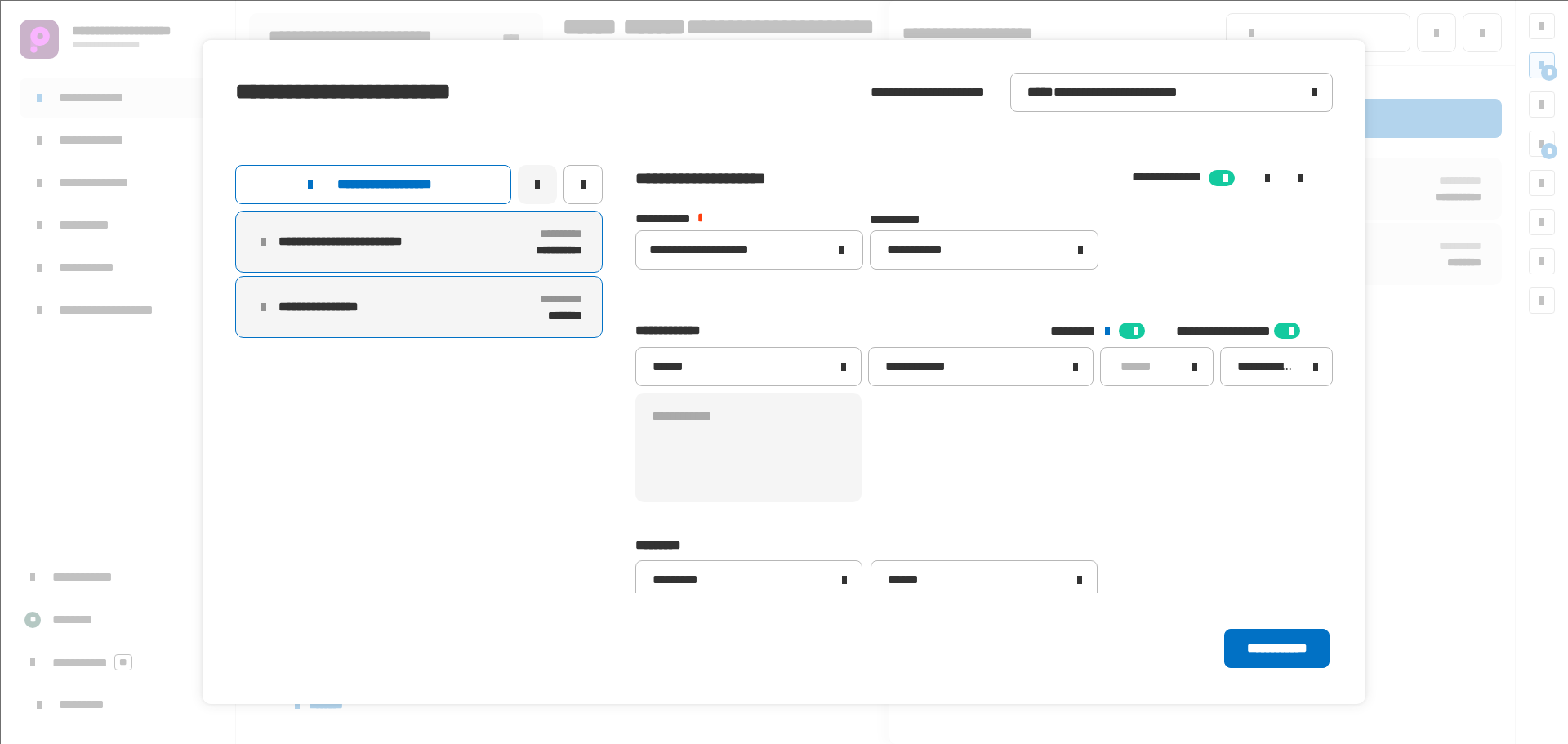 click on "**********" at bounding box center [330, 307] 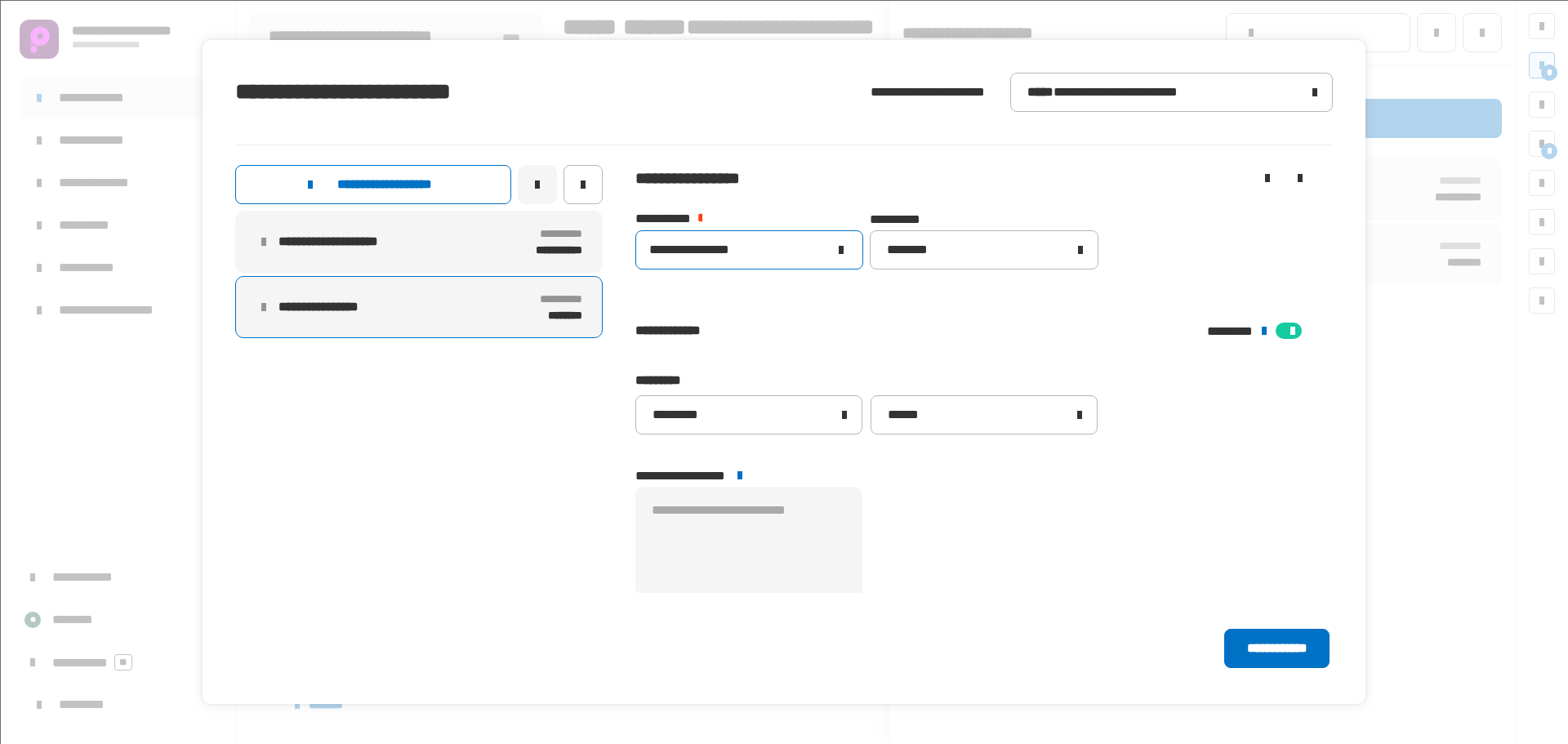 click on "**********" 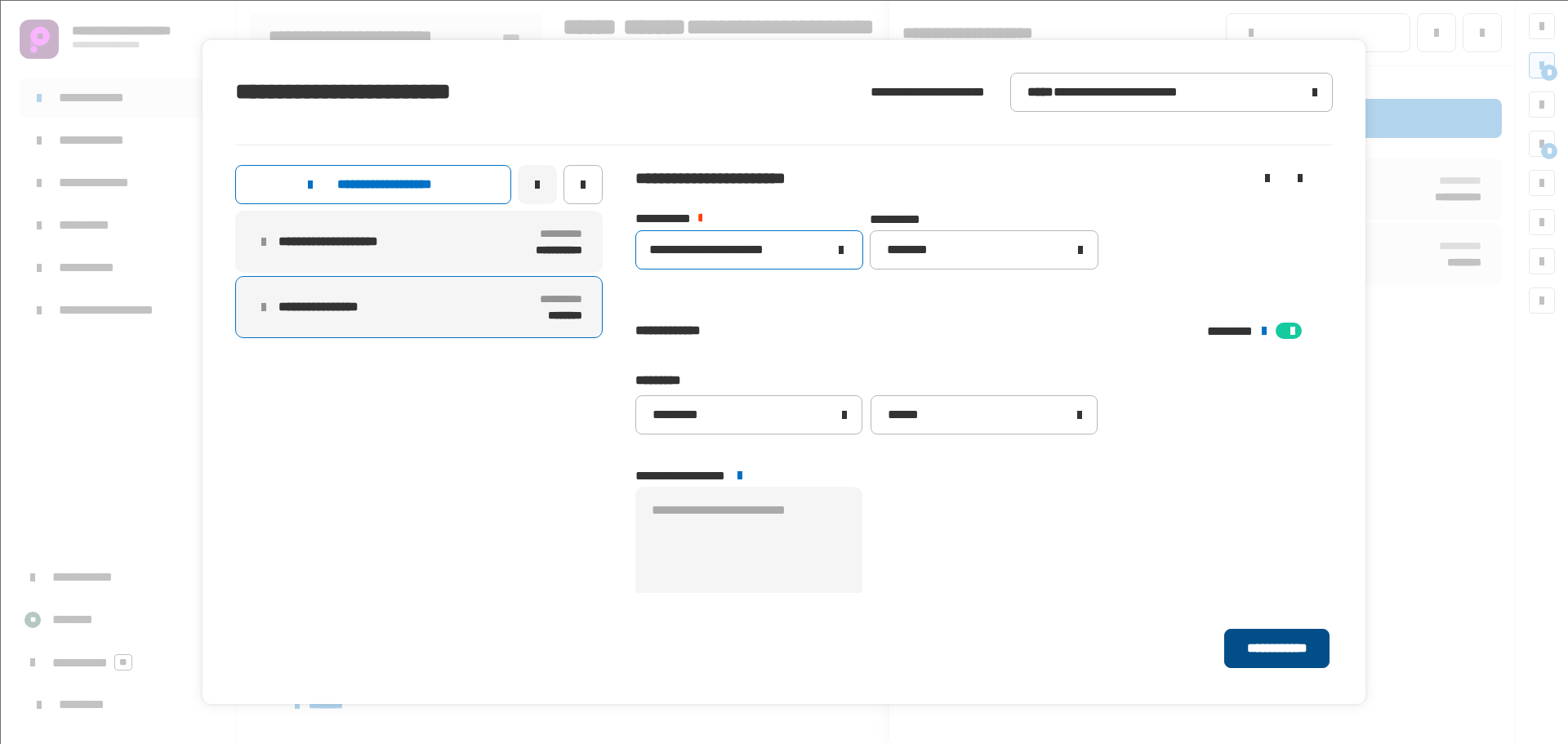 type on "**********" 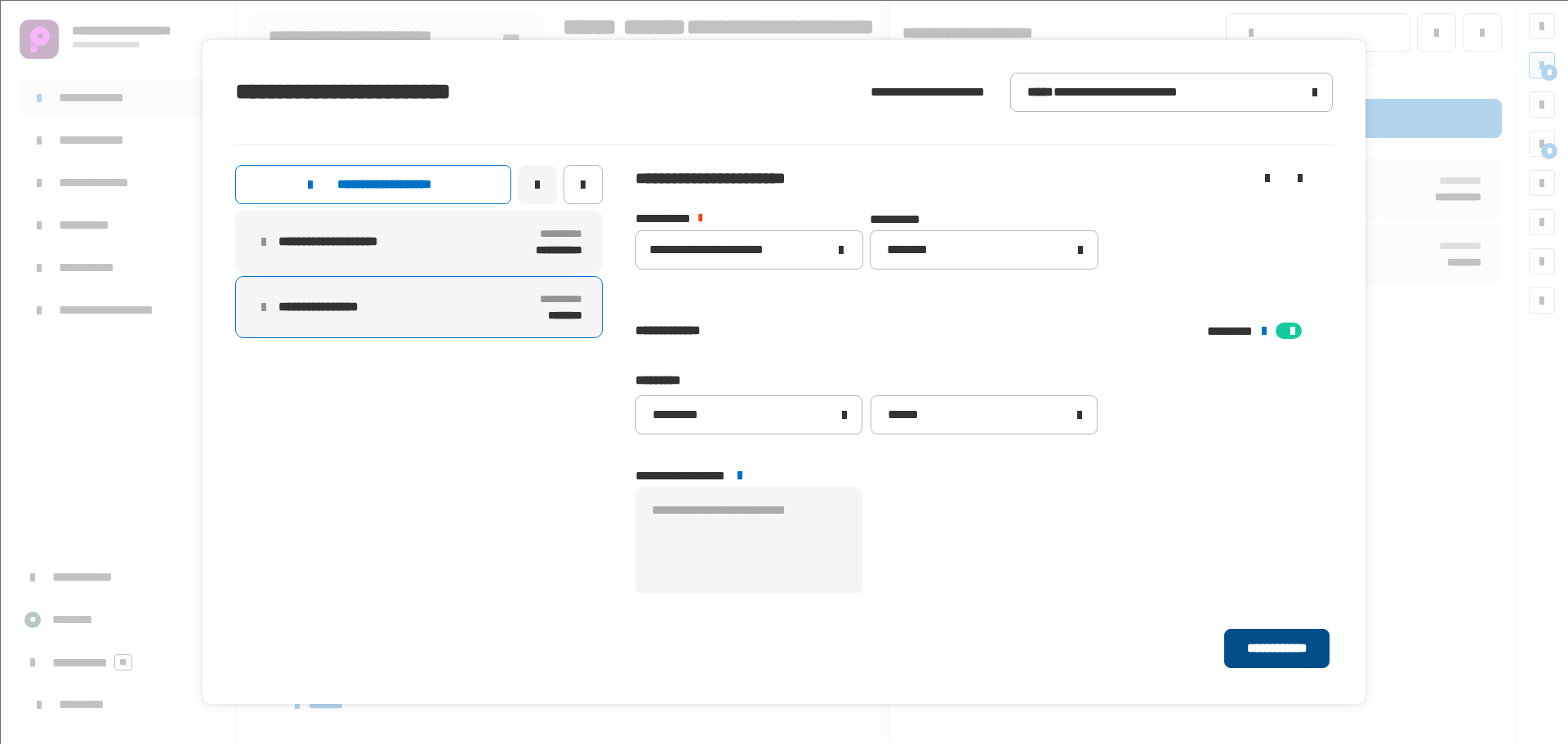 click on "**********" 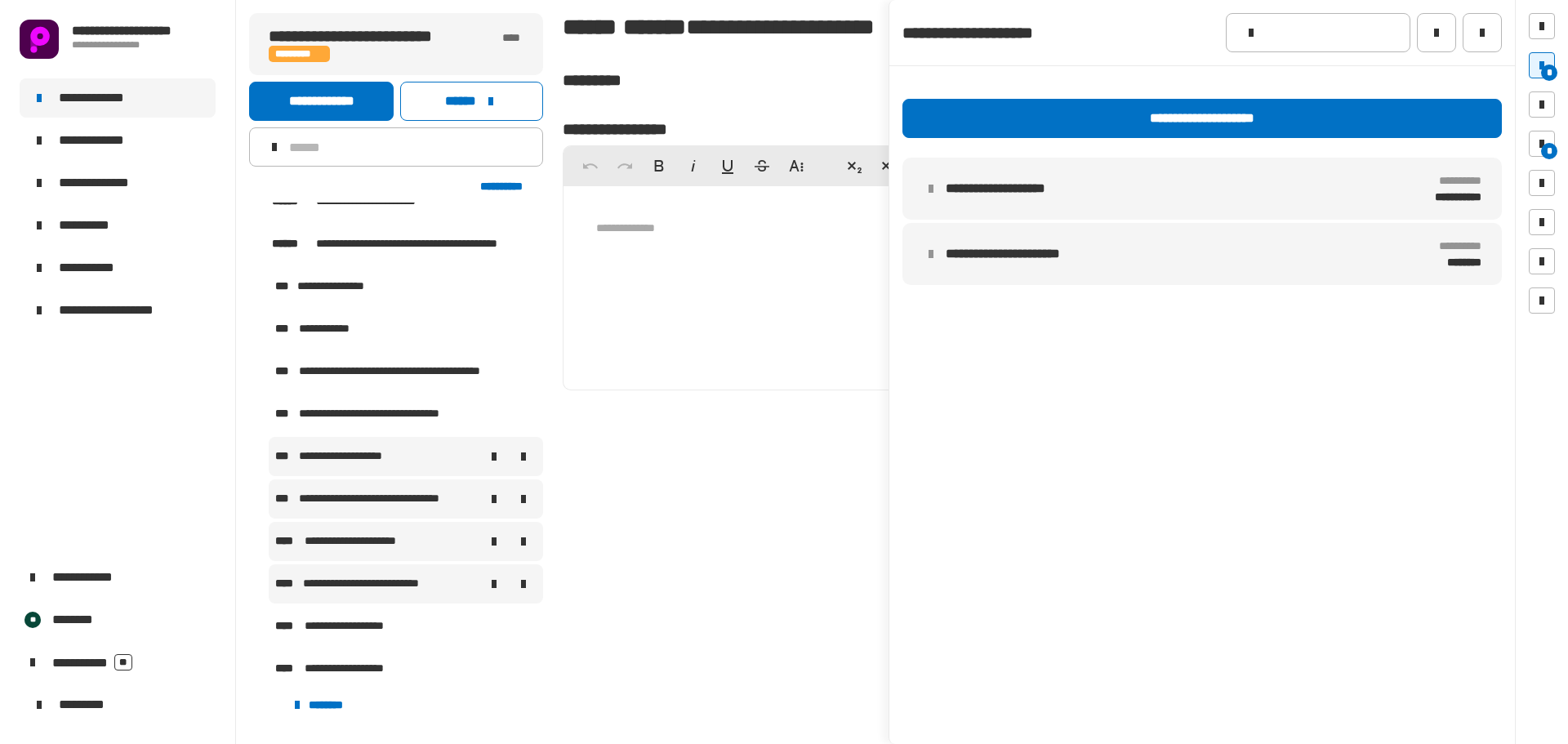click on "**********" at bounding box center [385, 499] 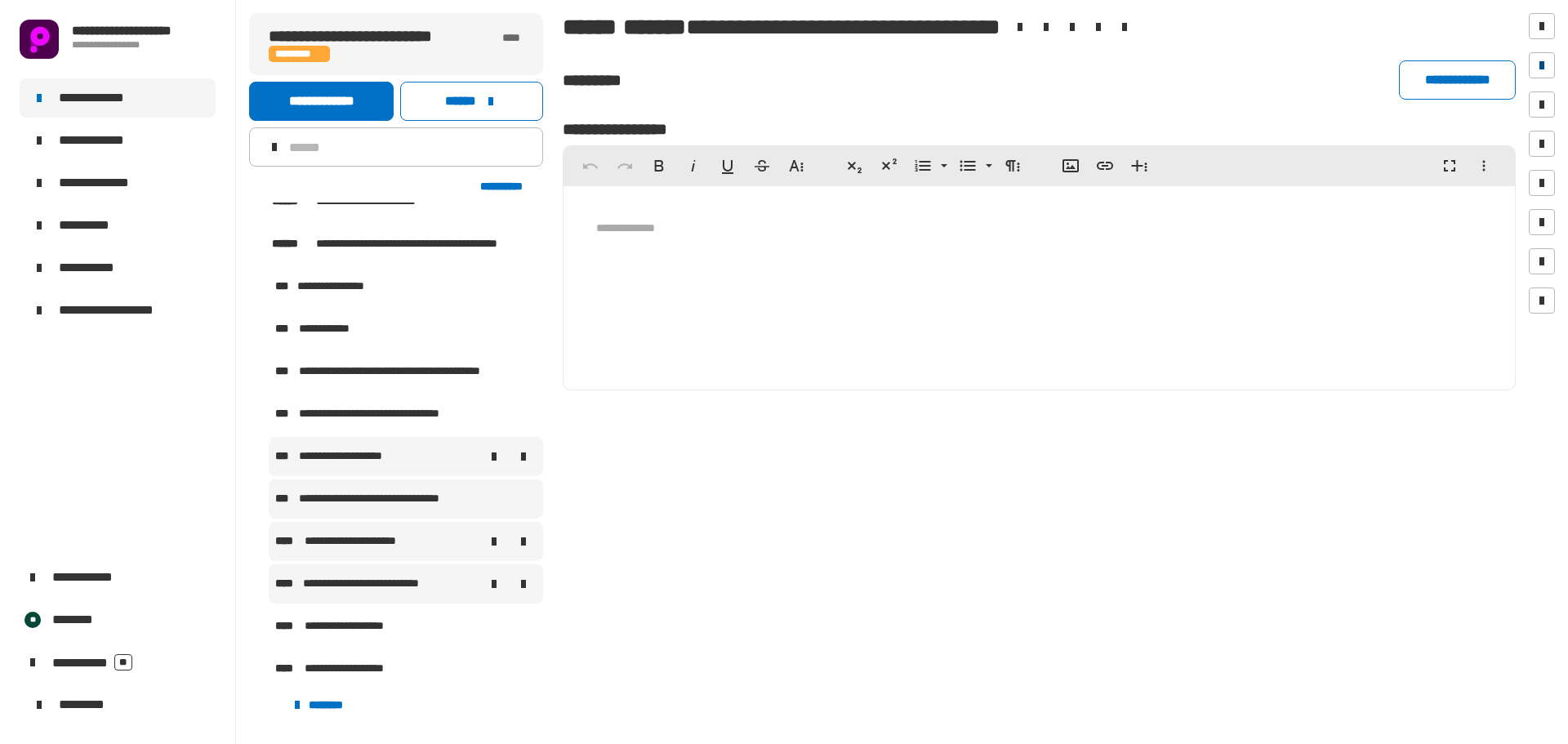 click at bounding box center (1542, 65) 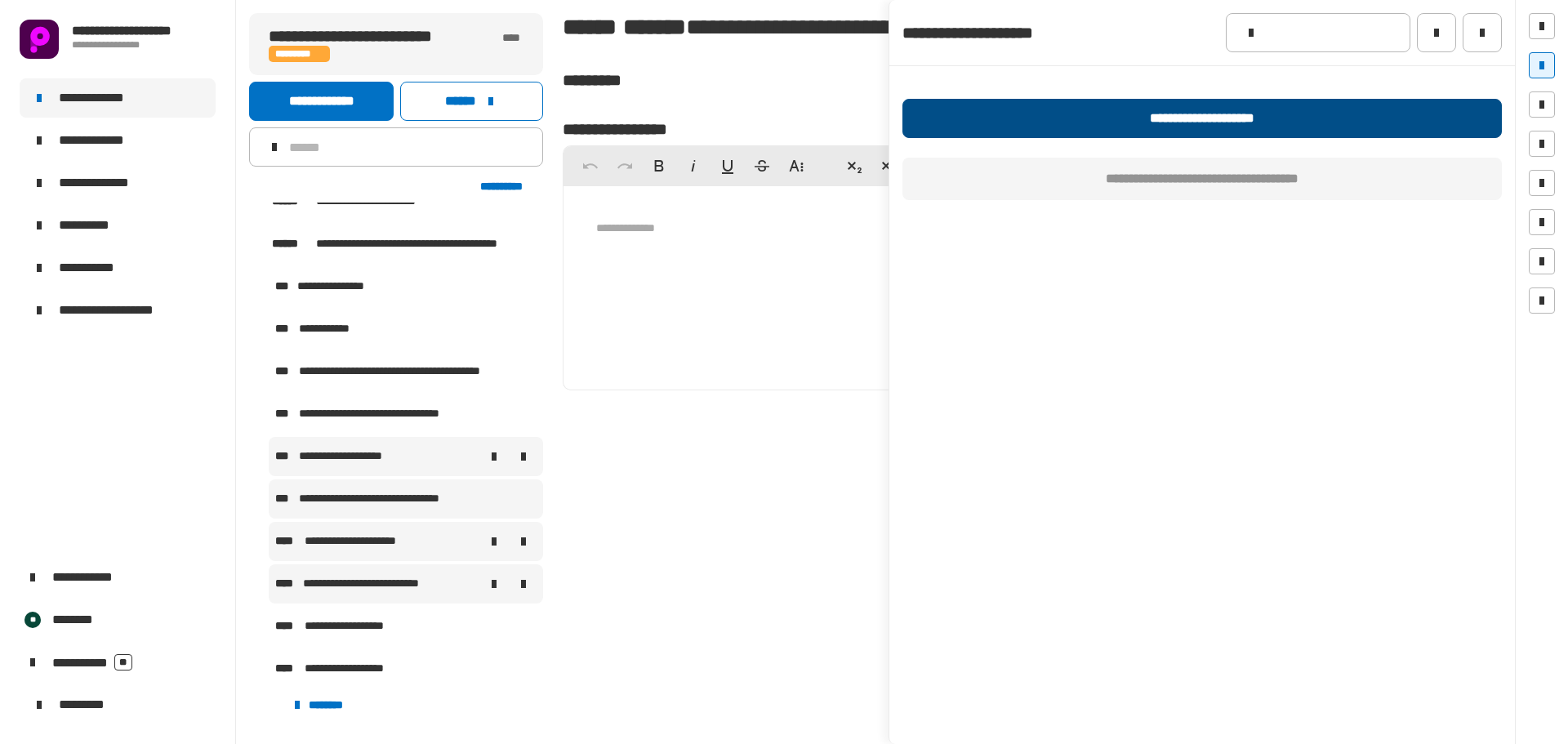 click on "**********" 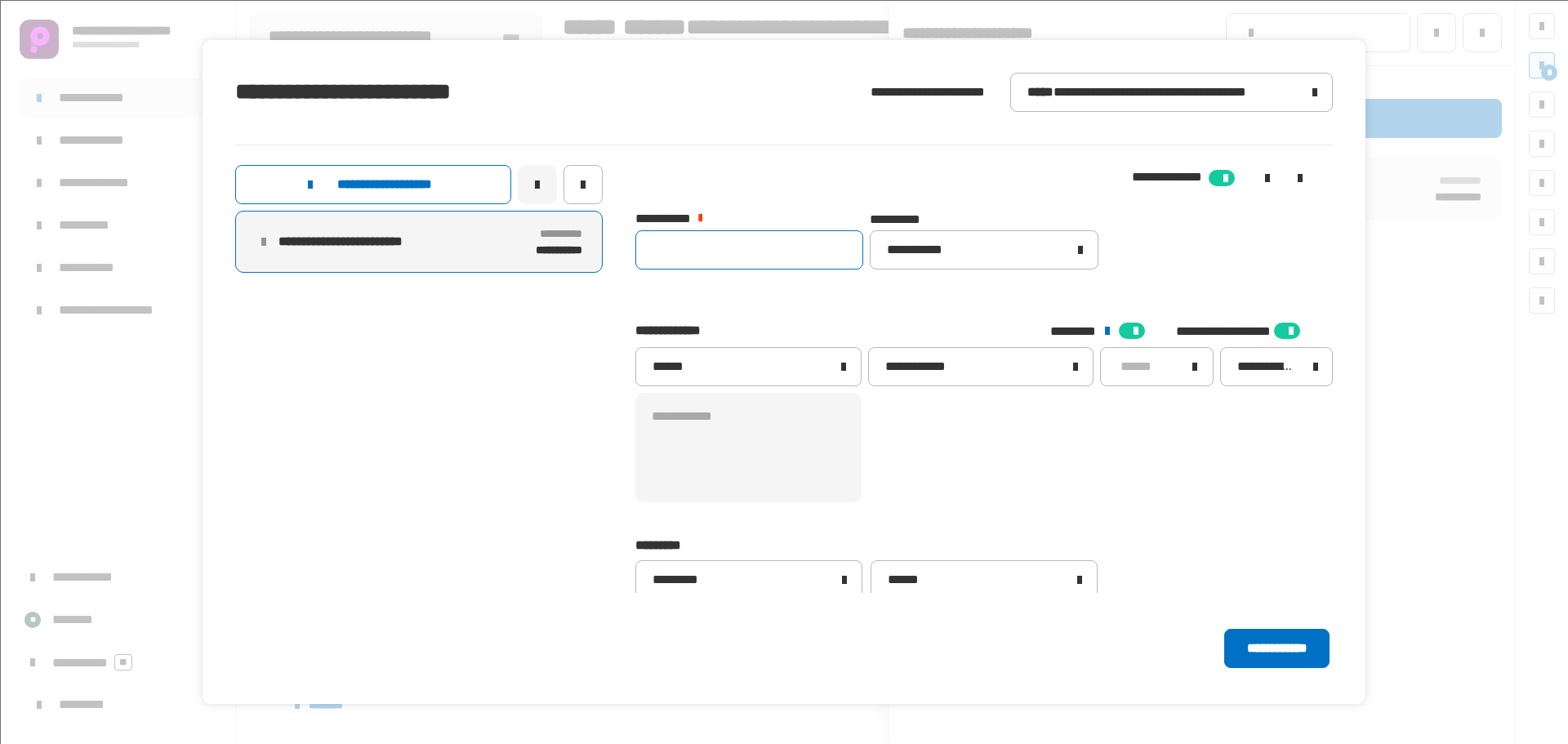 click 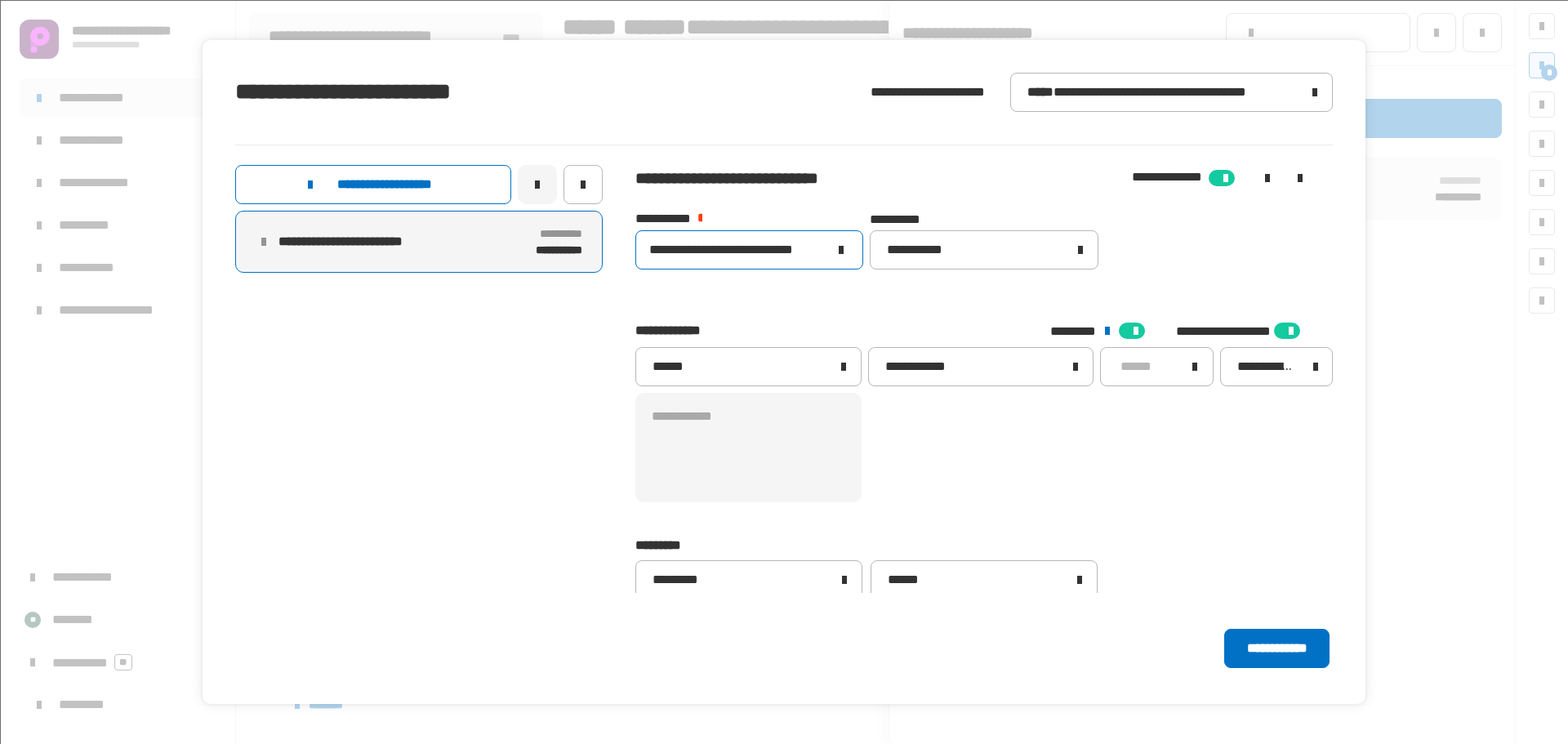 scroll, scrollTop: 0, scrollLeft: 5, axis: horizontal 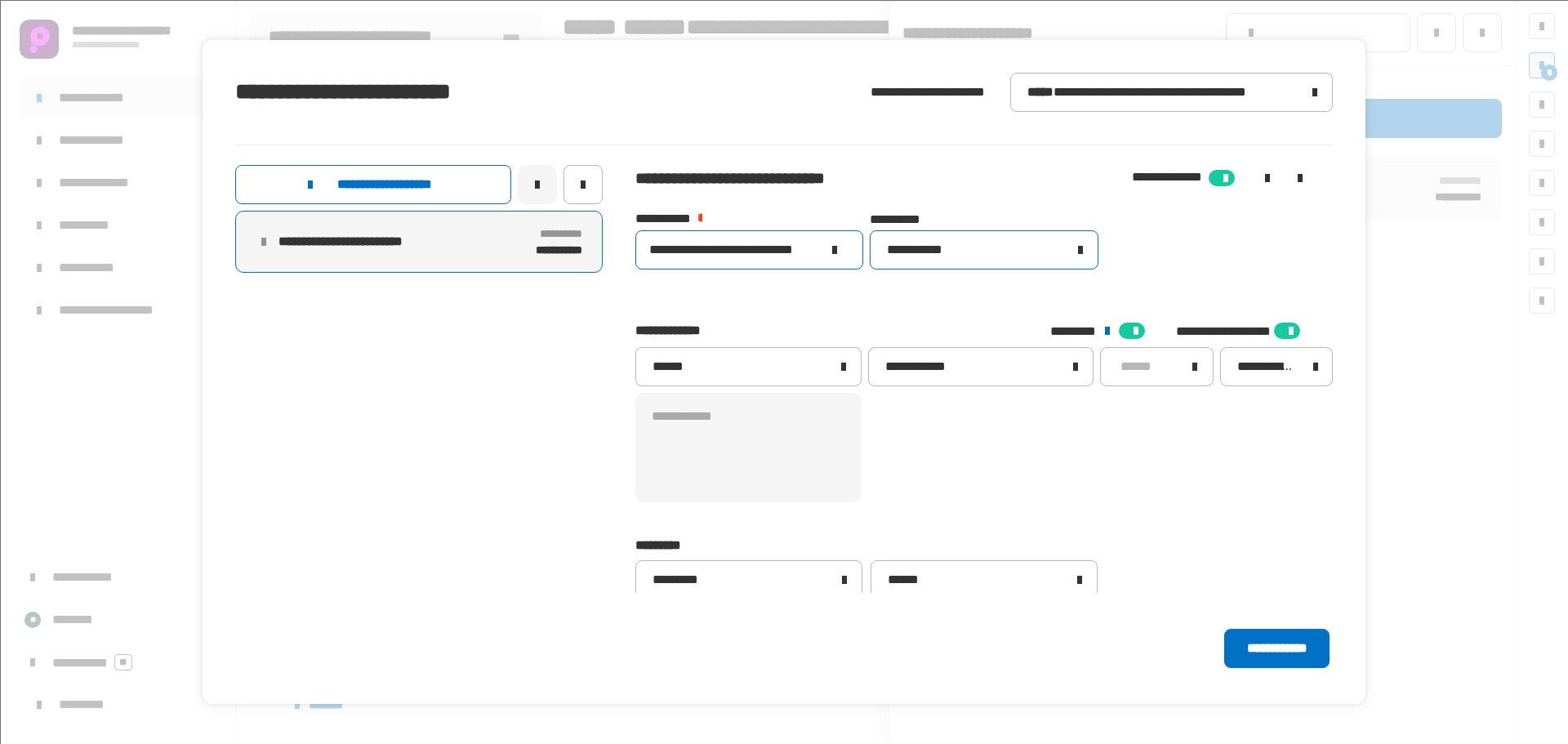type on "**********" 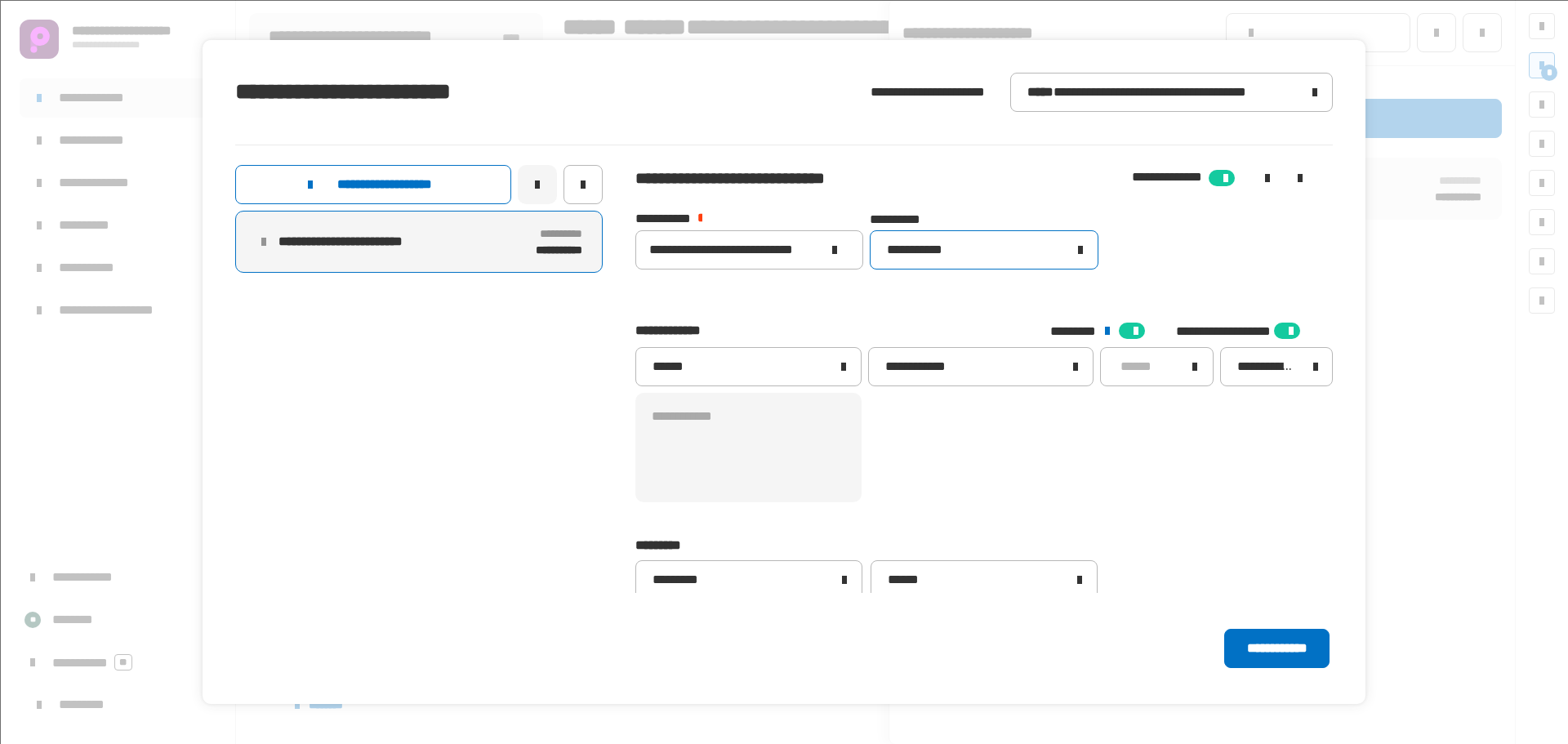 click on "**********" 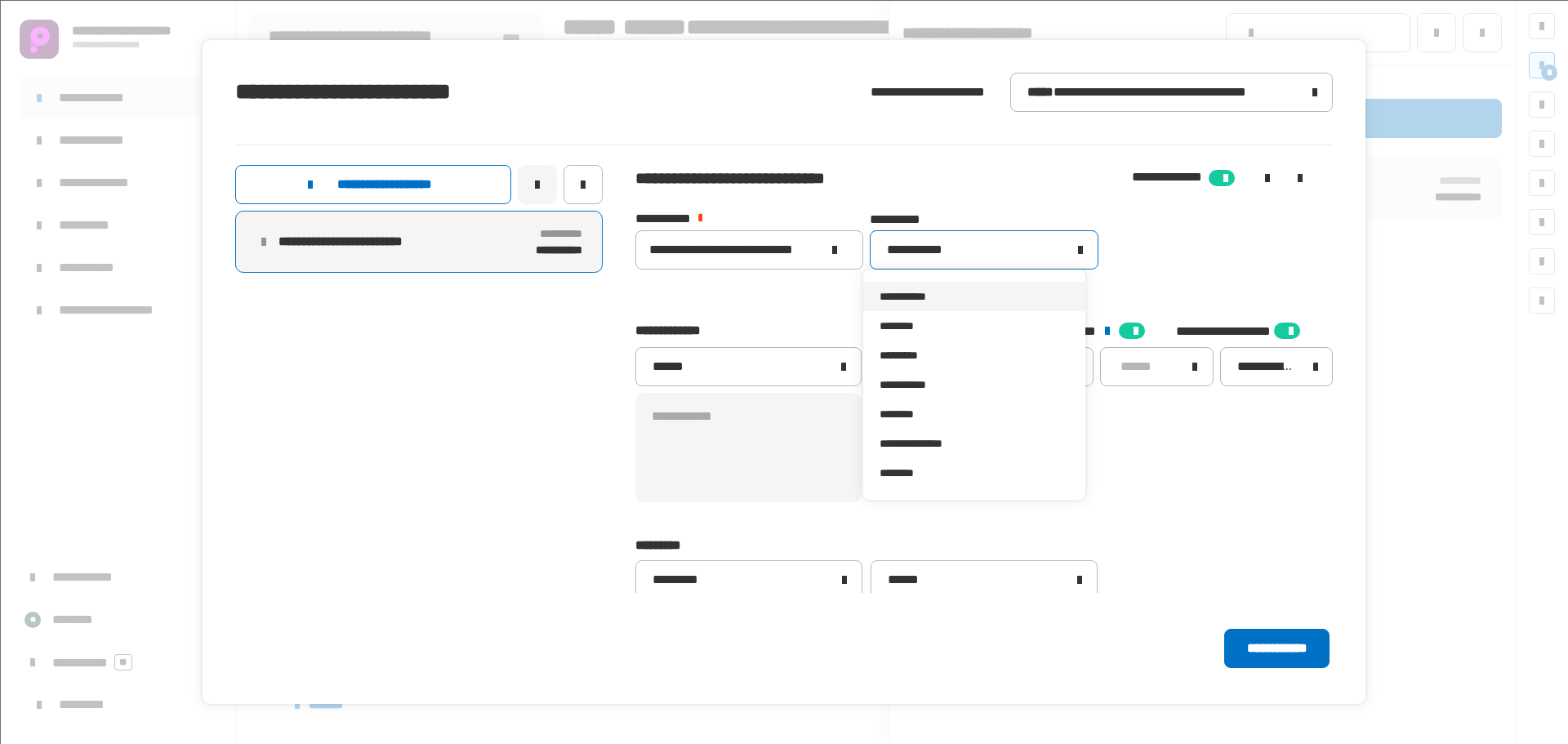 drag, startPoint x: 941, startPoint y: 474, endPoint x: 1082, endPoint y: 569, distance: 170.01765 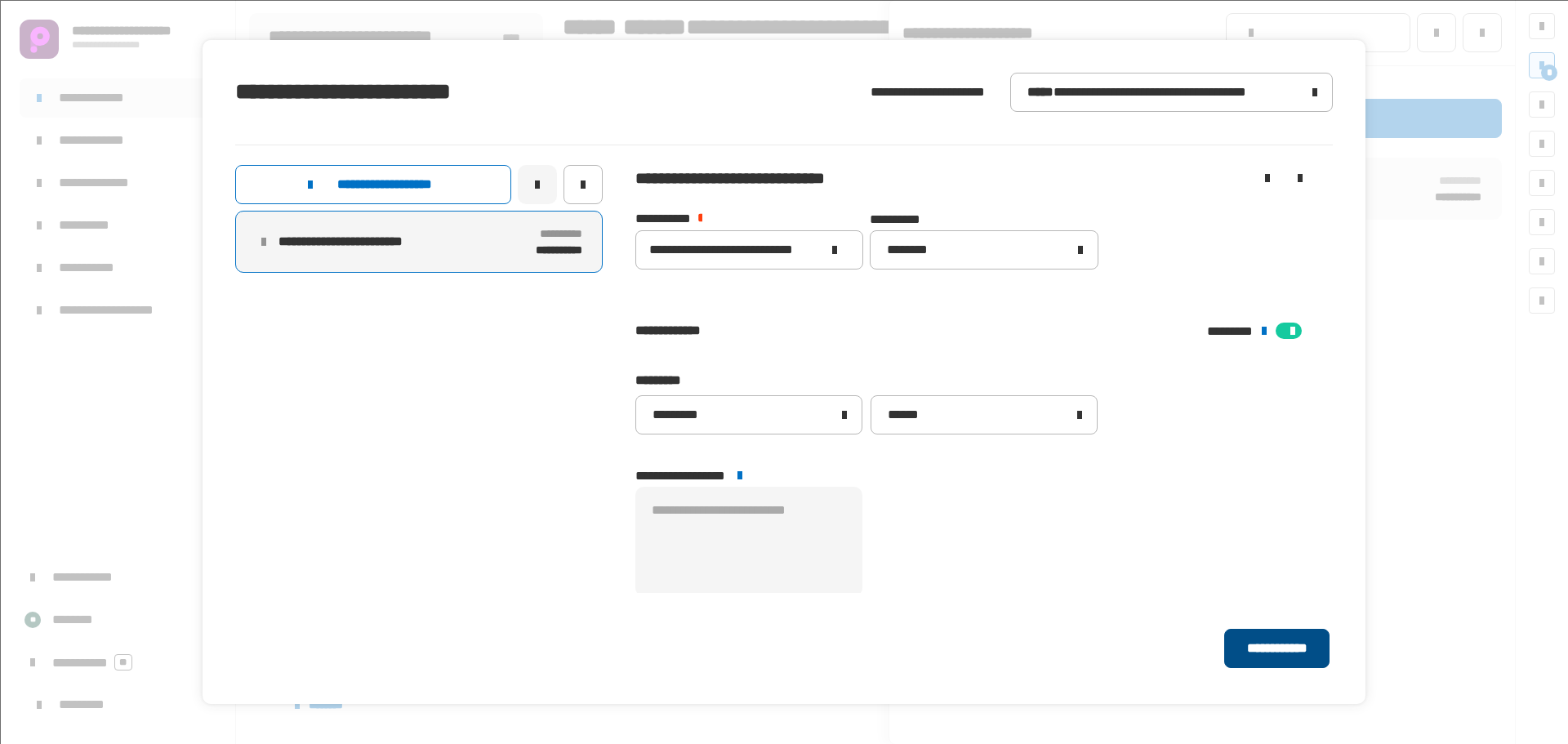 click on "**********" 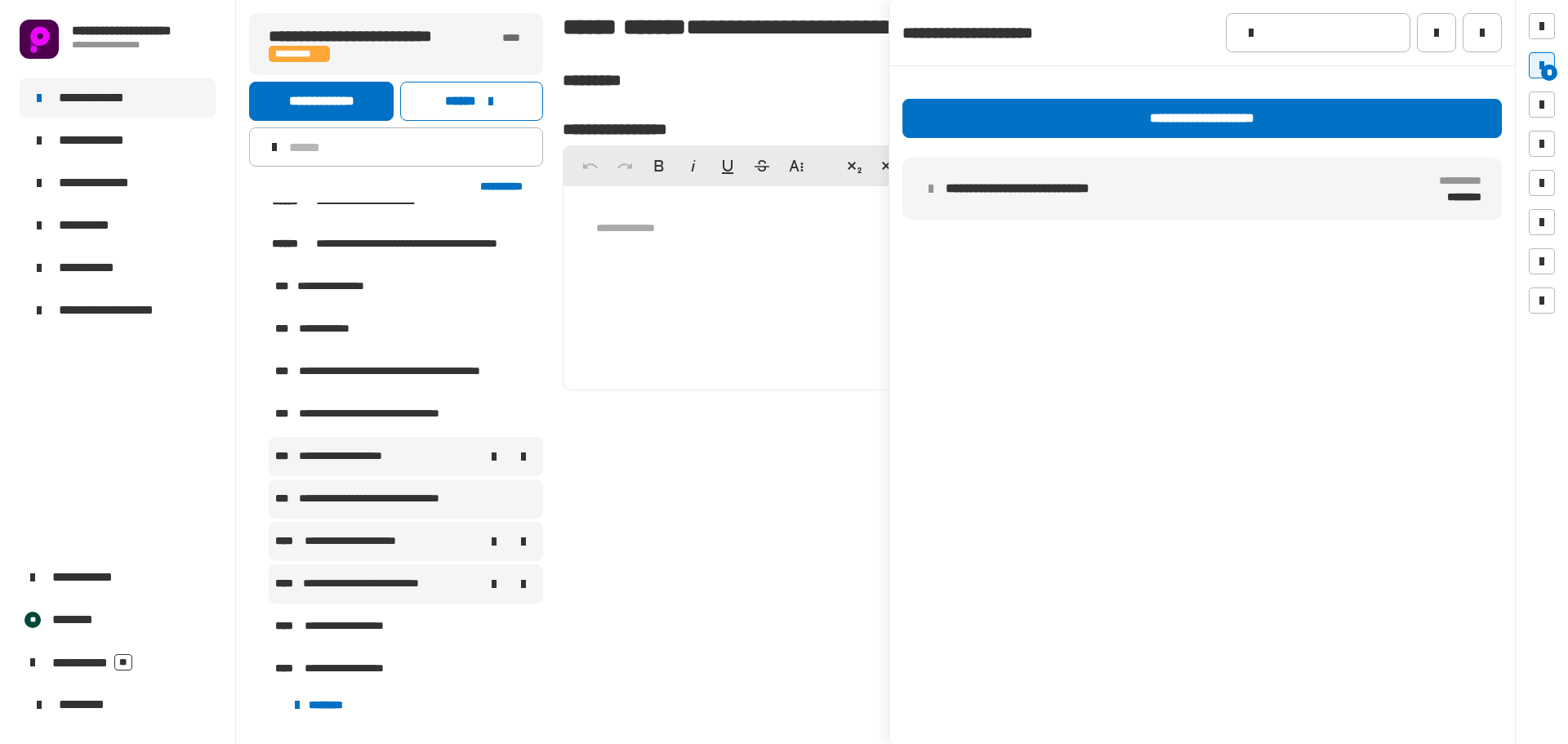 click on "**********" at bounding box center [359, 541] 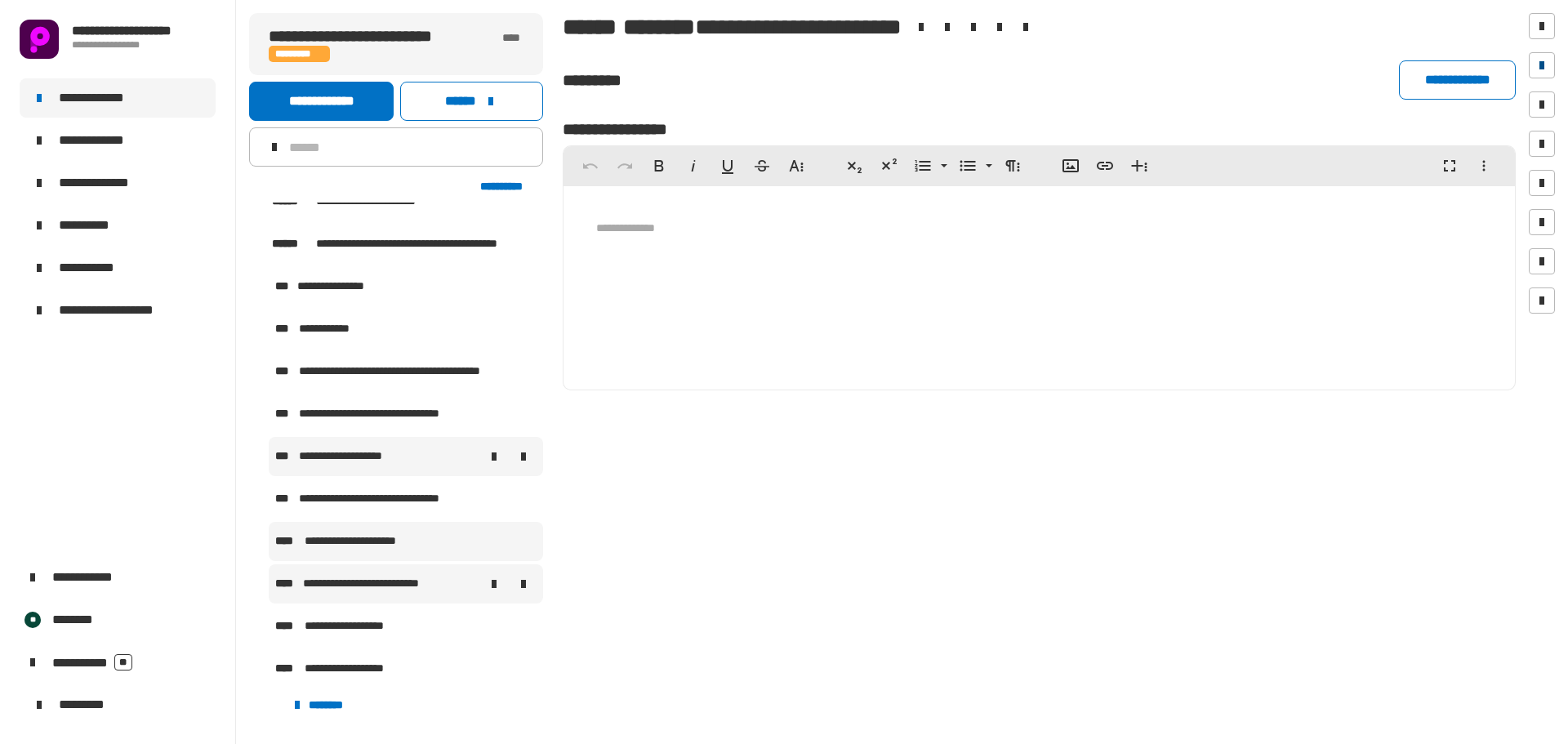 click at bounding box center [1542, 65] 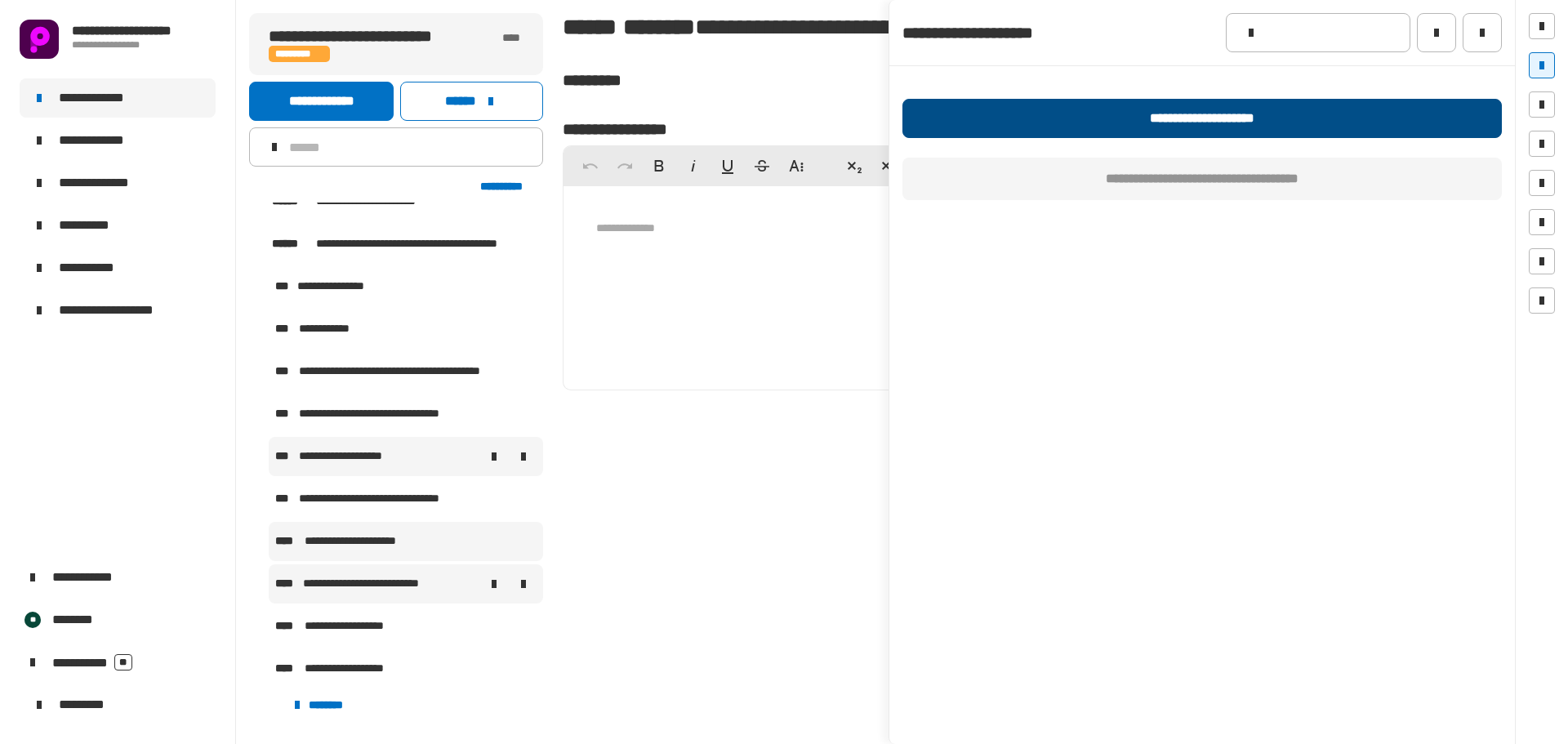 click on "**********" 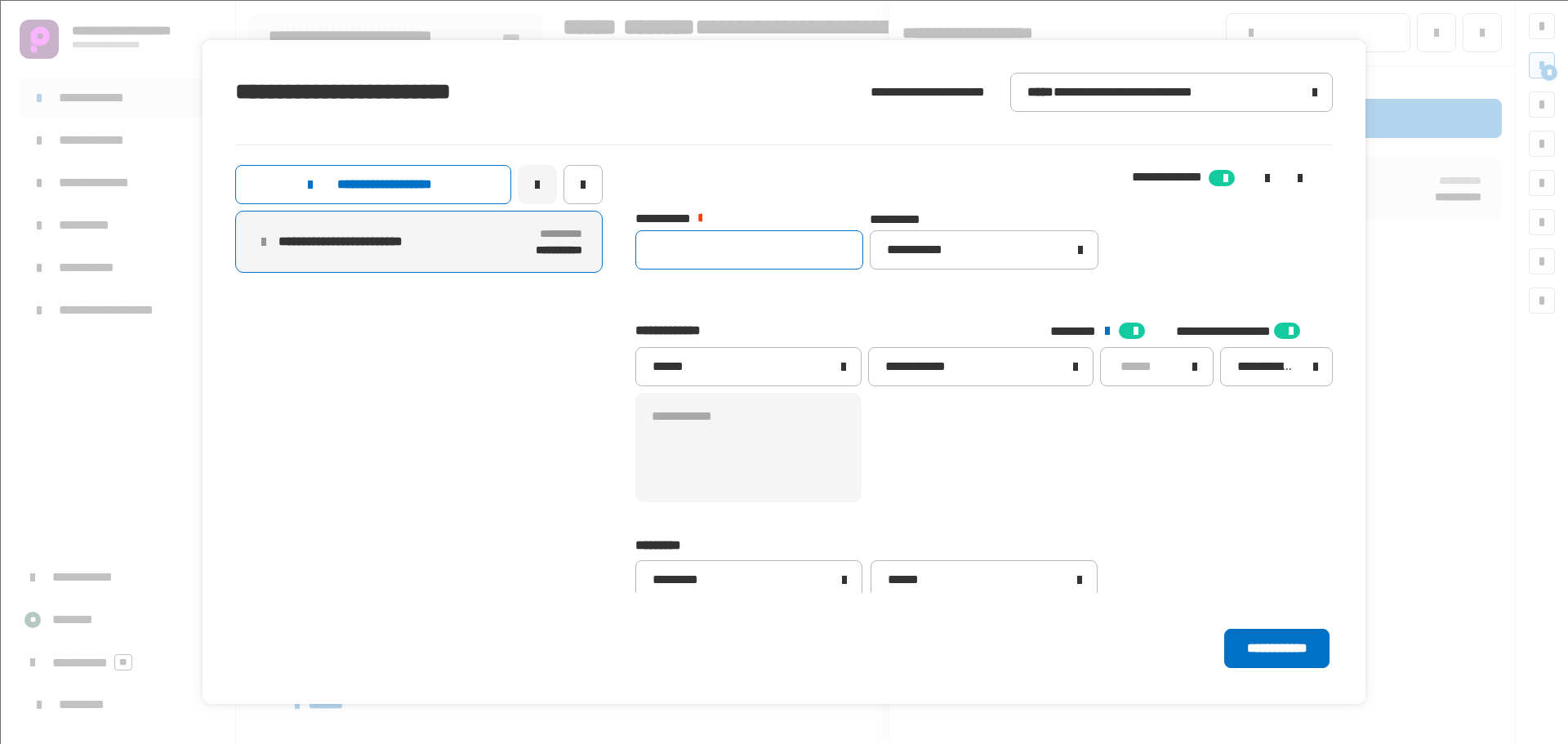 click 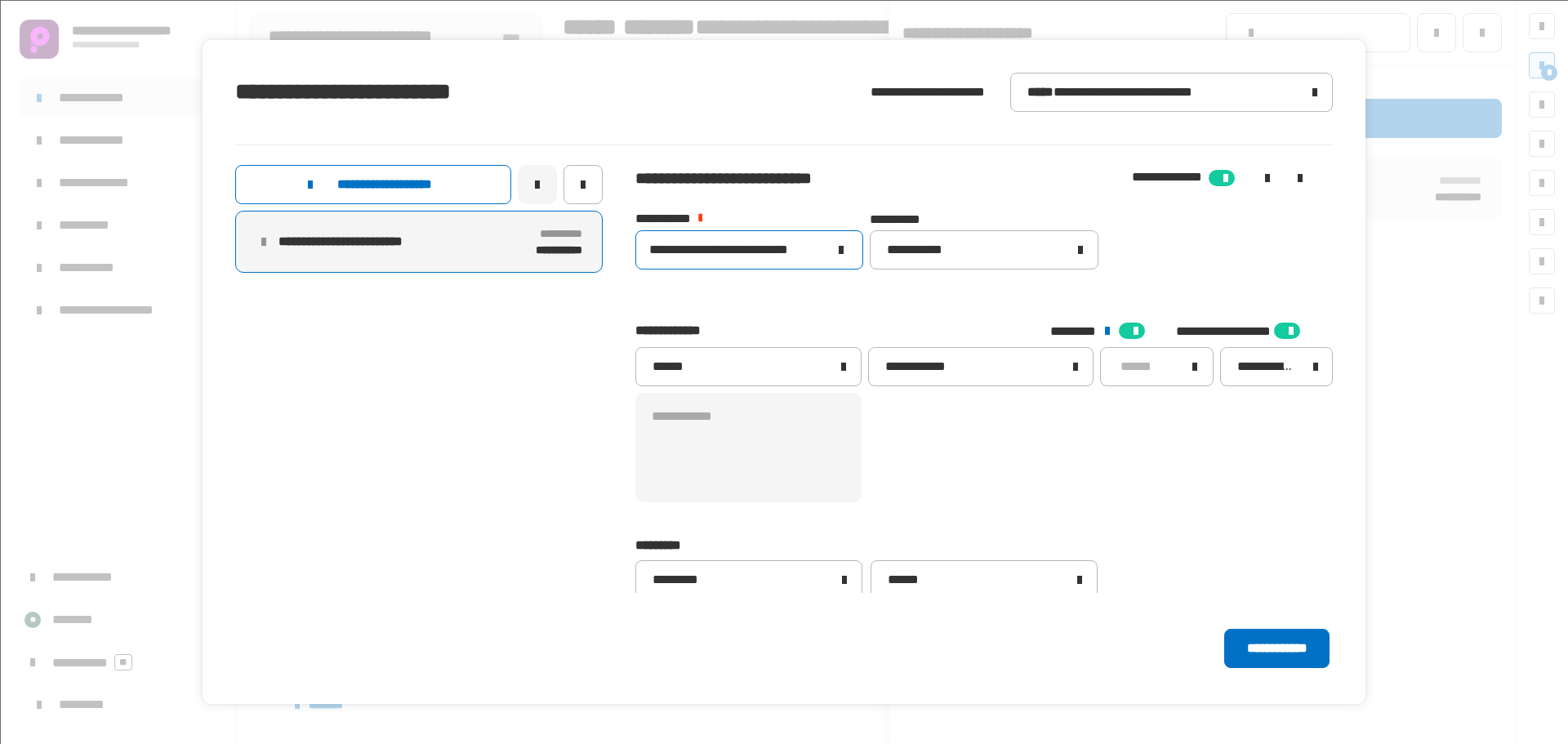 scroll, scrollTop: 0, scrollLeft: 2, axis: horizontal 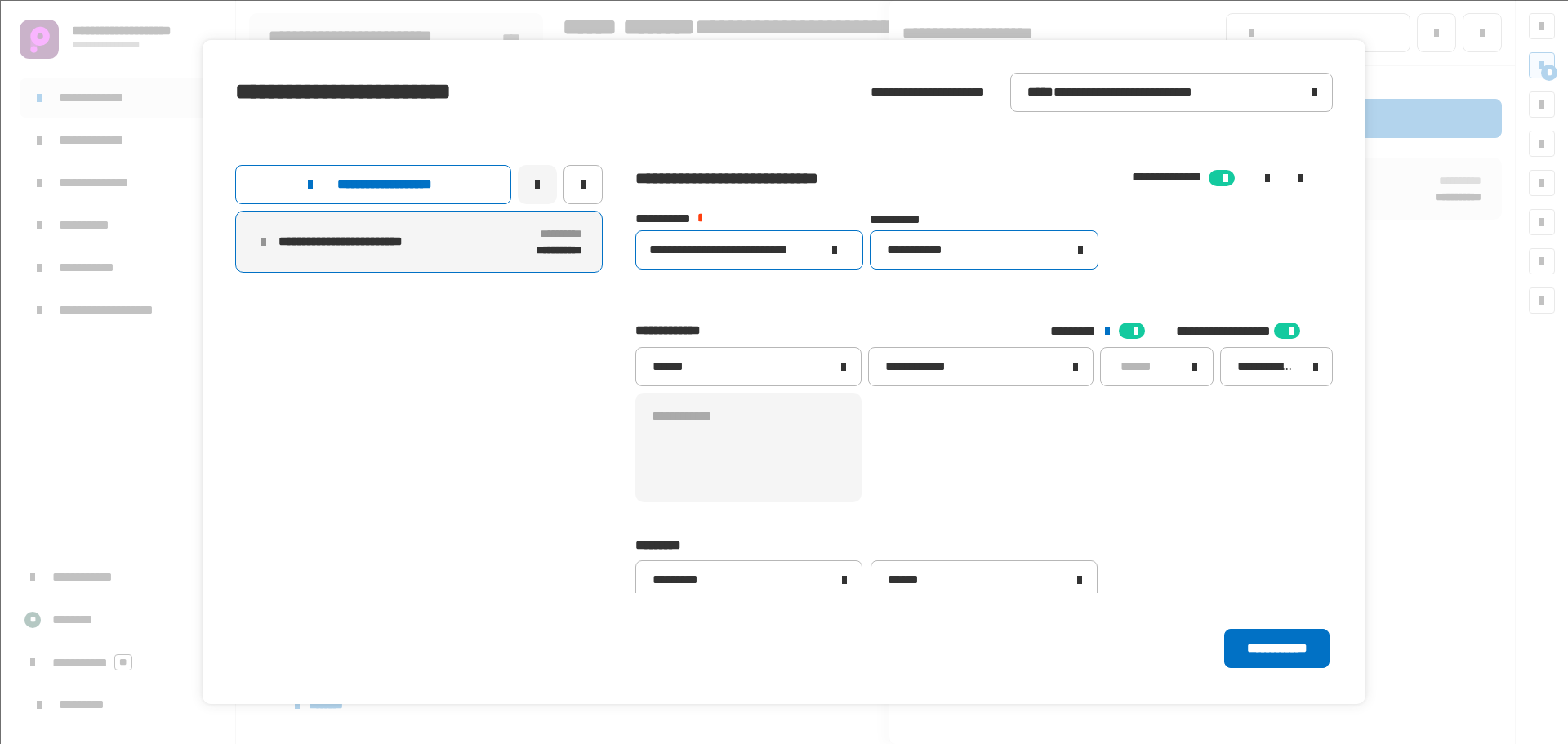 type on "**********" 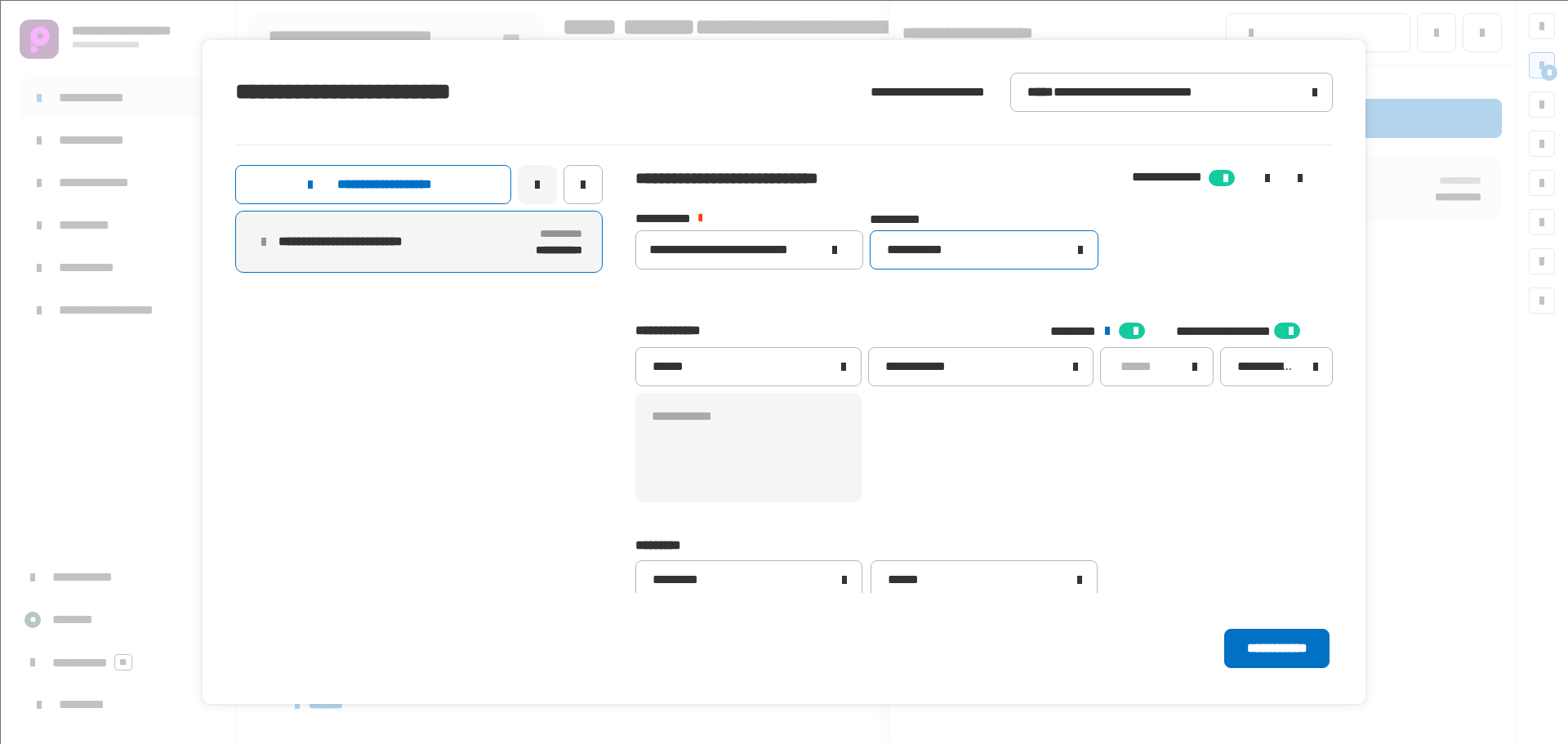 click on "**********" 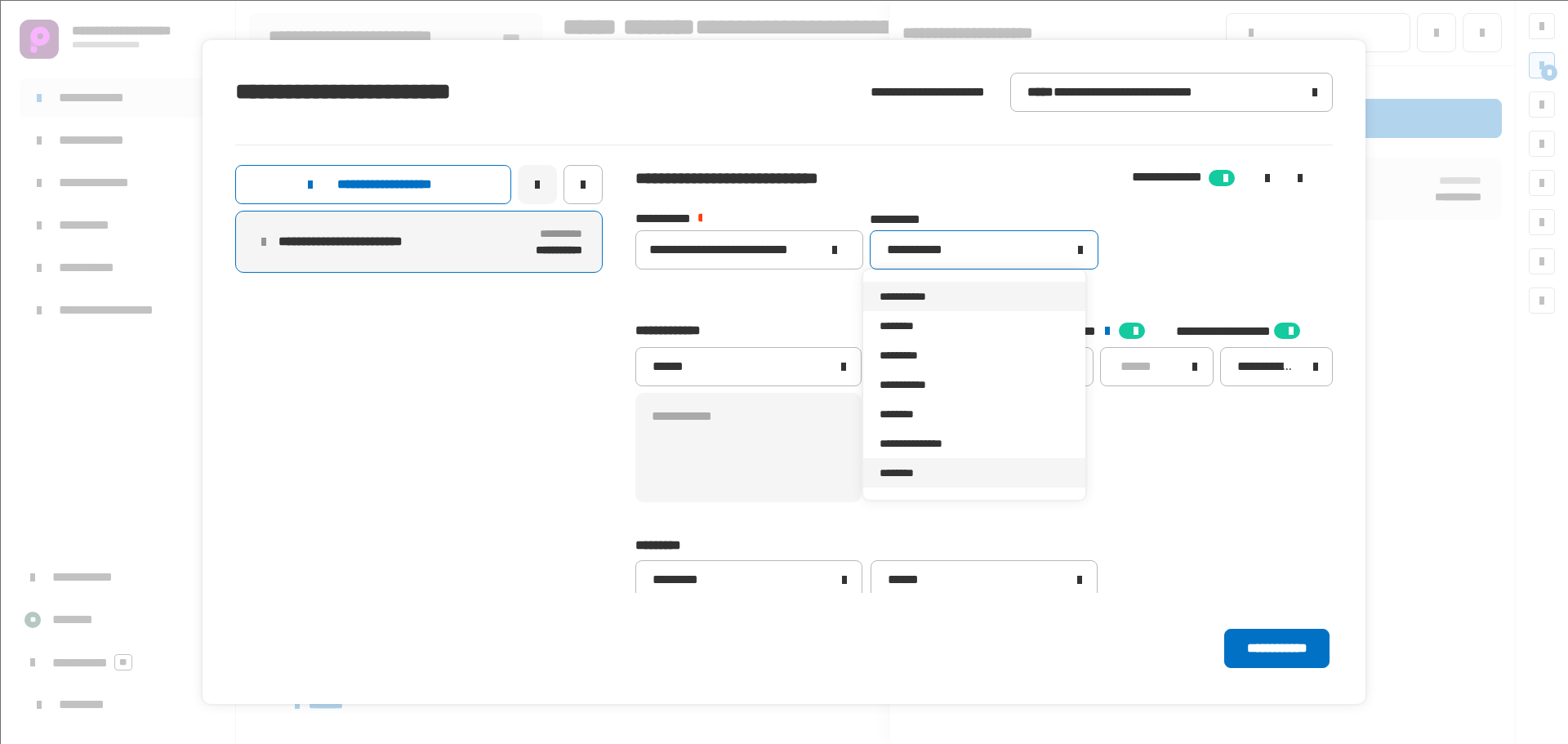 click on "********" at bounding box center [973, 473] 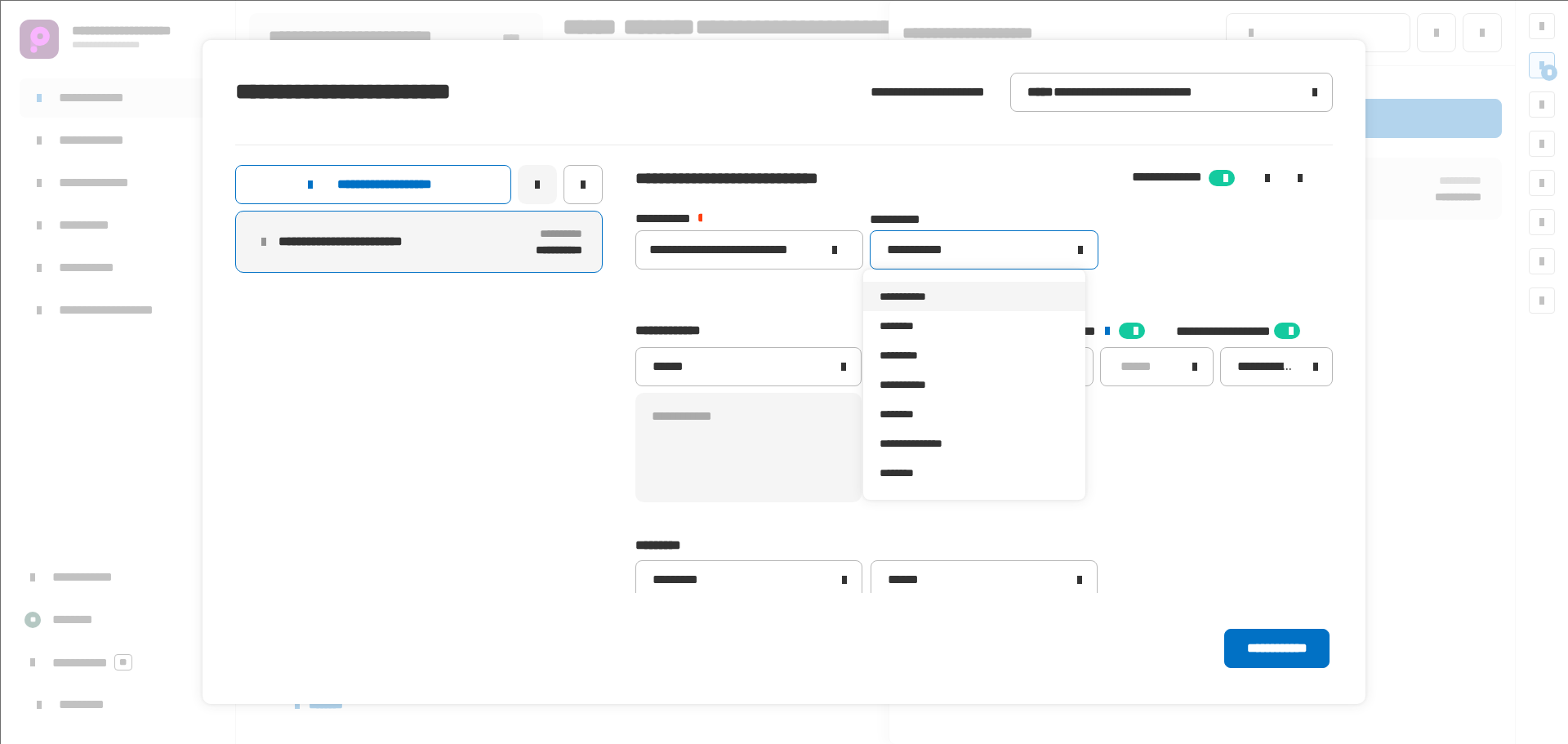 type 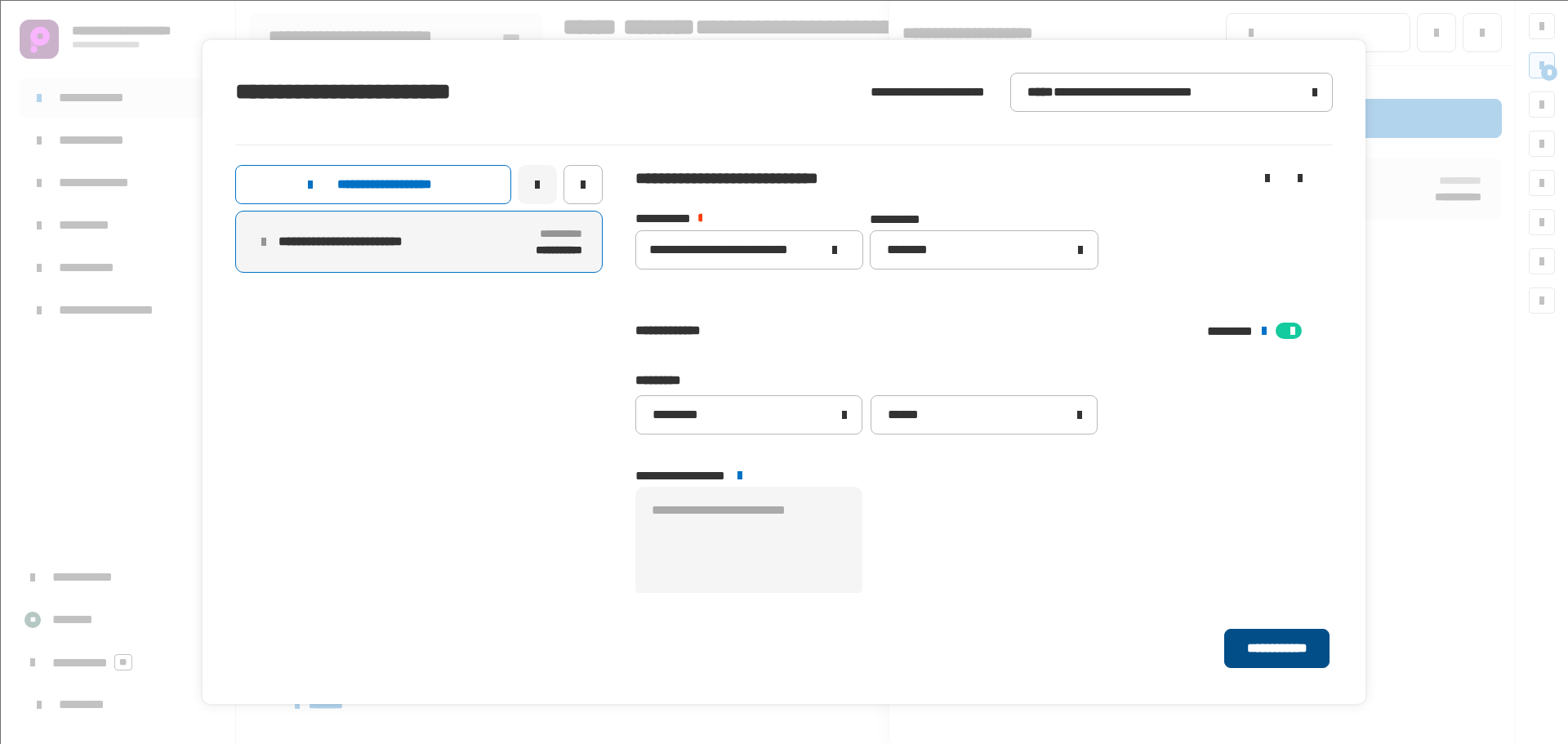 click on "**********" 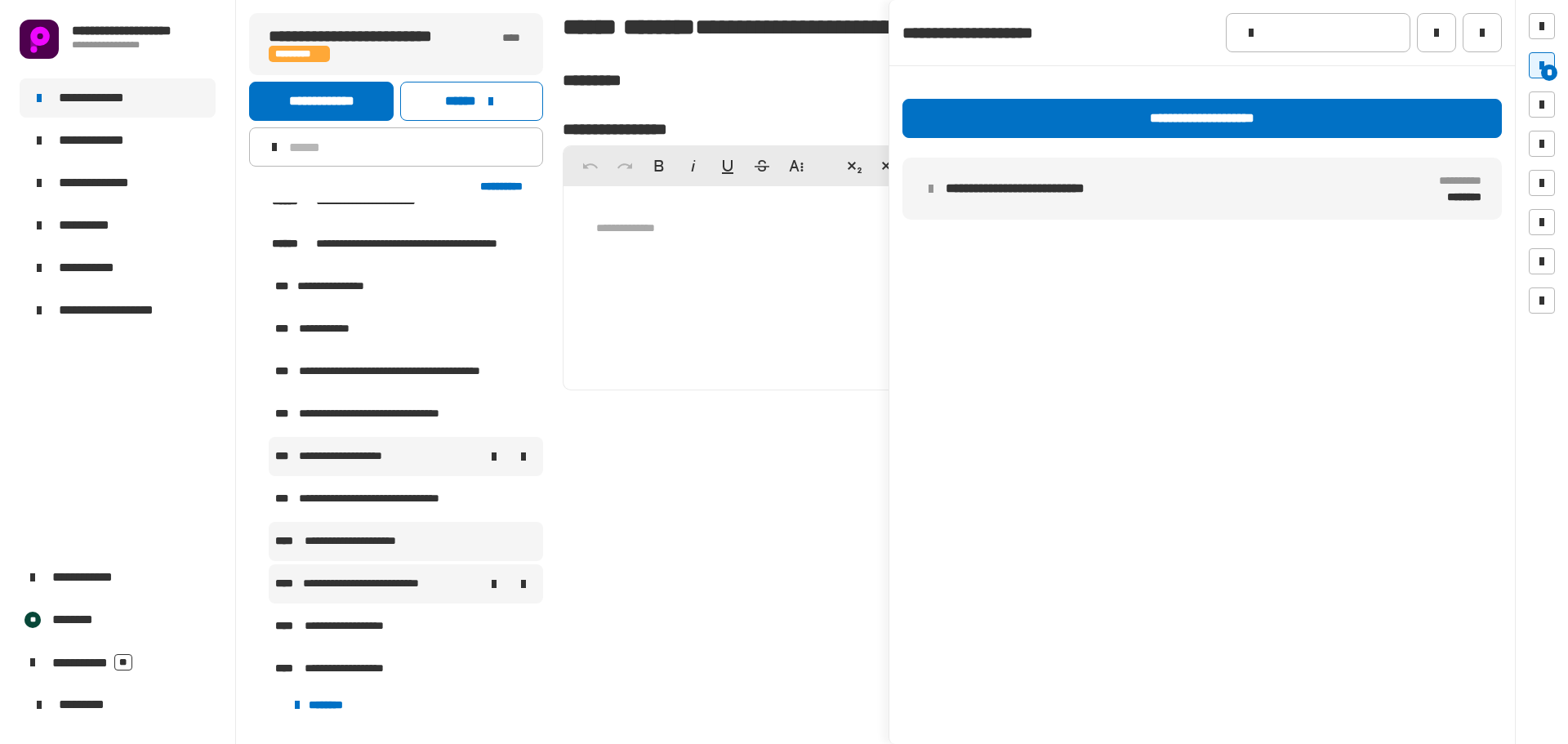 click on "**********" at bounding box center [378, 584] 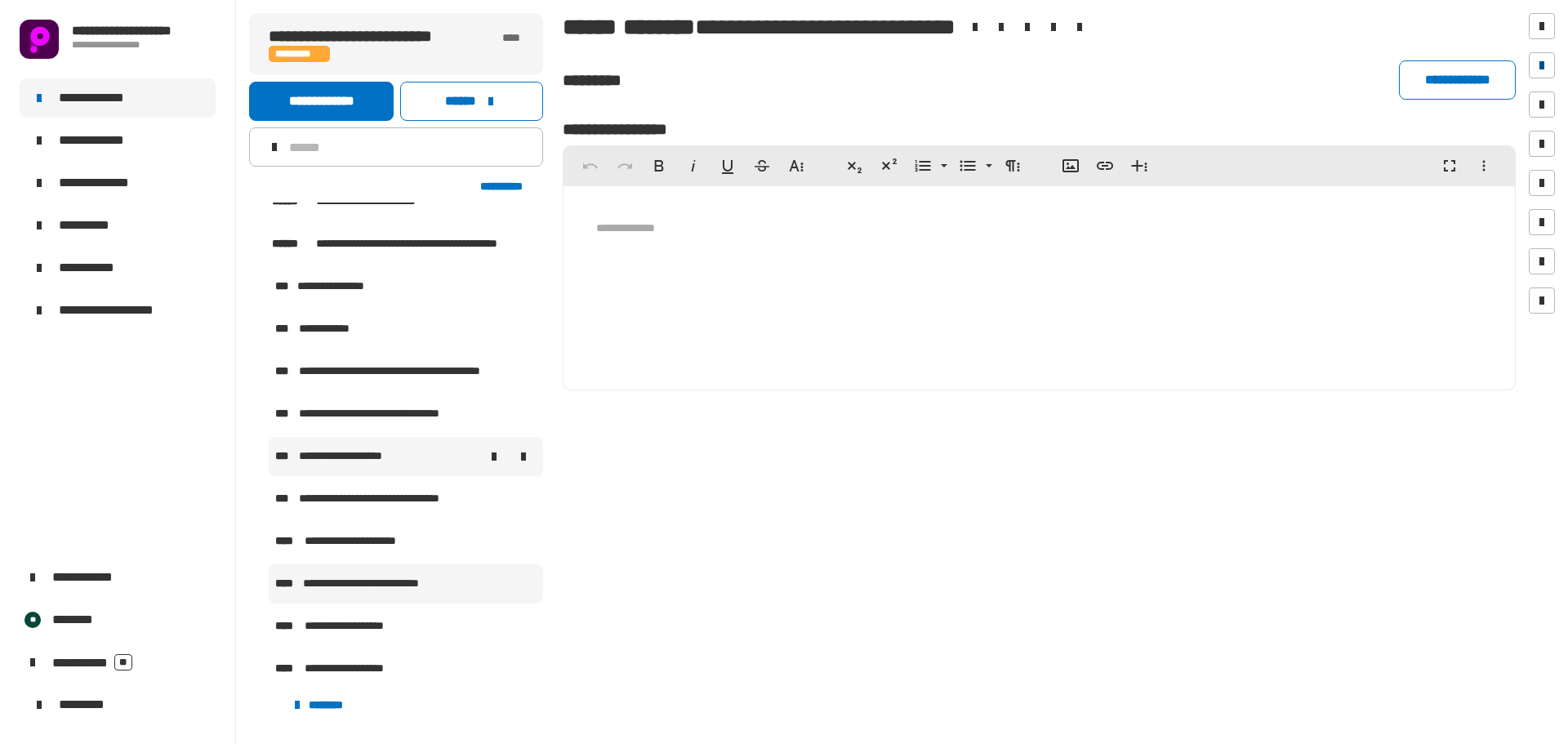 click at bounding box center (1542, 65) 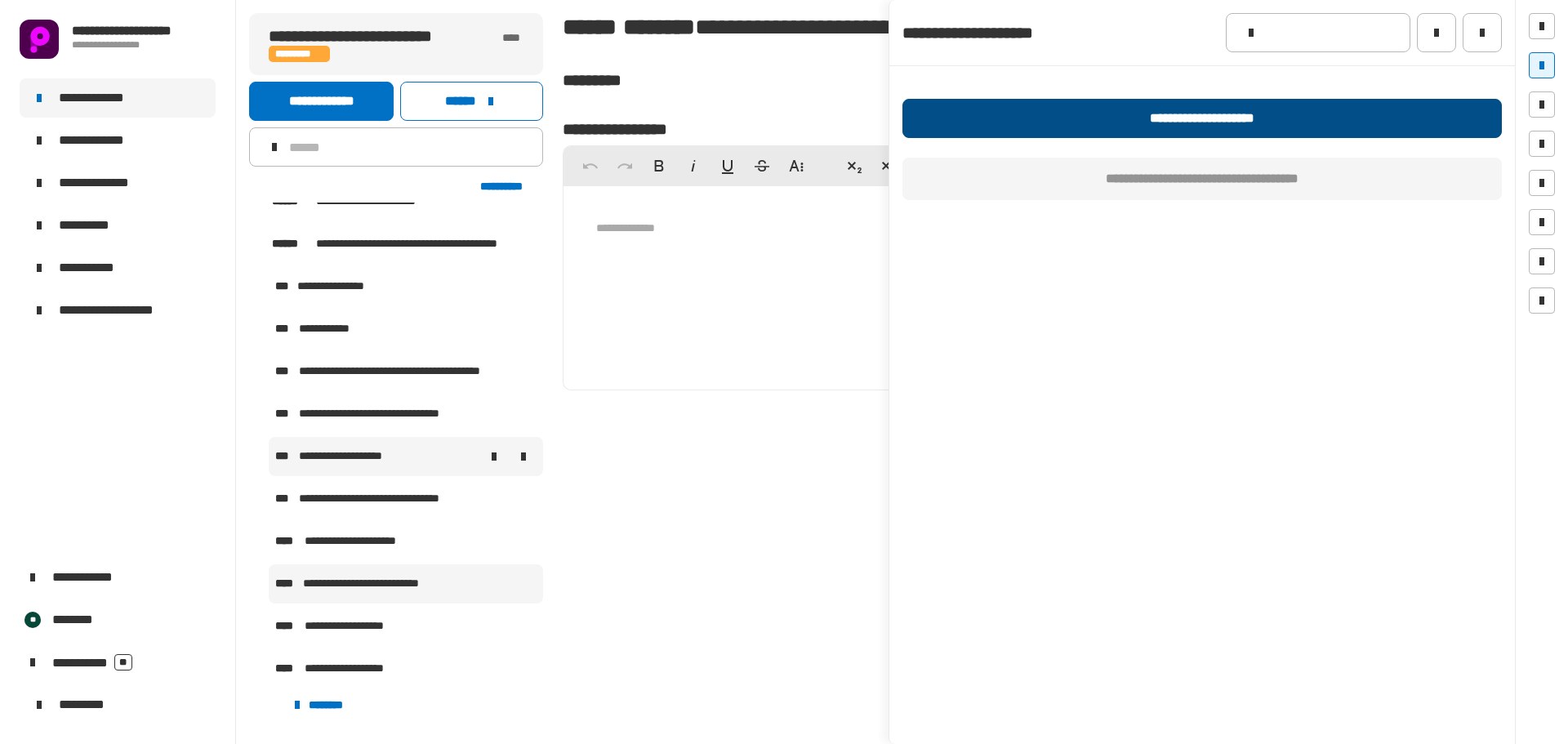 click on "**********" 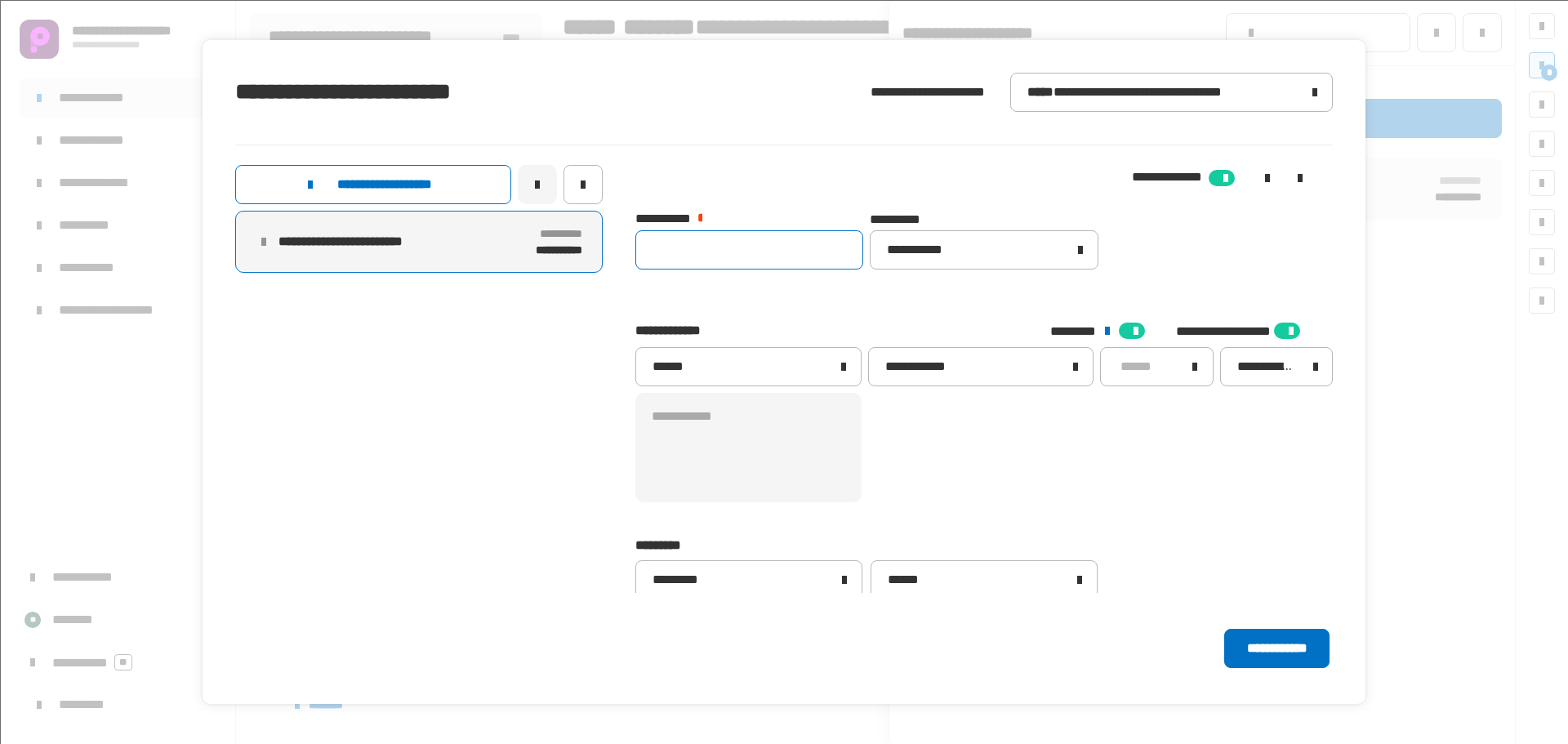 click 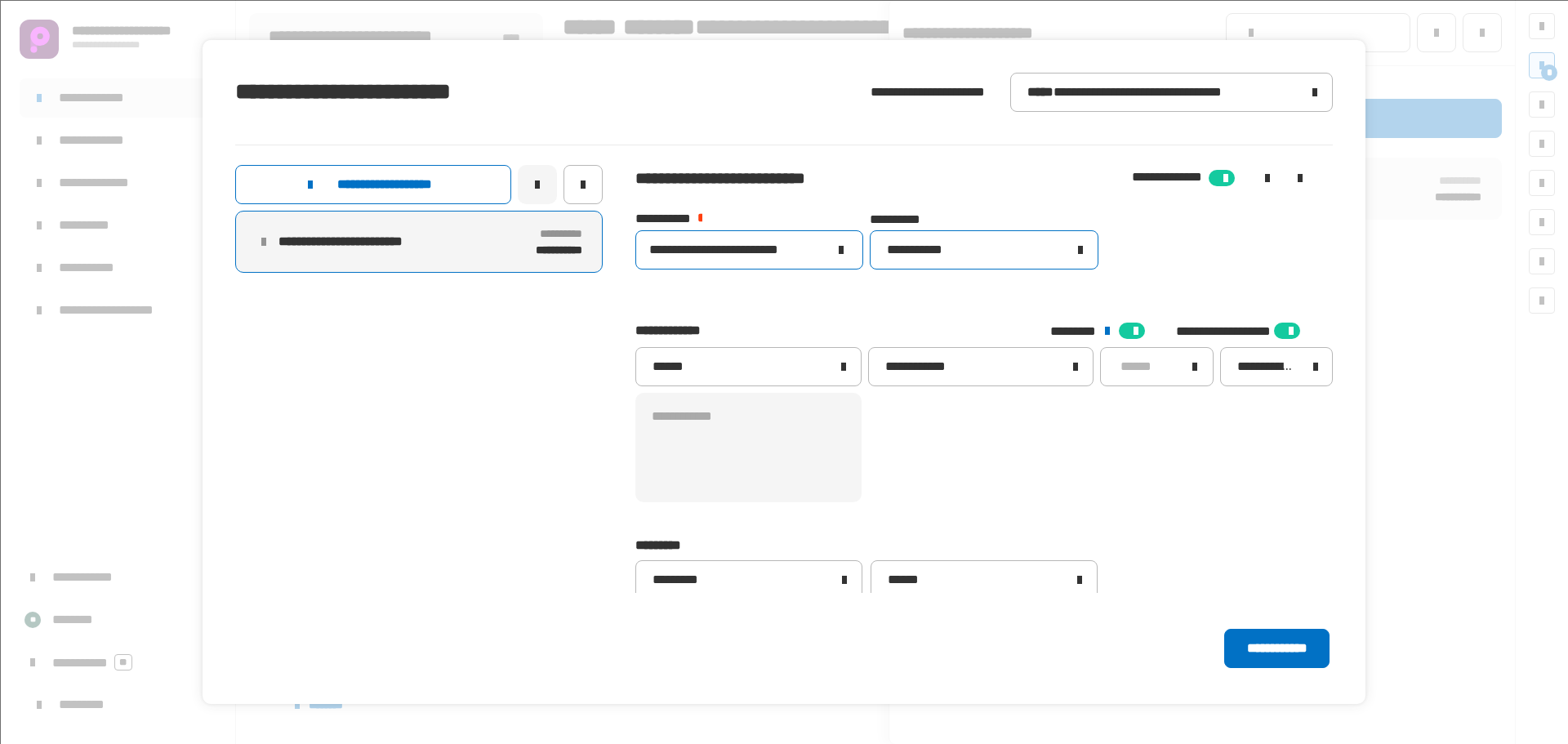 type on "**********" 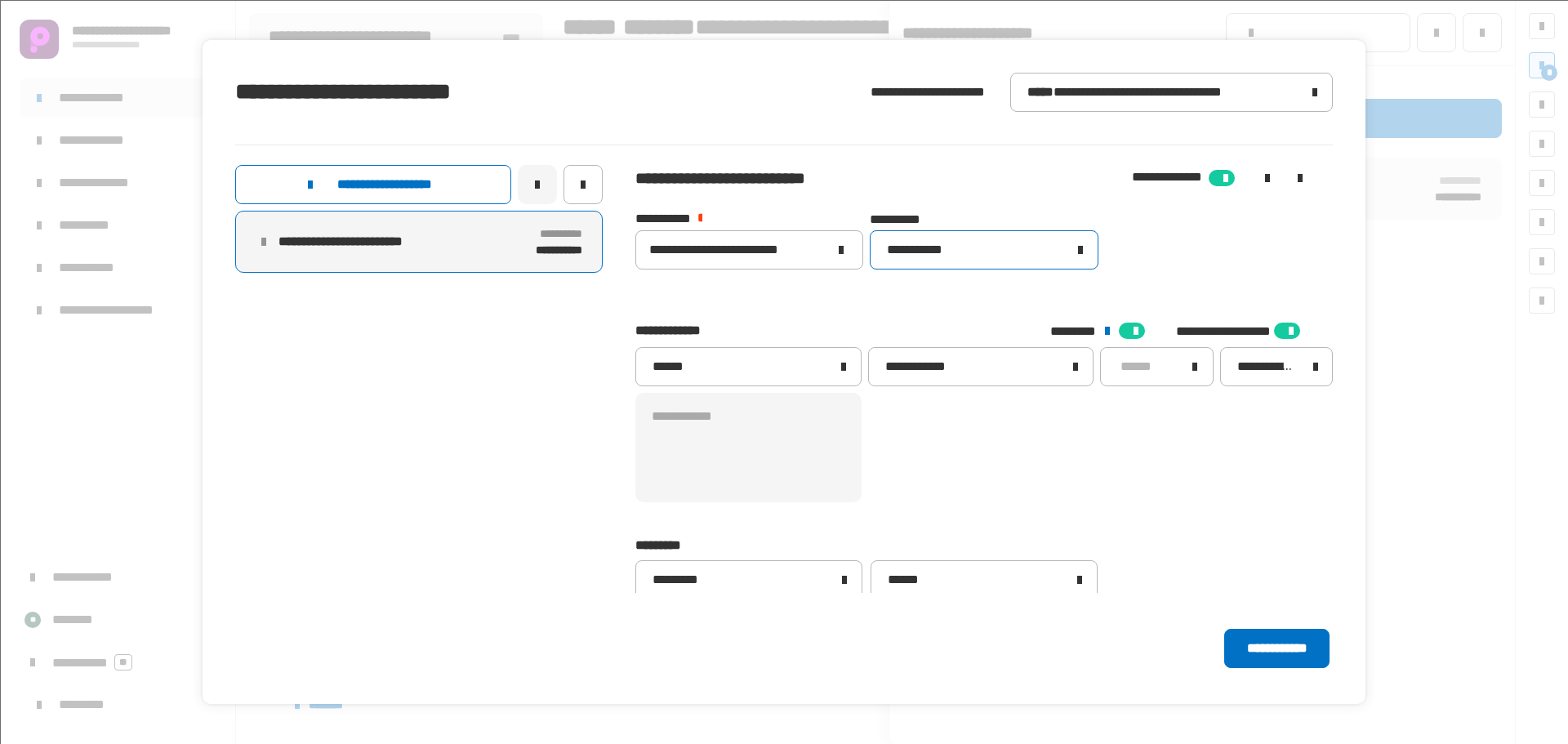 click 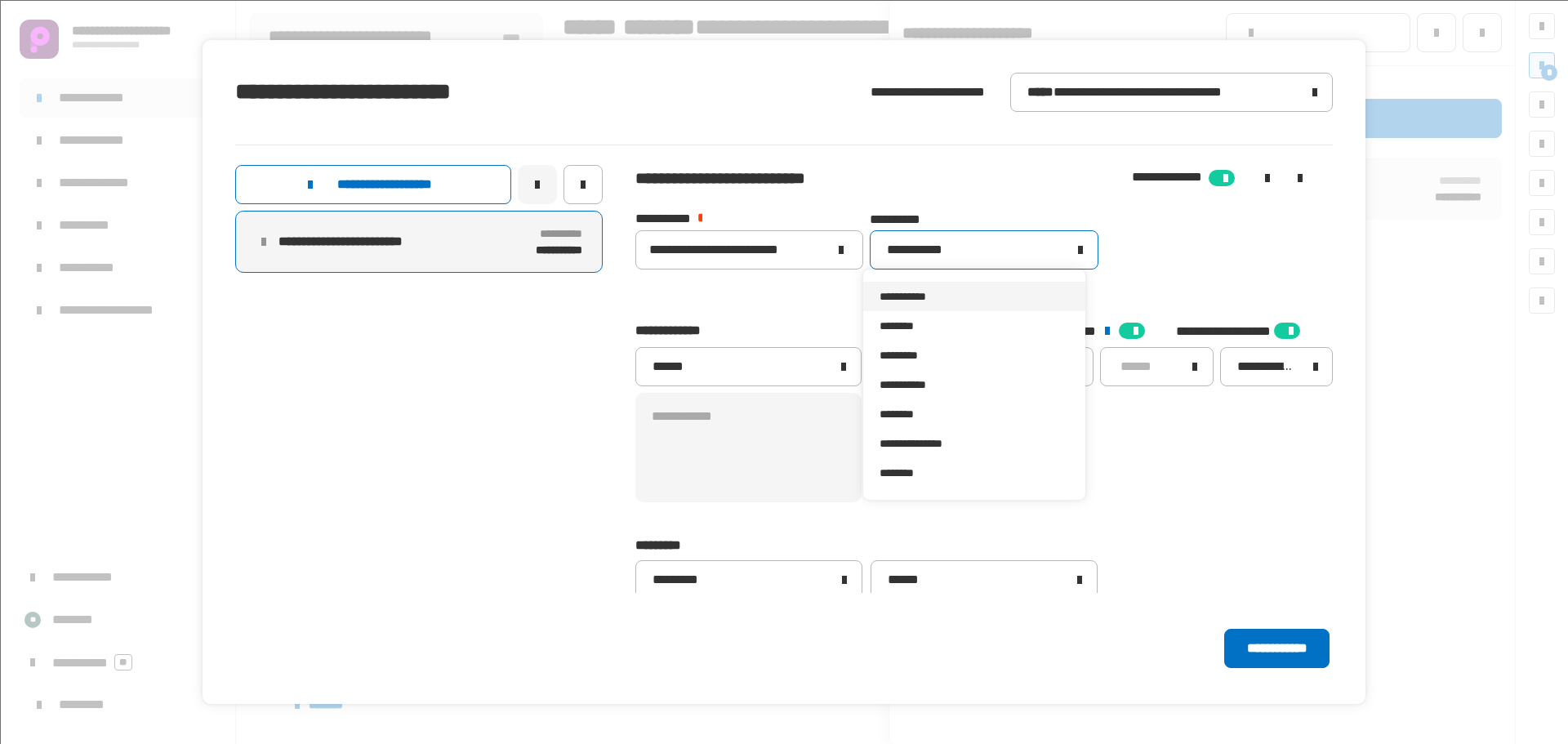 drag, startPoint x: 919, startPoint y: 469, endPoint x: 1042, endPoint y: 541, distance: 142.52368 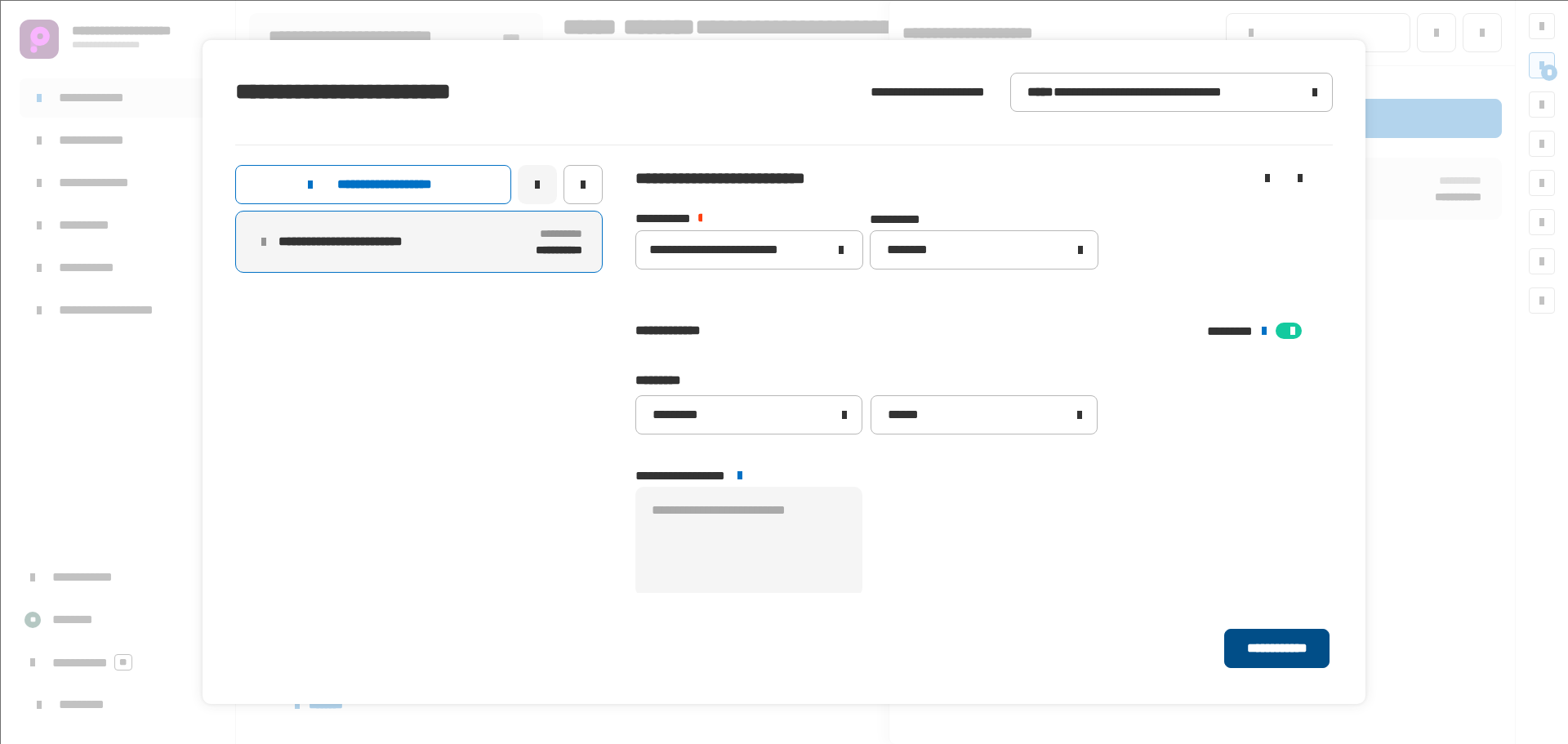 drag, startPoint x: 1267, startPoint y: 645, endPoint x: 1257, endPoint y: 639, distance: 11.661904 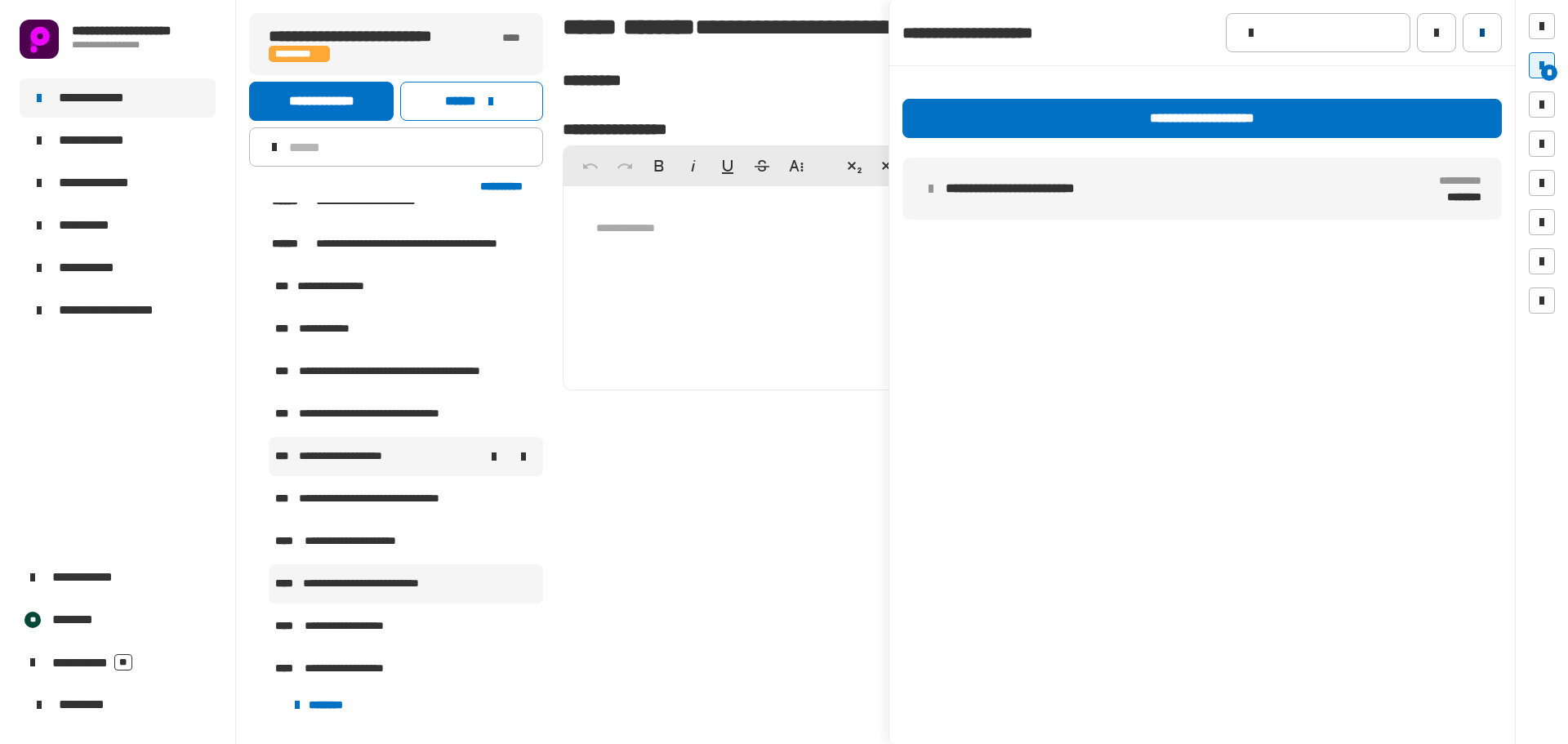 click 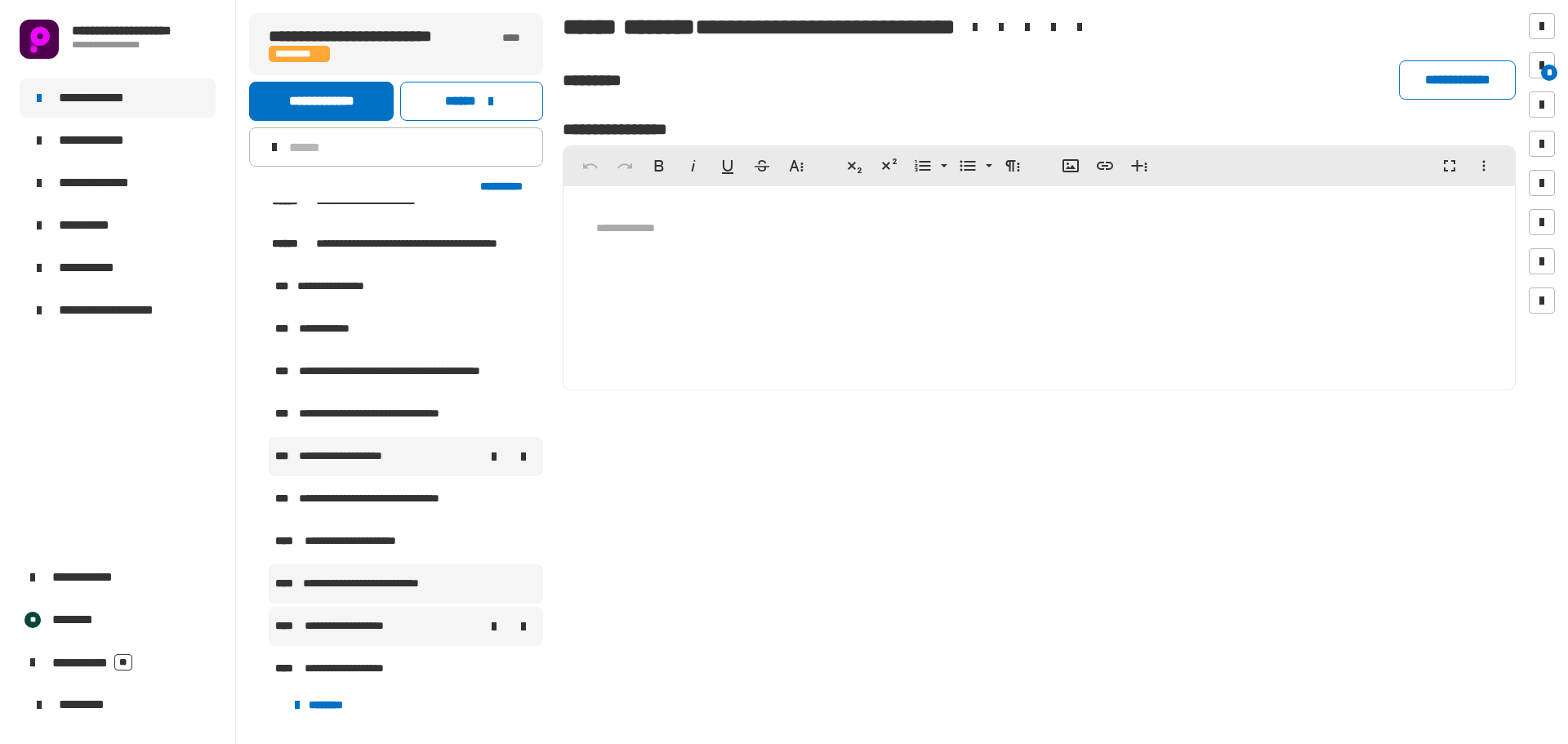 click on "**********" at bounding box center [357, 626] 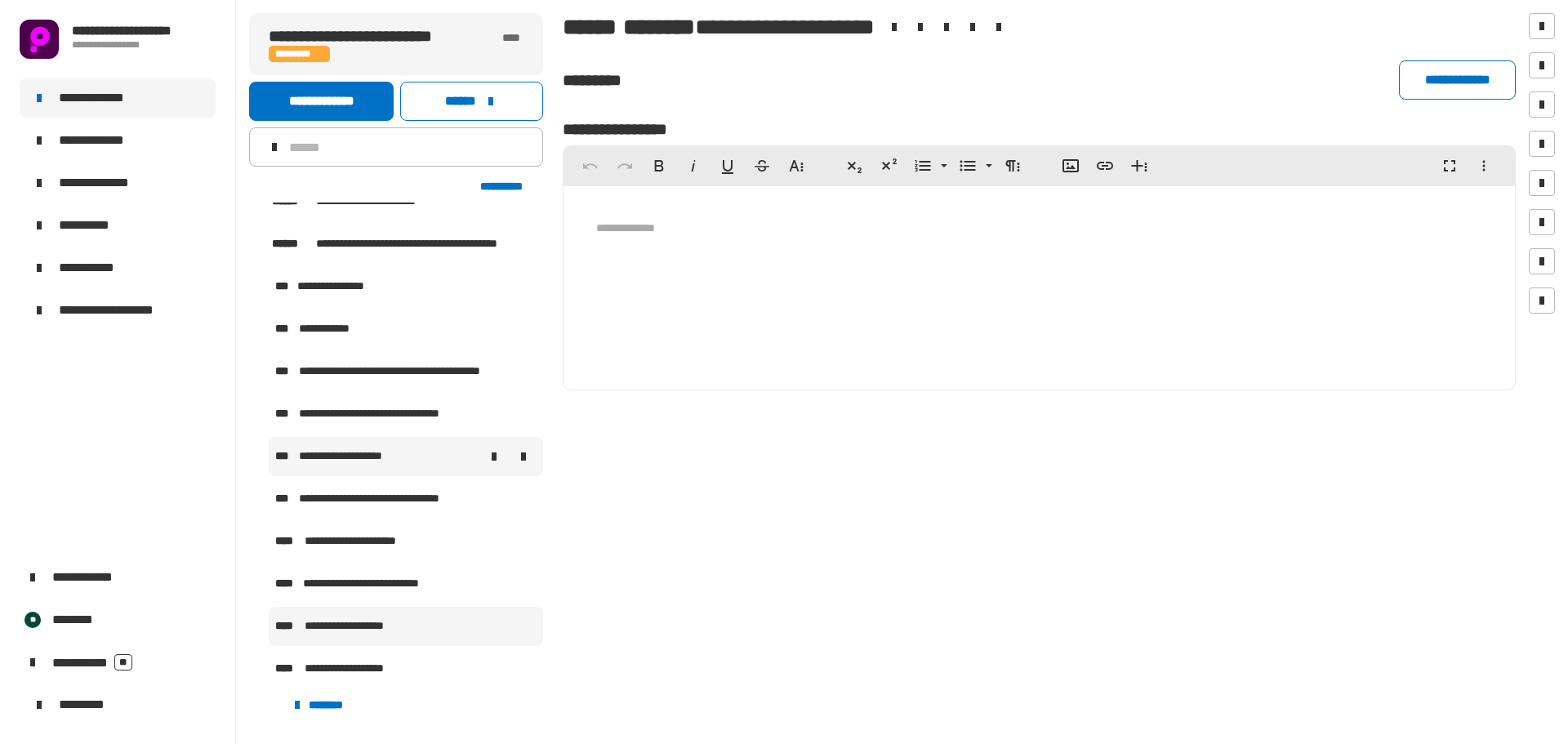 click 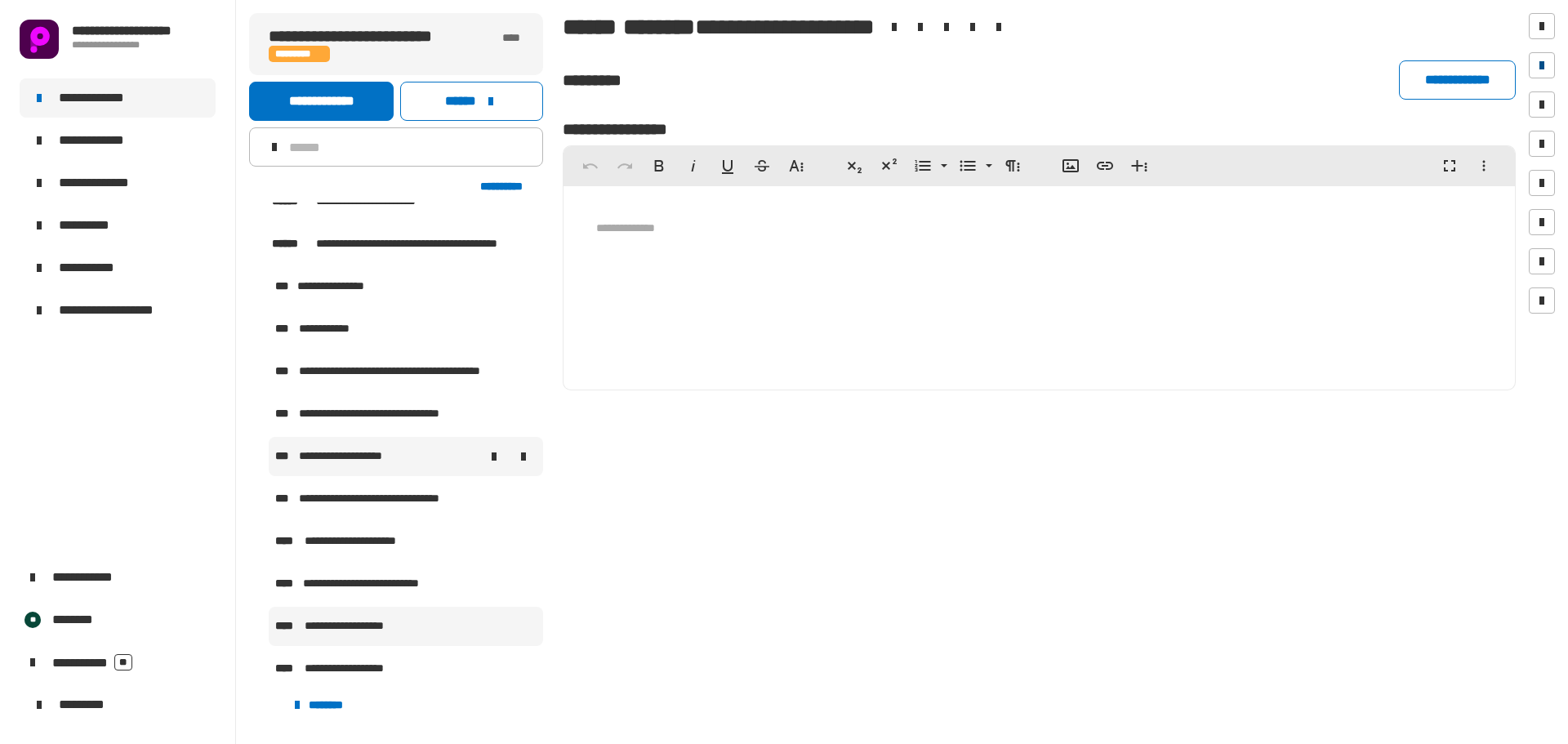 click at bounding box center [1542, 65] 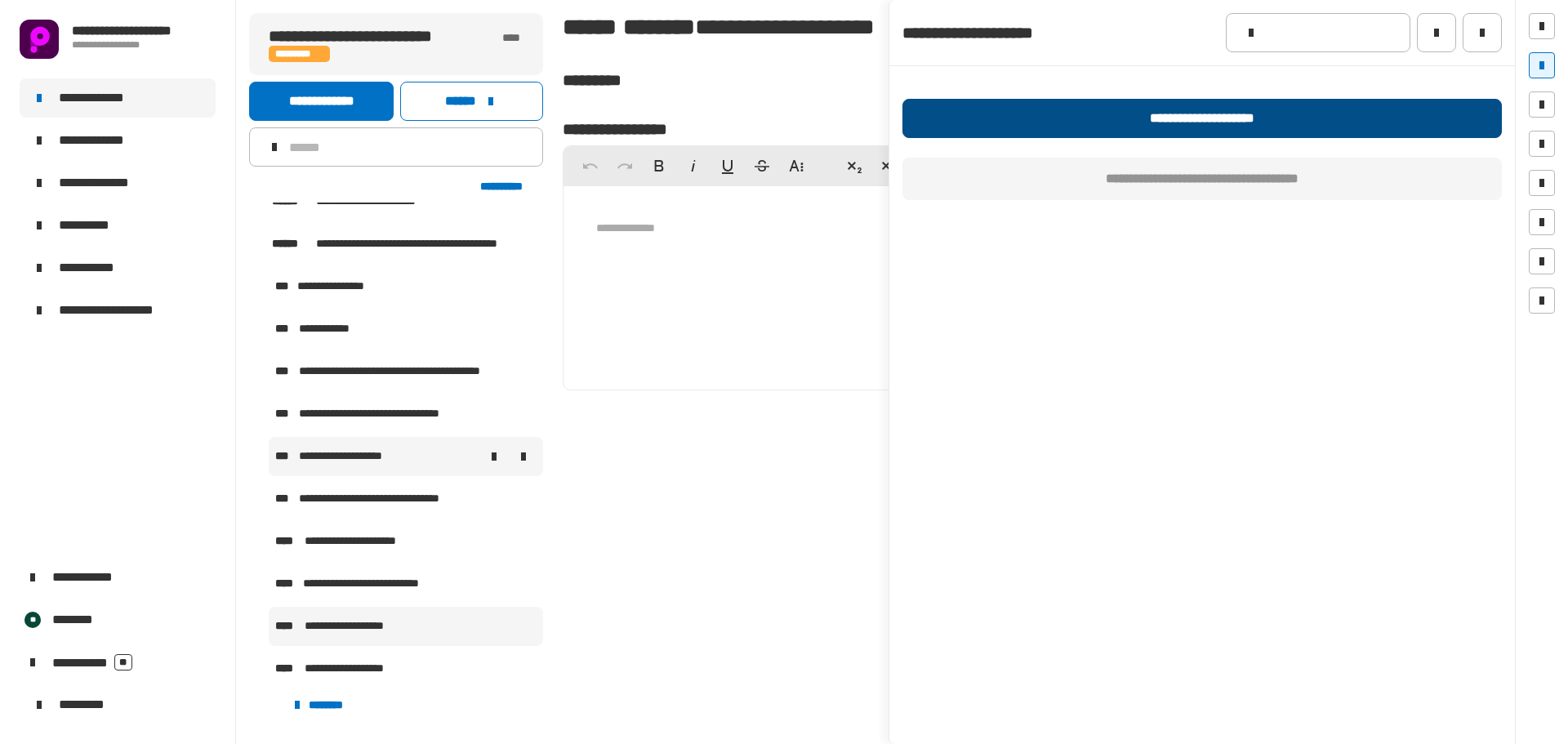 click on "**********" 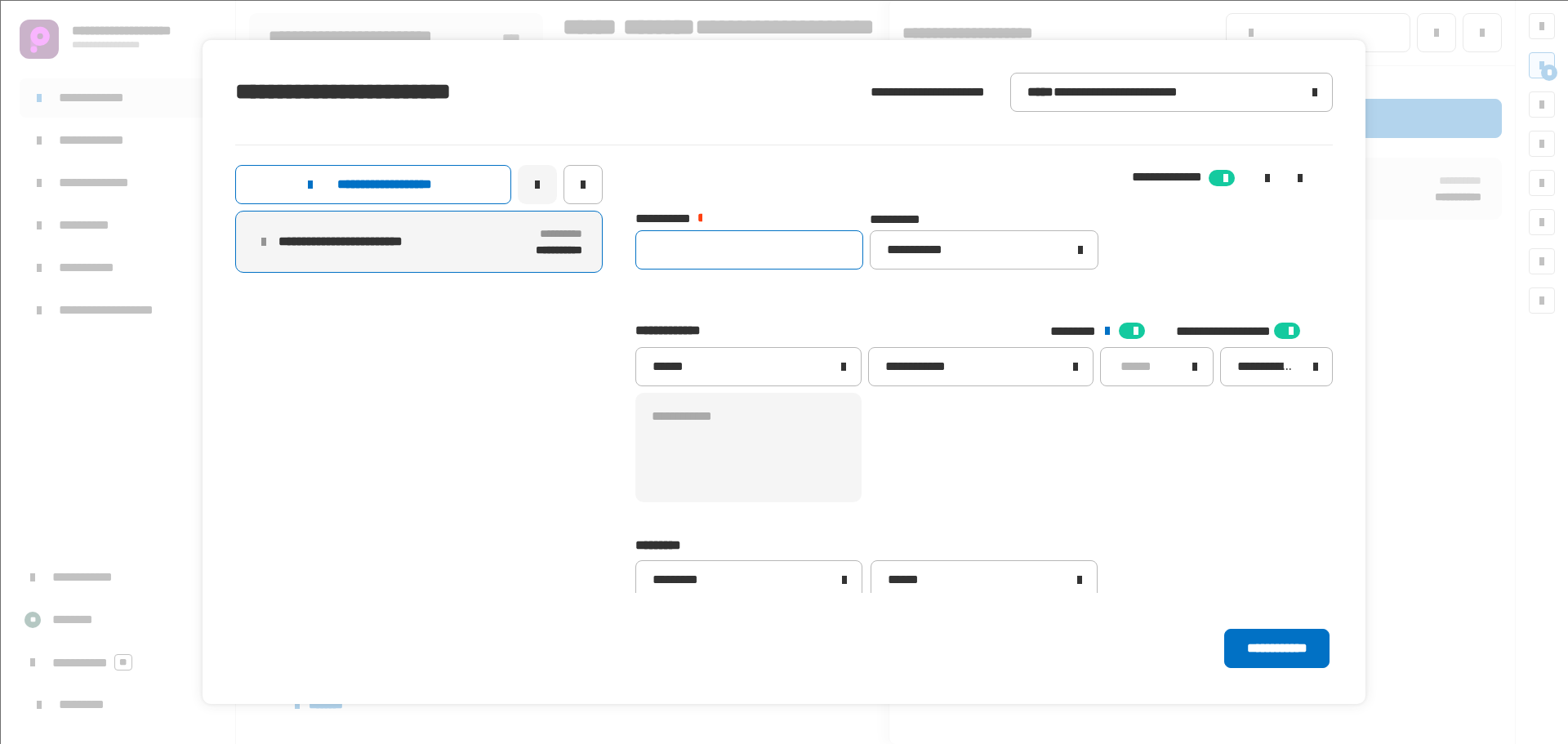 click 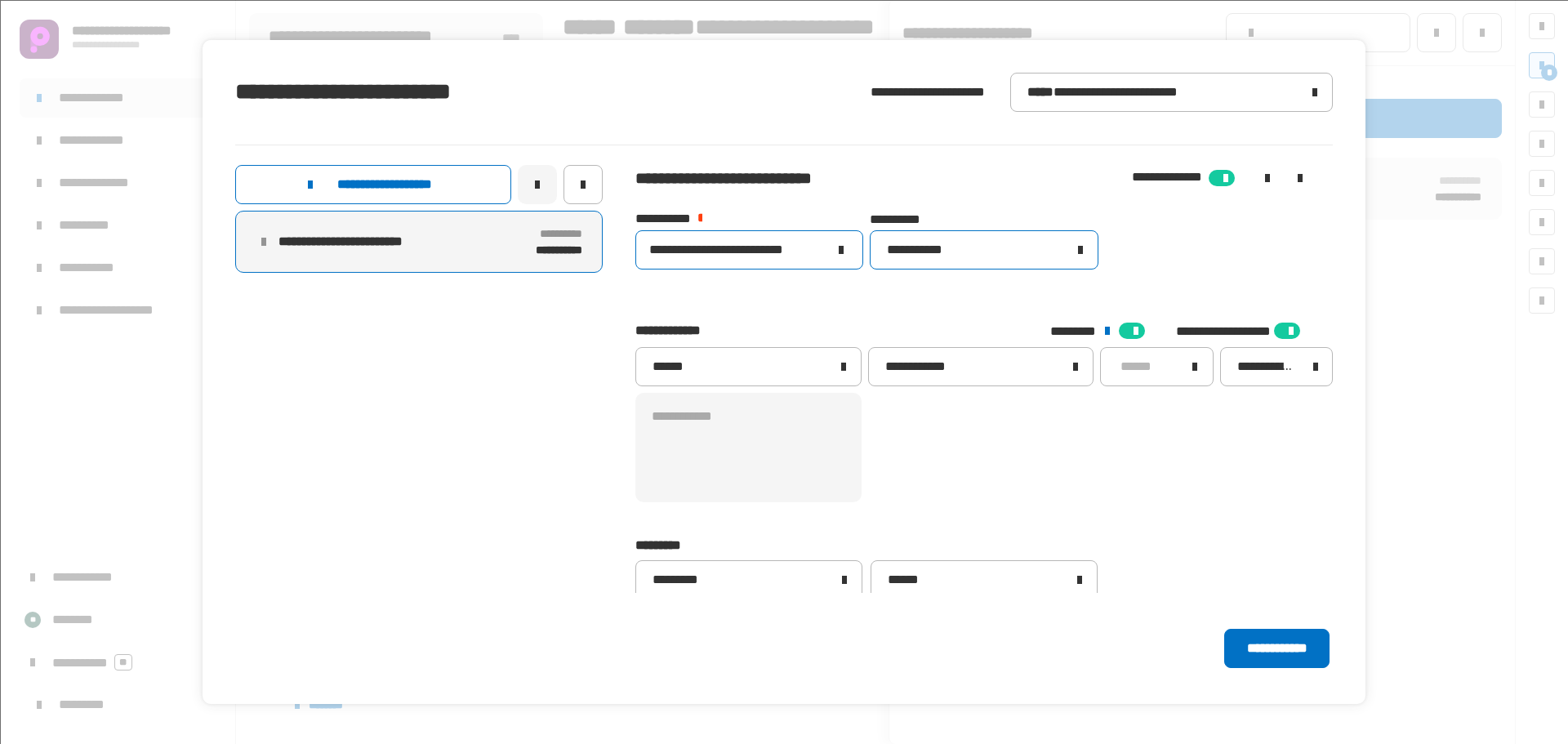 type on "**********" 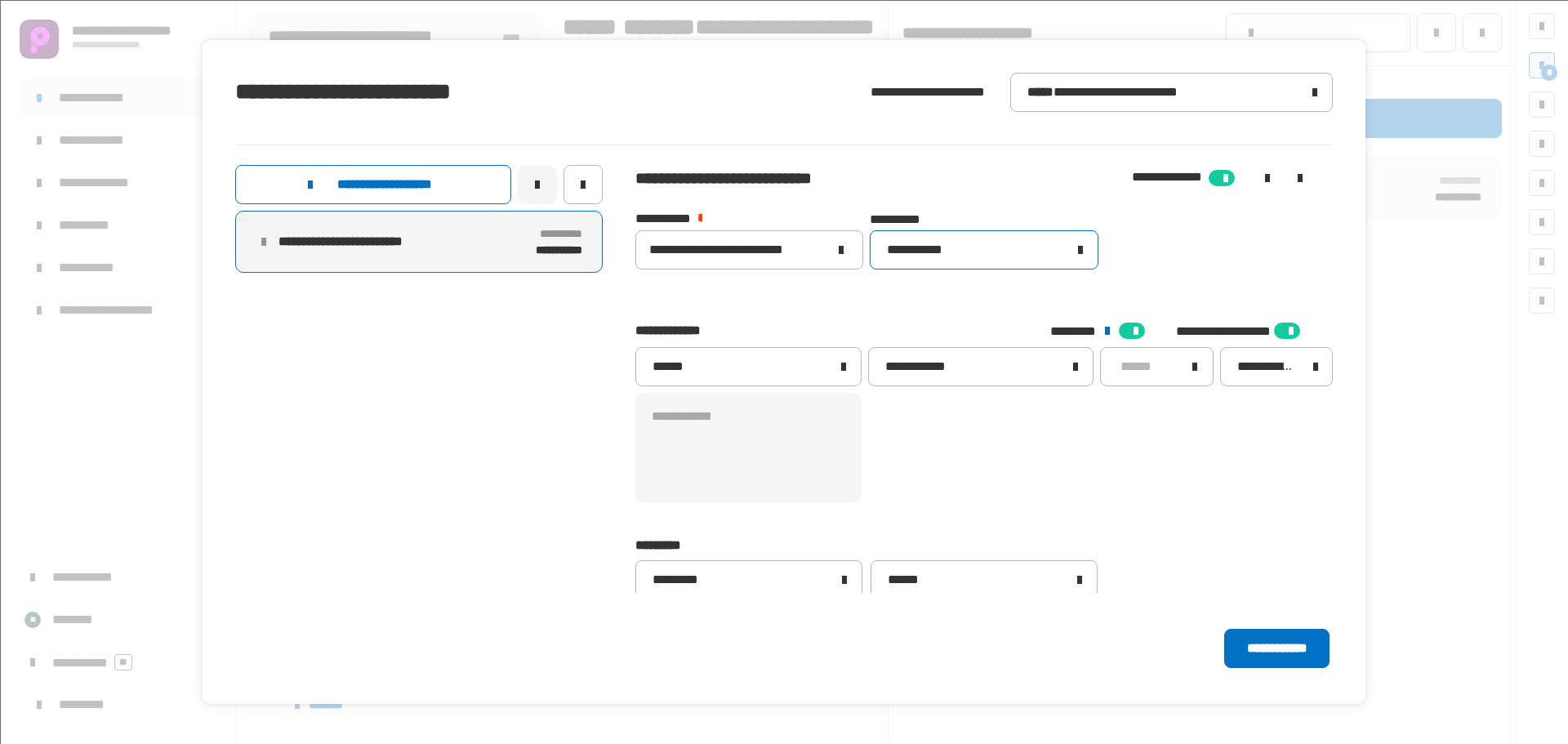 click on "**********" 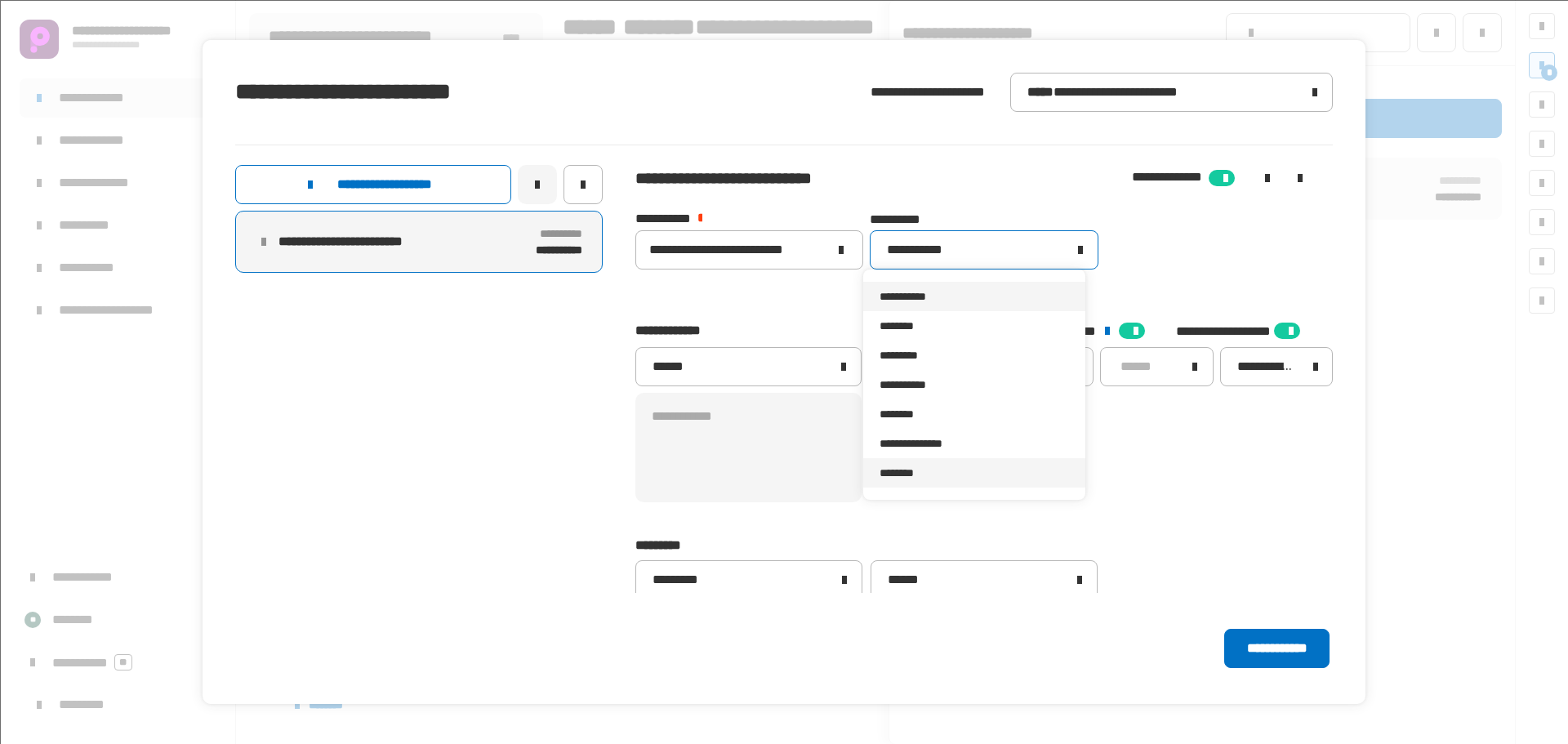 click on "********" at bounding box center [973, 473] 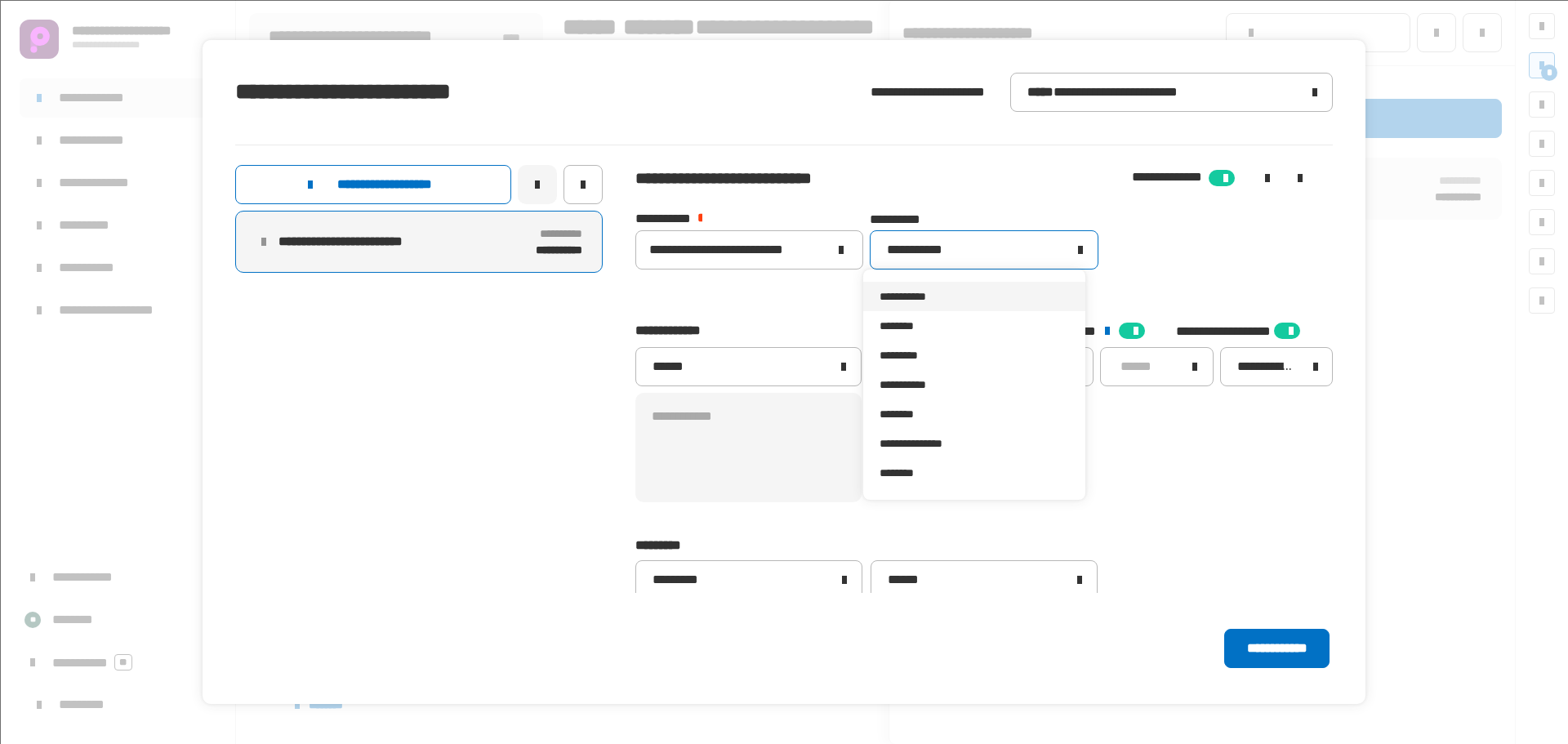 type 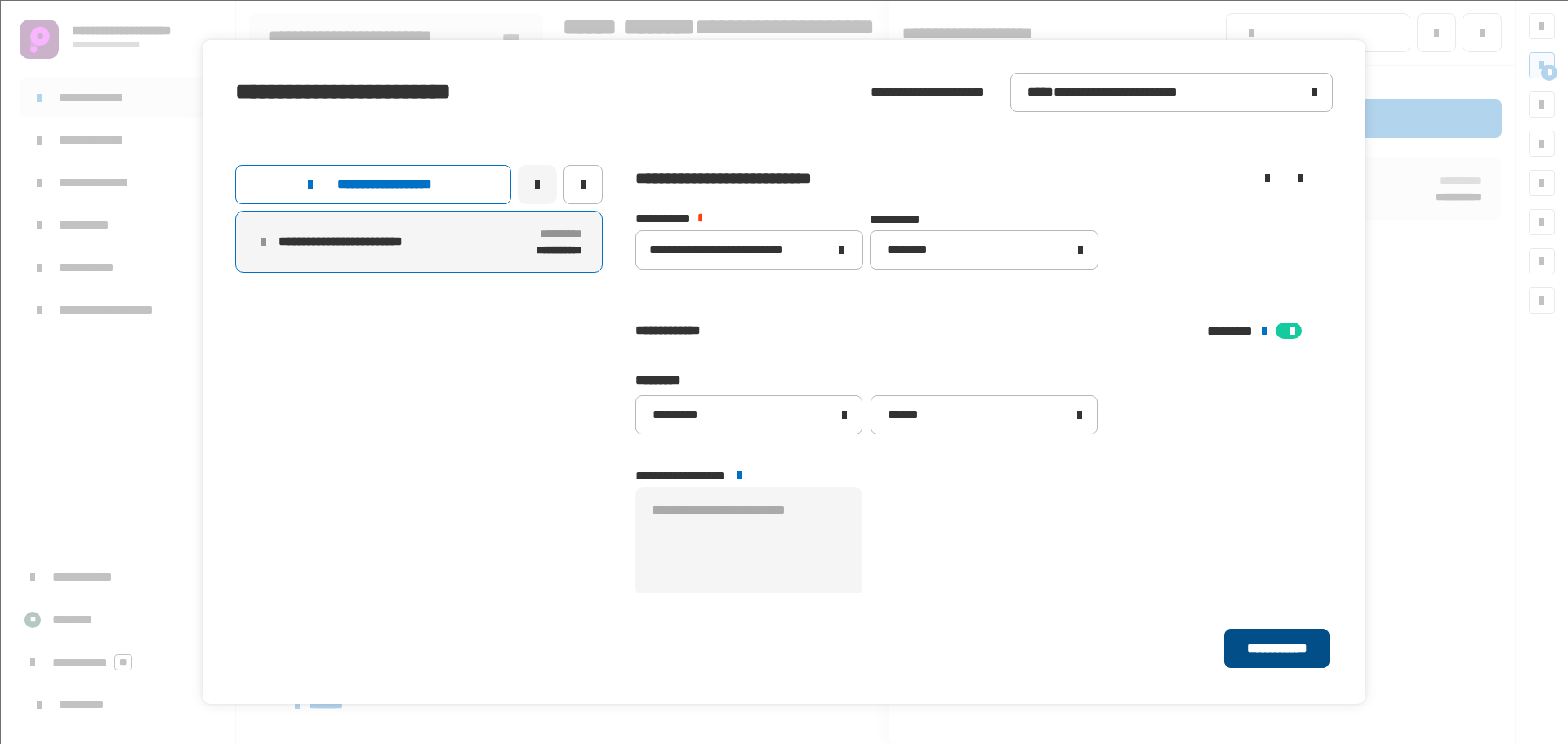 click on "**********" 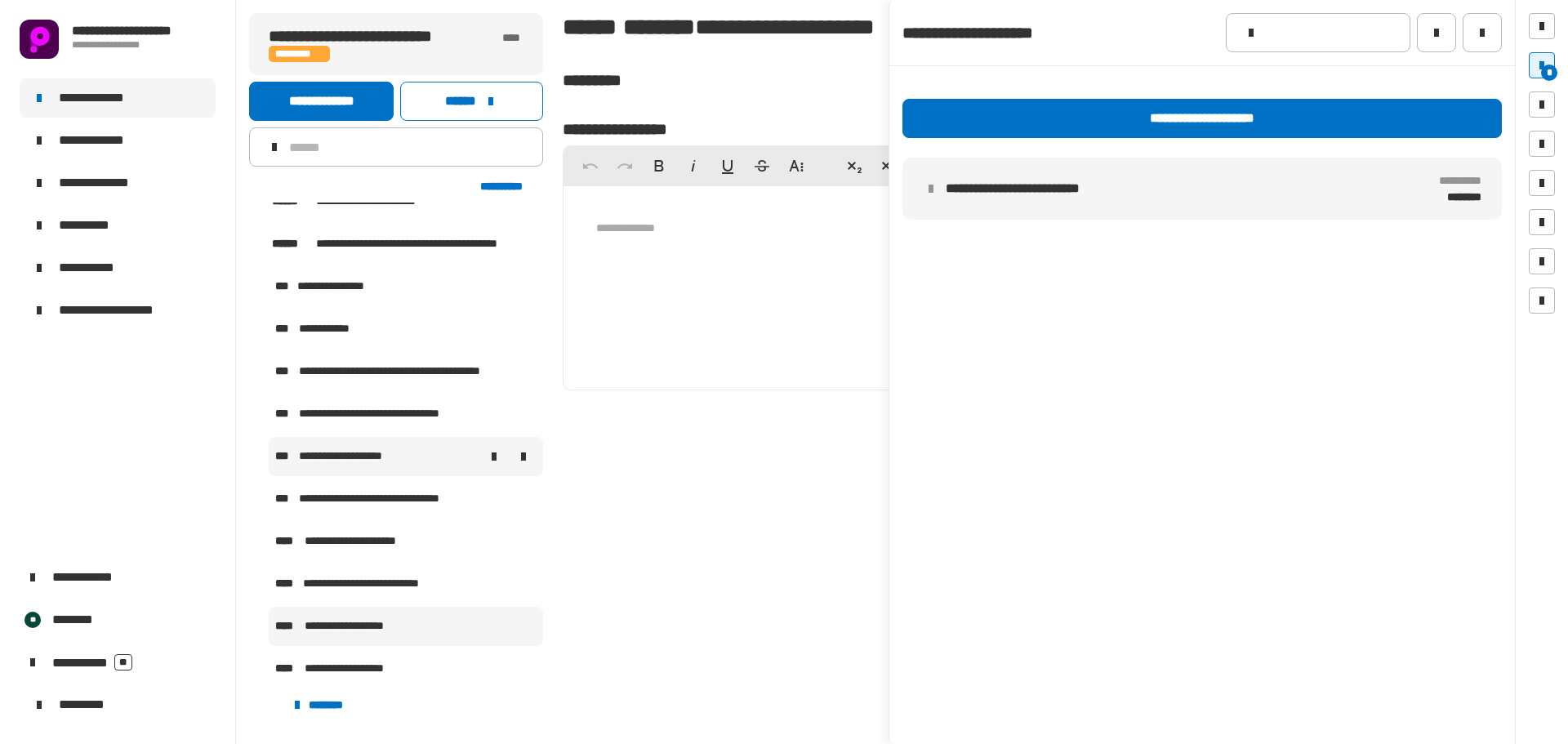 click on "**********" 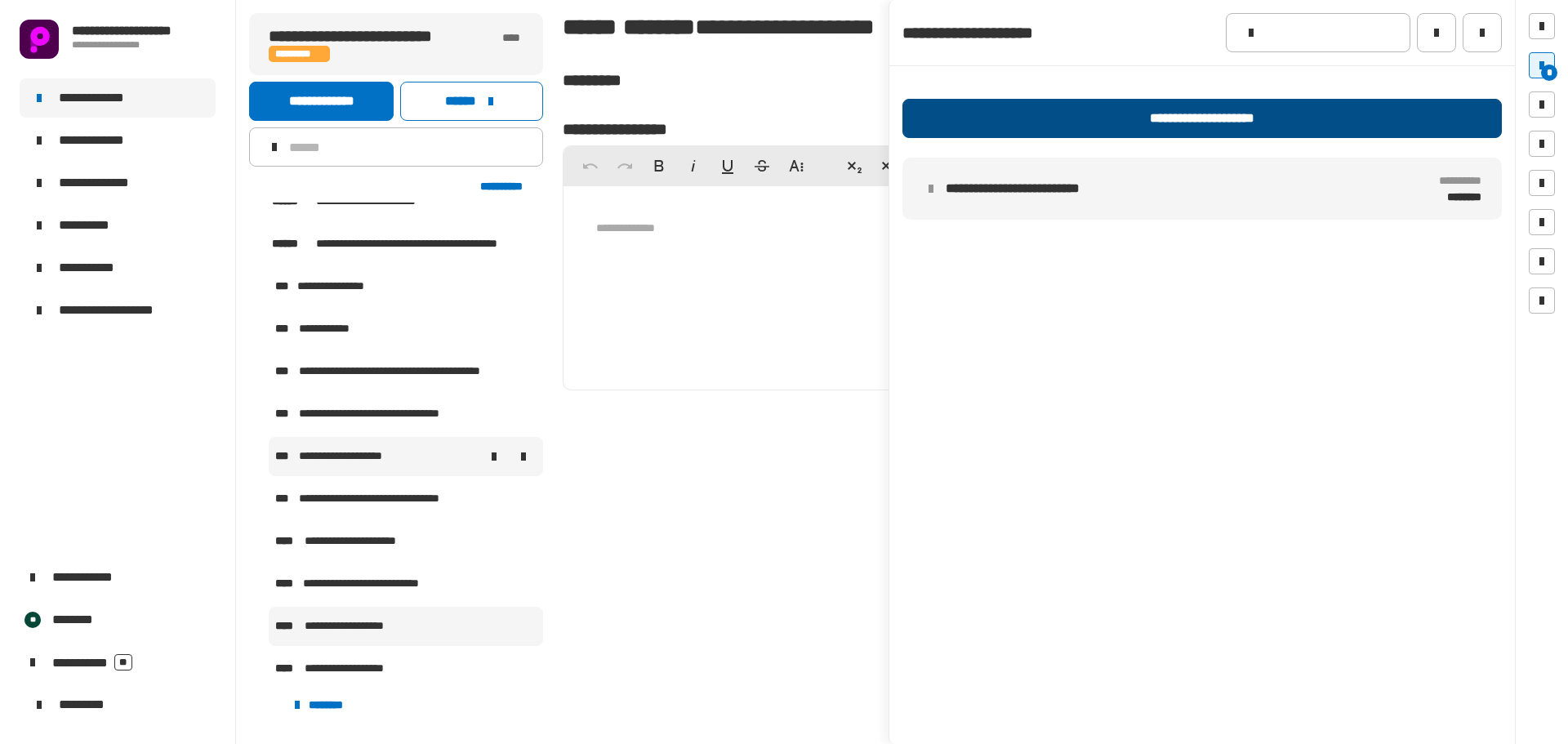 click on "**********" 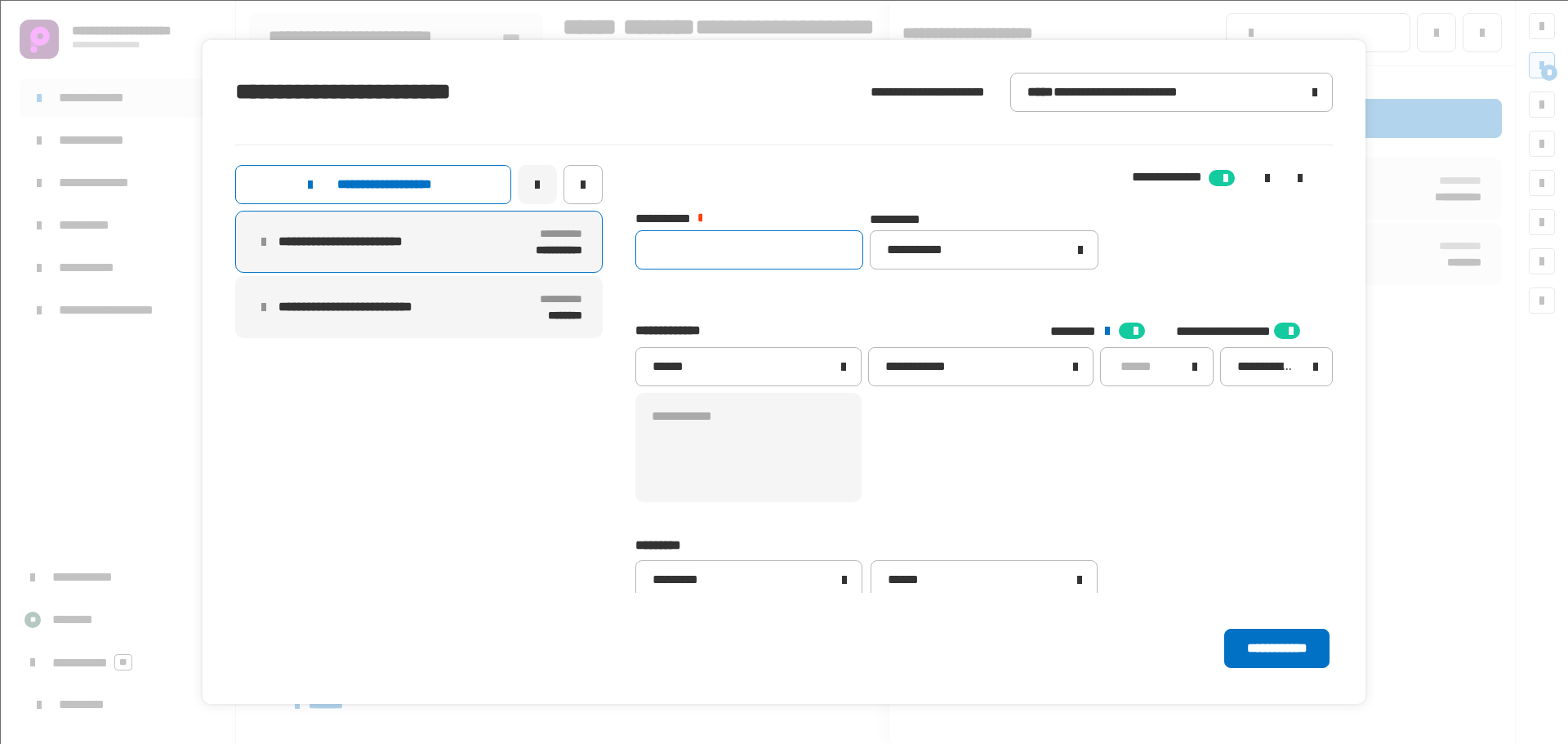 click 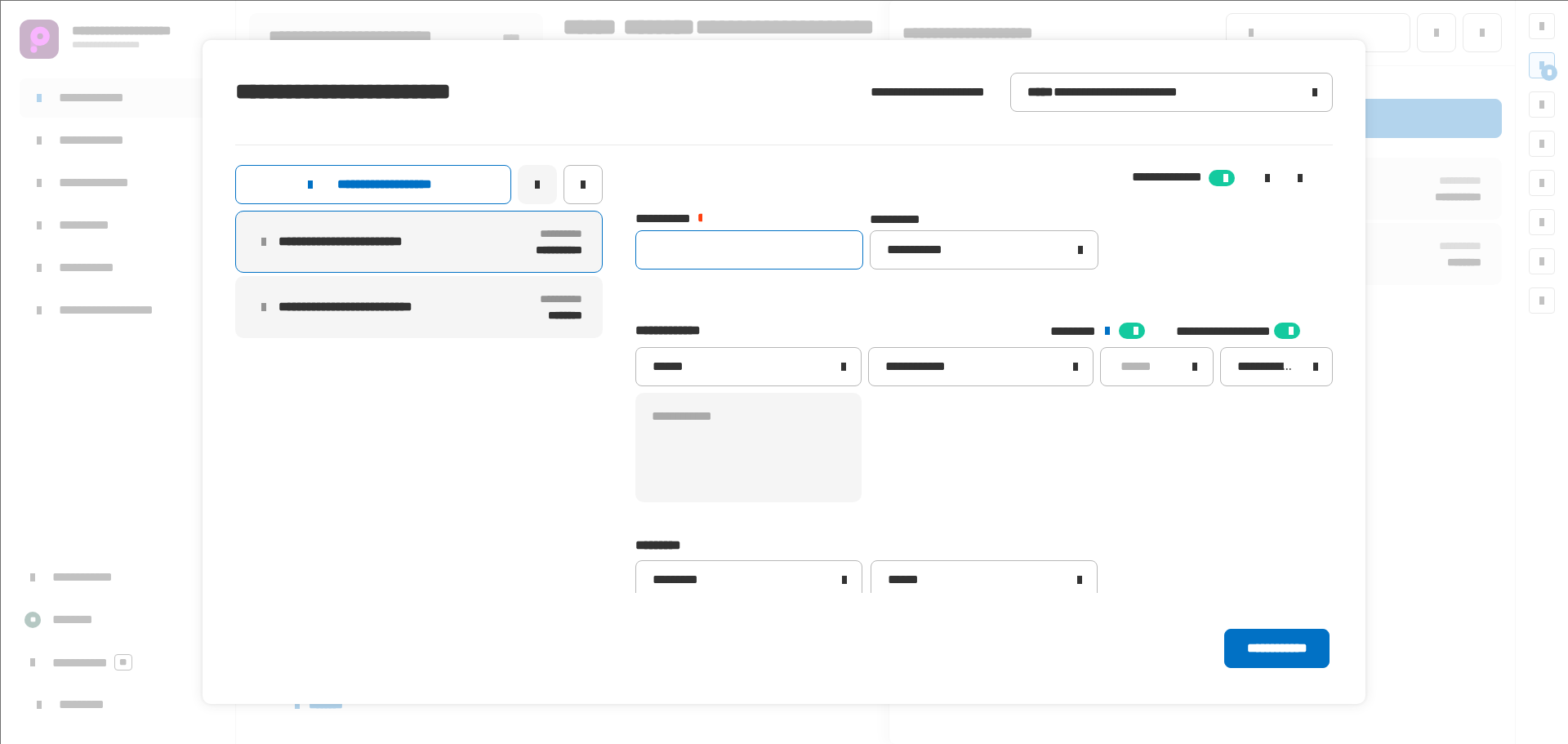 click 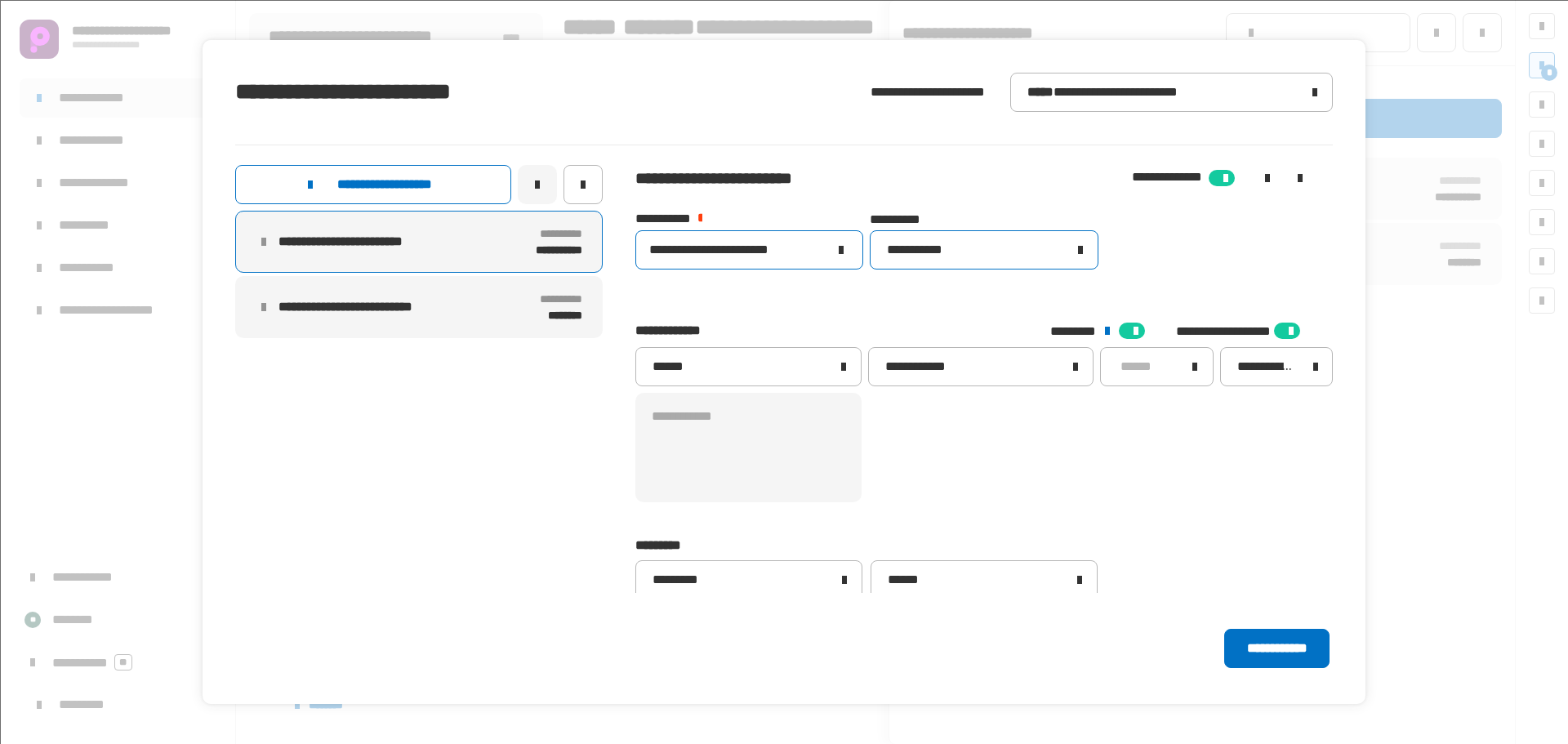 type on "**********" 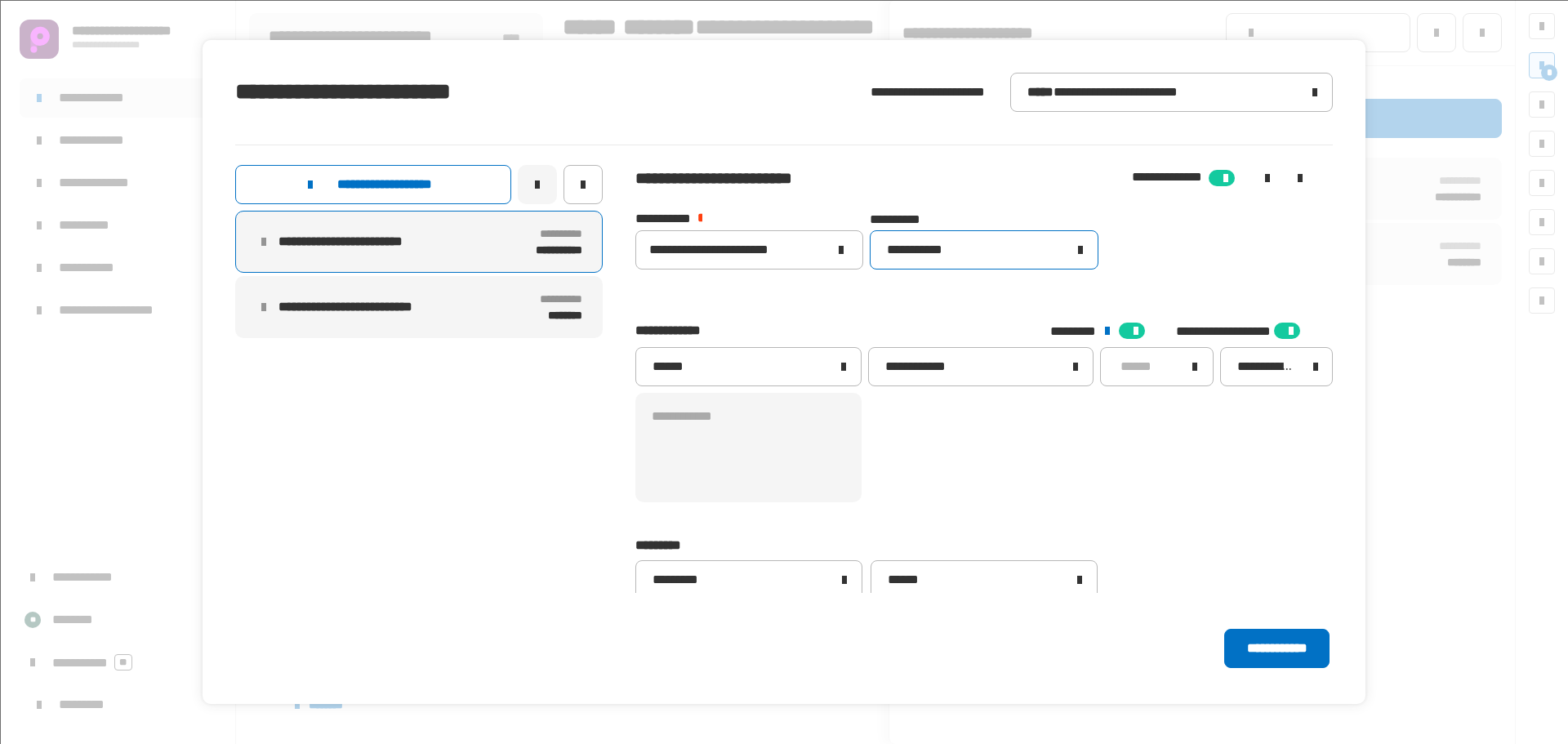 click on "**********" 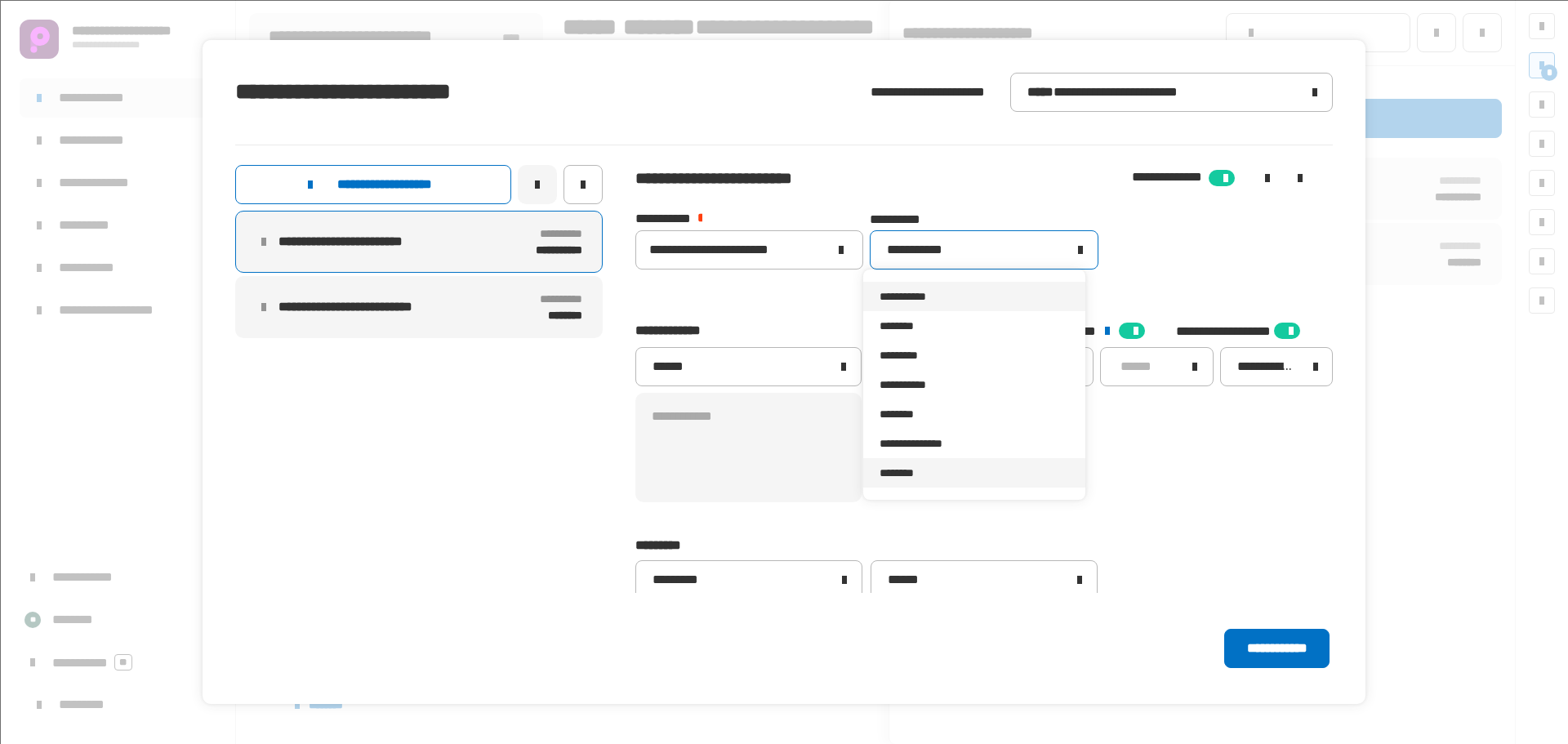 click on "********" at bounding box center [973, 473] 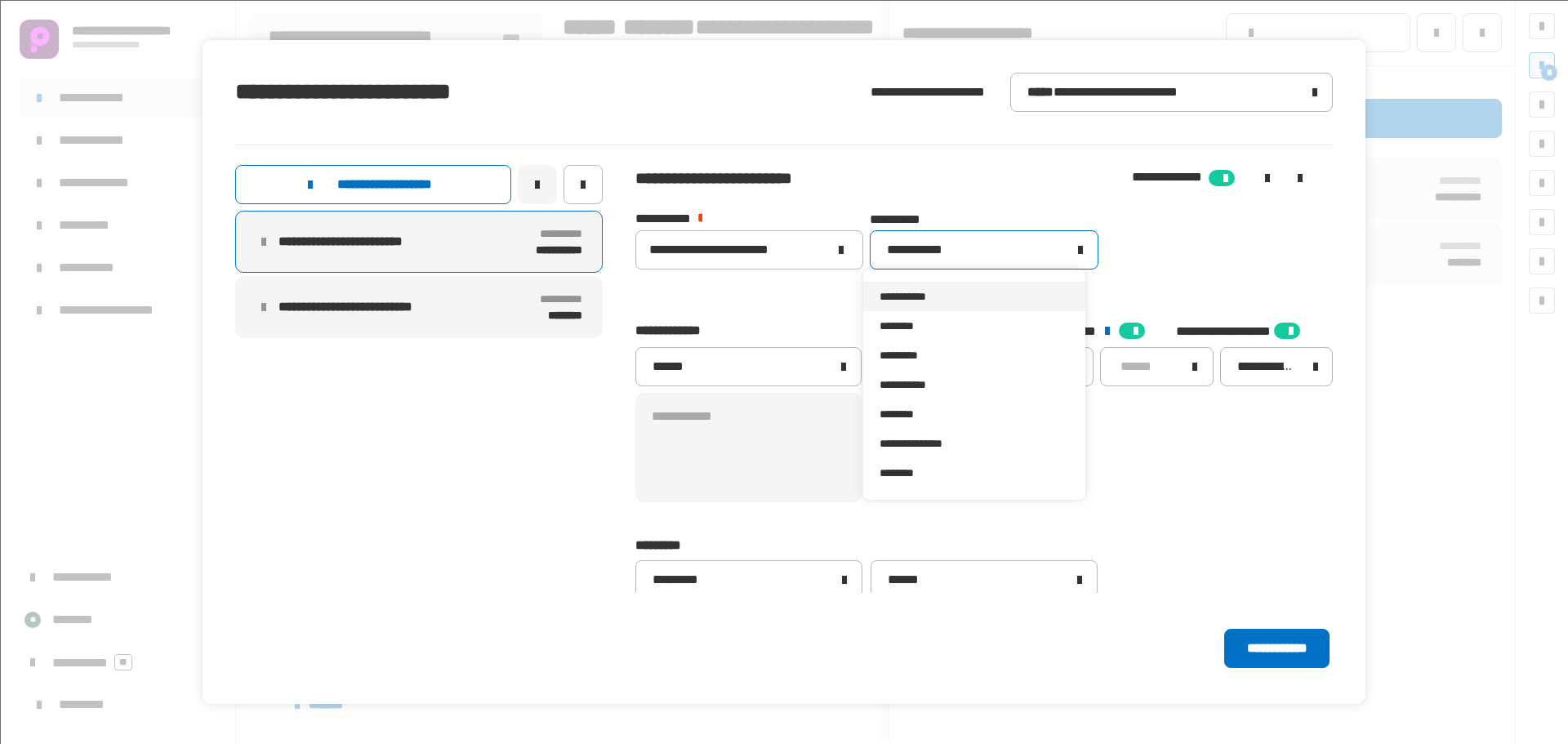 type 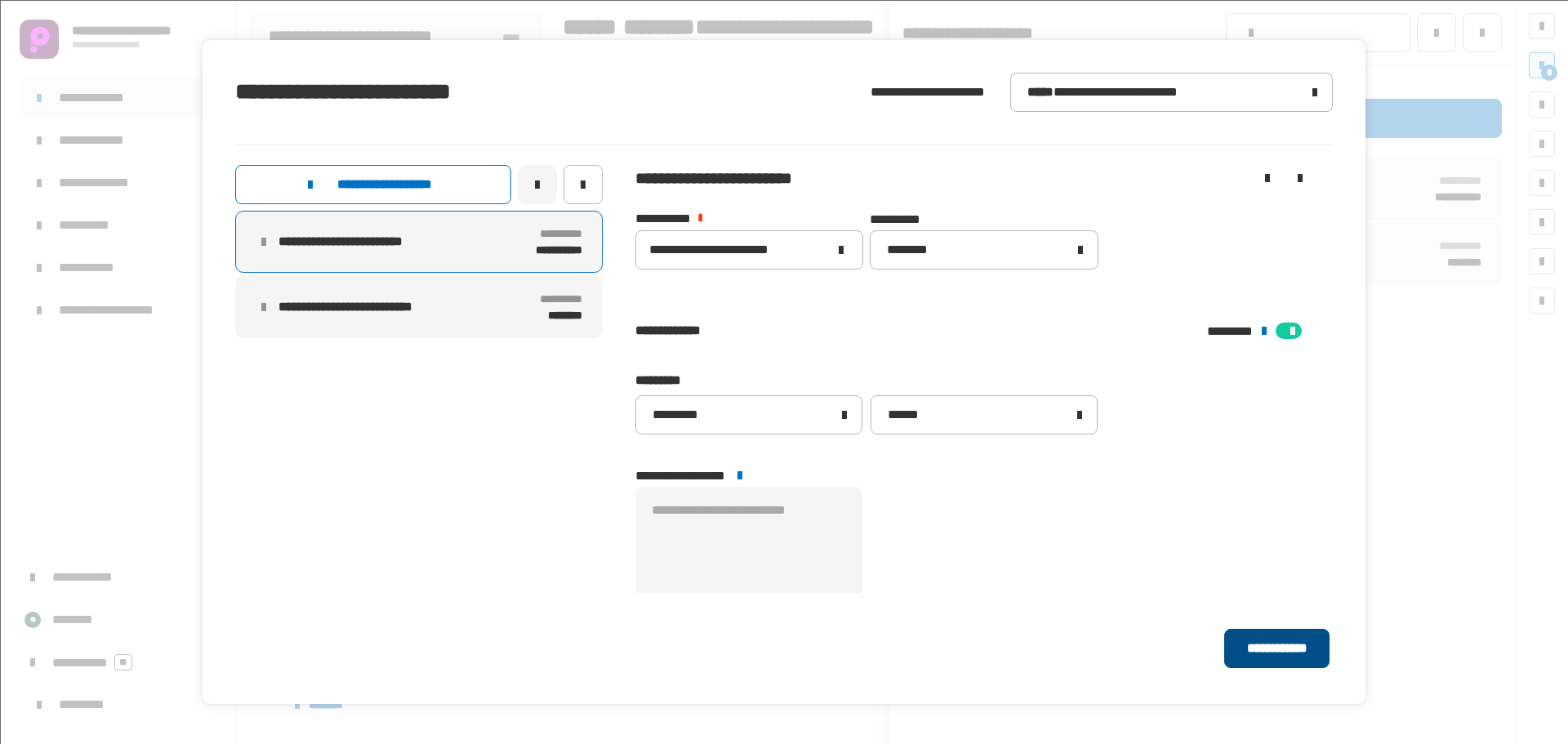 click on "**********" 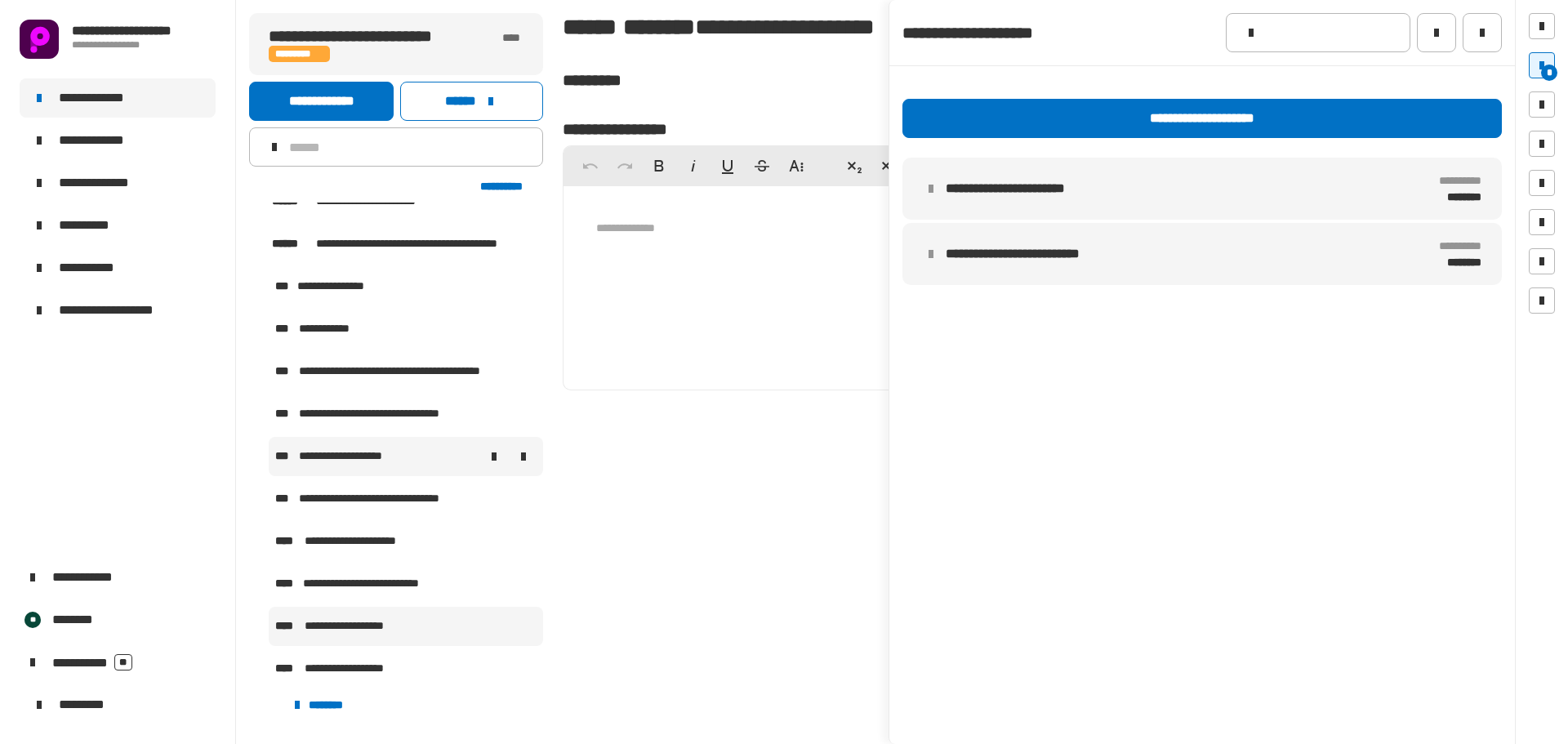 click on "**********" 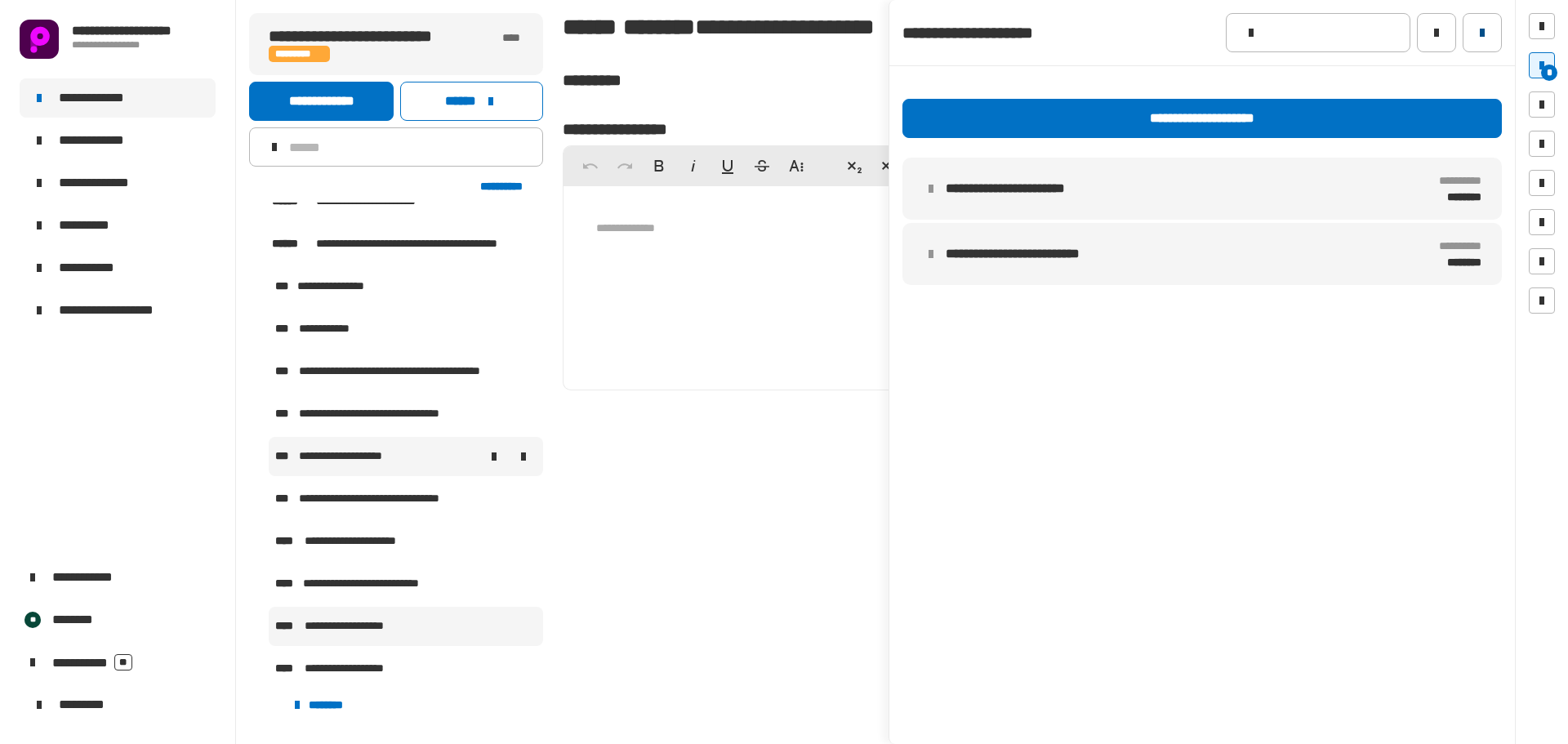 click 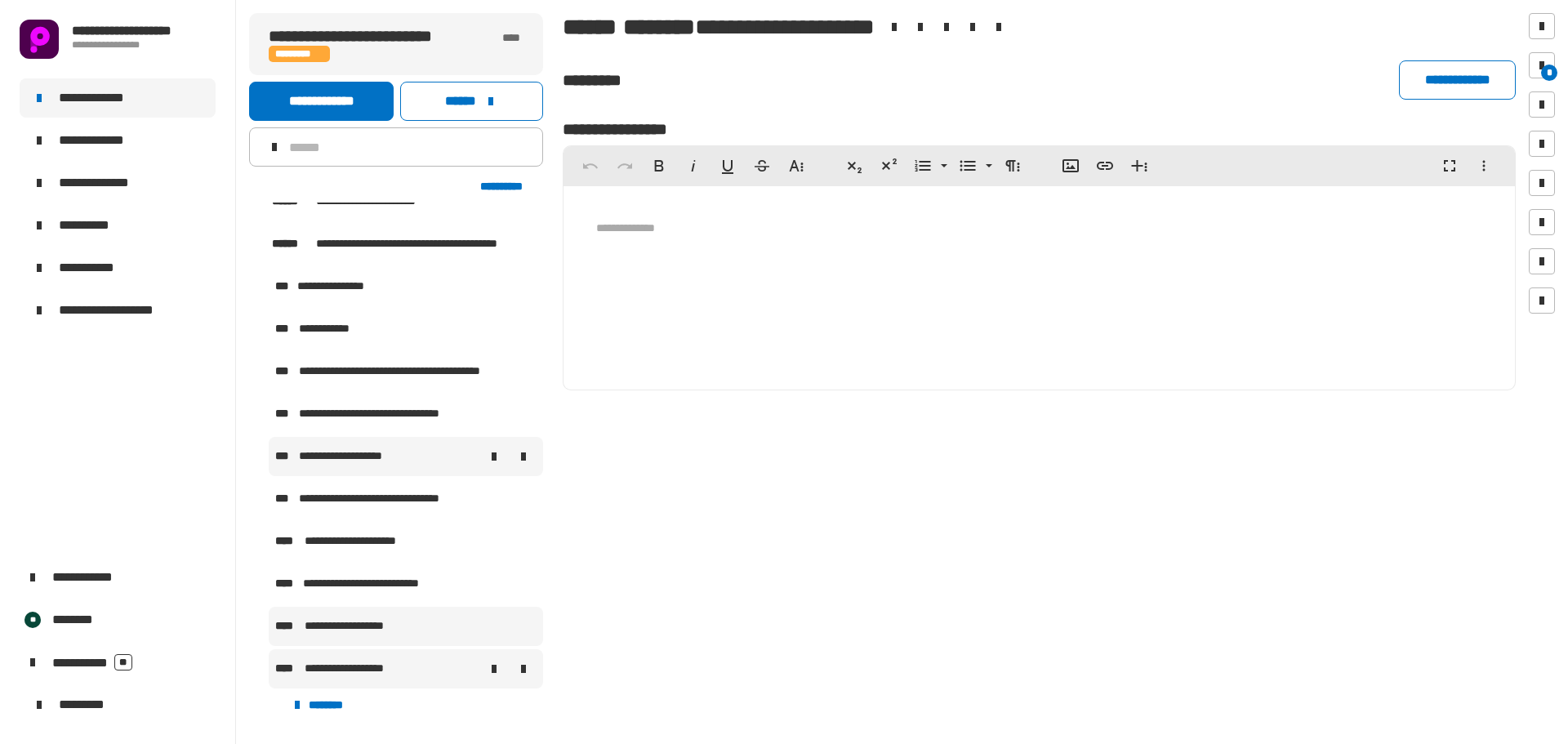 click on "**********" at bounding box center [354, 669] 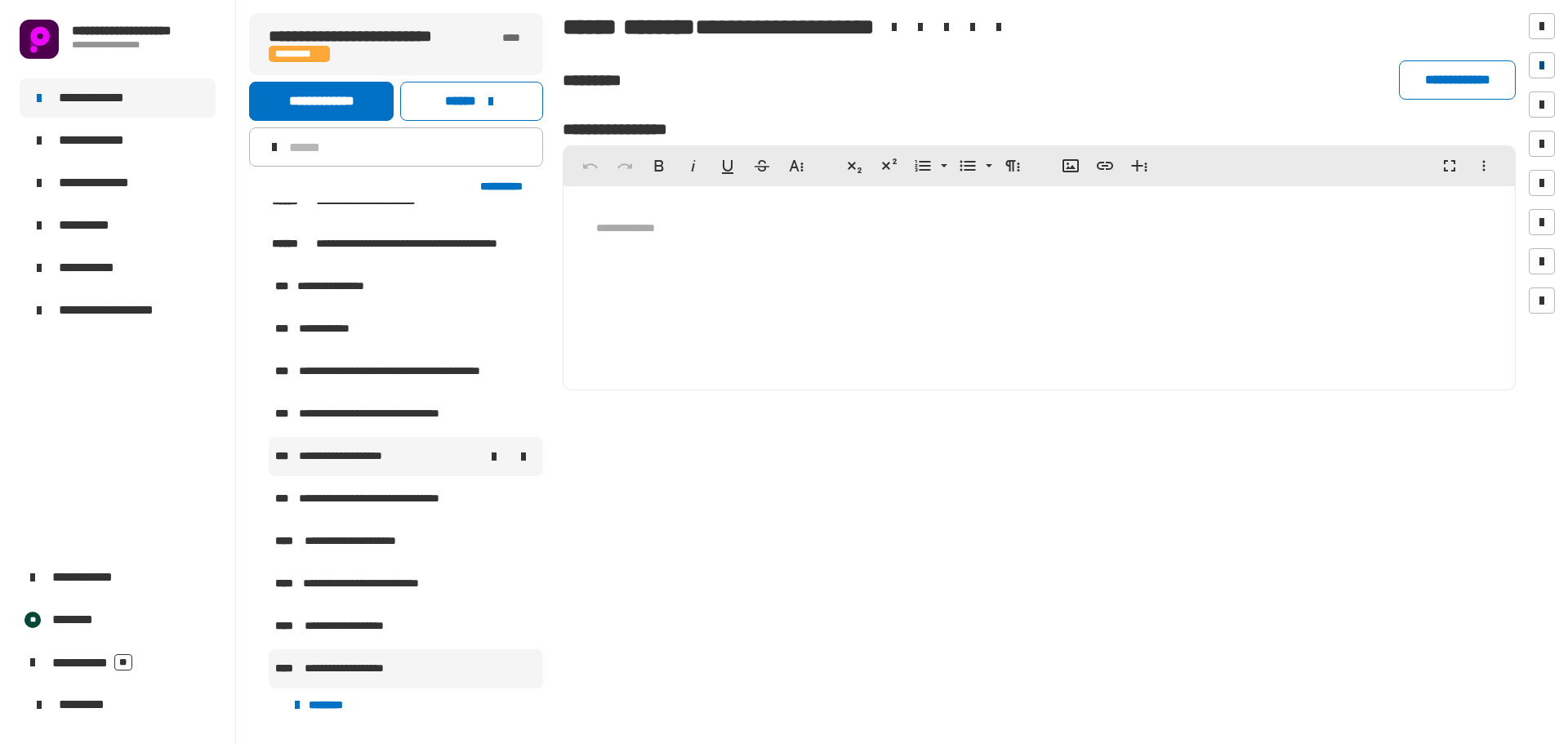 click at bounding box center (1542, 65) 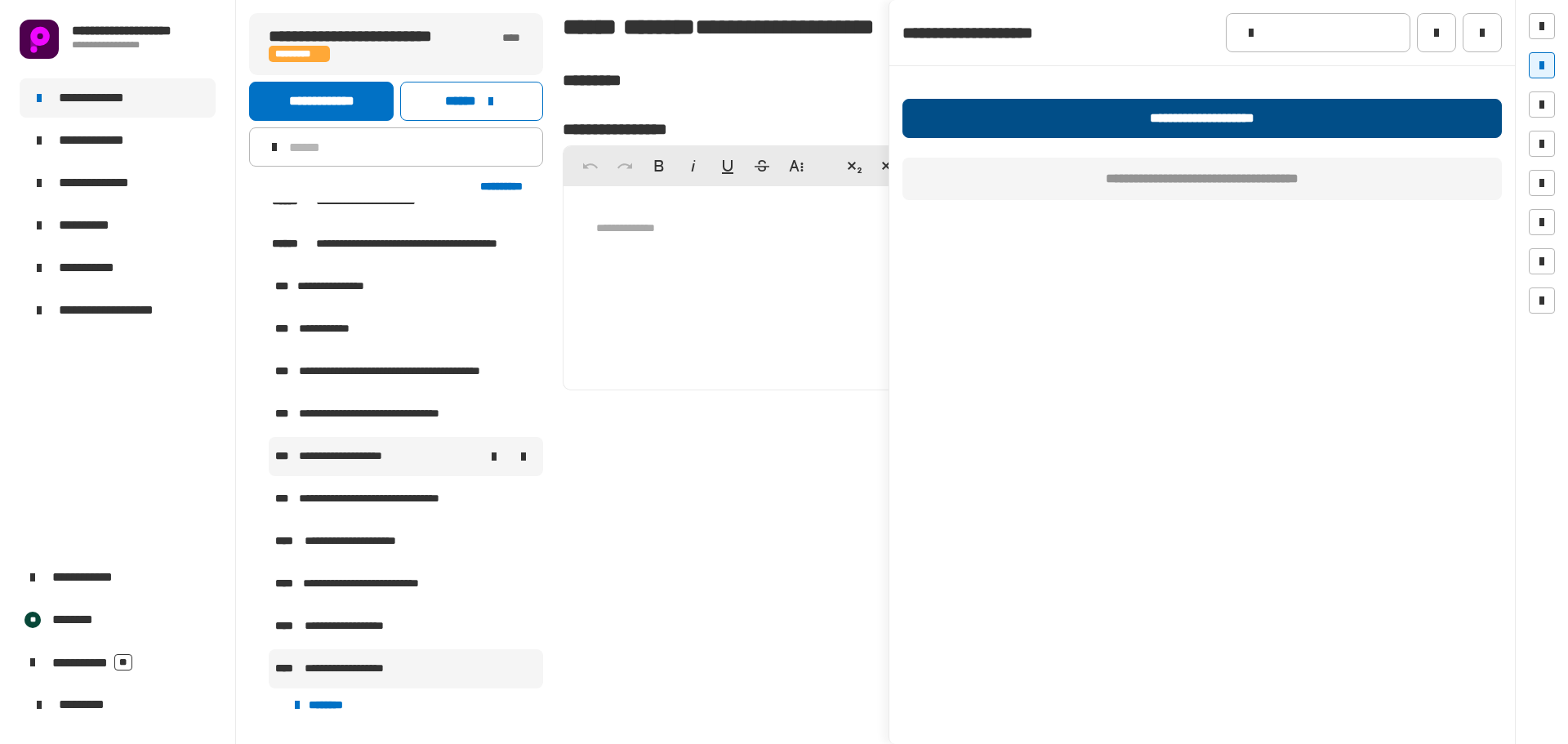 click on "**********" 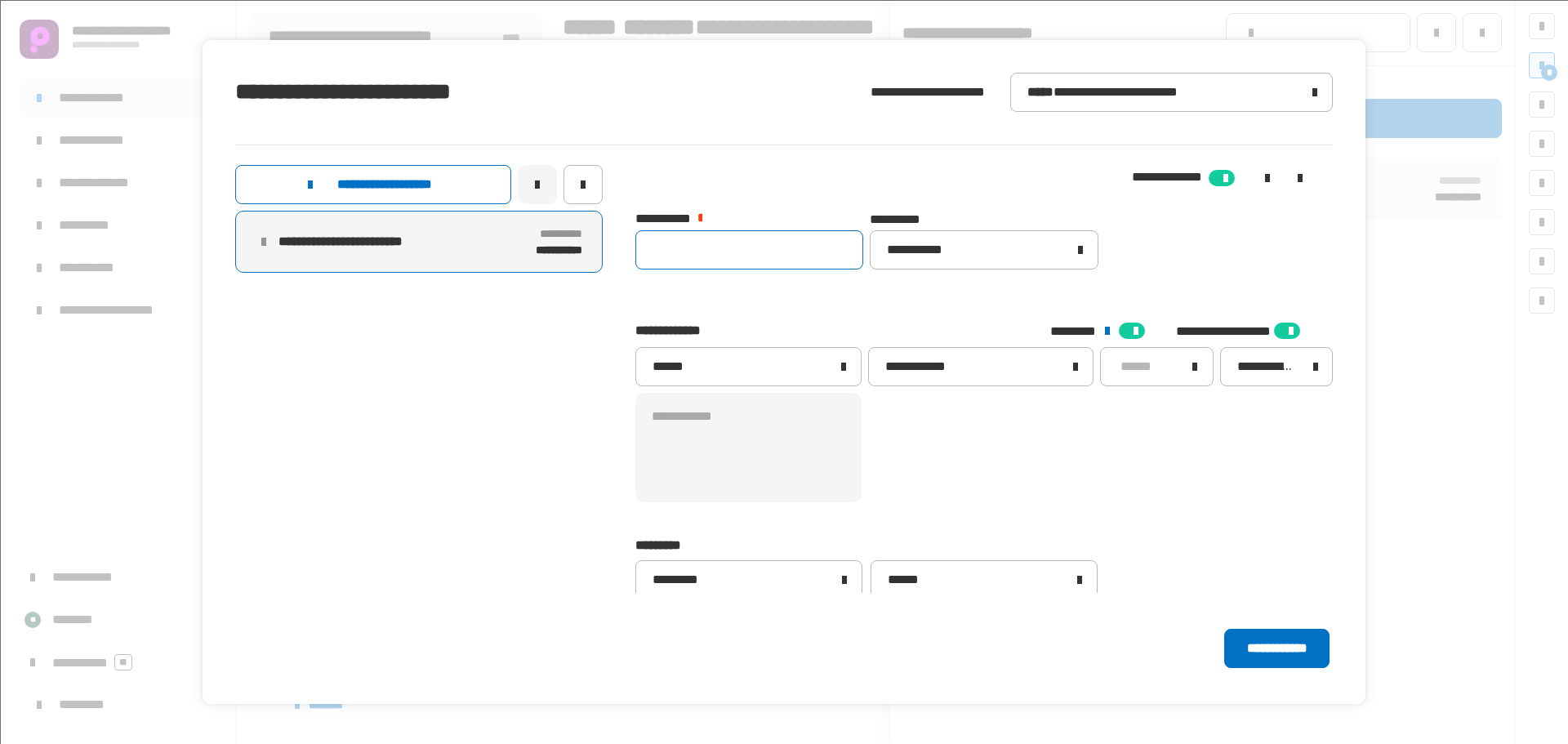 click 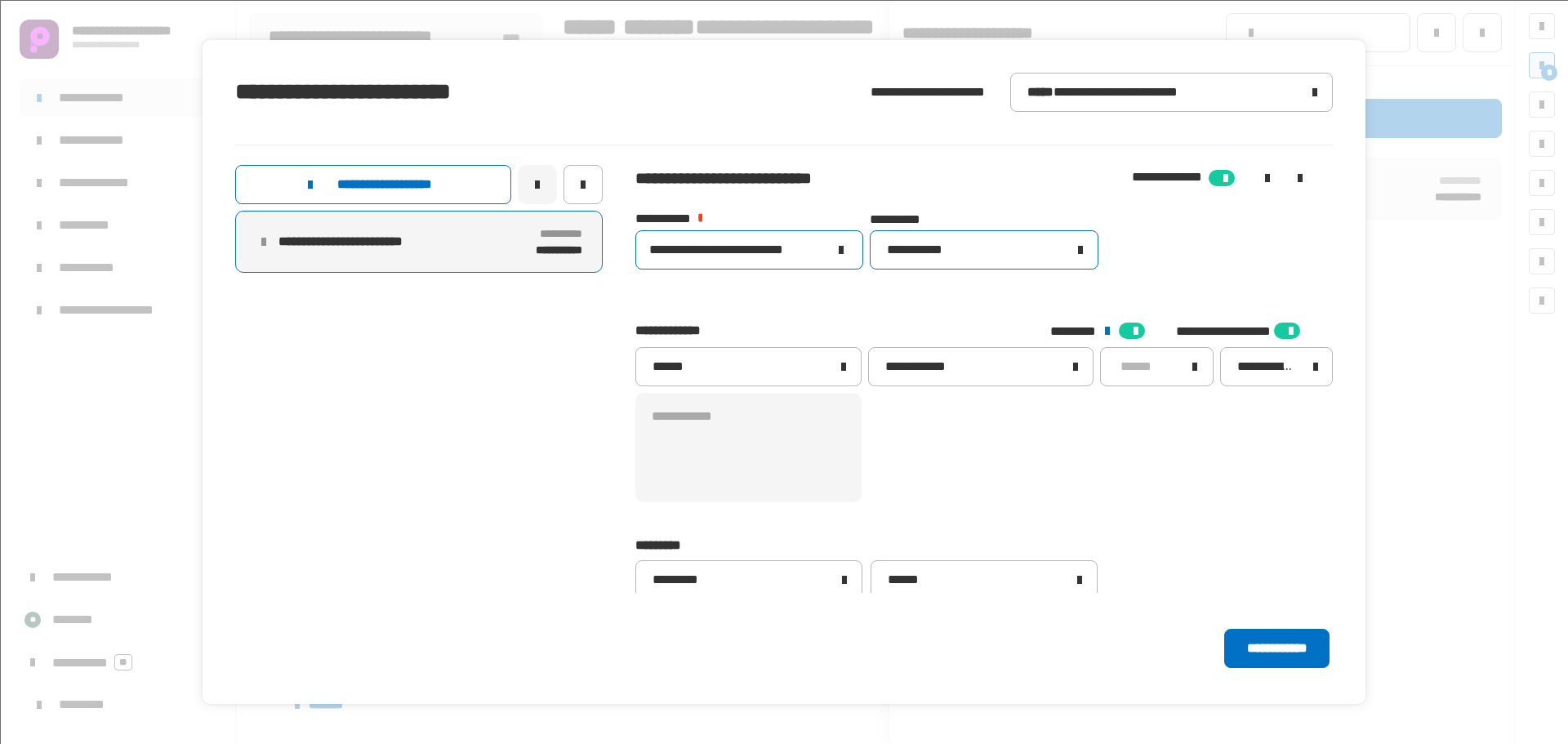 type on "**********" 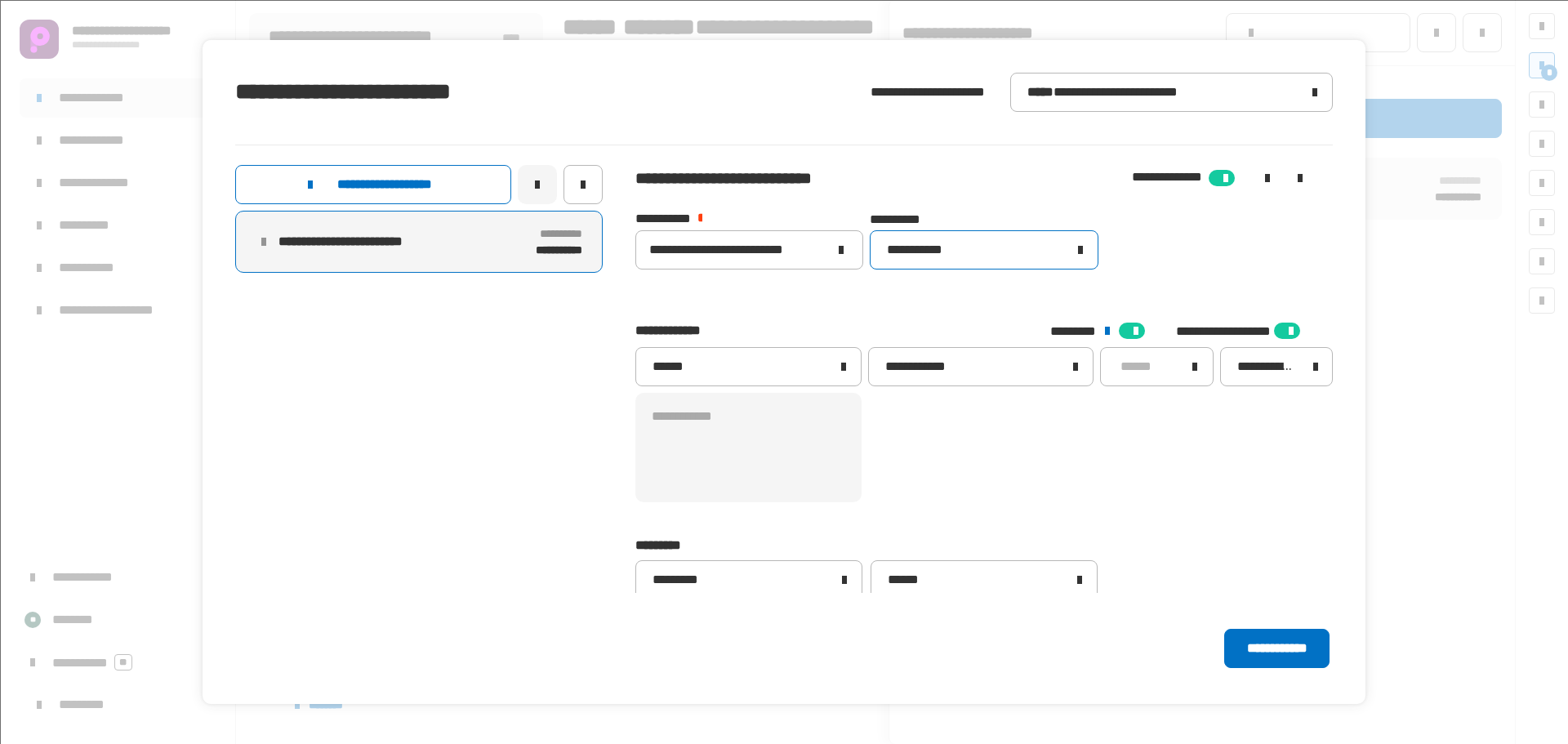 click on "**********" 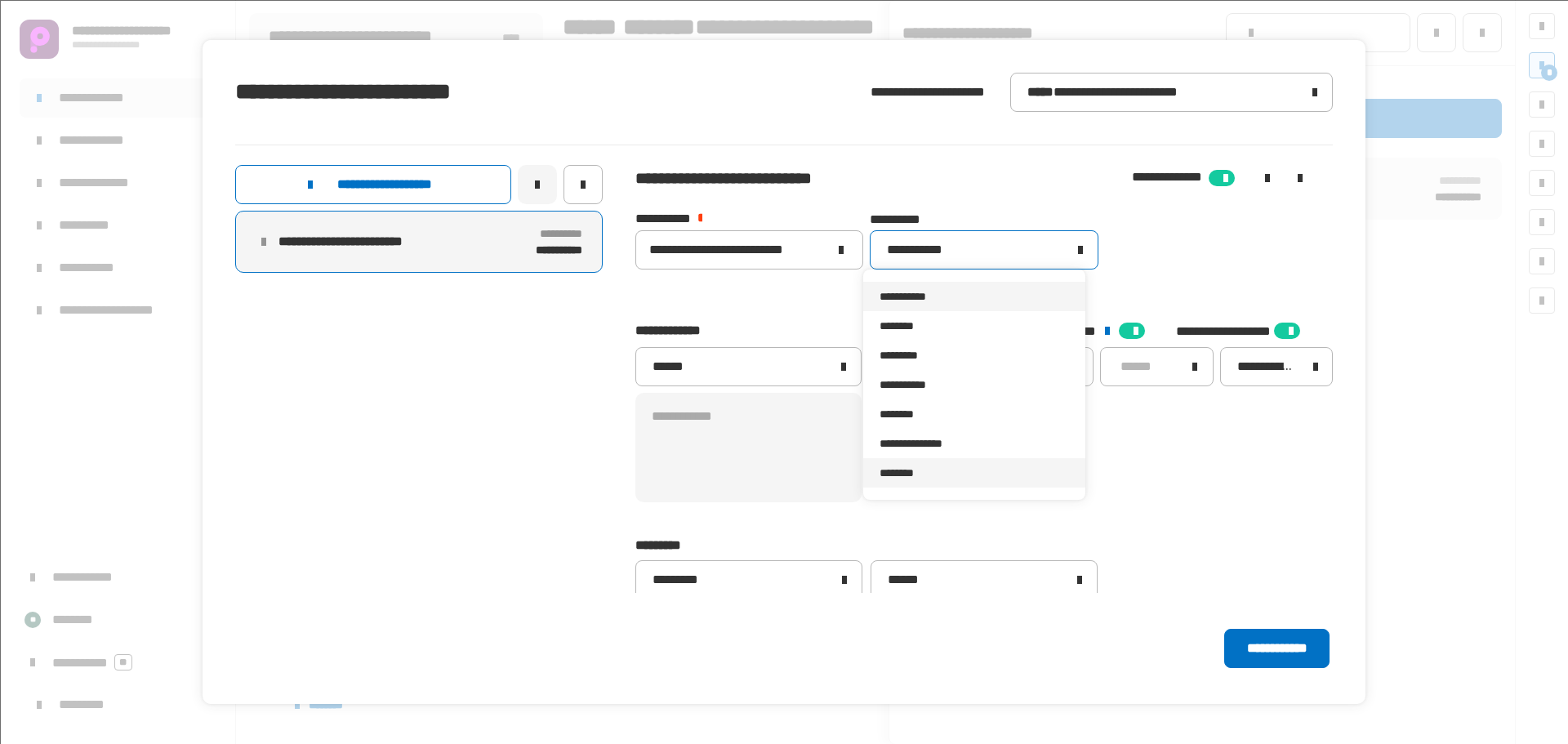 click on "********" at bounding box center [973, 473] 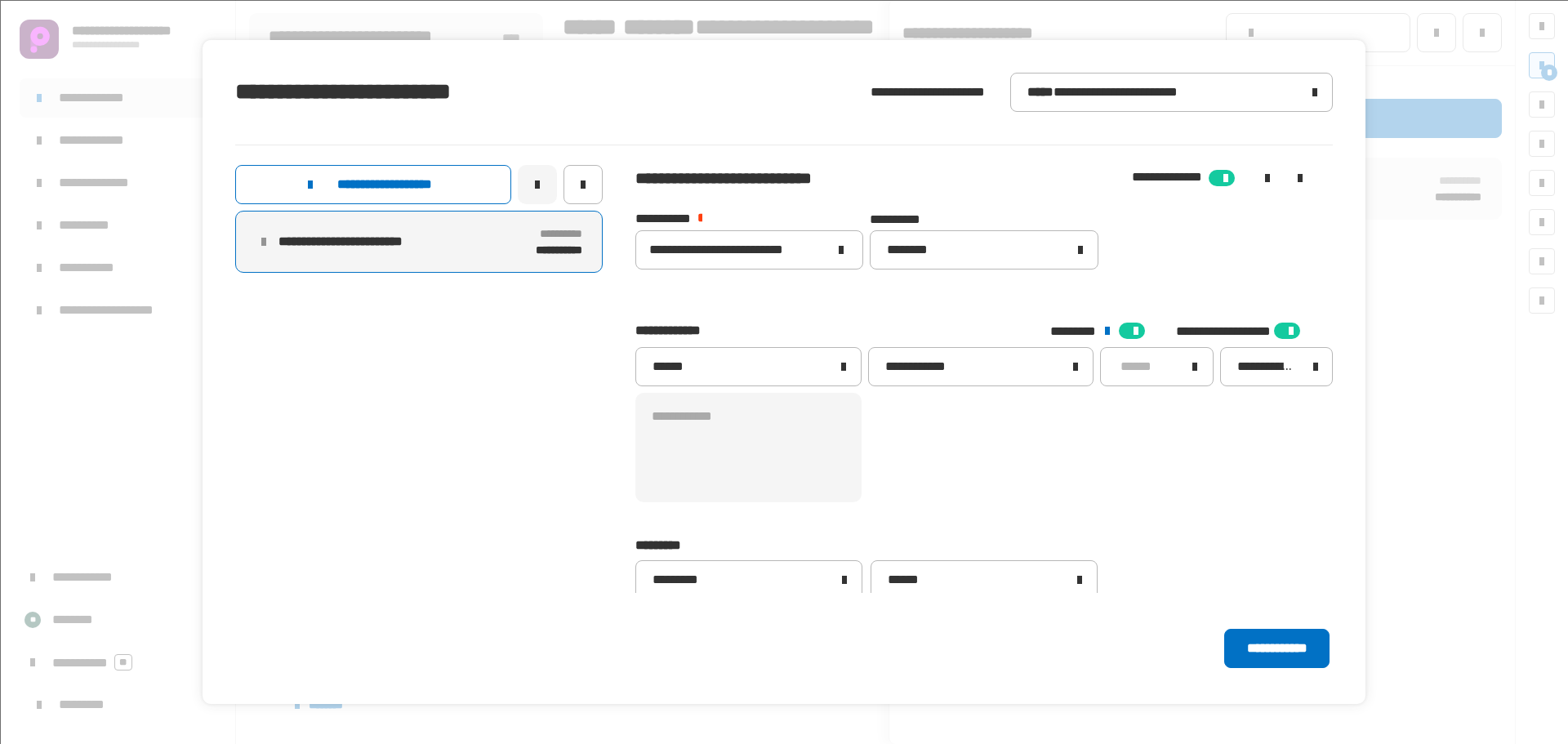 type 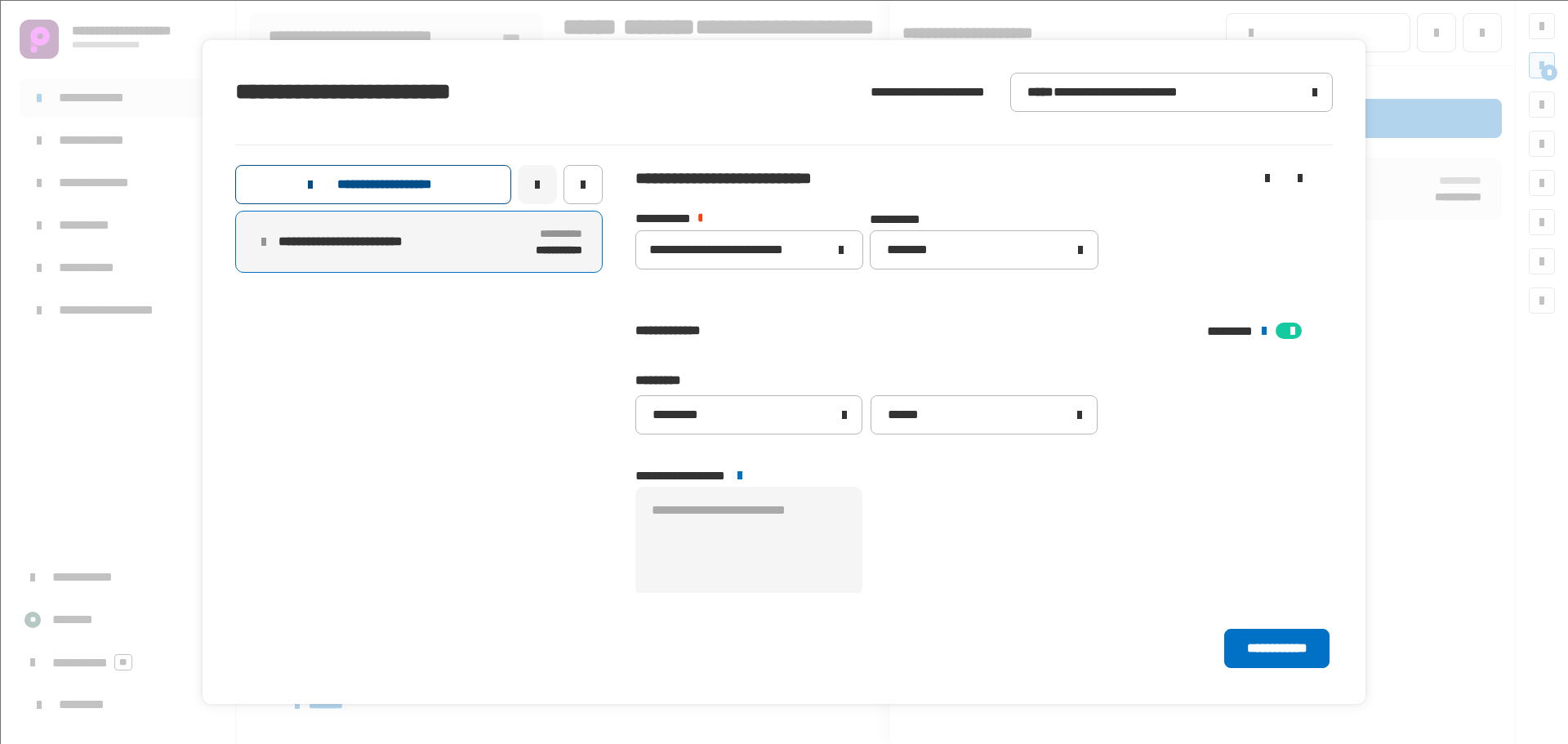 click on "**********" 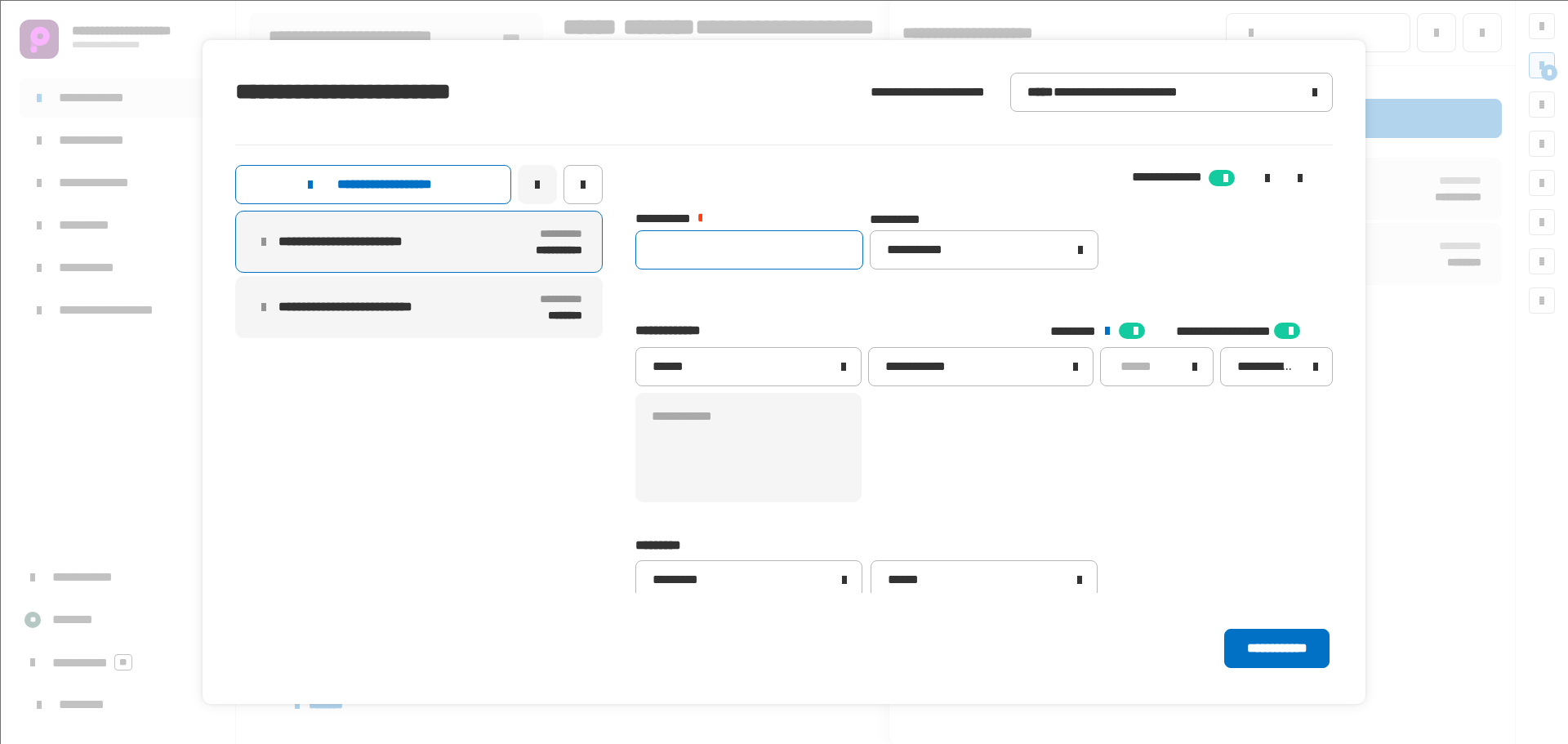 click 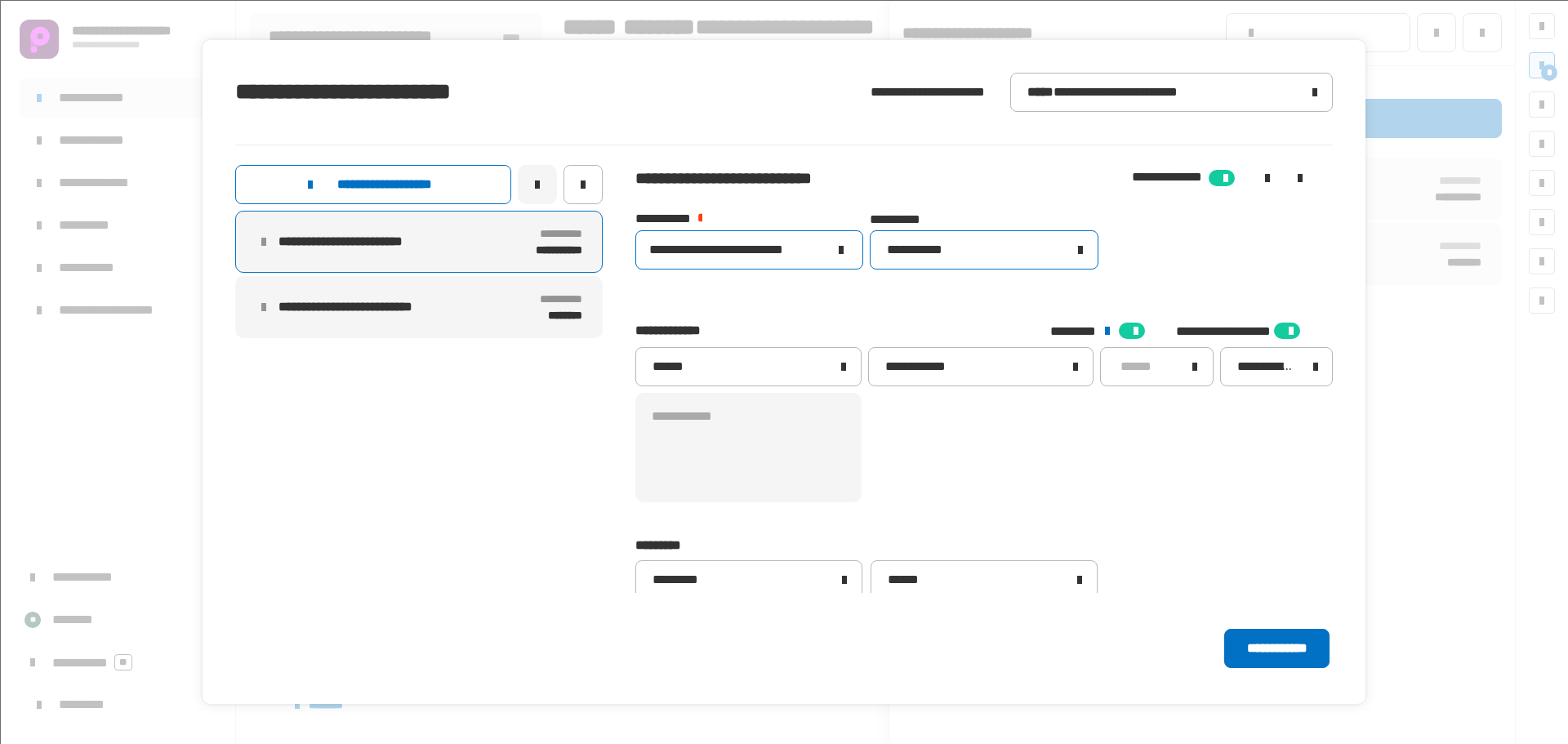 type on "**********" 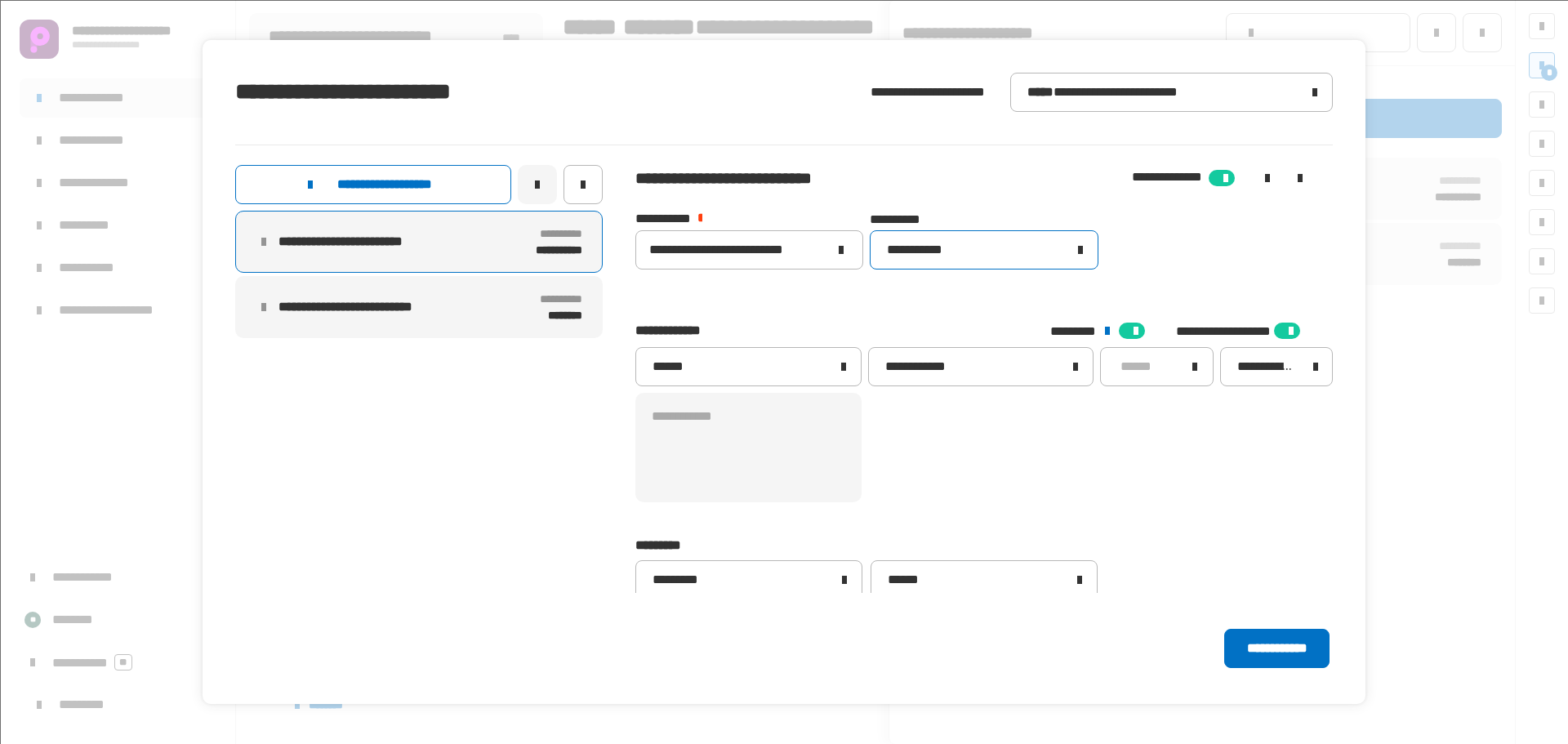 click on "**********" 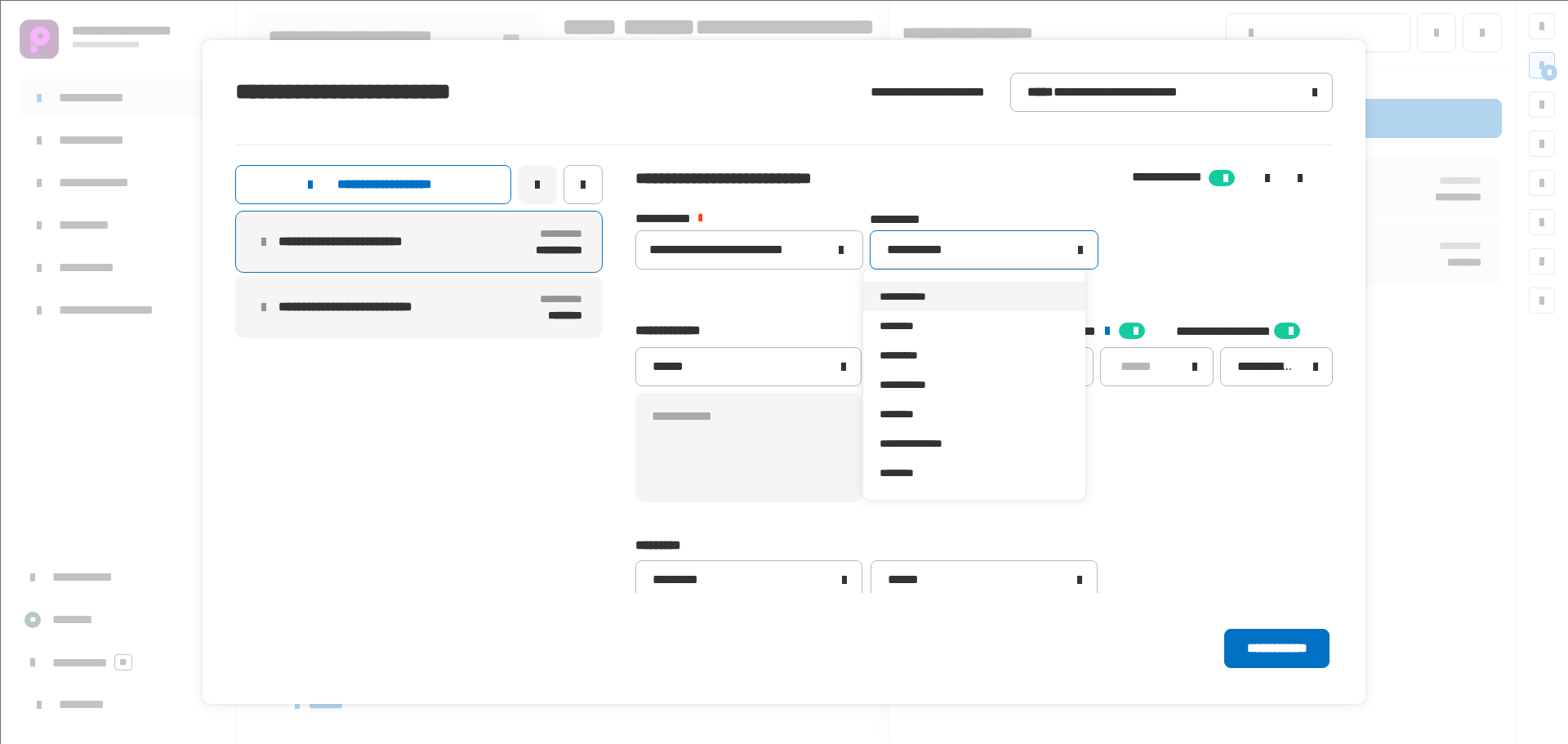 drag, startPoint x: 952, startPoint y: 481, endPoint x: 1126, endPoint y: 551, distance: 187.55266 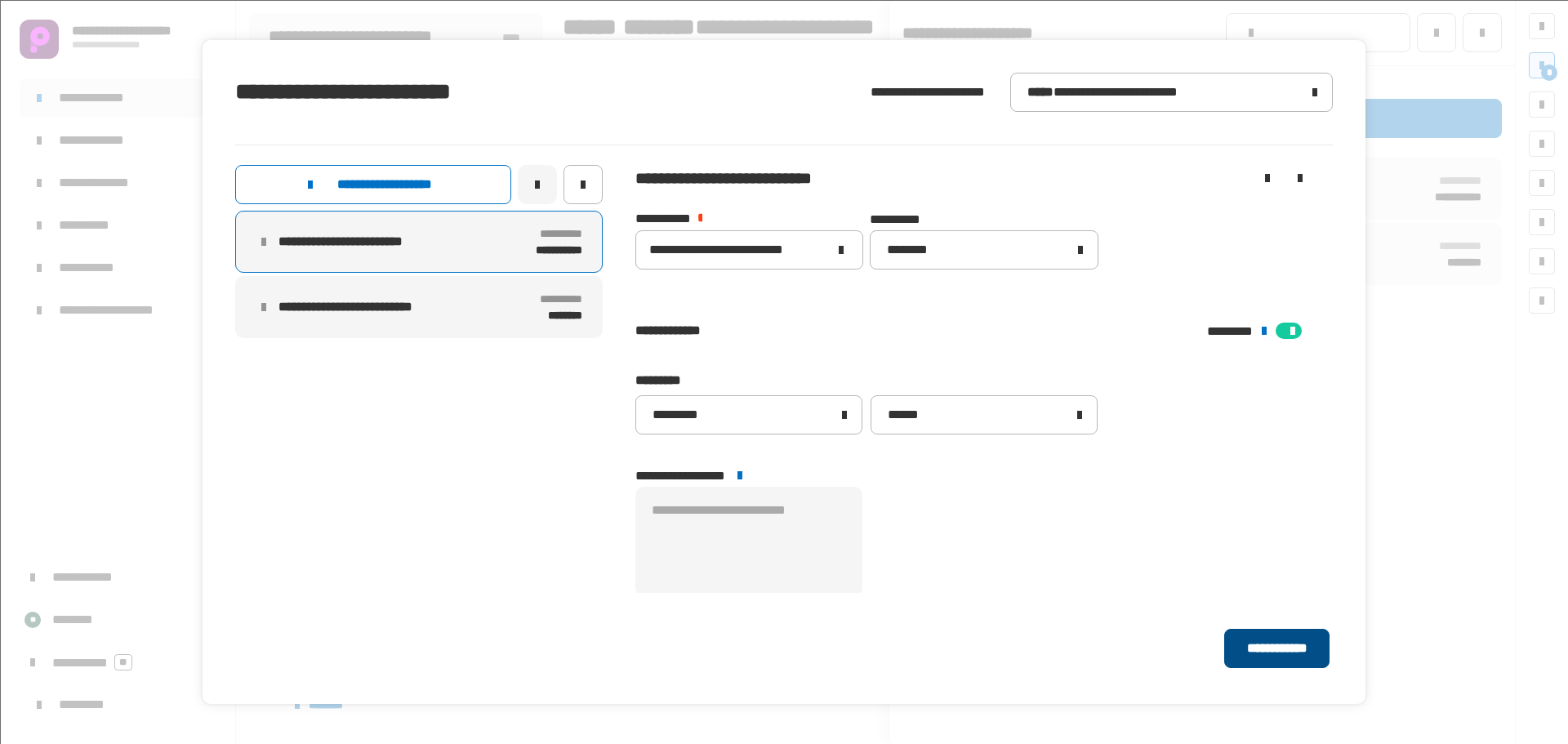 click on "**********" 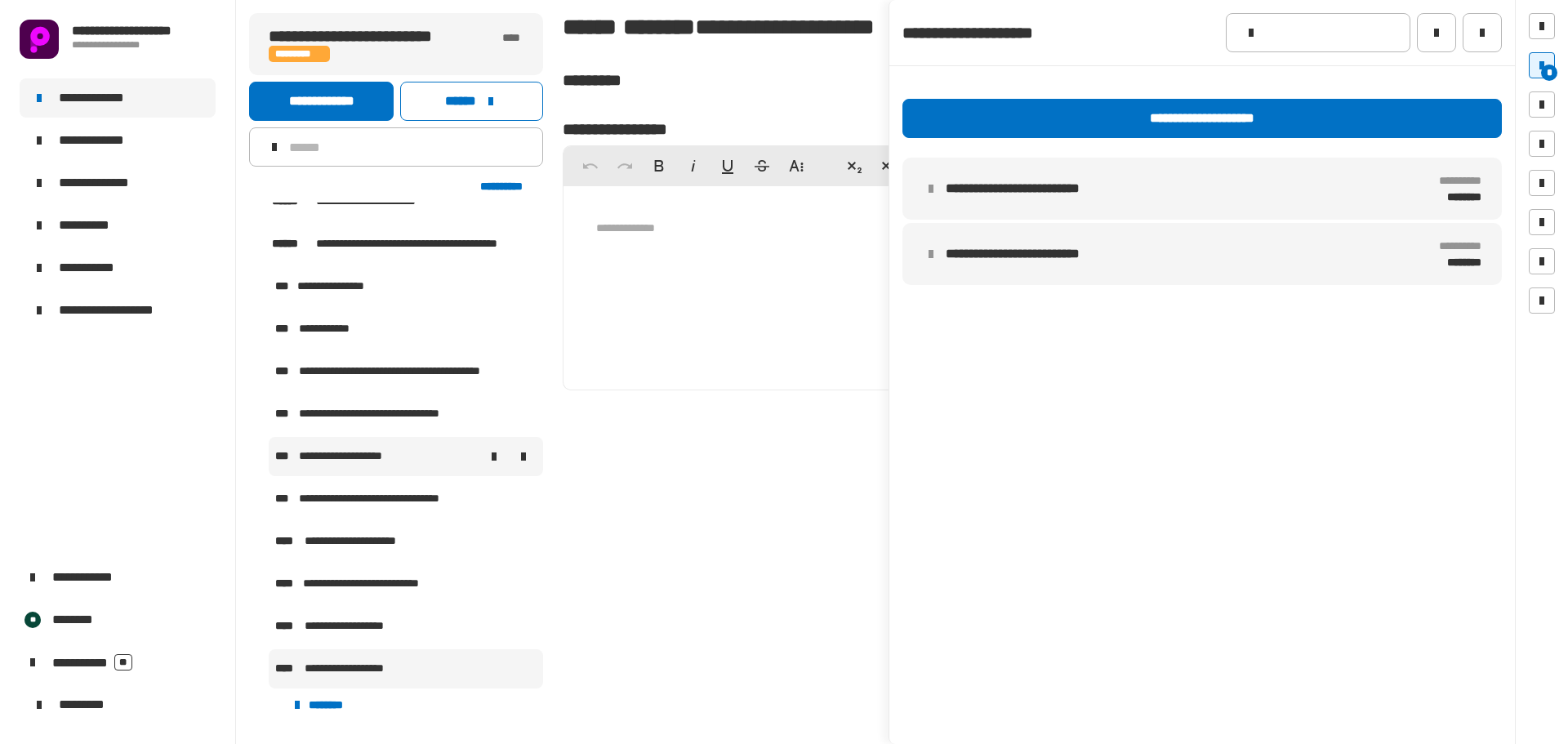 click on "**********" 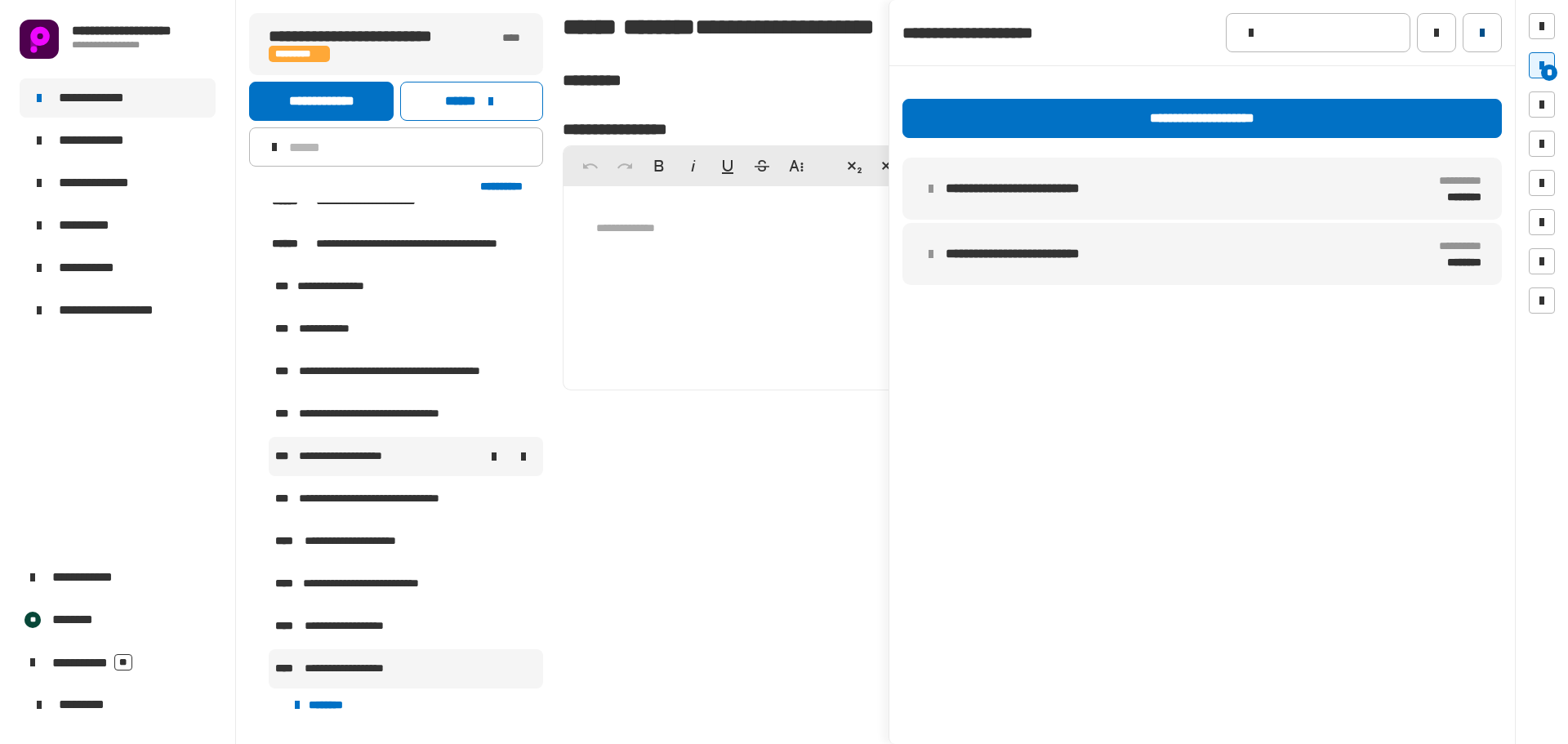 click 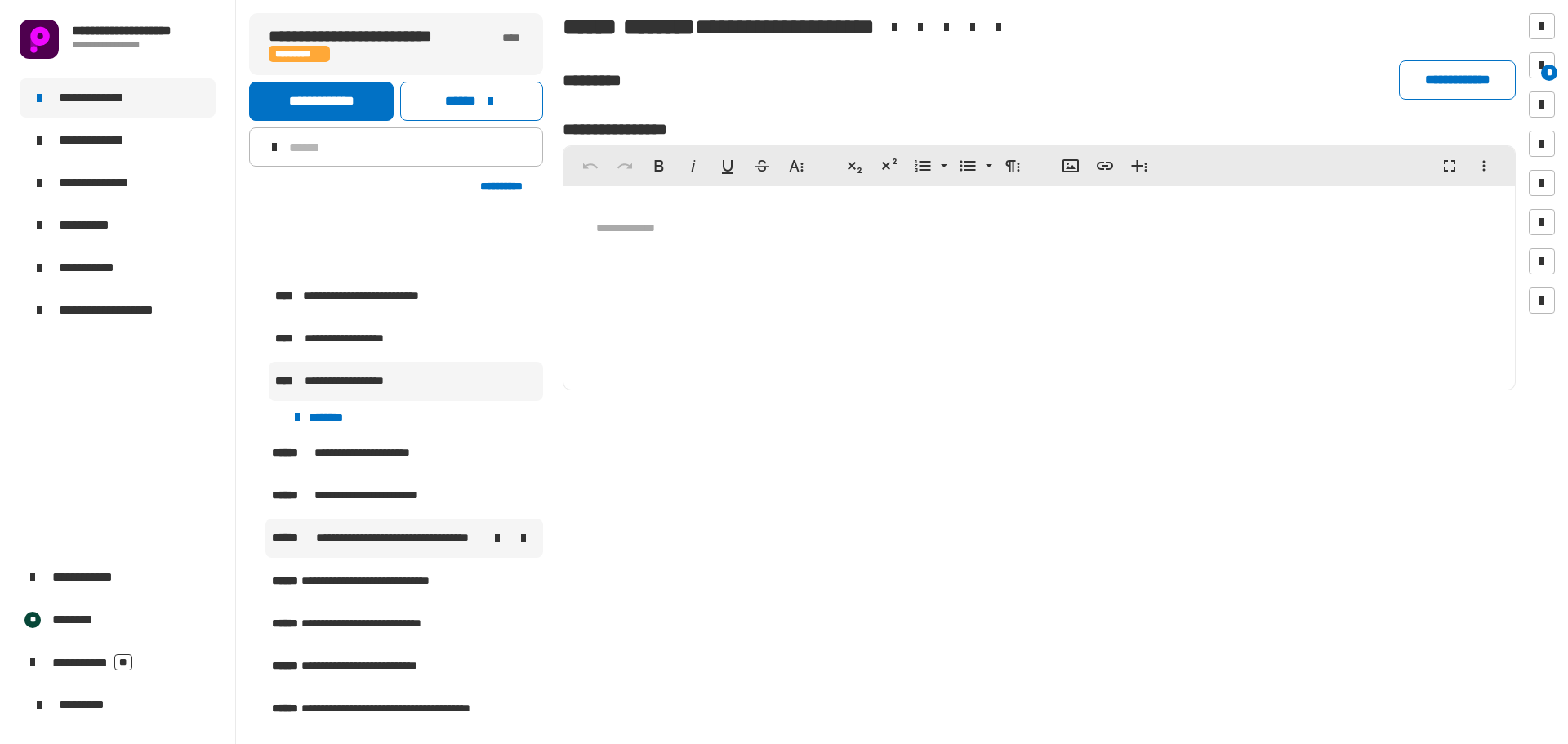 scroll, scrollTop: 3735, scrollLeft: 0, axis: vertical 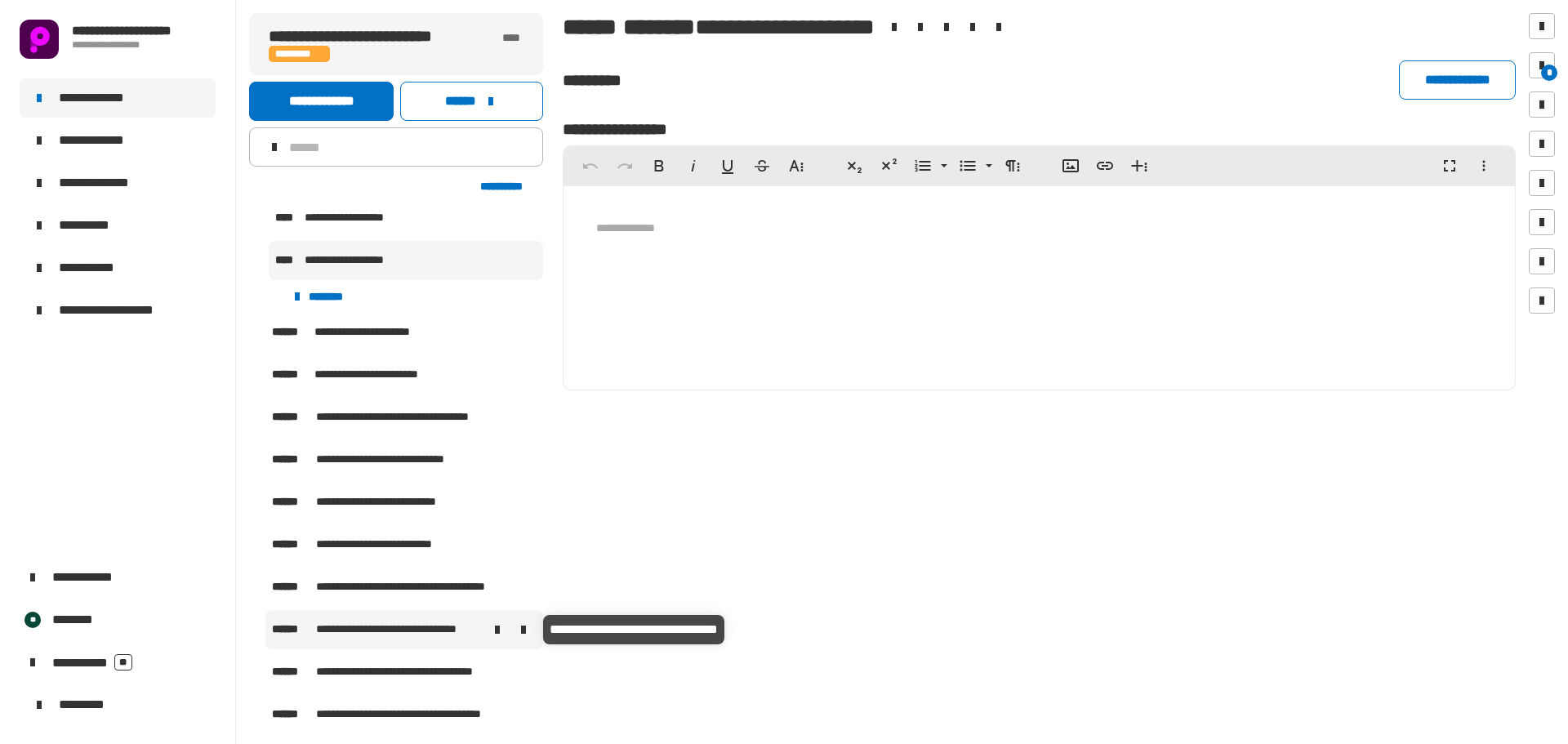 click on "**********" at bounding box center [399, 630] 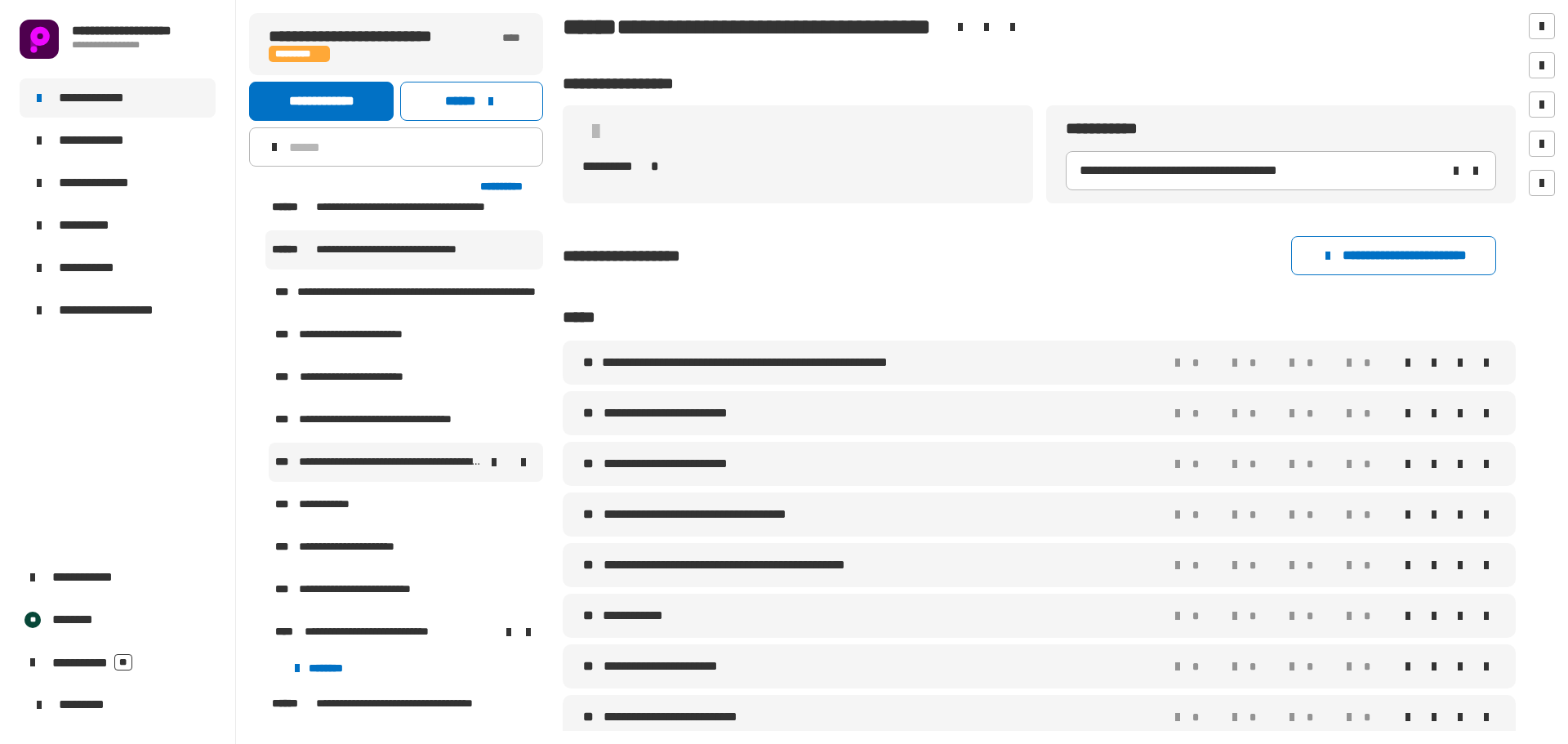 scroll, scrollTop: 4143, scrollLeft: 0, axis: vertical 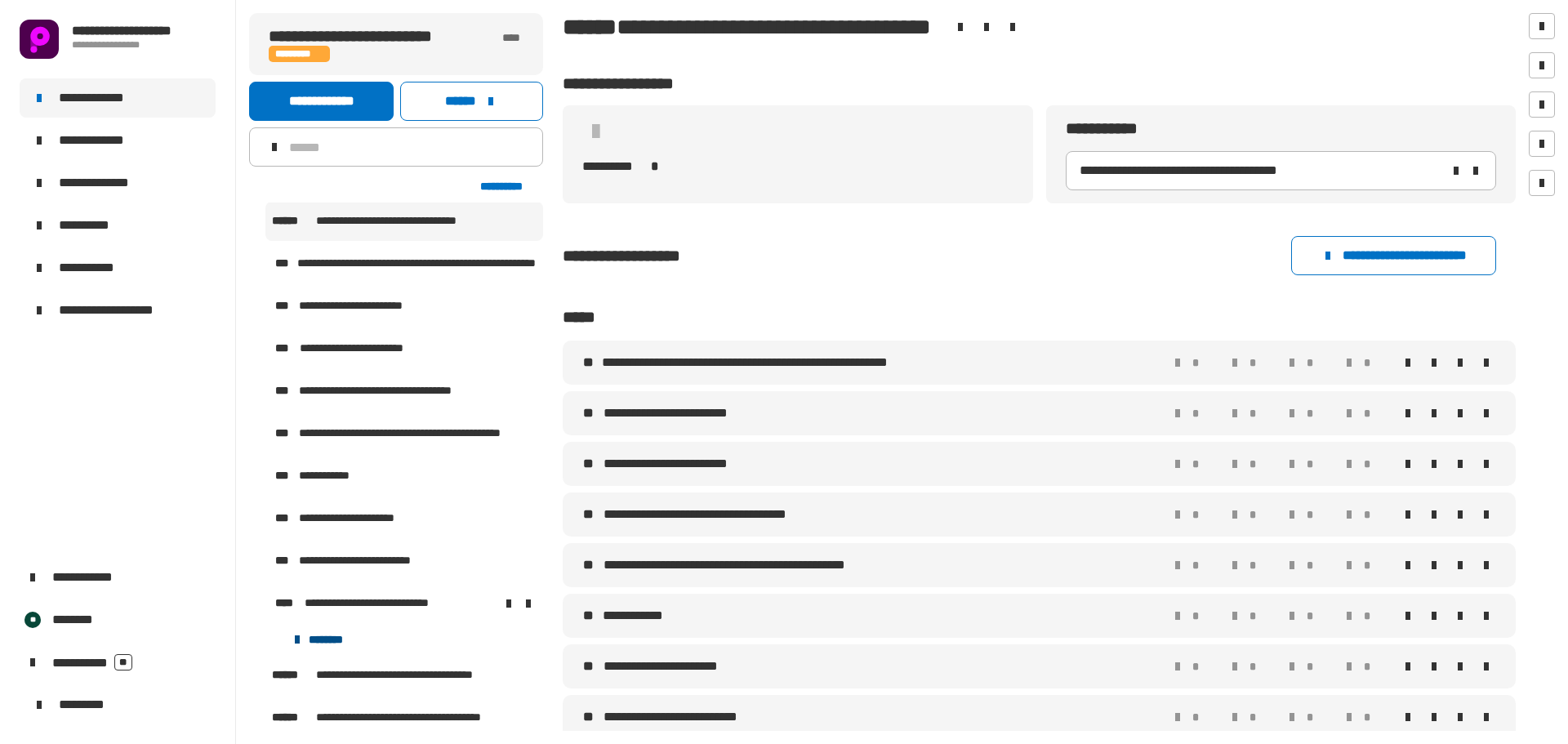 click on "********" at bounding box center [316, 639] 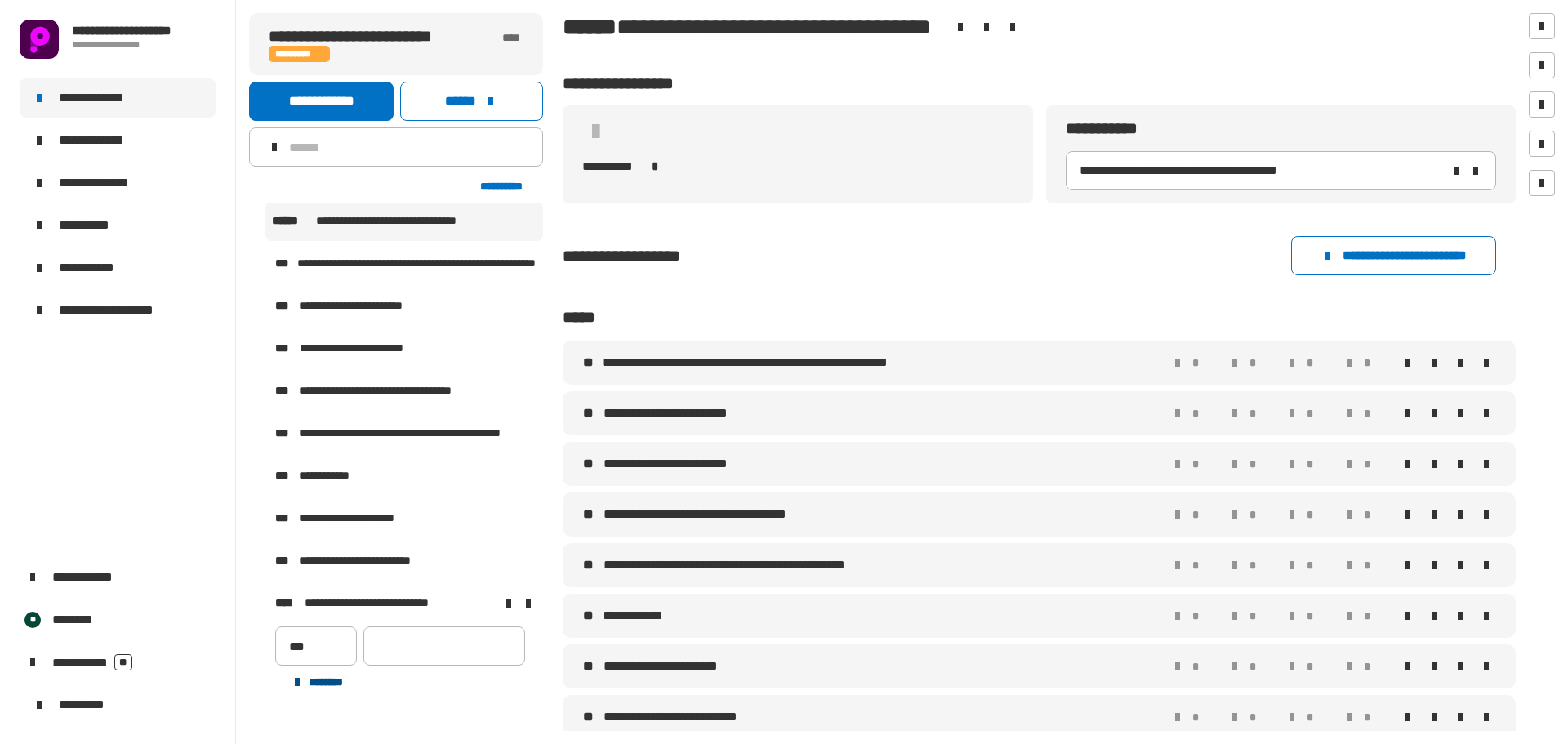 scroll, scrollTop: 4078, scrollLeft: 0, axis: vertical 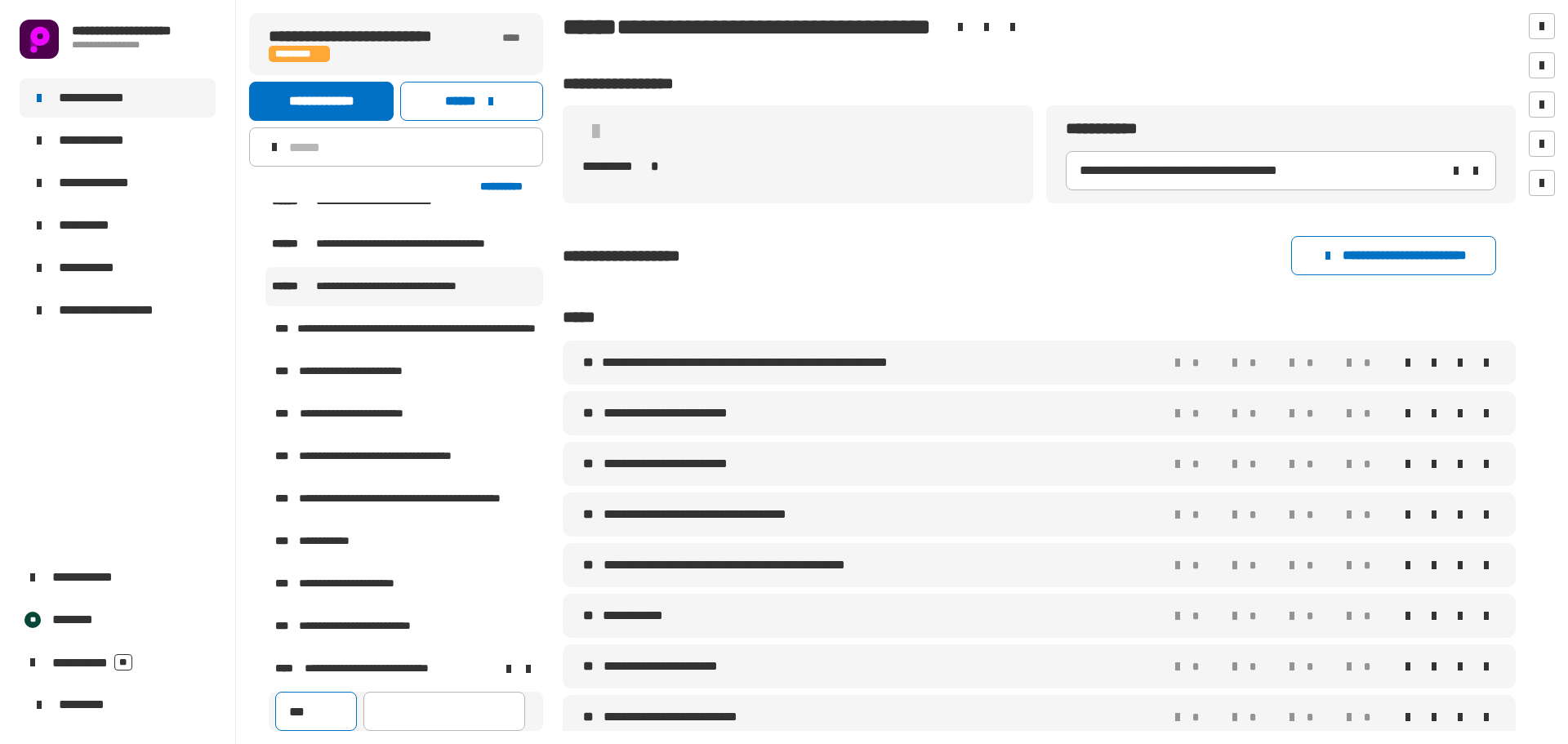 click on "***" at bounding box center (316, 711) 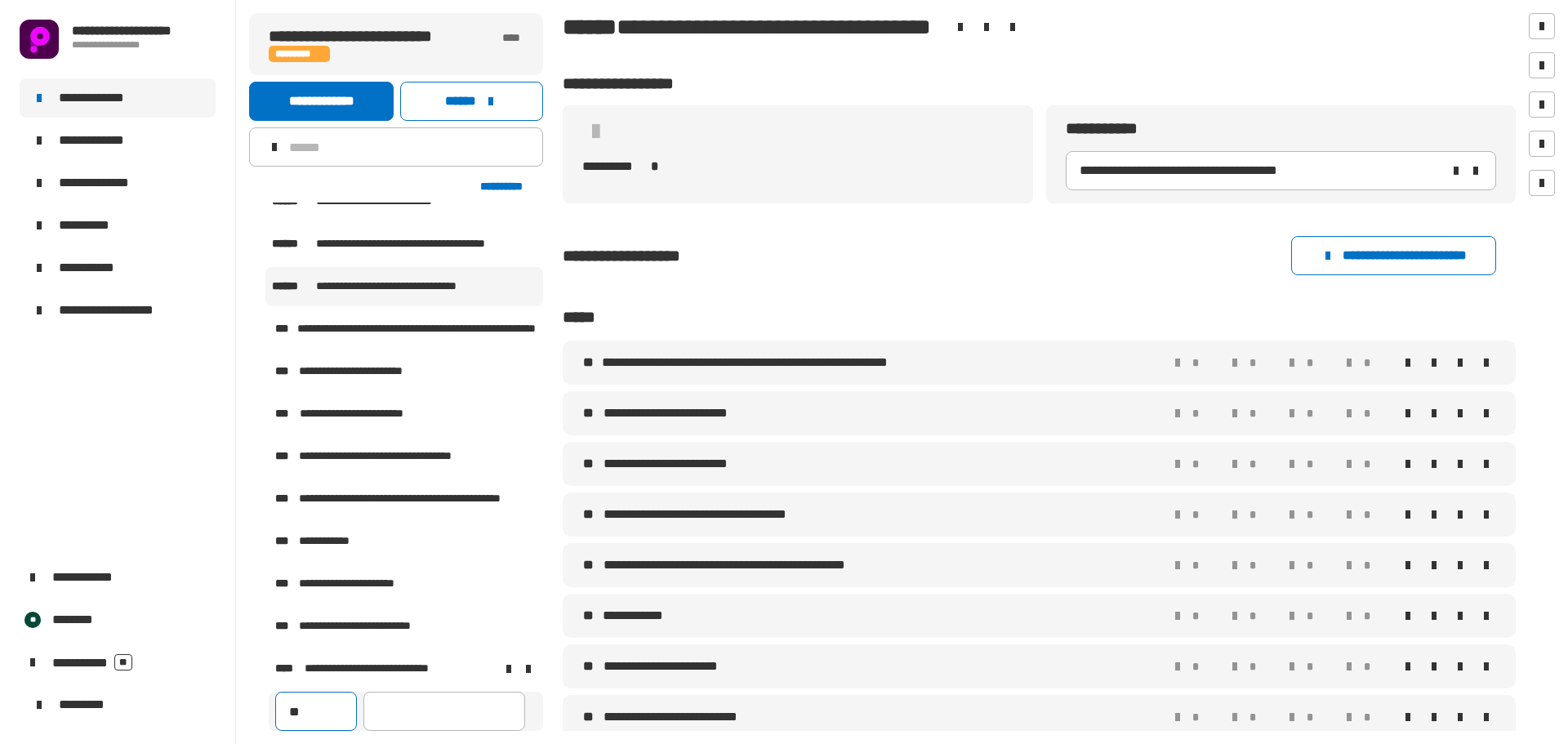 type on "*" 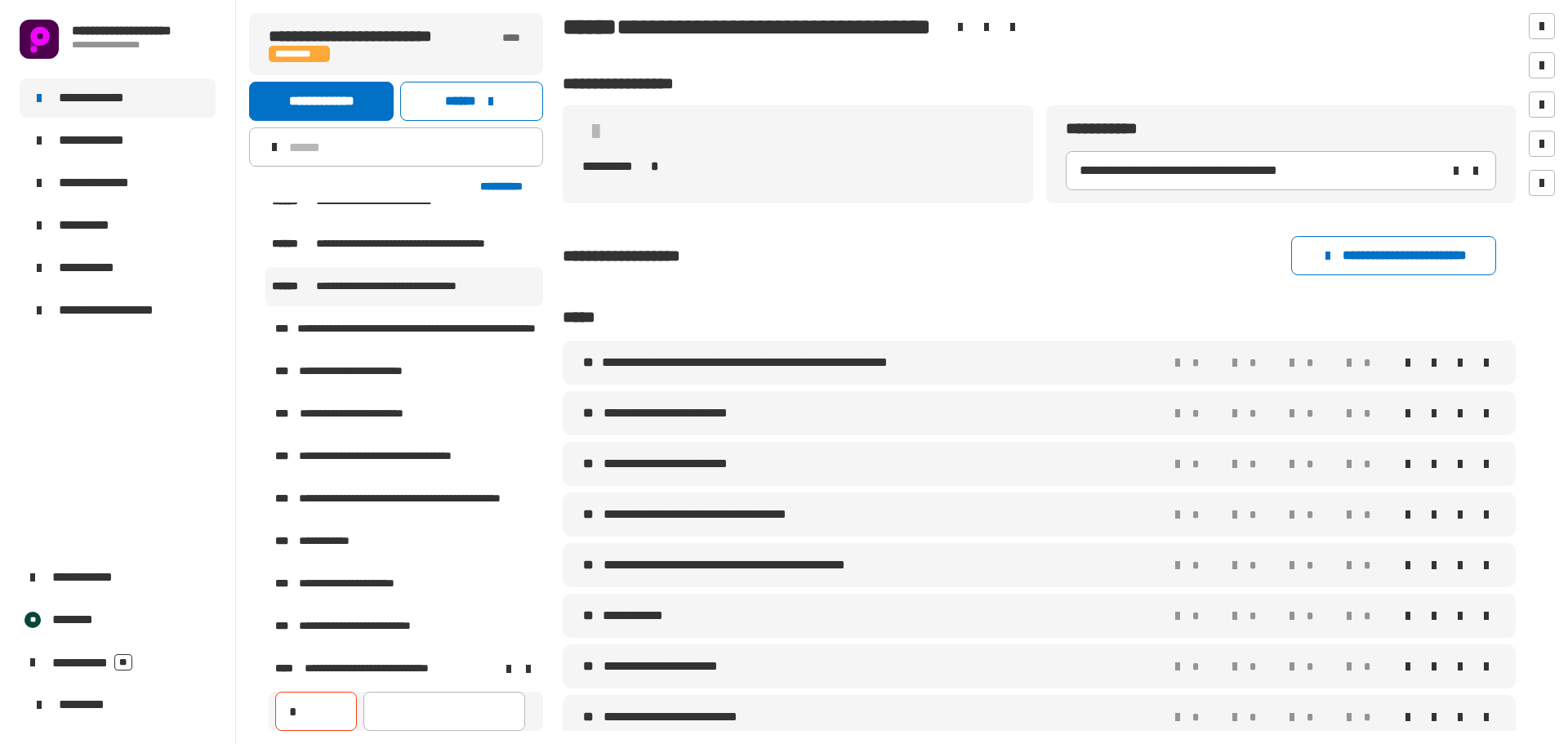 type on "**" 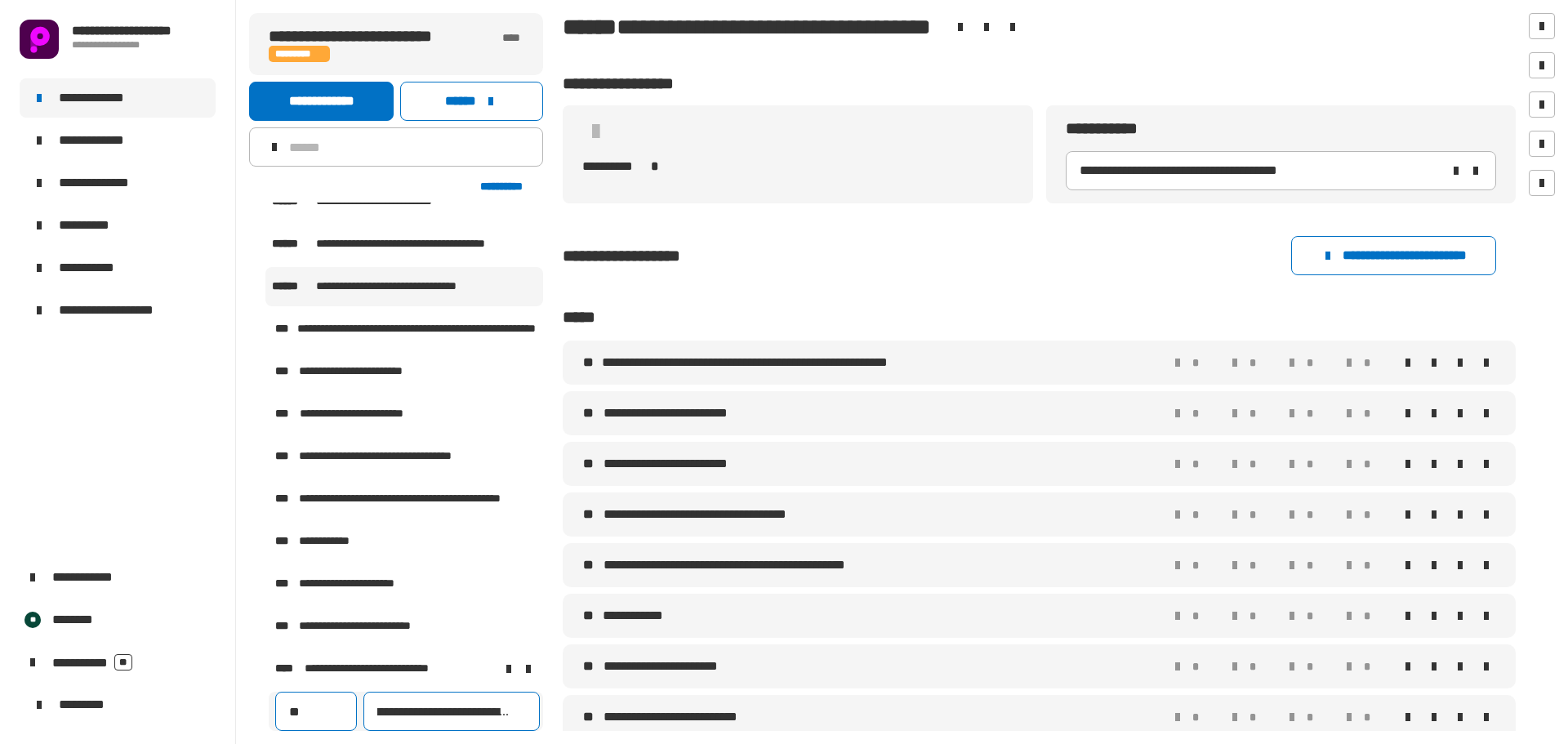 type on "**********" 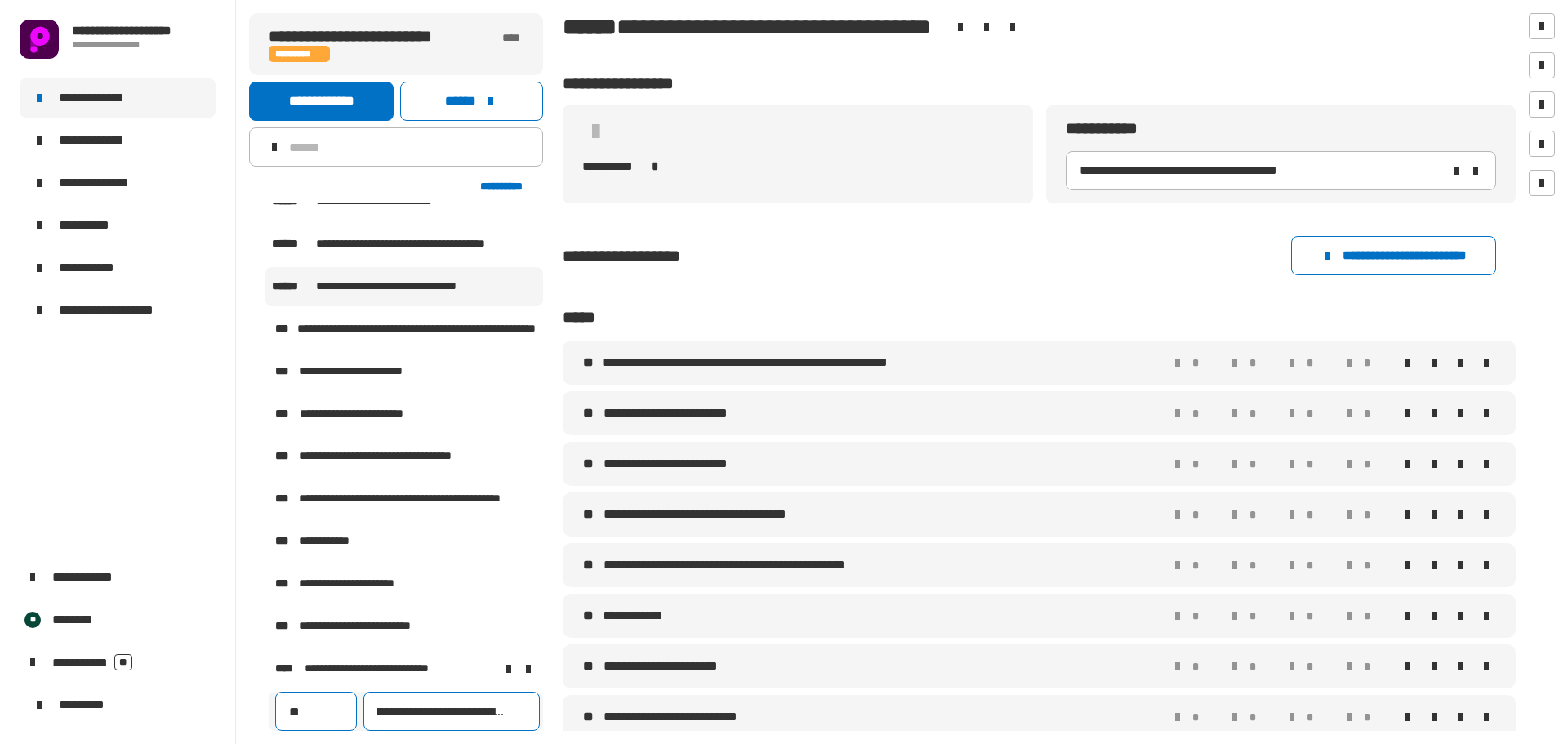 scroll, scrollTop: 0, scrollLeft: 41, axis: horizontal 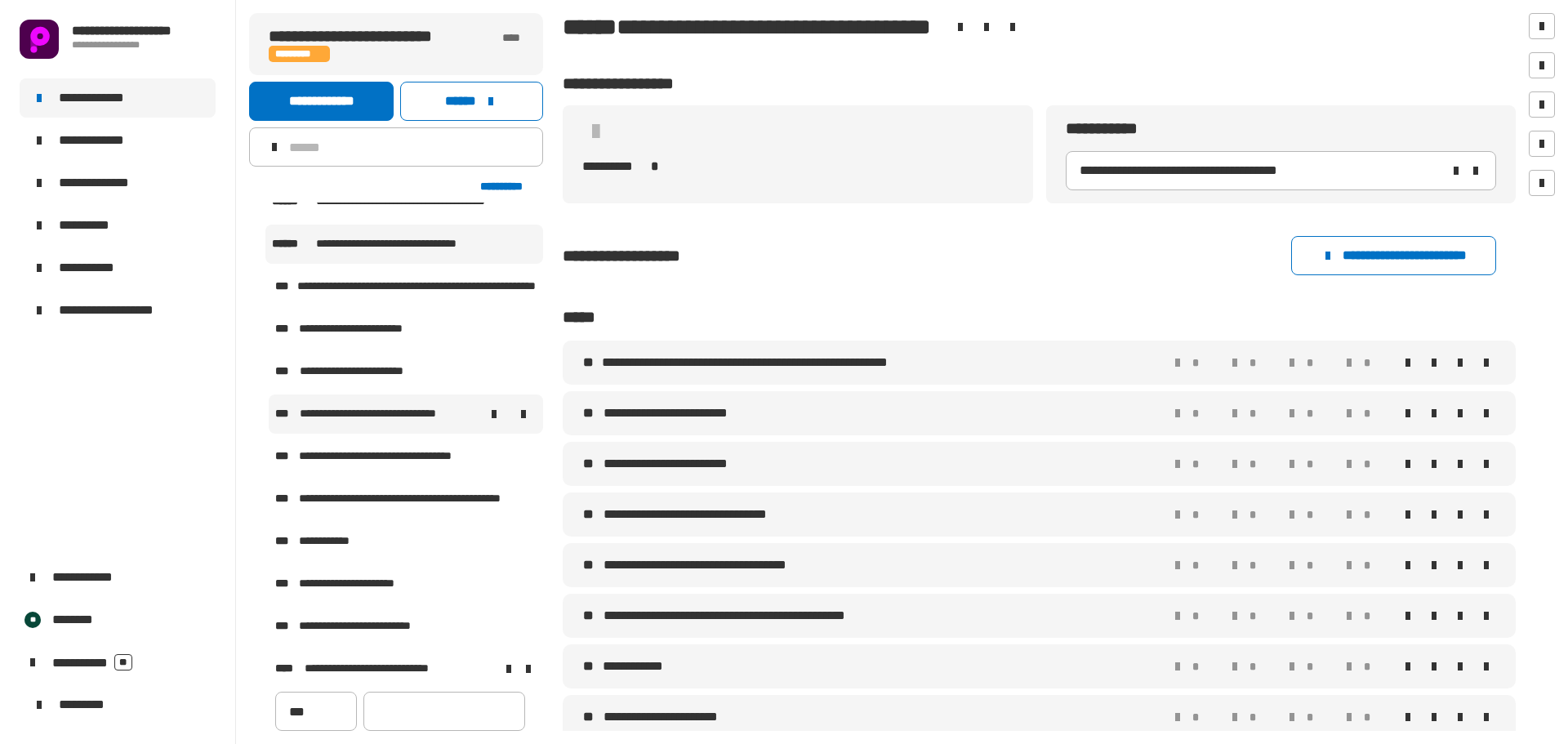 click on "**********" at bounding box center [382, 414] 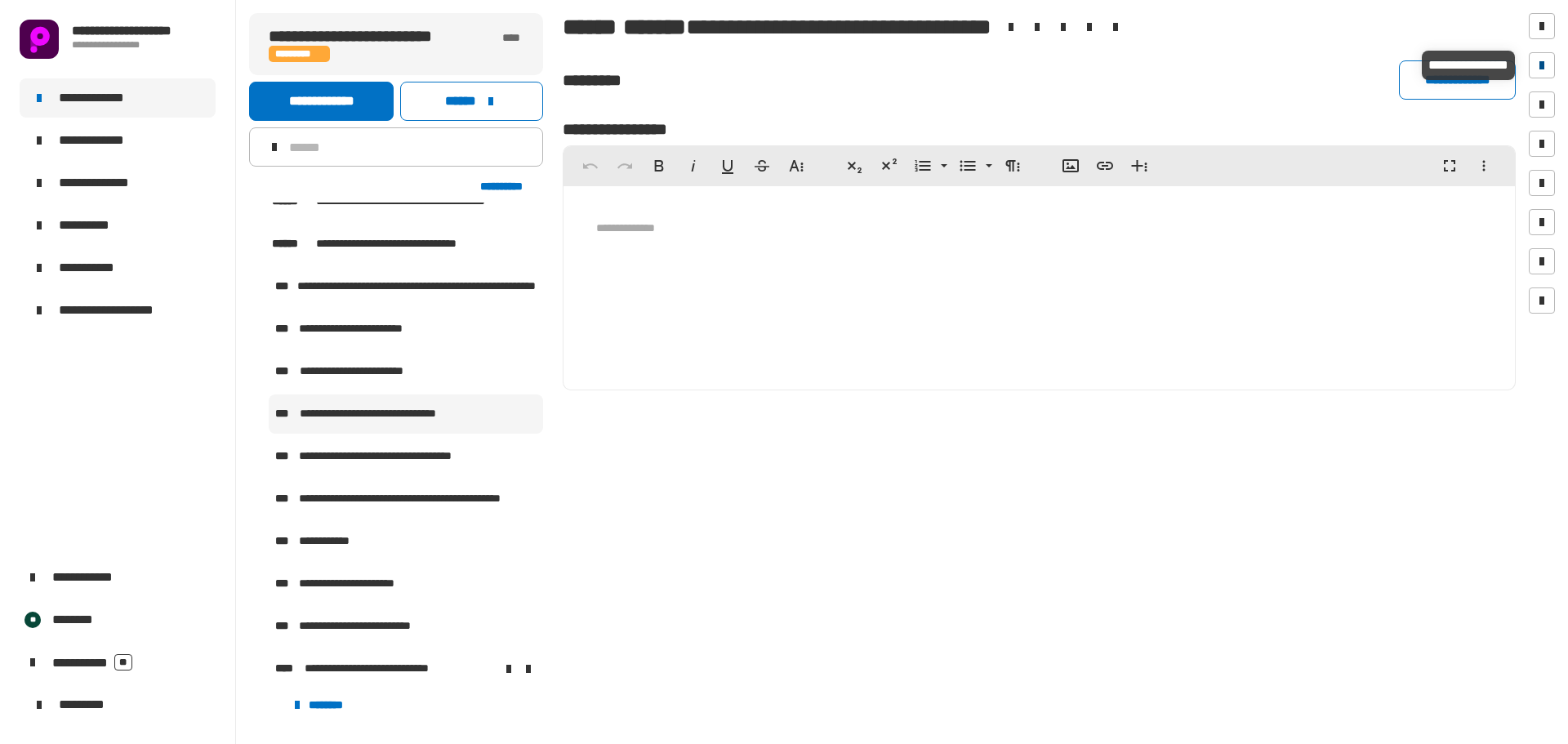 click at bounding box center [1542, 65] 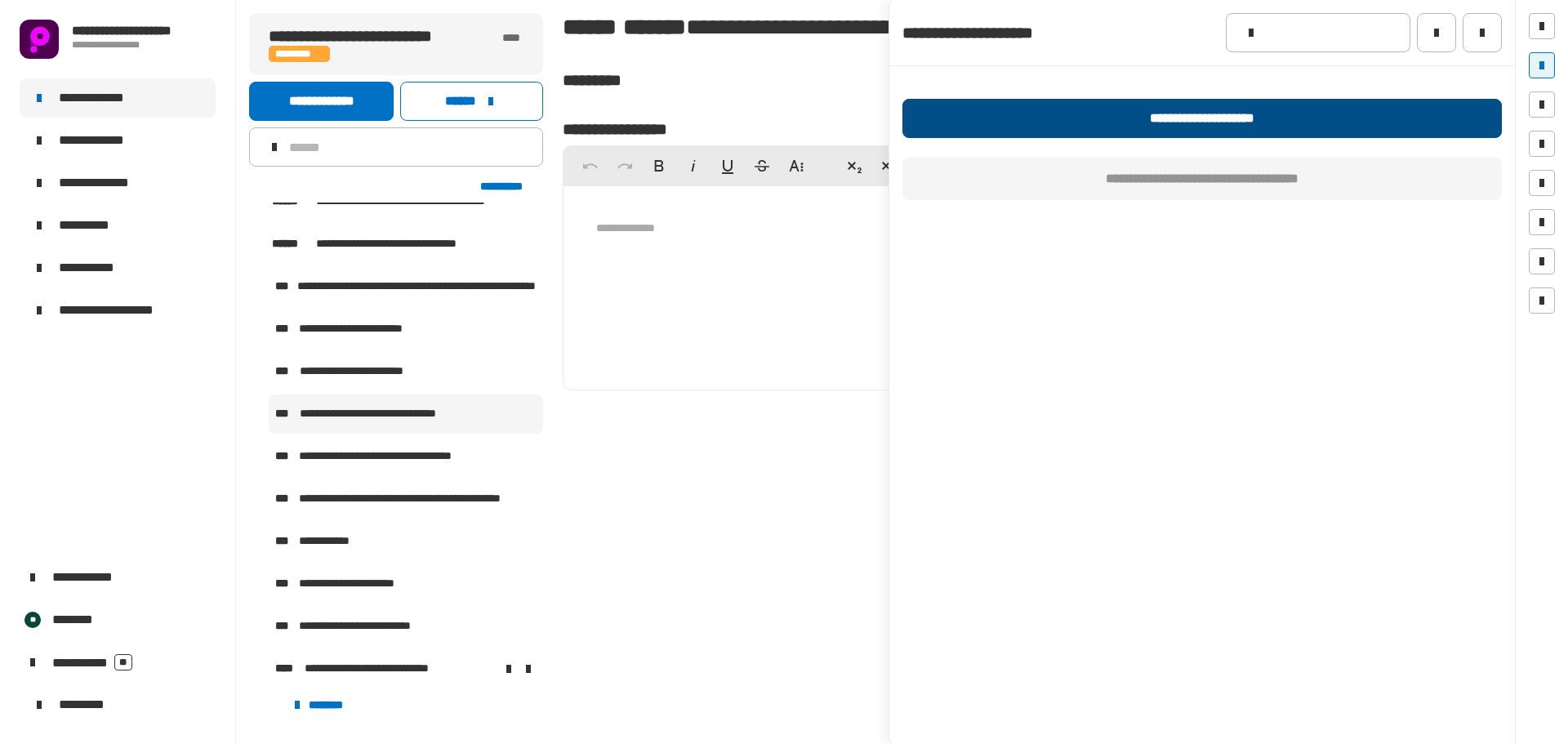 click on "**********" 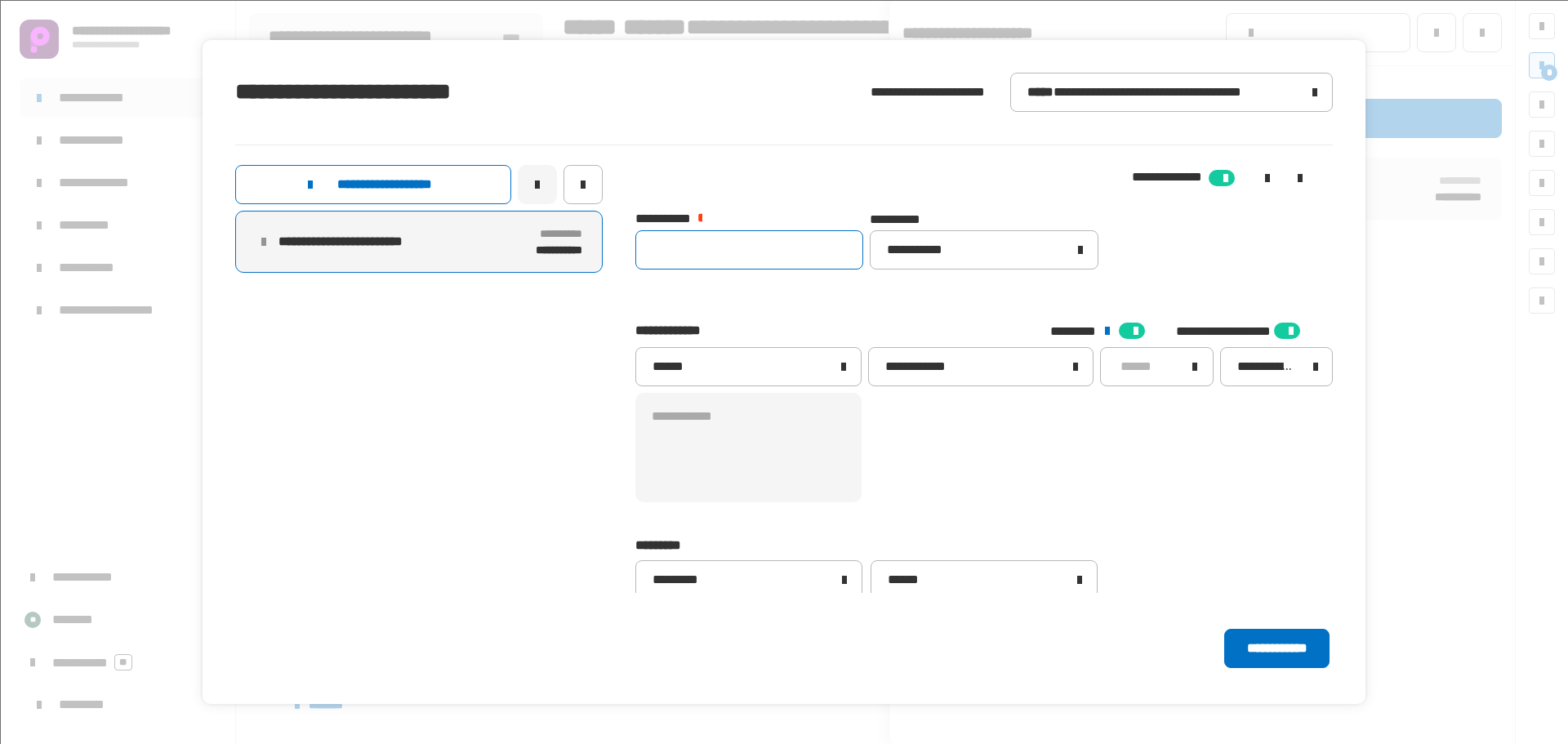 click 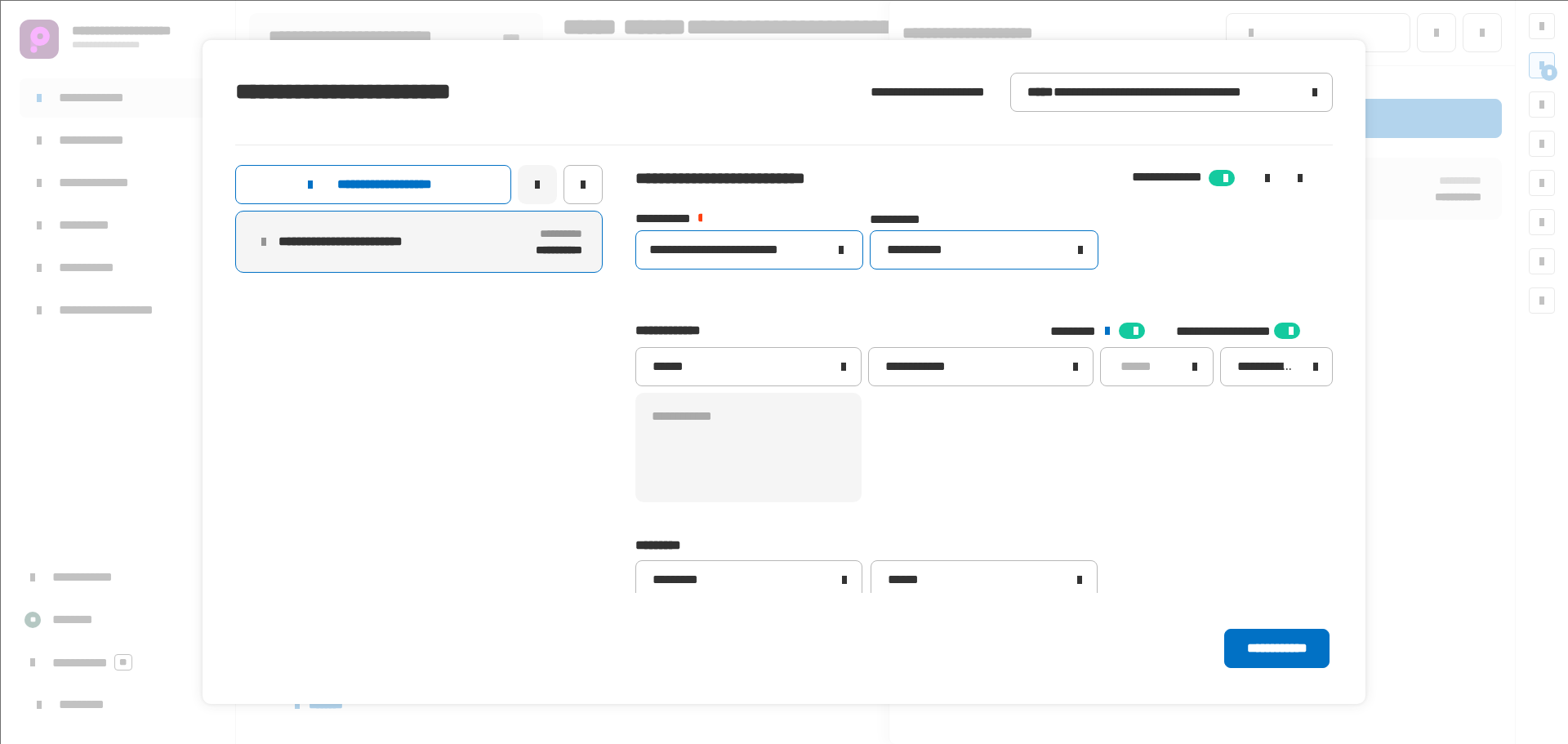 type on "**********" 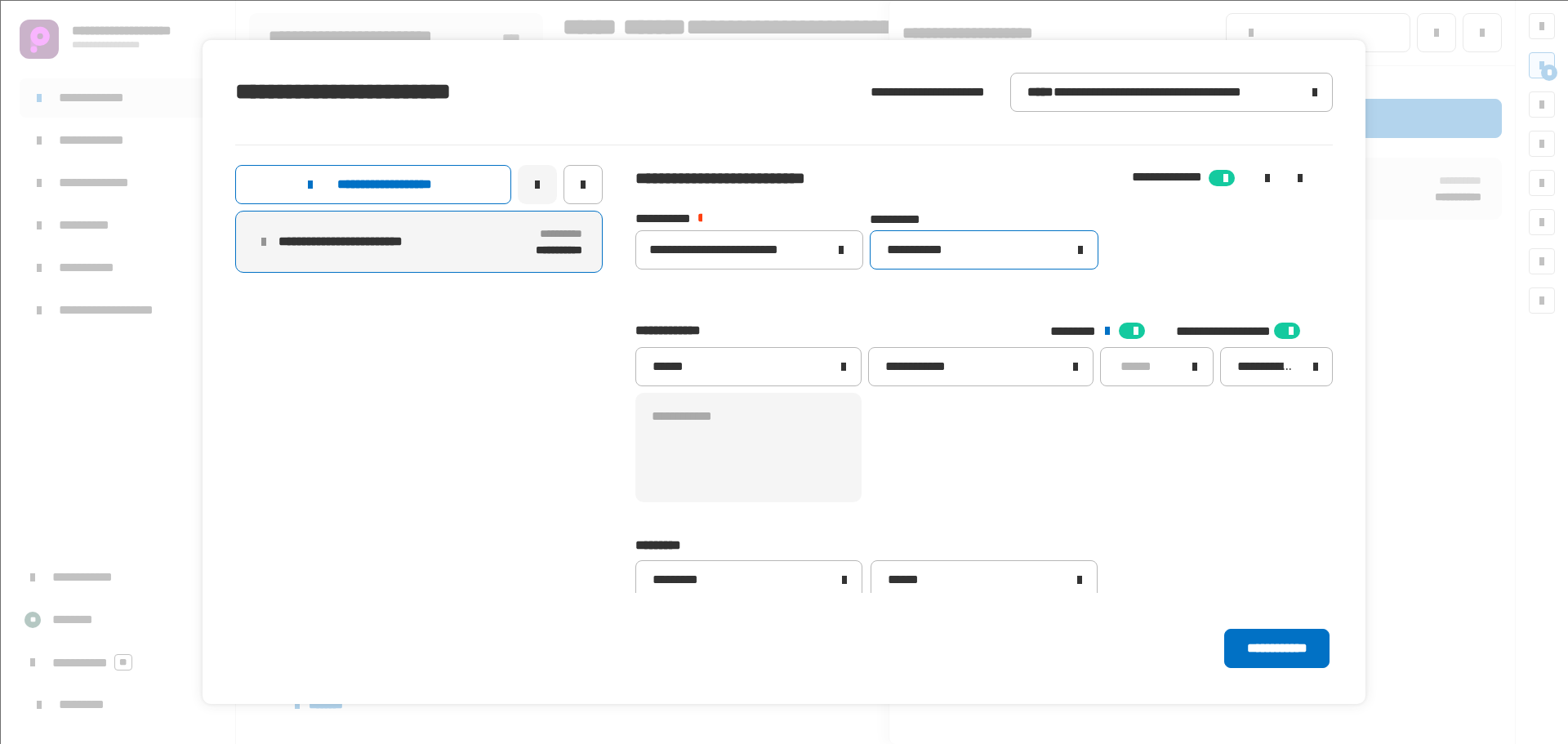 click on "**********" 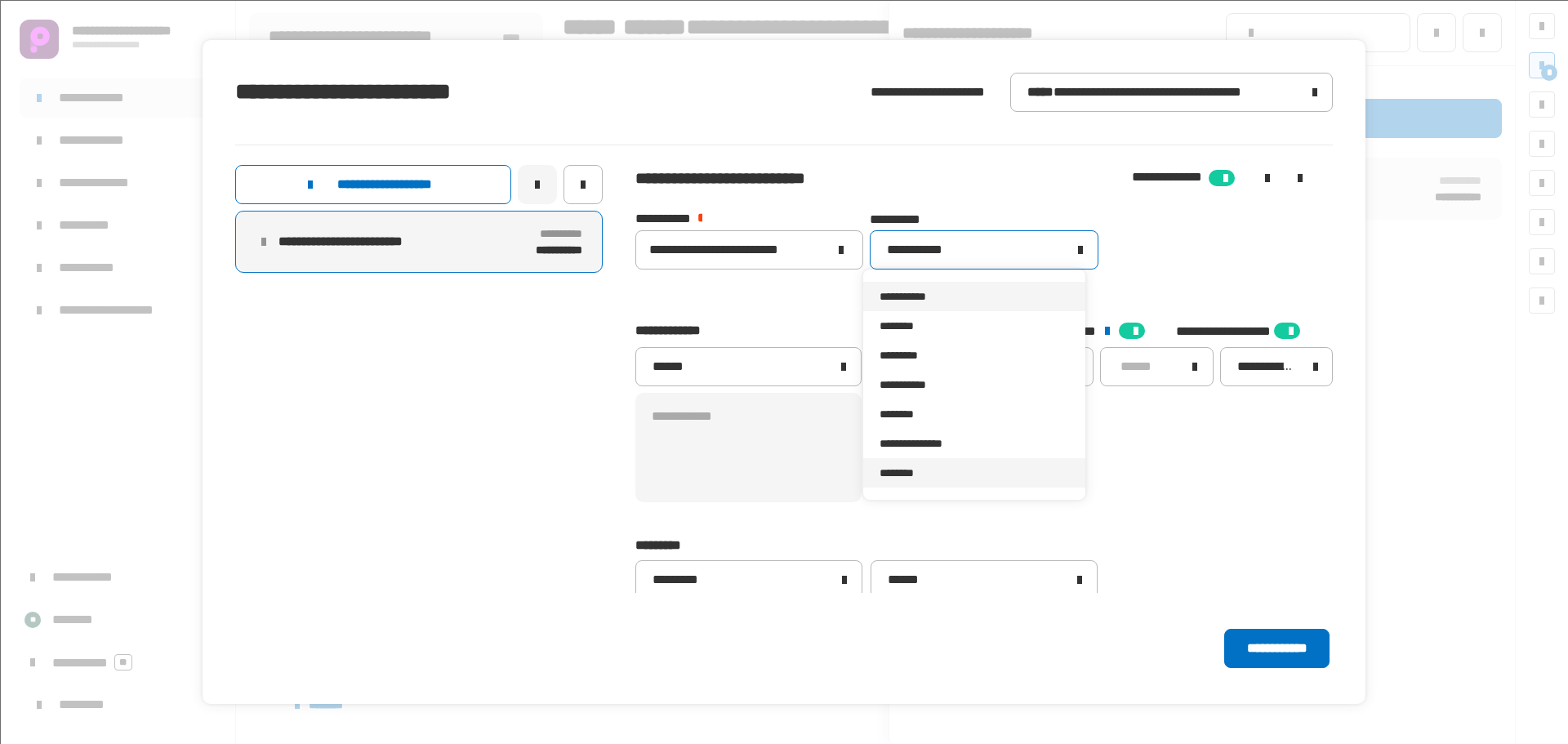click on "********" at bounding box center [973, 473] 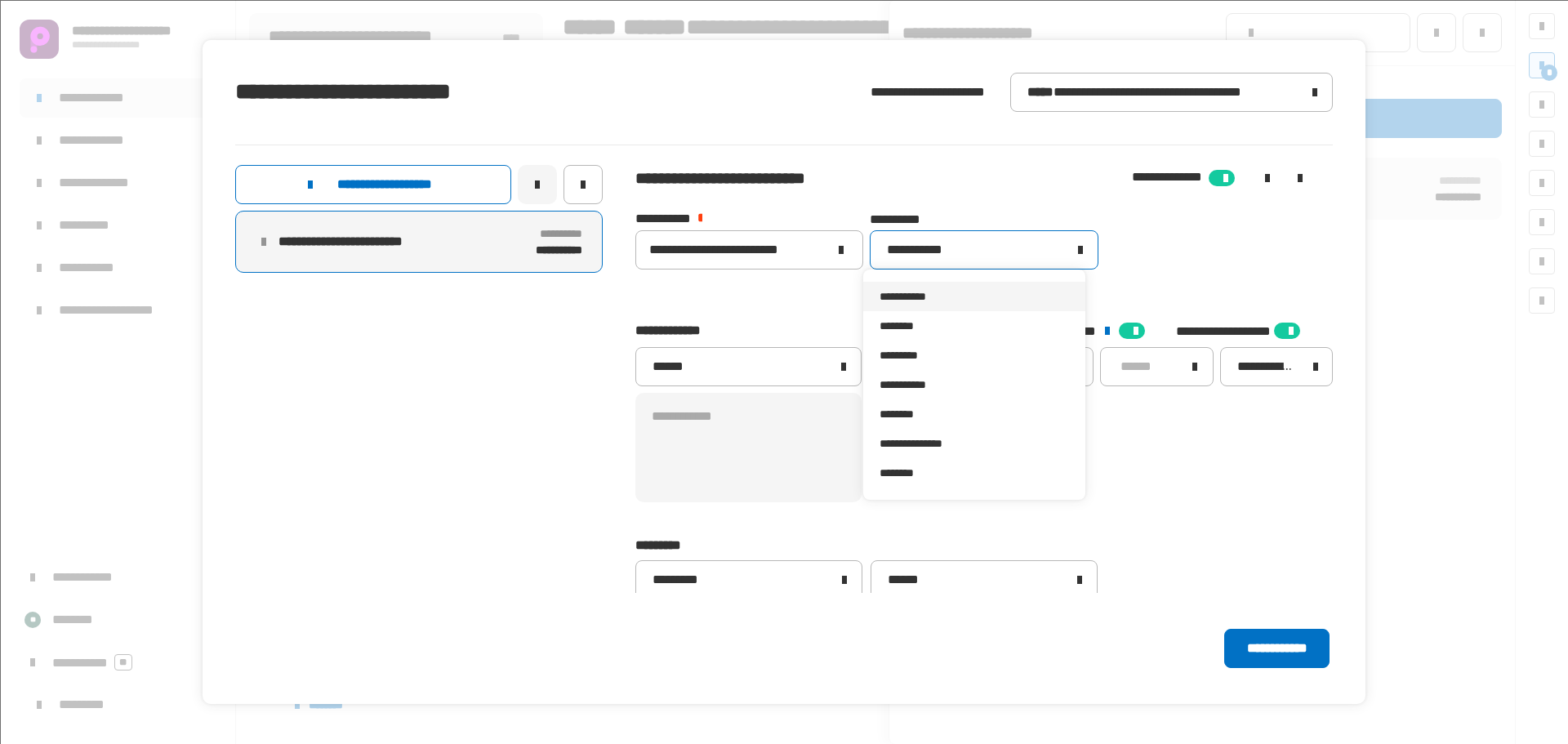 type 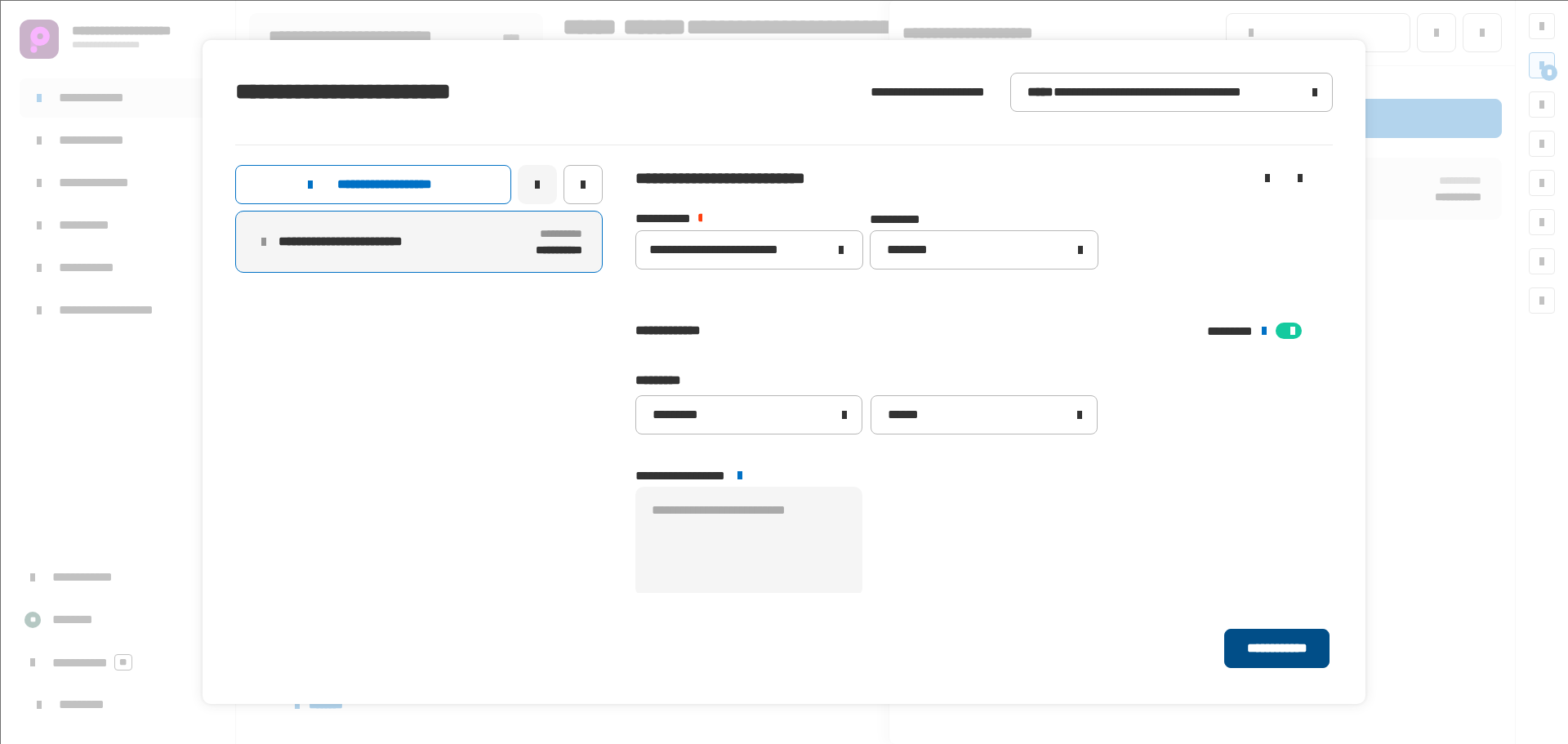 click on "**********" 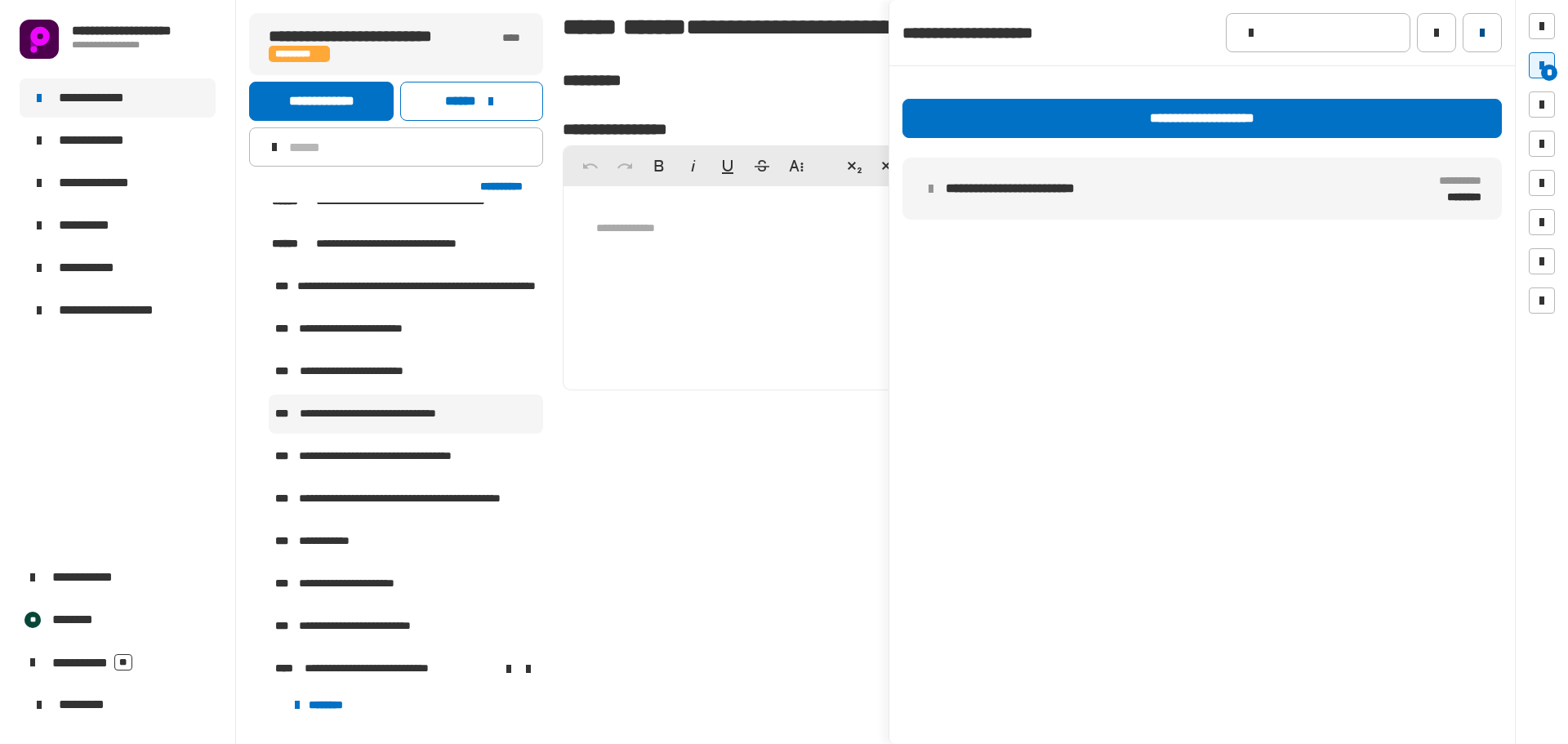 click 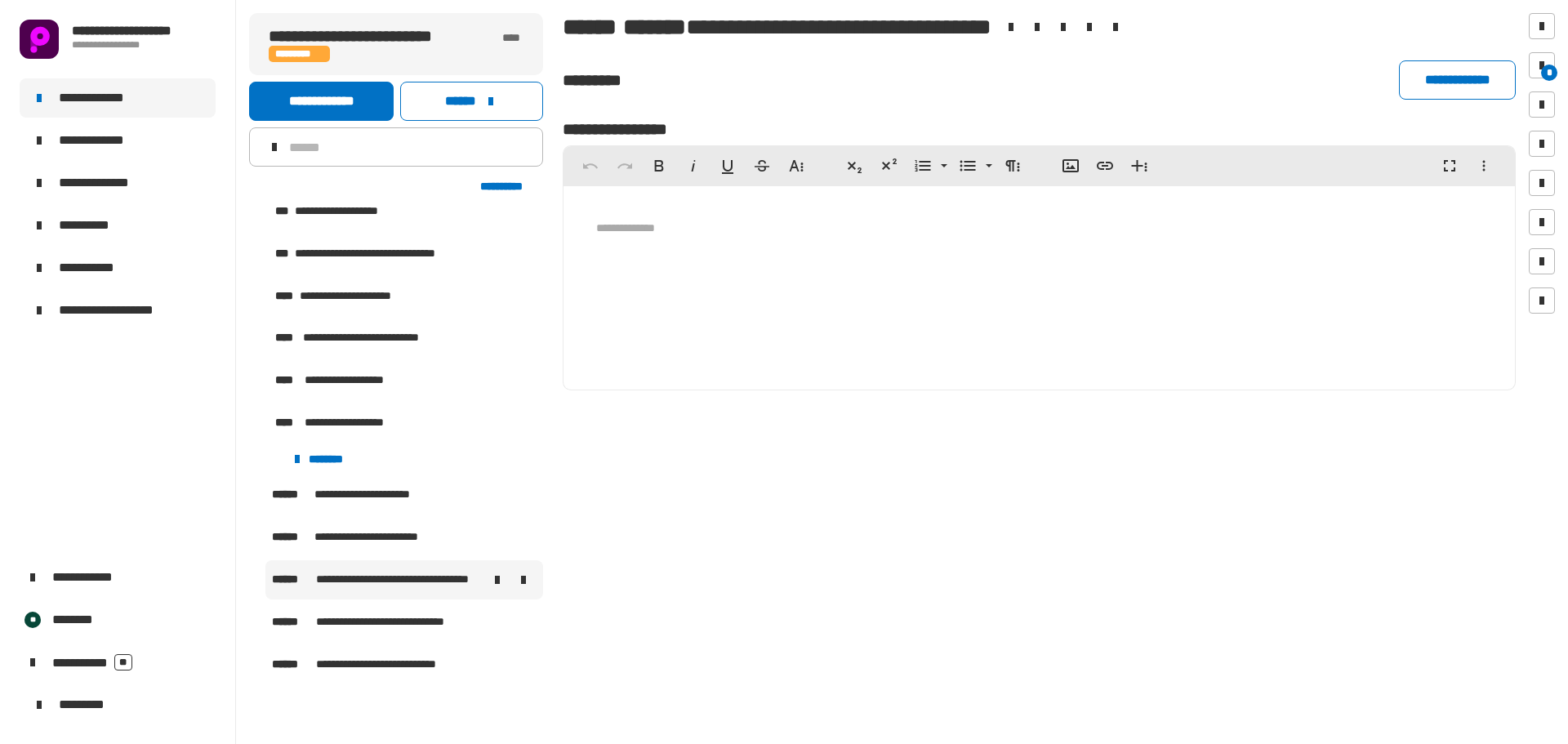 scroll, scrollTop: 3467, scrollLeft: 0, axis: vertical 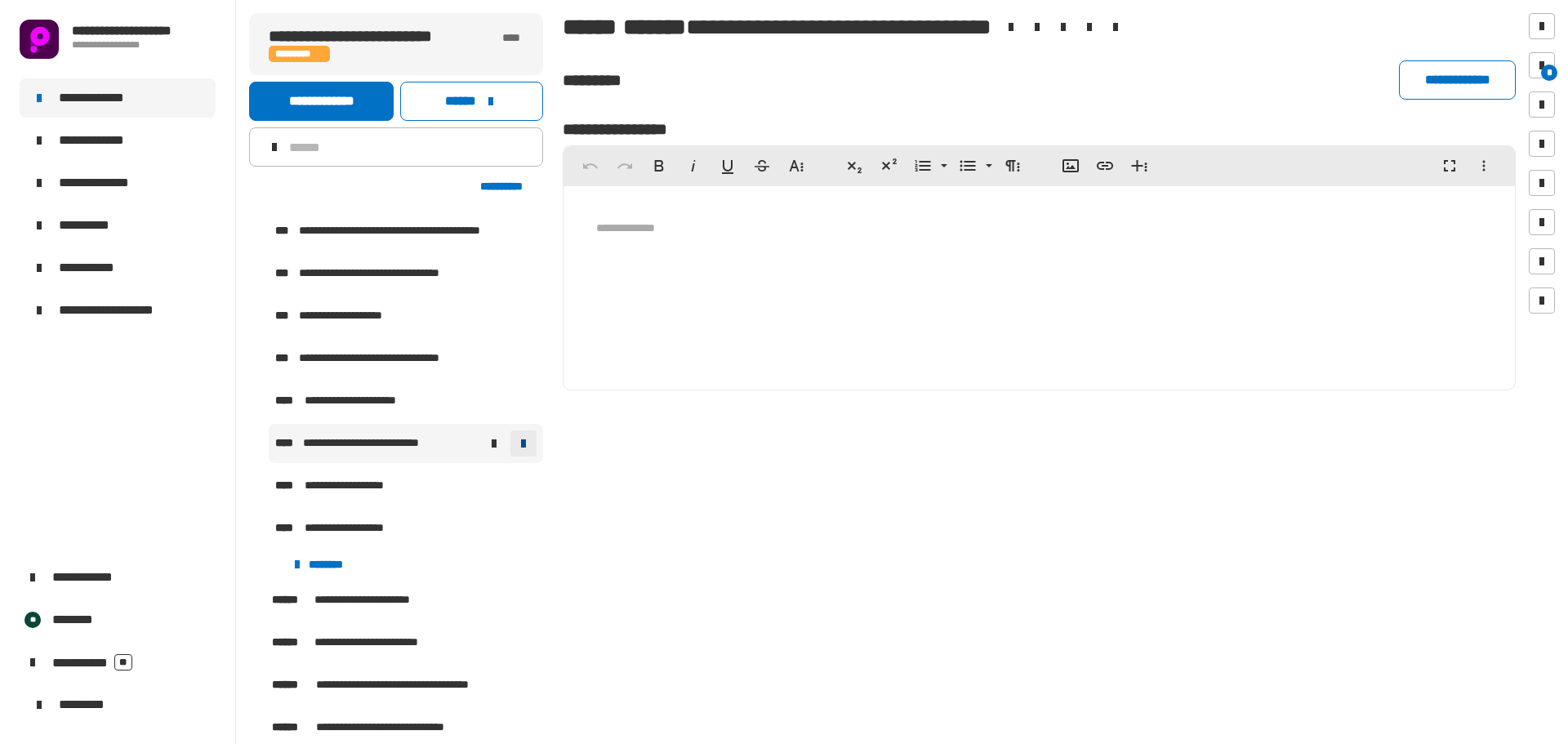 click at bounding box center [523, 443] 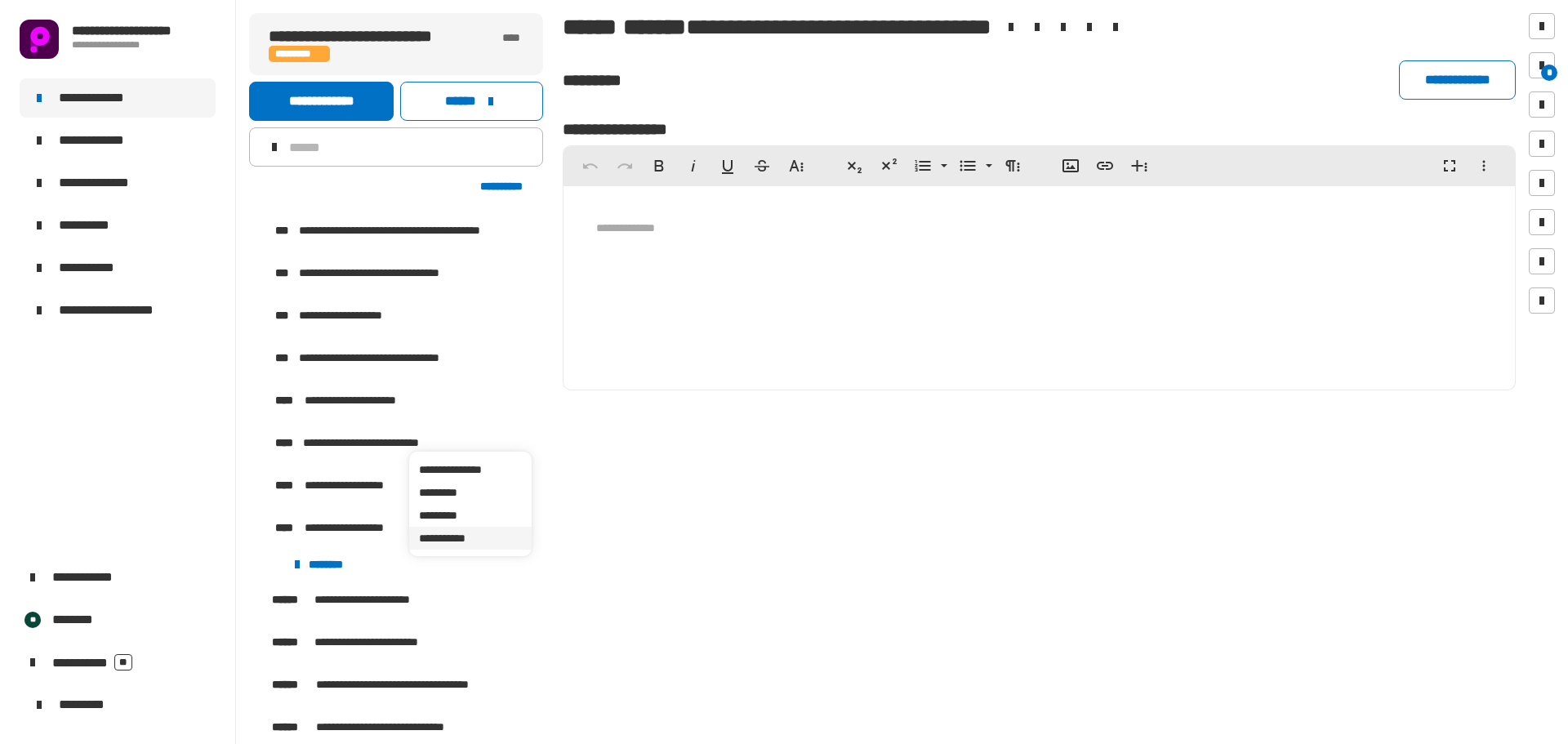 click on "**********" at bounding box center (470, 538) 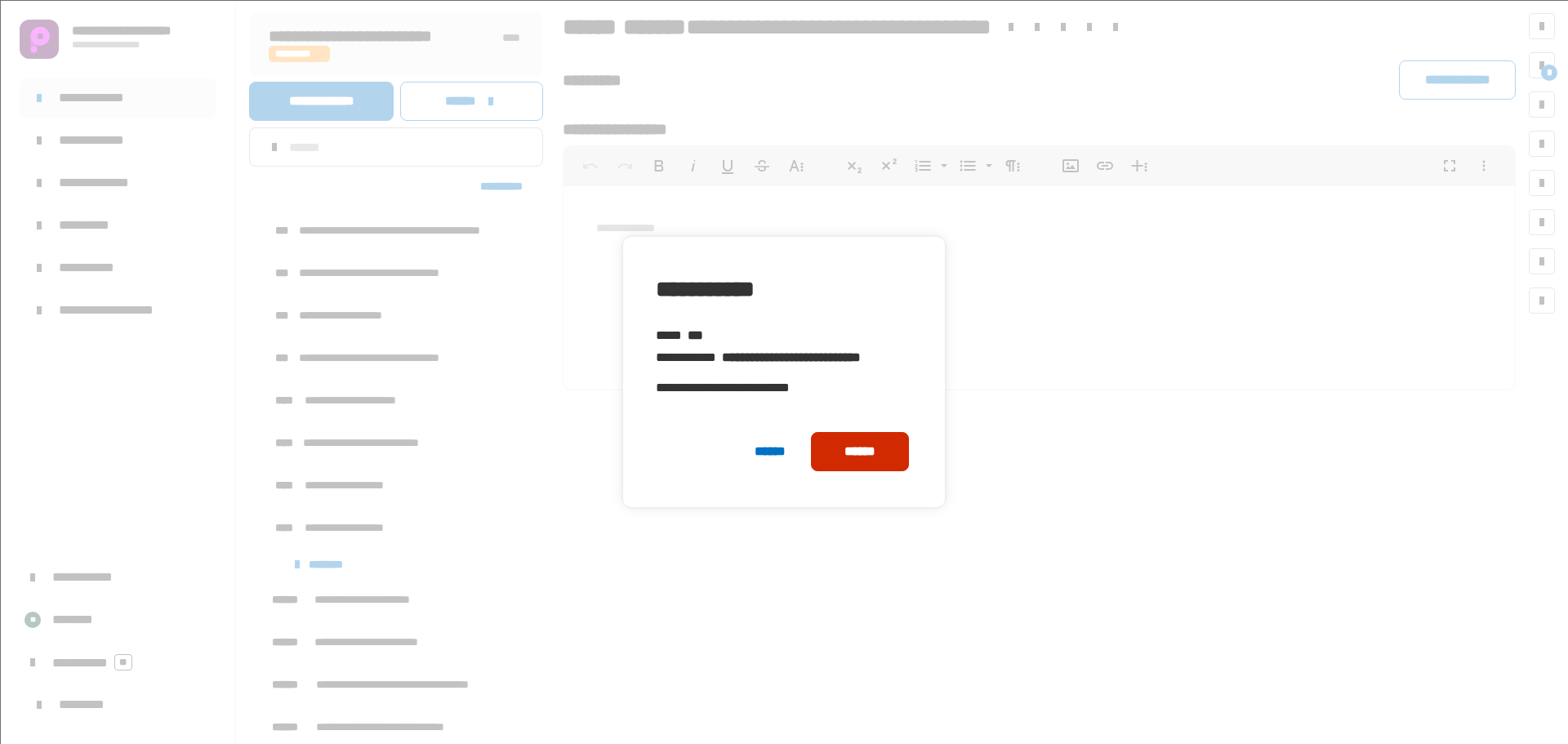 click on "******" 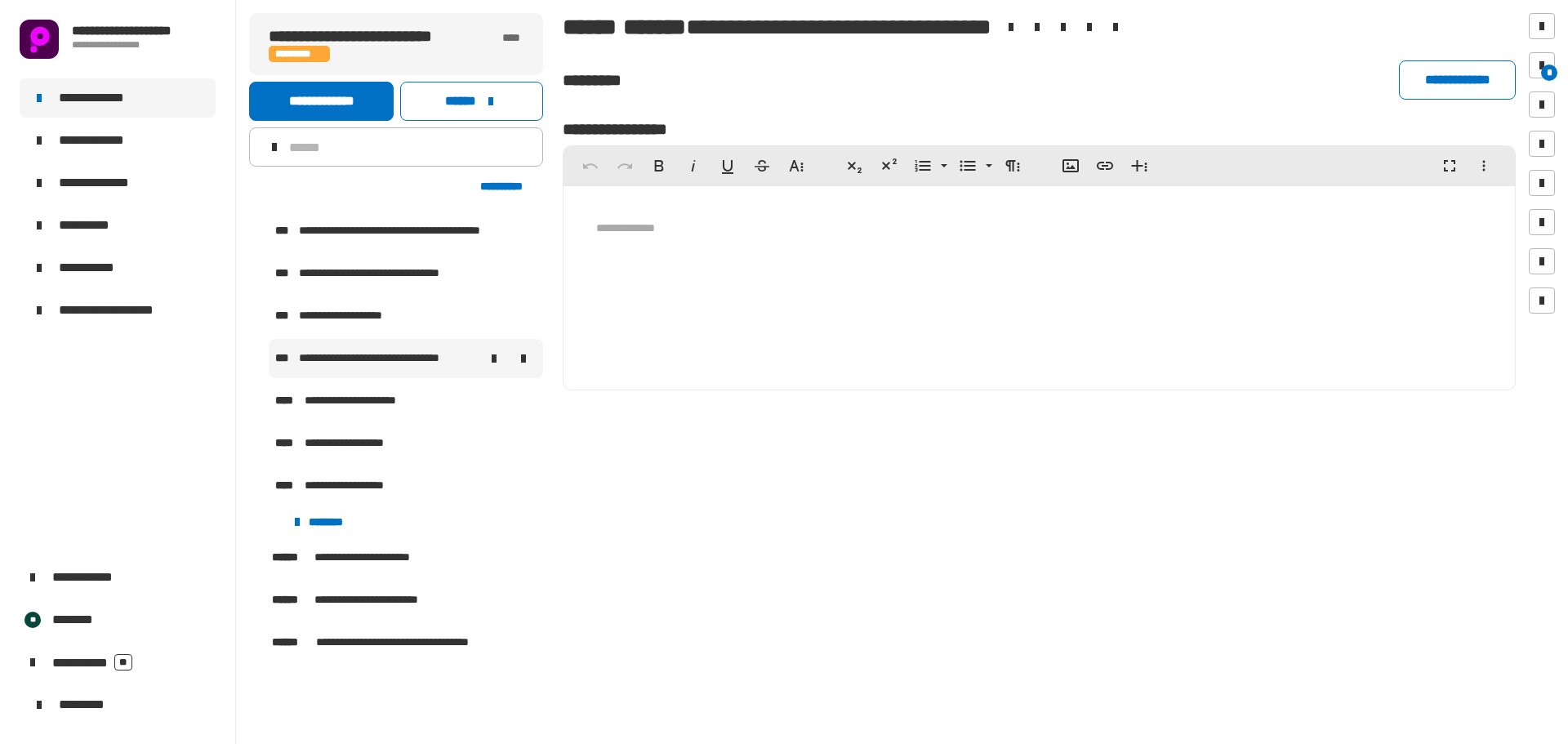 scroll, scrollTop: 3303, scrollLeft: 0, axis: vertical 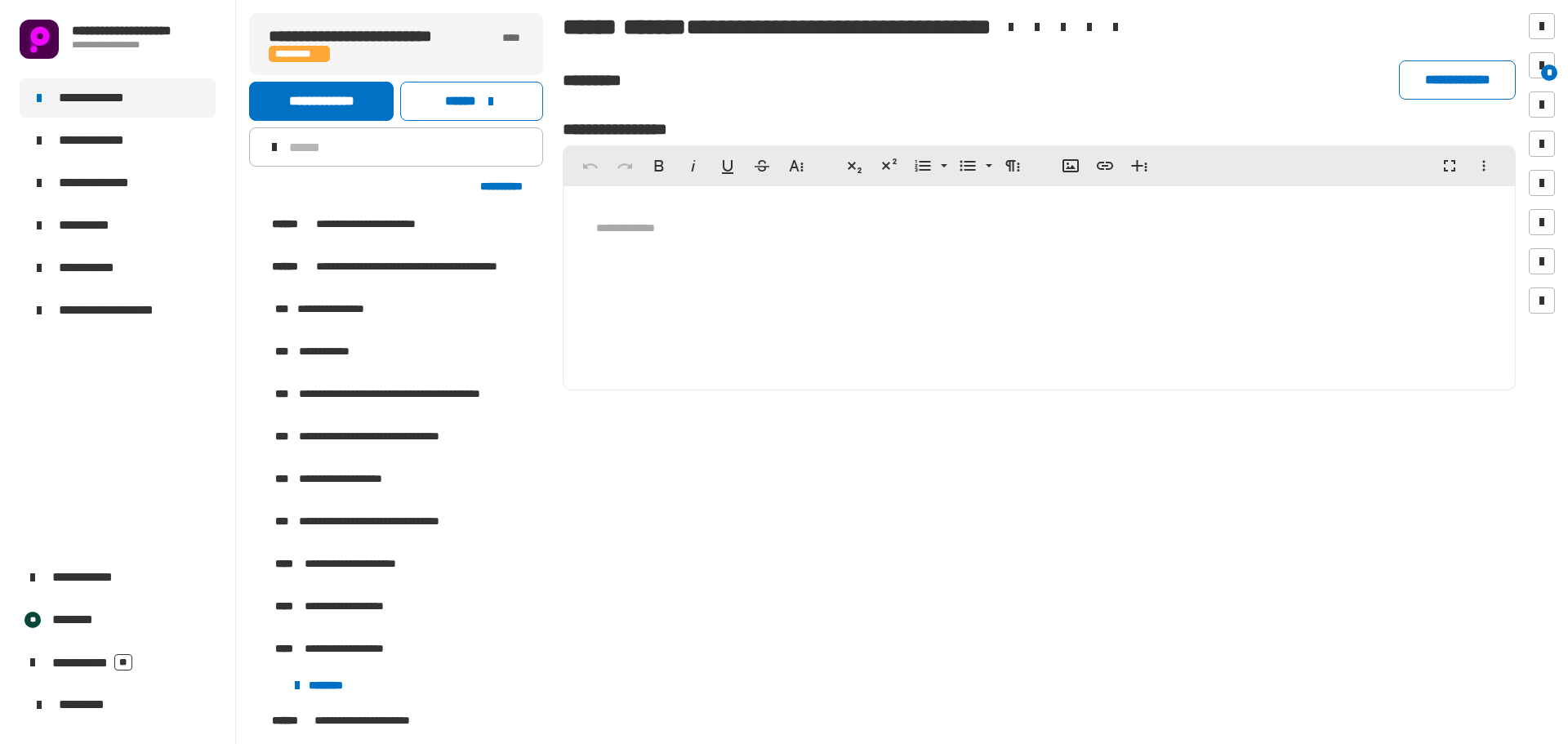 click on "**********" 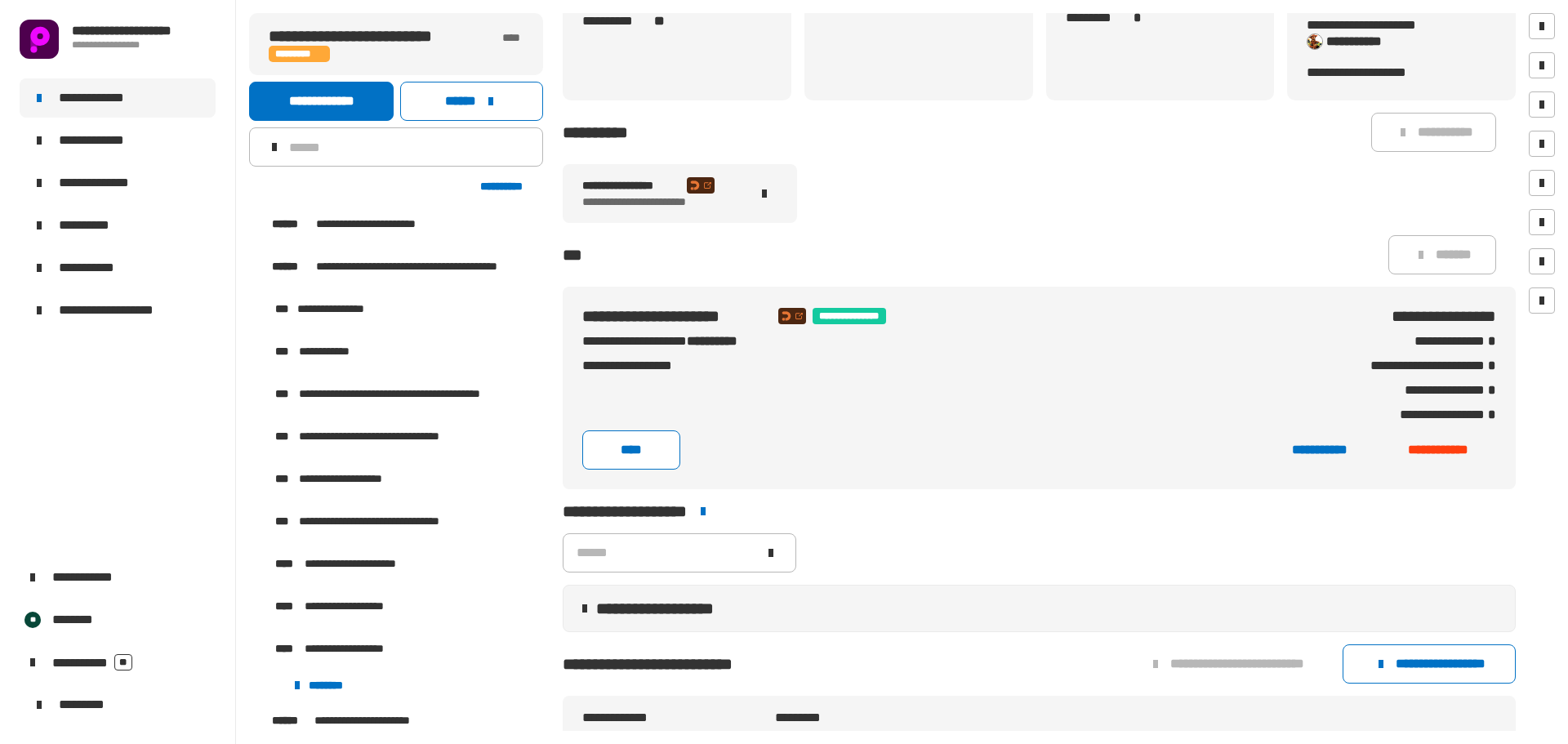 scroll, scrollTop: 245, scrollLeft: 0, axis: vertical 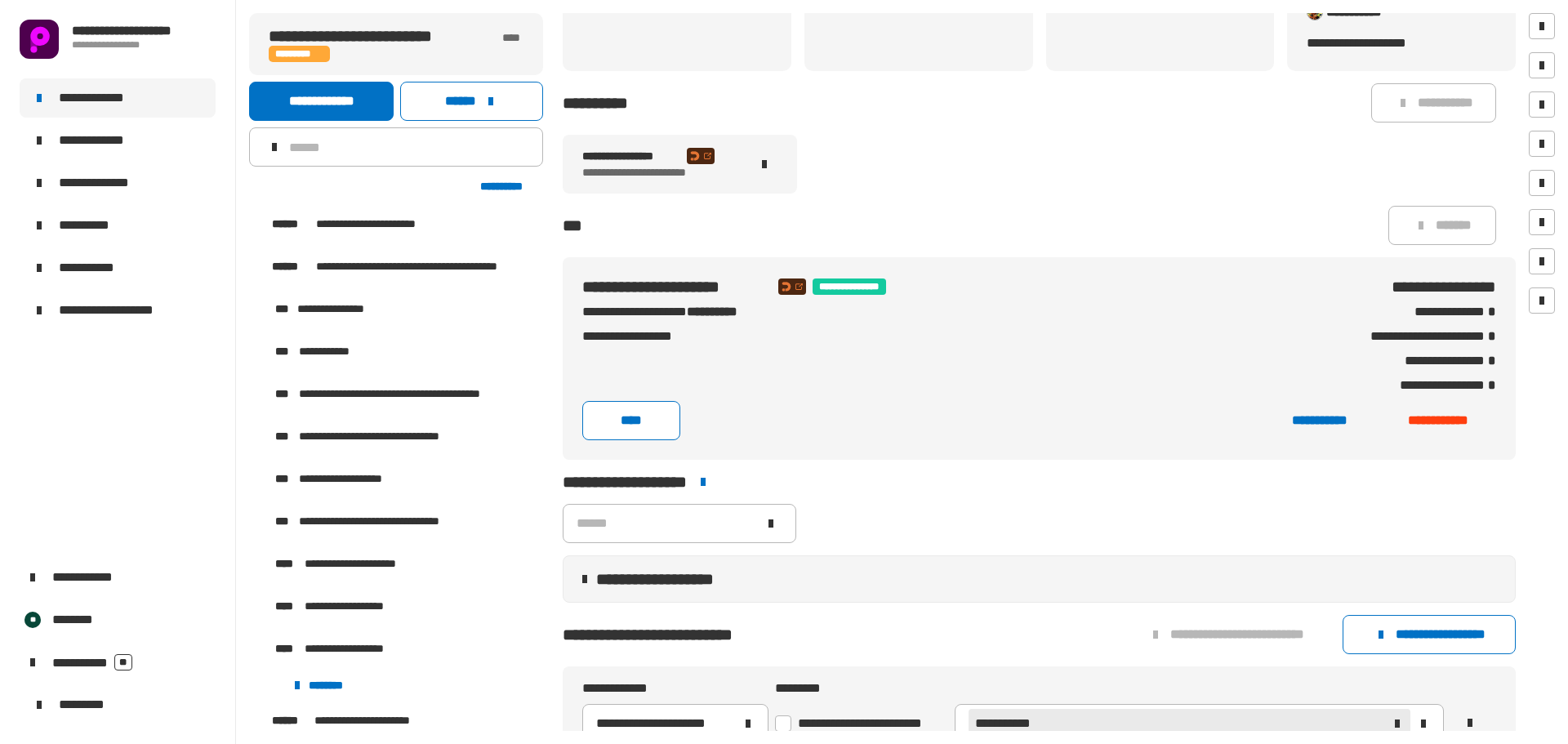 click on "**********" 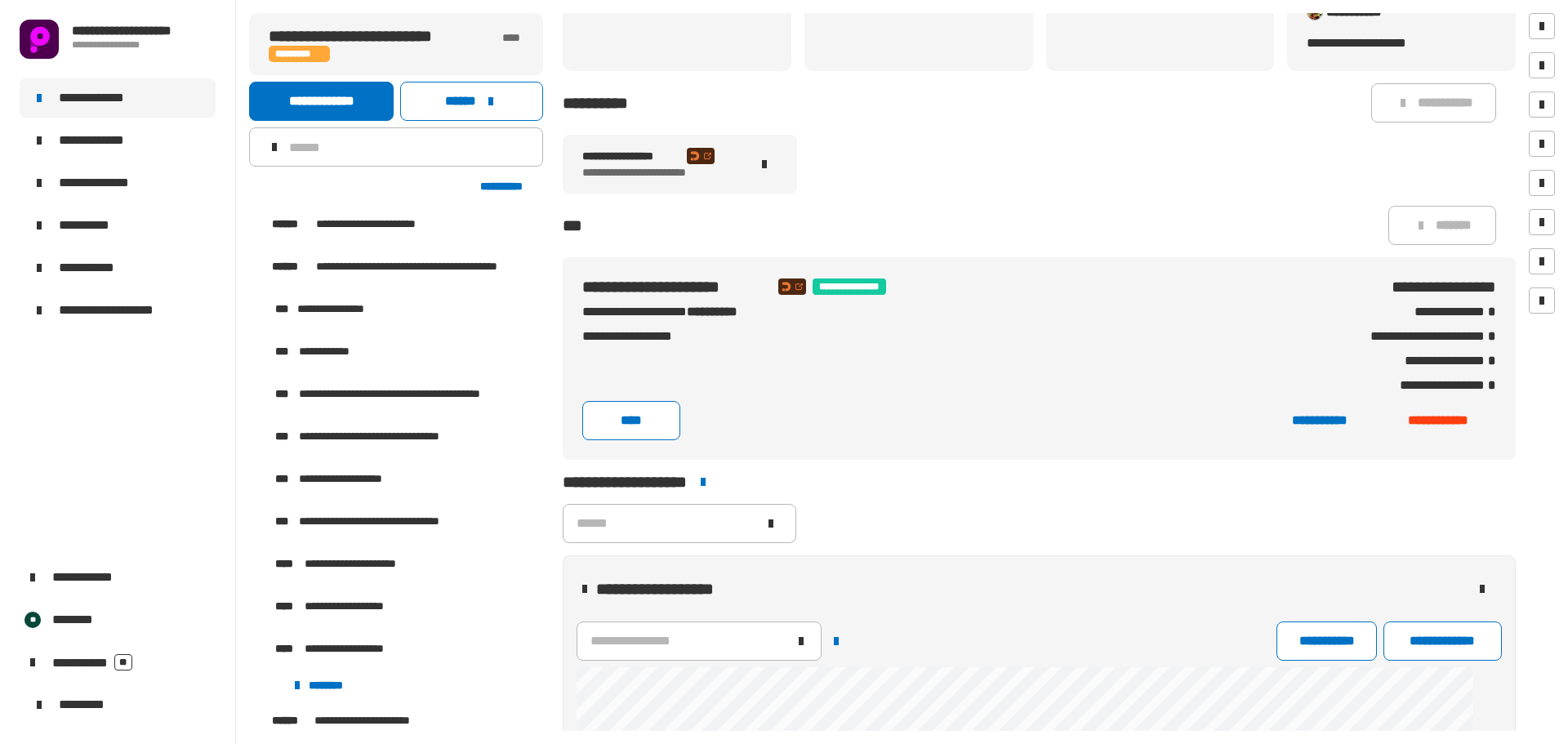 click 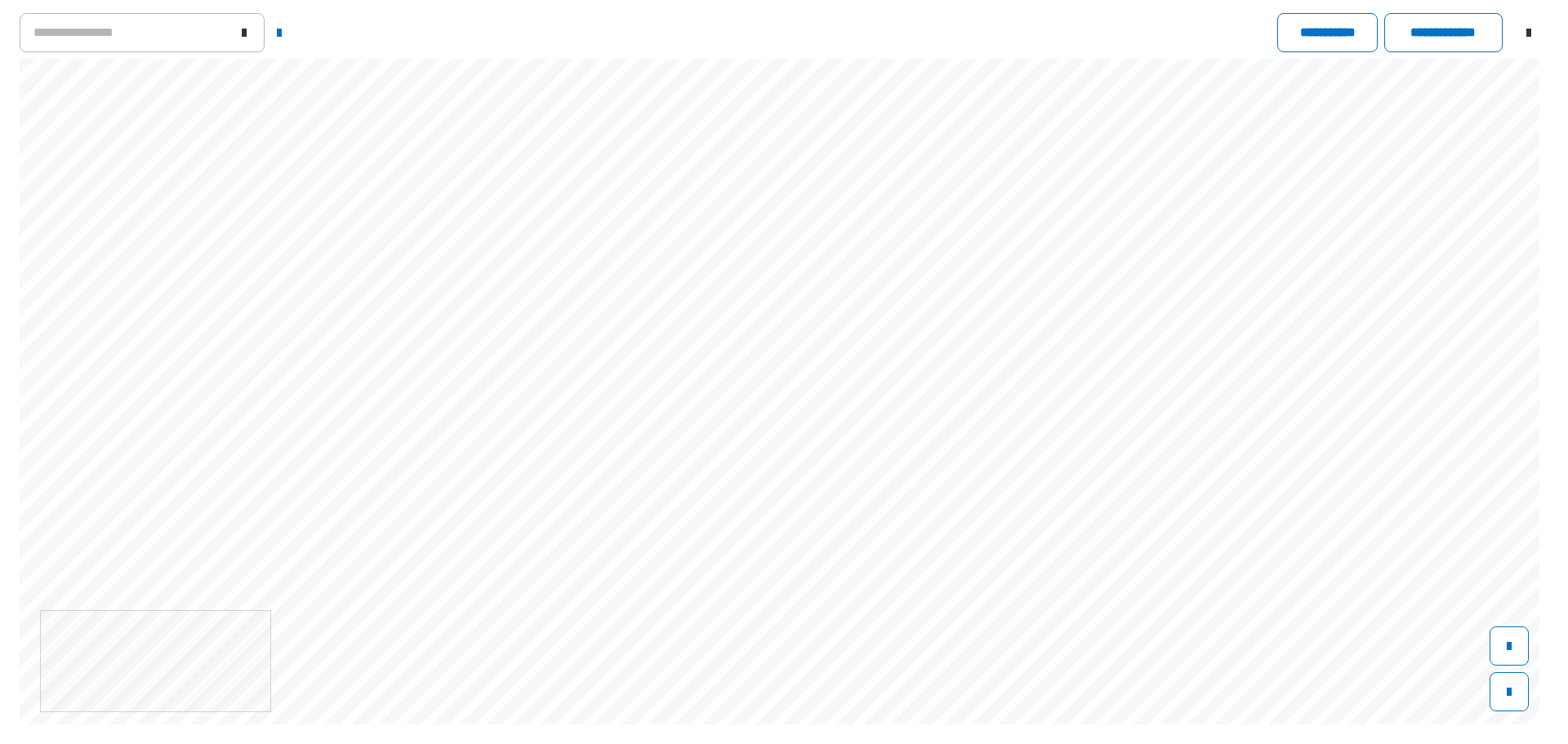 scroll, scrollTop: 2613, scrollLeft: 0, axis: vertical 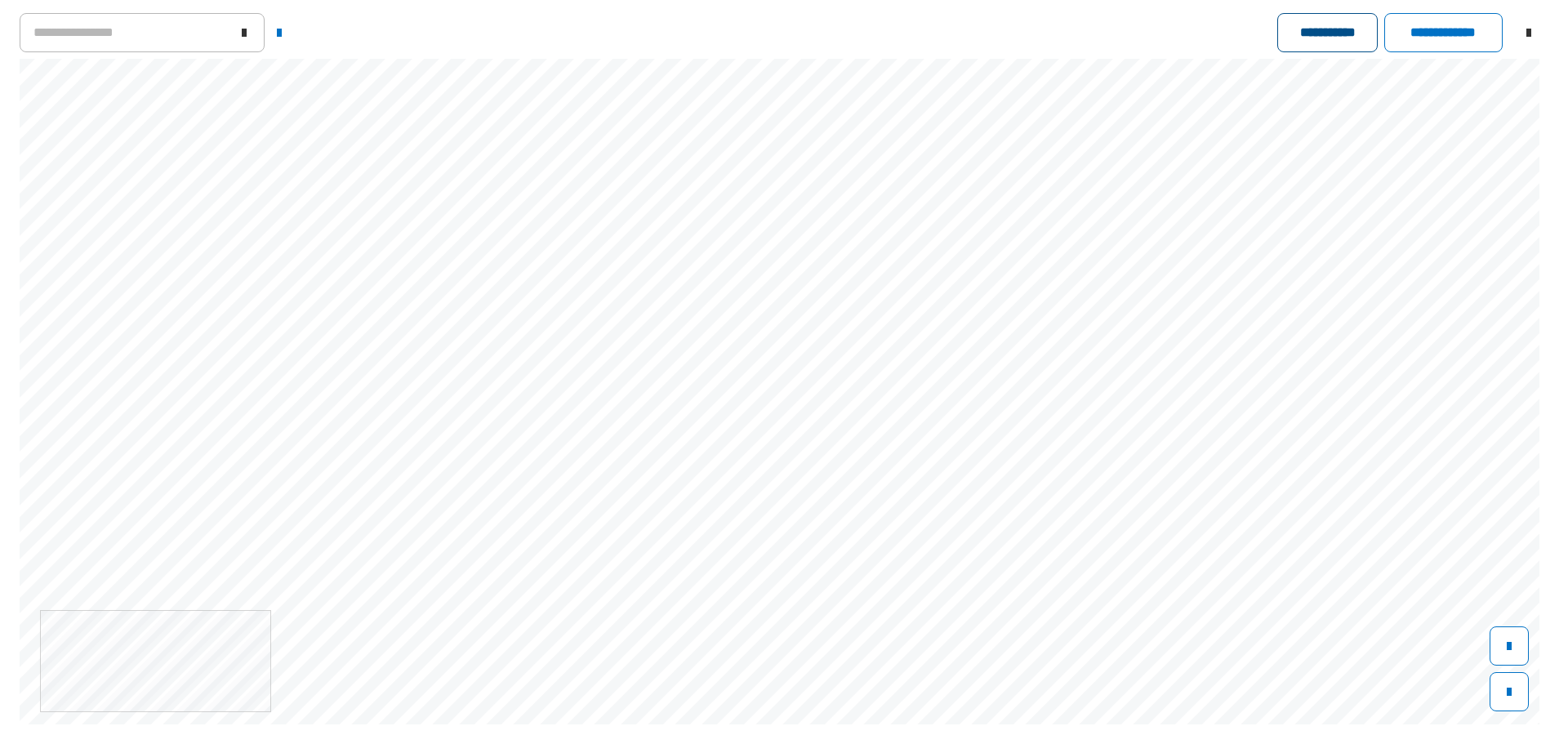 click on "**********" 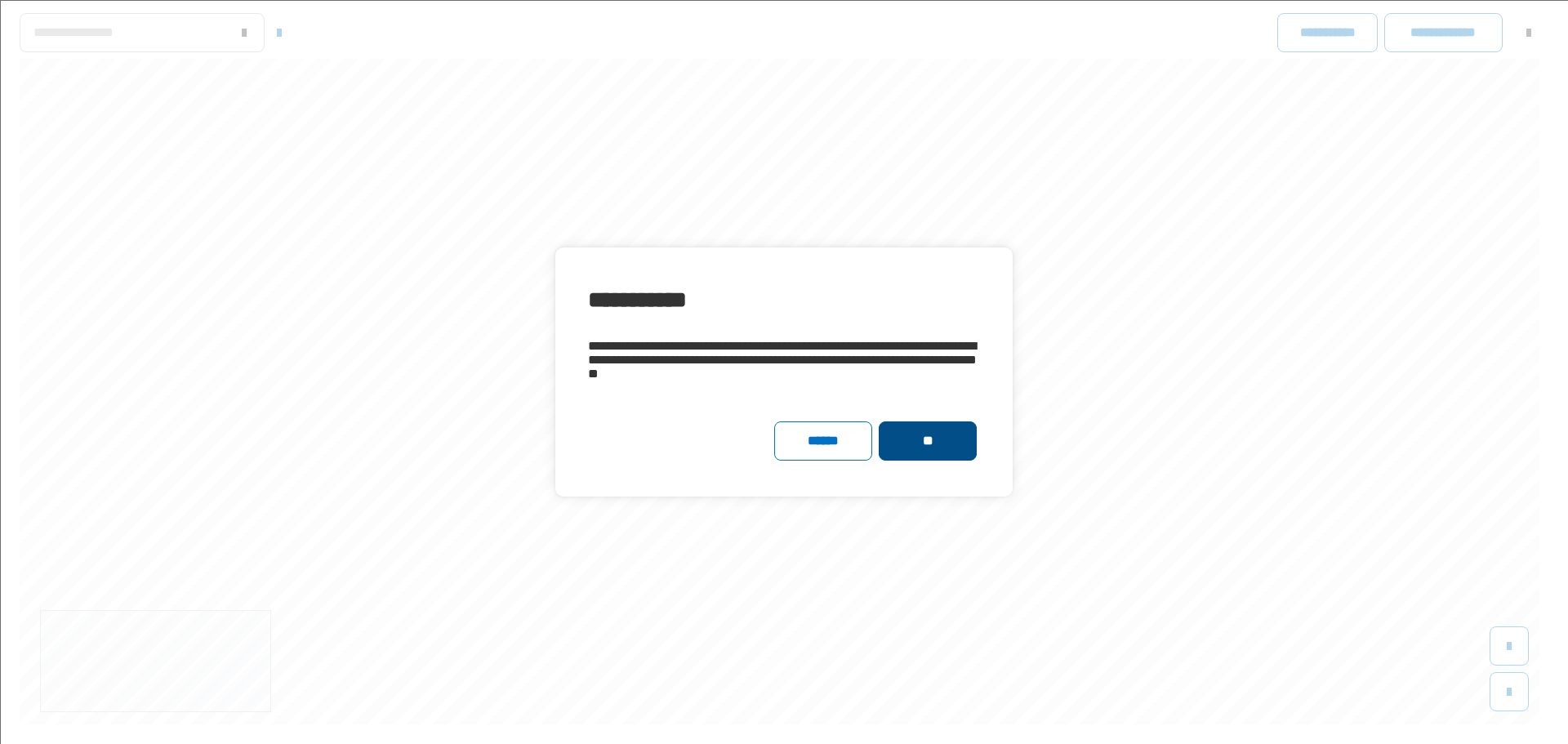 click on "**" 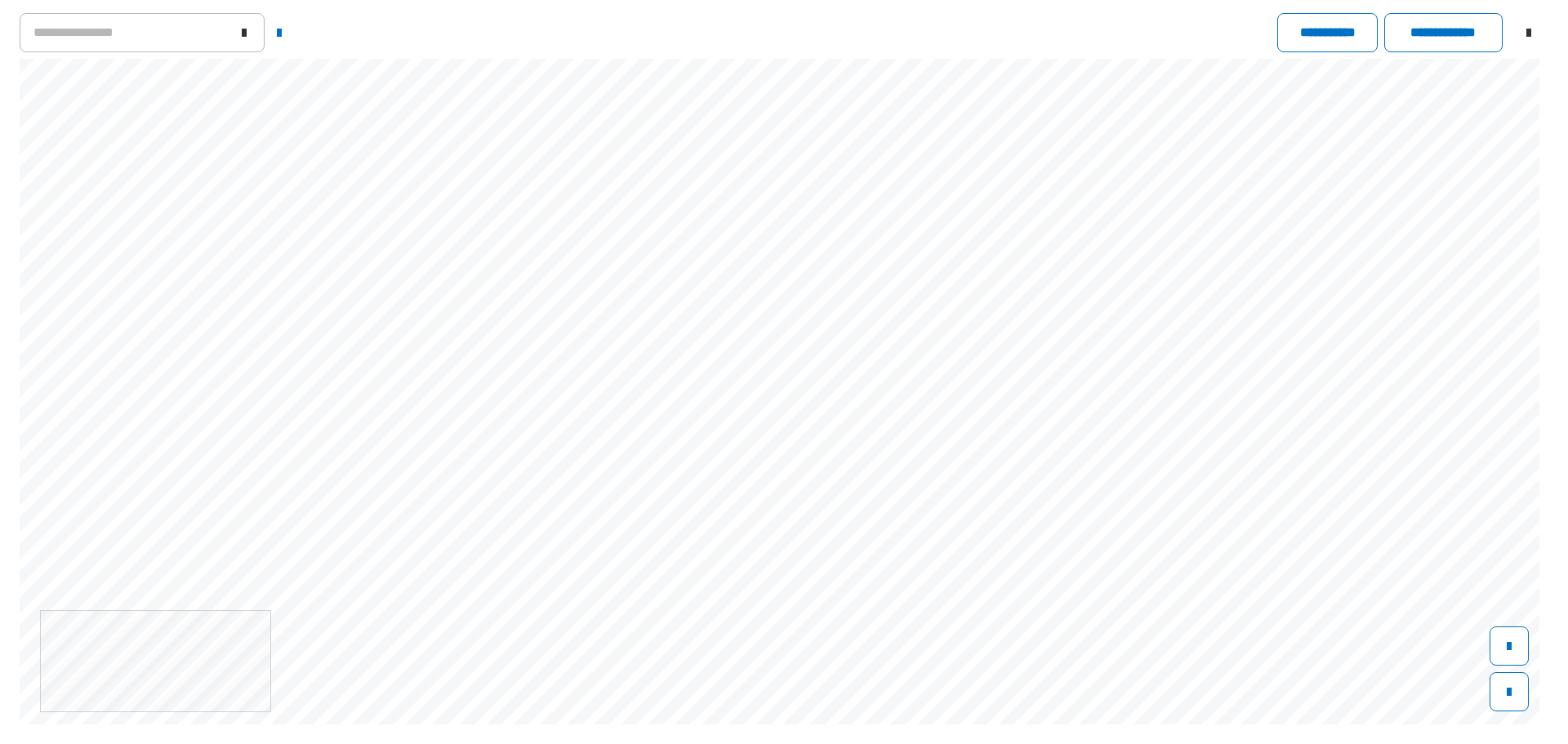 scroll, scrollTop: 817, scrollLeft: 0, axis: vertical 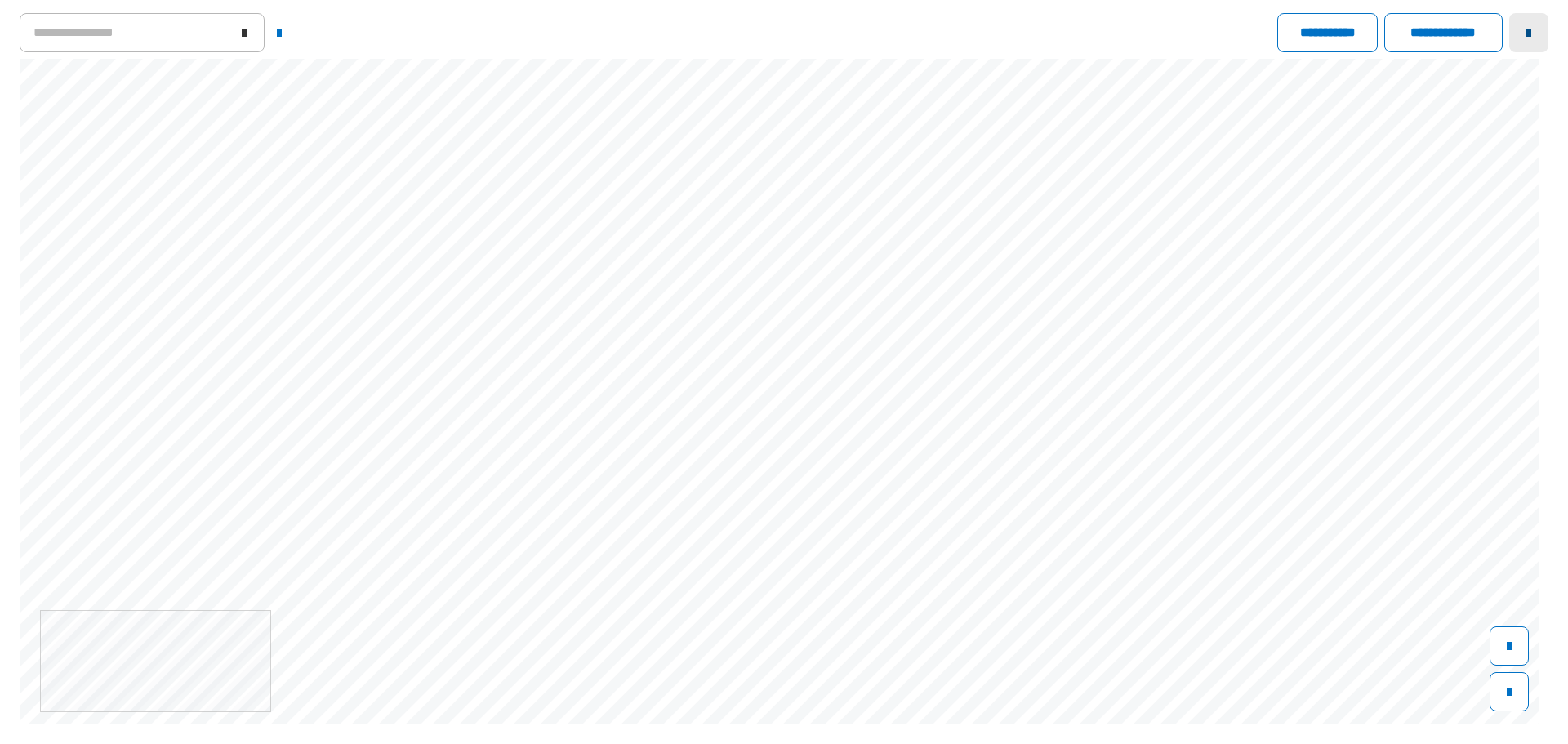 click 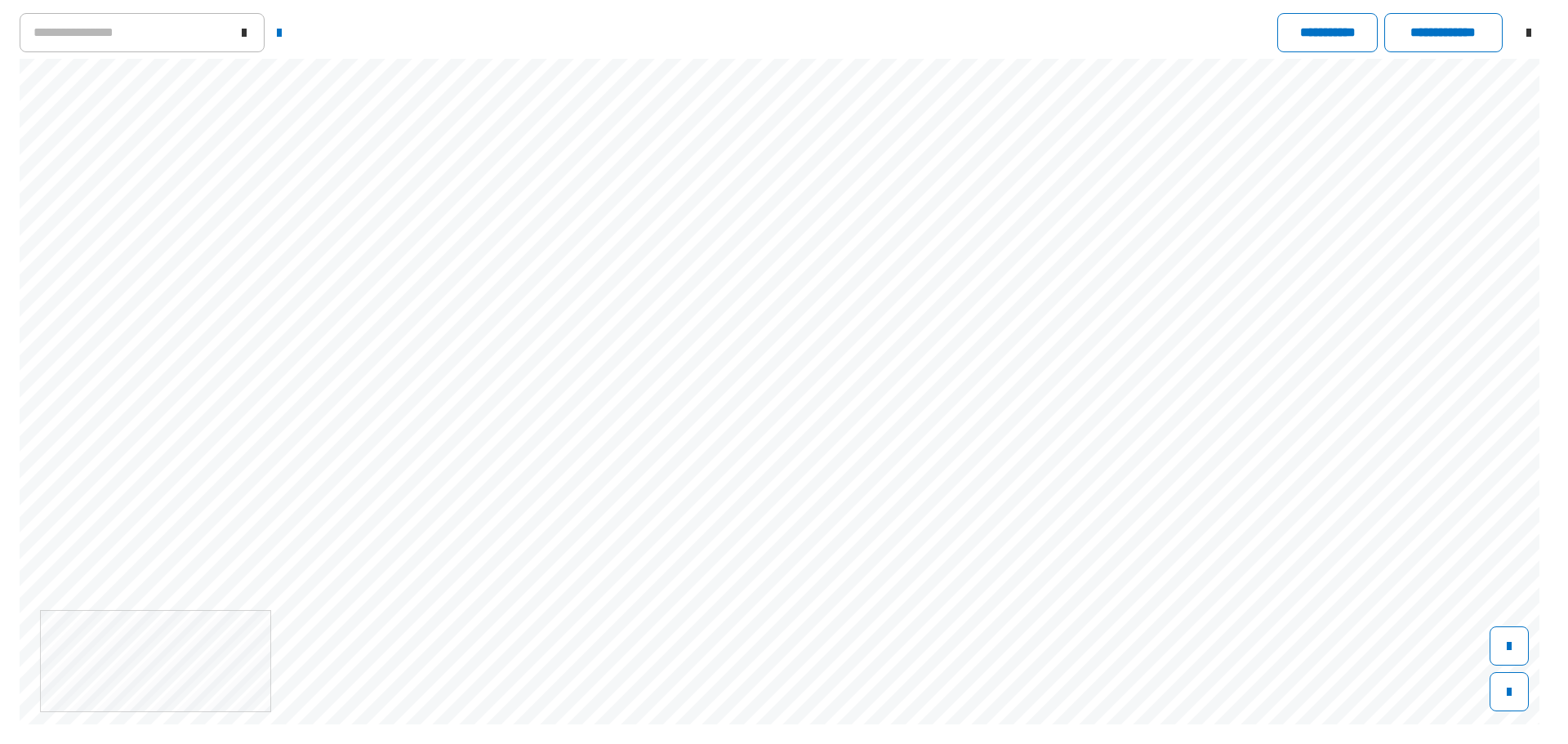 scroll, scrollTop: 327, scrollLeft: 0, axis: vertical 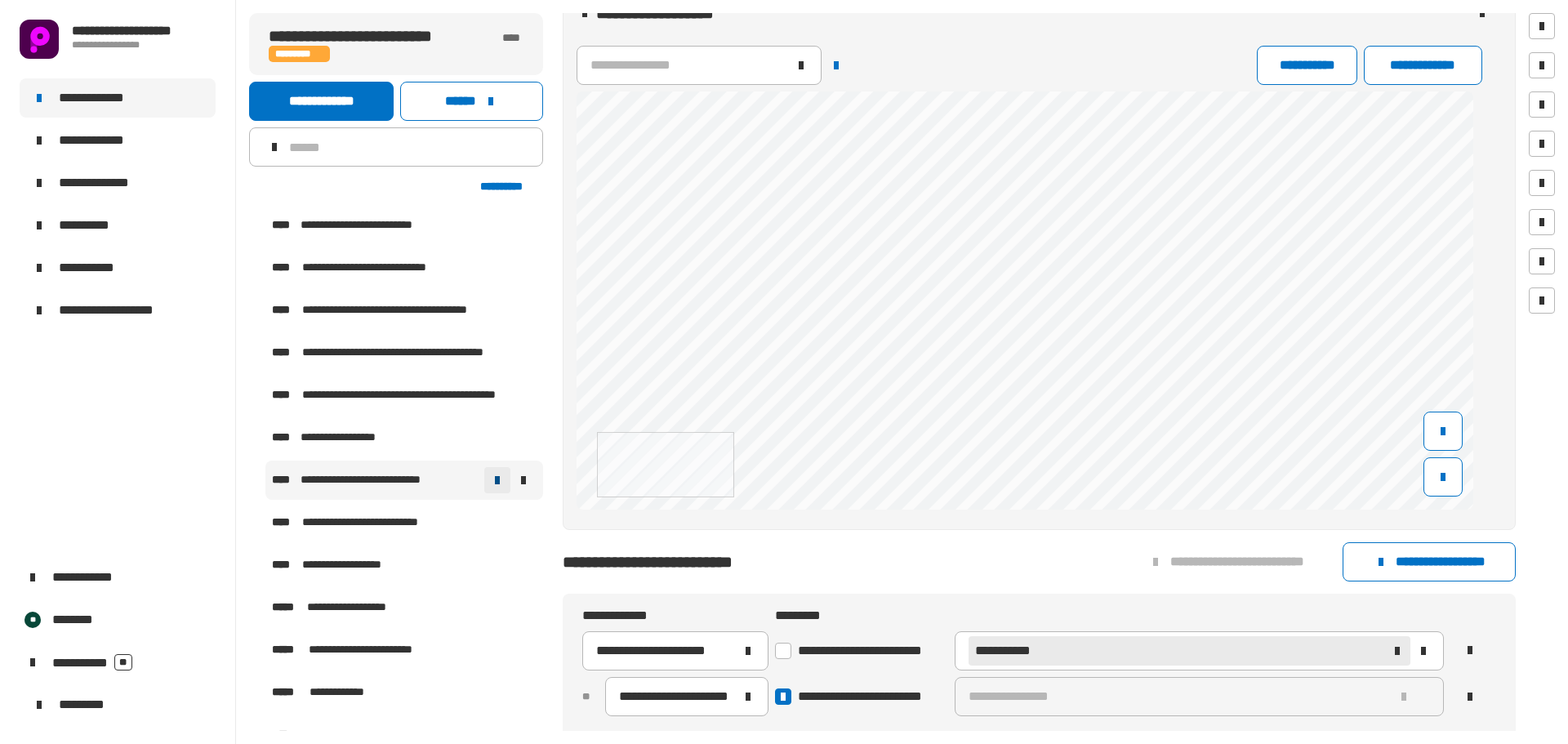 click at bounding box center [497, 480] 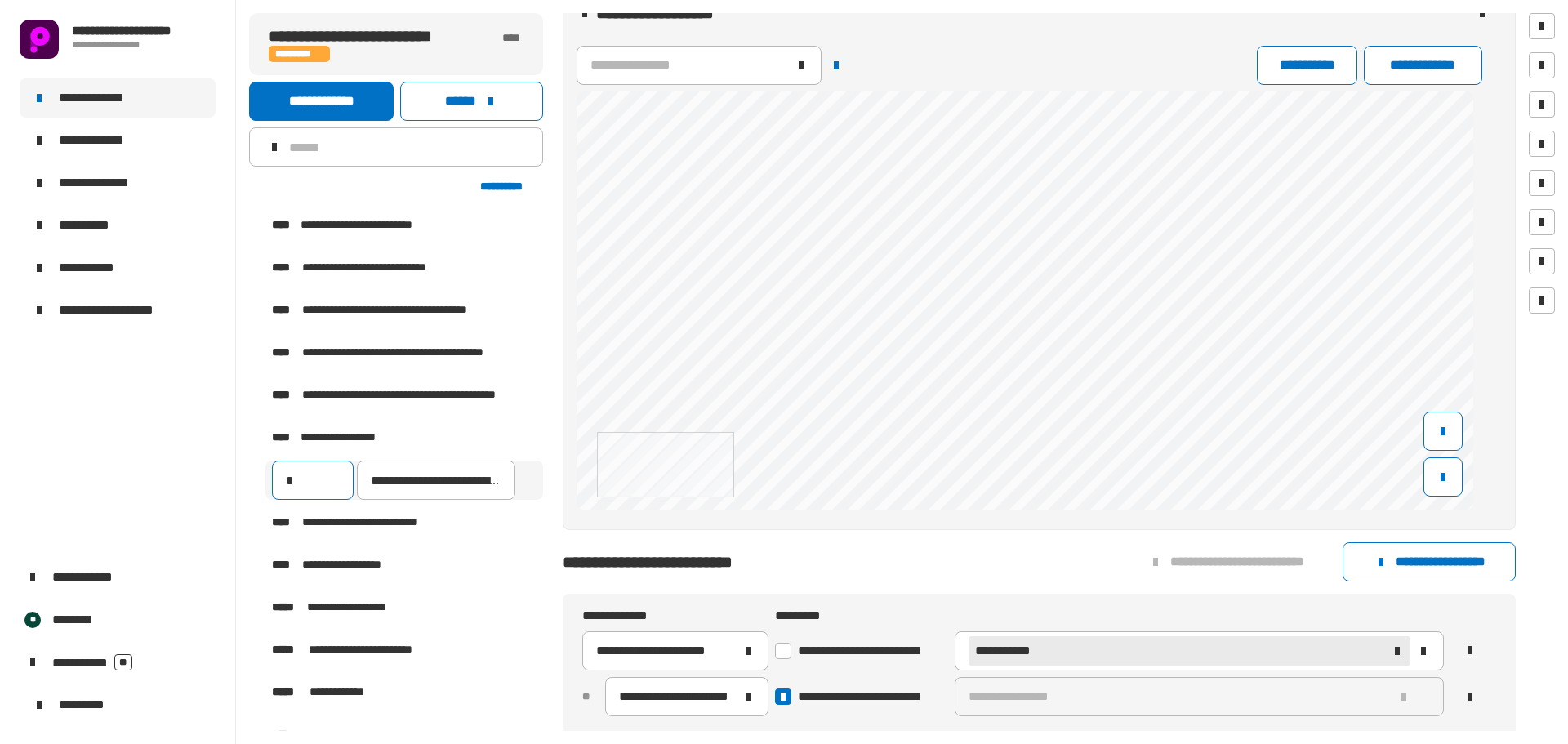 drag, startPoint x: 314, startPoint y: 489, endPoint x: 277, endPoint y: 487, distance: 37.054015 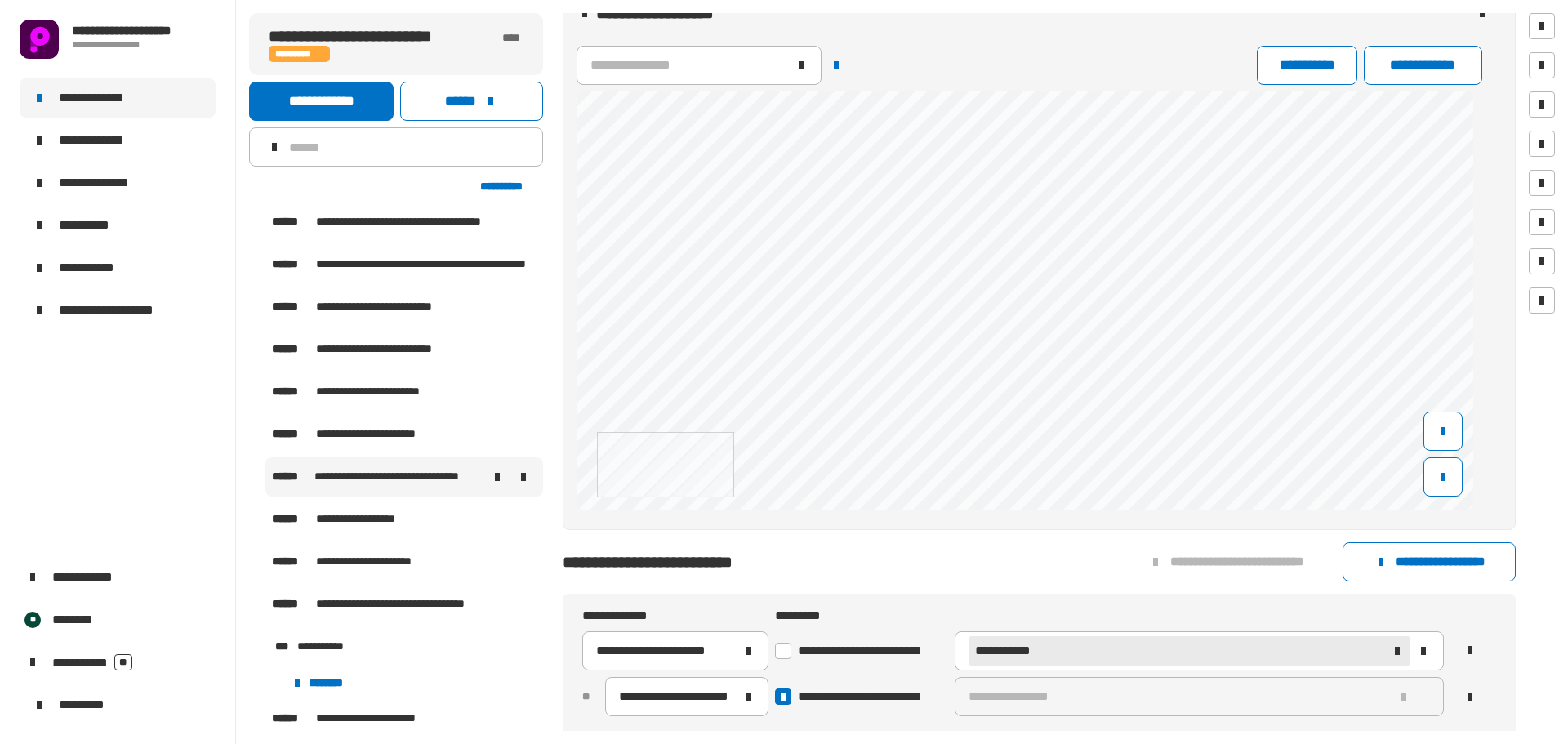 scroll, scrollTop: 1062, scrollLeft: 0, axis: vertical 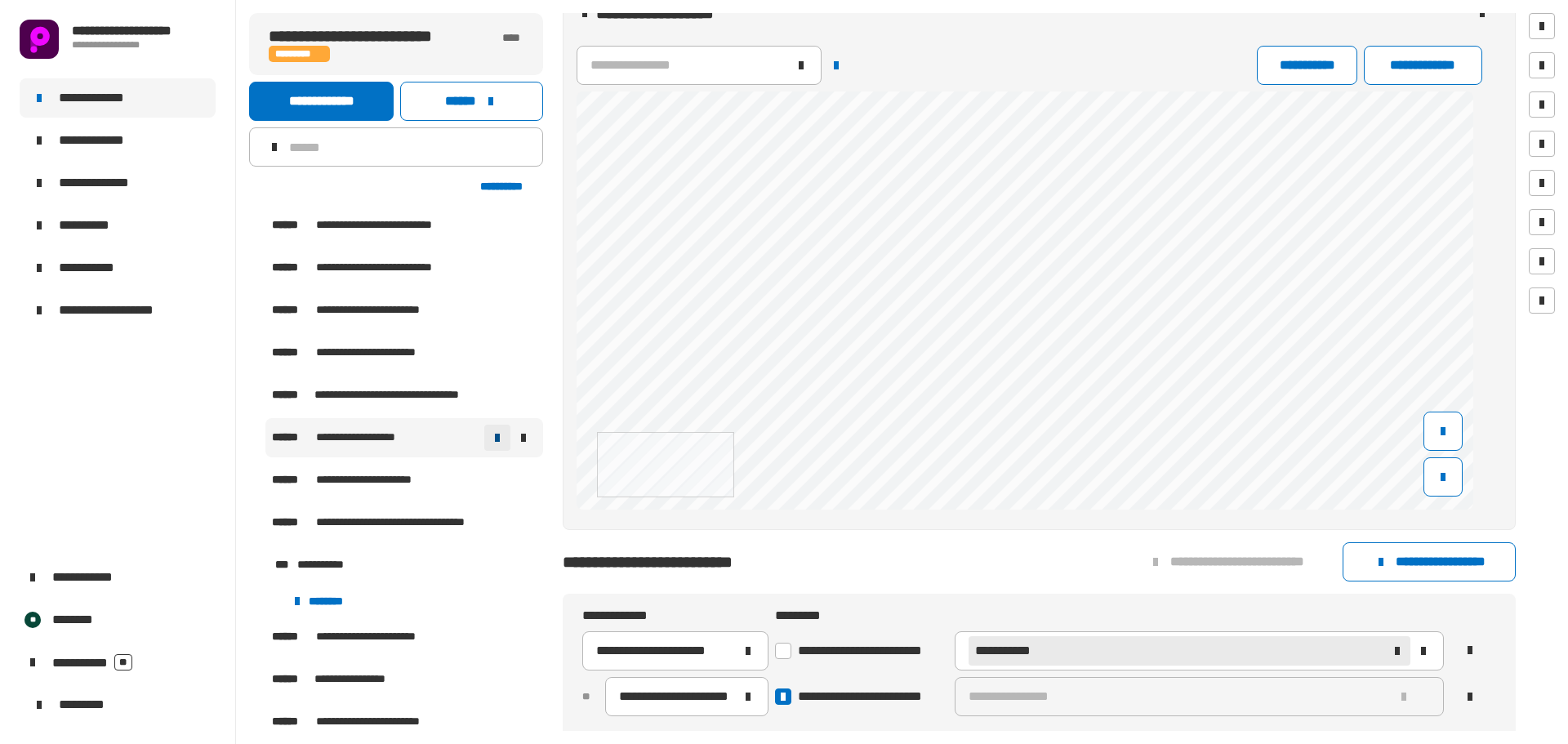 click at bounding box center [497, 438] 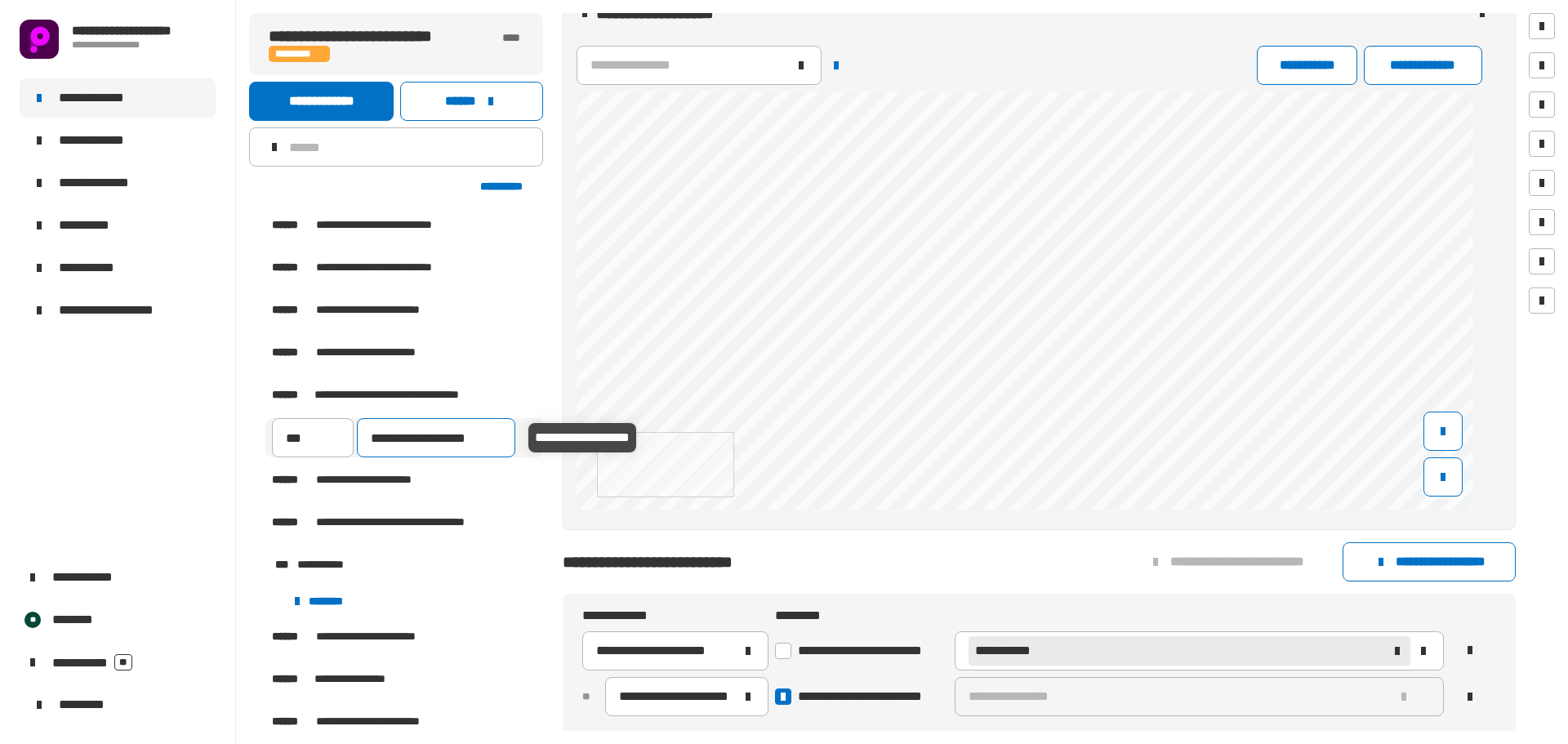 click on "**********" at bounding box center (436, 438) 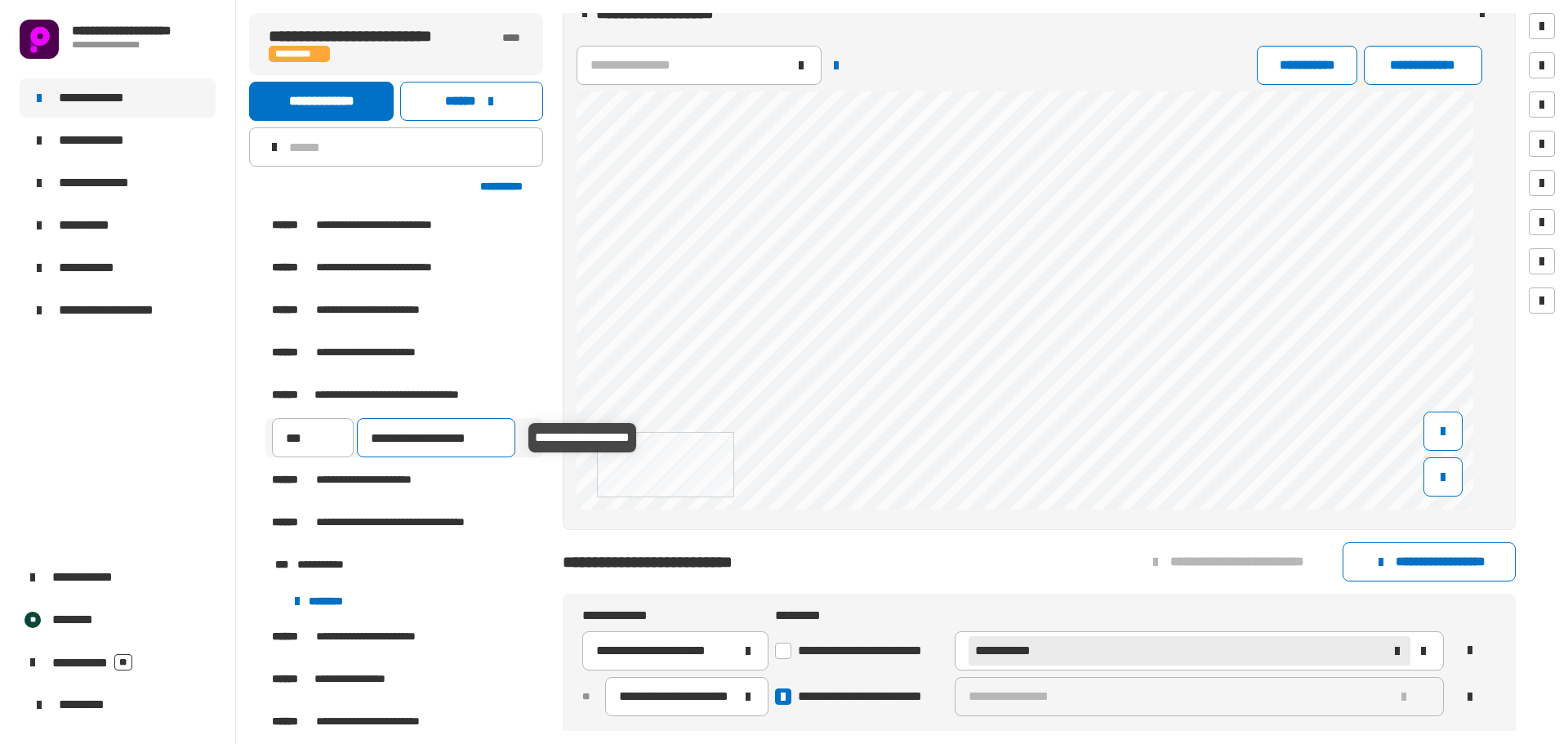 click on "**********" at bounding box center [436, 438] 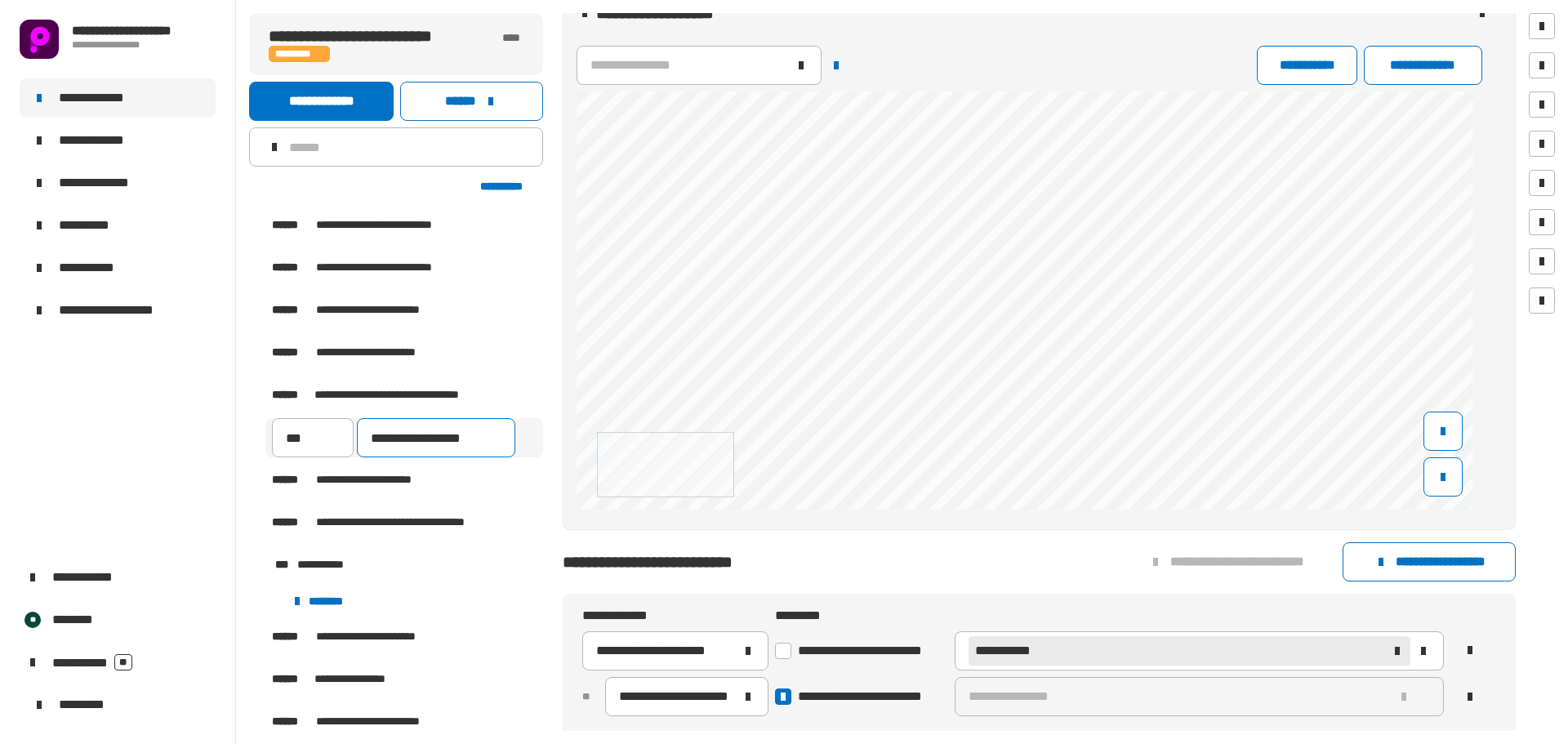 type on "**********" 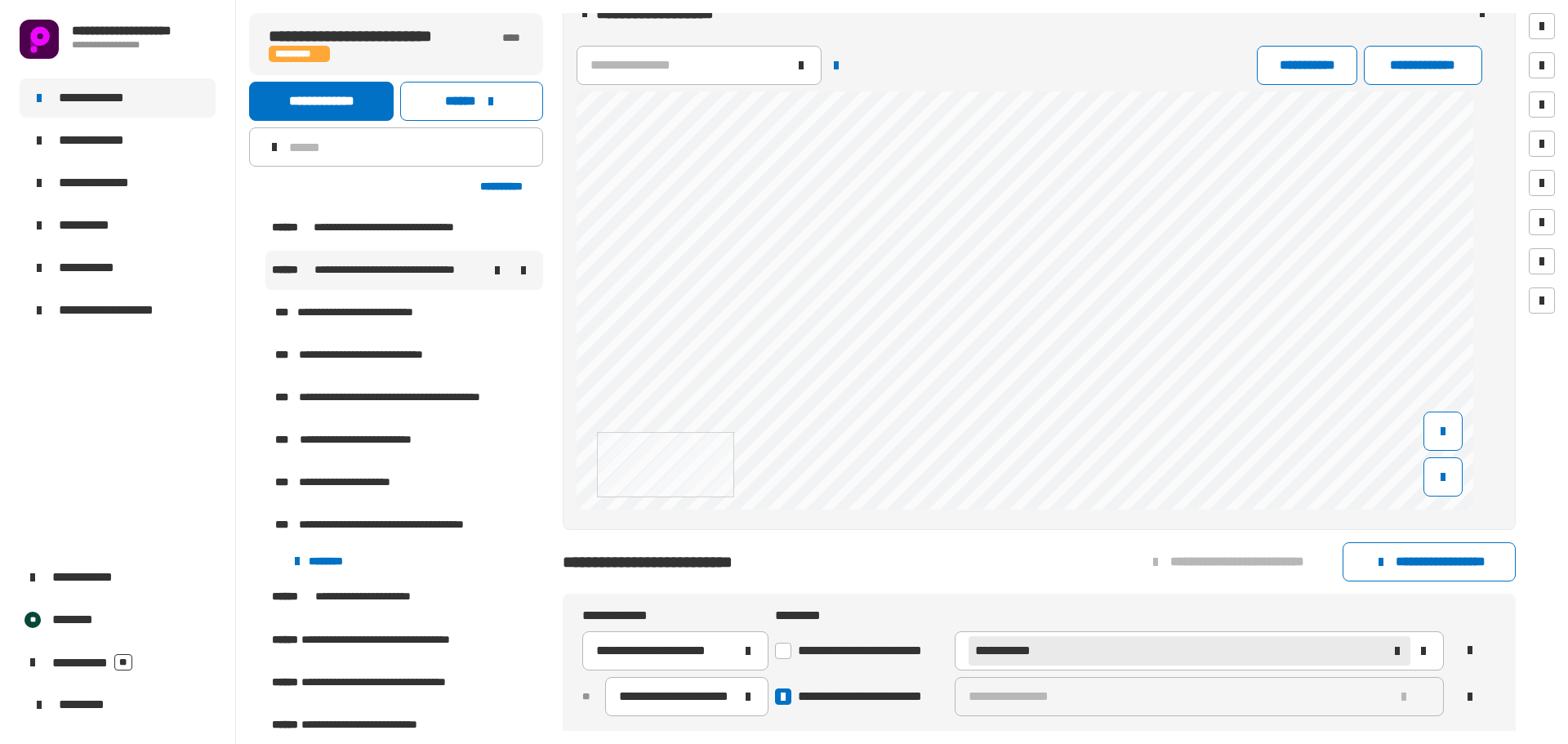 scroll, scrollTop: 2708, scrollLeft: 0, axis: vertical 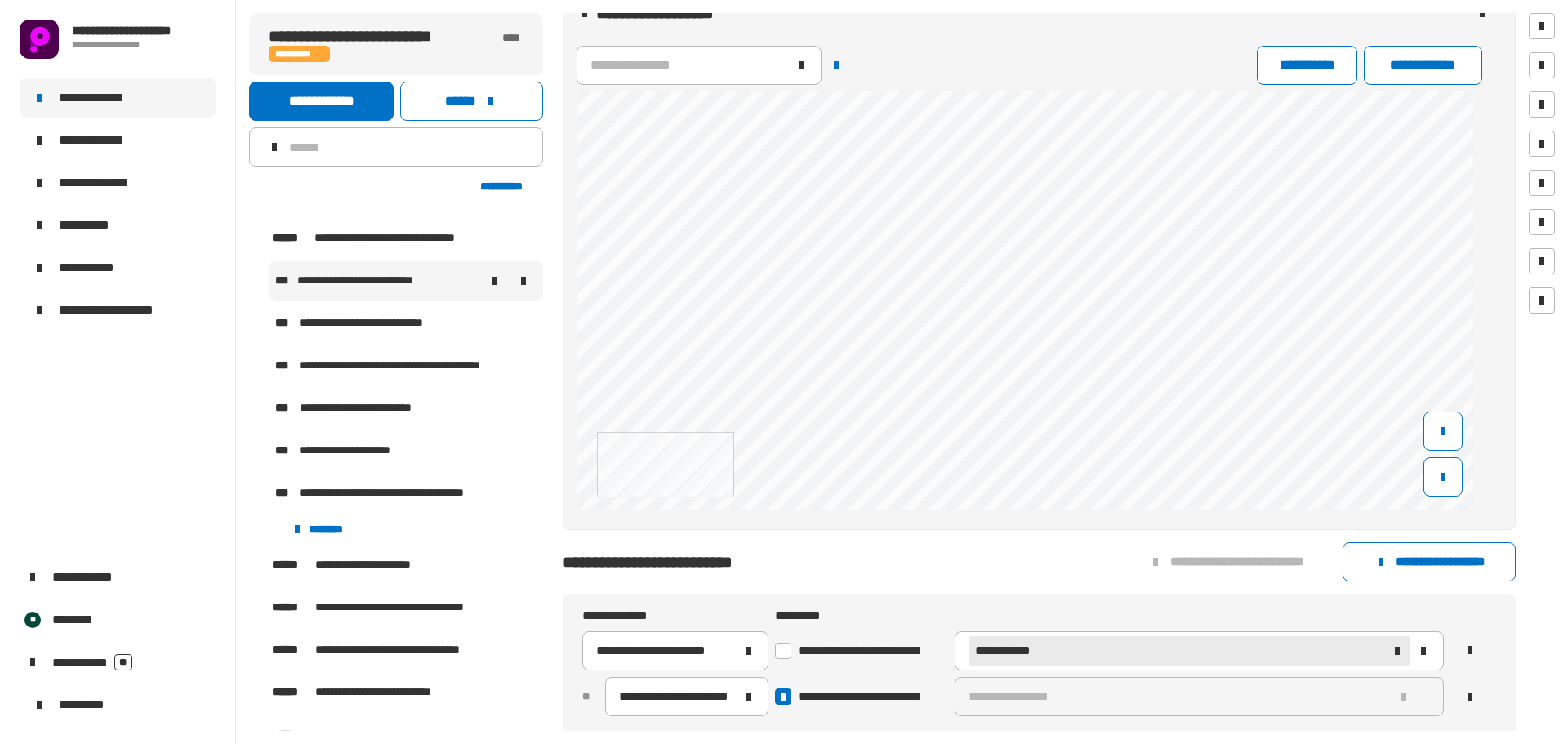 click on "**********" at bounding box center (365, 281) 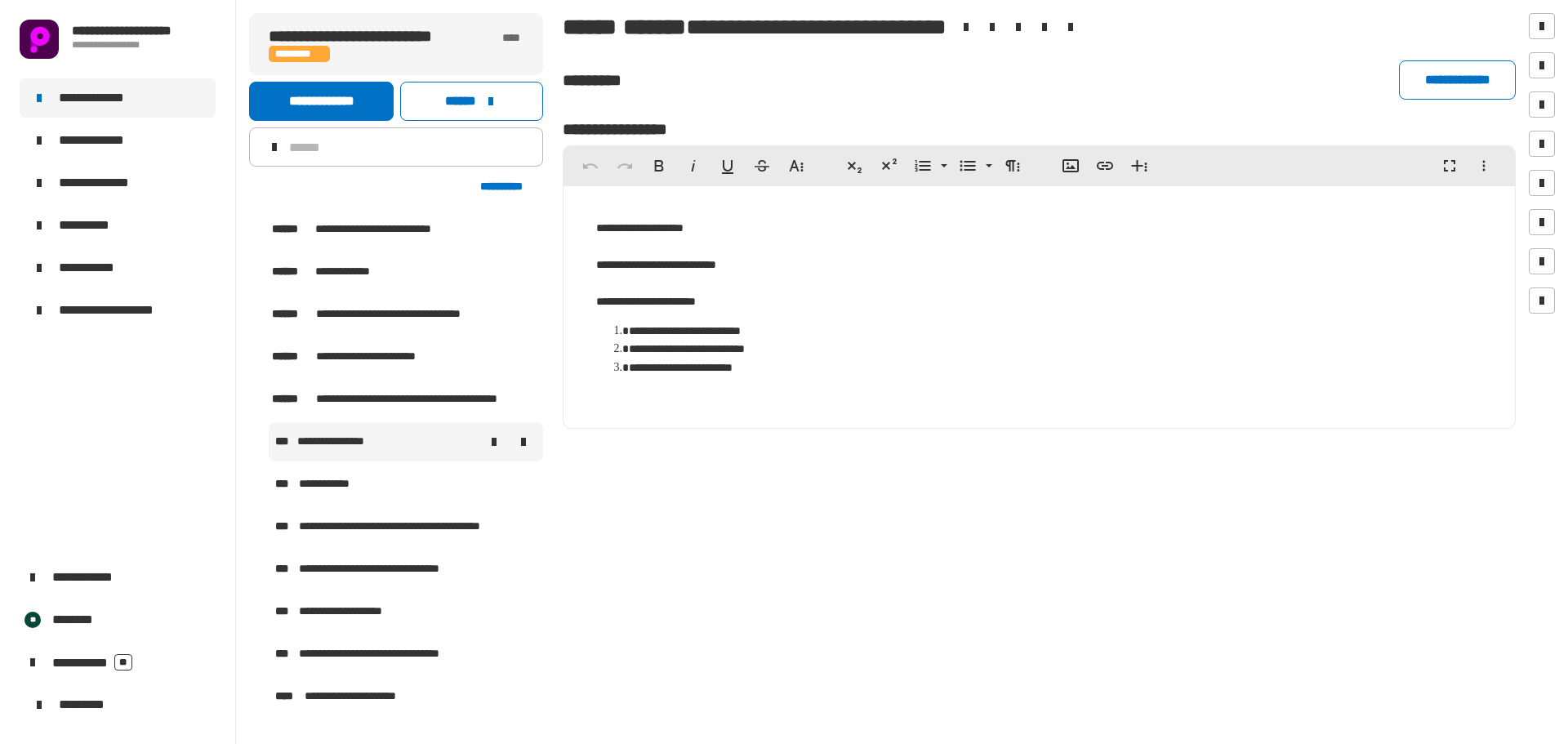 scroll, scrollTop: 3198, scrollLeft: 0, axis: vertical 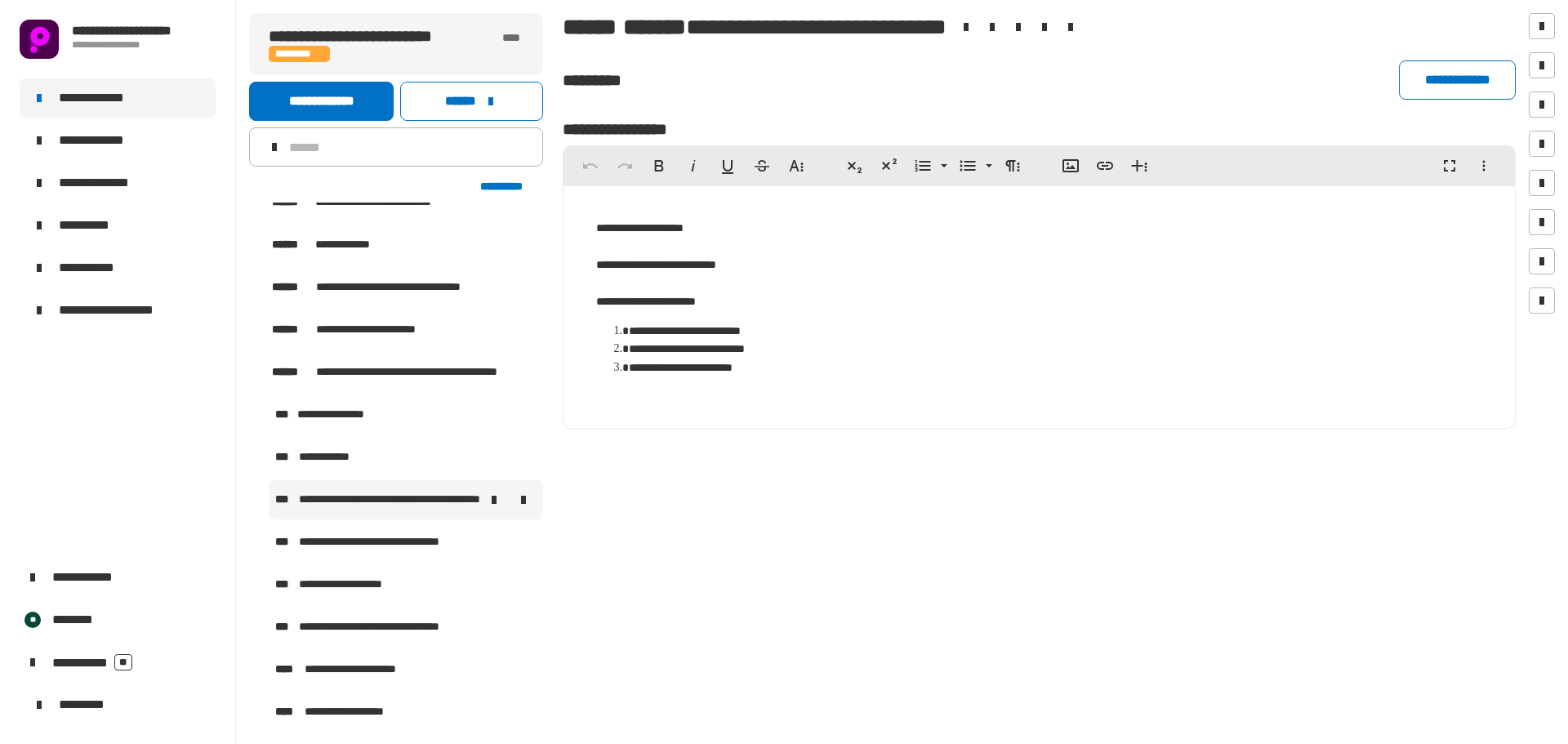click on "**********" at bounding box center [390, 500] 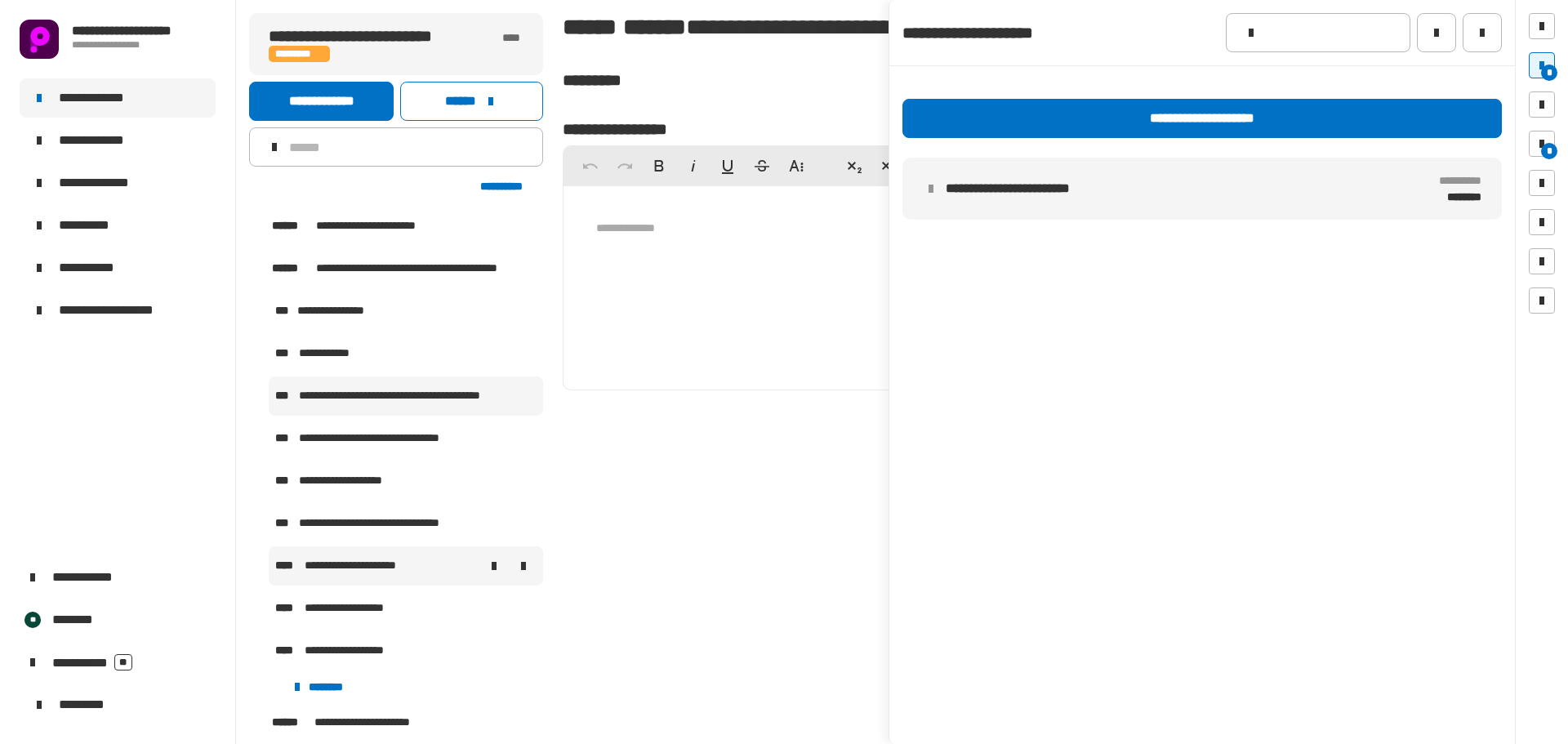 scroll, scrollTop: 3280, scrollLeft: 0, axis: vertical 